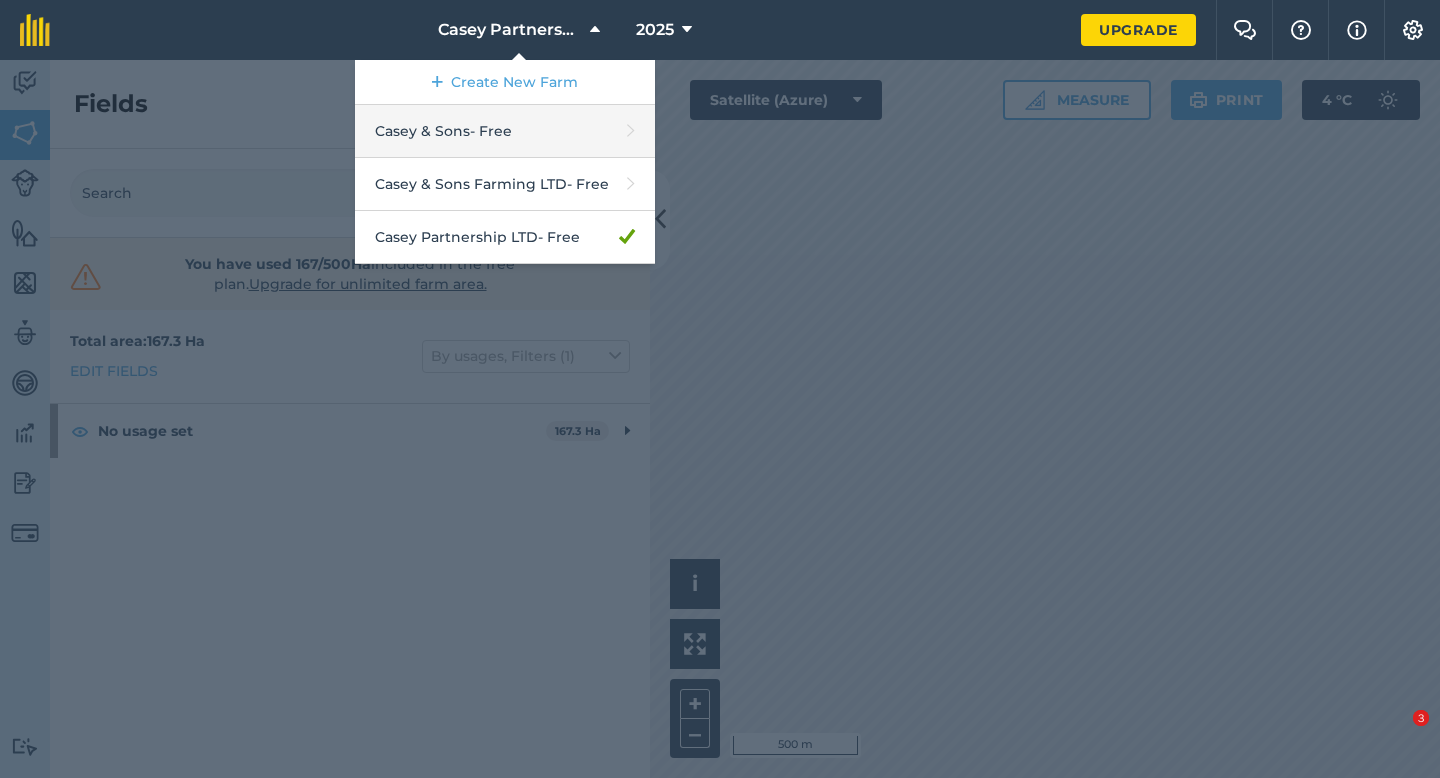 scroll, scrollTop: 0, scrollLeft: 0, axis: both 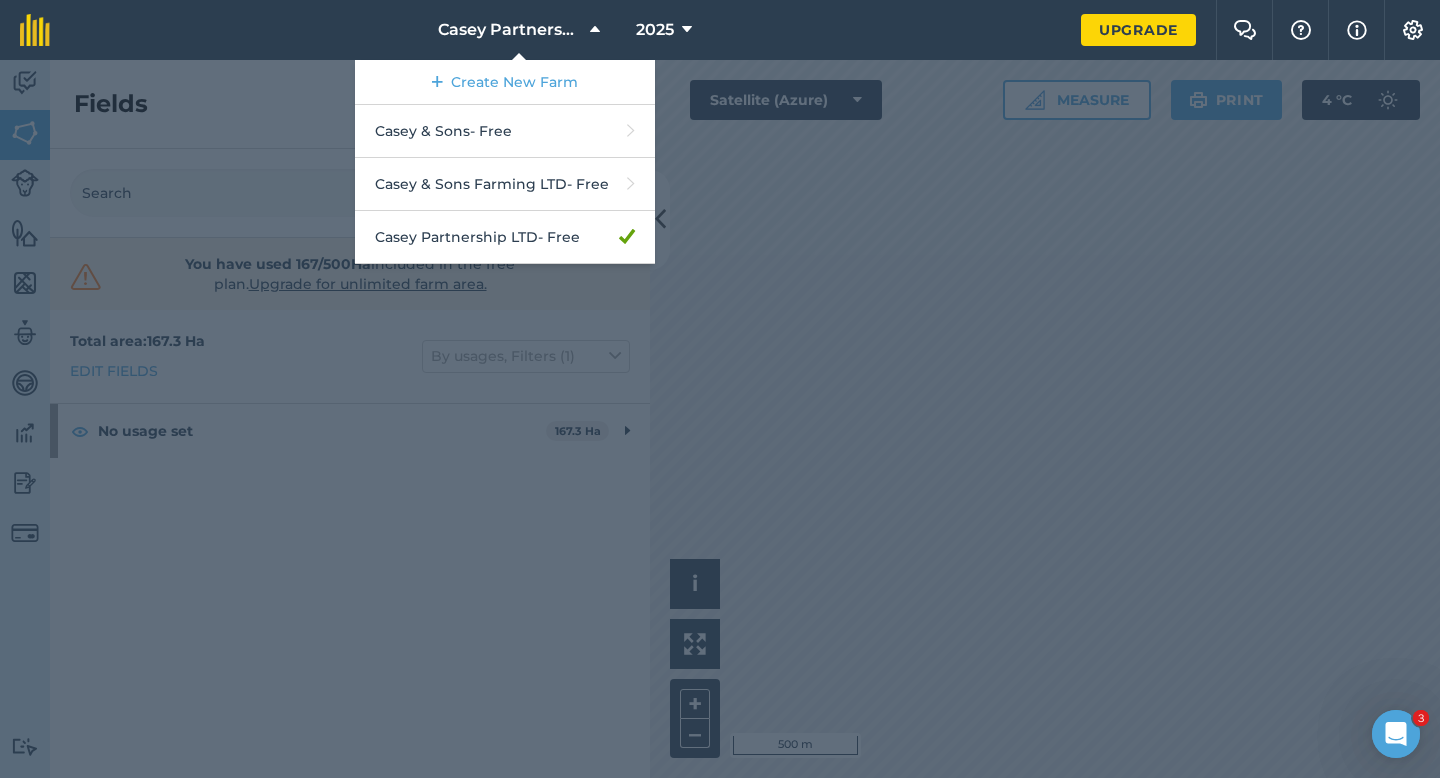 click at bounding box center (720, 419) 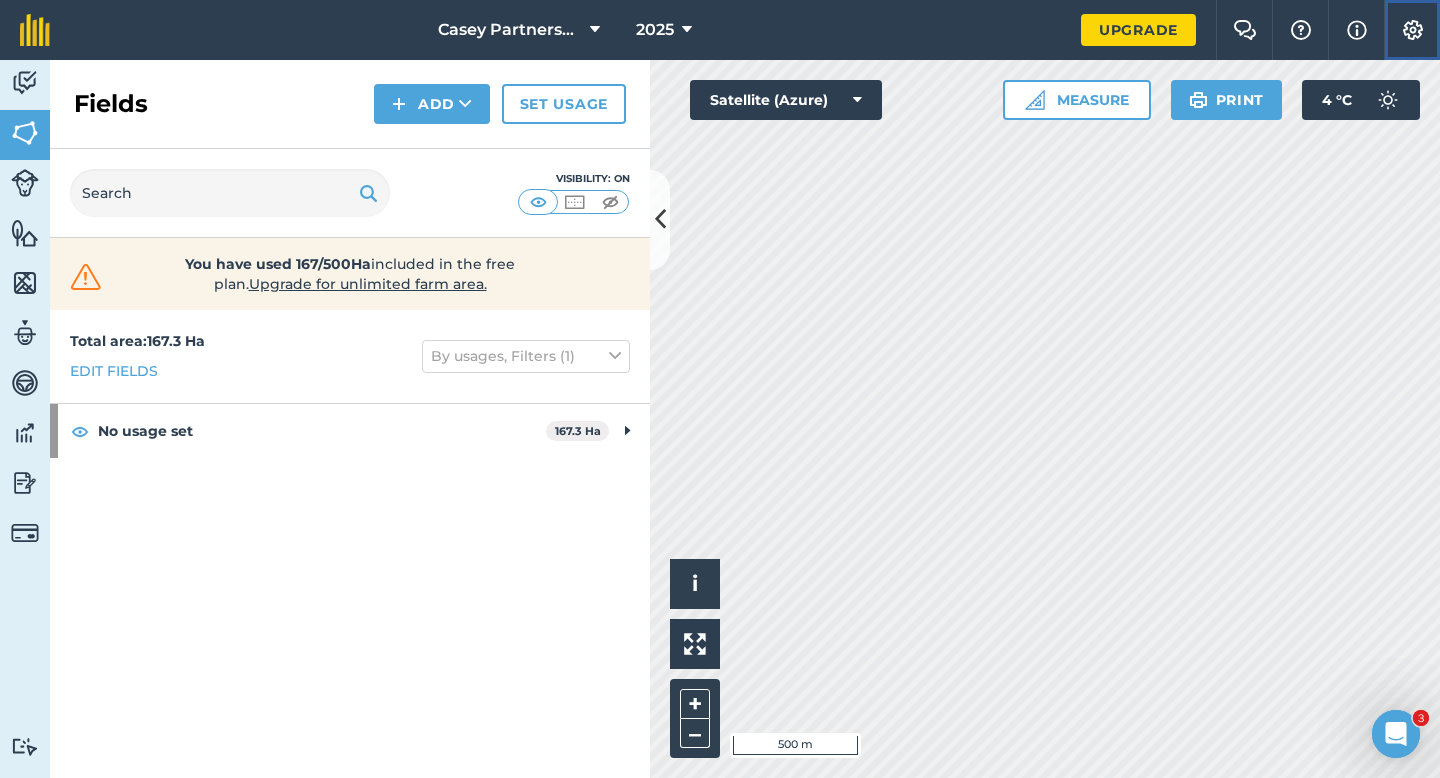 click at bounding box center [1413, 30] 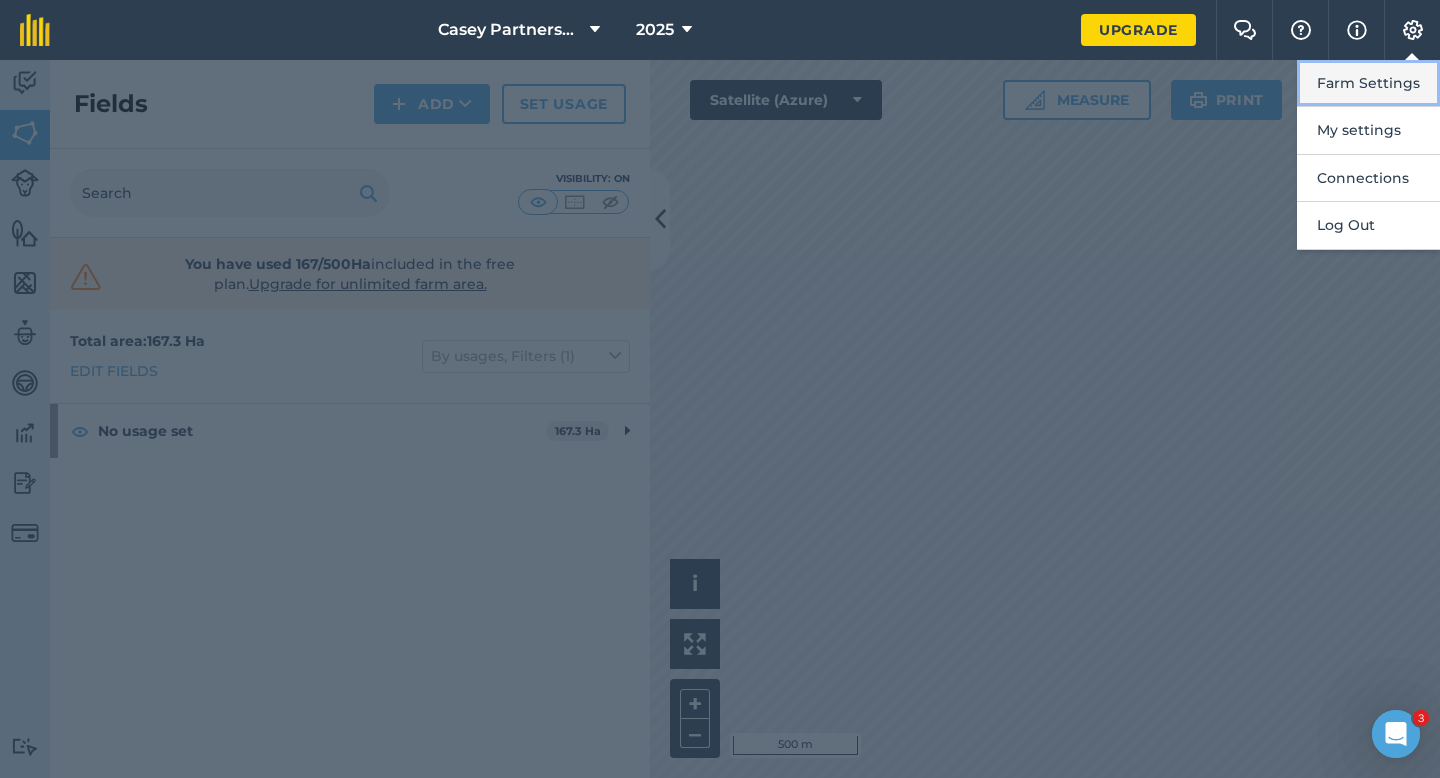 click on "Farm Settings" at bounding box center (1368, 83) 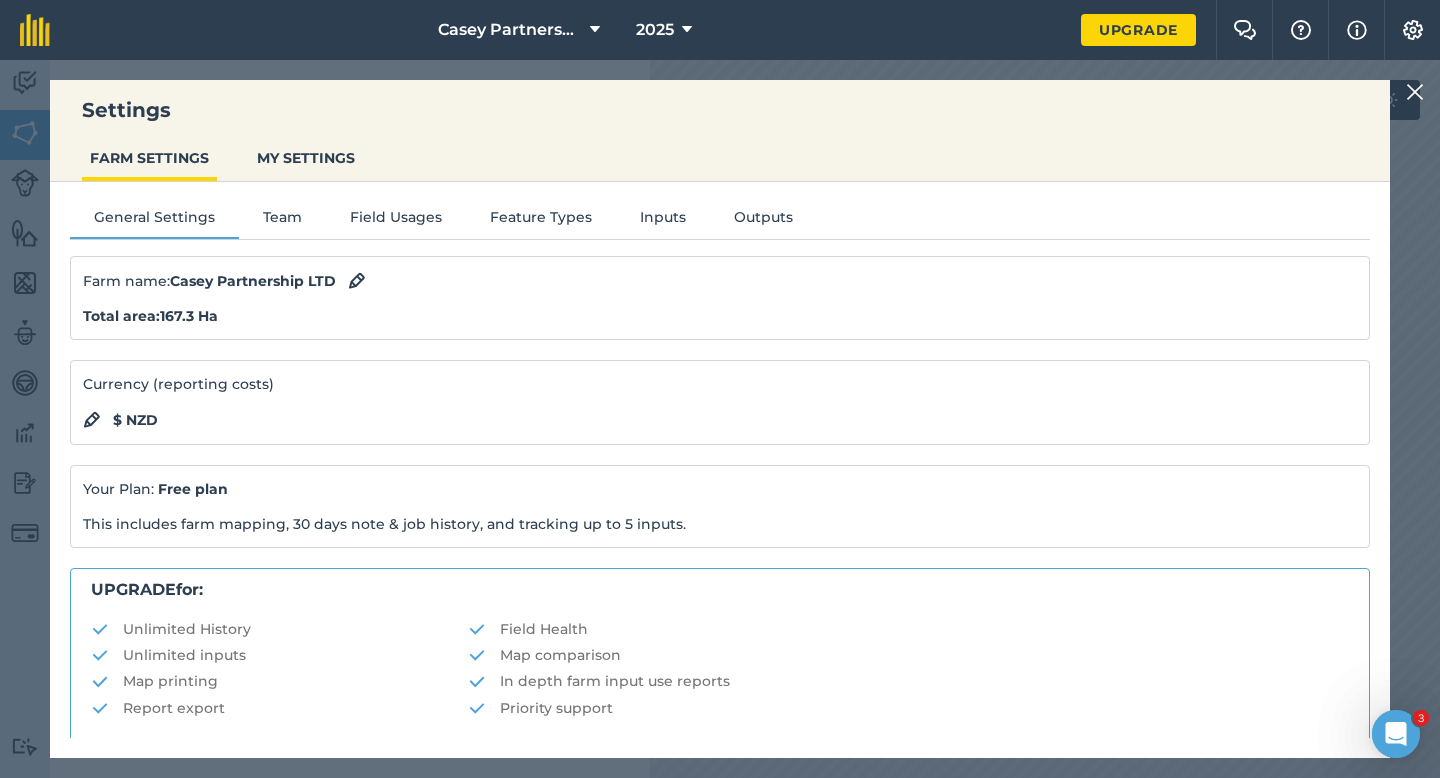 scroll, scrollTop: 384, scrollLeft: 0, axis: vertical 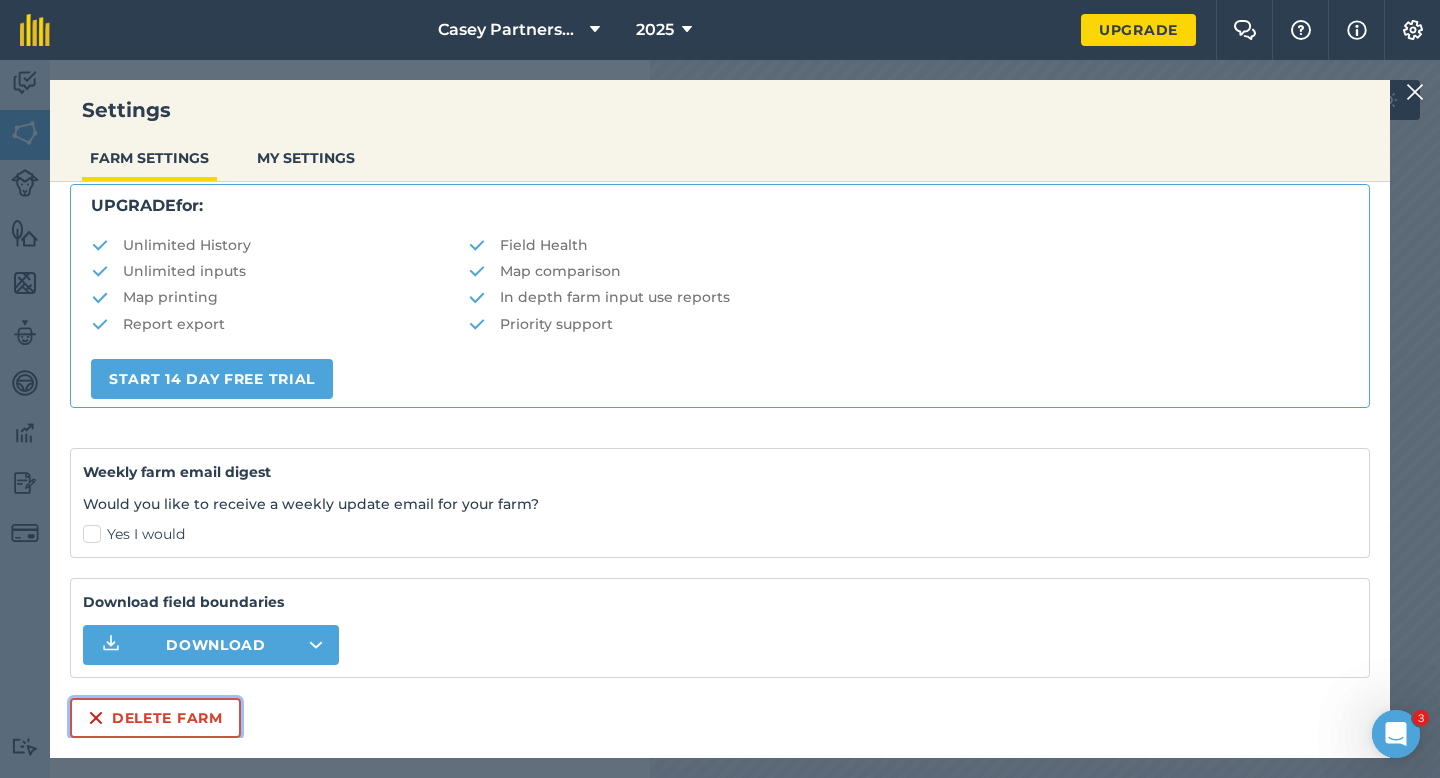 click on "Delete farm" at bounding box center [155, 718] 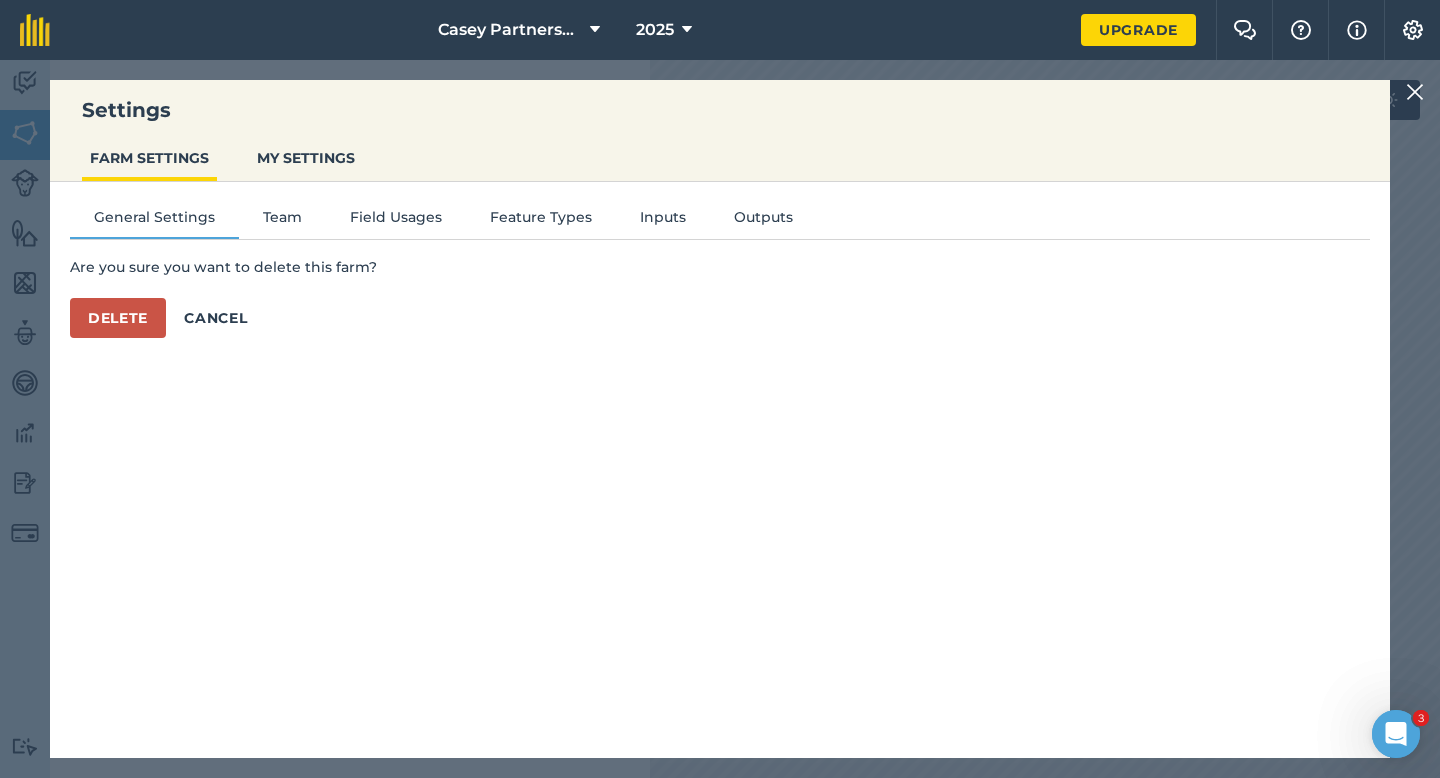 scroll, scrollTop: 0, scrollLeft: 0, axis: both 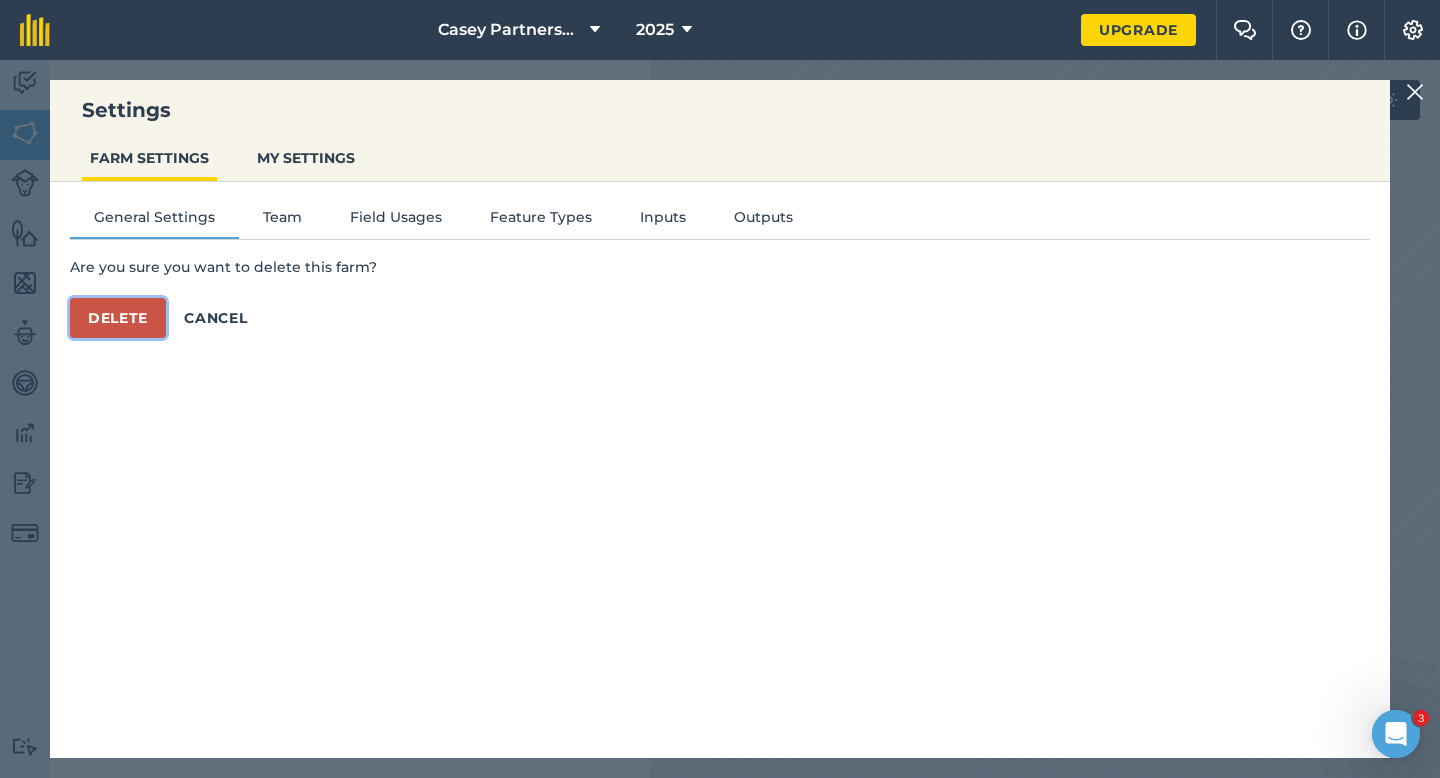 click on "Delete" at bounding box center [118, 318] 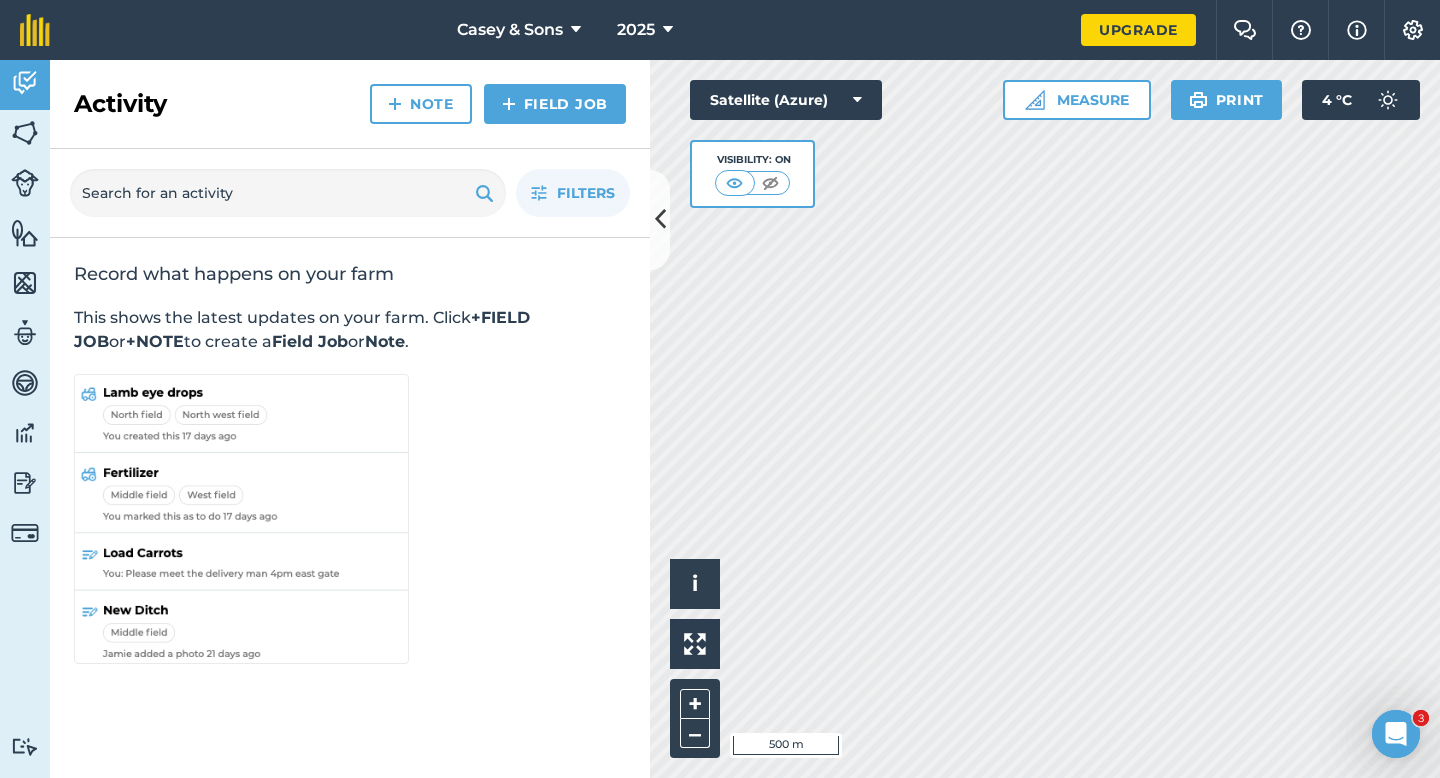 click on "Activity   Note   Field Job" at bounding box center (350, 104) 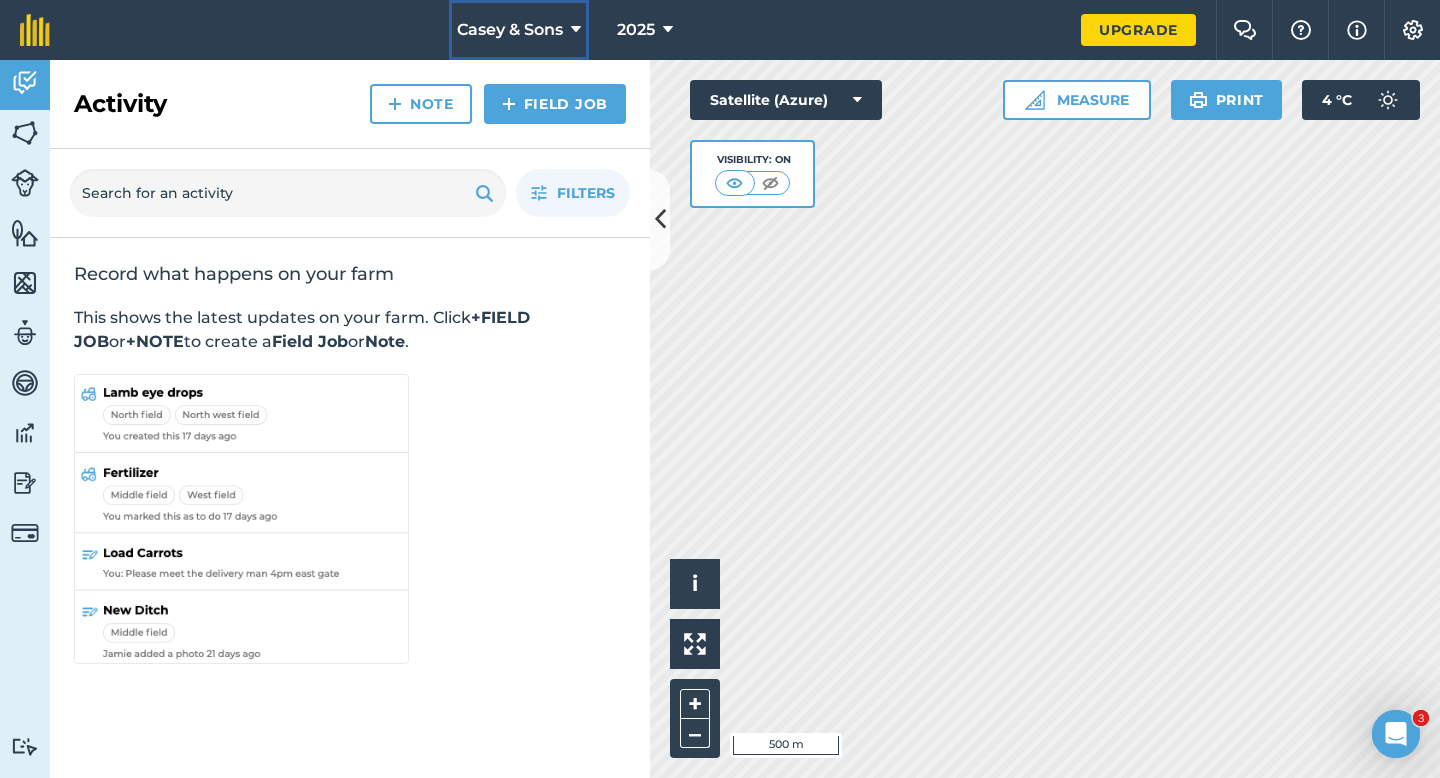 click on "Casey & Sons" at bounding box center (510, 30) 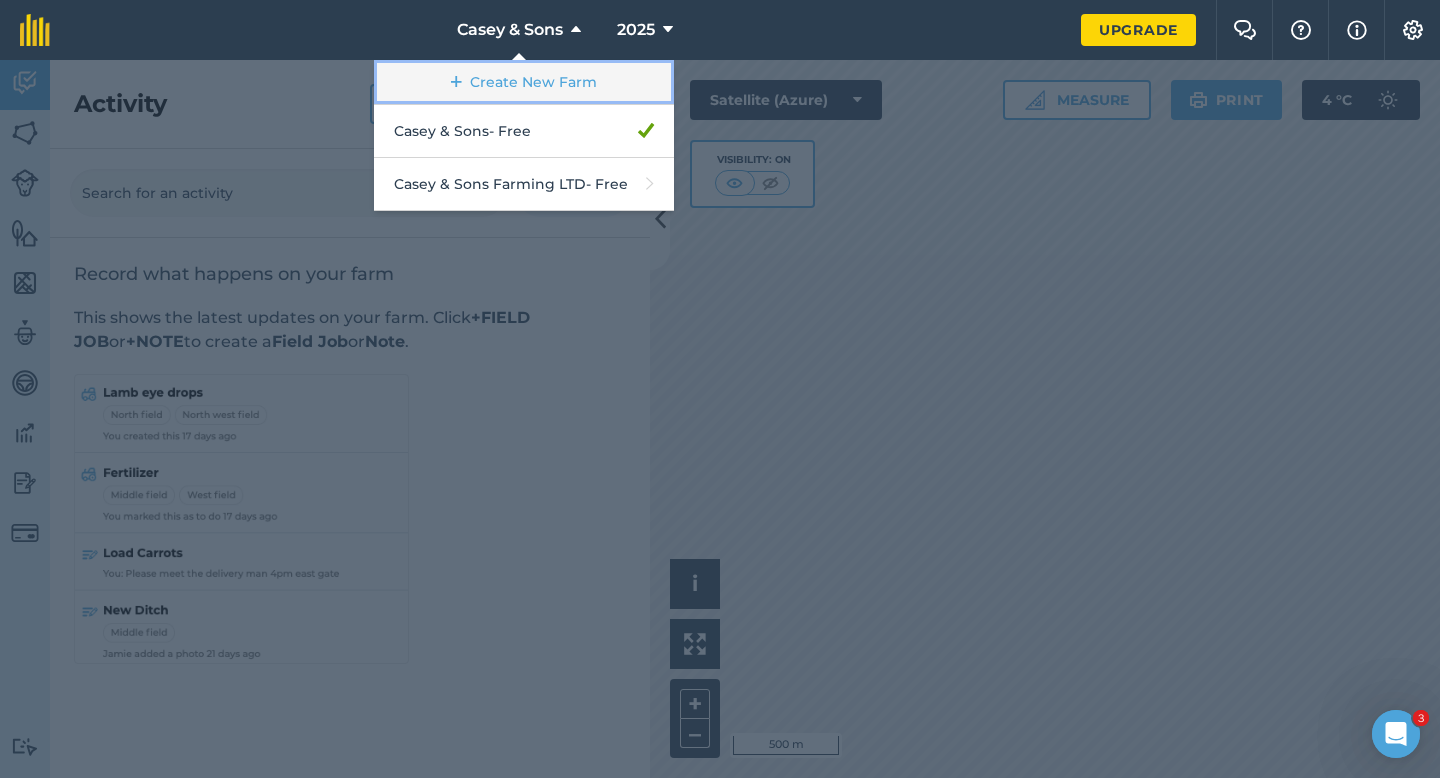 click on "Create New Farm" at bounding box center (524, 82) 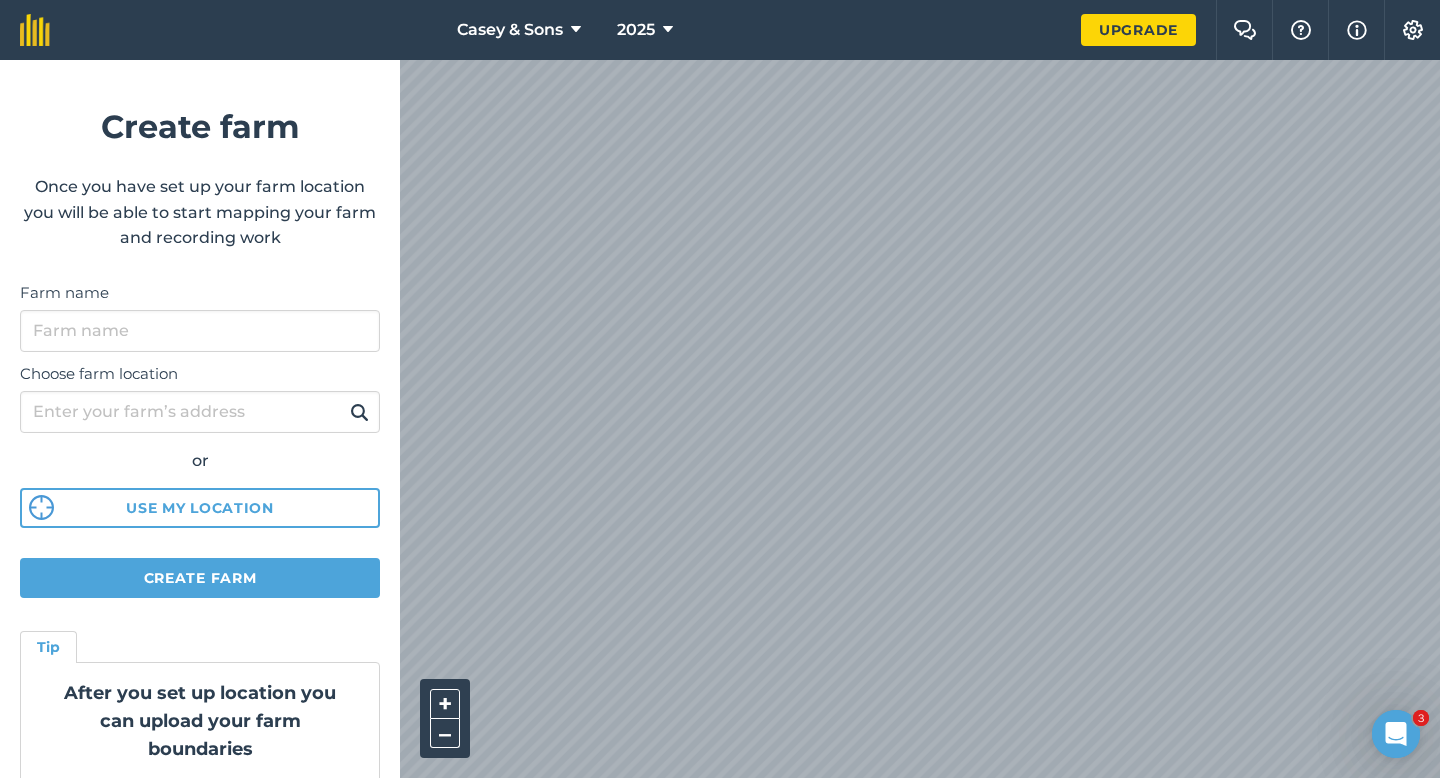click on "Farm name" at bounding box center (200, 316) 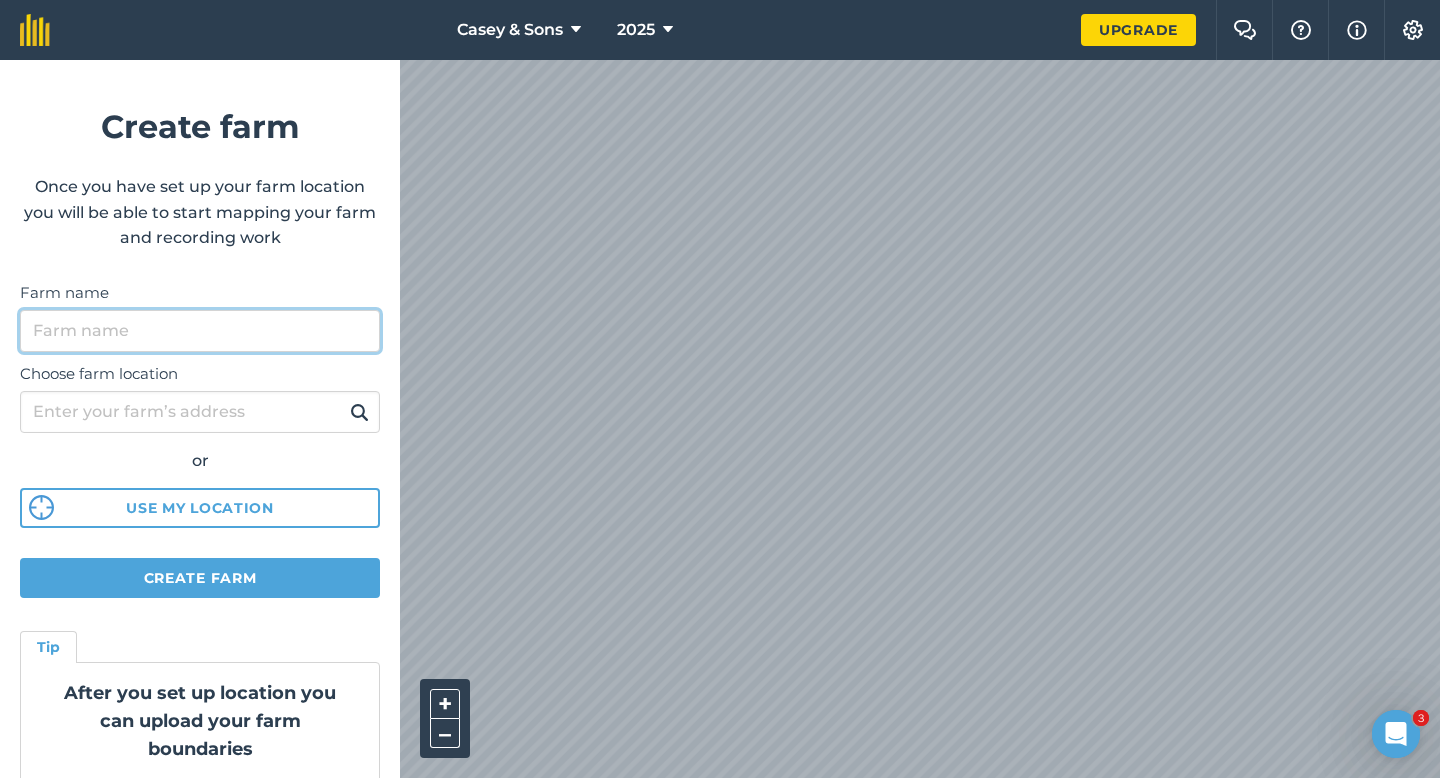 click on "Farm name" at bounding box center [200, 331] 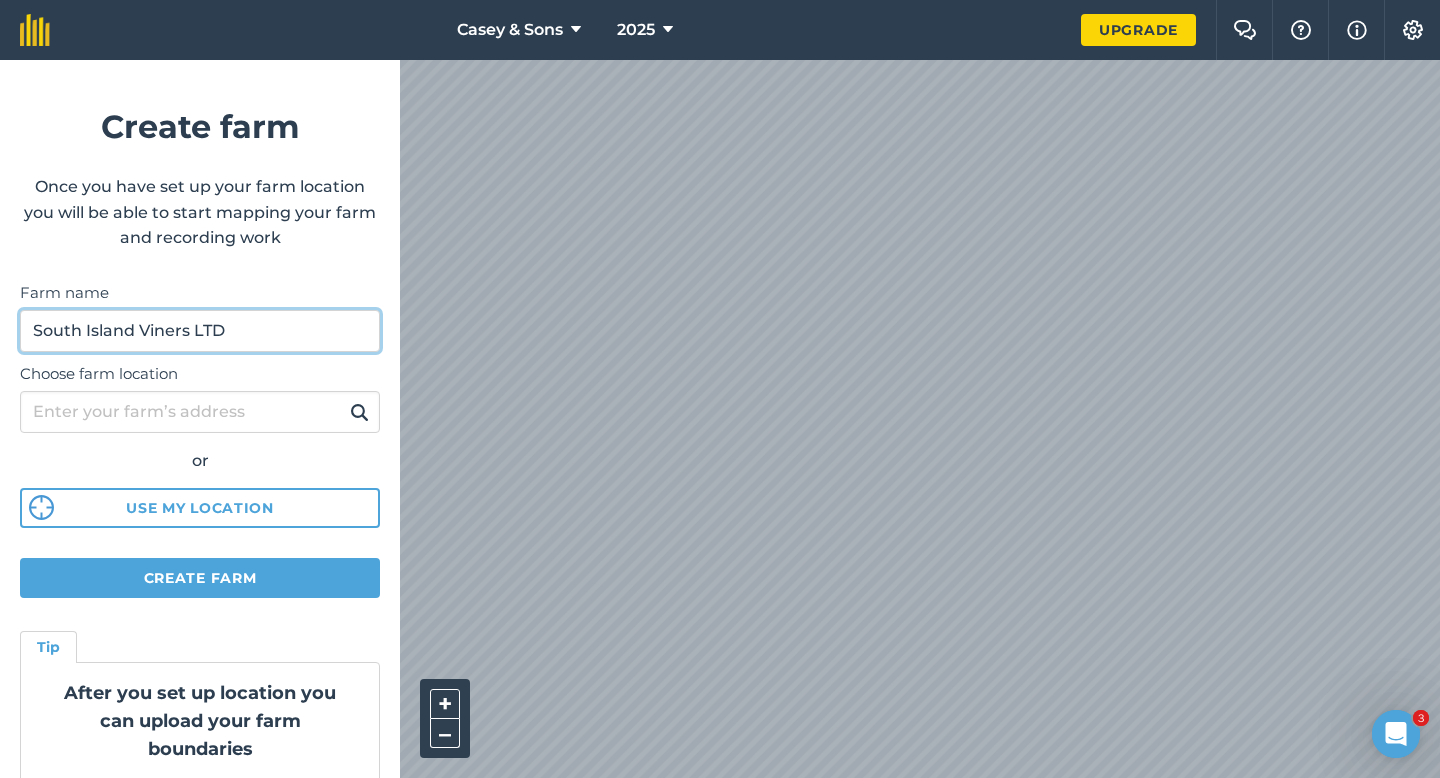 type on "South Island Viners LTD" 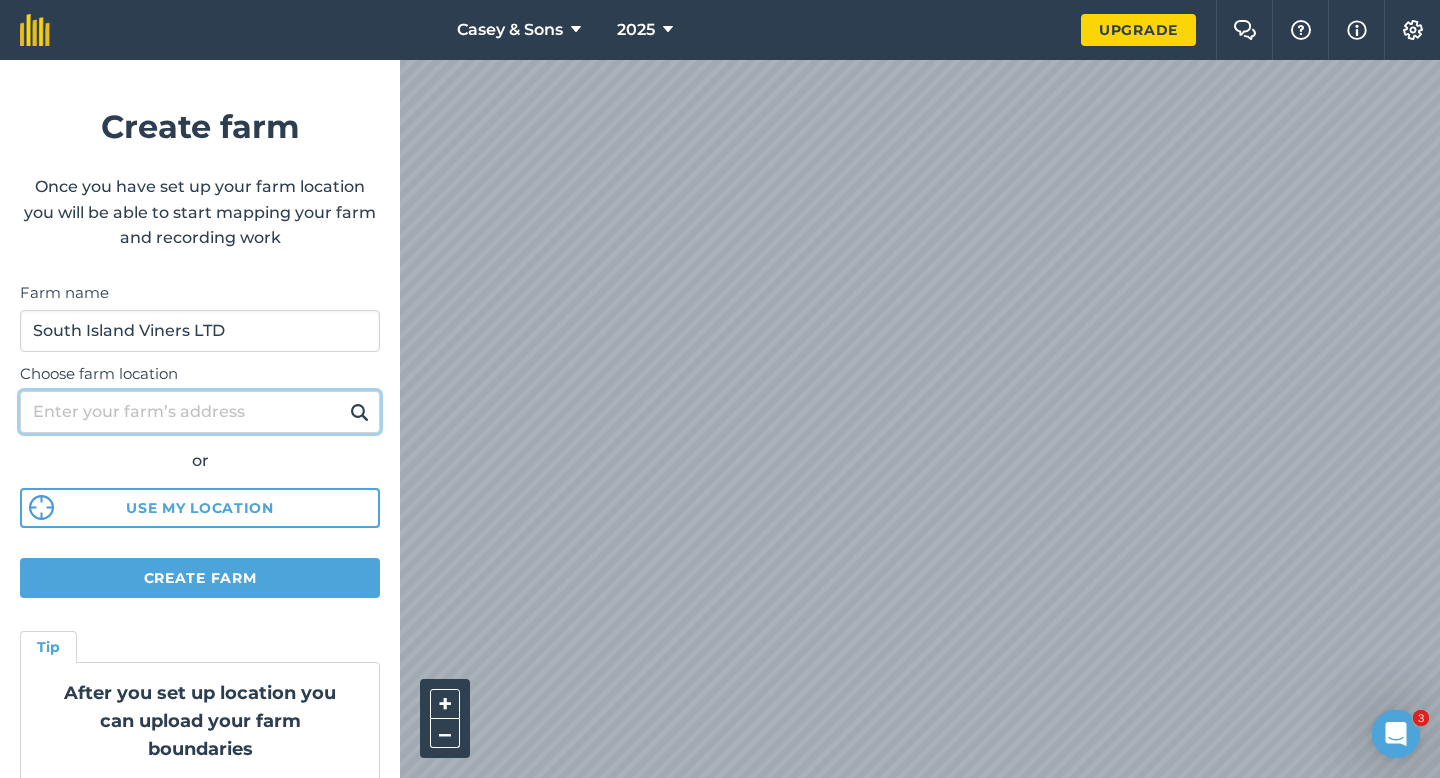 click on "Choose farm location" at bounding box center (200, 412) 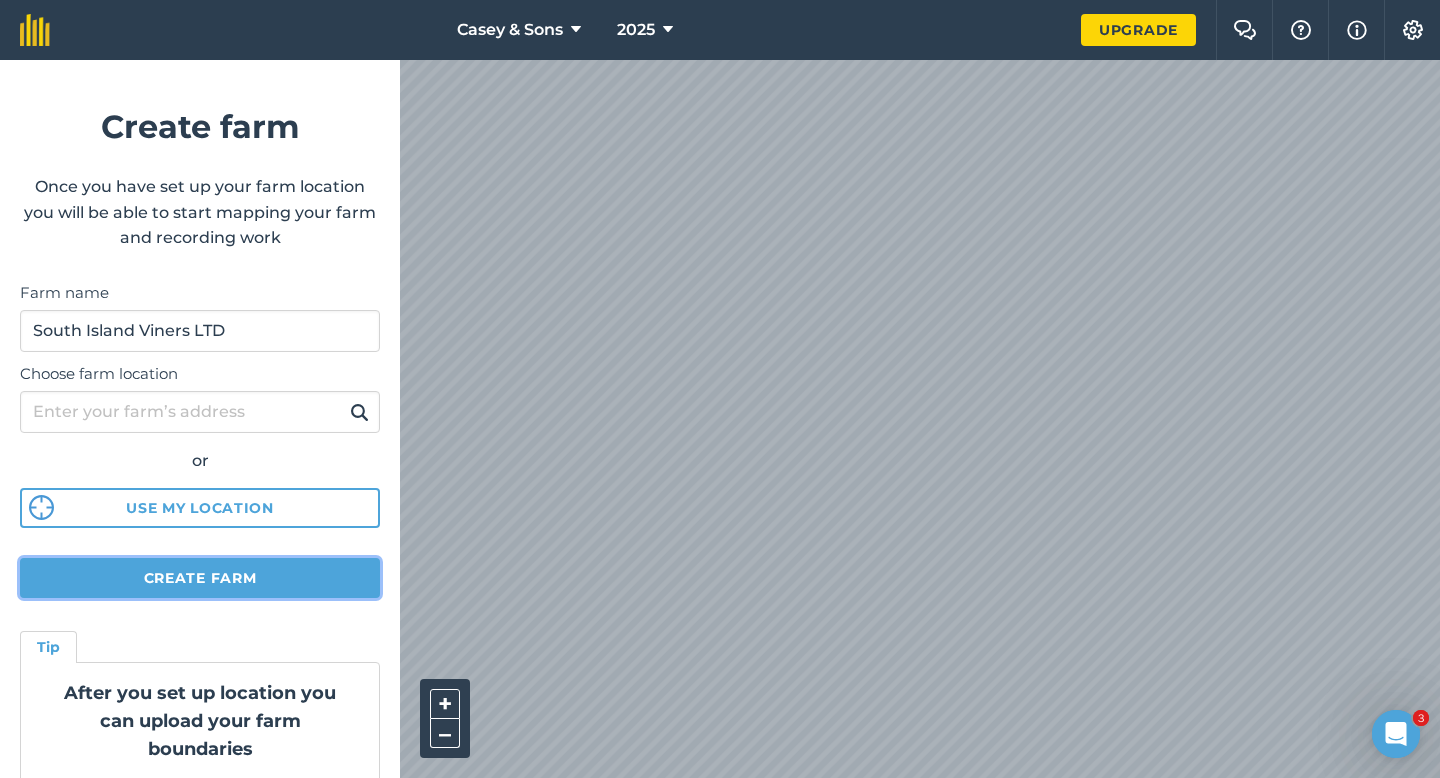 click on "Create farm" at bounding box center [200, 578] 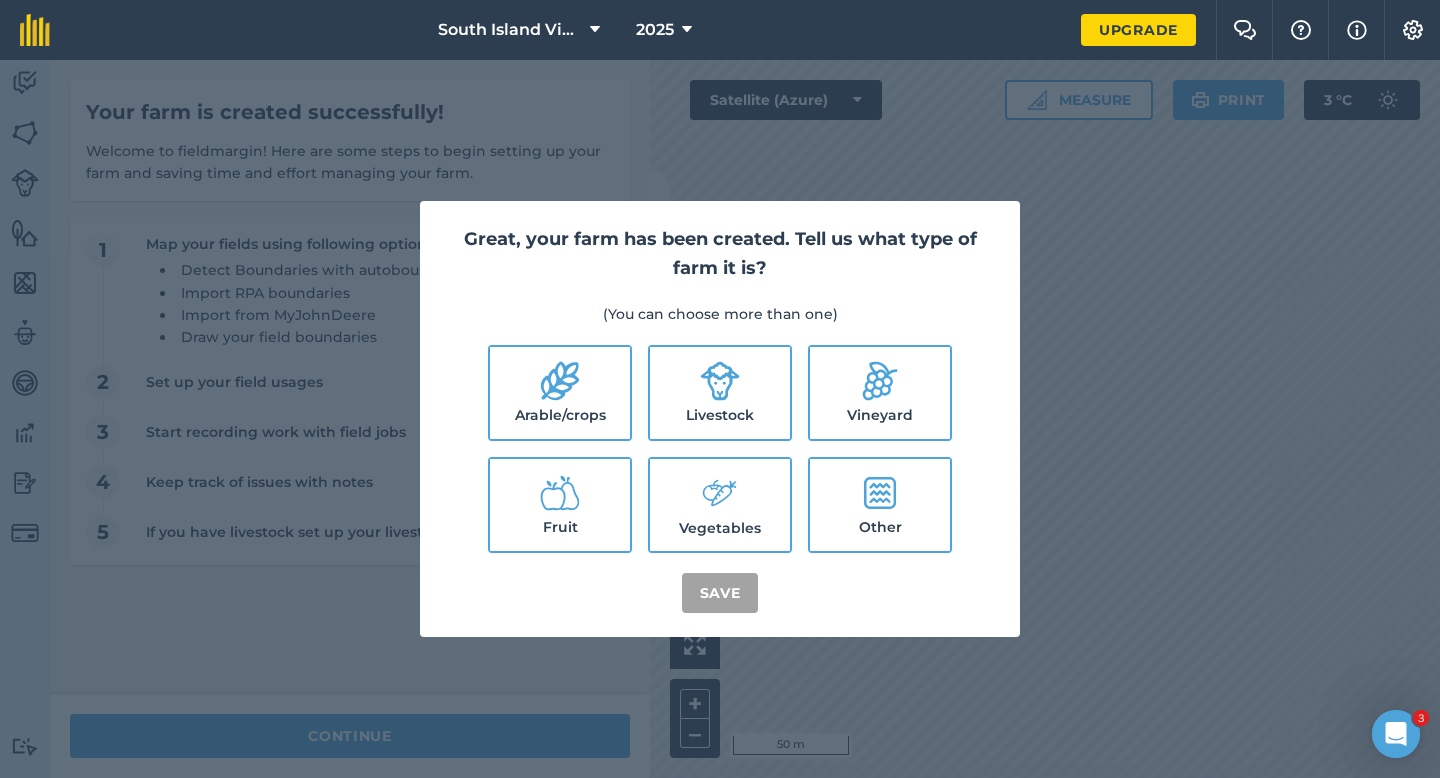 click on "Arable/crops Livestock Vineyard Fruit Vegetables Other" at bounding box center (720, 449) 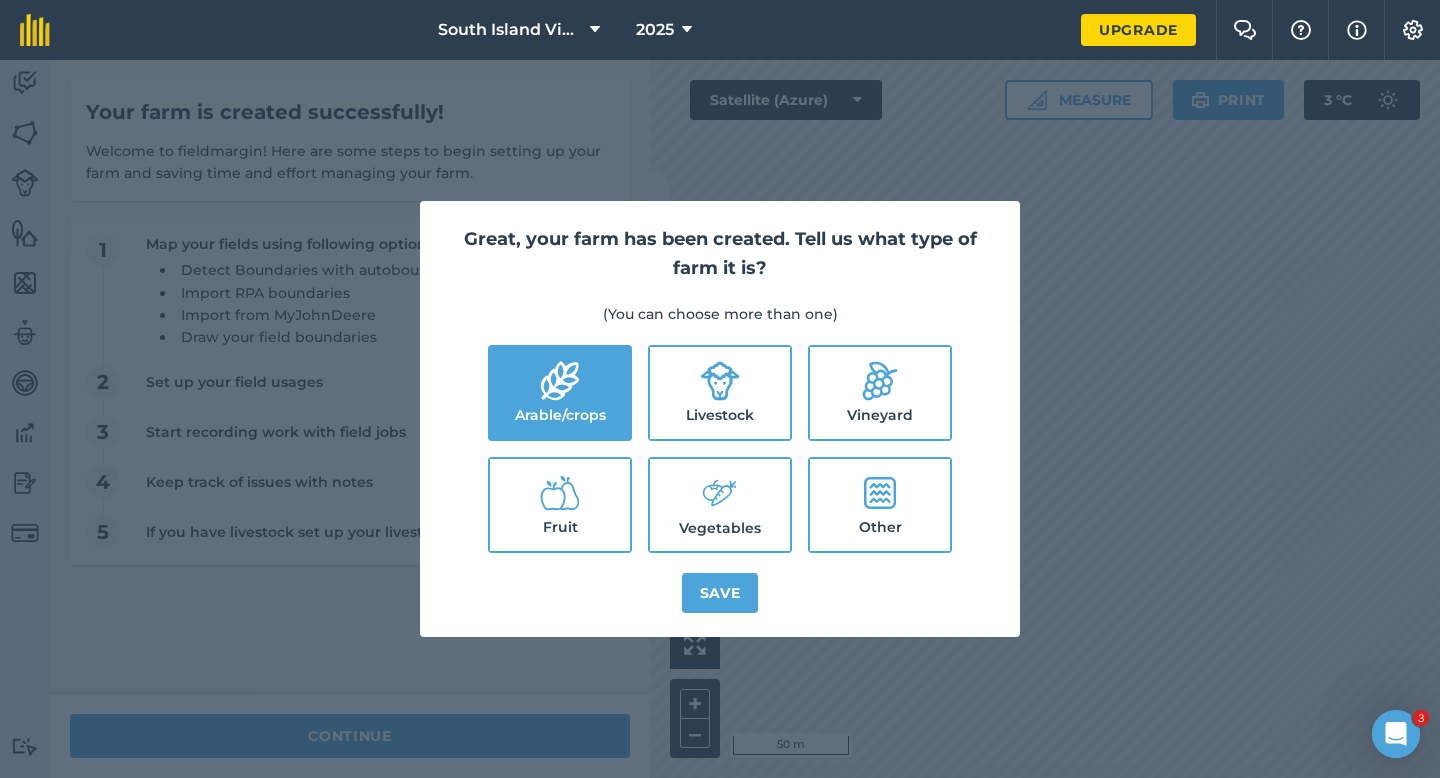 click on "Livestock" at bounding box center (720, 393) 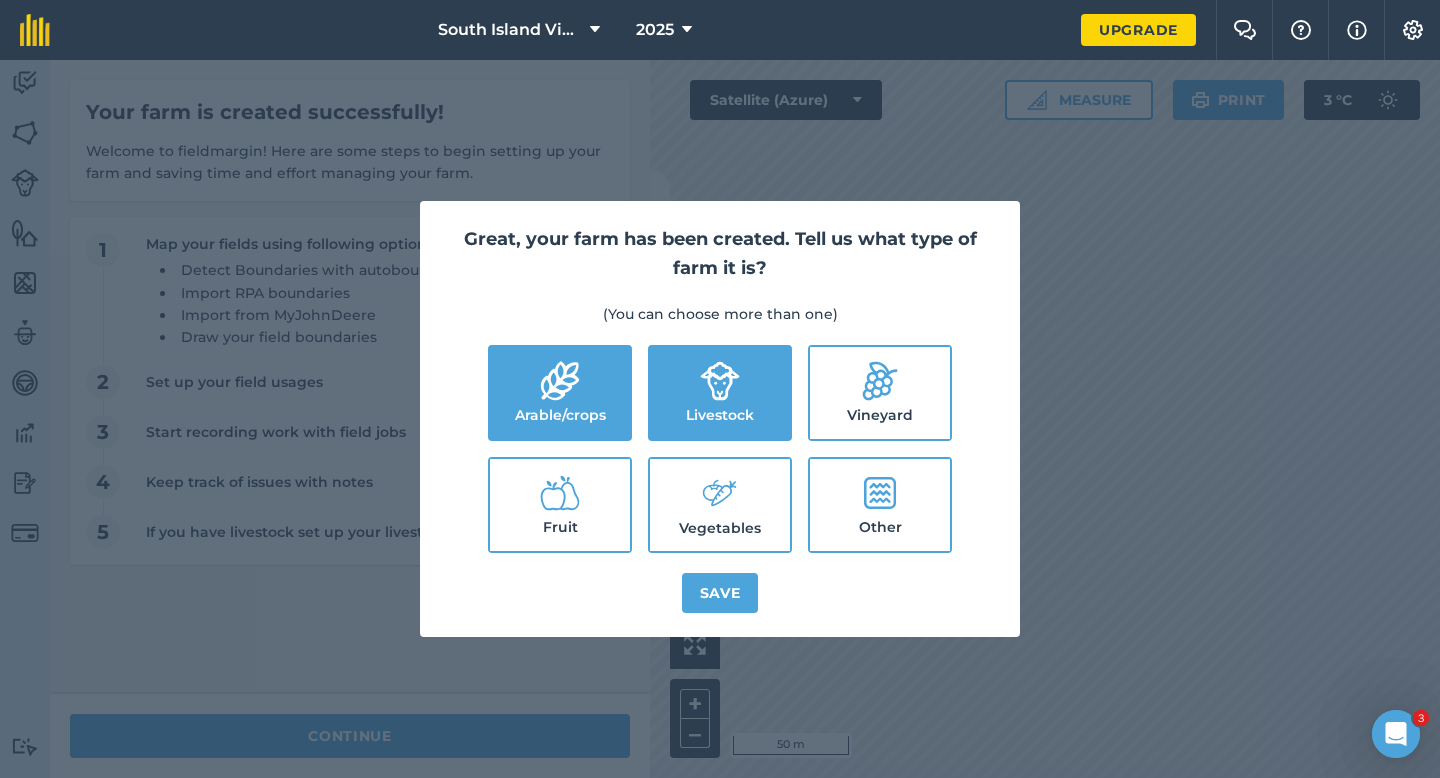 click on "Vegetables" at bounding box center (720, 505) 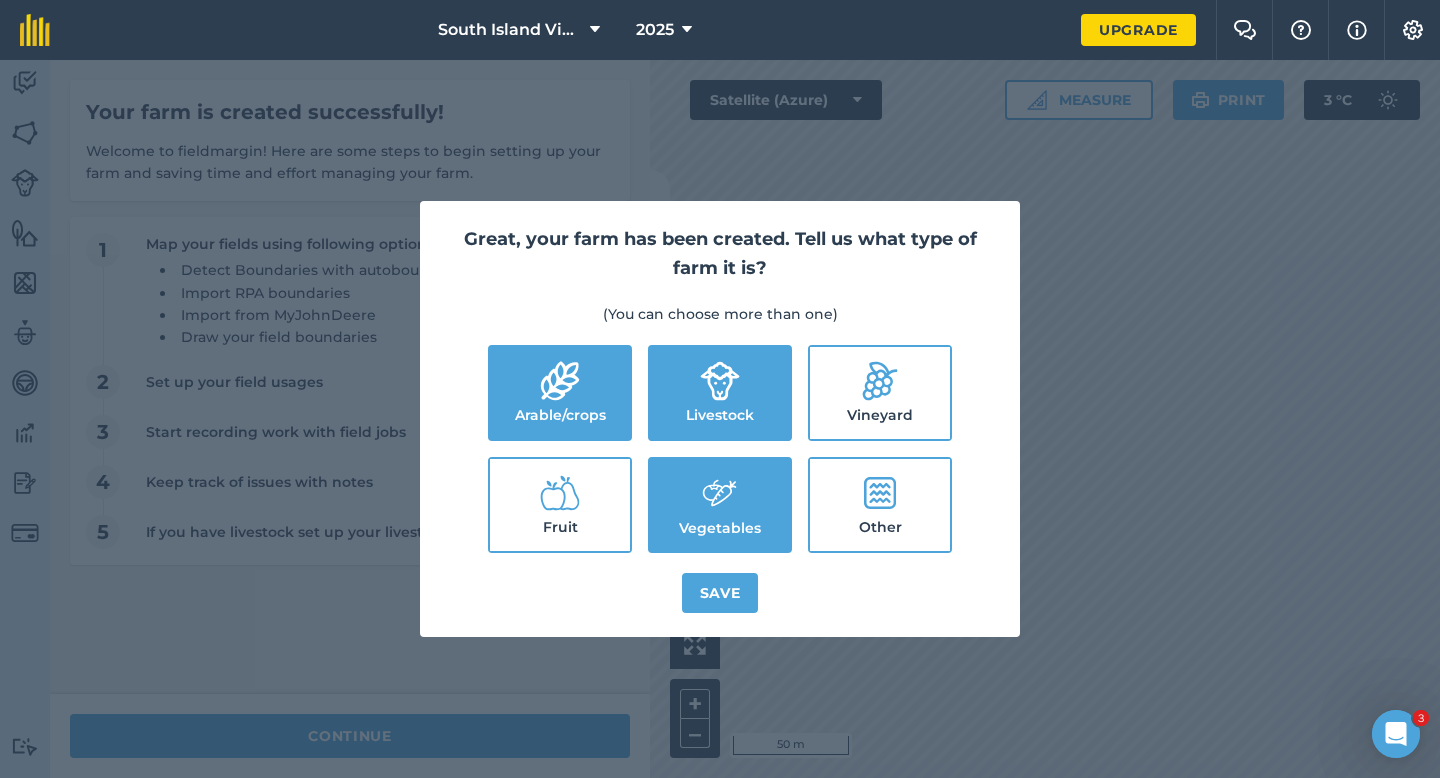 click on "Great, your farm has been created. Tell us what type of farm it is? (You can choose more than one) Arable/crops Livestock Vineyard Fruit Vegetables Other Save" at bounding box center (720, 419) 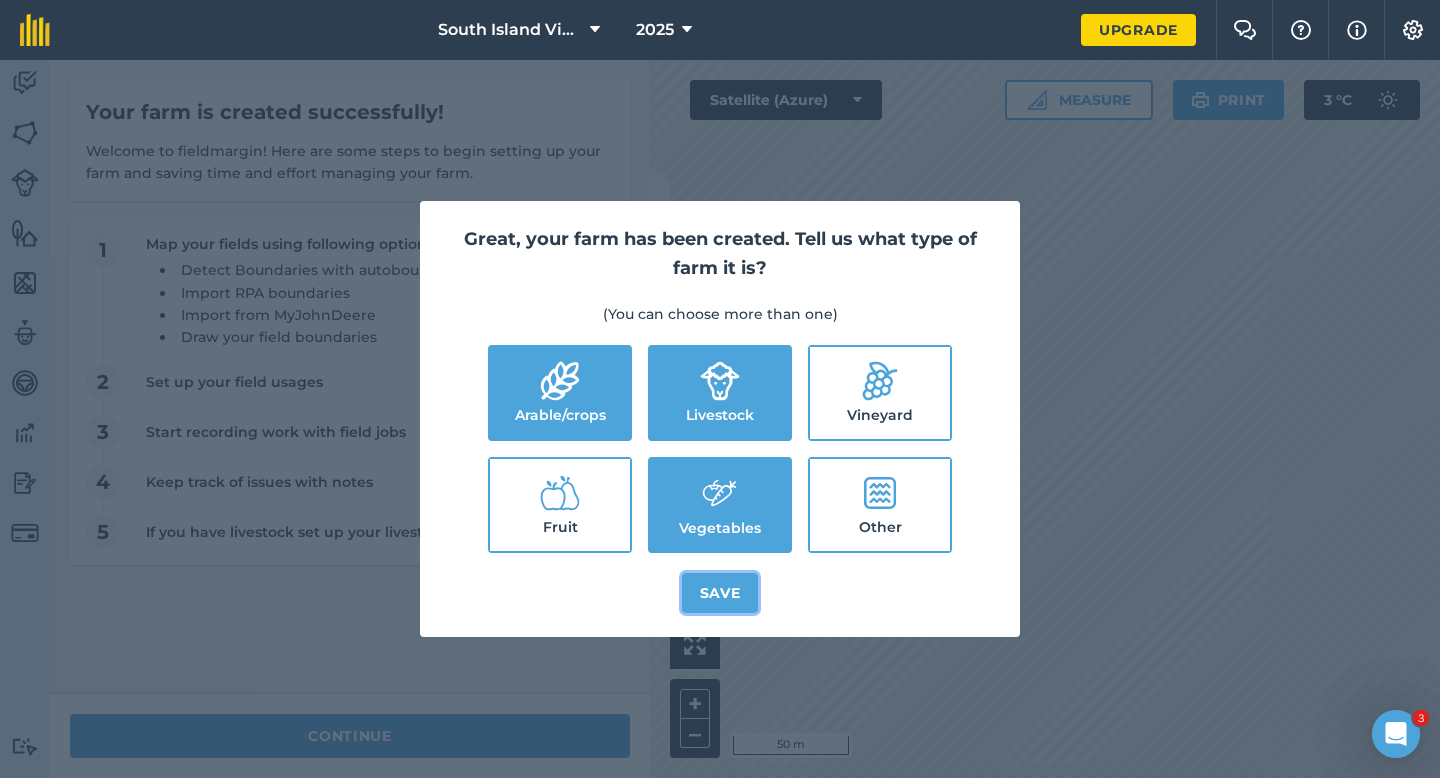 click on "Save" at bounding box center [720, 593] 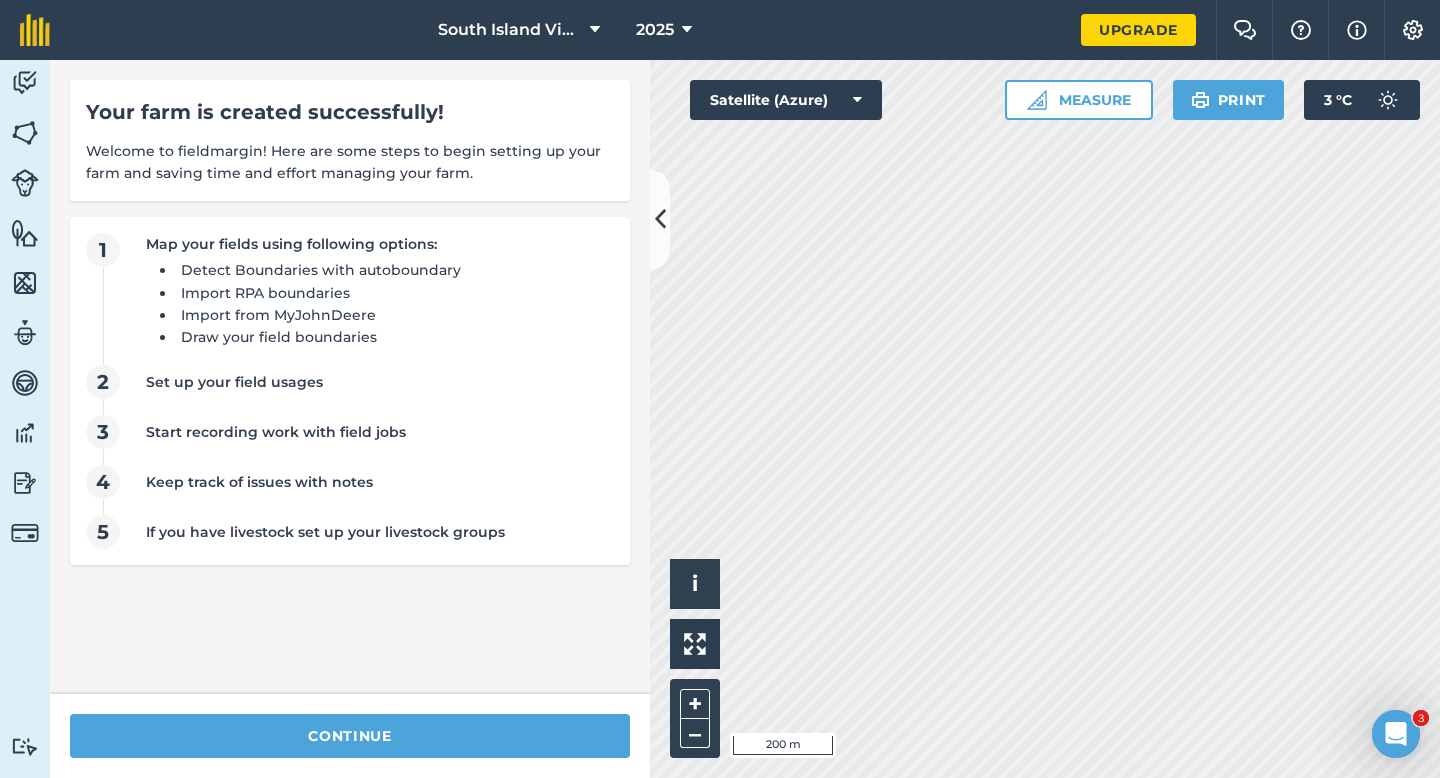 click on "continue" at bounding box center [350, 736] 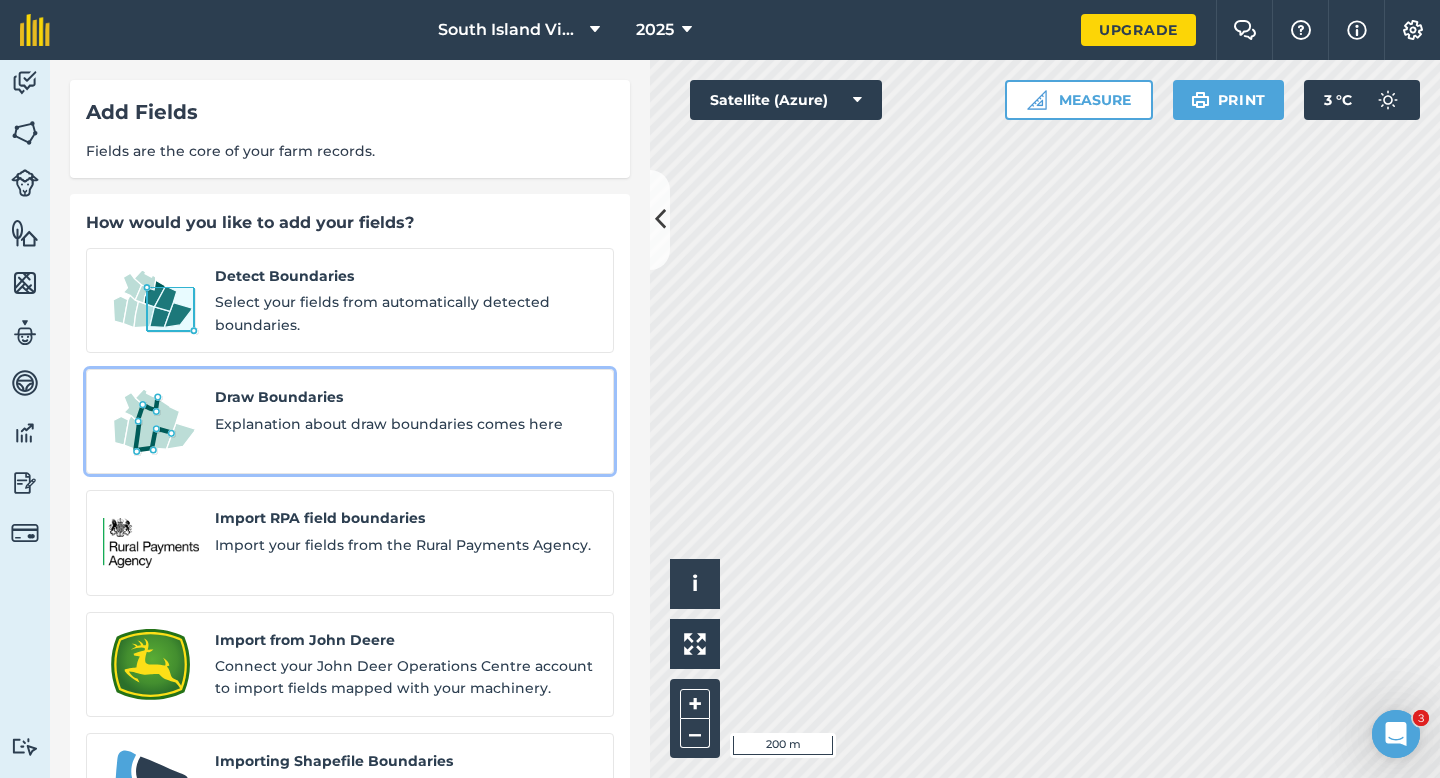 click on "Draw Boundaries Explanation about draw boundaries comes here" at bounding box center [350, 421] 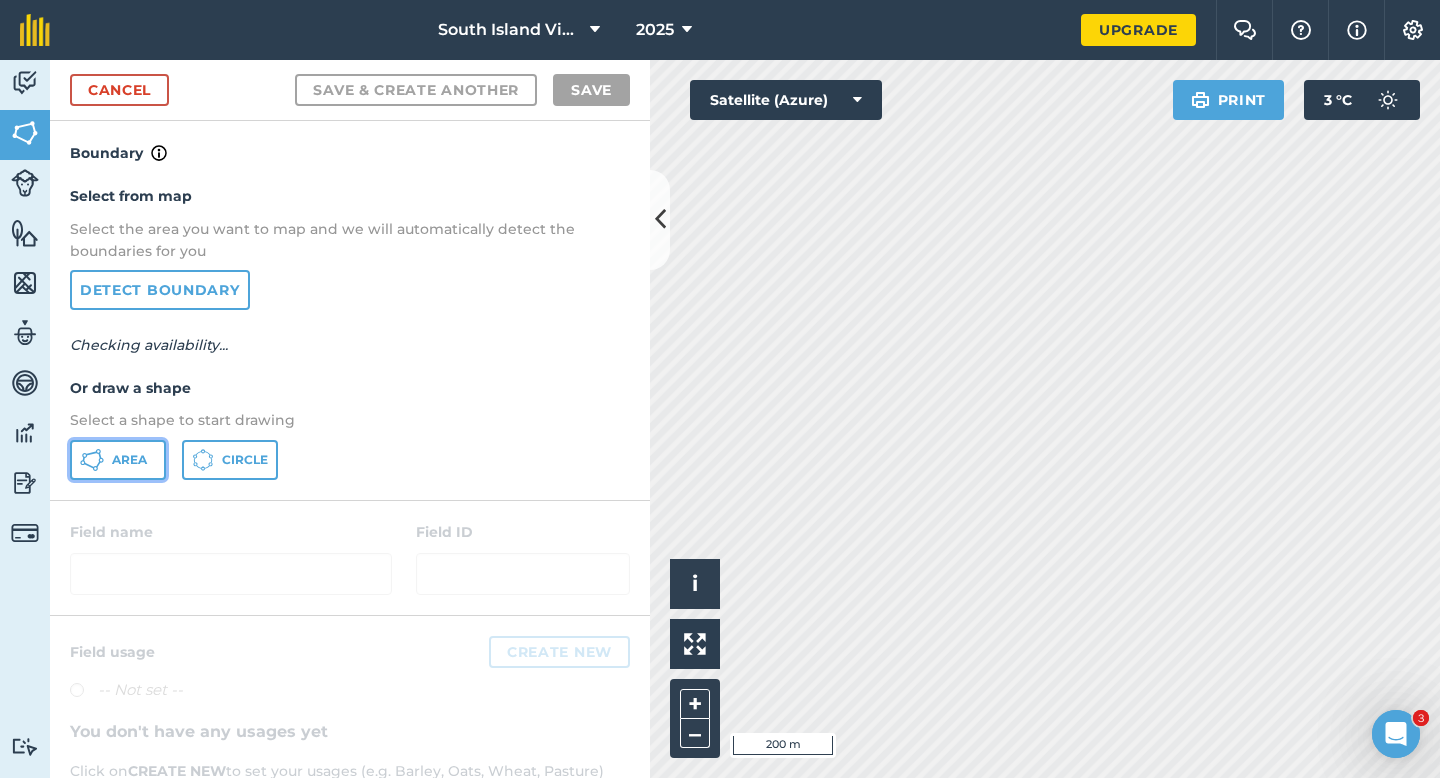 click on "Area" at bounding box center (129, 460) 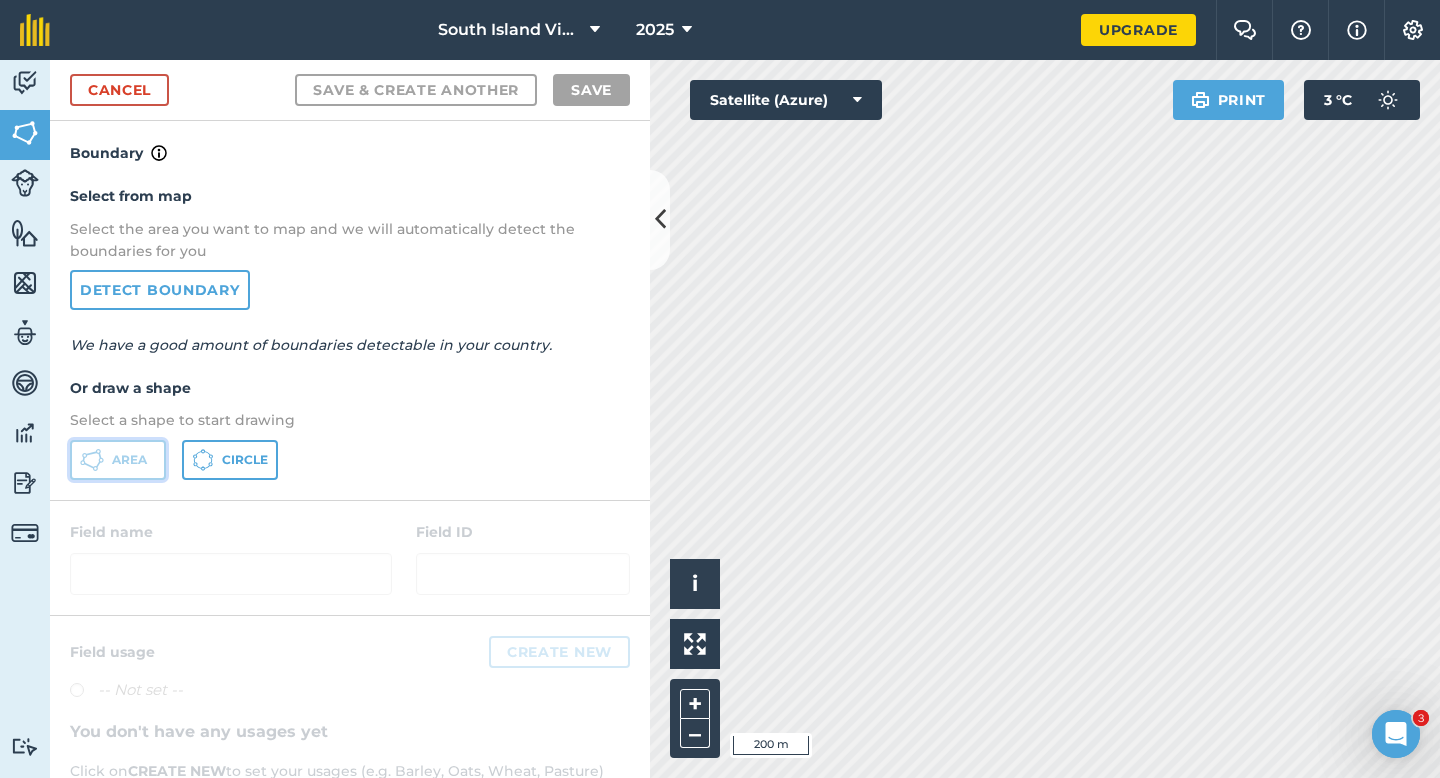 click on "Area" at bounding box center [129, 460] 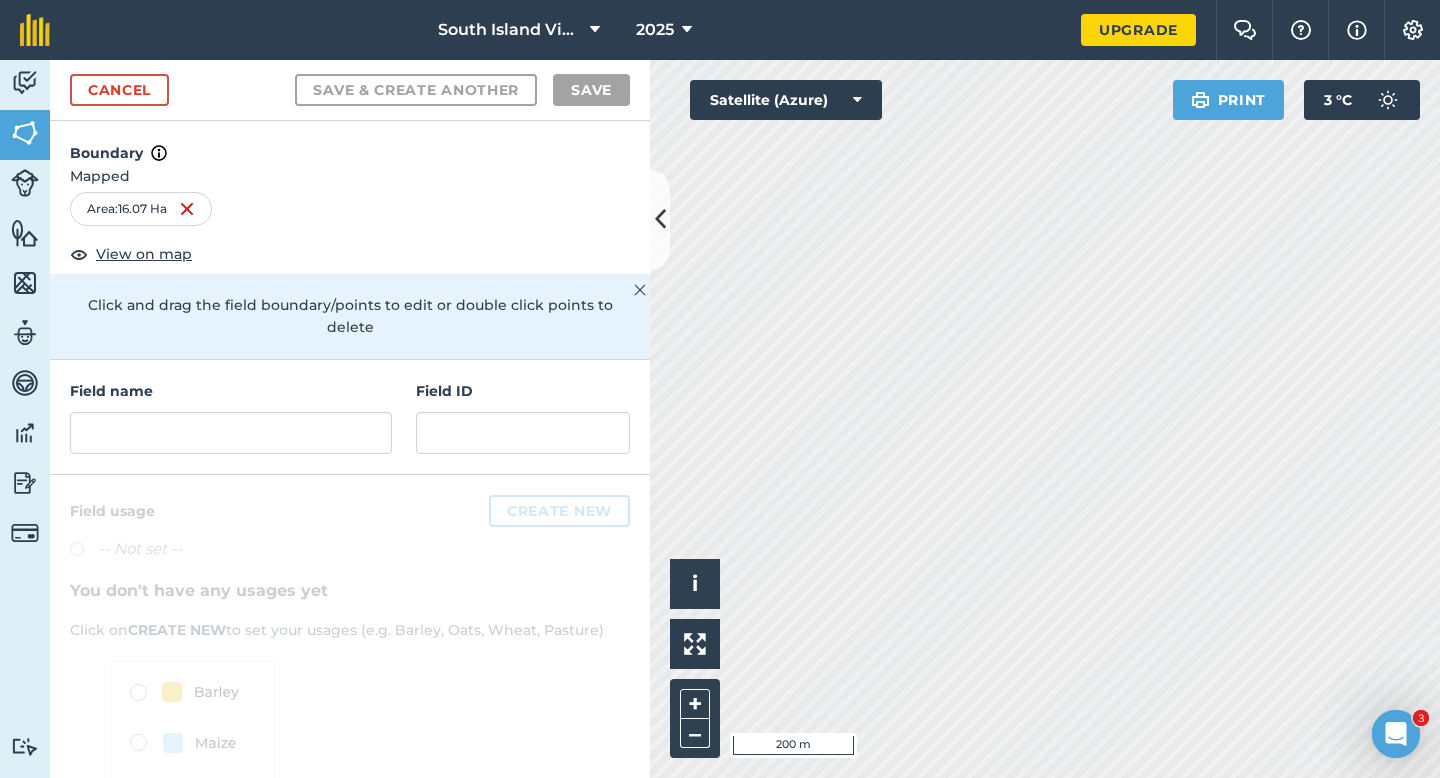 click on "Field name Field ID" at bounding box center (350, 417) 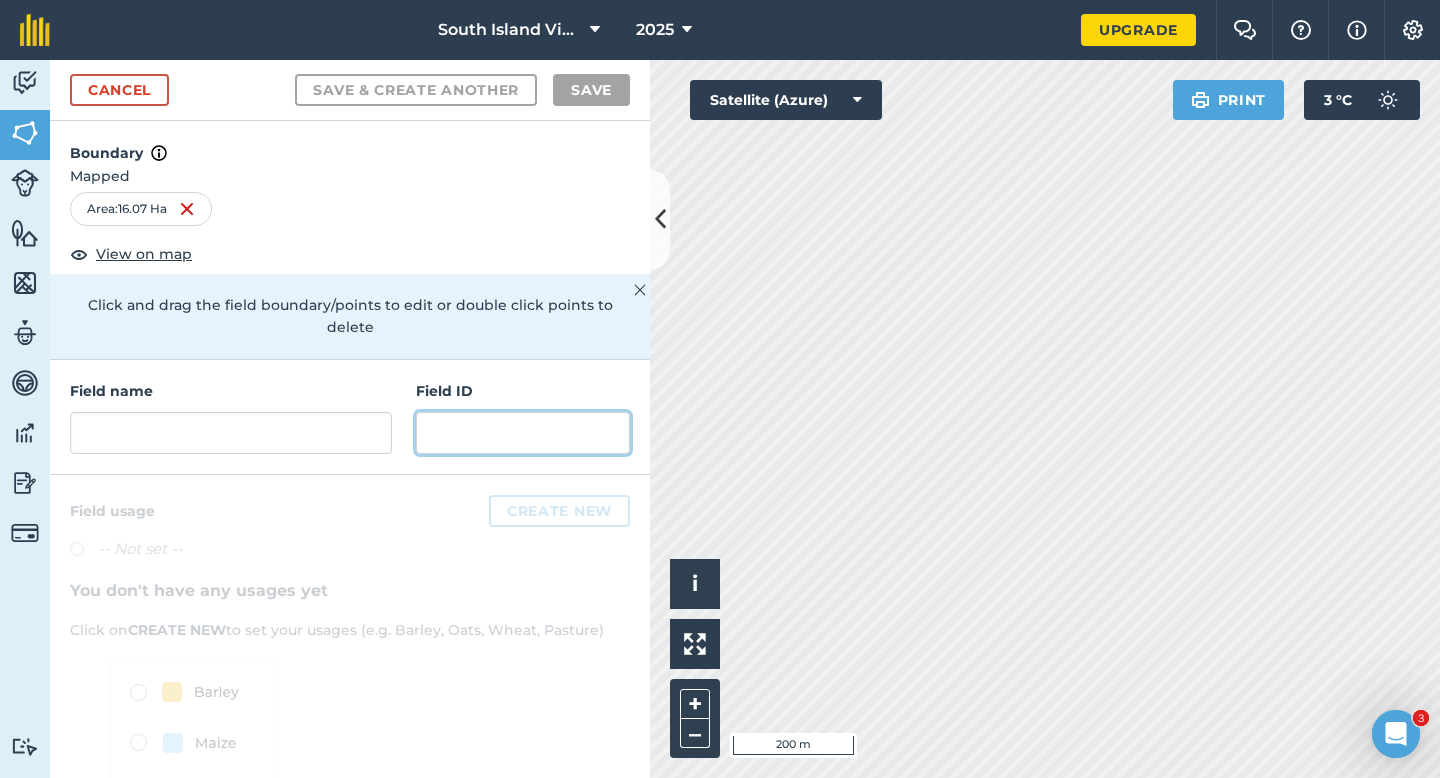 click at bounding box center (523, 433) 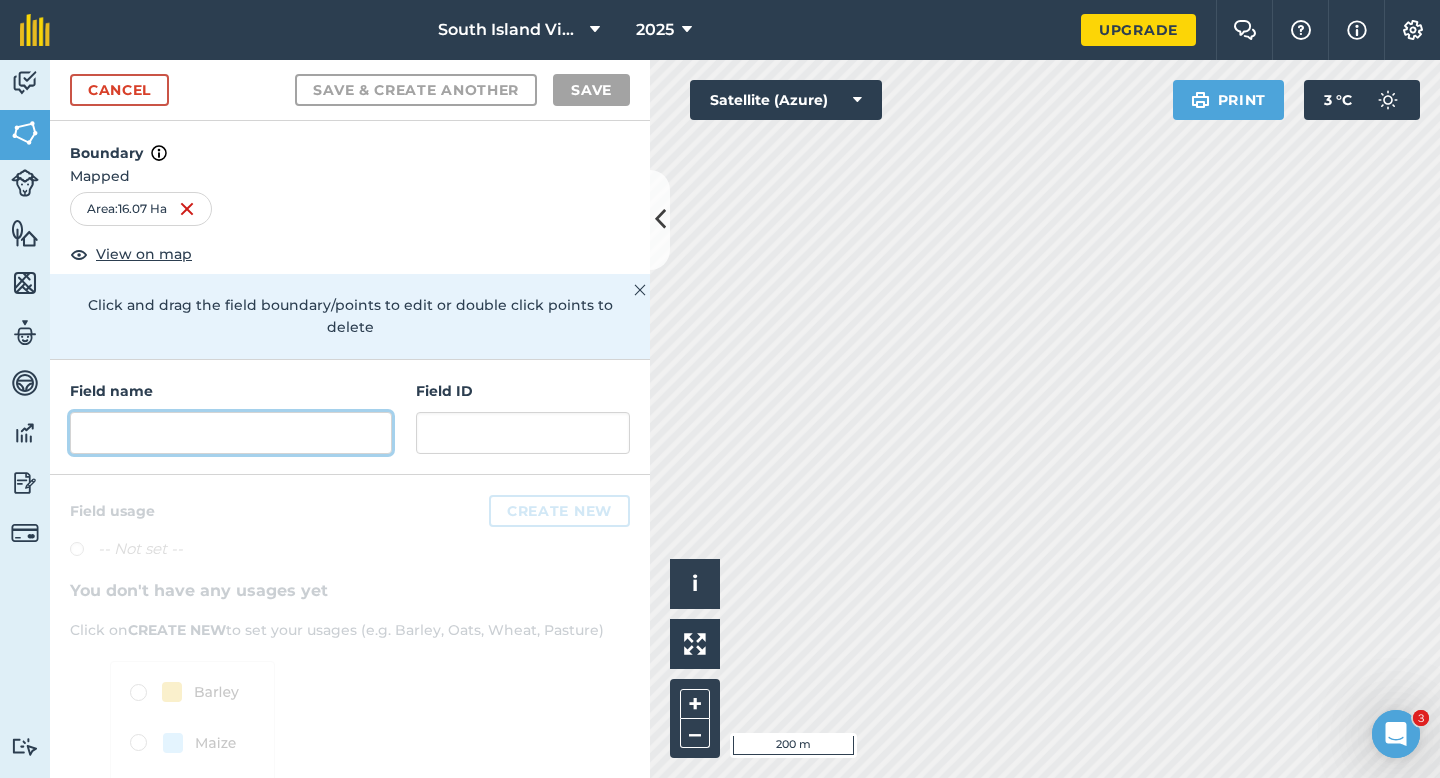 click at bounding box center [231, 433] 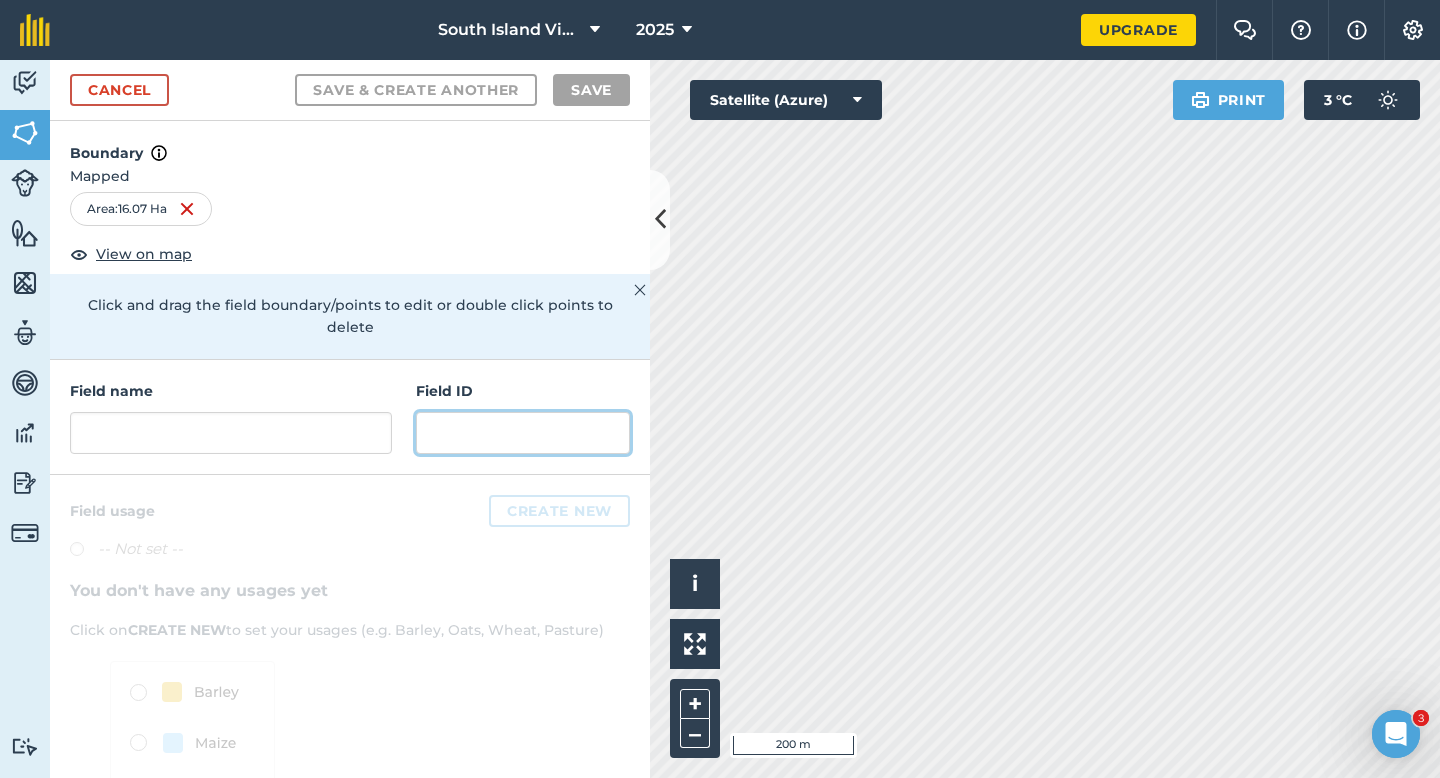 click at bounding box center (523, 433) 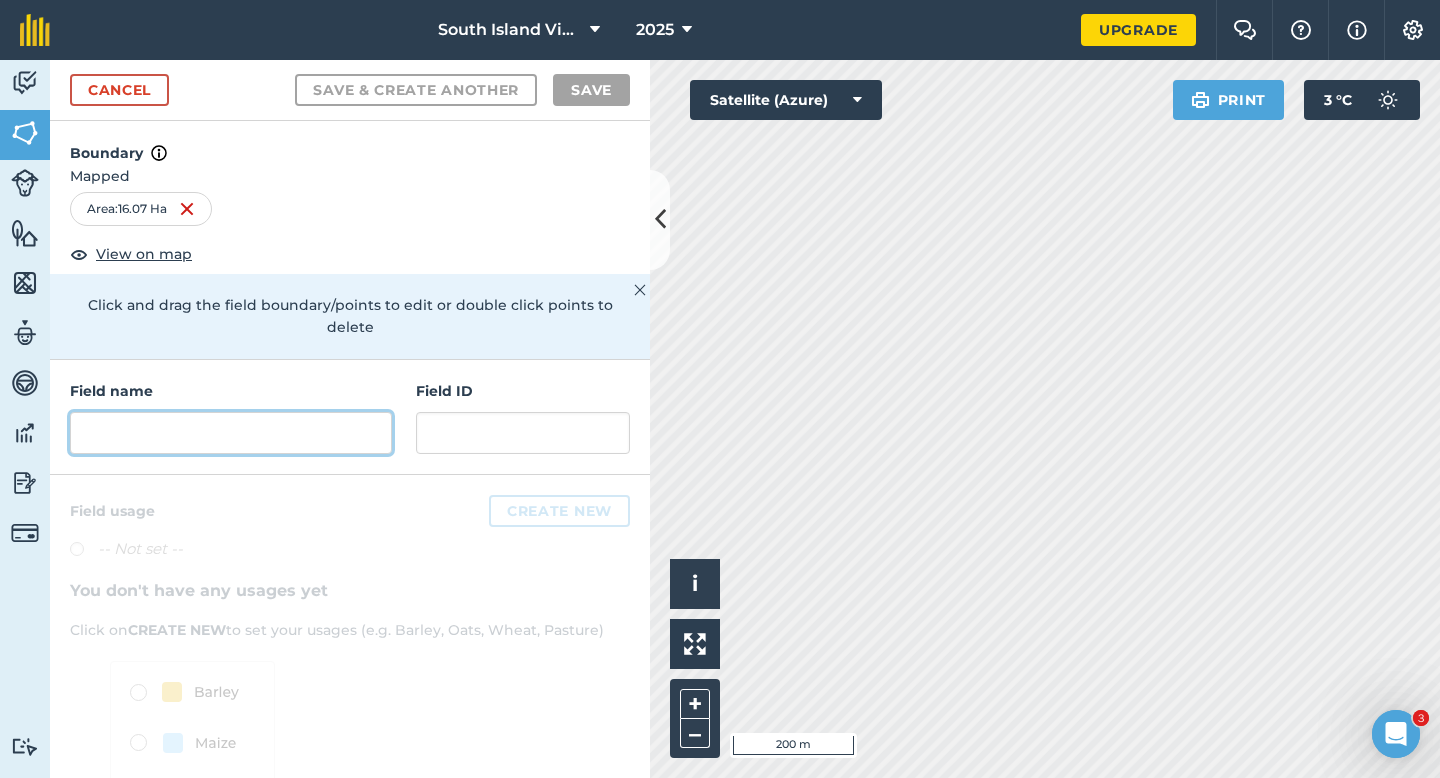 click at bounding box center [231, 433] 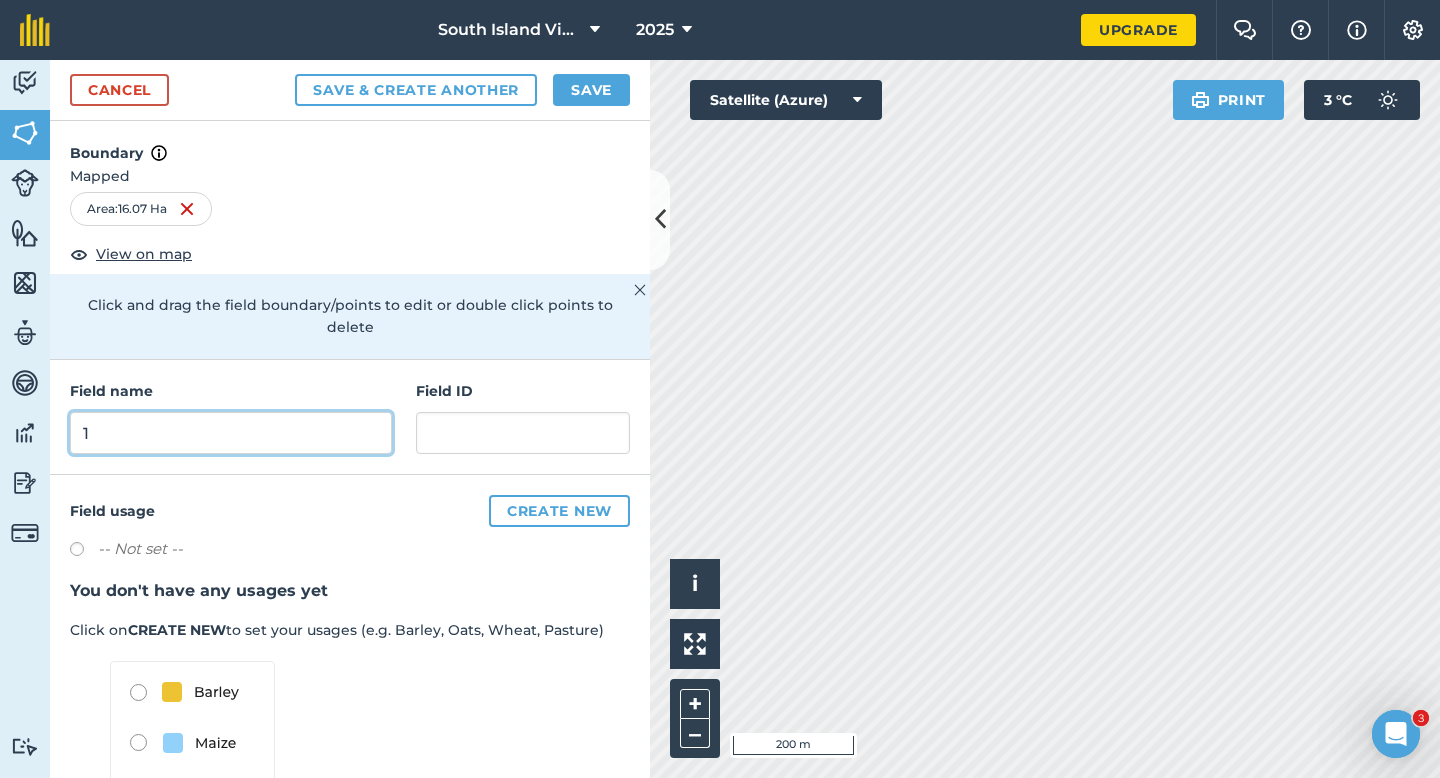 type on "1" 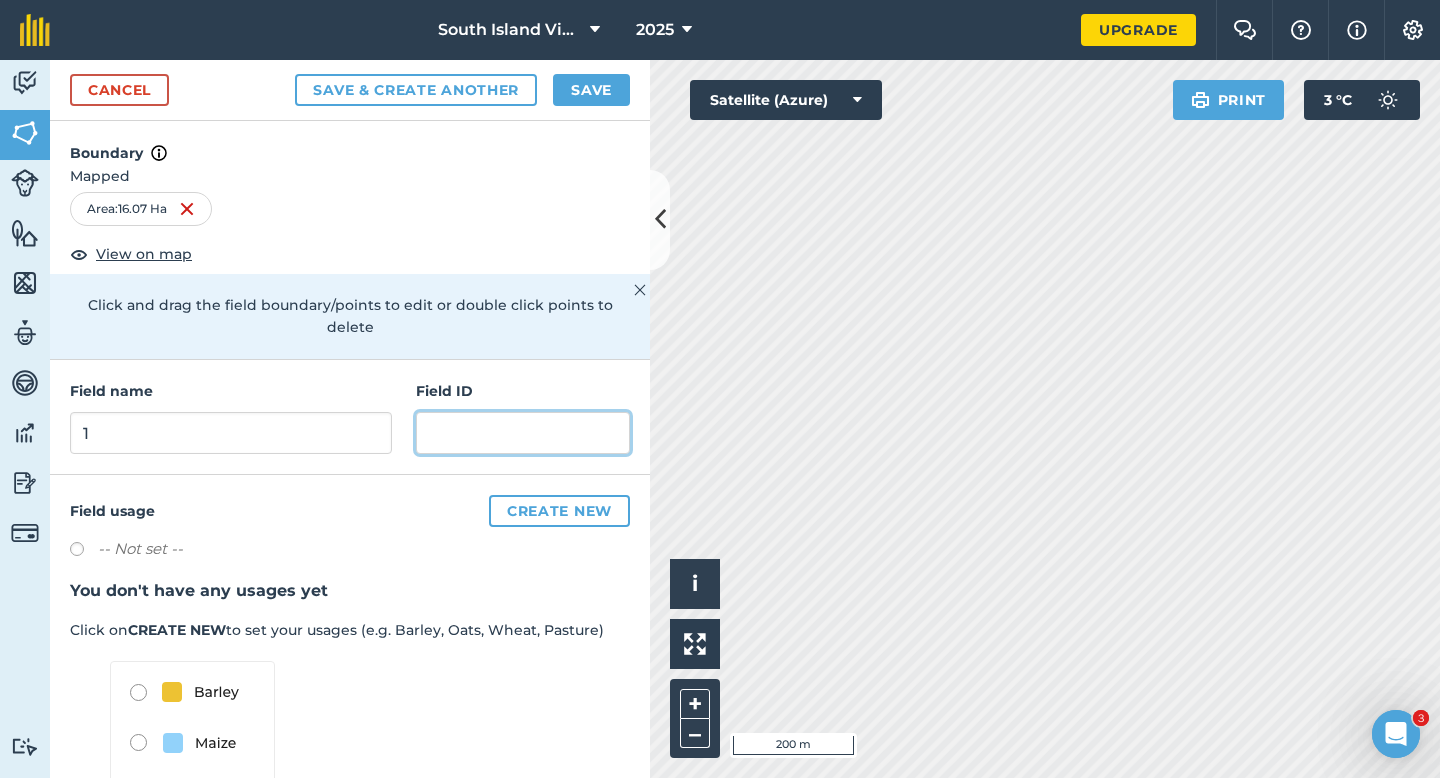 click at bounding box center [523, 433] 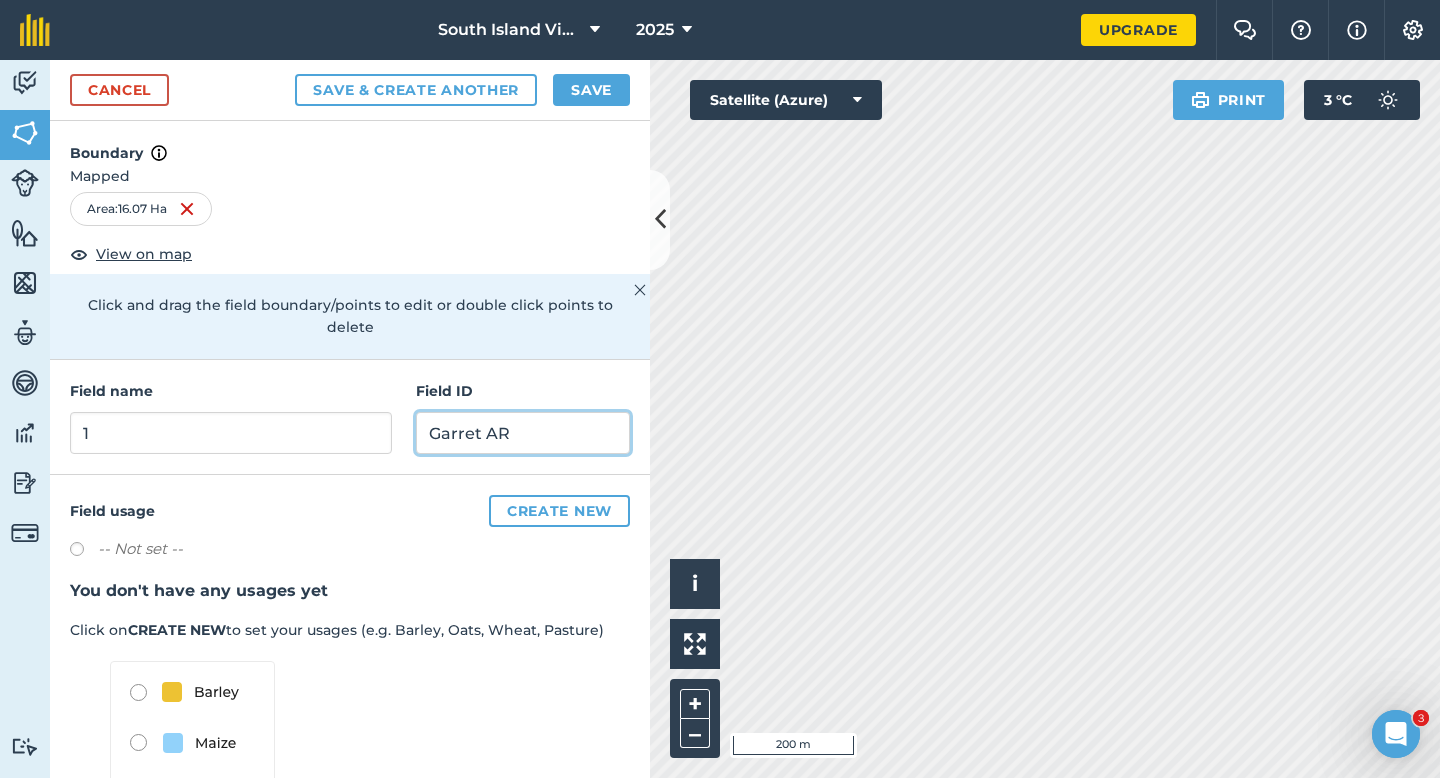 type on "Garret AR" 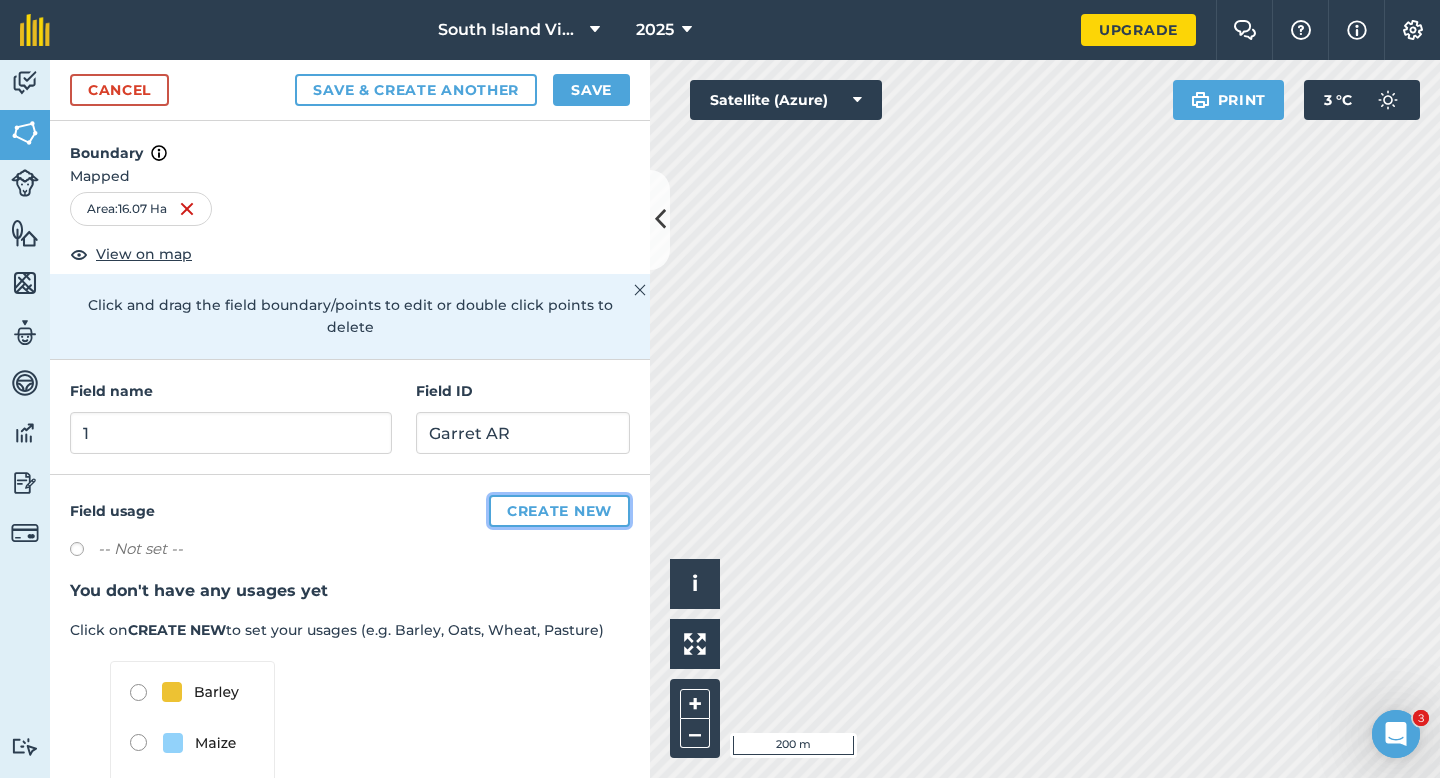 click on "Create new" at bounding box center [559, 511] 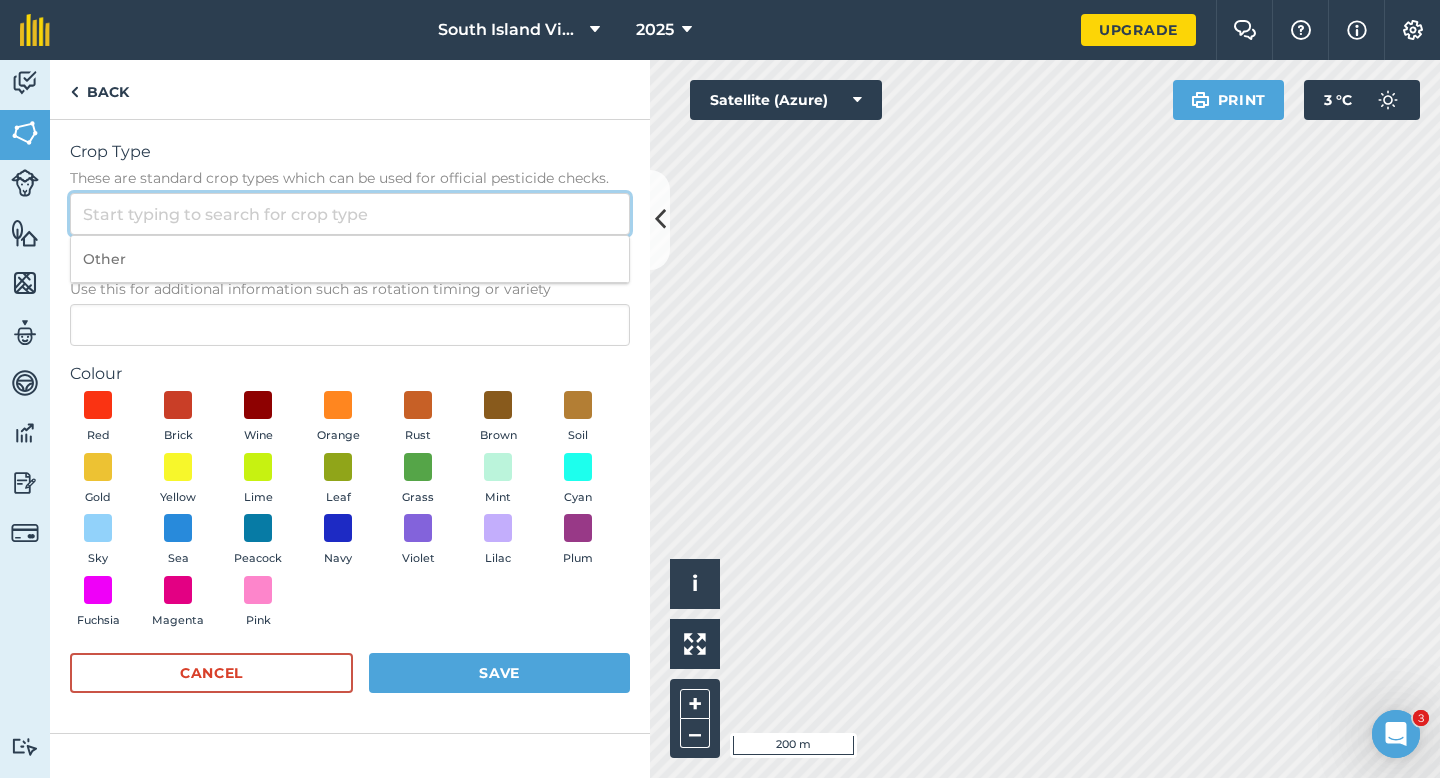 click on "Crop Type These are standard crop types which can be used for official pesticide checks." at bounding box center (350, 214) 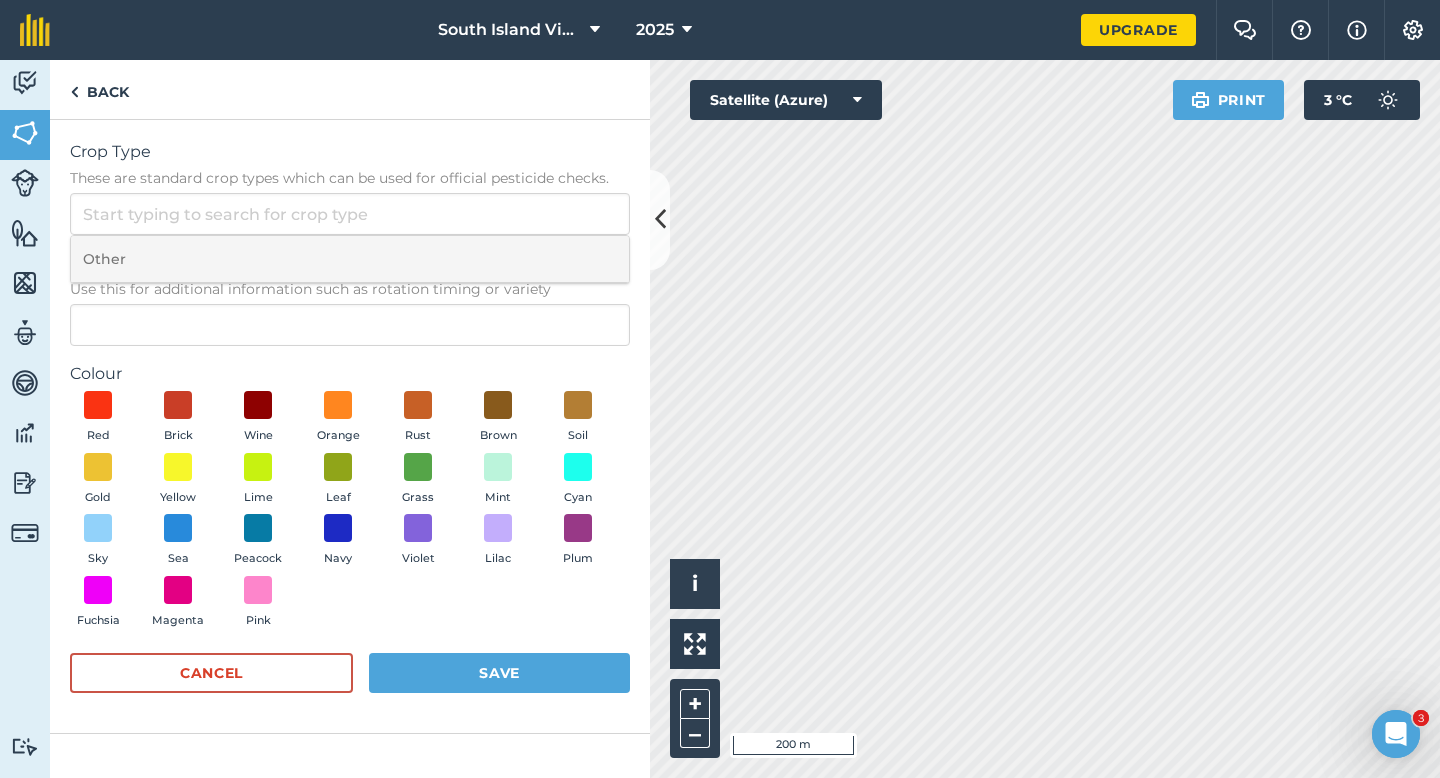 click on "Other" at bounding box center (350, 259) 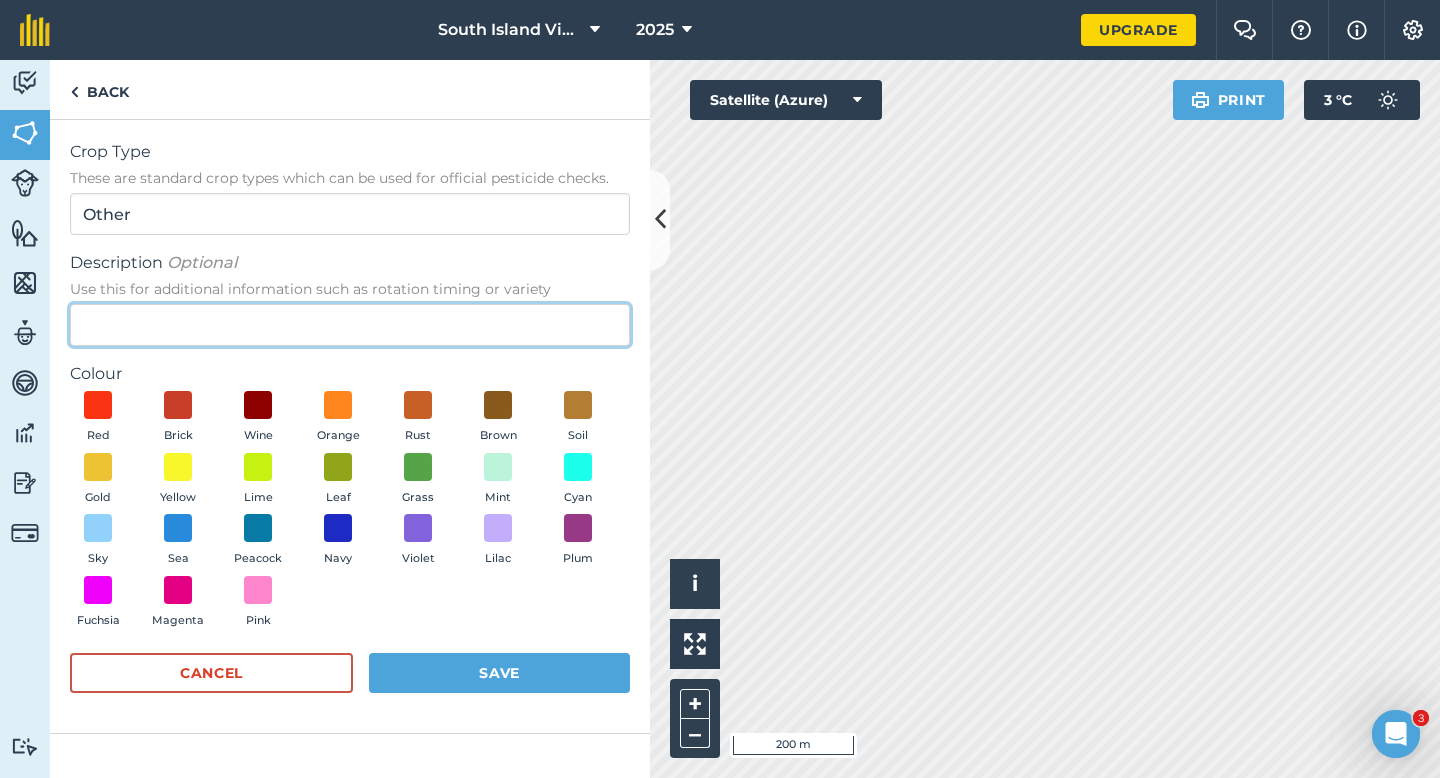 click on "Description   Optional Use this for additional information such as rotation timing or variety" at bounding box center (350, 325) 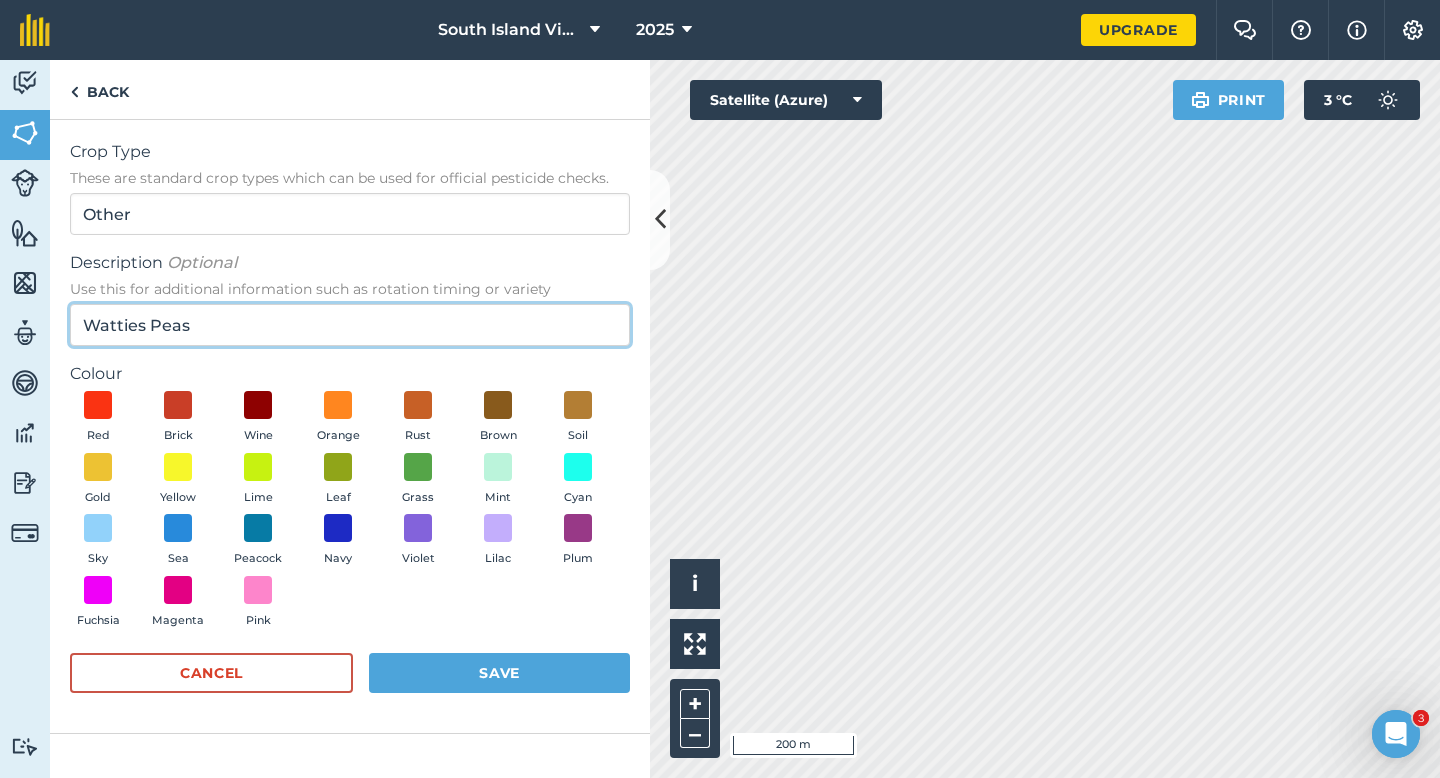 type on "Watties Peas" 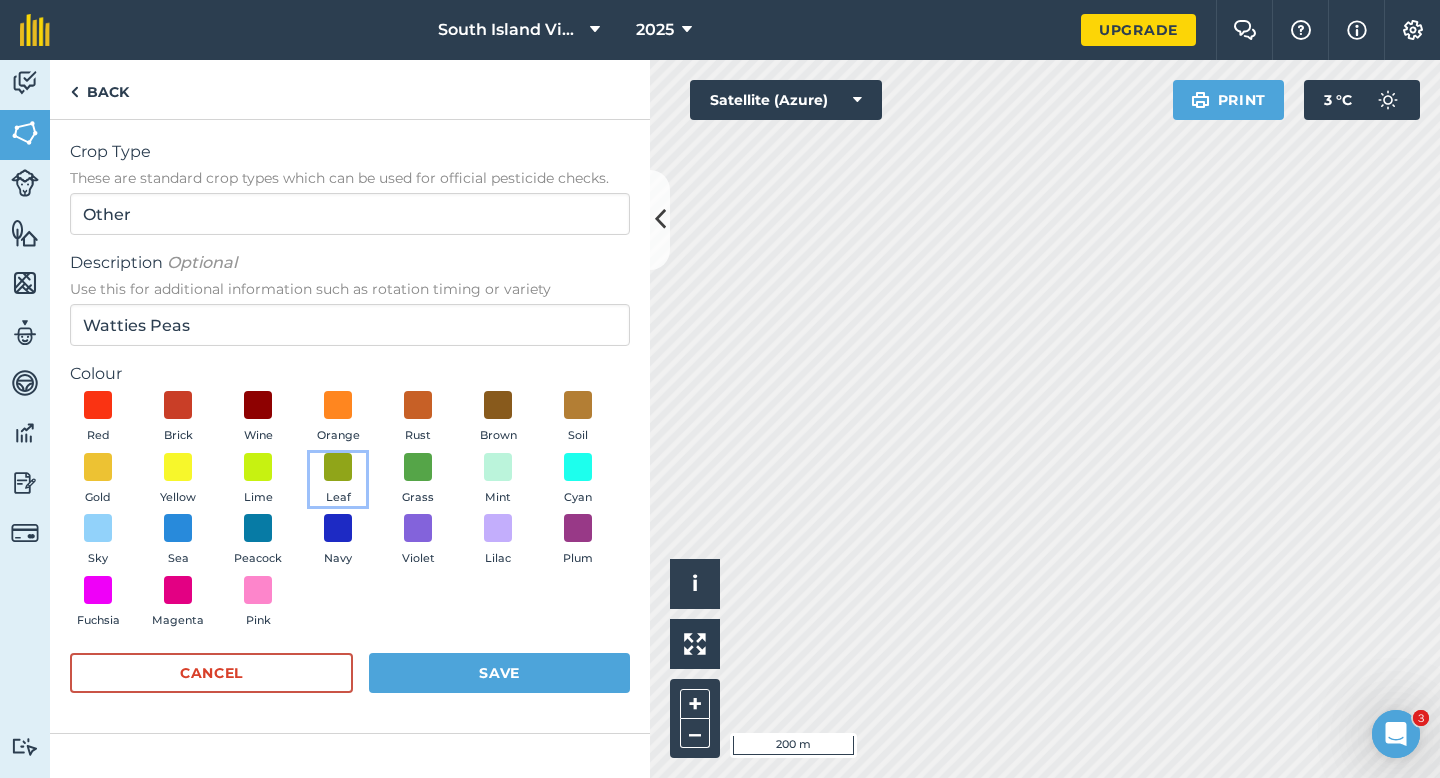 click on "Leaf" at bounding box center [338, 480] 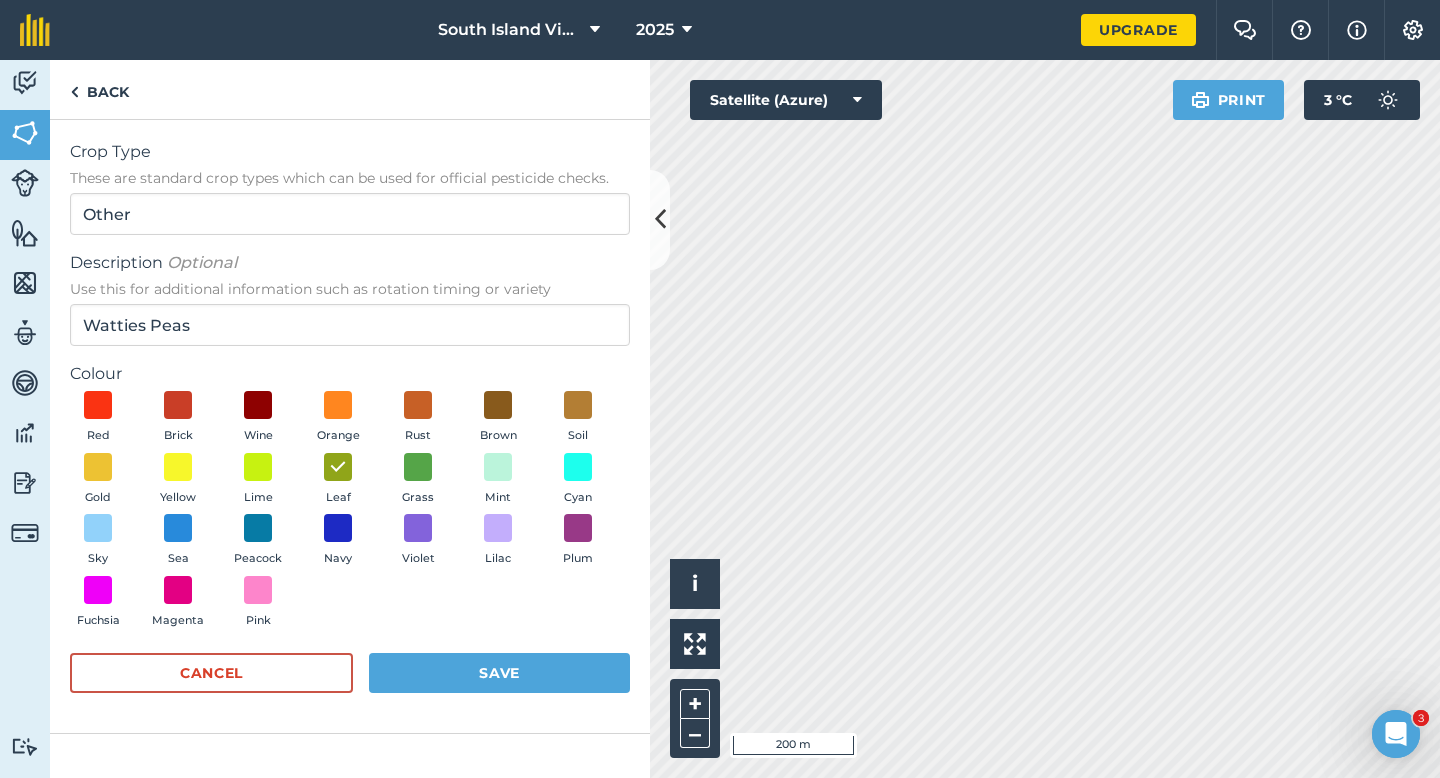 click on "Crop Type These are standard crop types which can be used for official pesticide checks. Other Description   Optional Use this for additional information such as rotation timing or variety Watties Peas Colour Red Brick Wine Orange Rust Brown Soil Gold Yellow Lime Leaf Grass Mint Cyan Sky Sea Peacock Navy Violet Lilac Plum Fuchsia Magenta Pink Cancel Save" at bounding box center (350, 426) 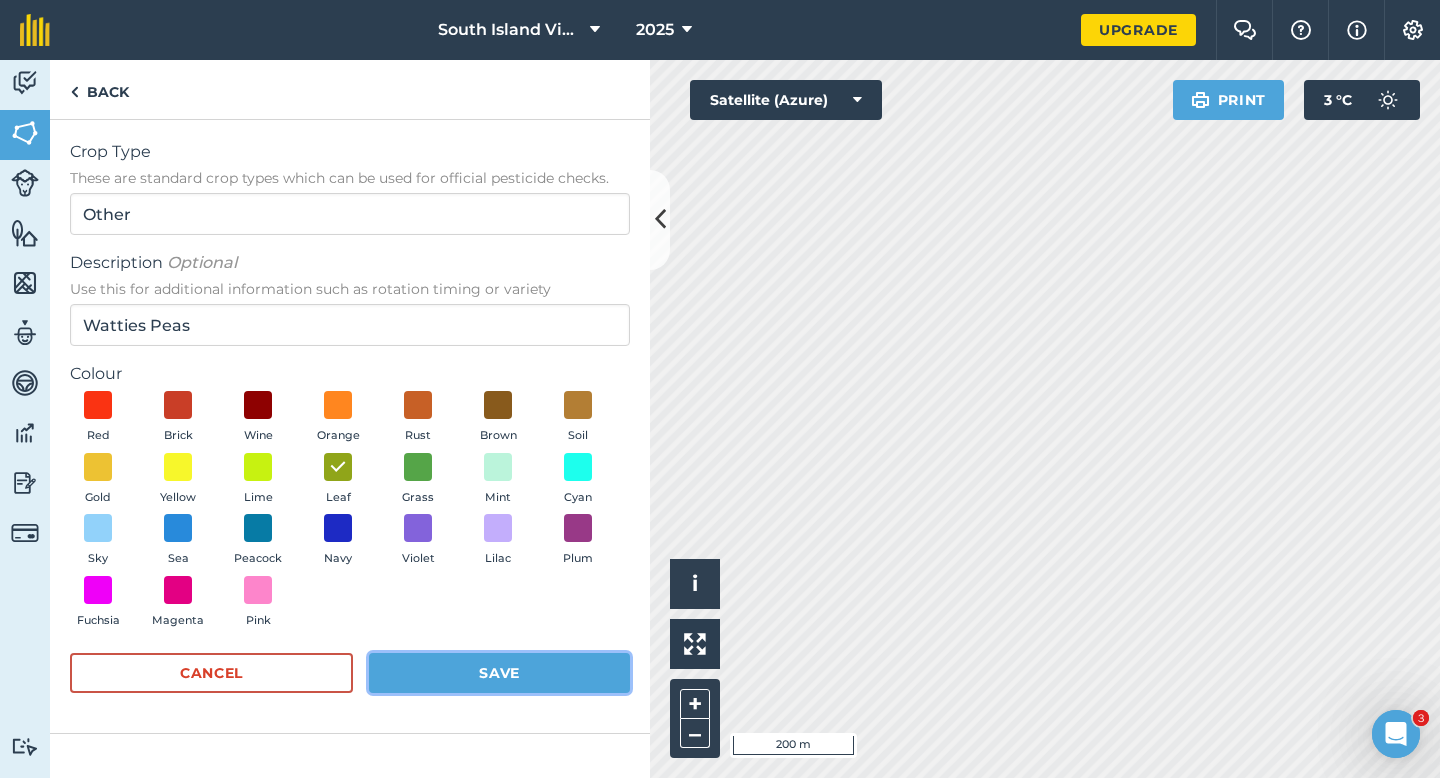 click on "Save" at bounding box center [499, 673] 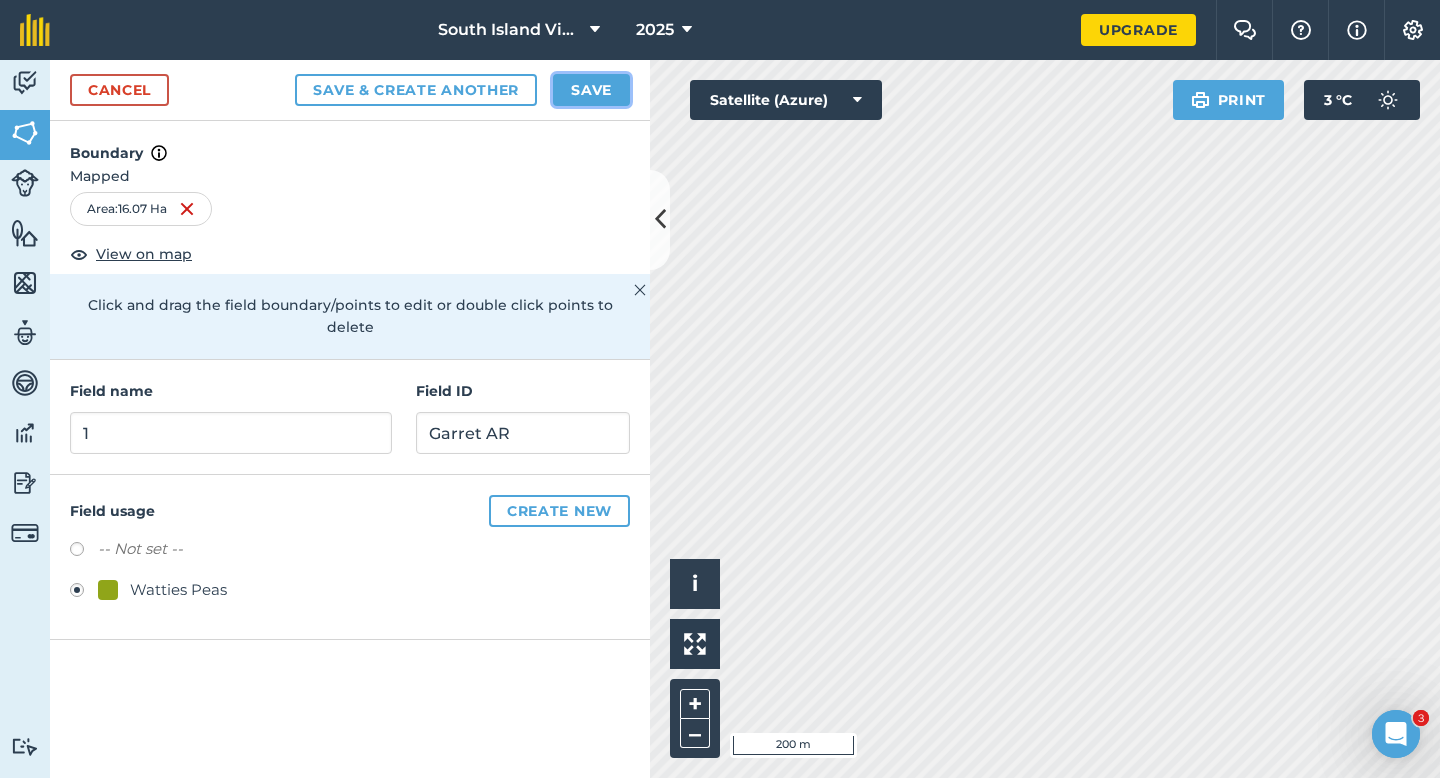 click on "Save" at bounding box center [591, 90] 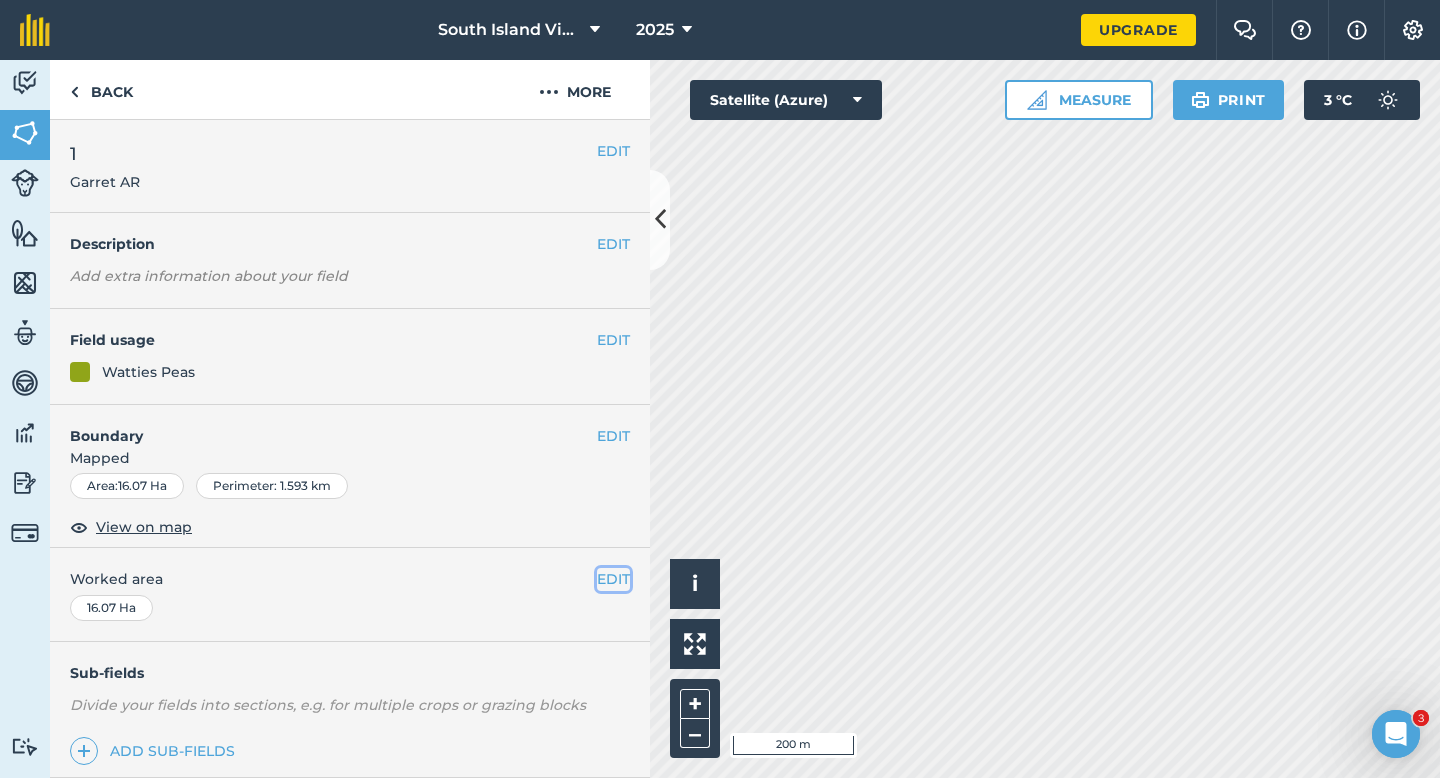 click on "EDIT" at bounding box center (613, 579) 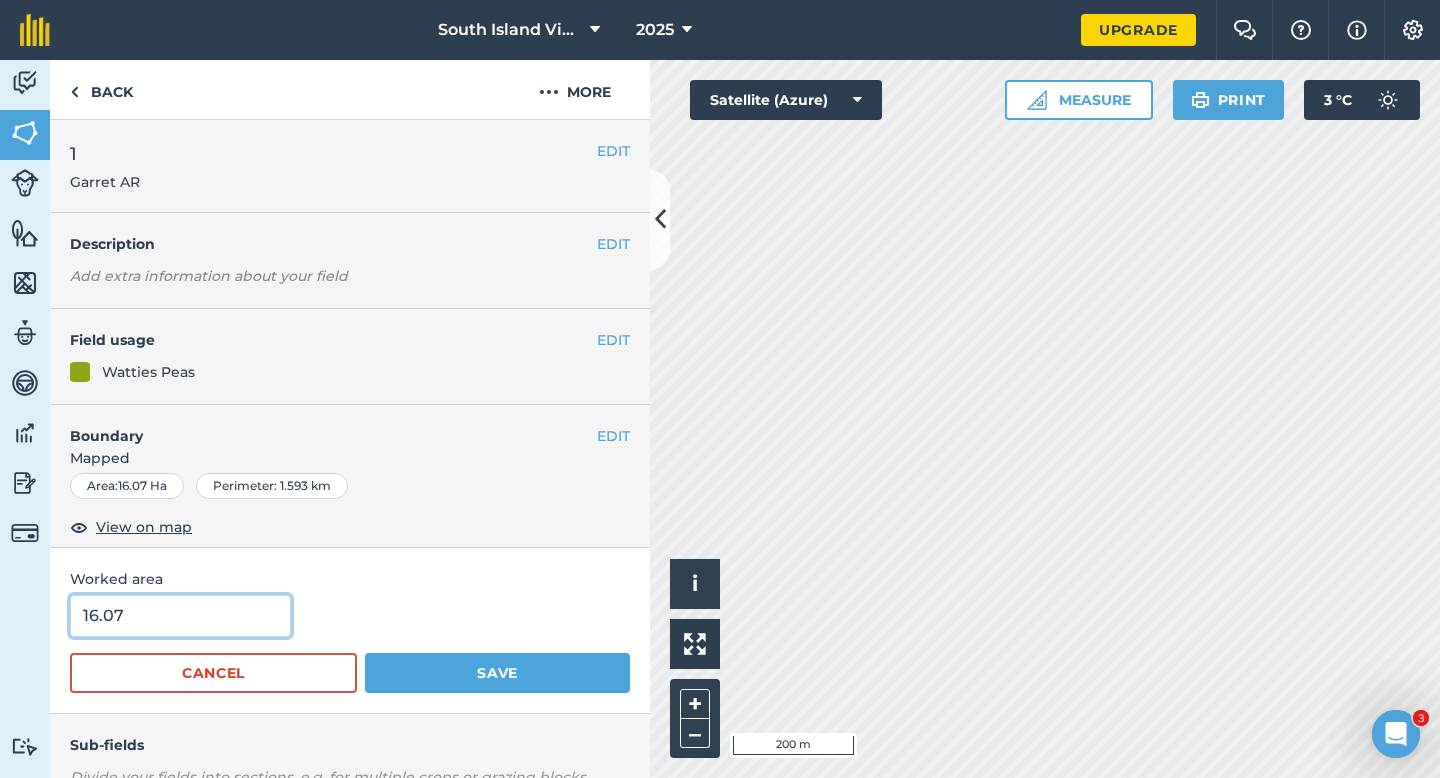 click on "16.07" at bounding box center (180, 616) 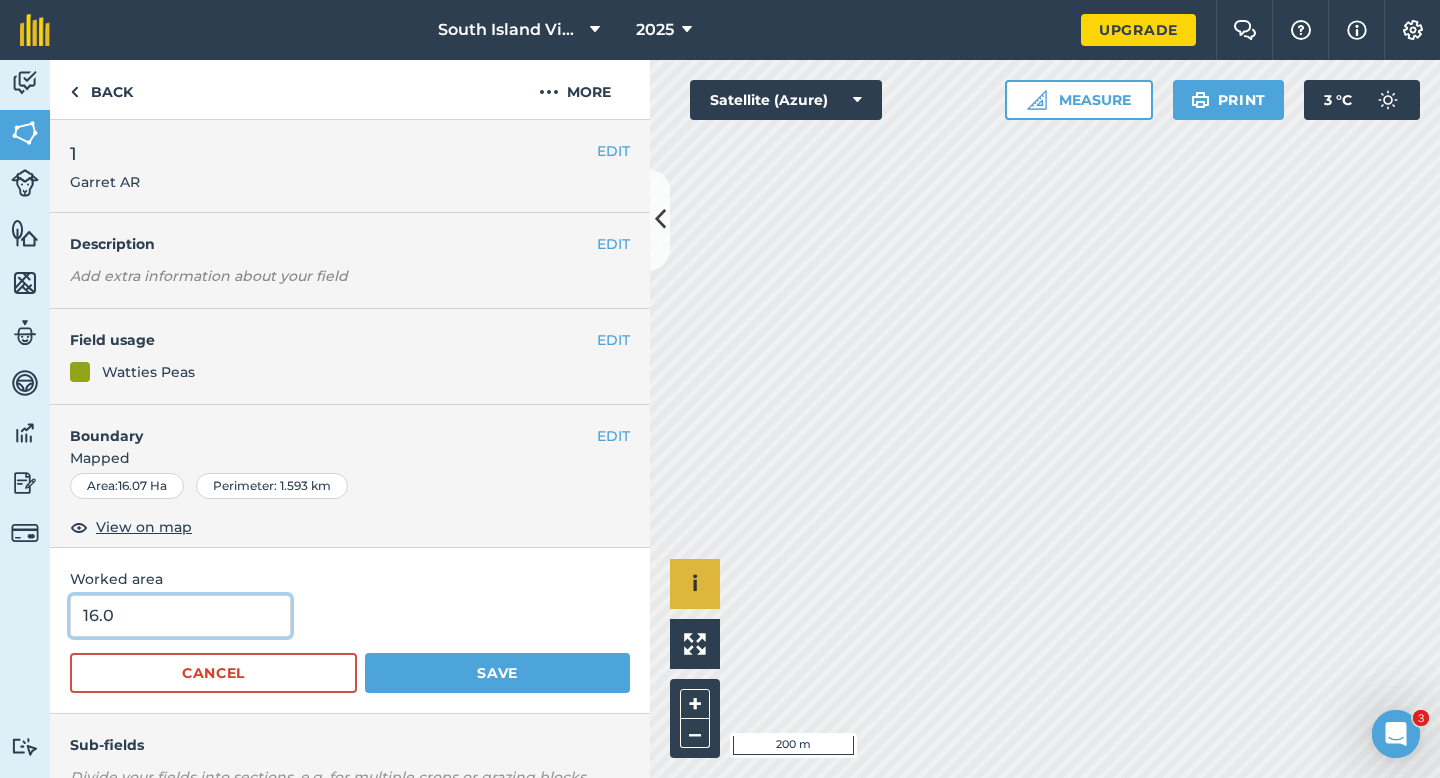 type on "16" 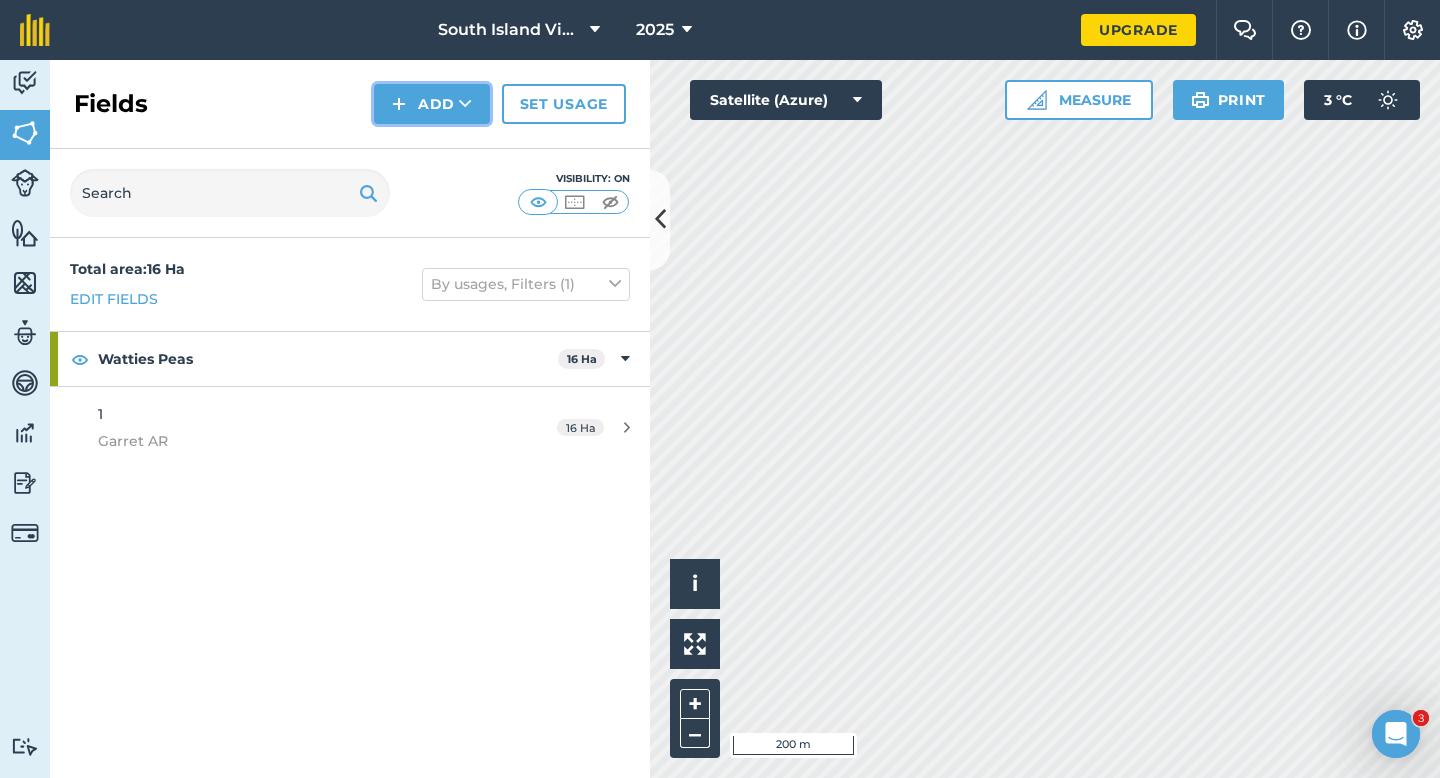 click at bounding box center [399, 104] 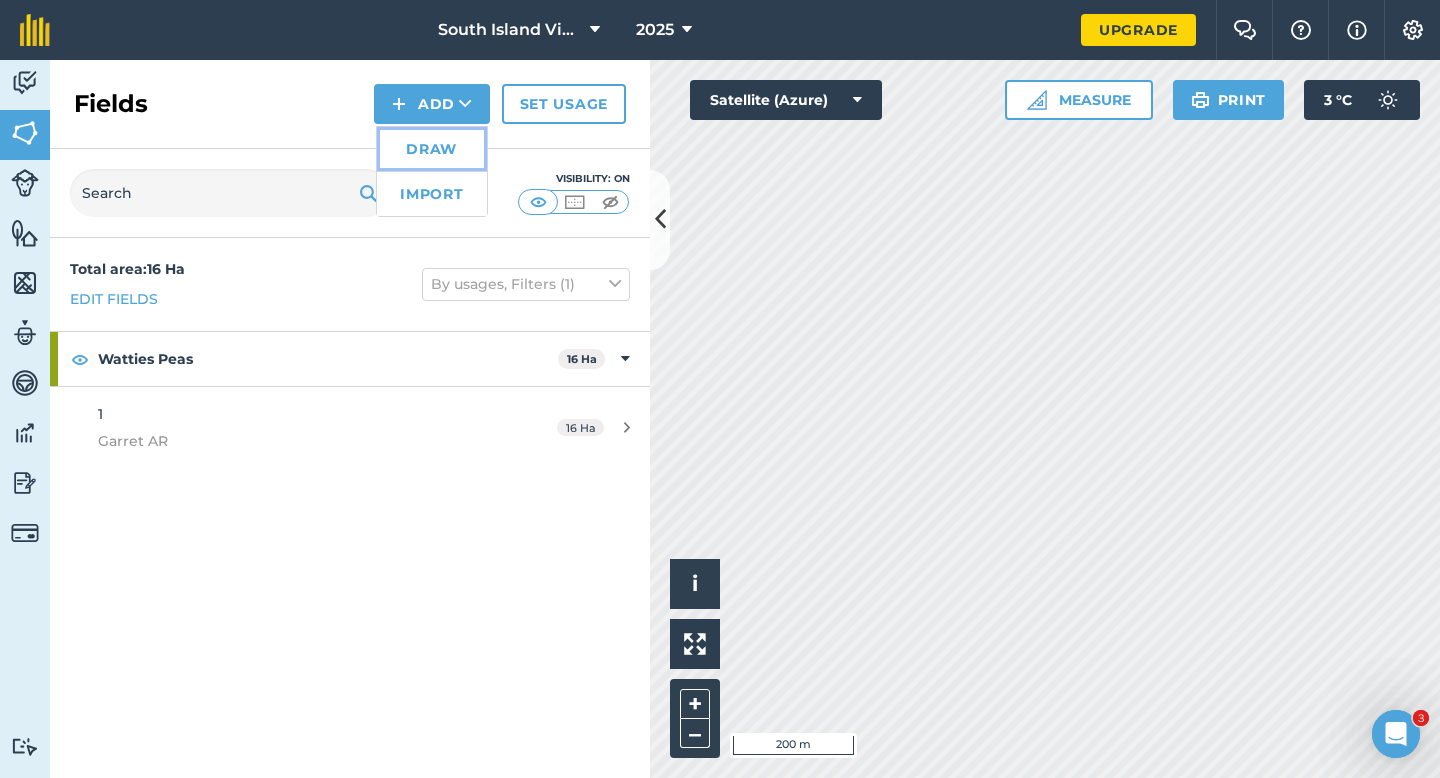 click on "Draw" at bounding box center (432, 149) 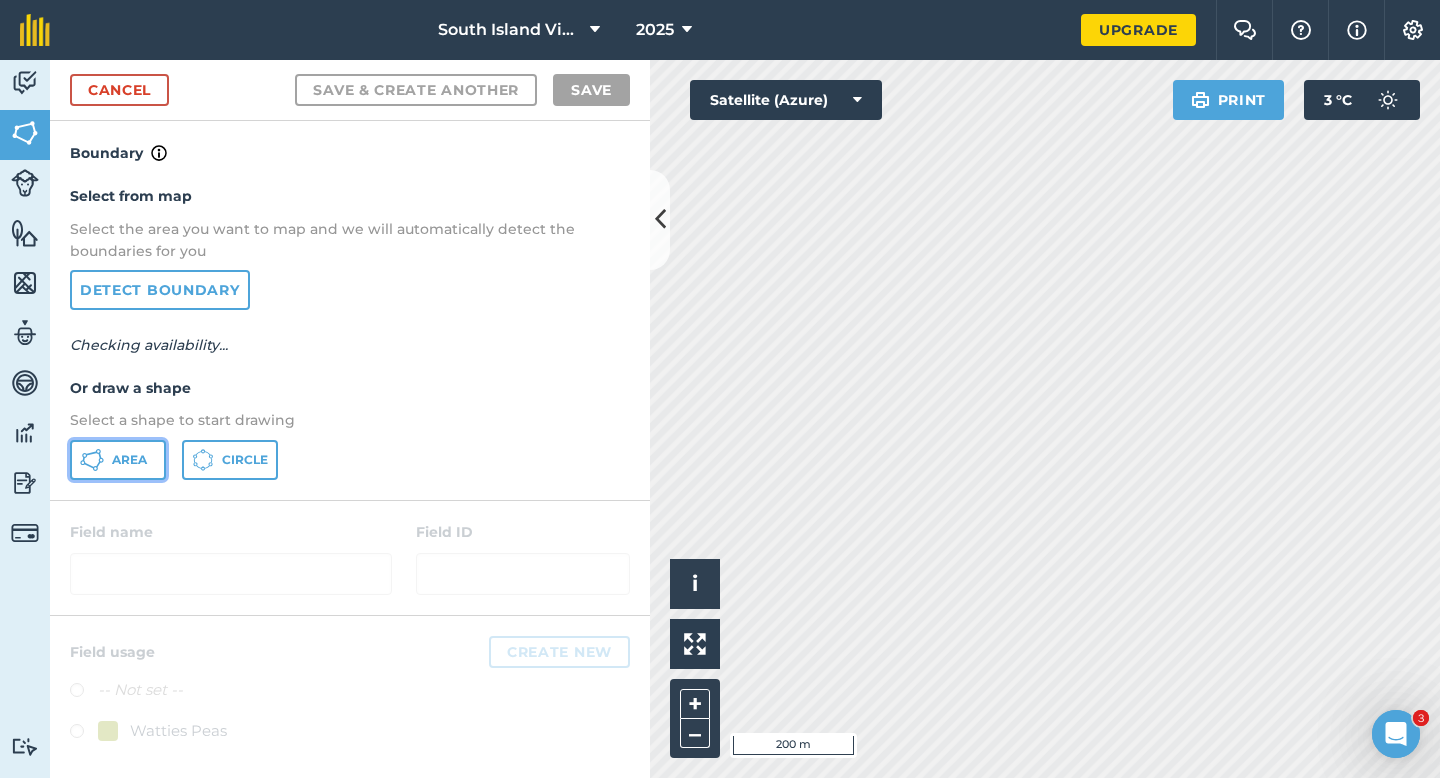 click on "Area" at bounding box center (118, 460) 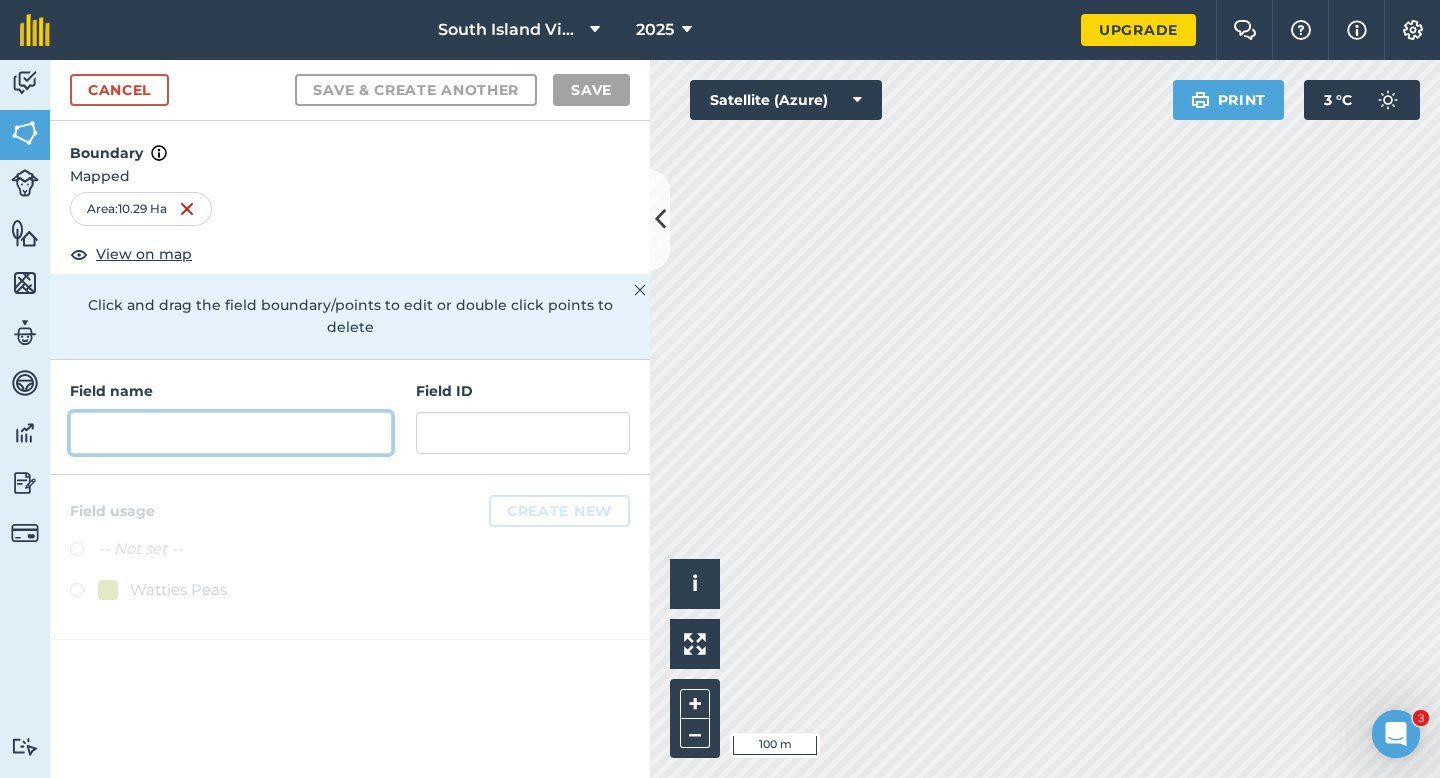click at bounding box center [231, 433] 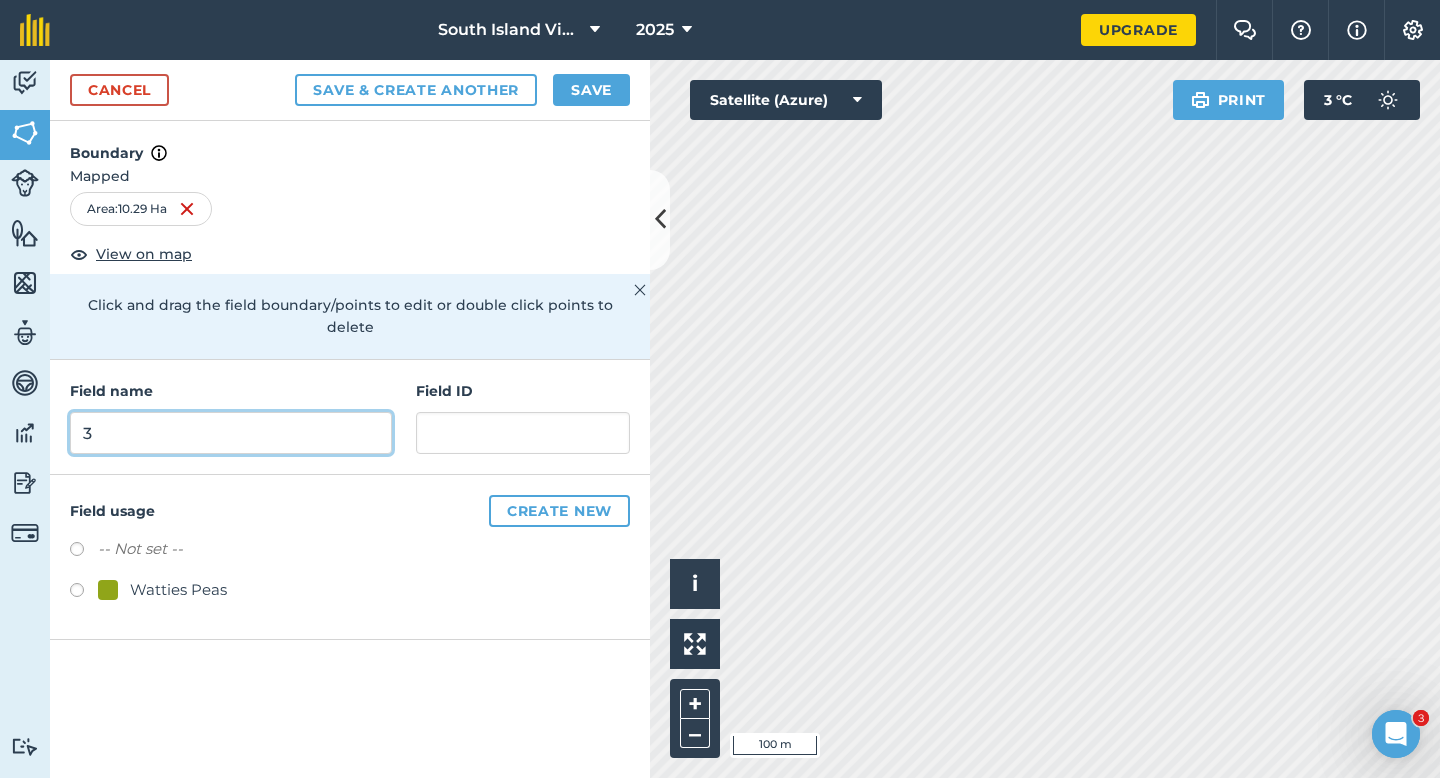 type on "3" 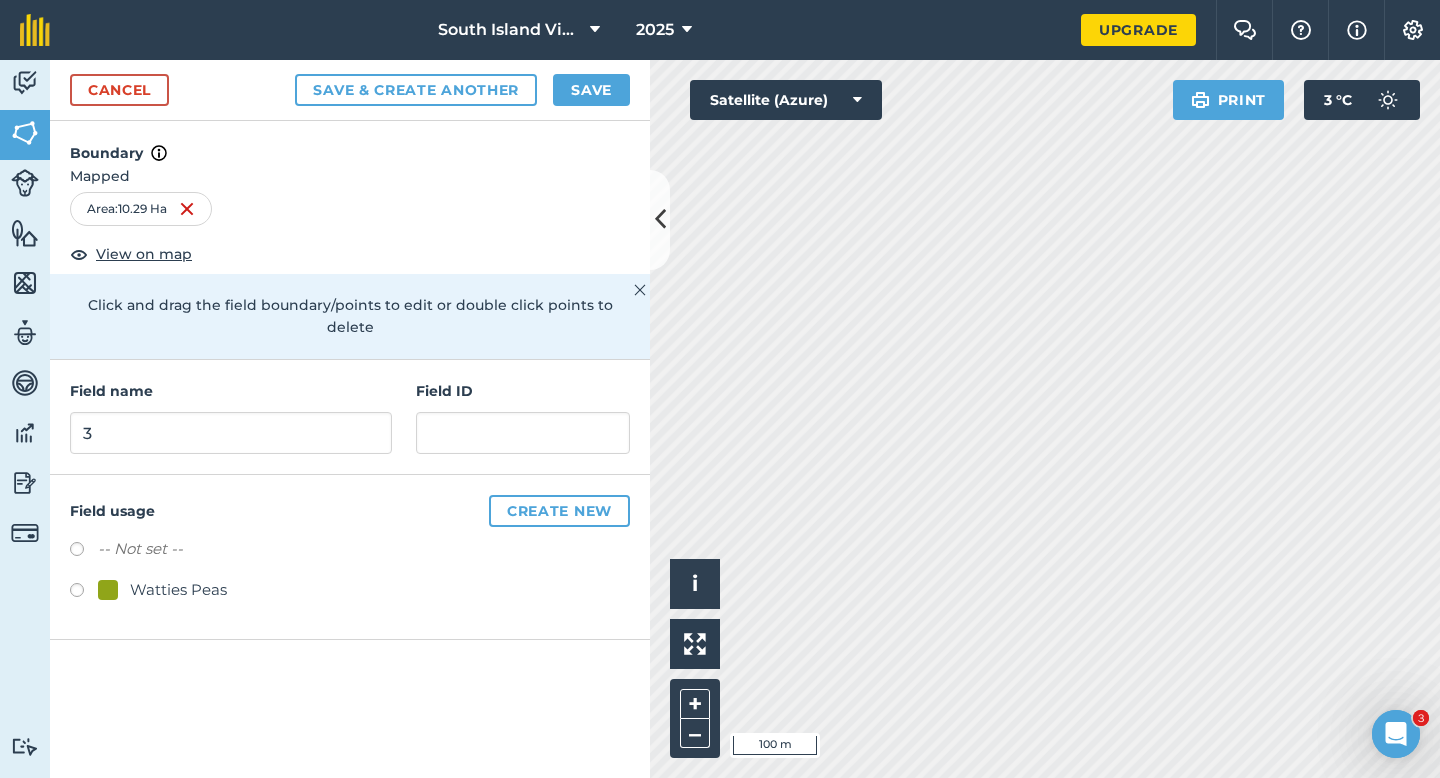 click on "Watties Peas" at bounding box center (178, 590) 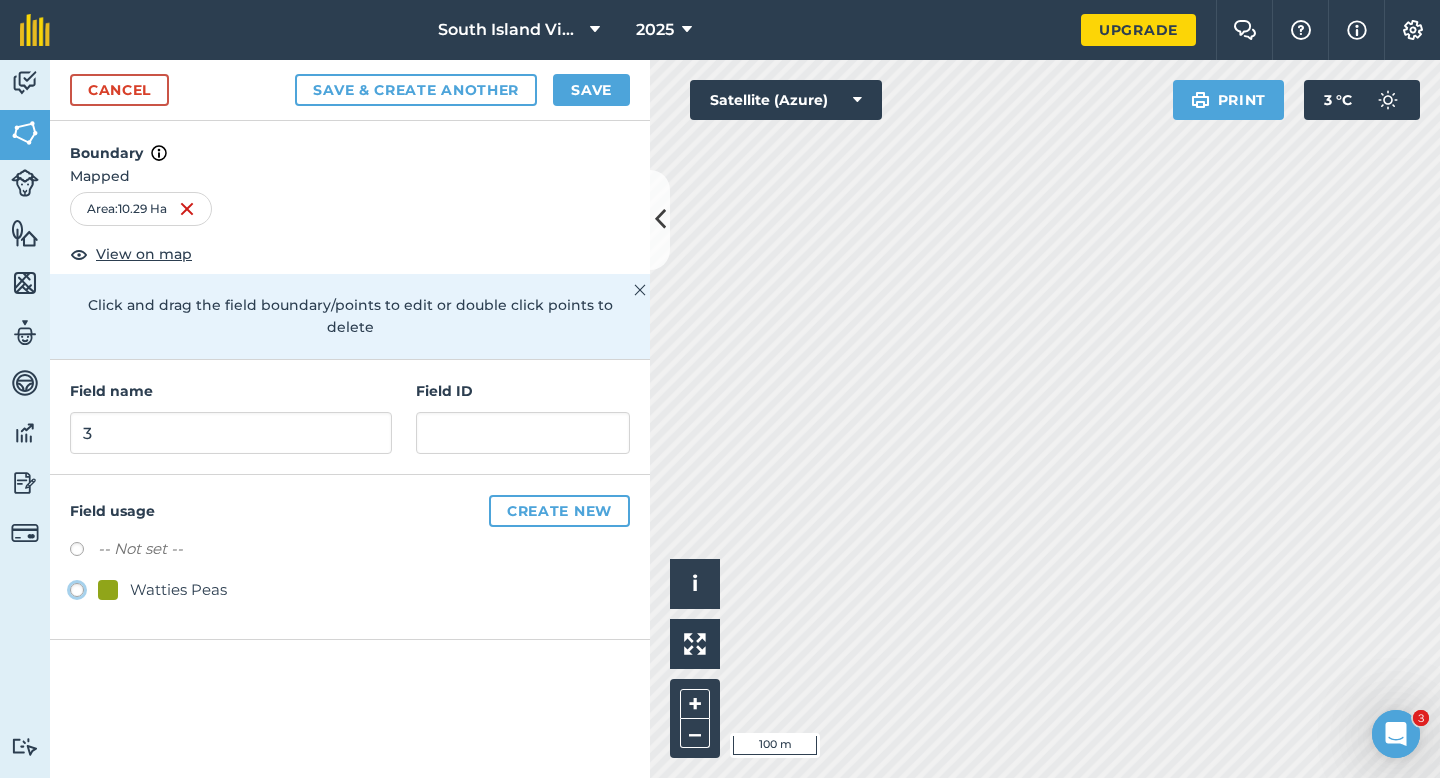 click on "Watties Peas" at bounding box center (-9923, 589) 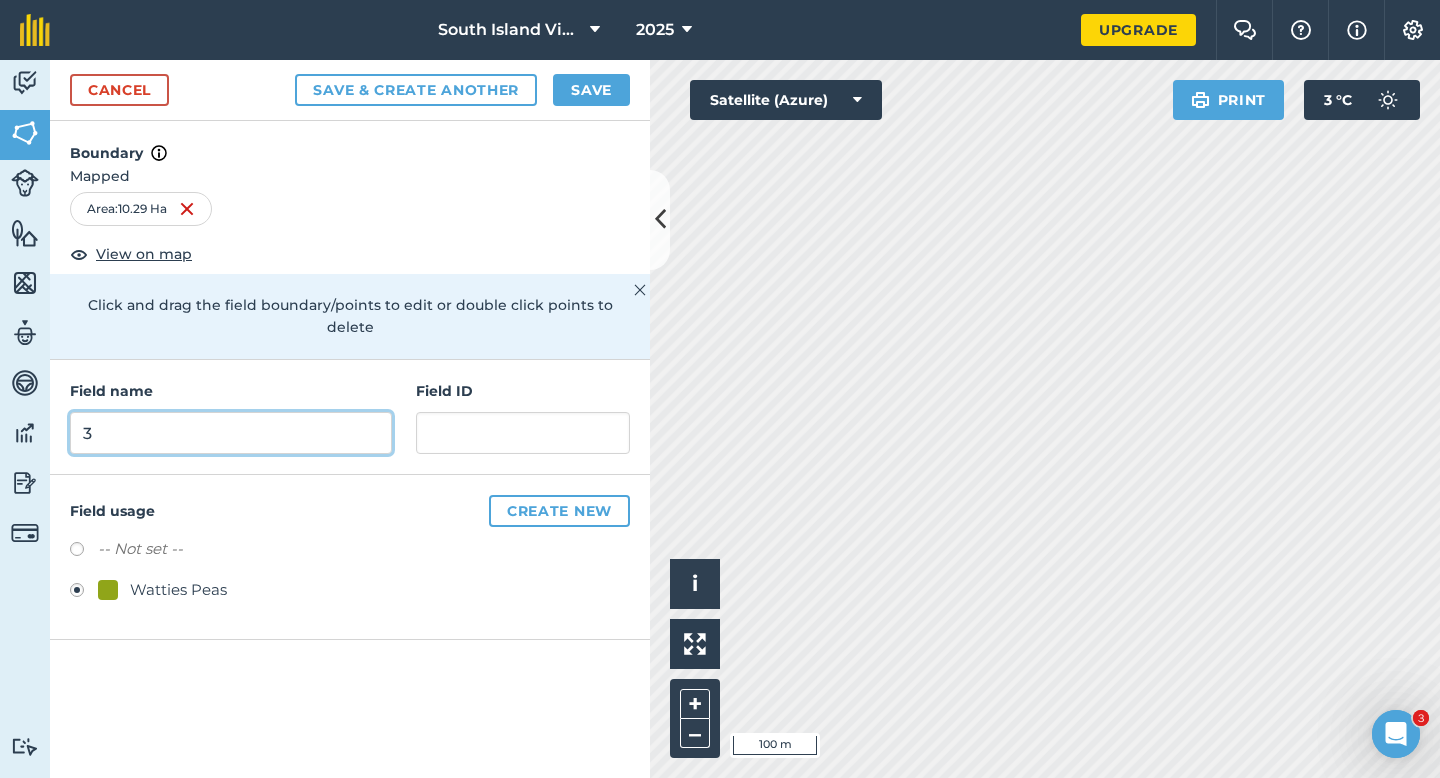 click on "3" at bounding box center (231, 433) 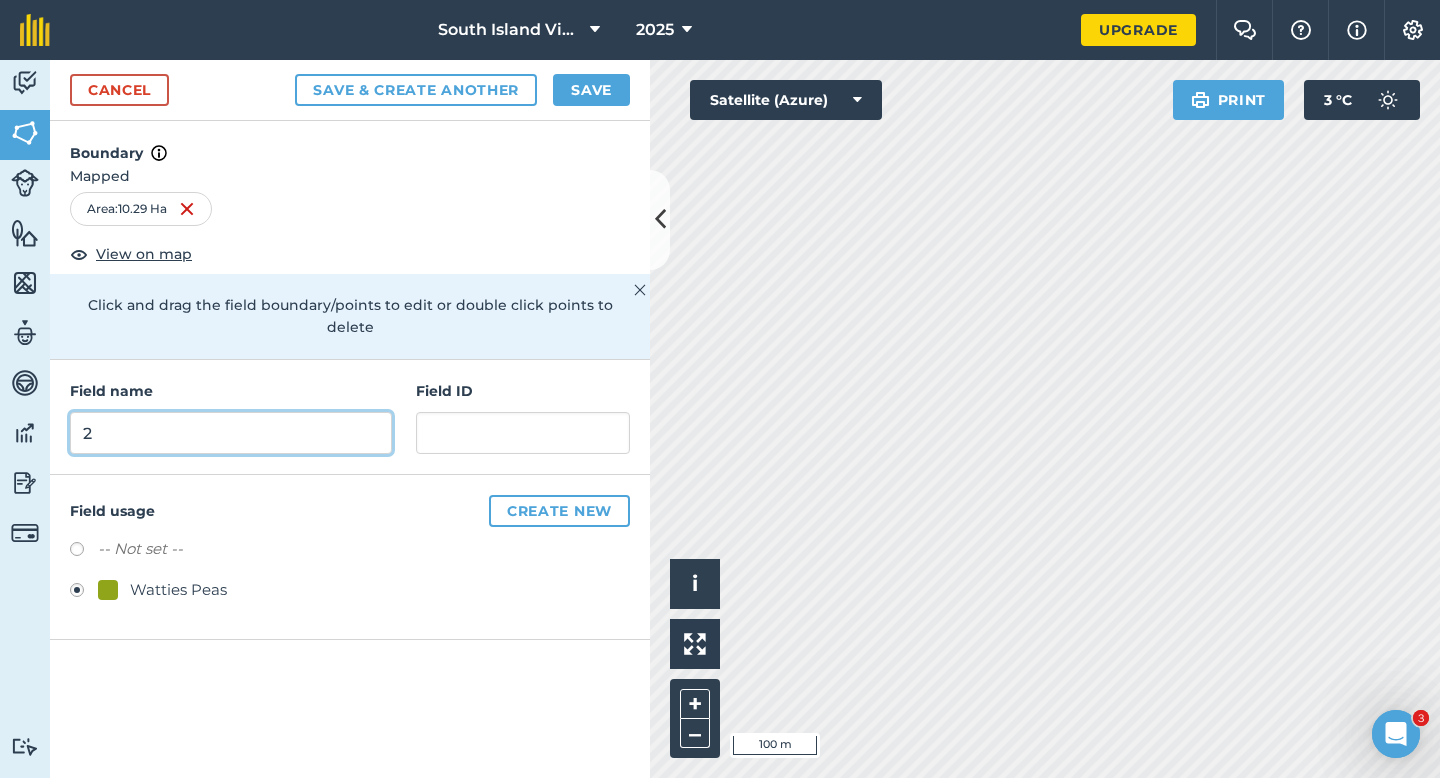 type on "2" 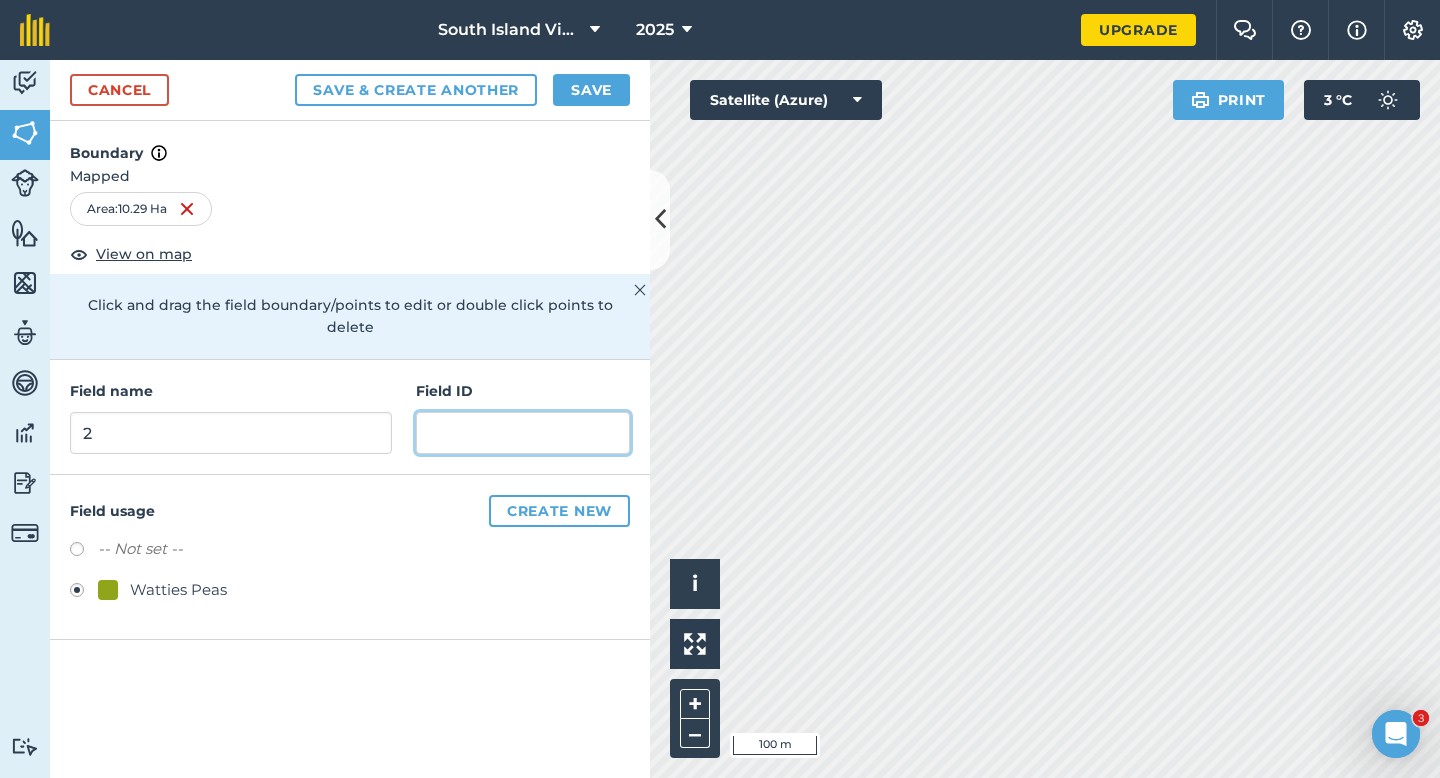 click at bounding box center (523, 433) 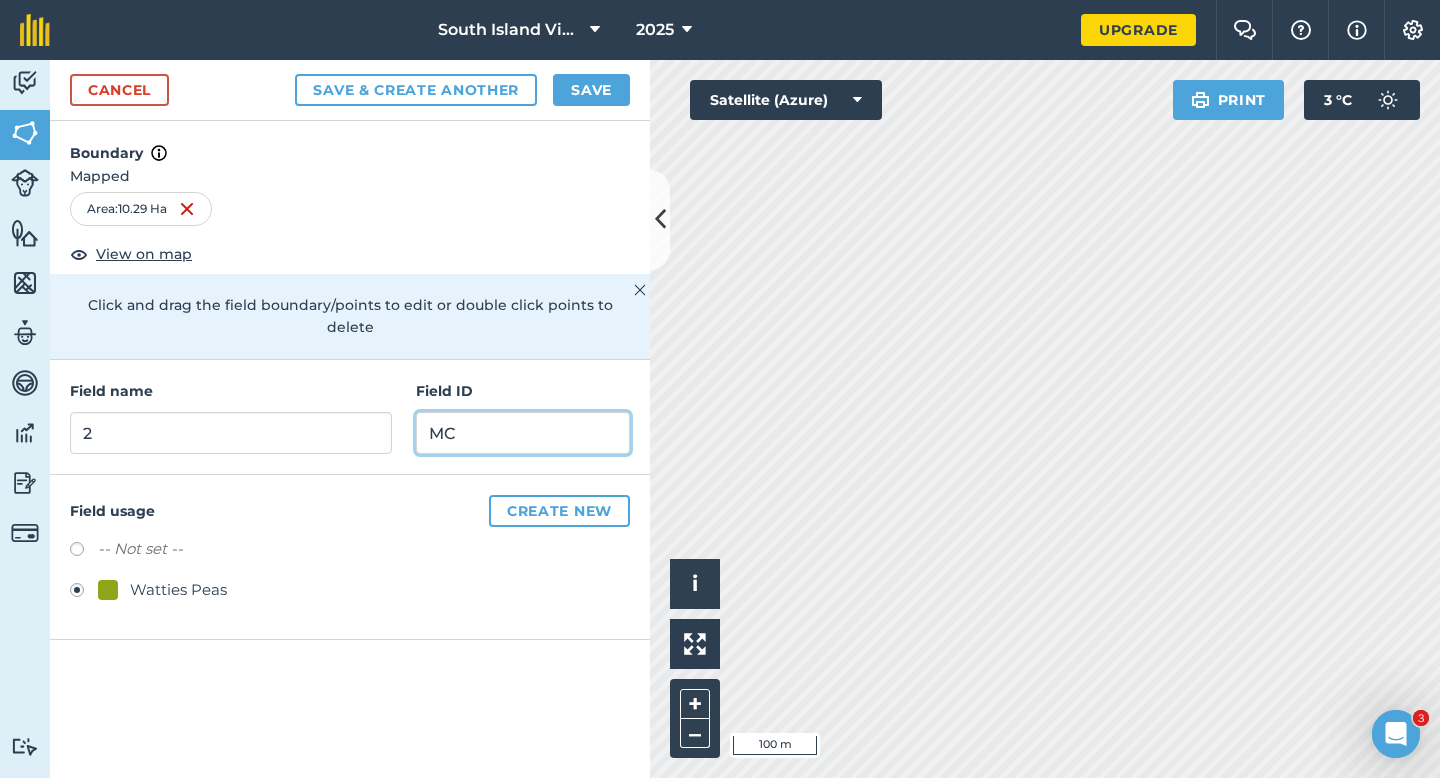 type on "M" 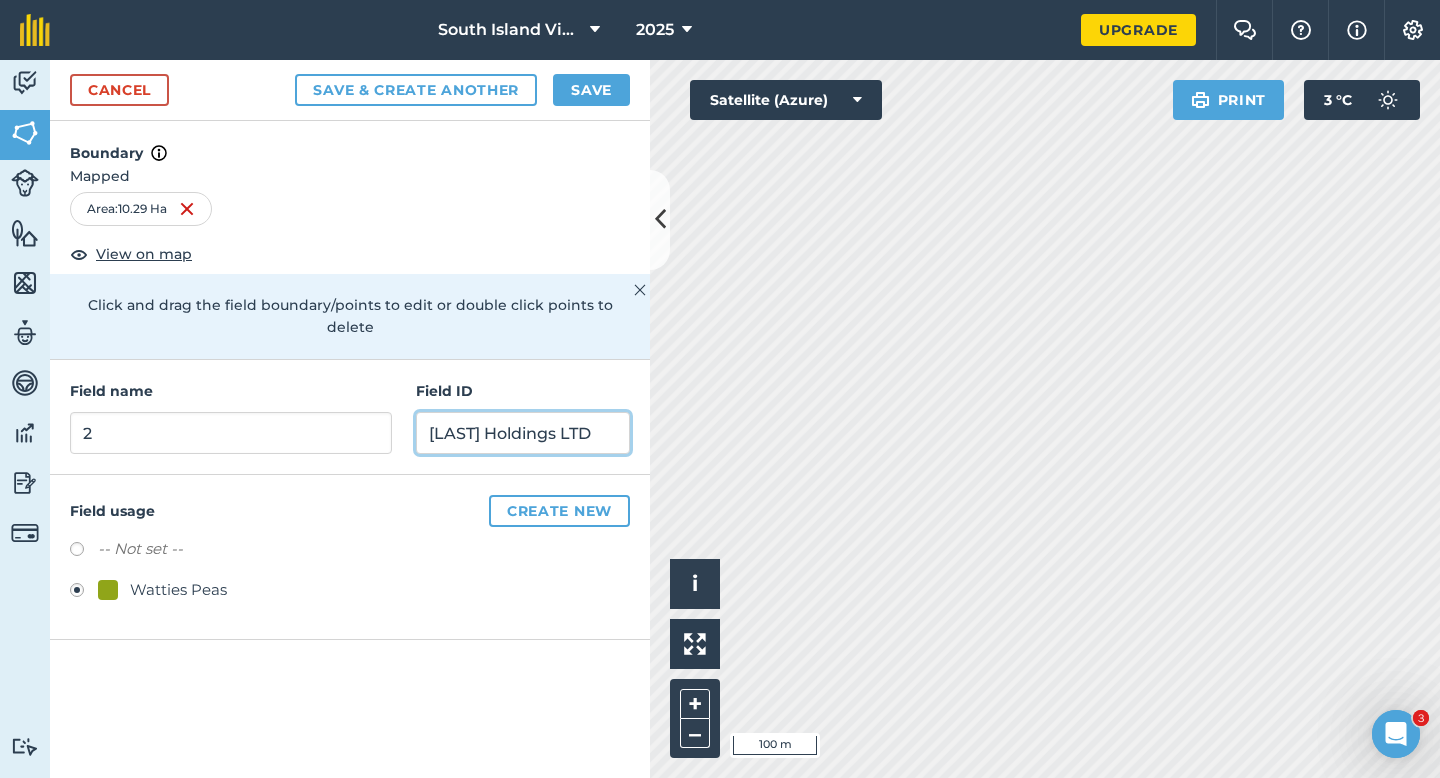 type on "[LAST] Holdings LTD" 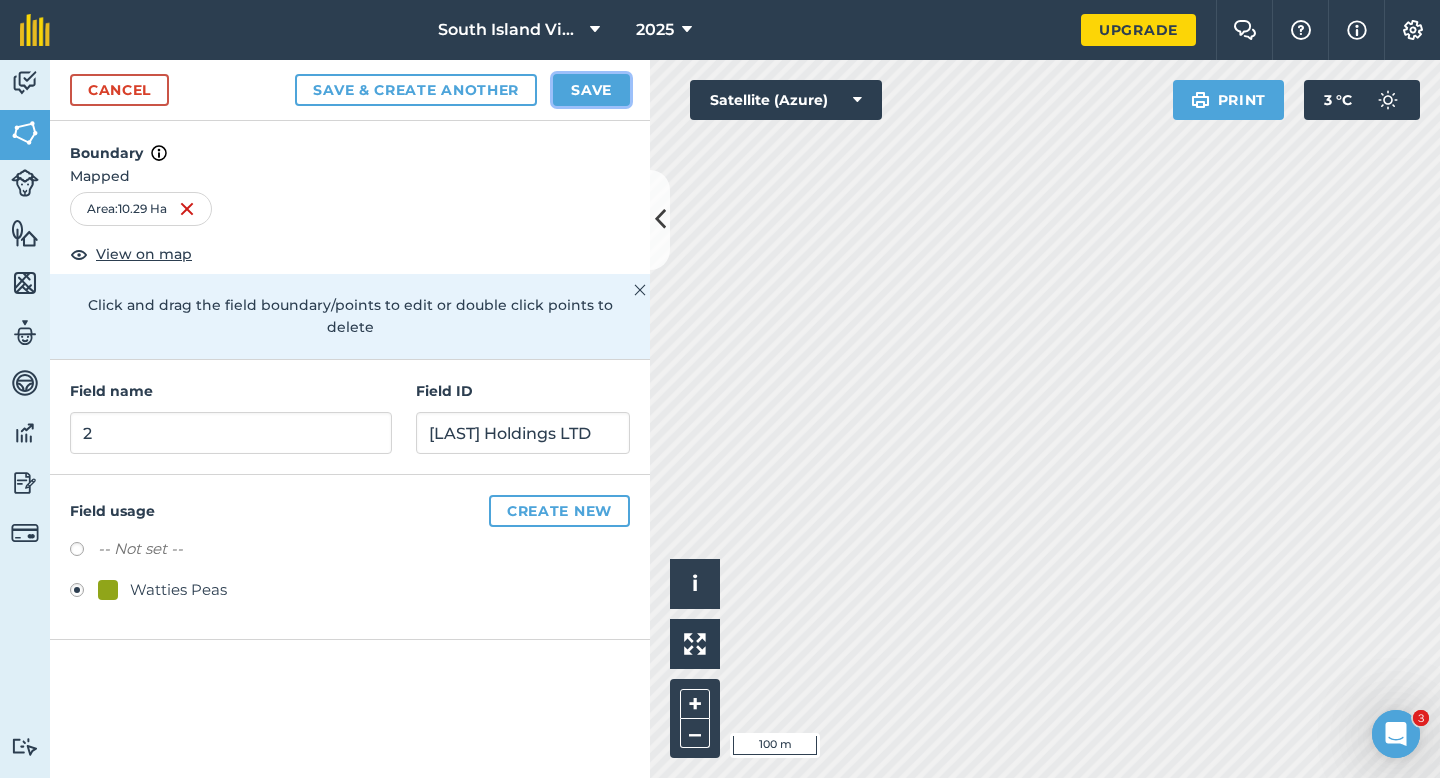 click on "Save" at bounding box center (591, 90) 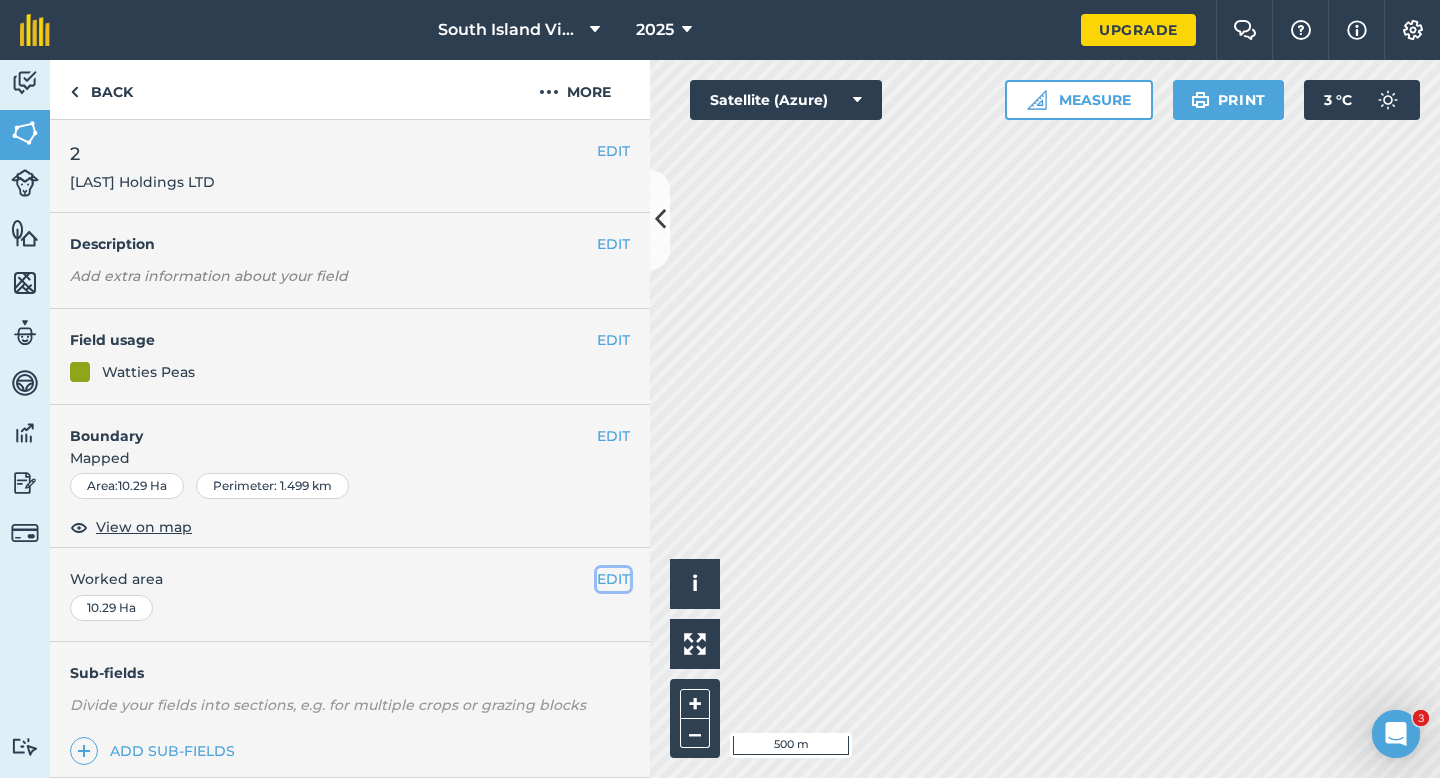 click on "EDIT" at bounding box center [613, 579] 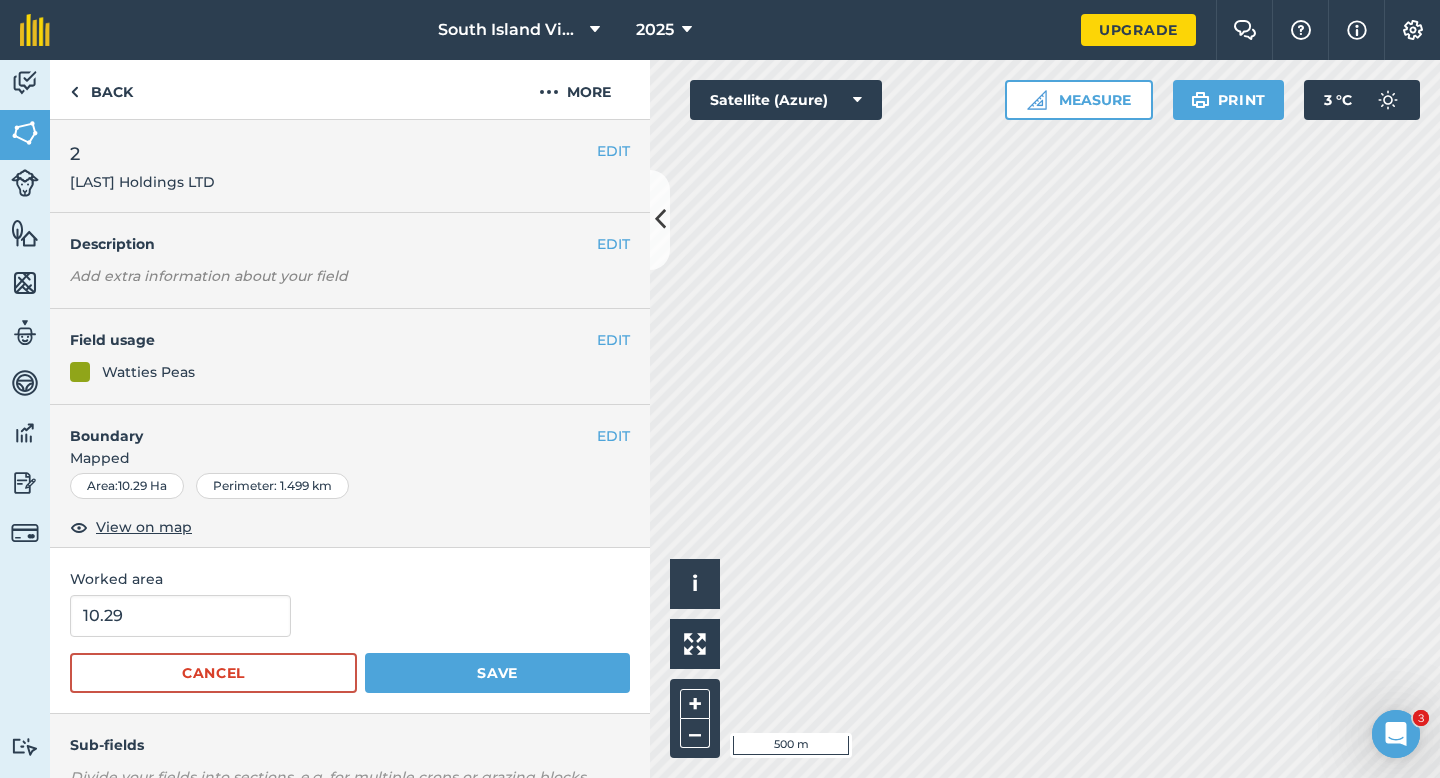 click on "10.29" at bounding box center (350, 616) 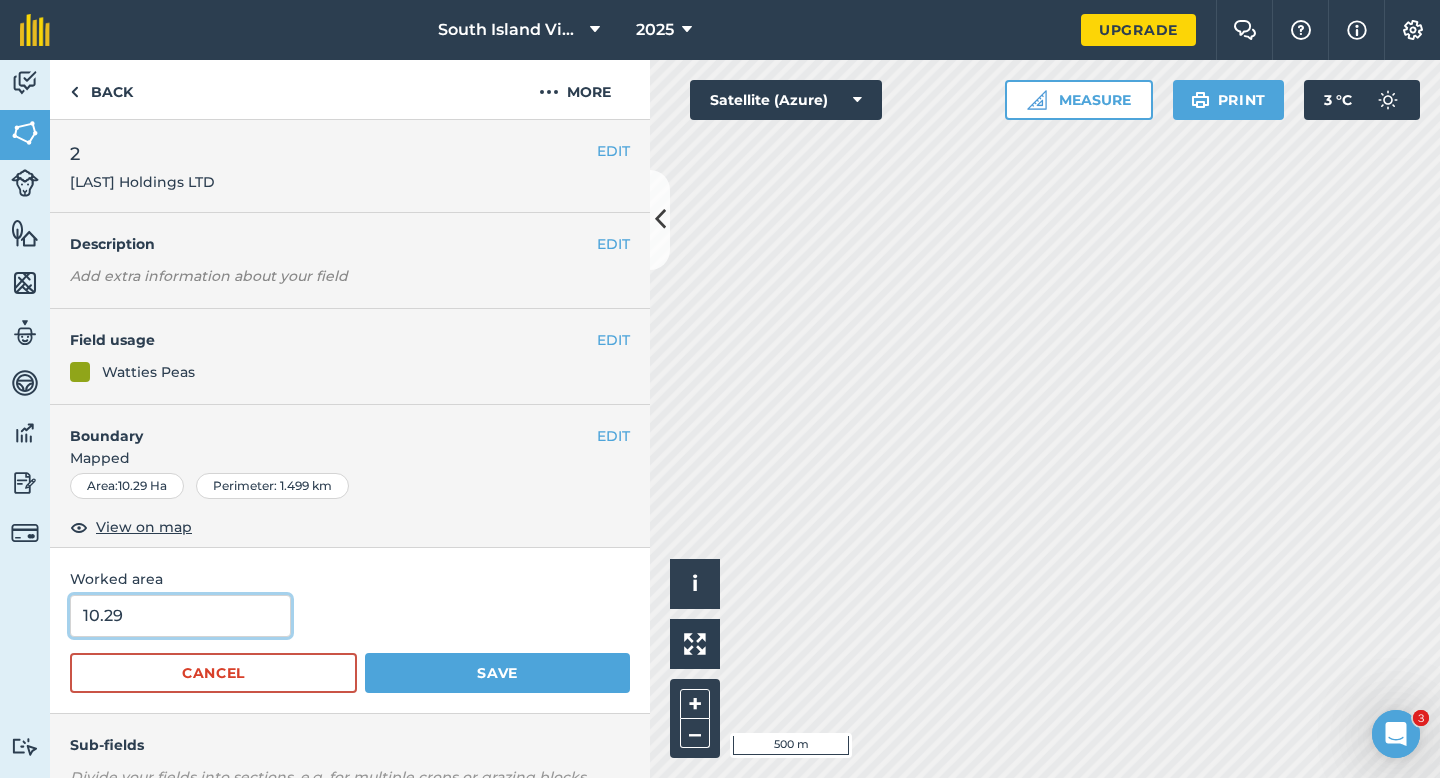 click on "10.29" at bounding box center [180, 616] 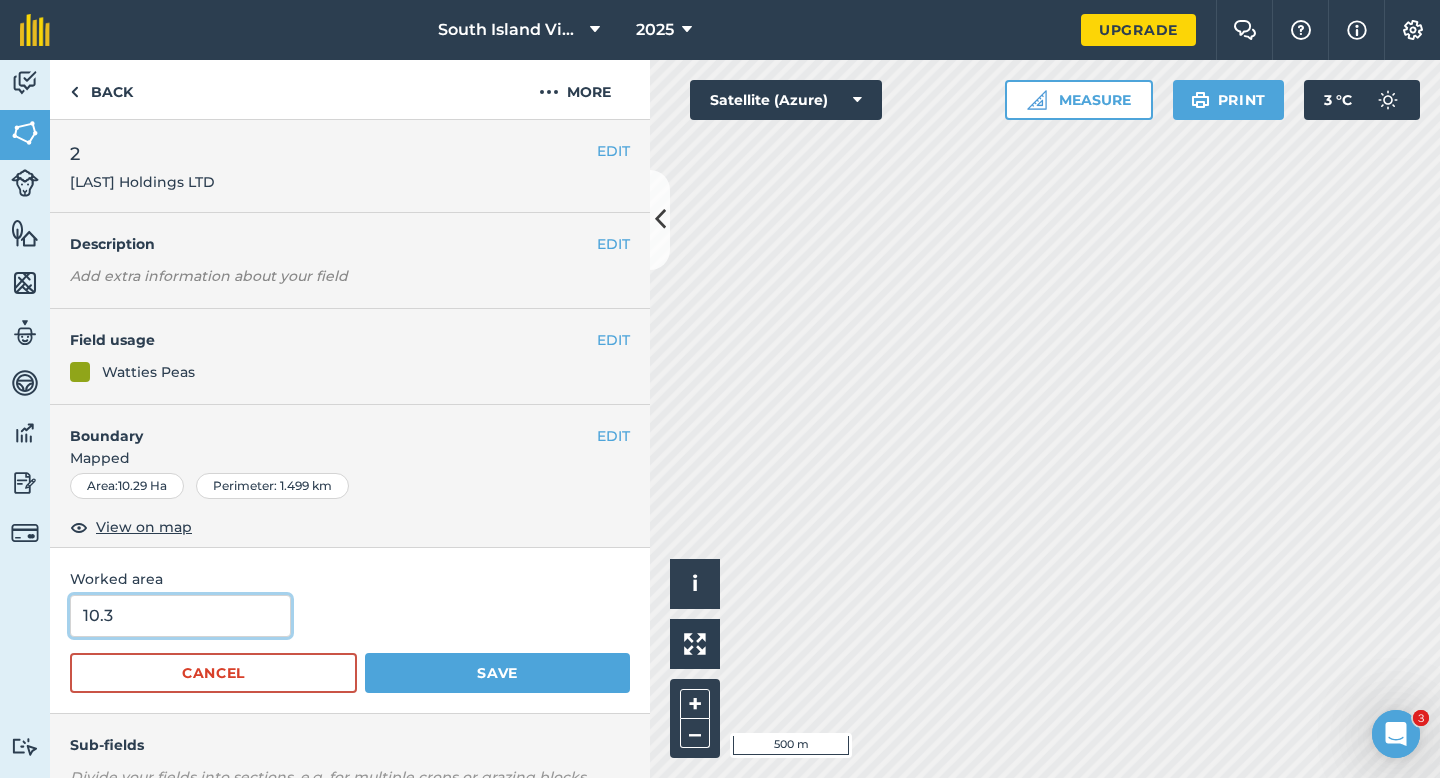 type on "10.3" 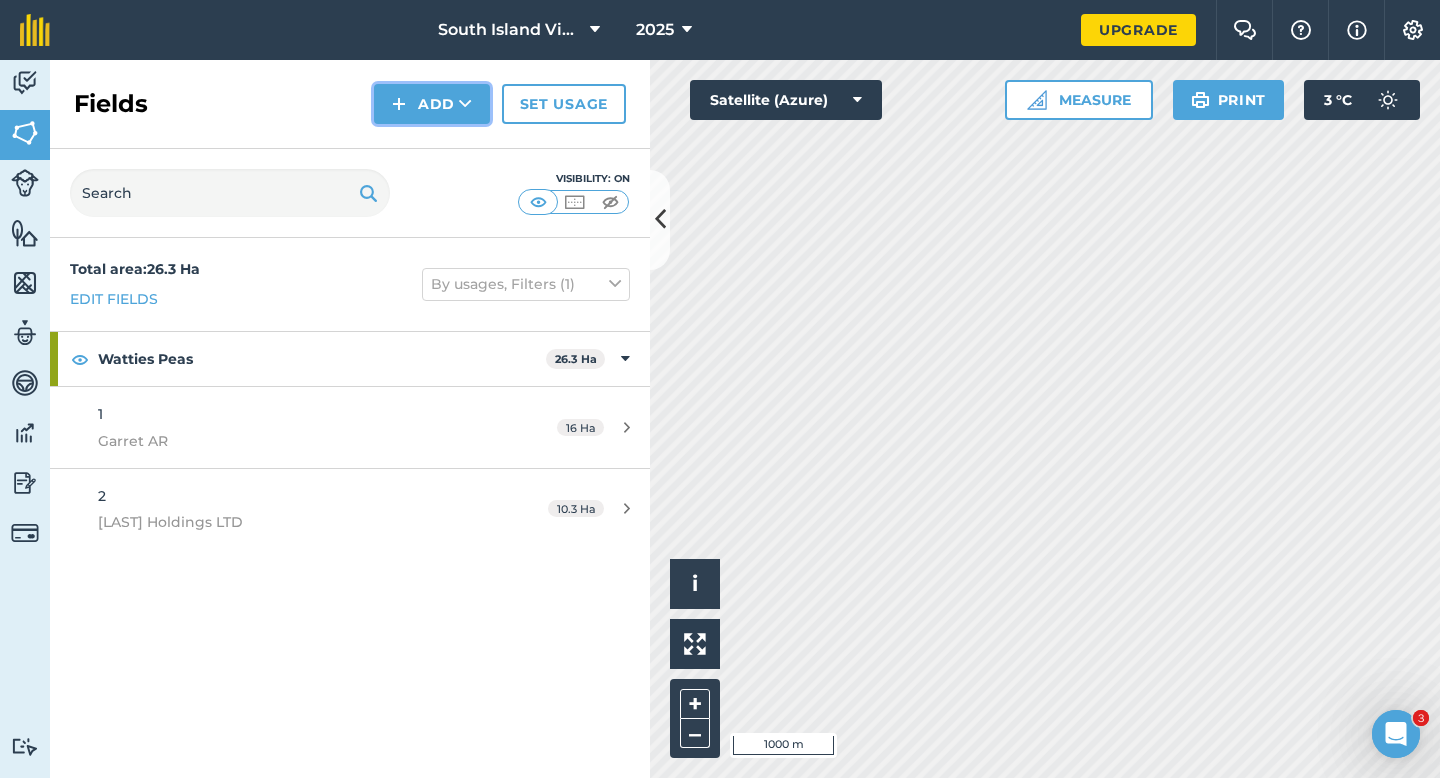 click on "Add" at bounding box center (432, 104) 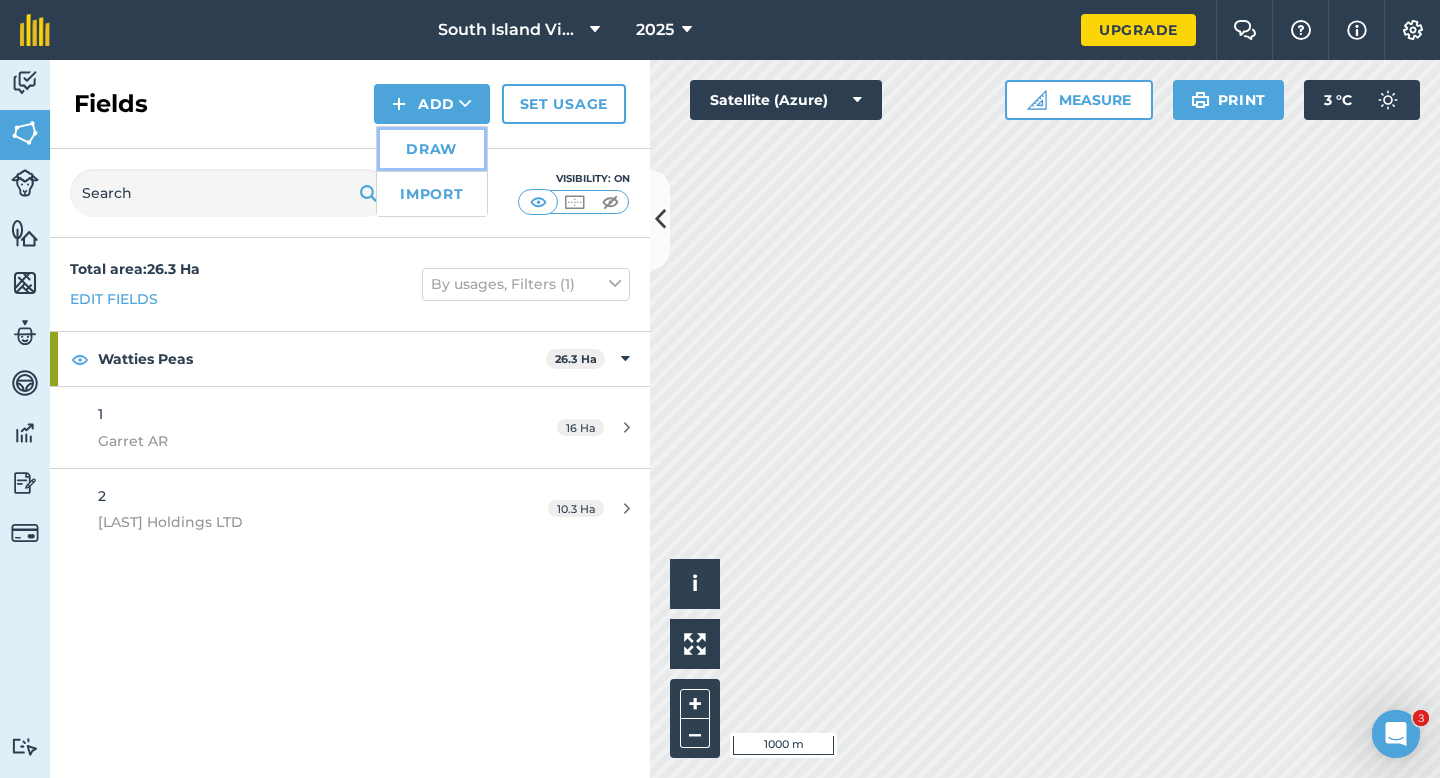click on "Draw" at bounding box center [432, 149] 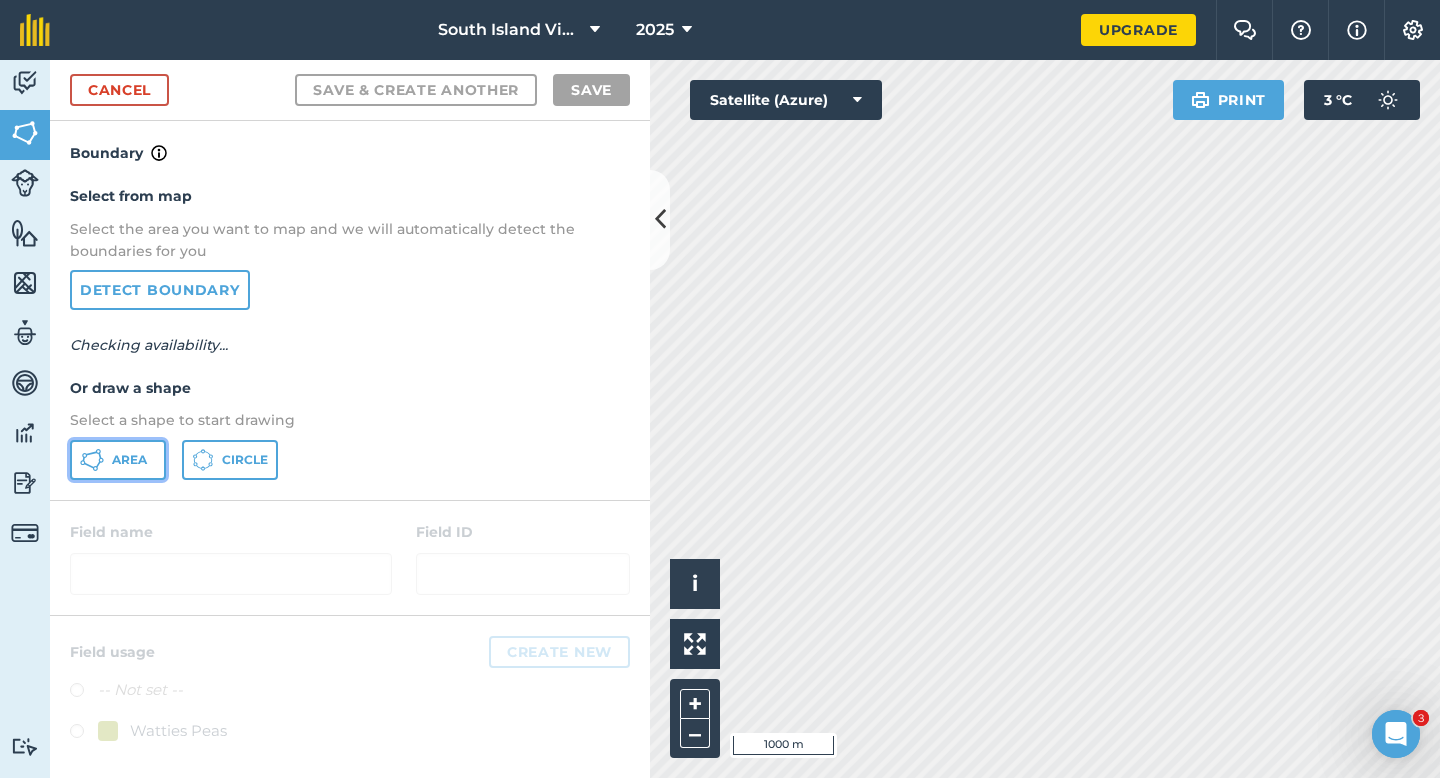 click on "Area" at bounding box center [118, 460] 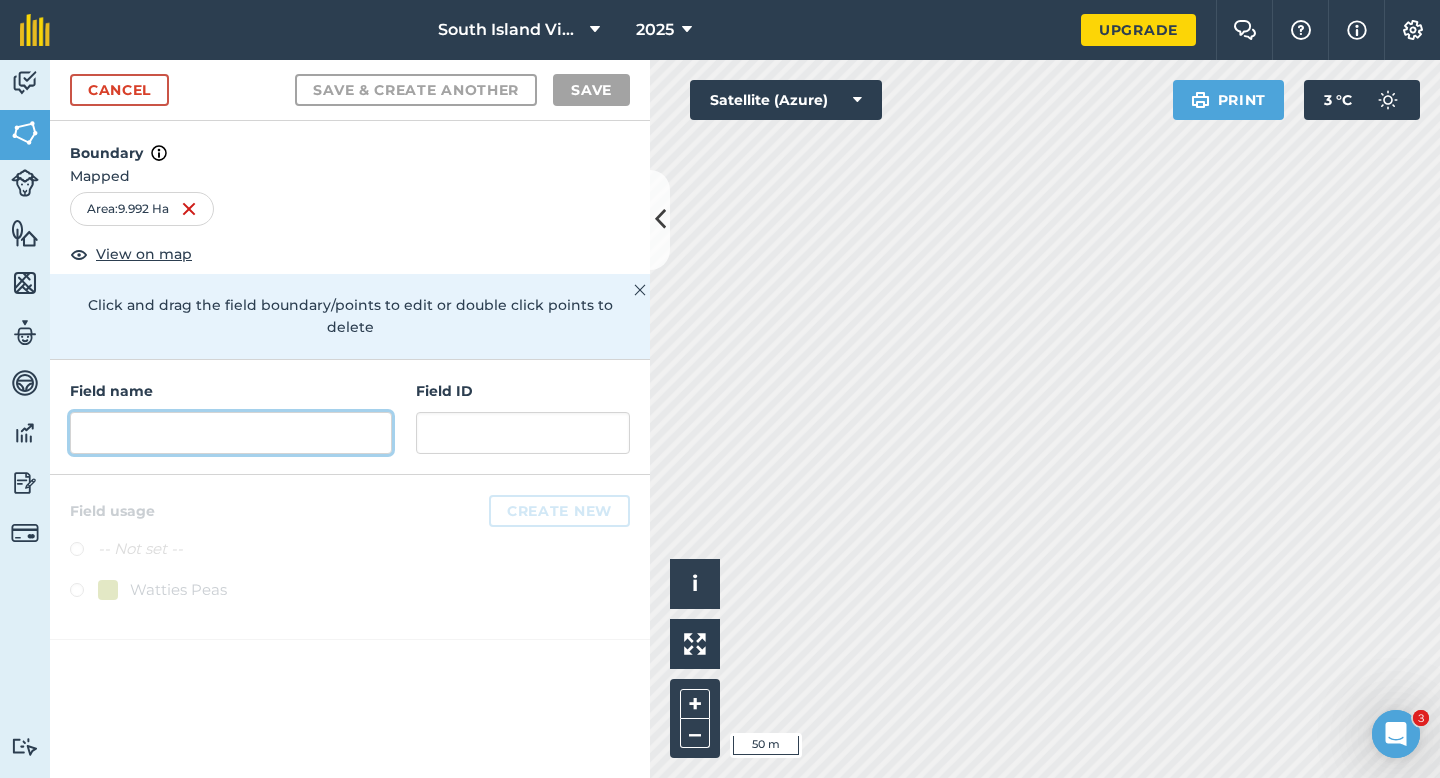 click at bounding box center (231, 433) 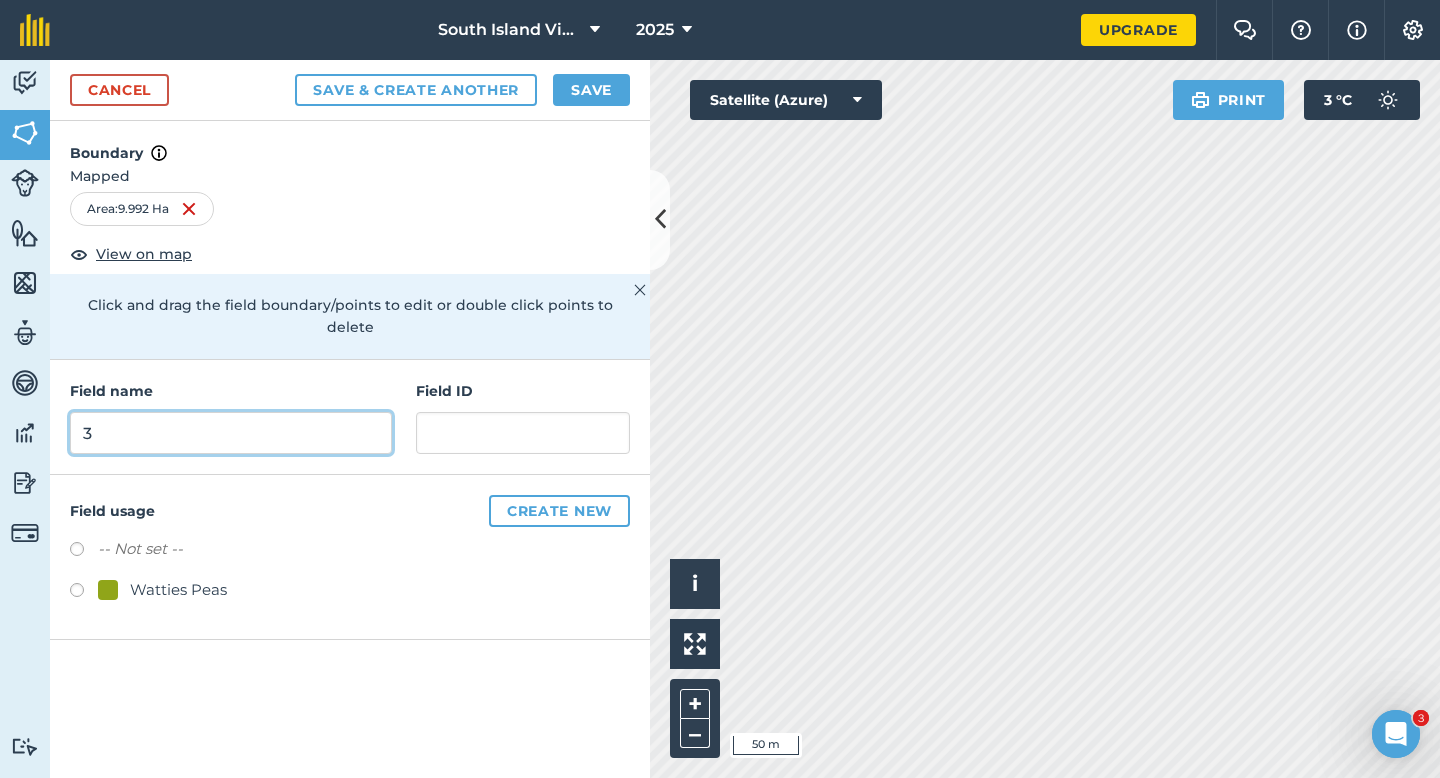 type on "3" 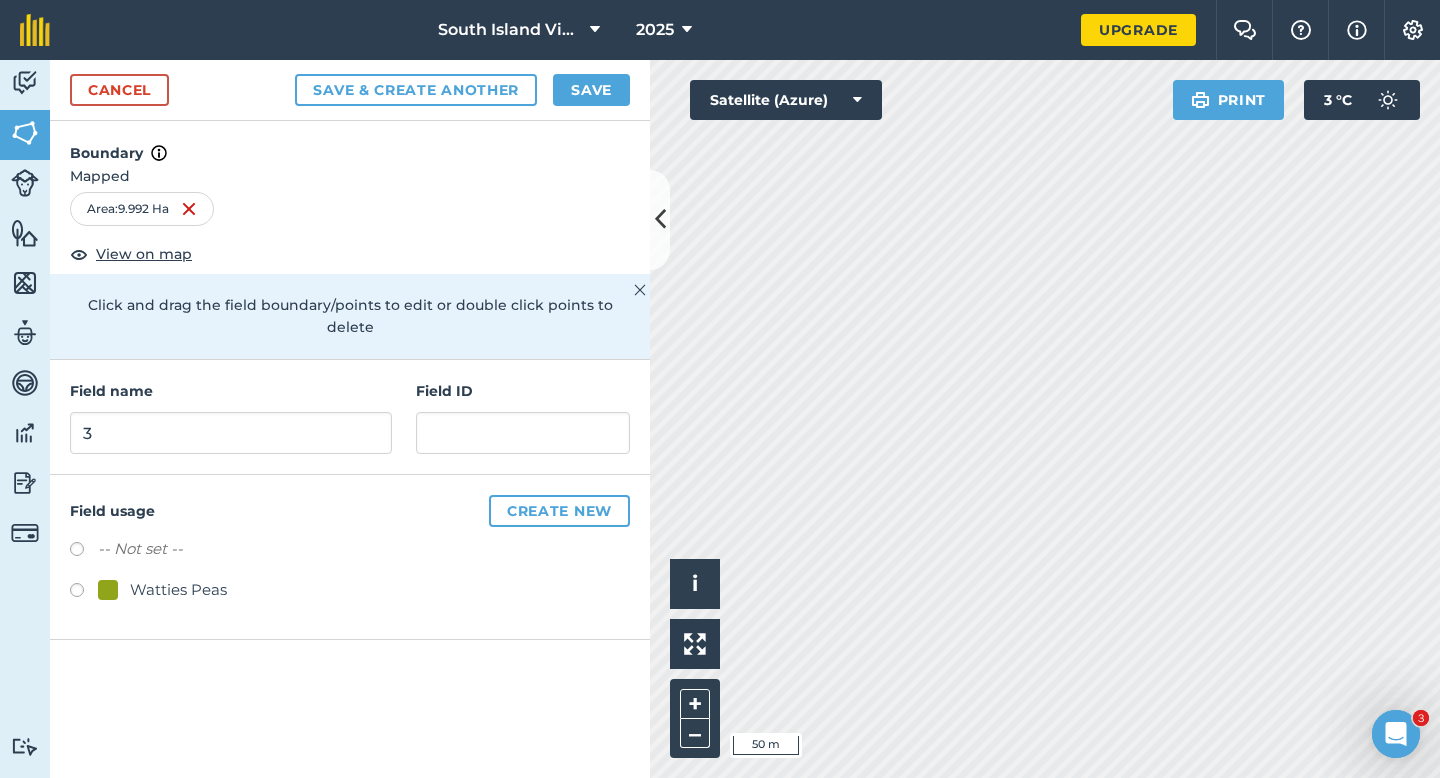 click on "Field name 3 Field ID" at bounding box center [350, 417] 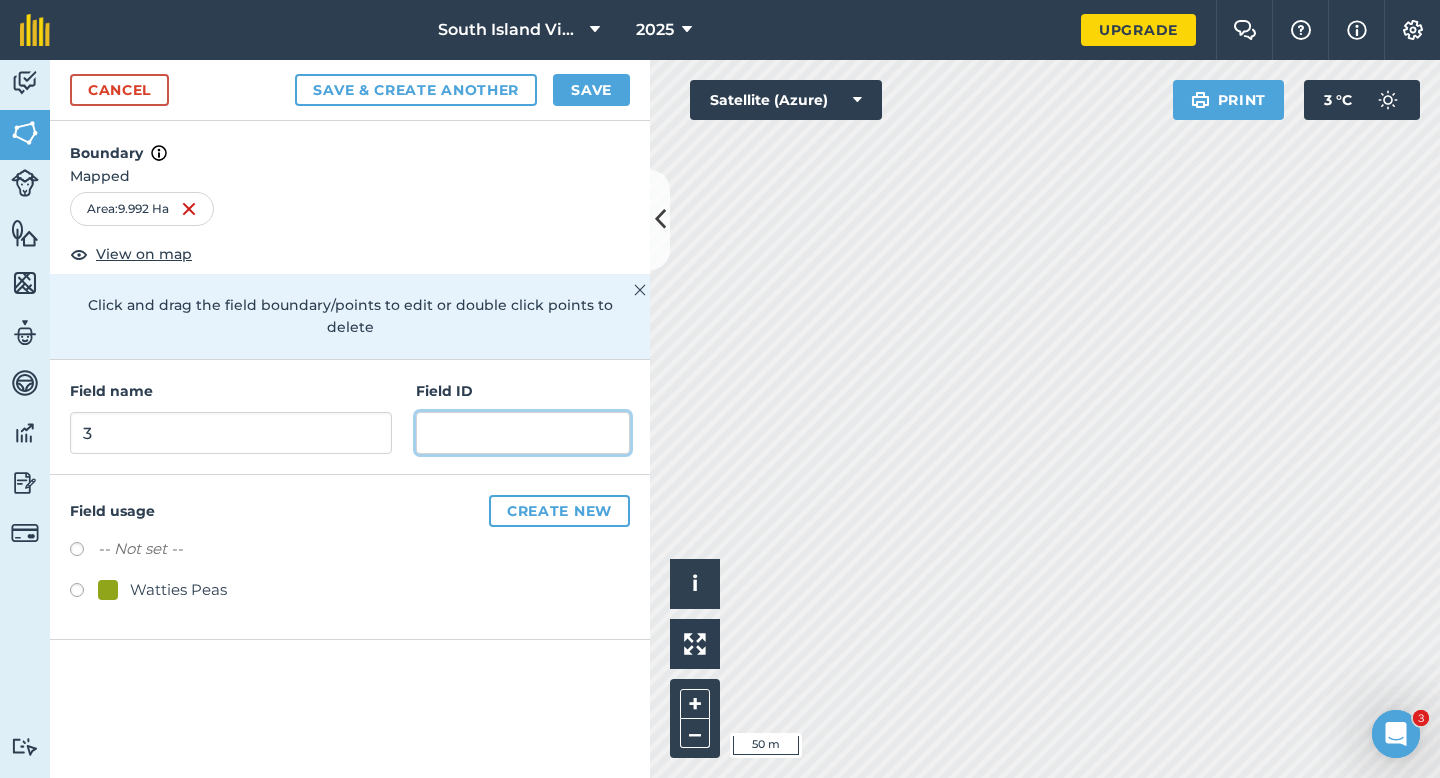 click at bounding box center (523, 433) 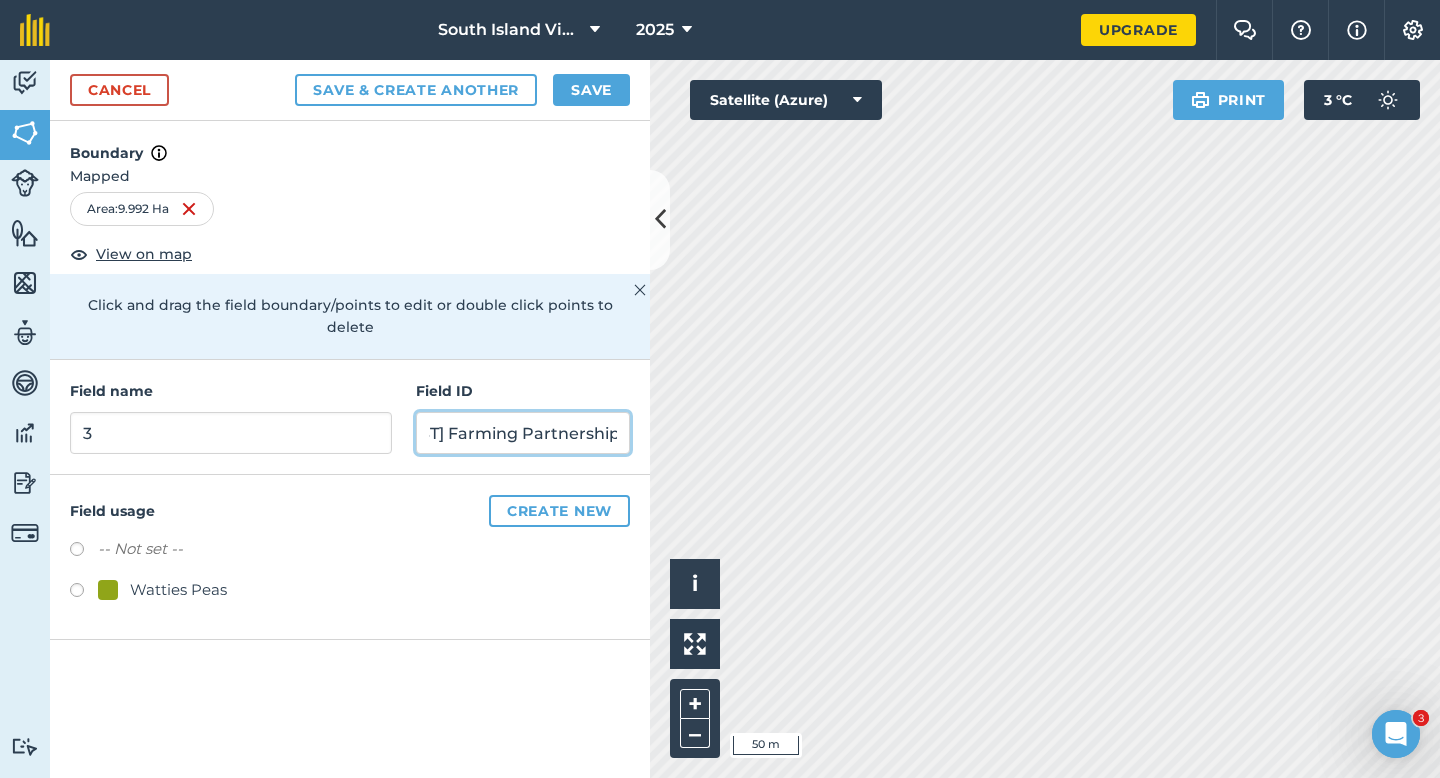 scroll, scrollTop: 0, scrollLeft: 47, axis: horizontal 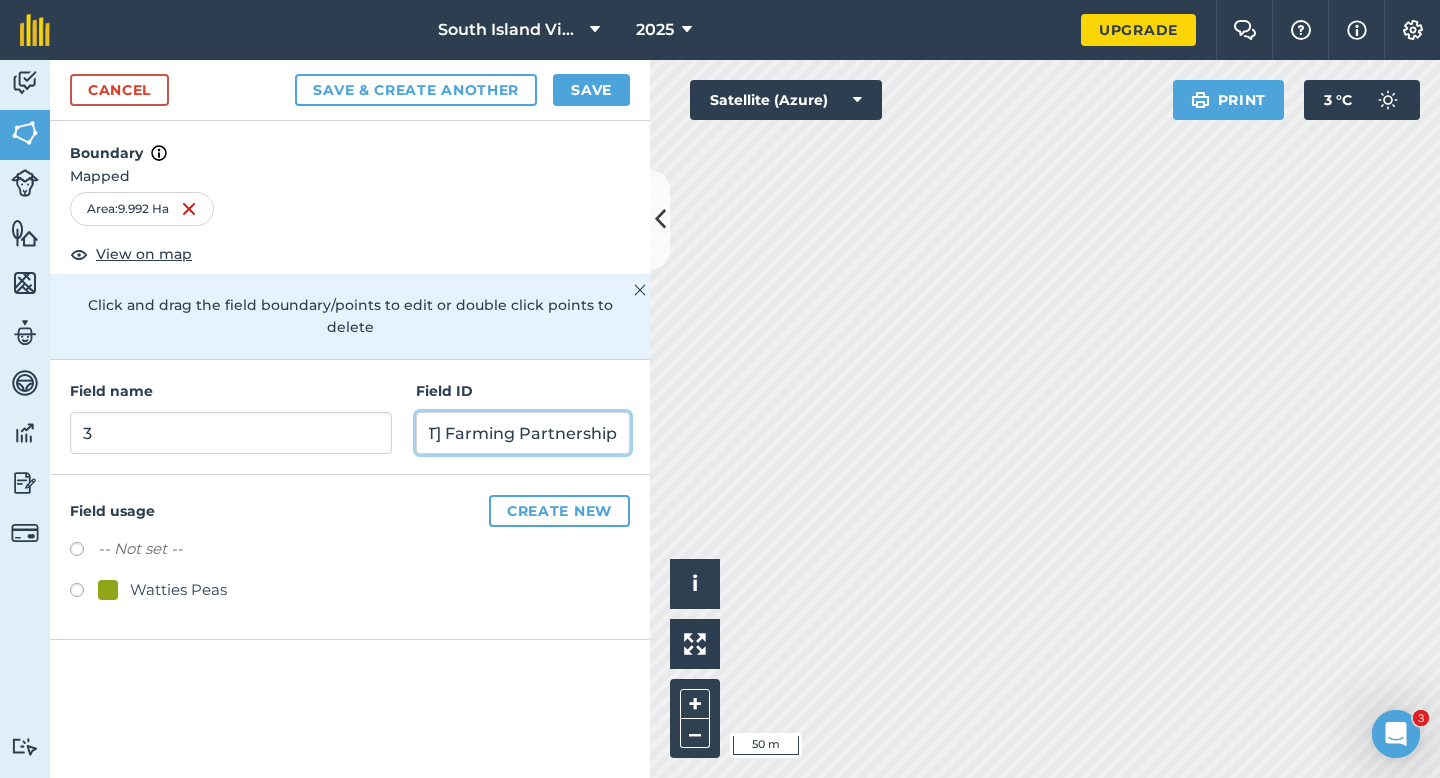 type on "[LAST] Farming Partnership" 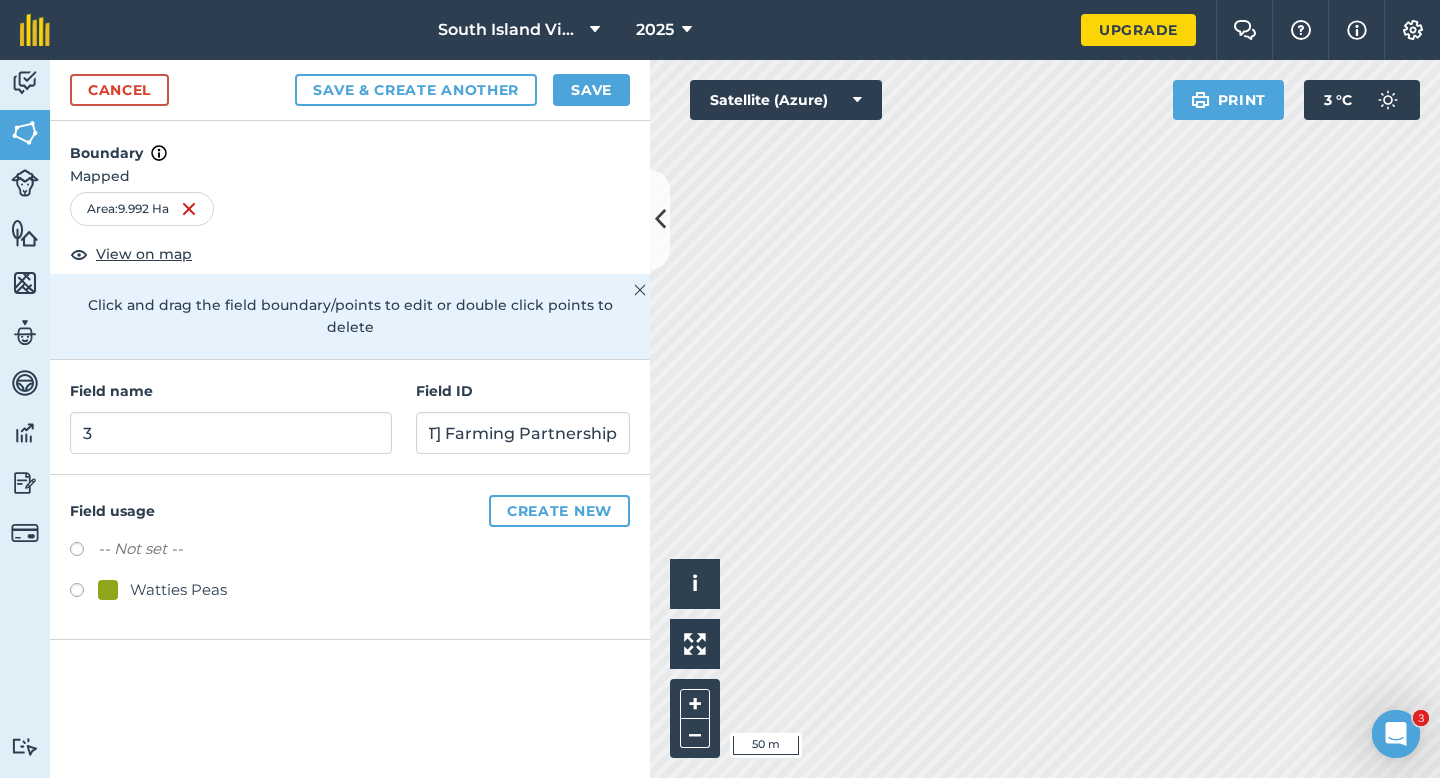 click on "Watties Peas" at bounding box center (178, 590) 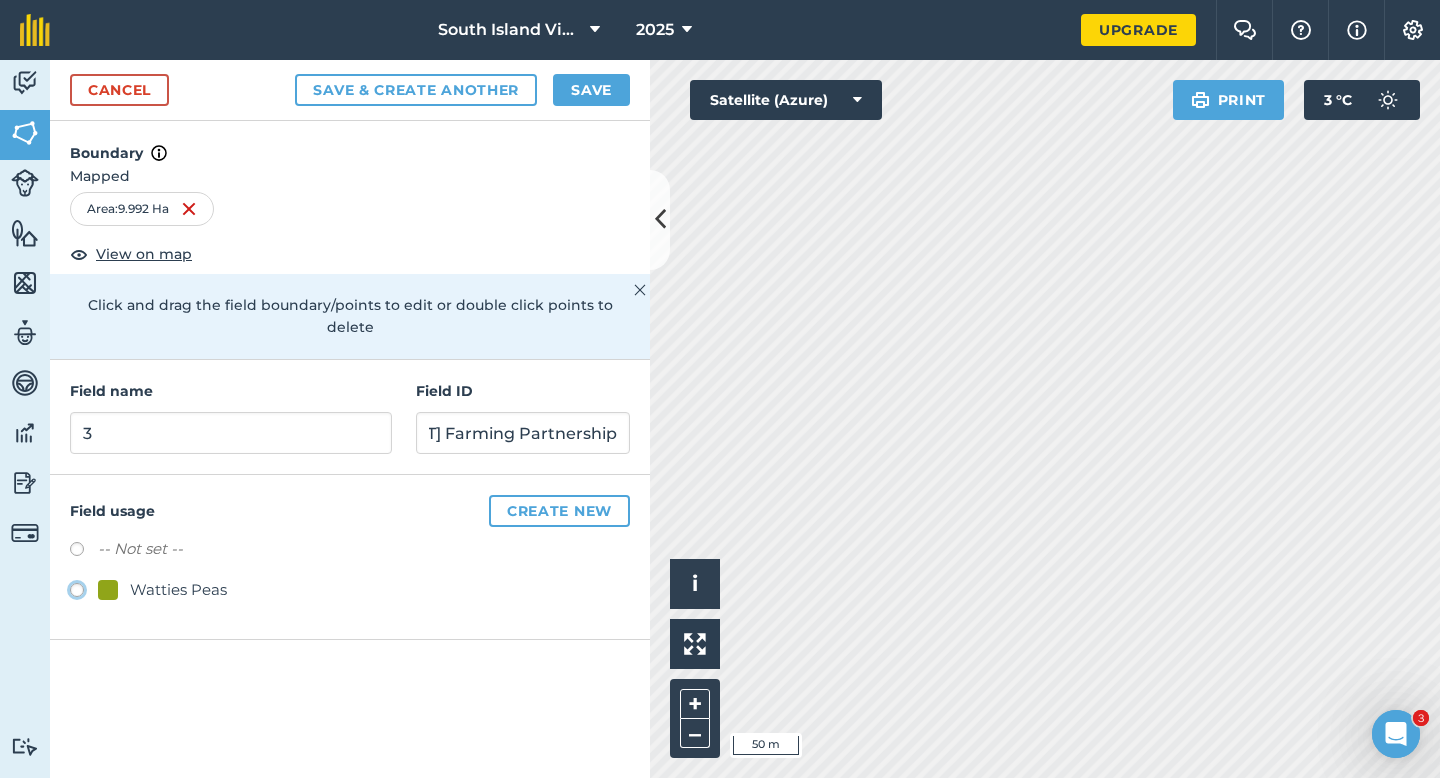 click on "Watties Peas" at bounding box center [-9923, 589] 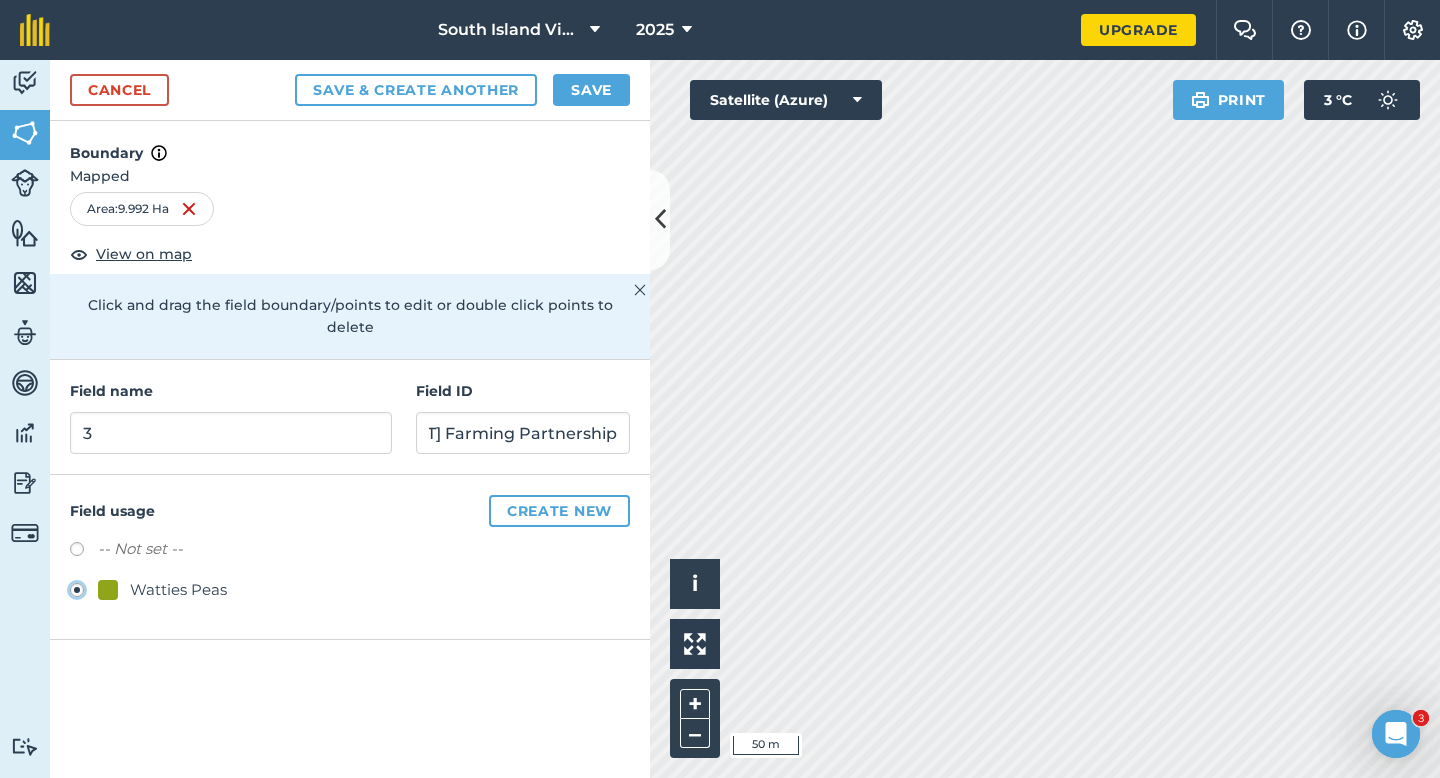 scroll, scrollTop: 0, scrollLeft: 0, axis: both 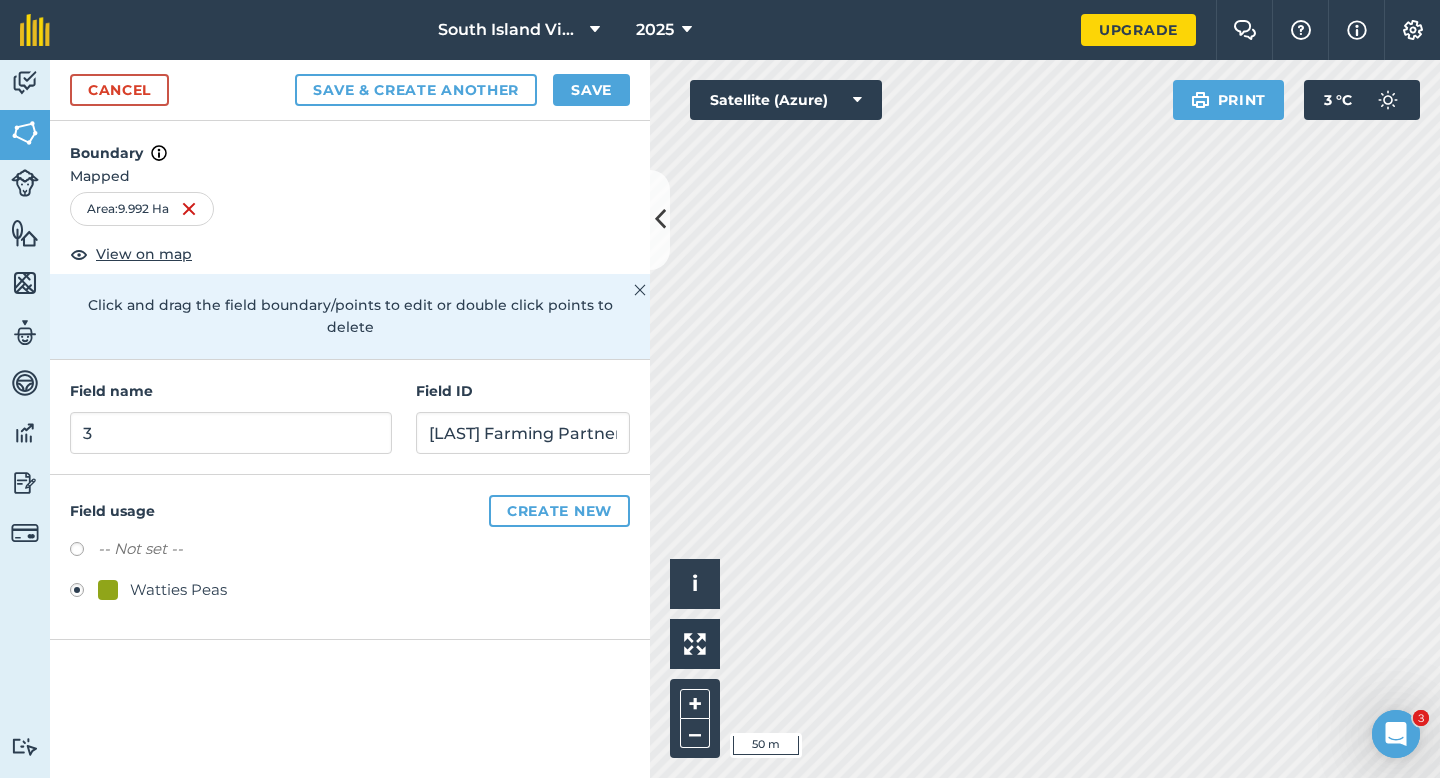 click on "Cancel Save & Create Another Save" at bounding box center (350, 90) 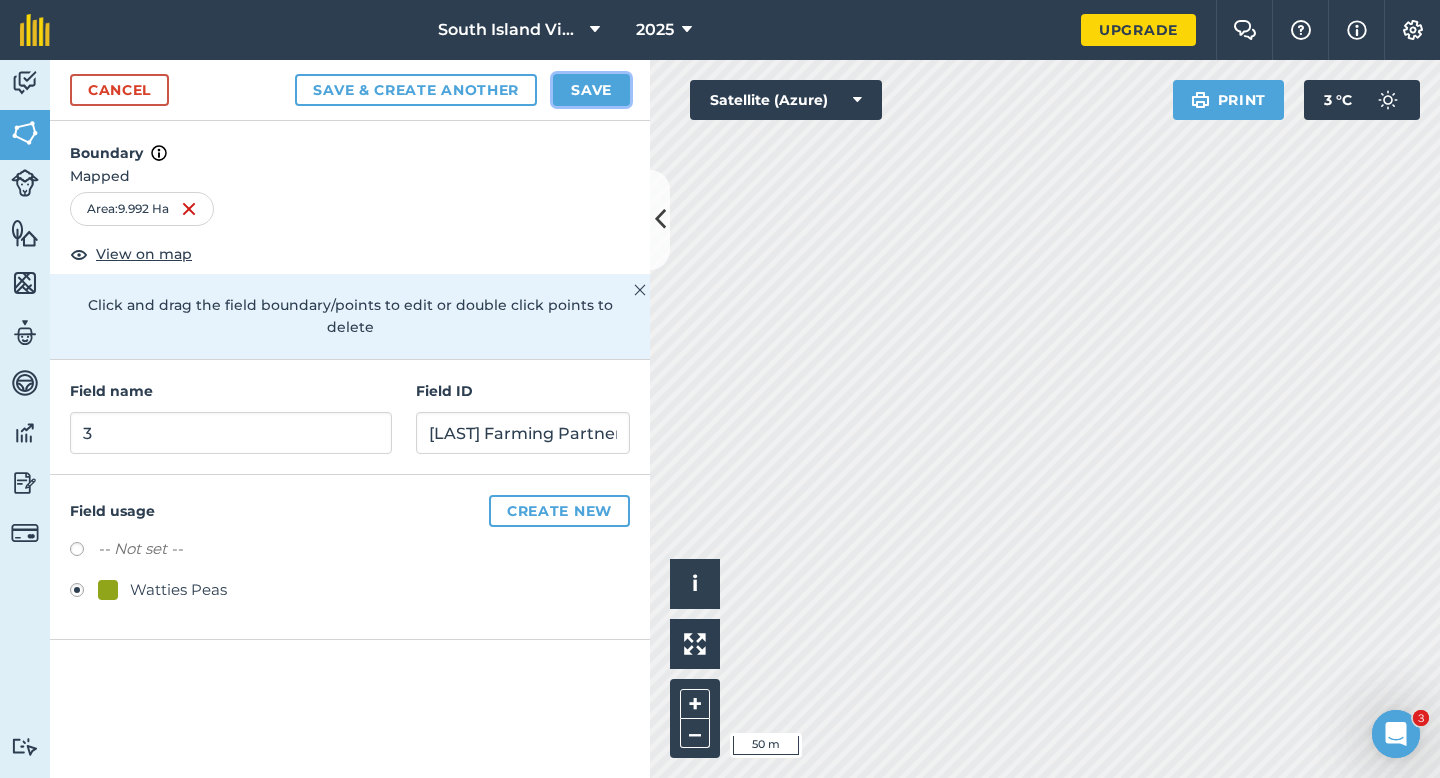 click on "Save" at bounding box center [591, 90] 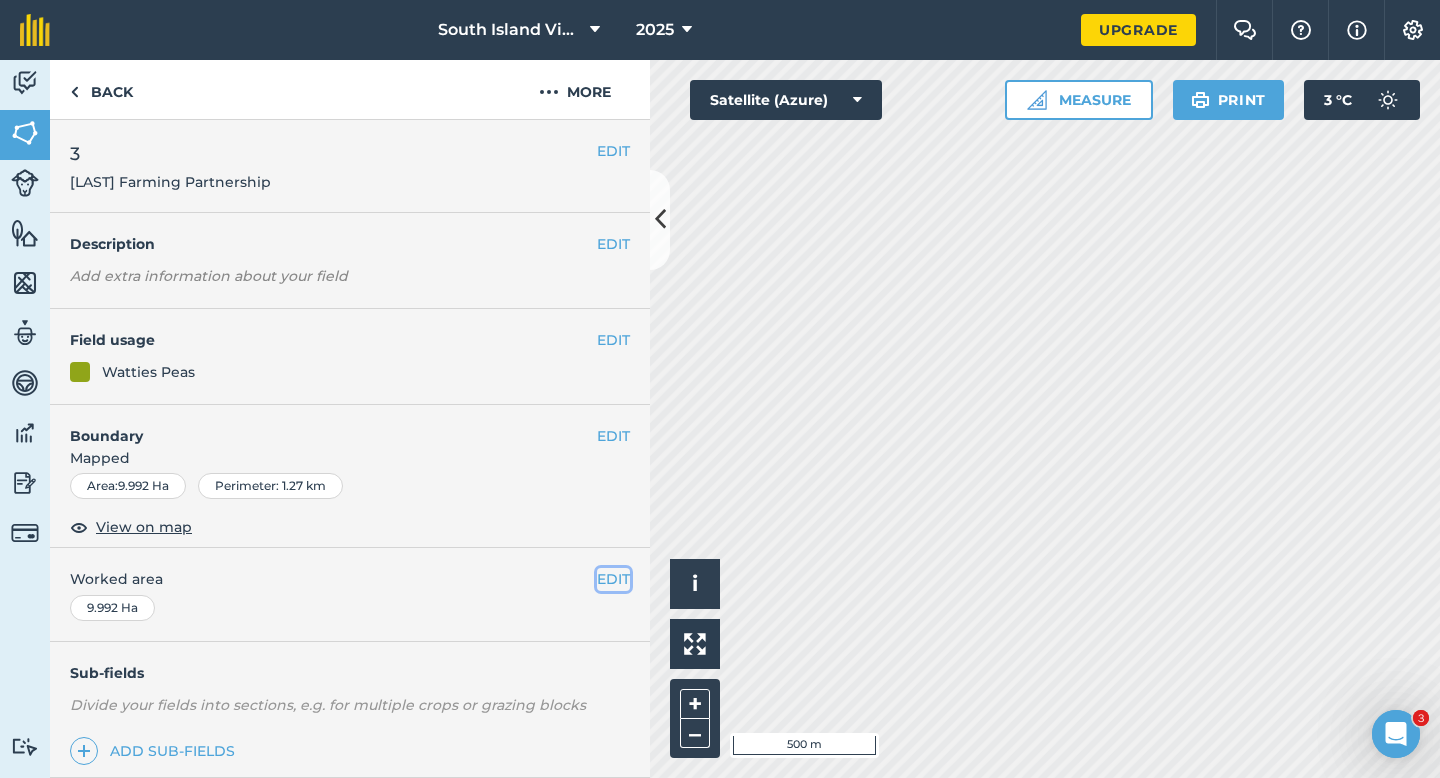 click on "EDIT" at bounding box center (613, 579) 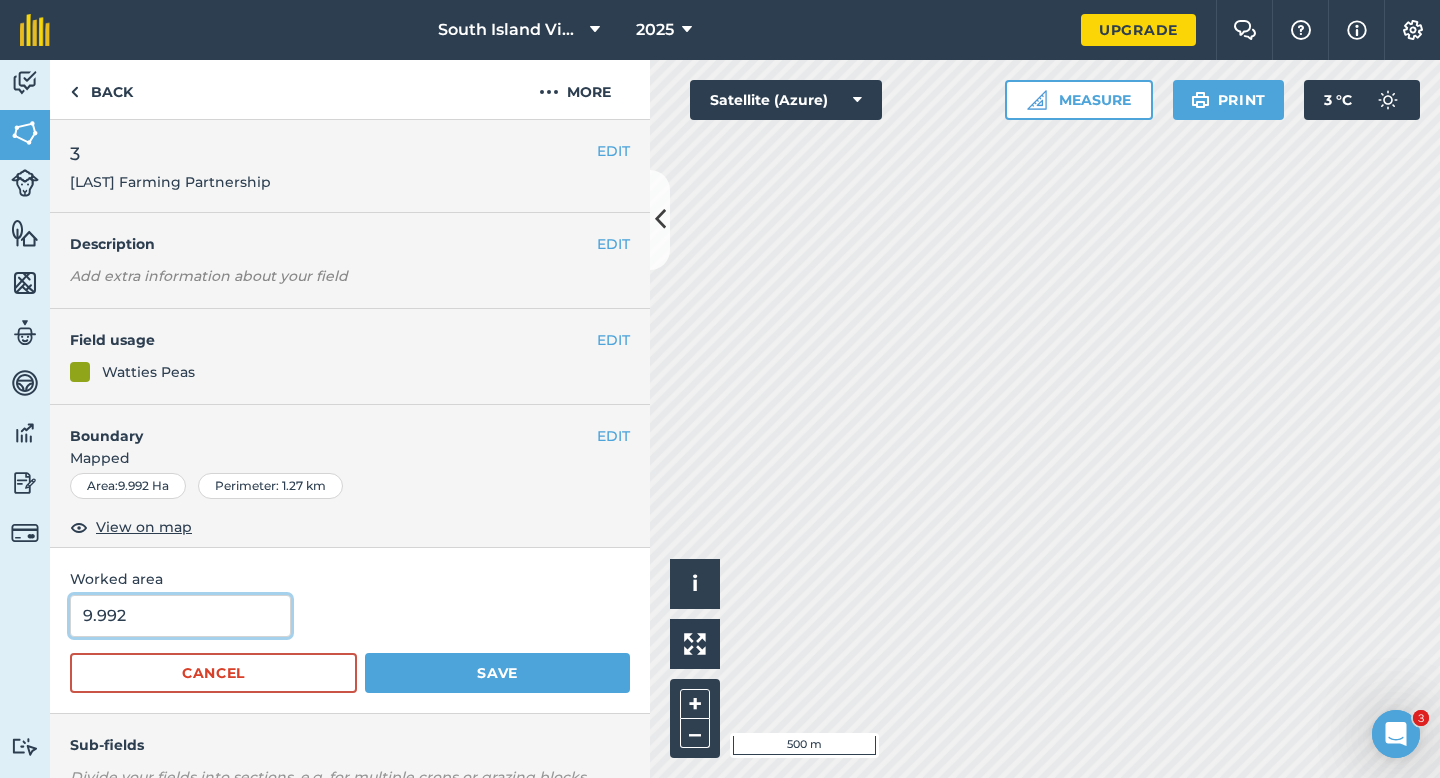 click on "9.992" at bounding box center (180, 616) 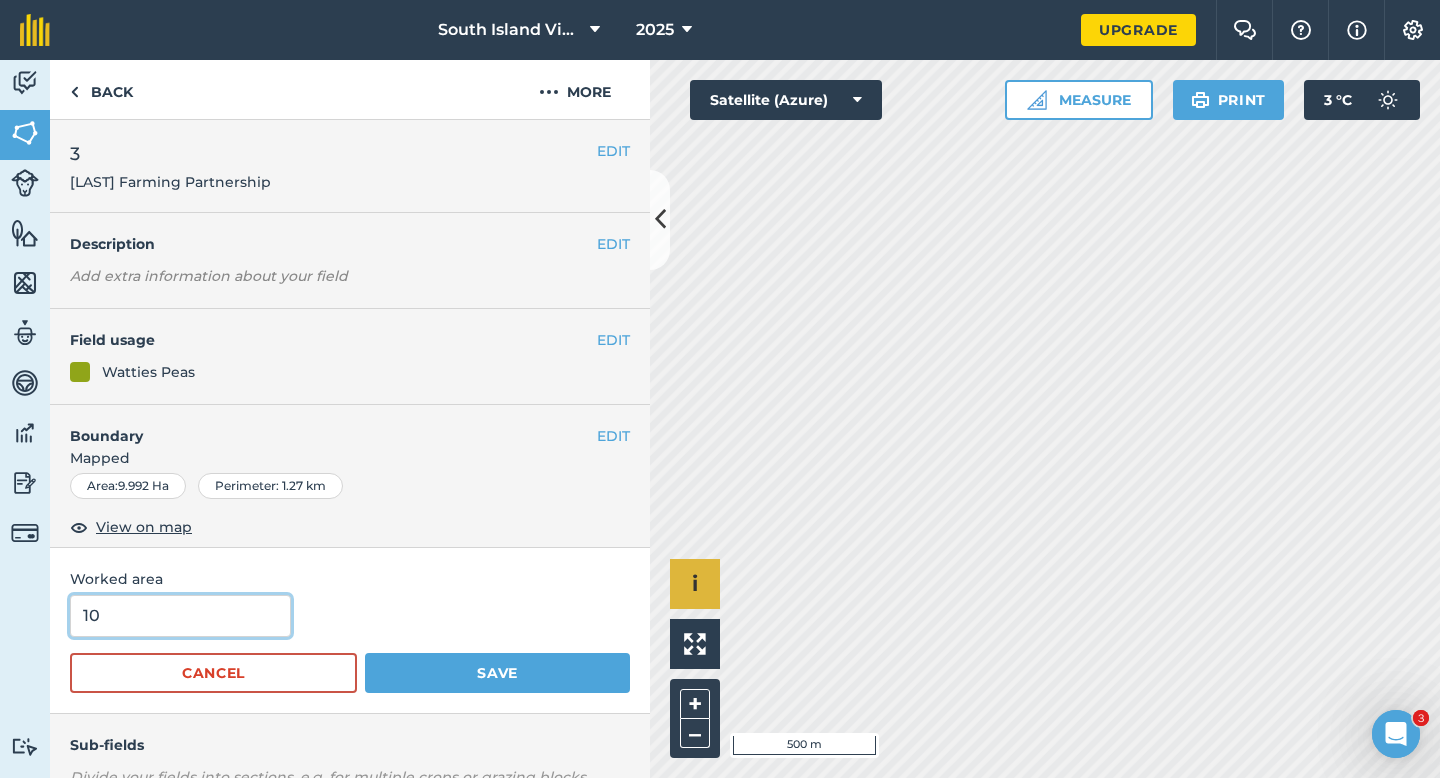 click on "Save" at bounding box center [497, 673] 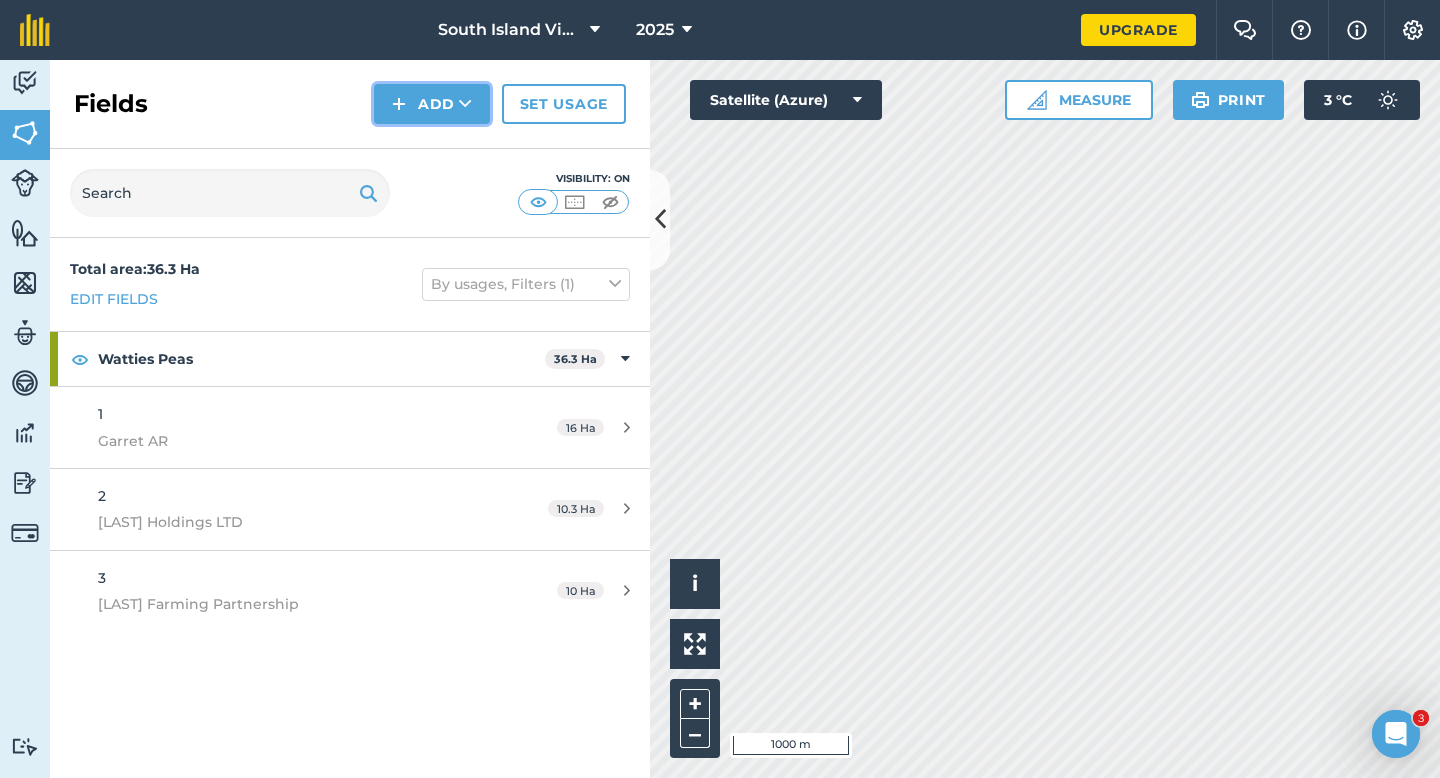 click at bounding box center (399, 104) 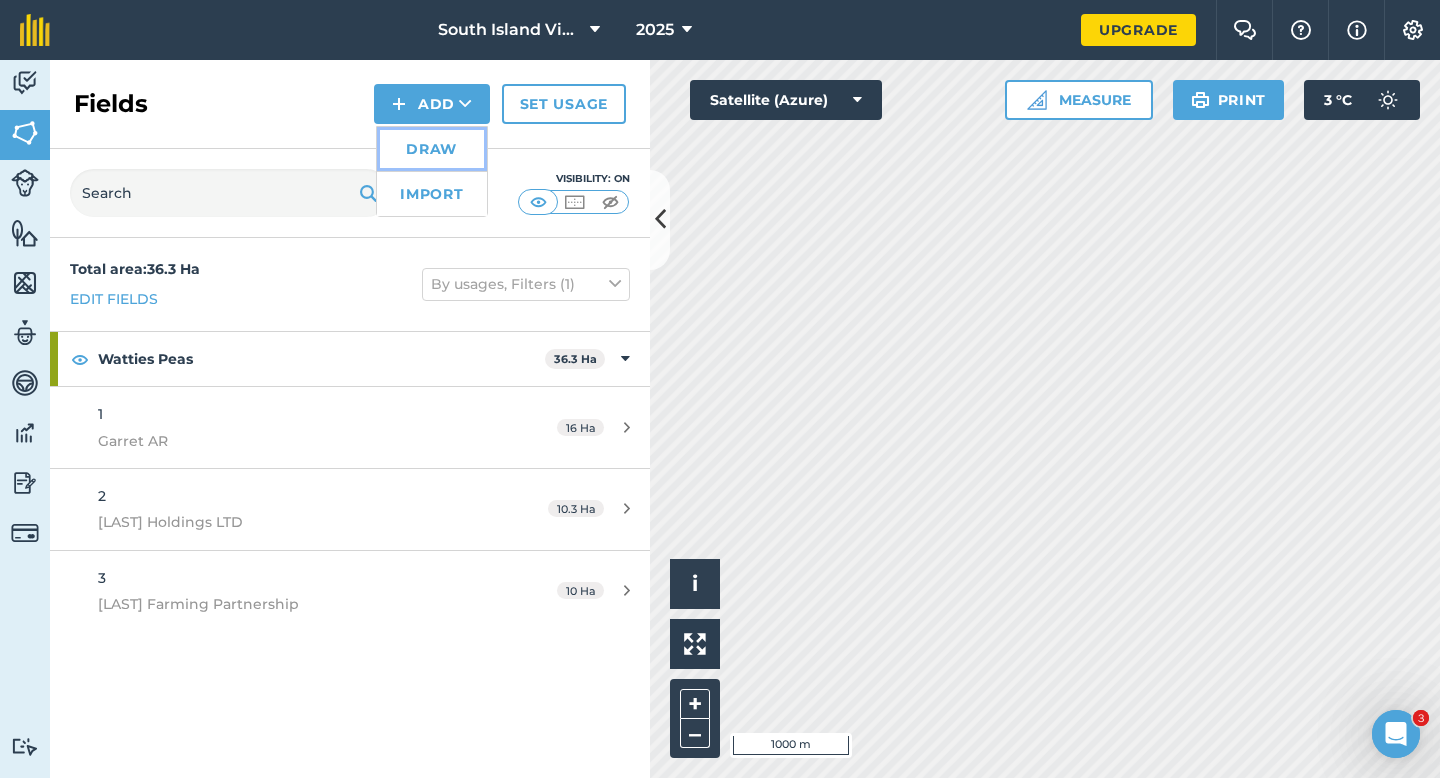 click on "Draw" at bounding box center (432, 149) 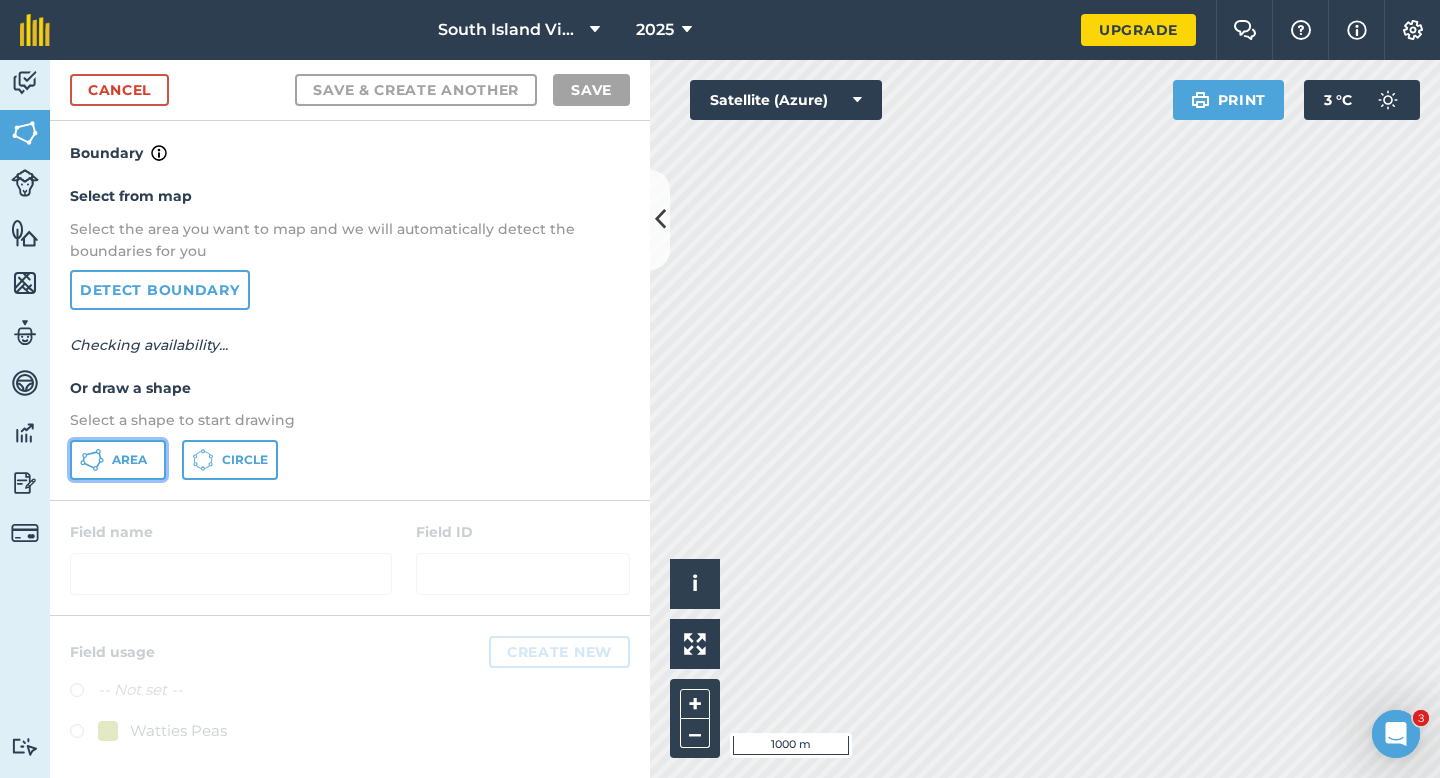 click on "Area" at bounding box center [118, 460] 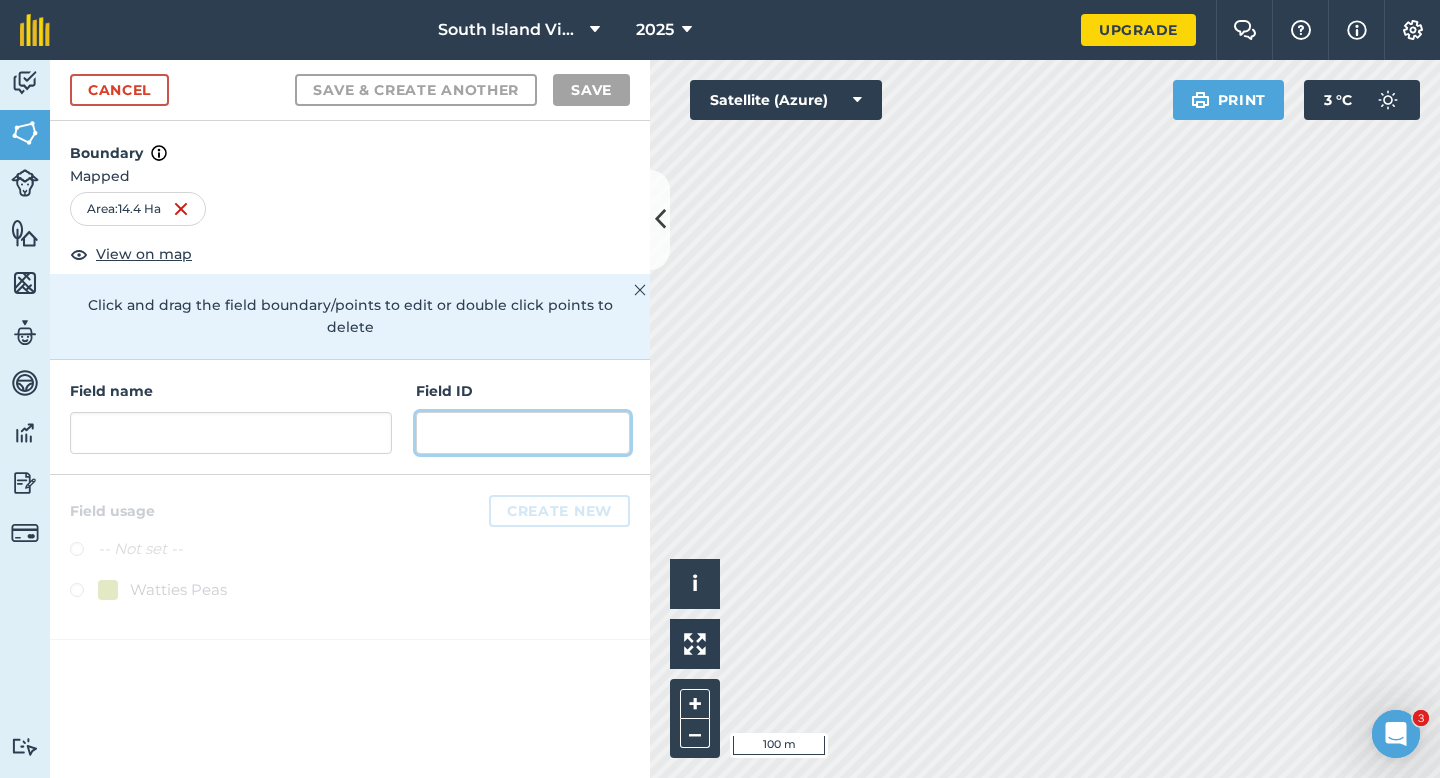 click at bounding box center (523, 433) 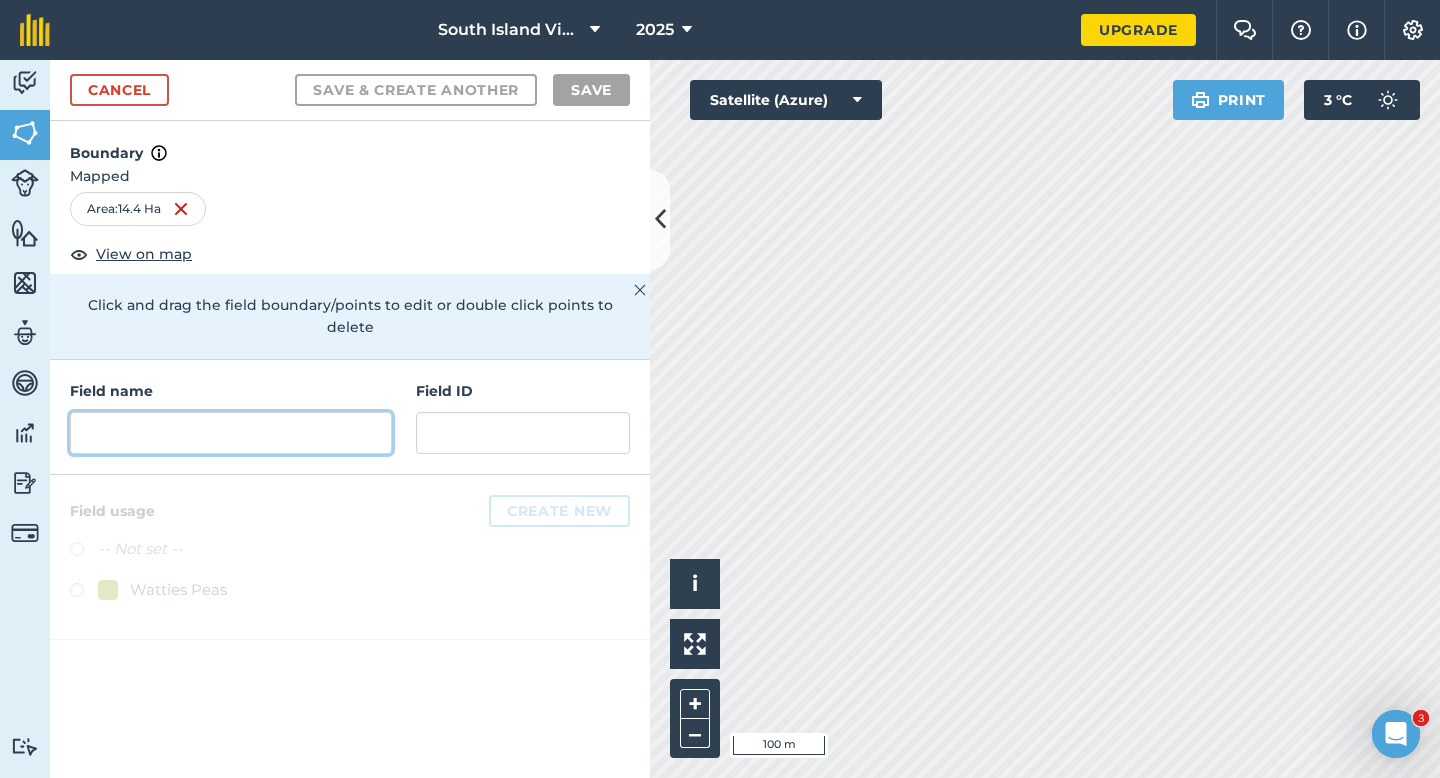 click at bounding box center [231, 433] 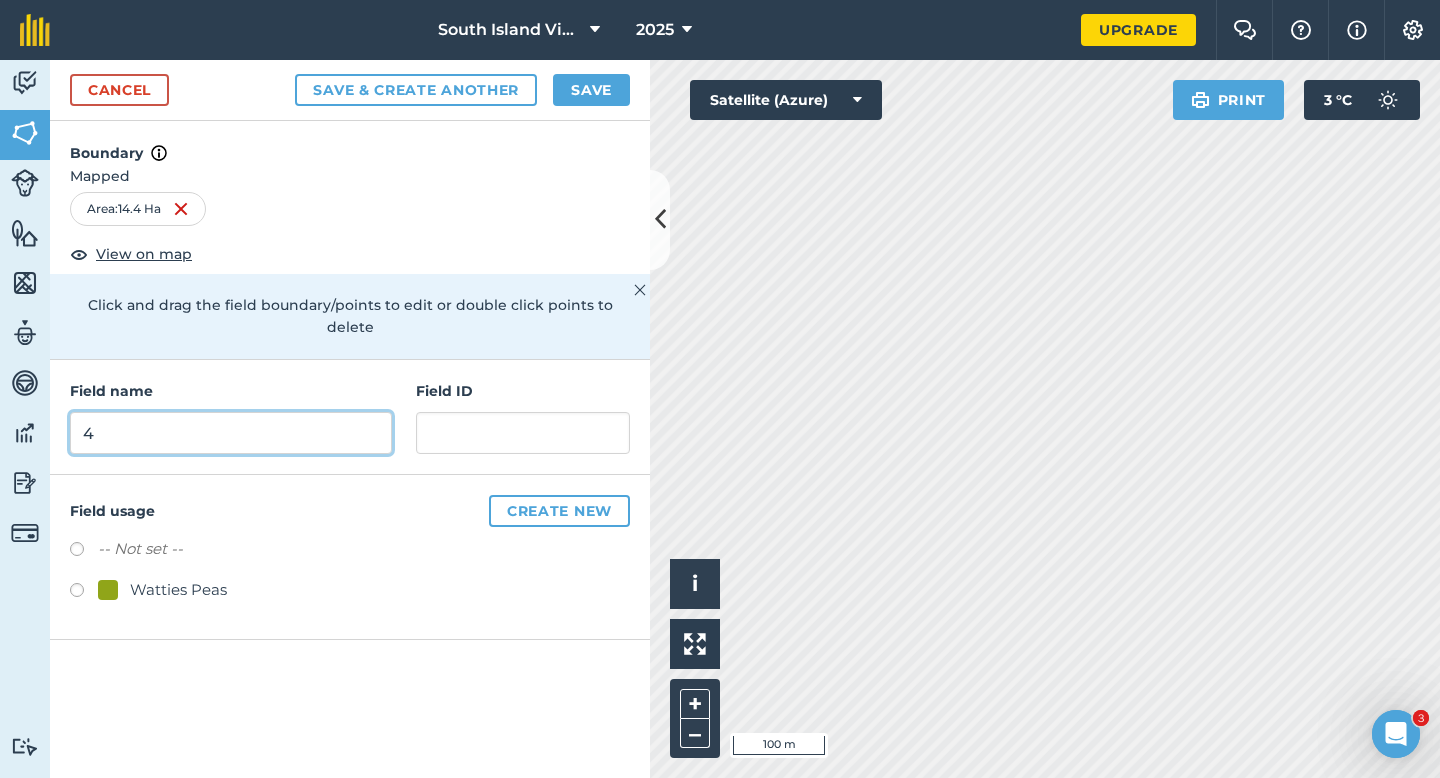 type on "4" 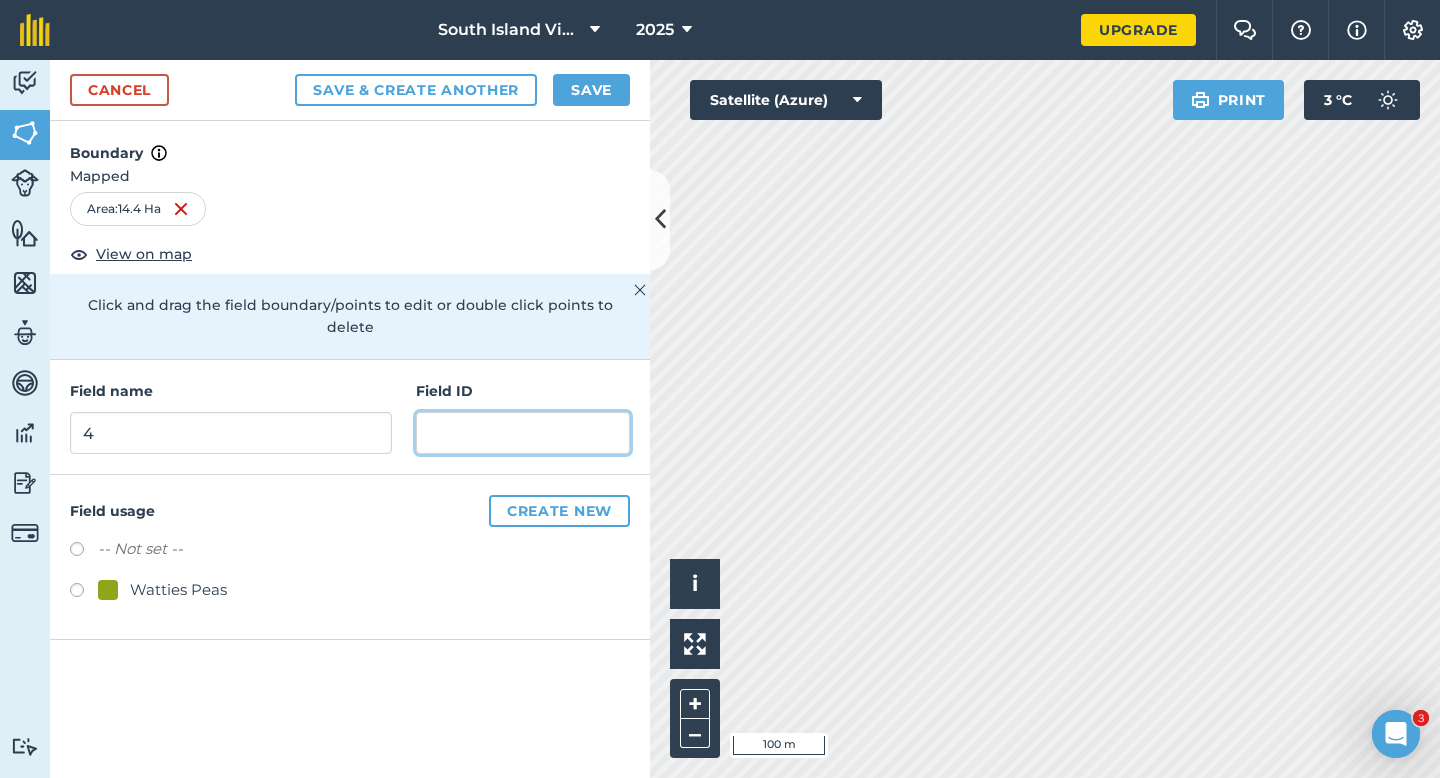 click at bounding box center (523, 433) 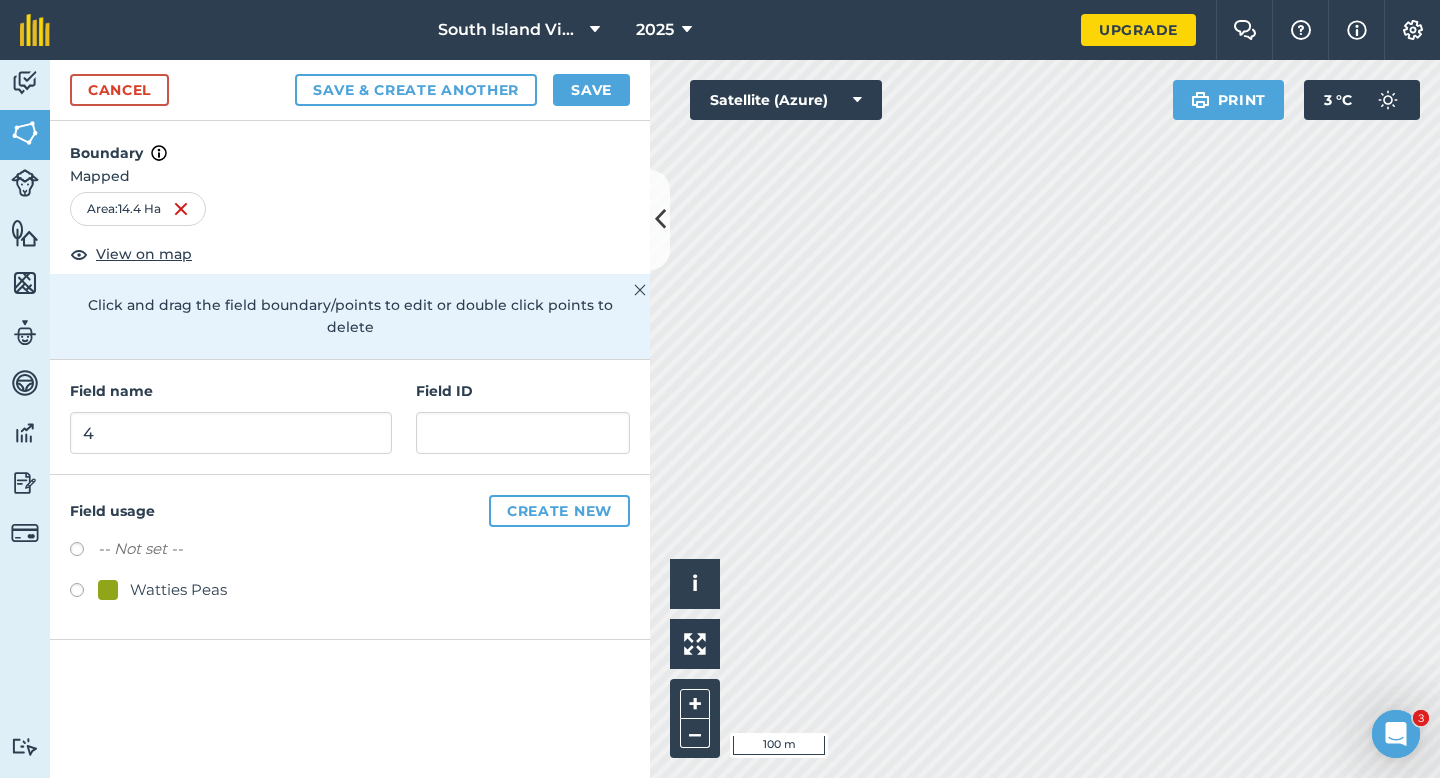 click at bounding box center (108, 590) 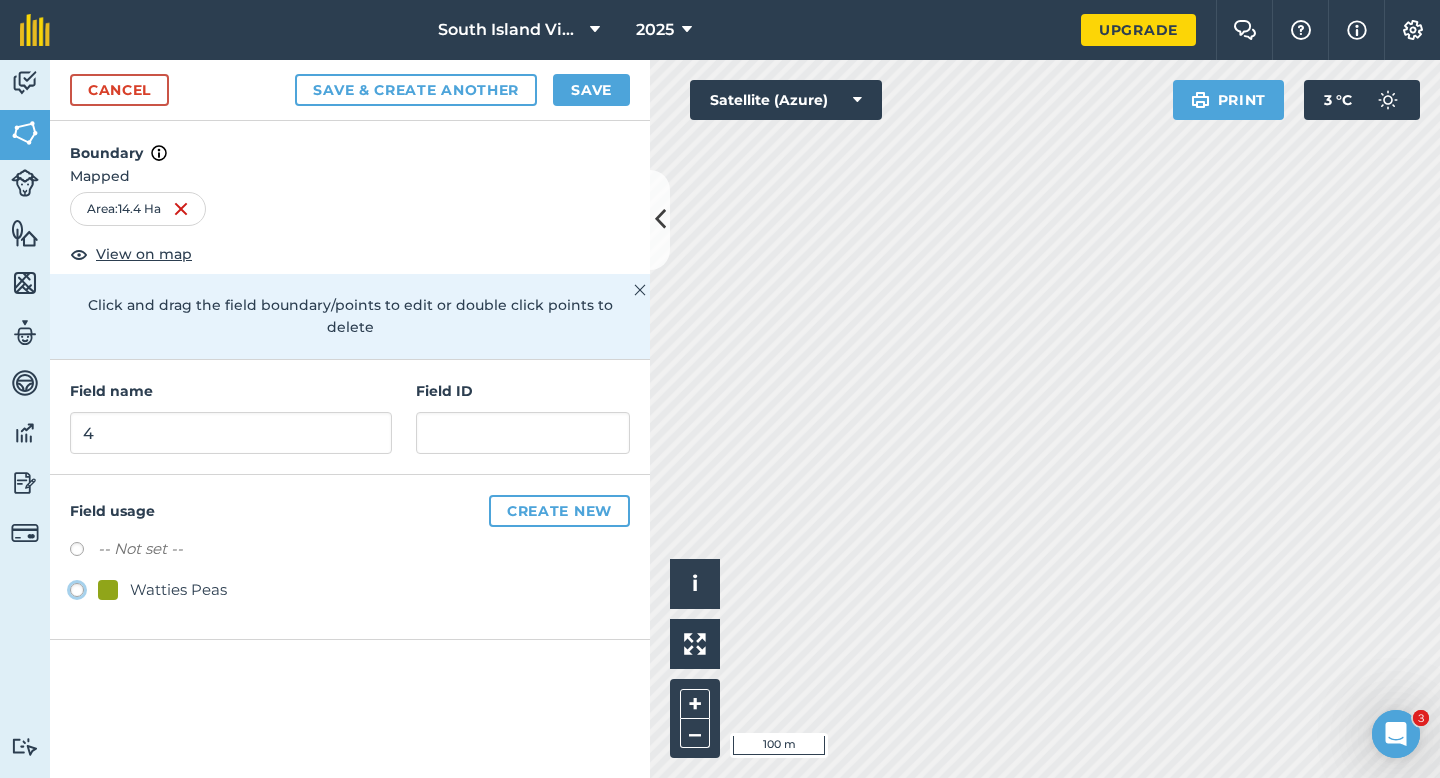 click on "Watties Peas" at bounding box center [-9923, 589] 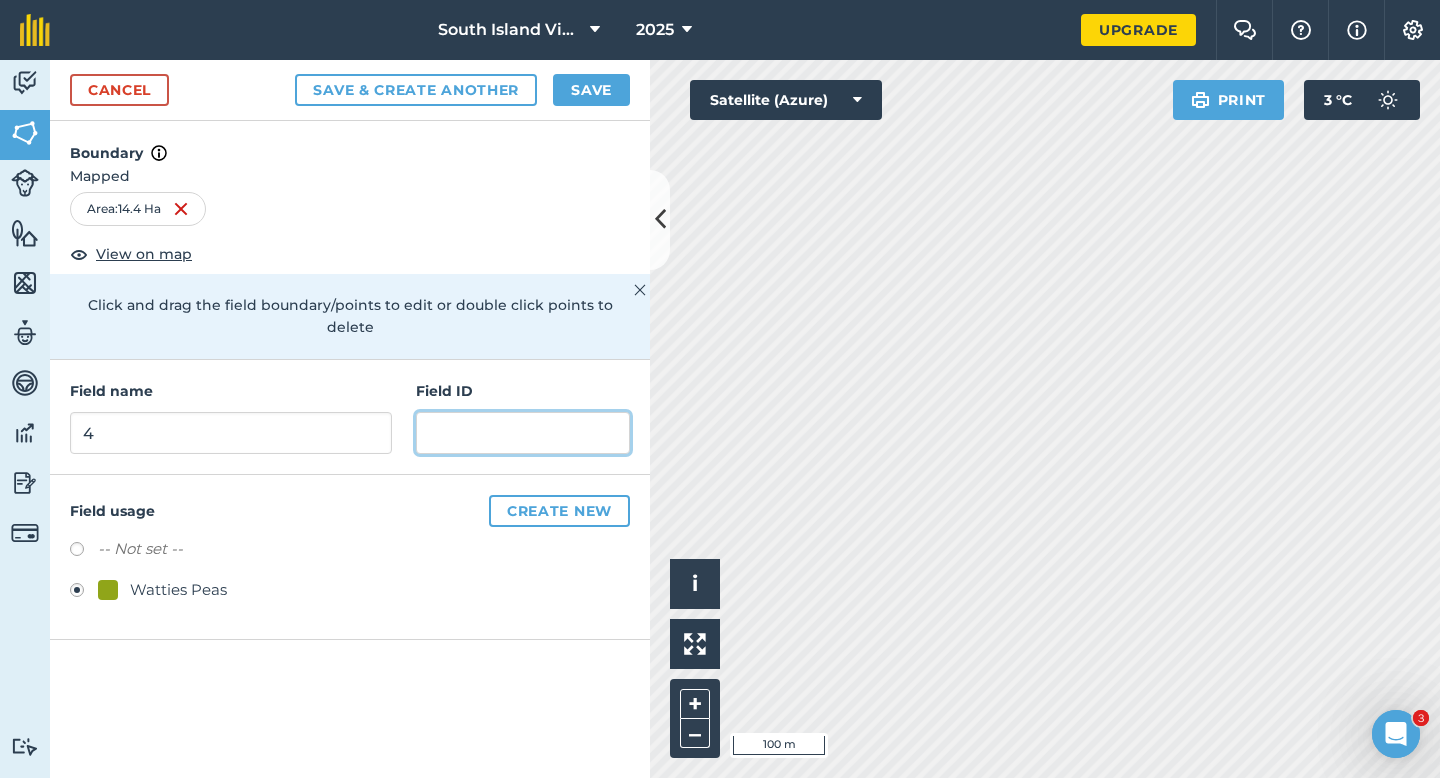 click at bounding box center (523, 433) 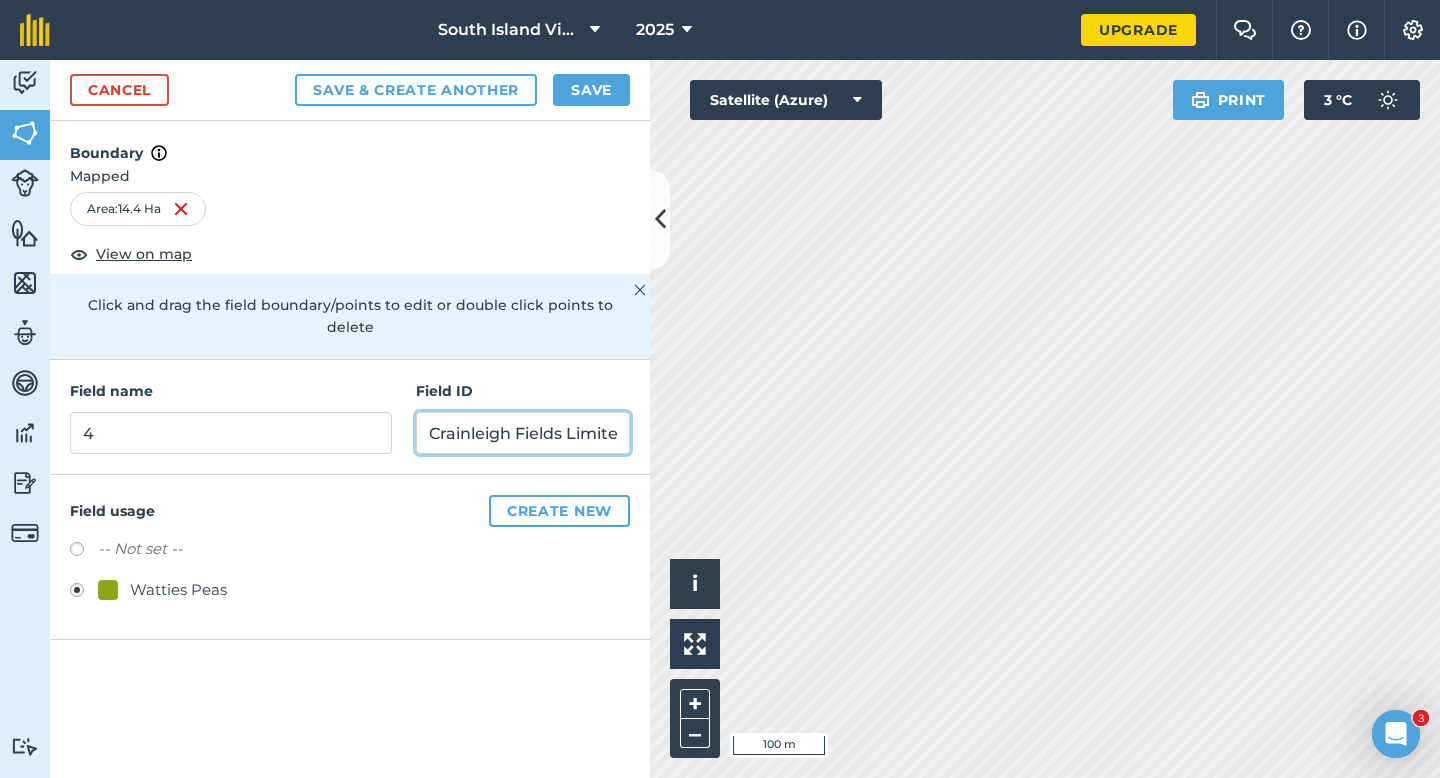 scroll, scrollTop: 0, scrollLeft: 13, axis: horizontal 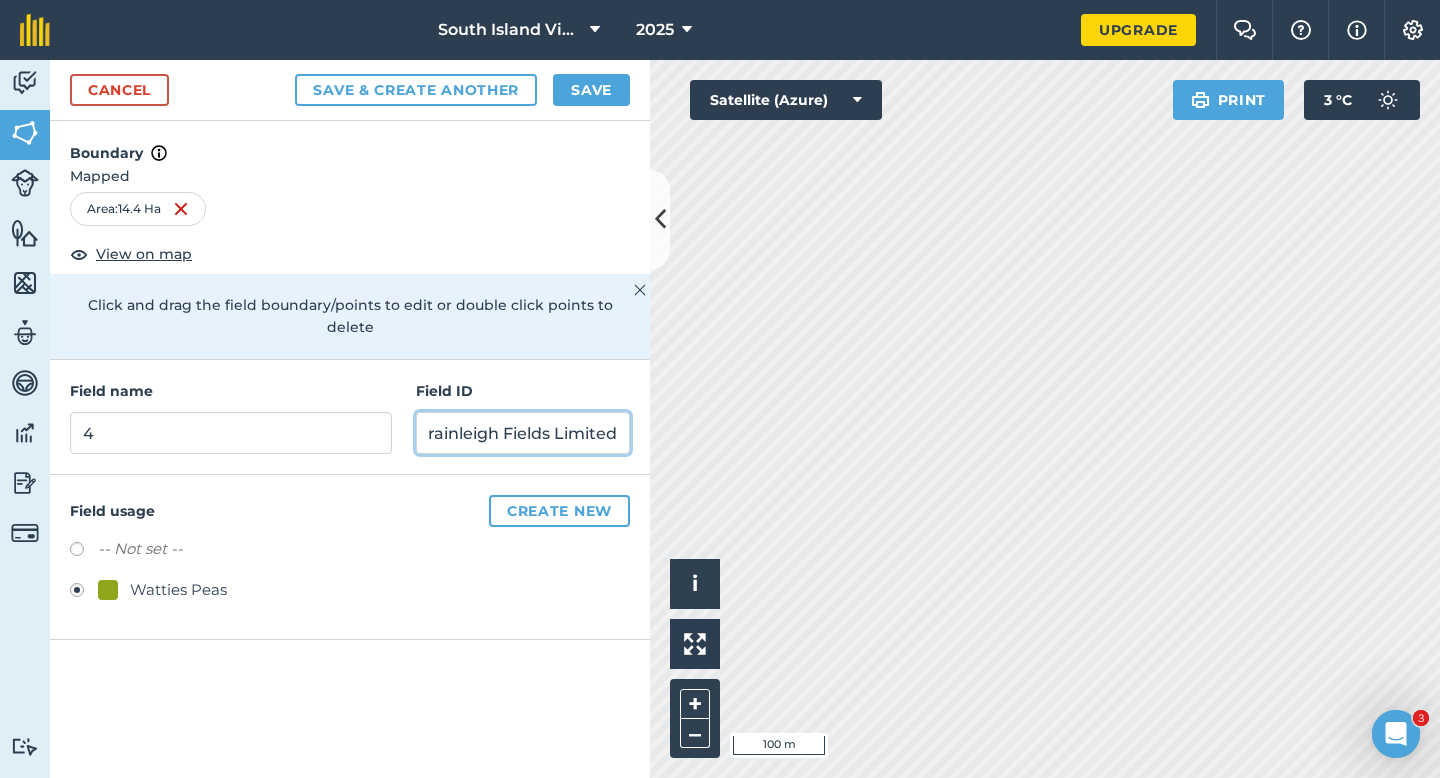 type on "Crainleigh Fields Limited" 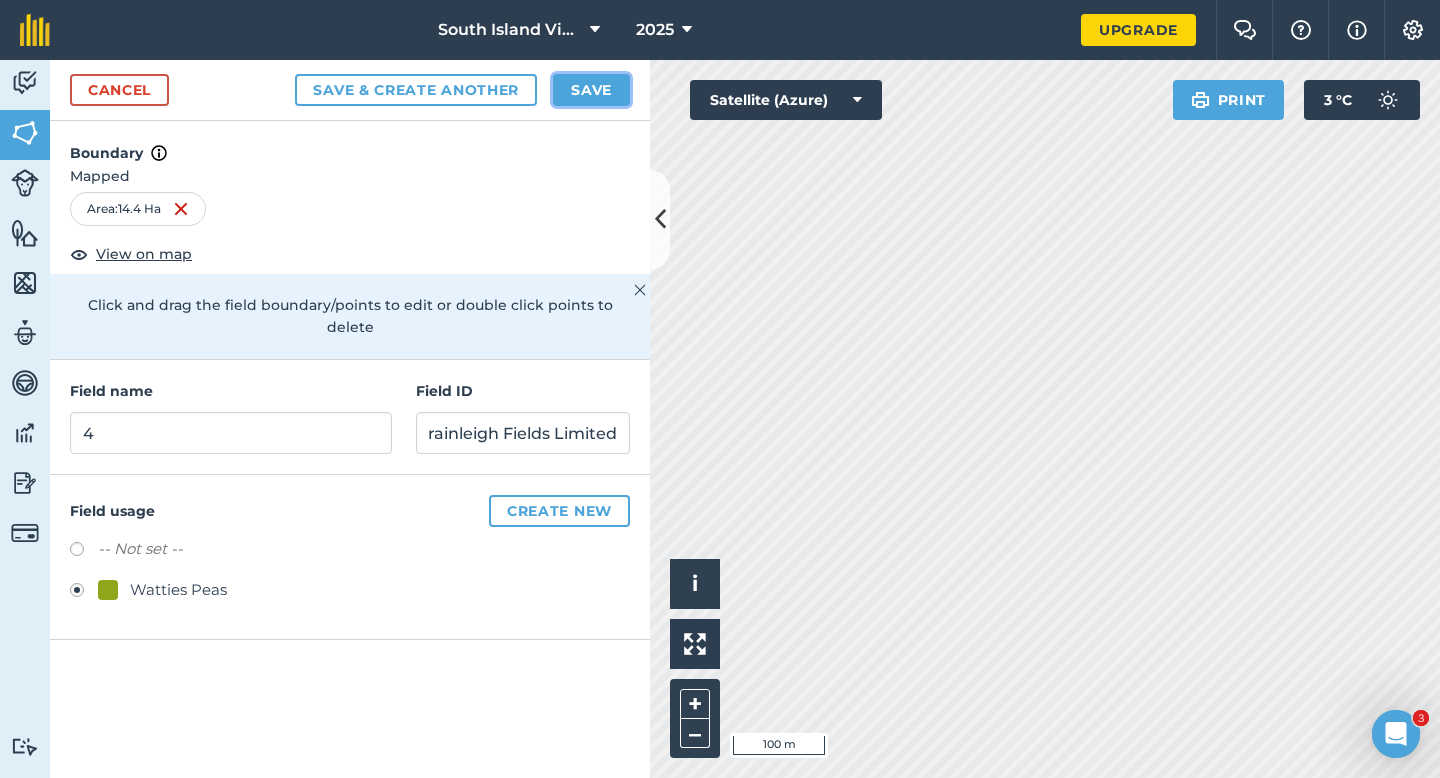 click on "Save" at bounding box center (591, 90) 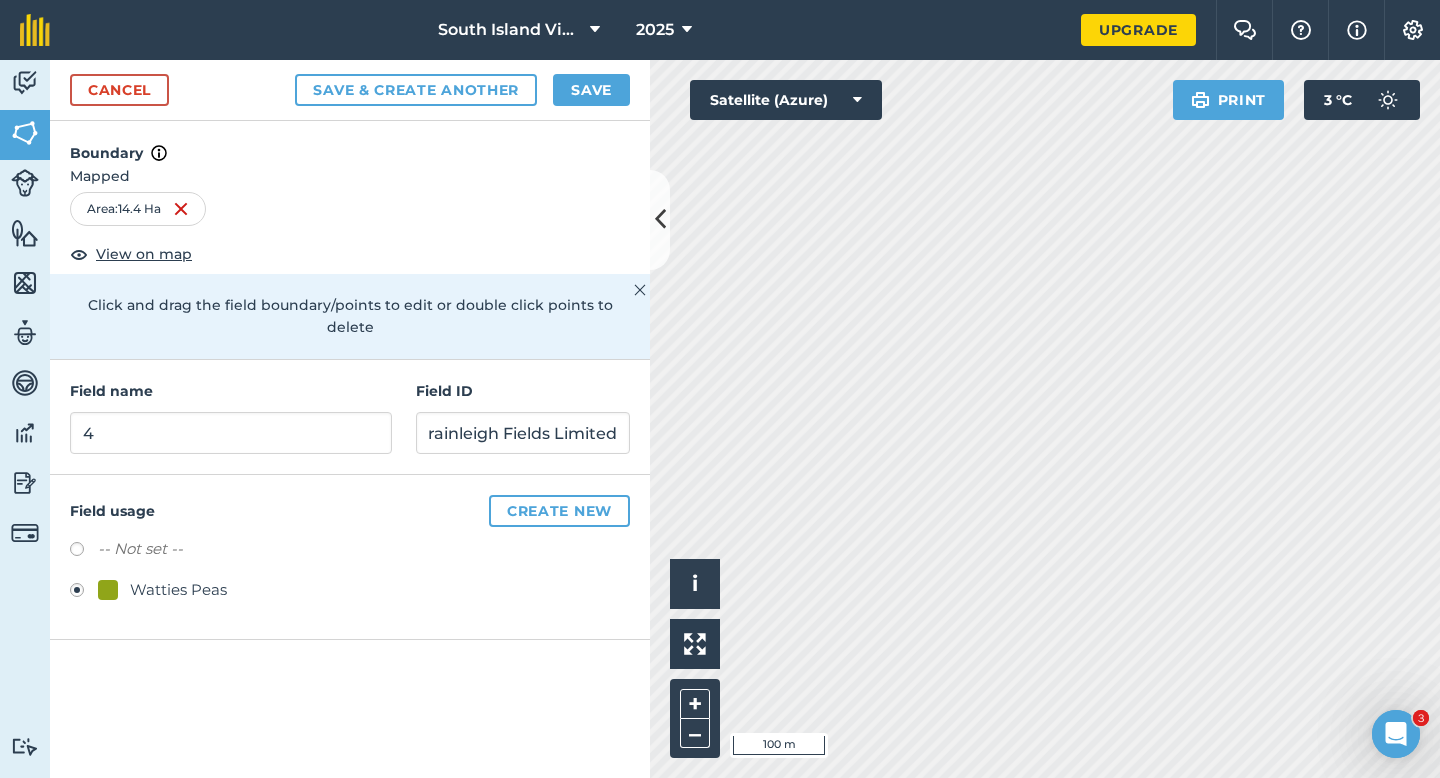 scroll, scrollTop: 0, scrollLeft: 0, axis: both 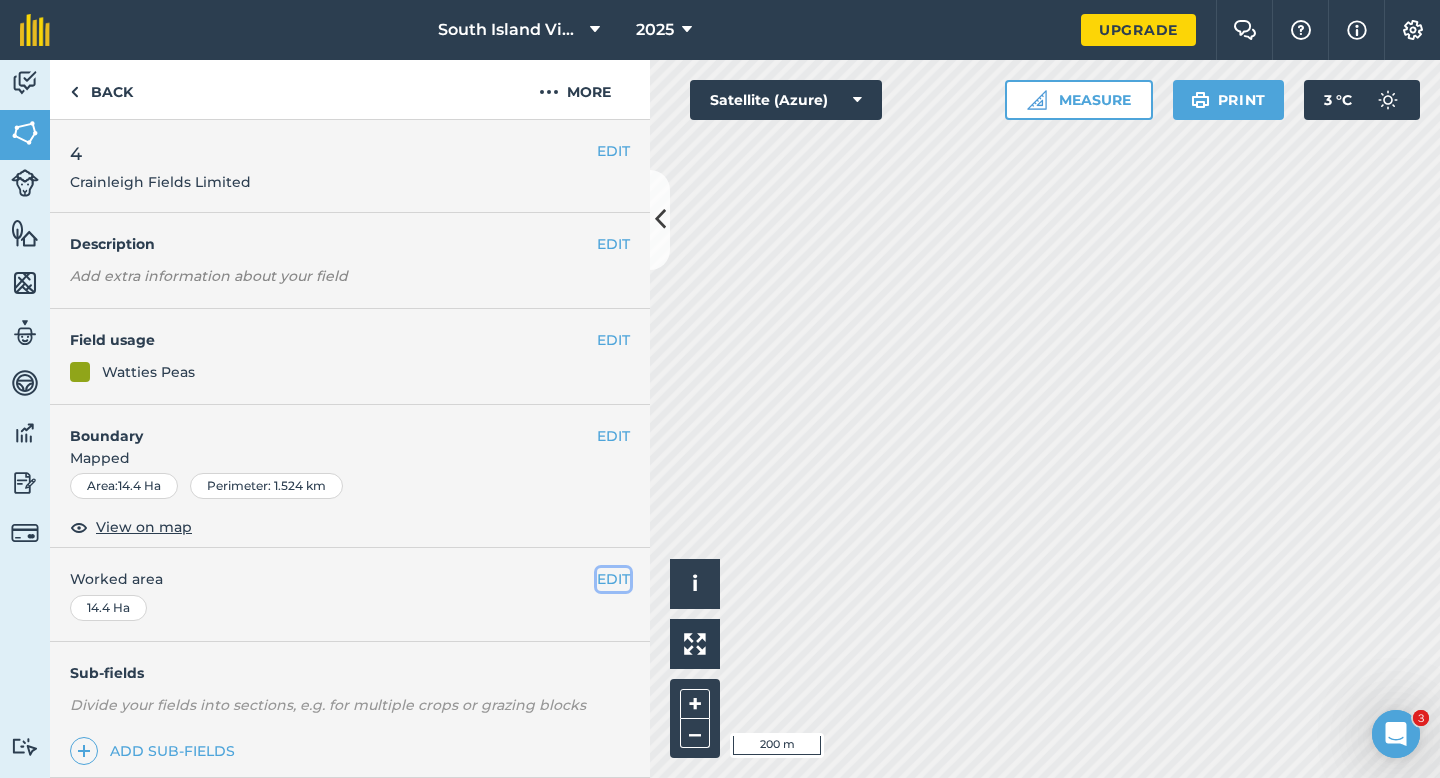 click on "EDIT" at bounding box center (613, 579) 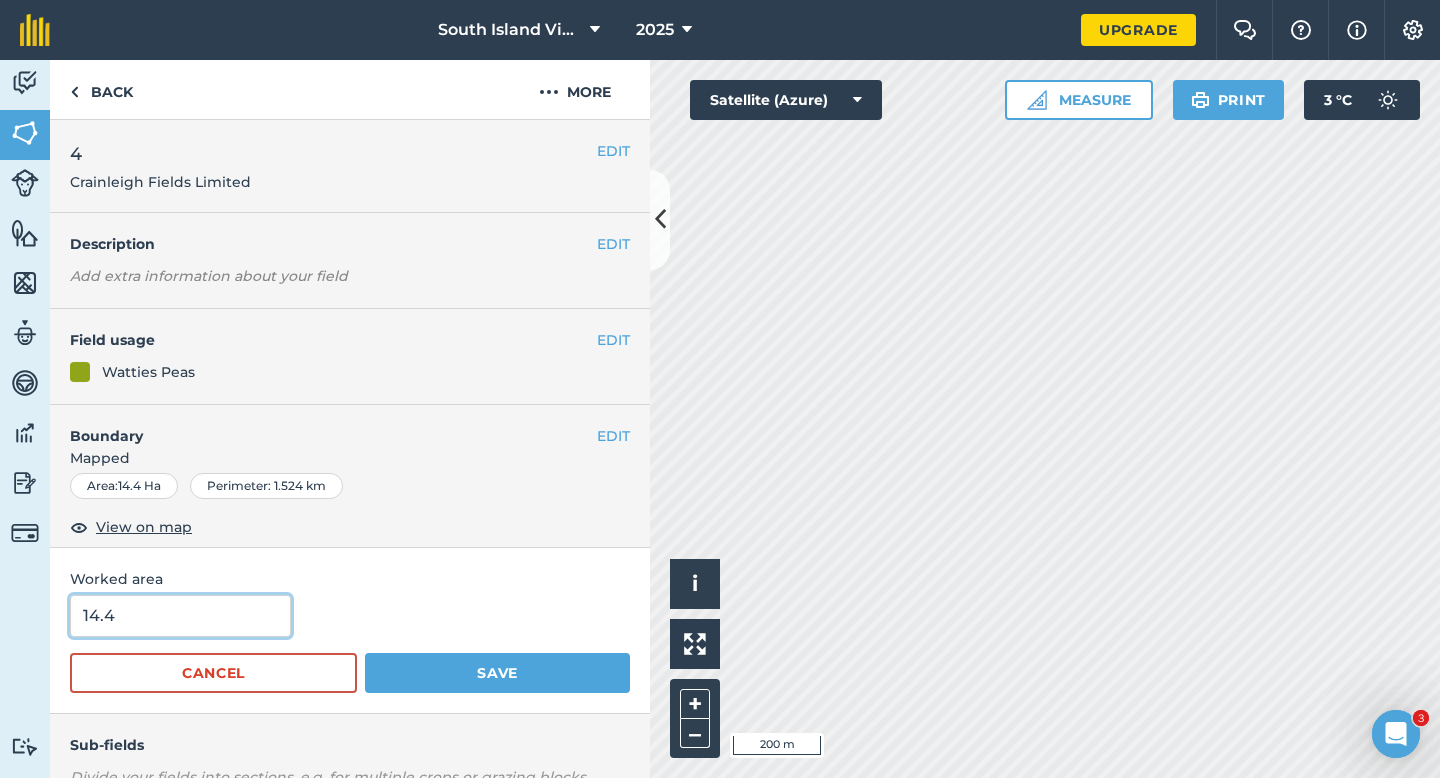 click on "Save" at bounding box center (497, 673) 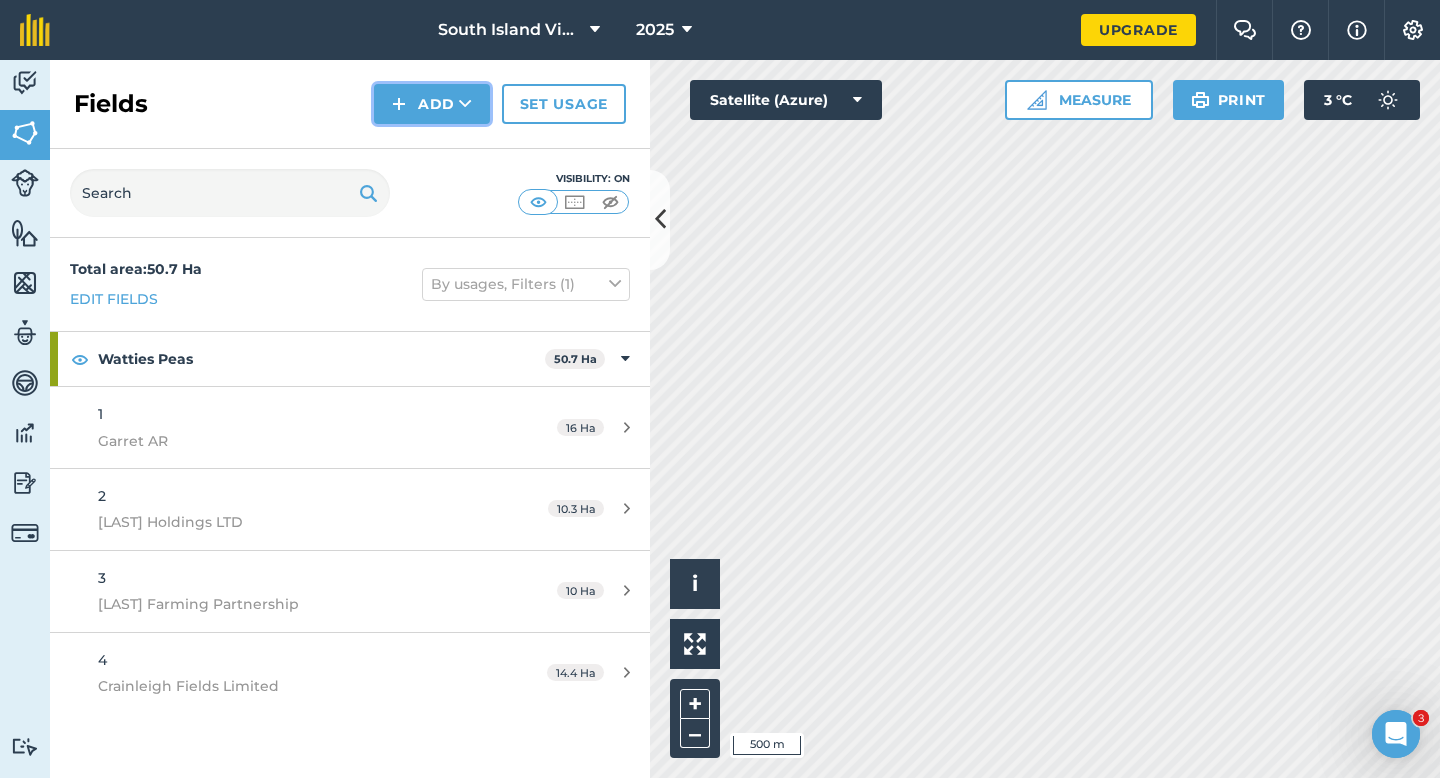 click on "Add" at bounding box center (432, 104) 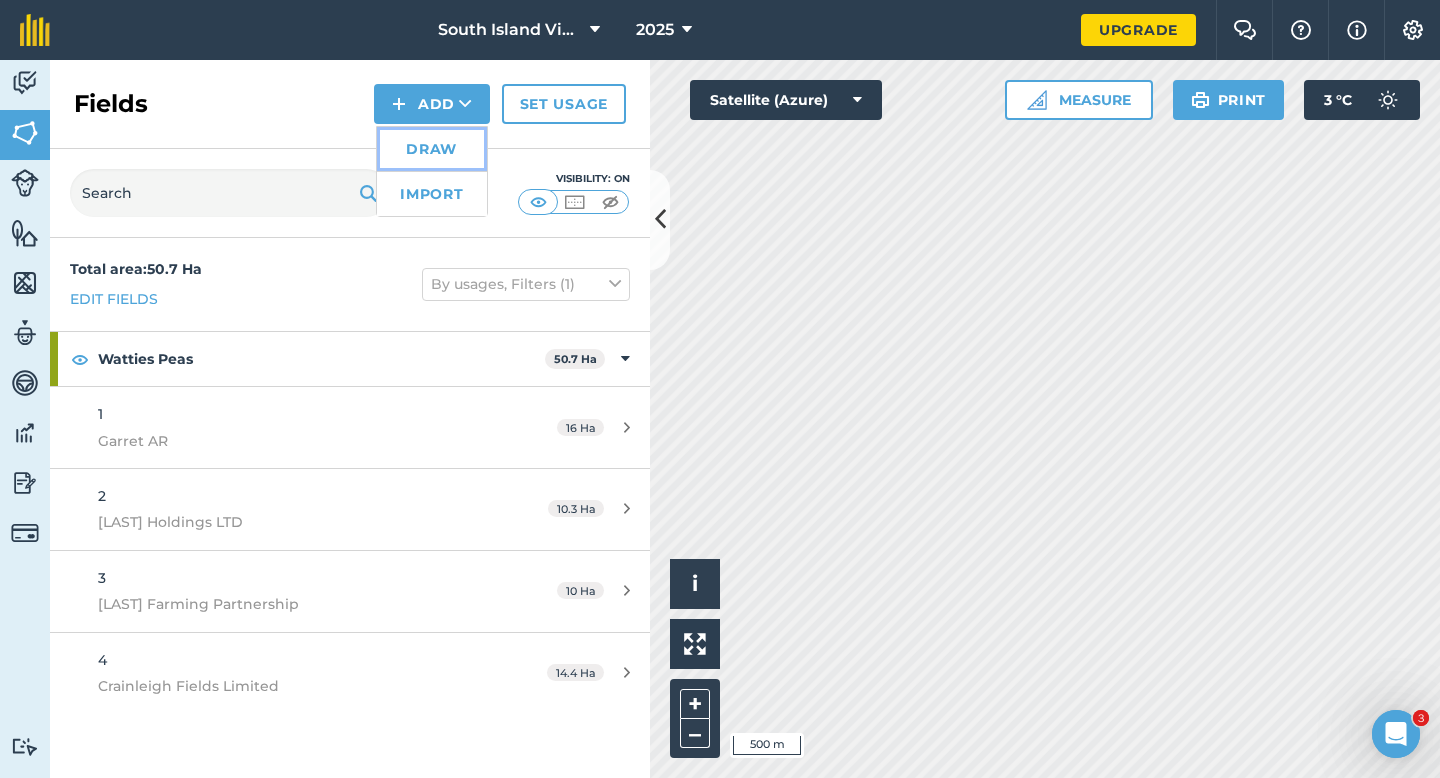 click on "Draw" at bounding box center [432, 149] 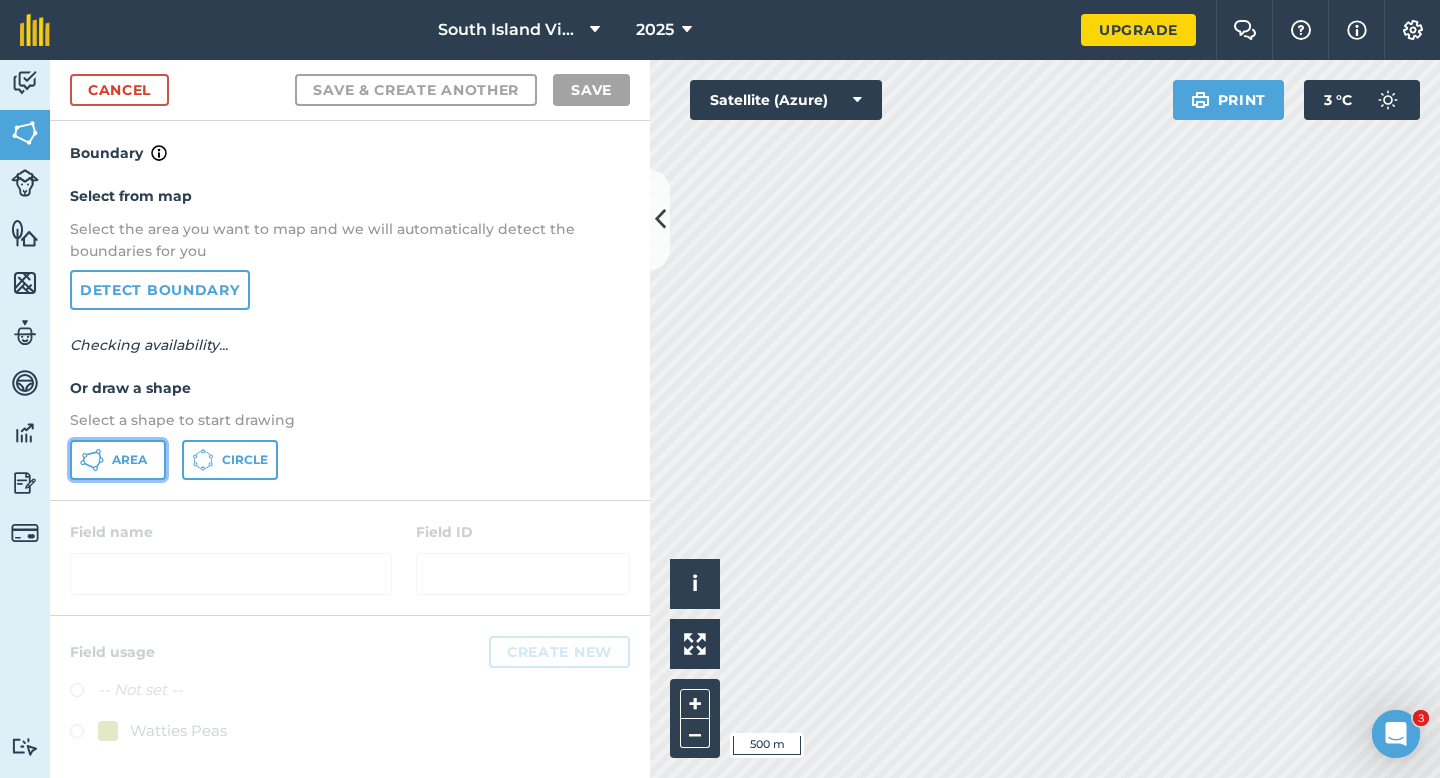 click on "Area" at bounding box center [118, 460] 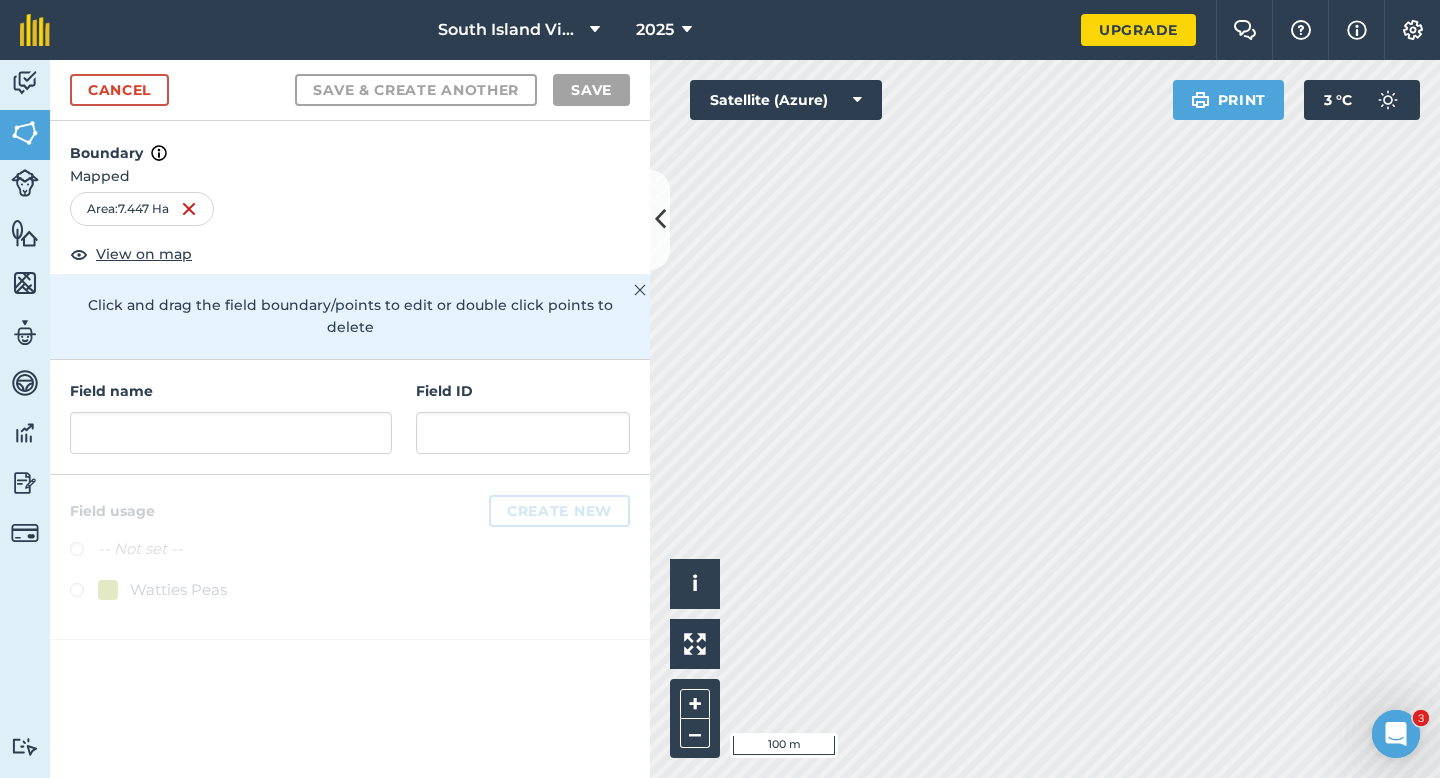 click on "Field name Field ID" at bounding box center [350, 417] 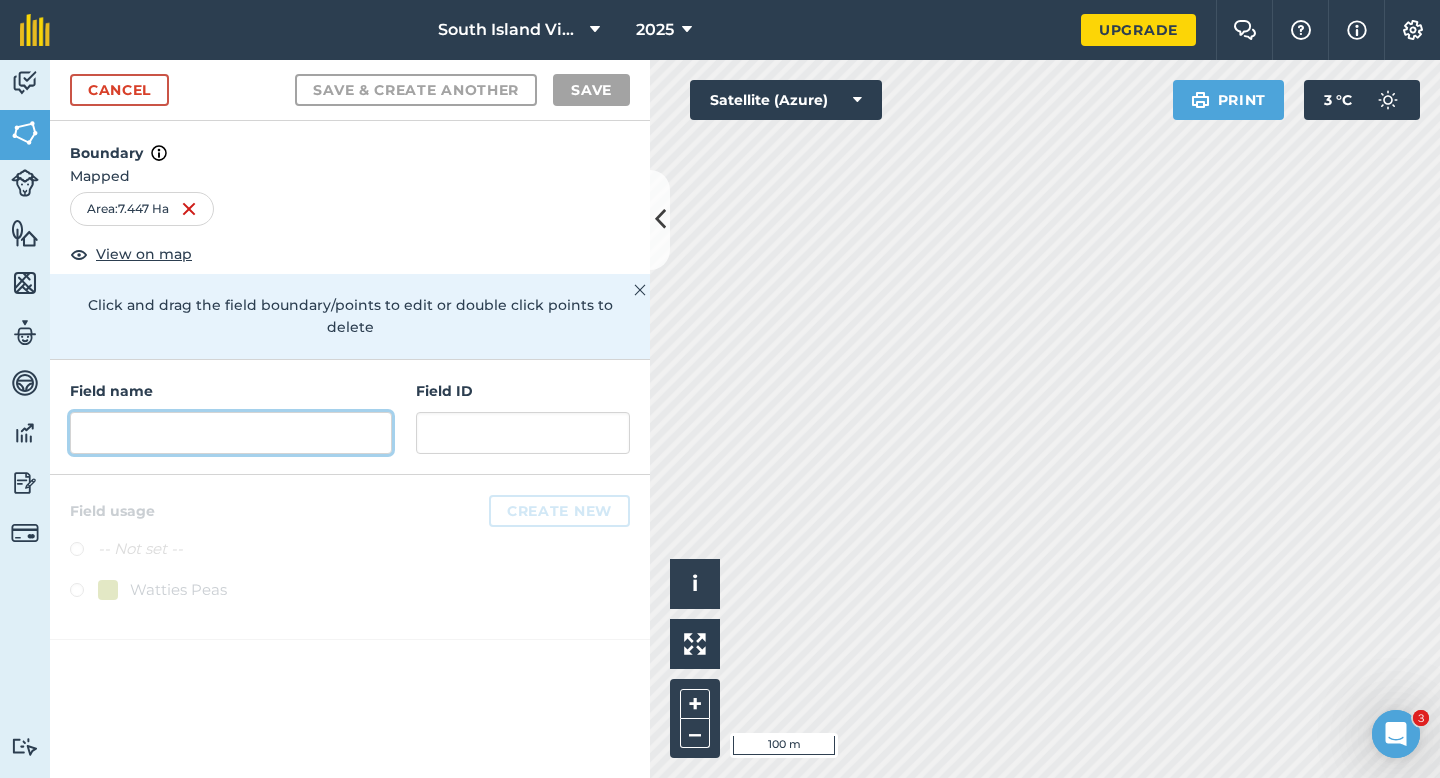 click at bounding box center (231, 433) 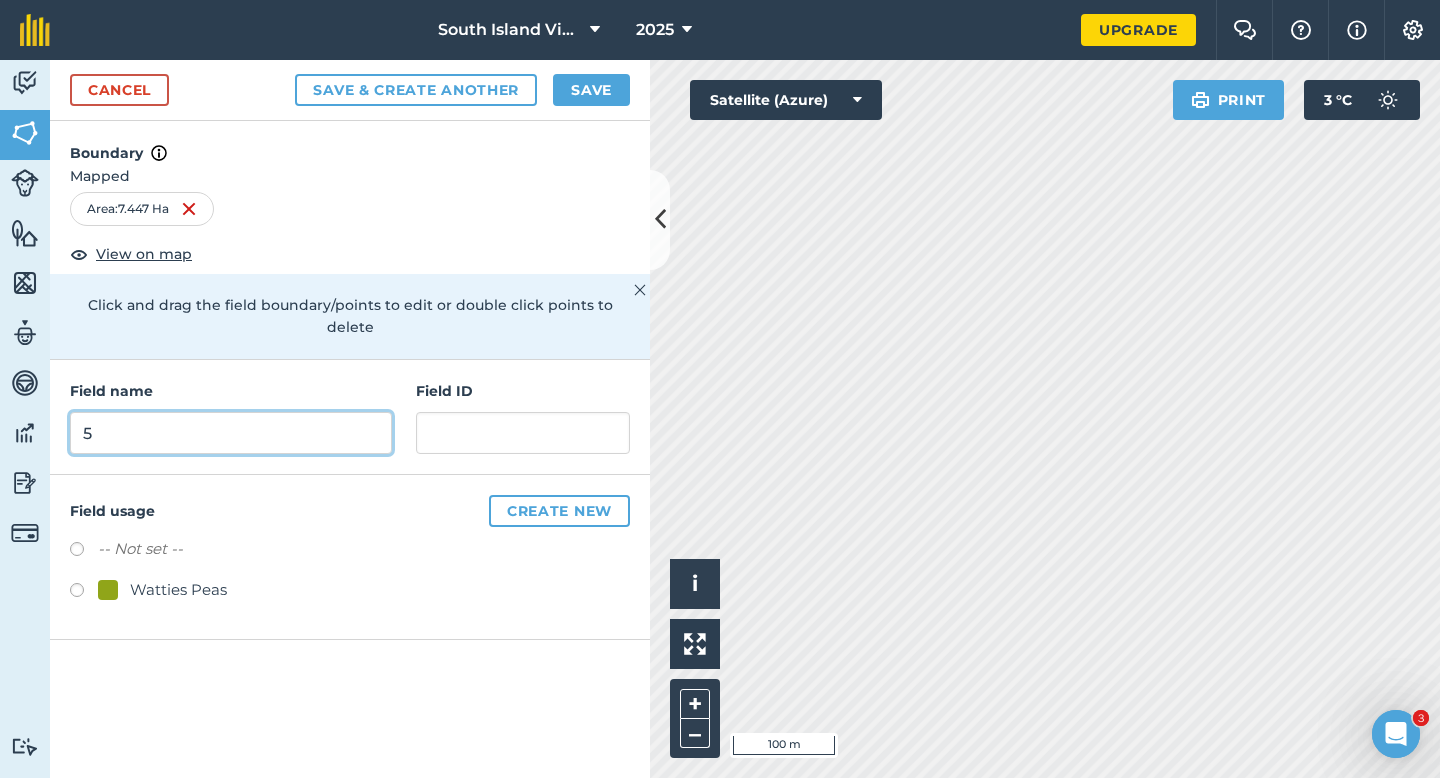 type on "5" 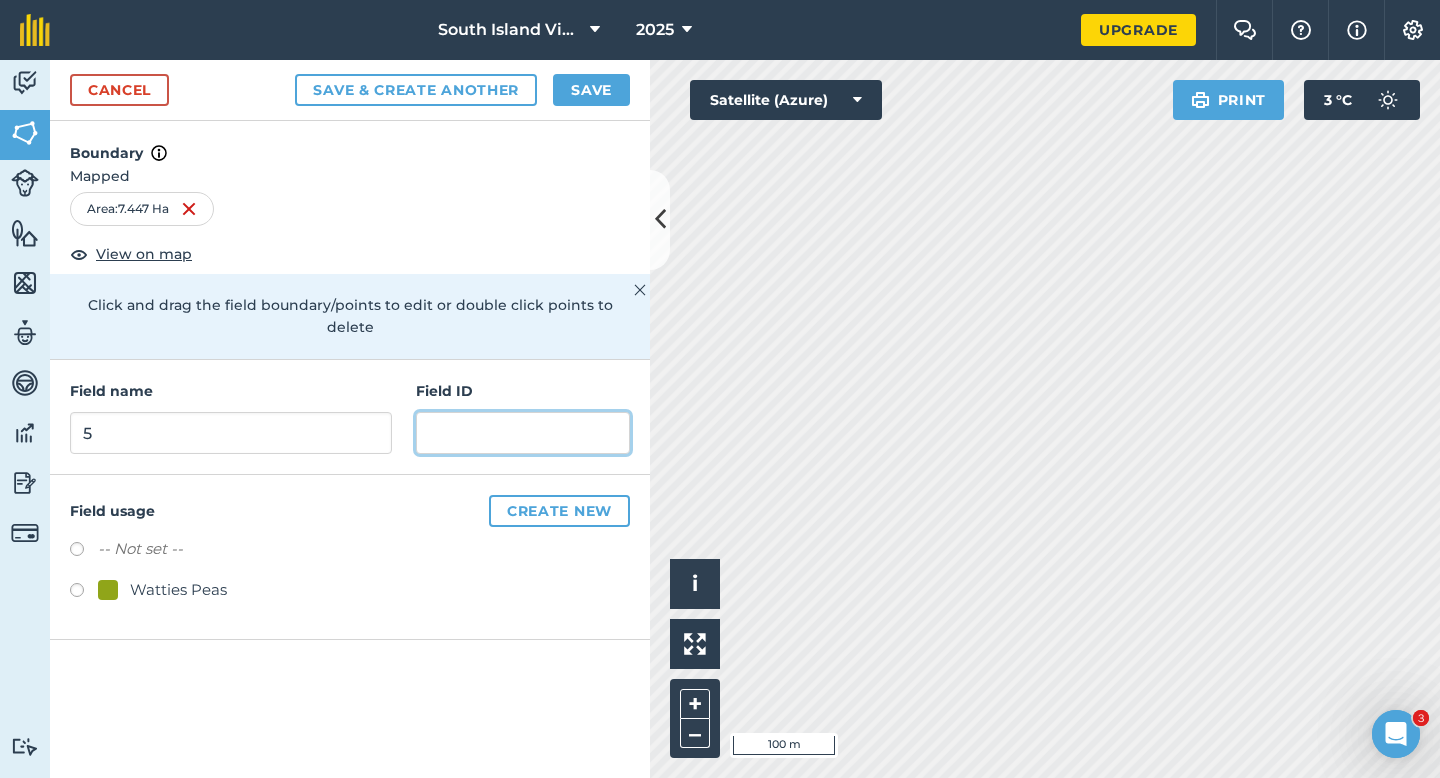 click at bounding box center [523, 433] 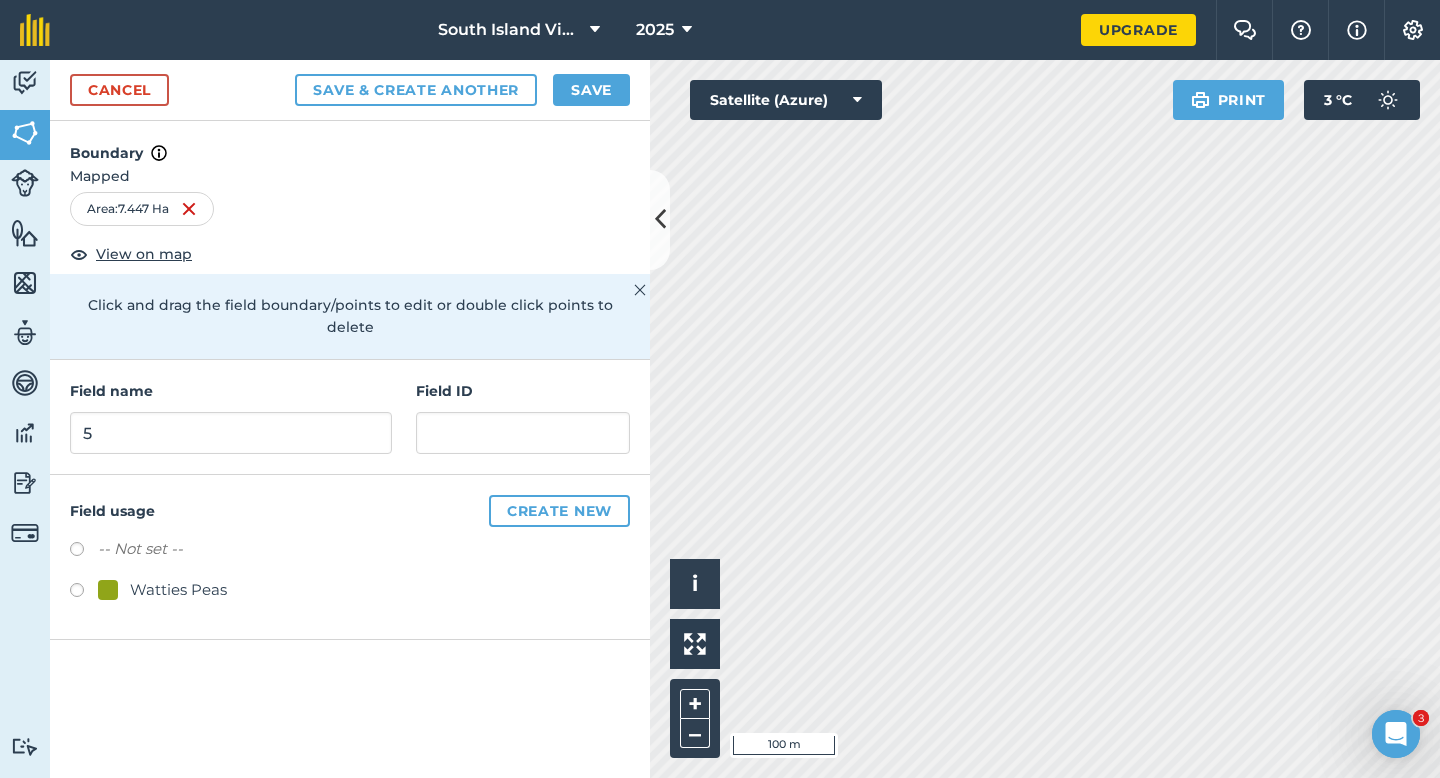 click on "-- Not set -- Watties Peas" at bounding box center (350, 572) 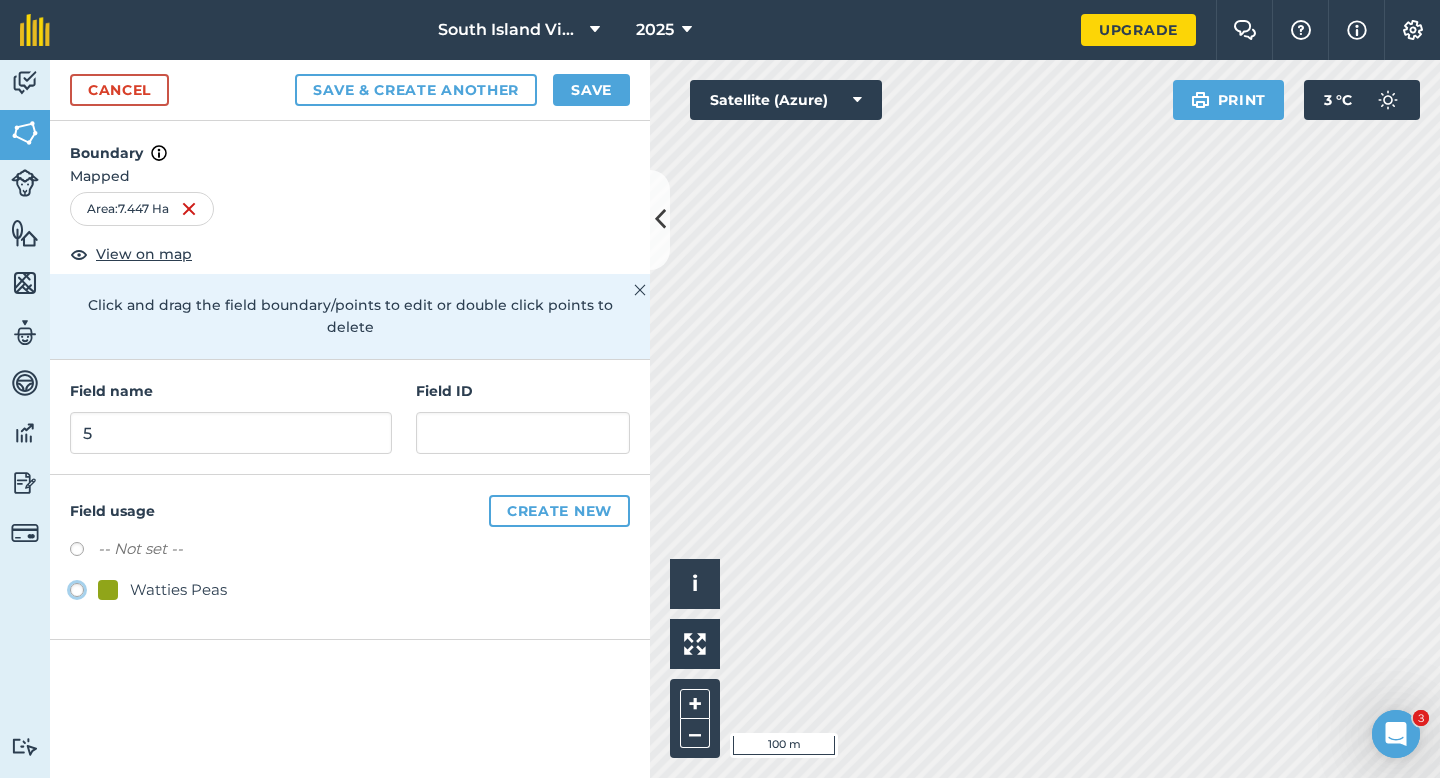 radio on "true" 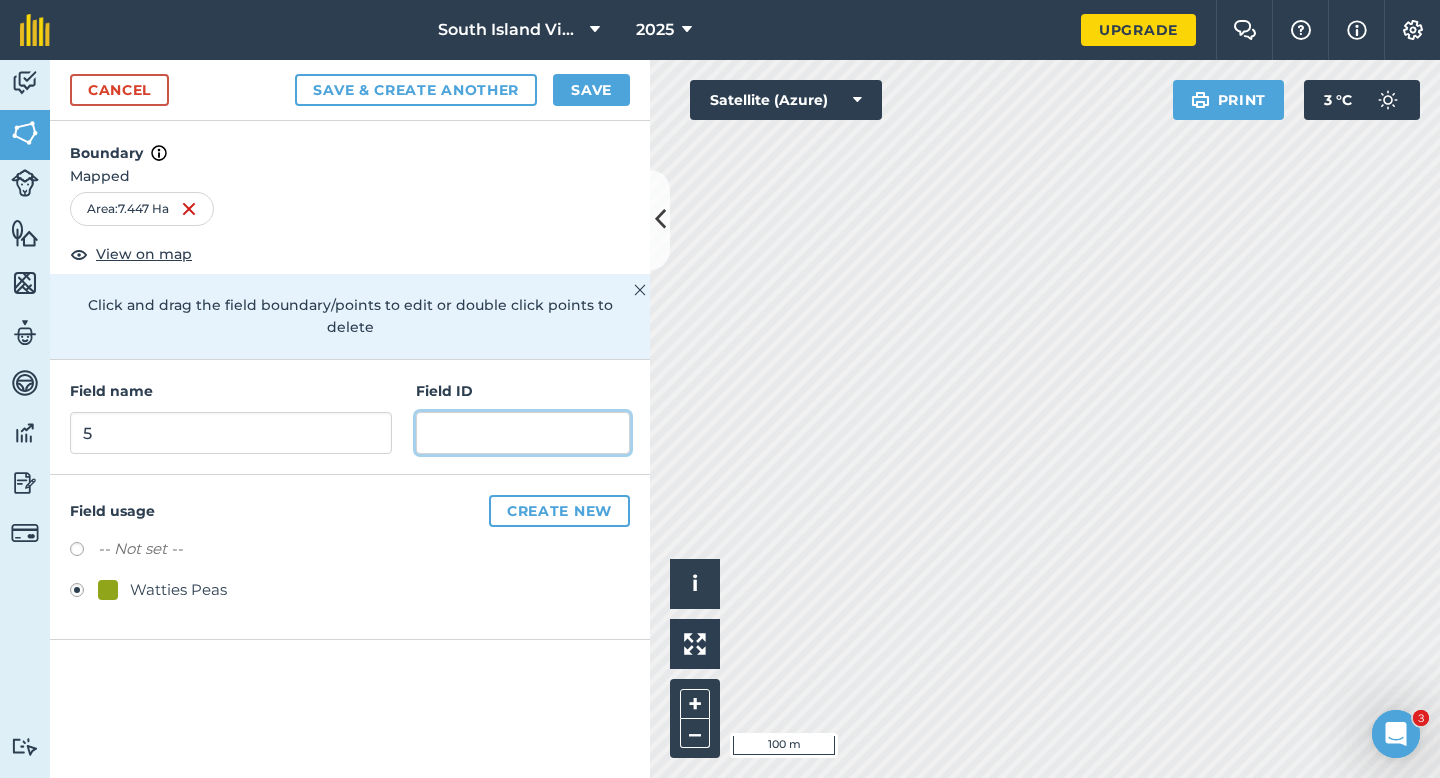 click at bounding box center [523, 433] 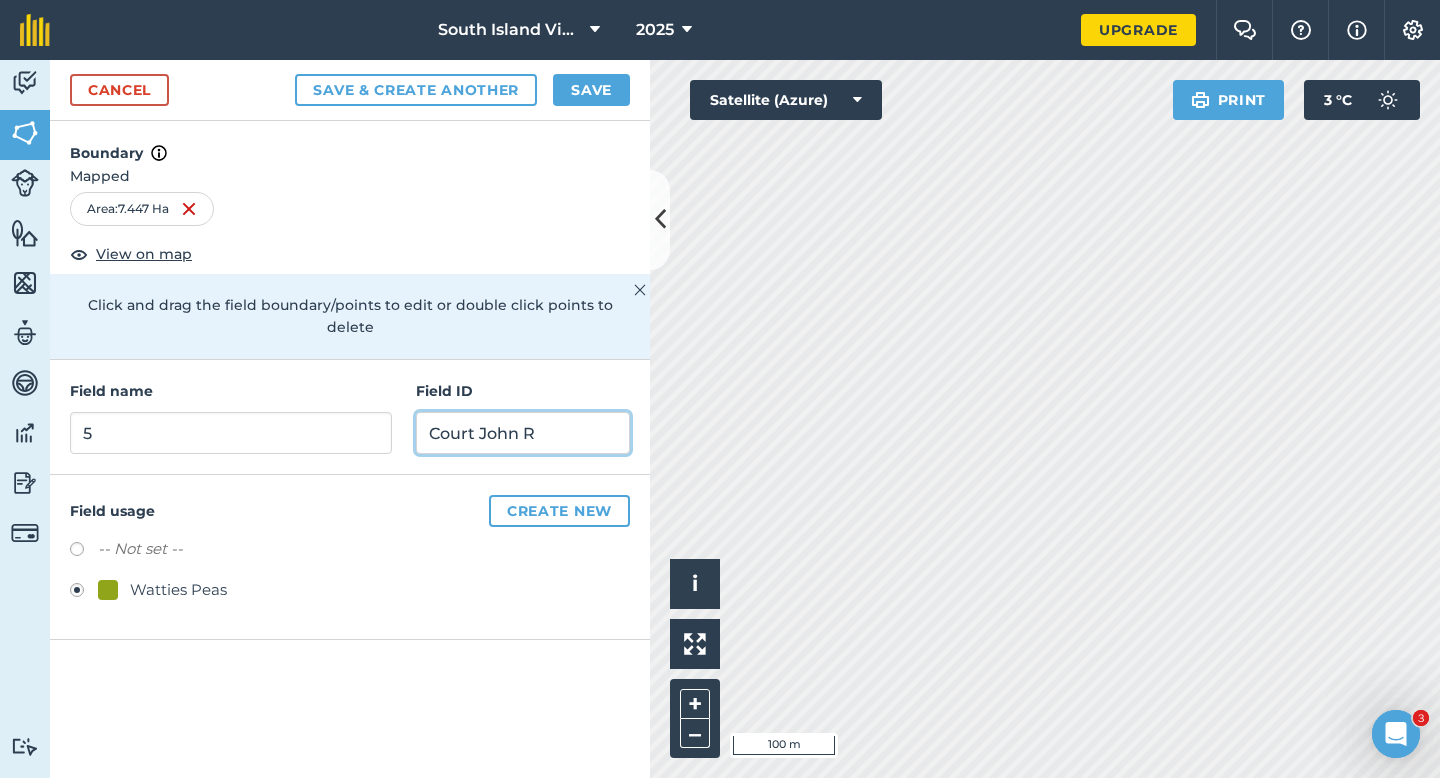type on "Court John R" 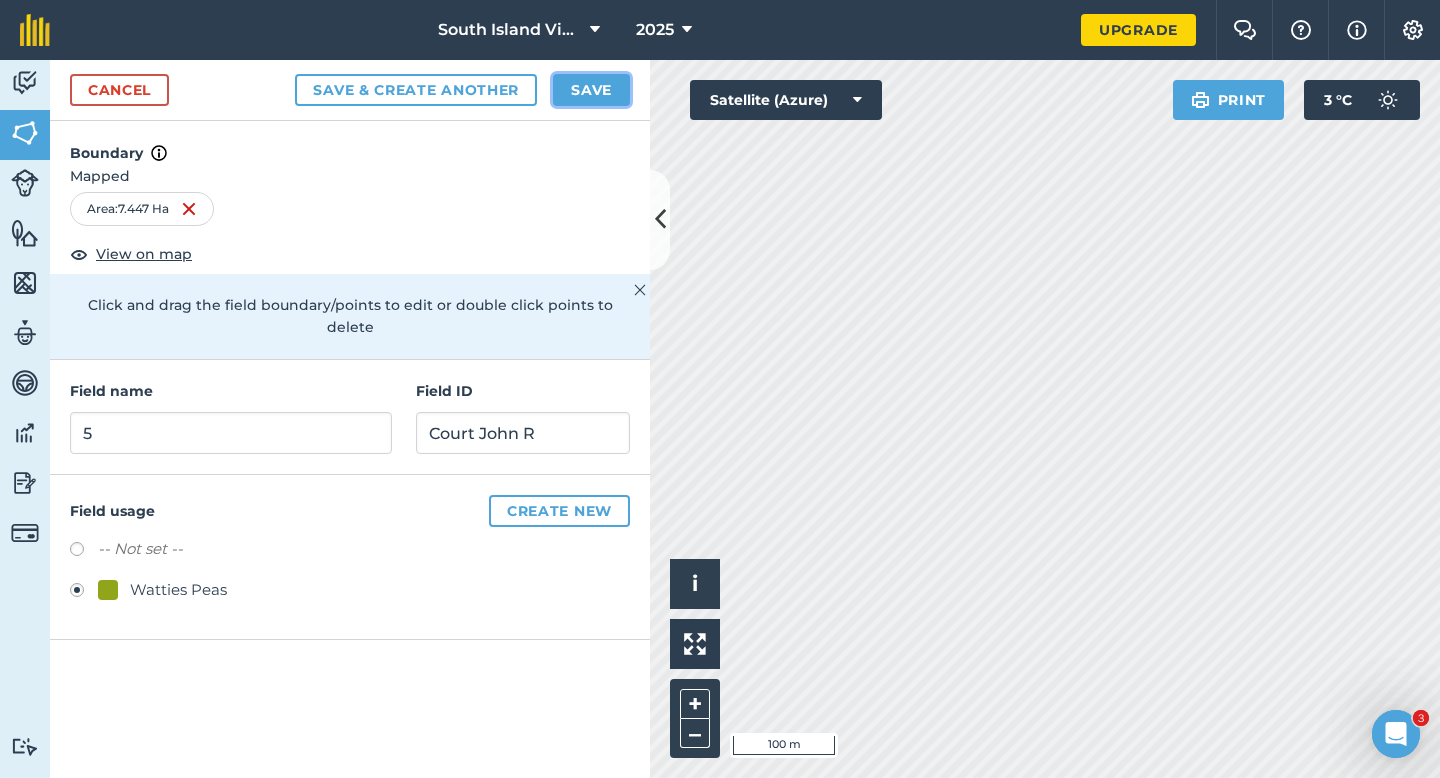 click on "Save" at bounding box center (591, 90) 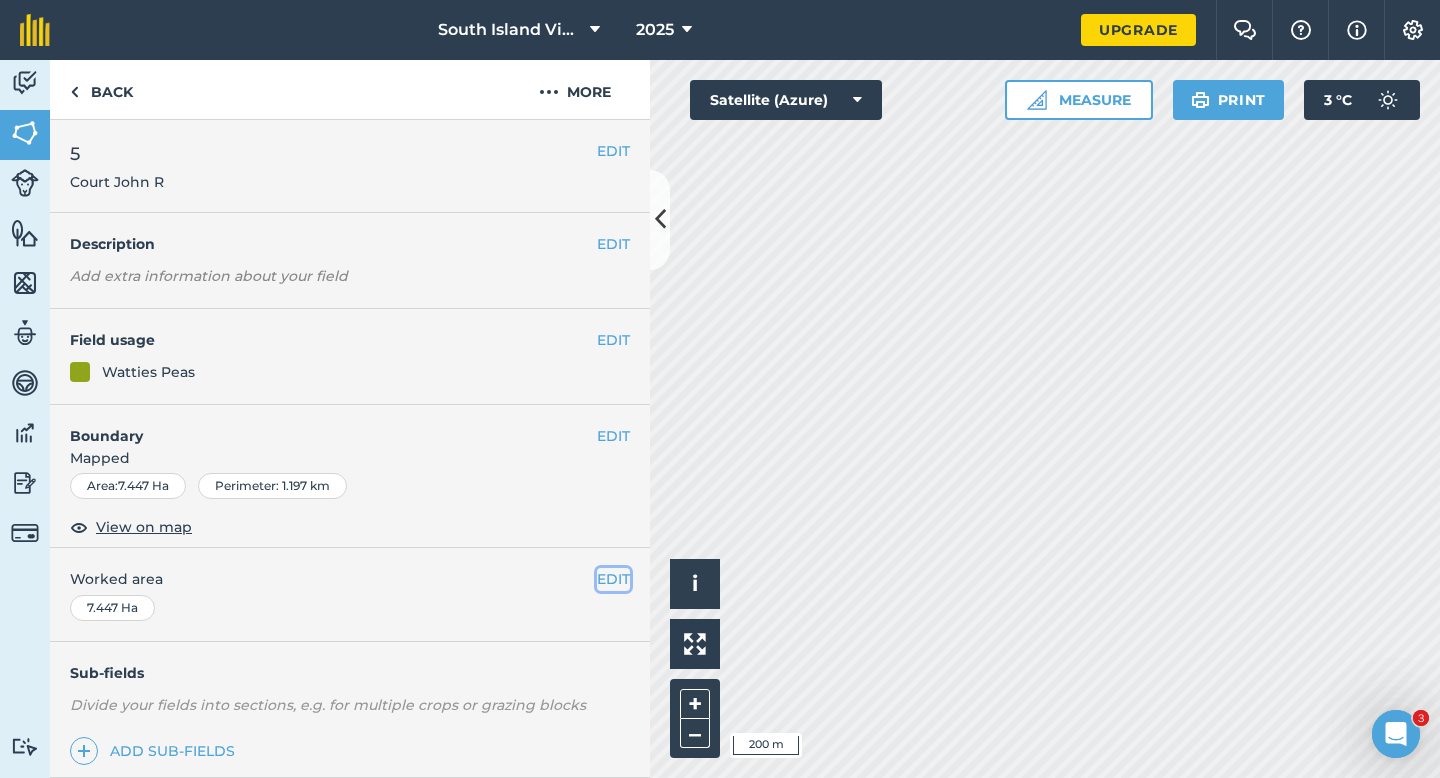 click on "EDIT" at bounding box center (613, 579) 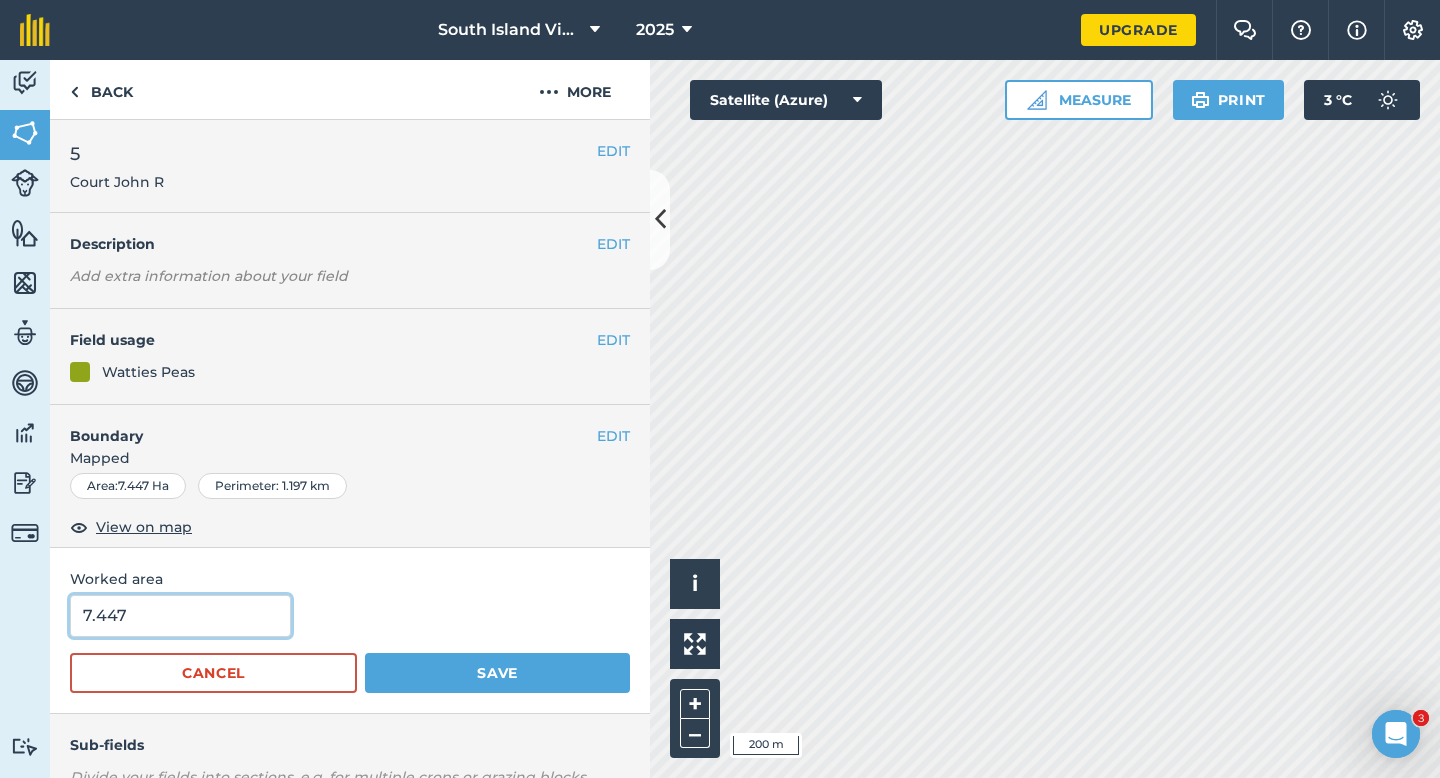 click on "7.447" at bounding box center [180, 616] 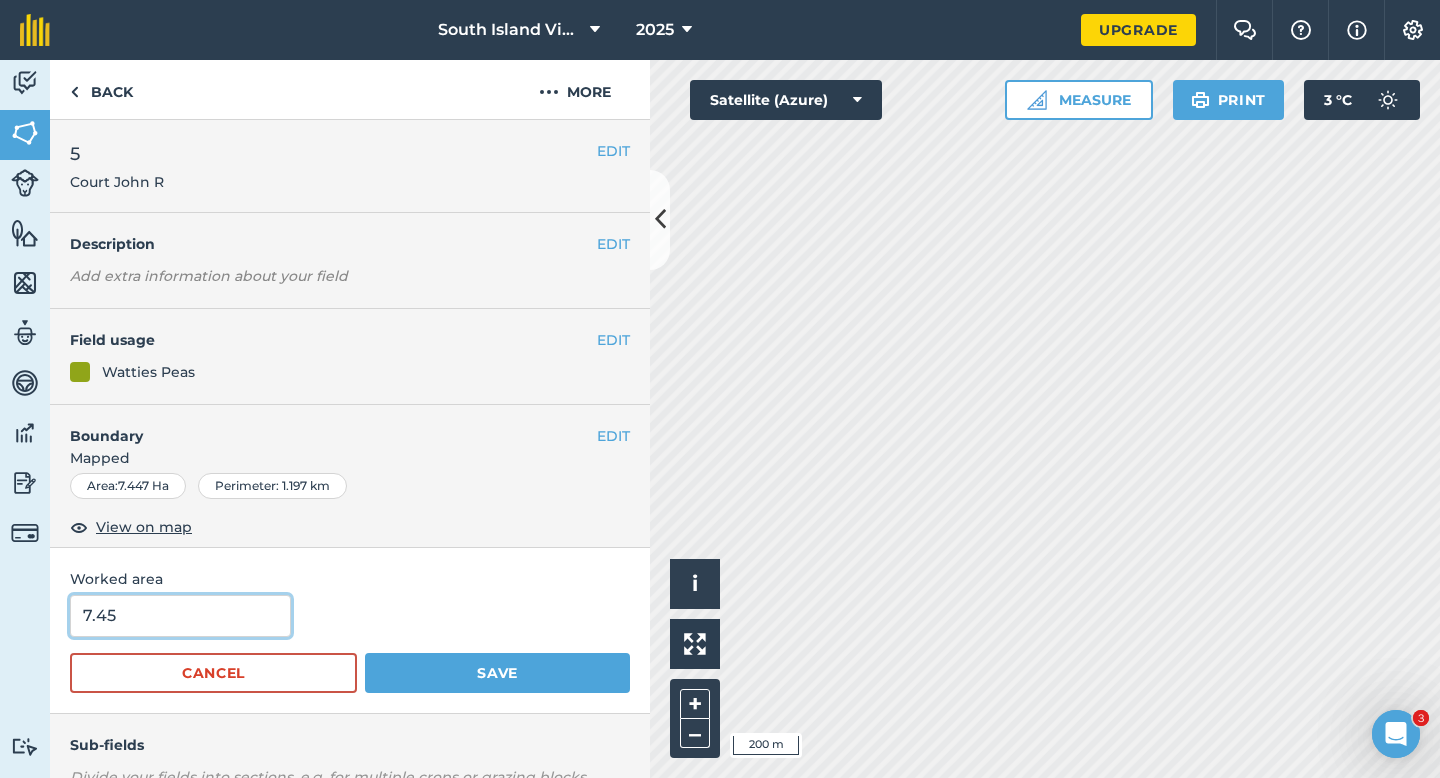 type on "7.45" 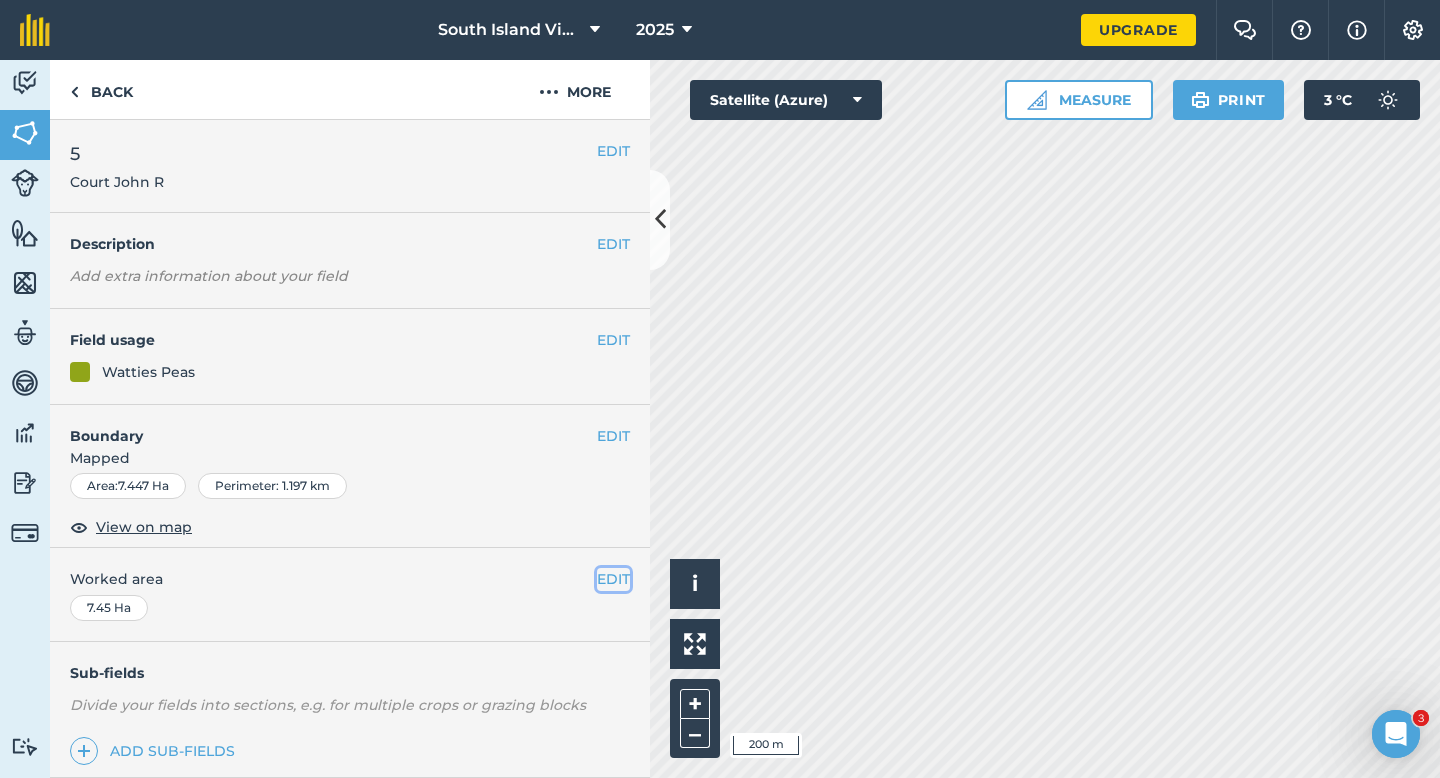 click on "EDIT" at bounding box center (613, 579) 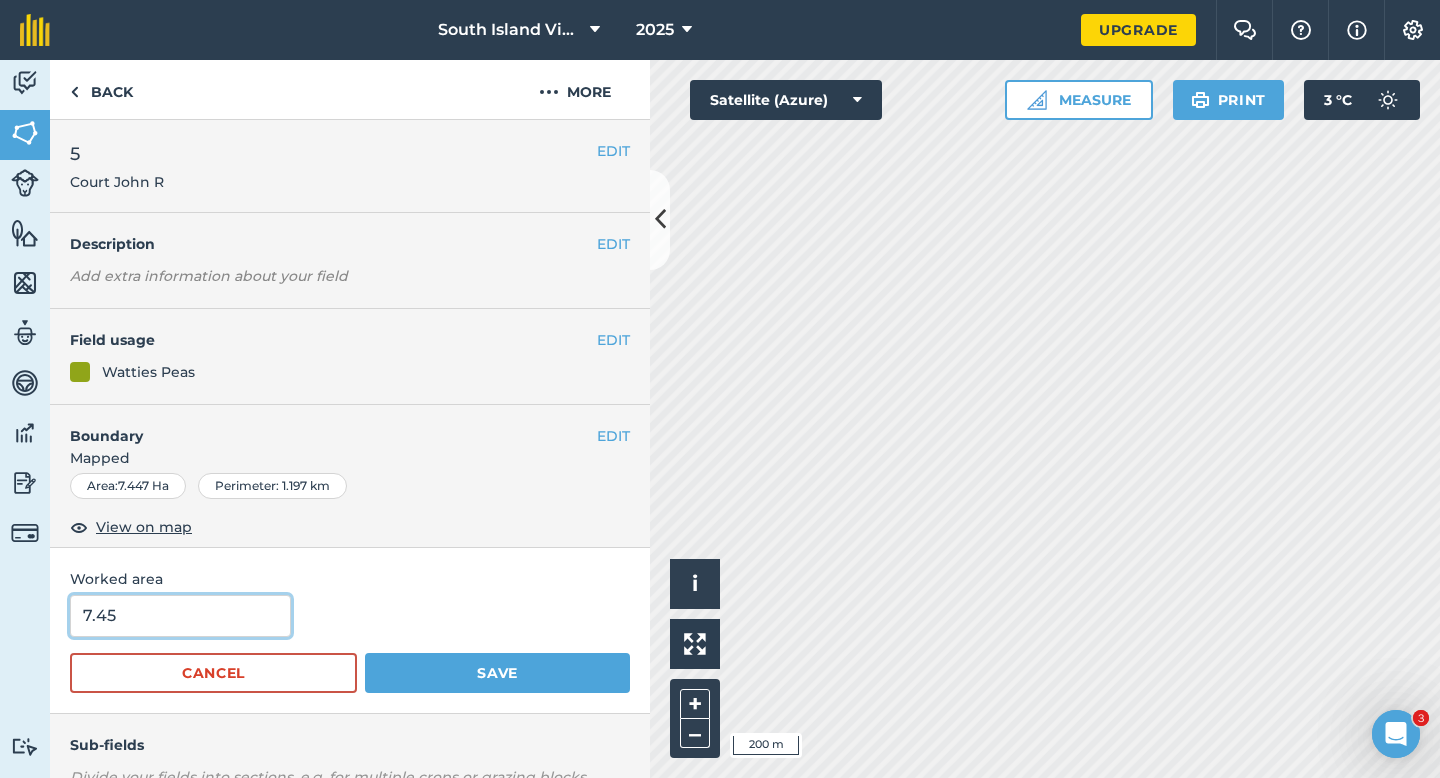 click on "7.45" at bounding box center (180, 616) 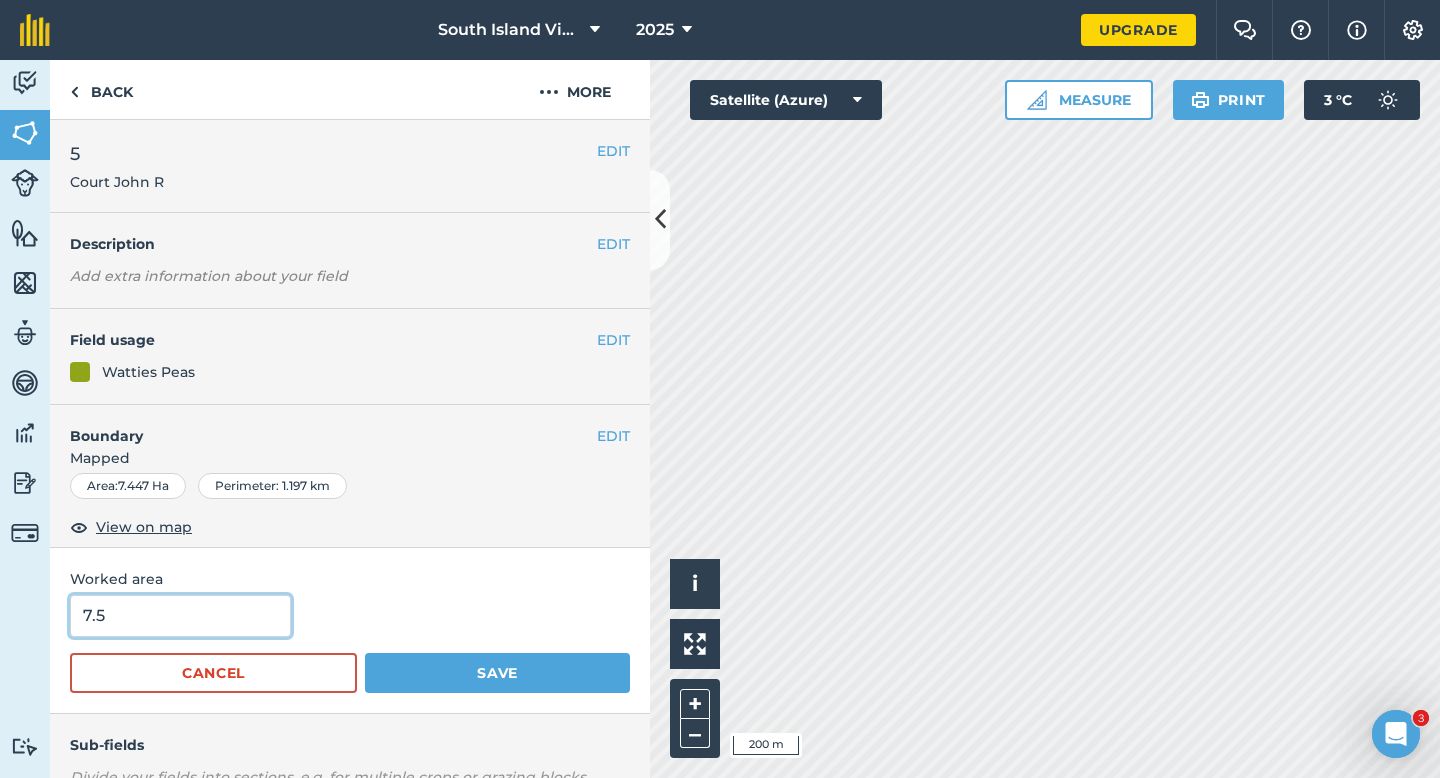 type on "7.5" 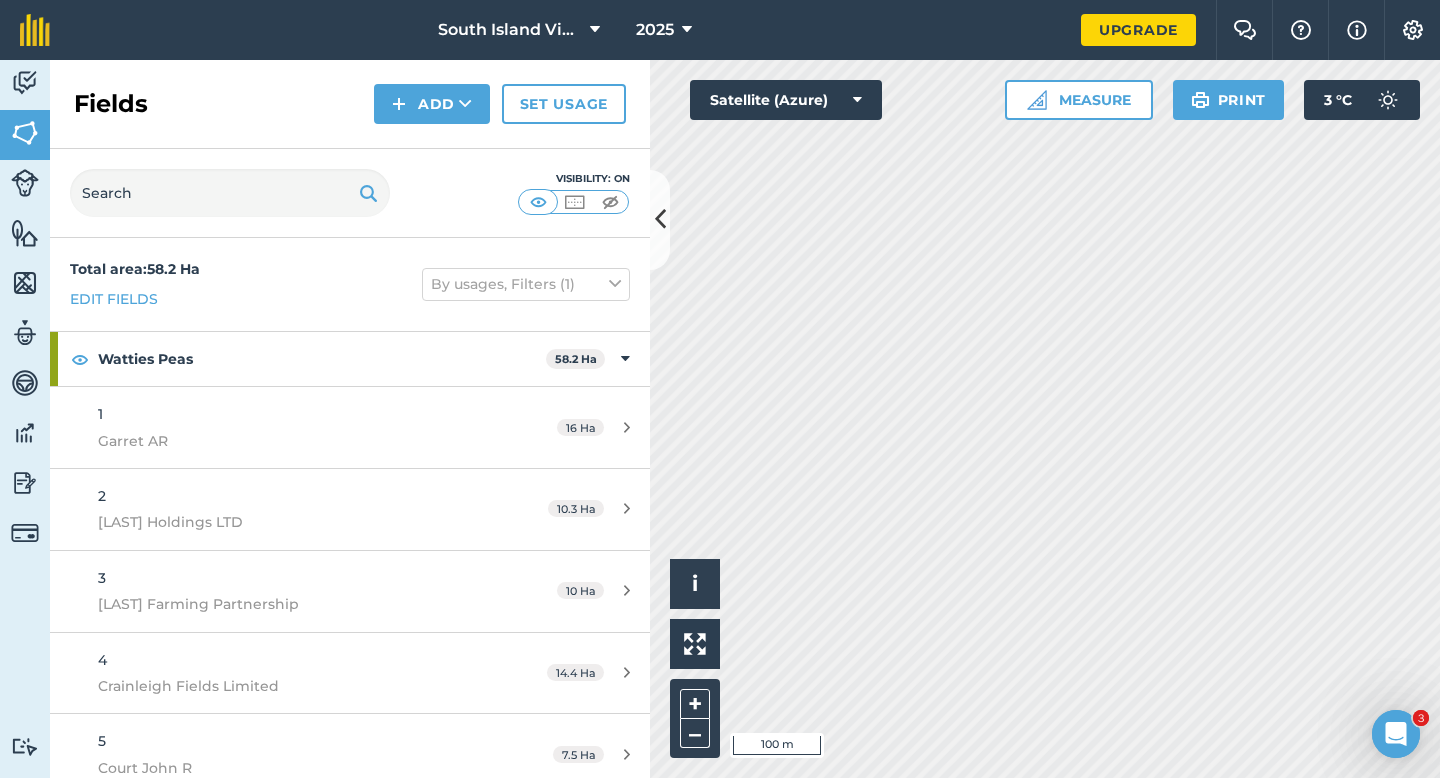 click on "[COMPANY] LTD 2025 Upgrade Farm Chat Help Info Settings Map printing is not available on our free plan Please upgrade to our Essentials, Plus or Pro plan to access this feature. Activity Fields Livestock Features Maps Team Vehicles Data Reporting Billing Tutorials Tutorials Fields   Add   Set usage Visibility: On Total area :  58.2   Ha Edit fields By usages, Filters (1) [PRODUCT] [PRODUCT] 58.2   Ha 1 [LAST] AR 16   Ha 2 [LAST] Holdings LTD 10.3   Ha 3 [LAST] Partnership 10   Ha 4 [COMPANY] Fields Limited 14.4   Ha 5 [LAST] [LAST] 7.5   Ha Click to start drawing i © 2025 TomTom, Microsoft 100 m + – Satellite (Azure) Measure Print 3   ° C" at bounding box center [720, 389] 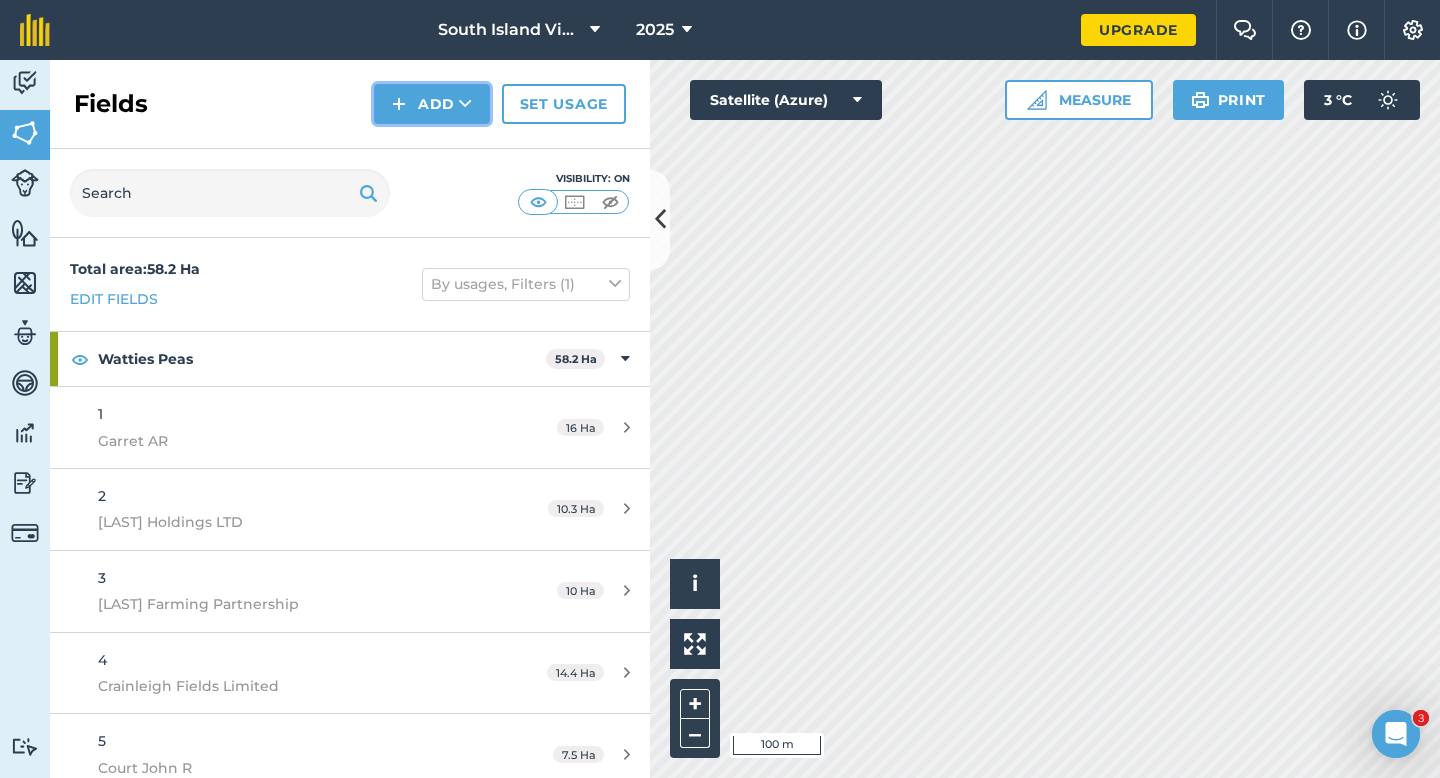 click on "Add" at bounding box center (432, 104) 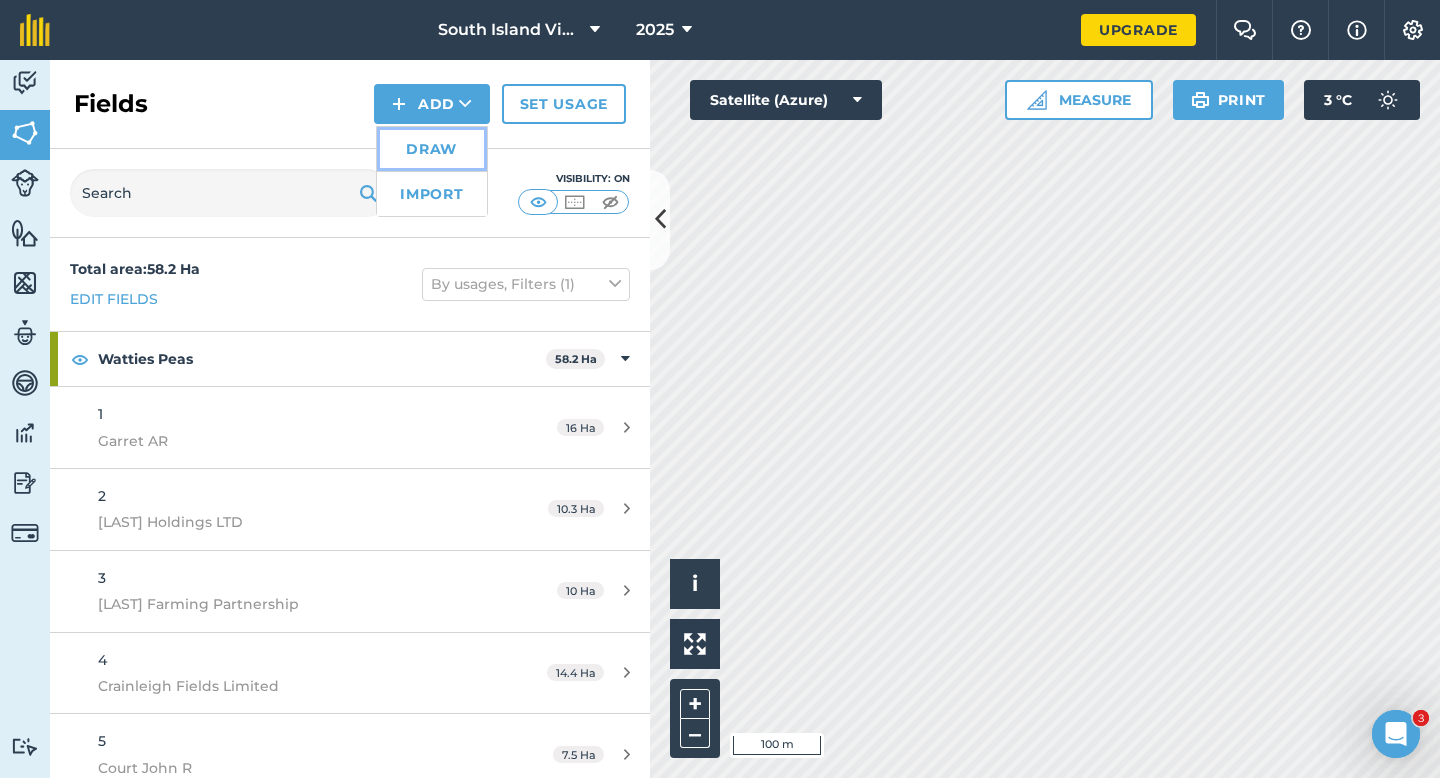 click on "Draw" at bounding box center [432, 149] 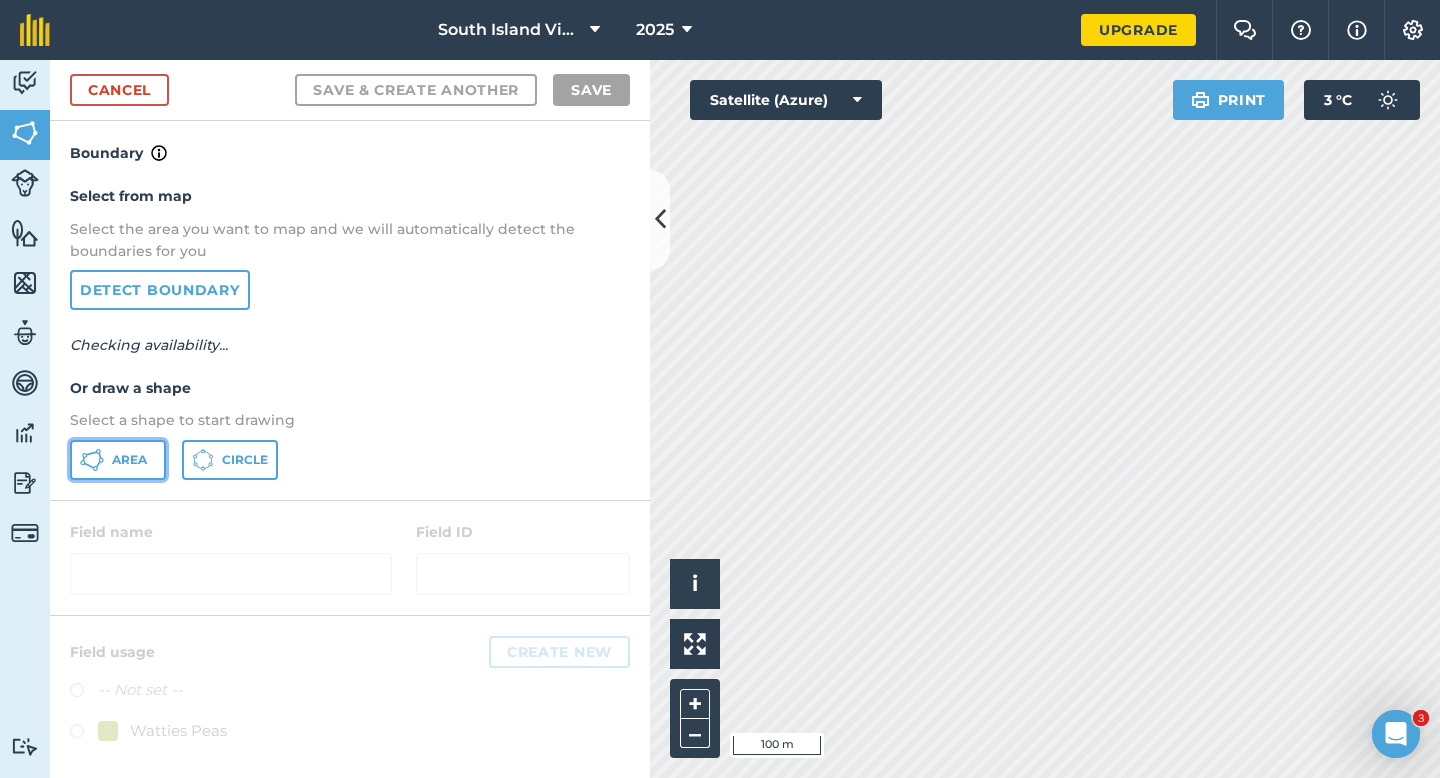 click on "Area" at bounding box center [118, 460] 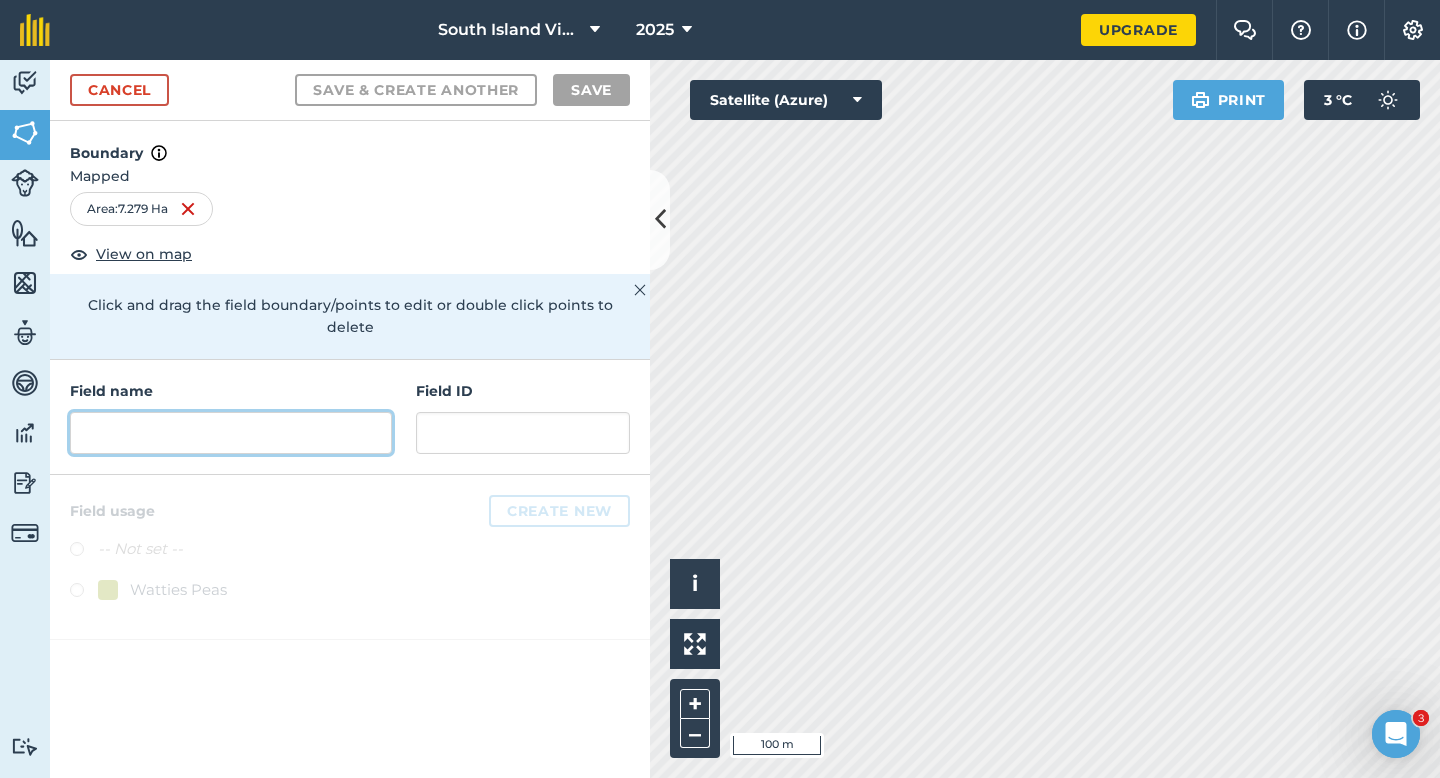 click at bounding box center (231, 433) 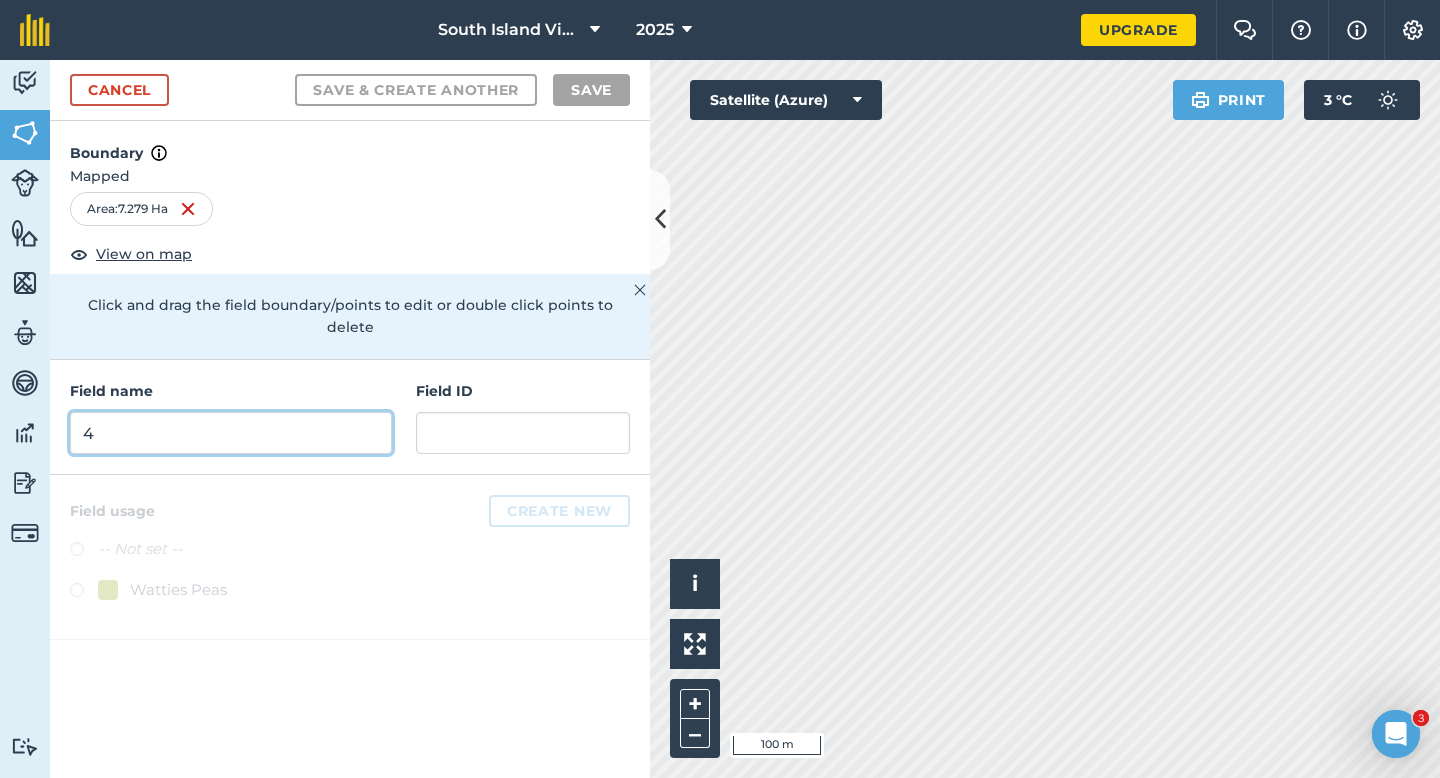 type on "4" 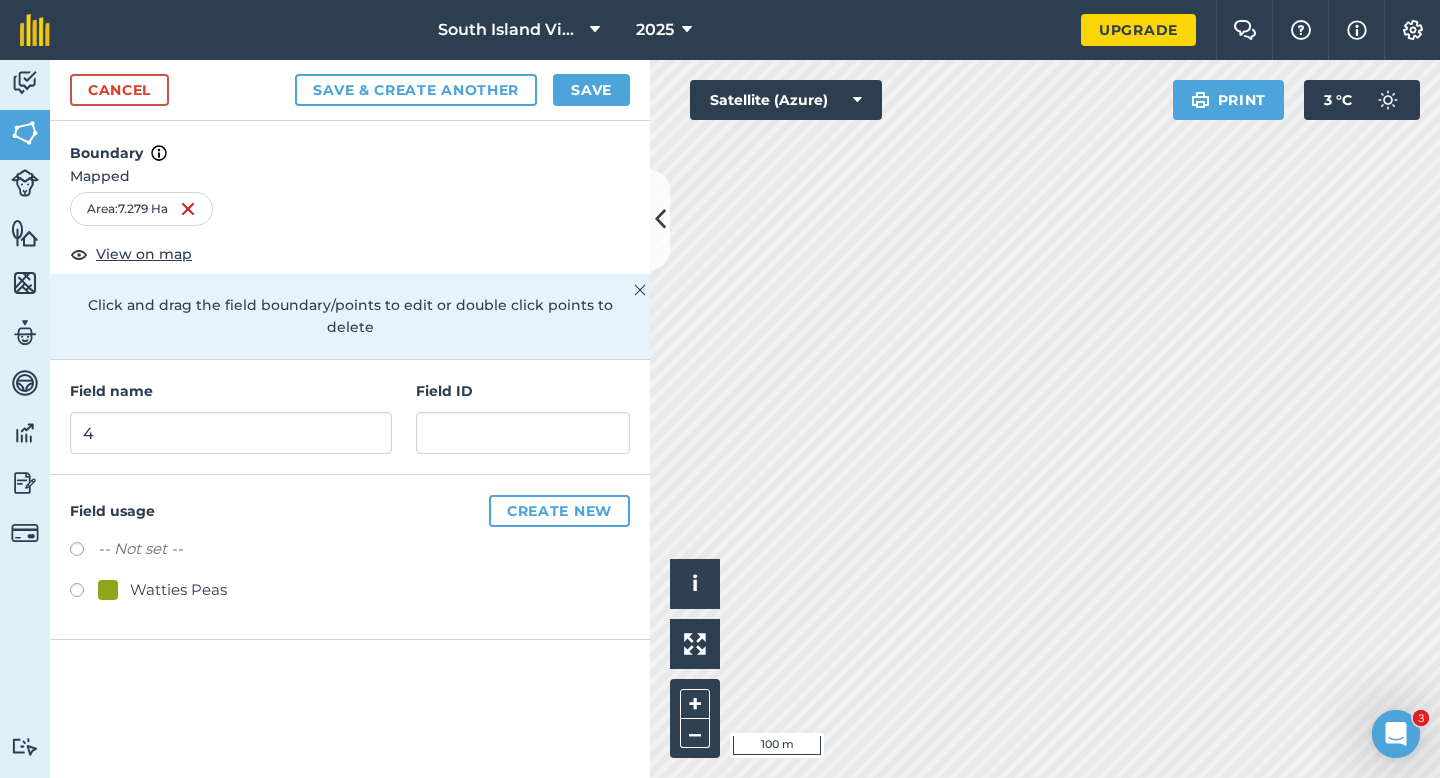 click on "Field name 4 Field ID" at bounding box center [350, 417] 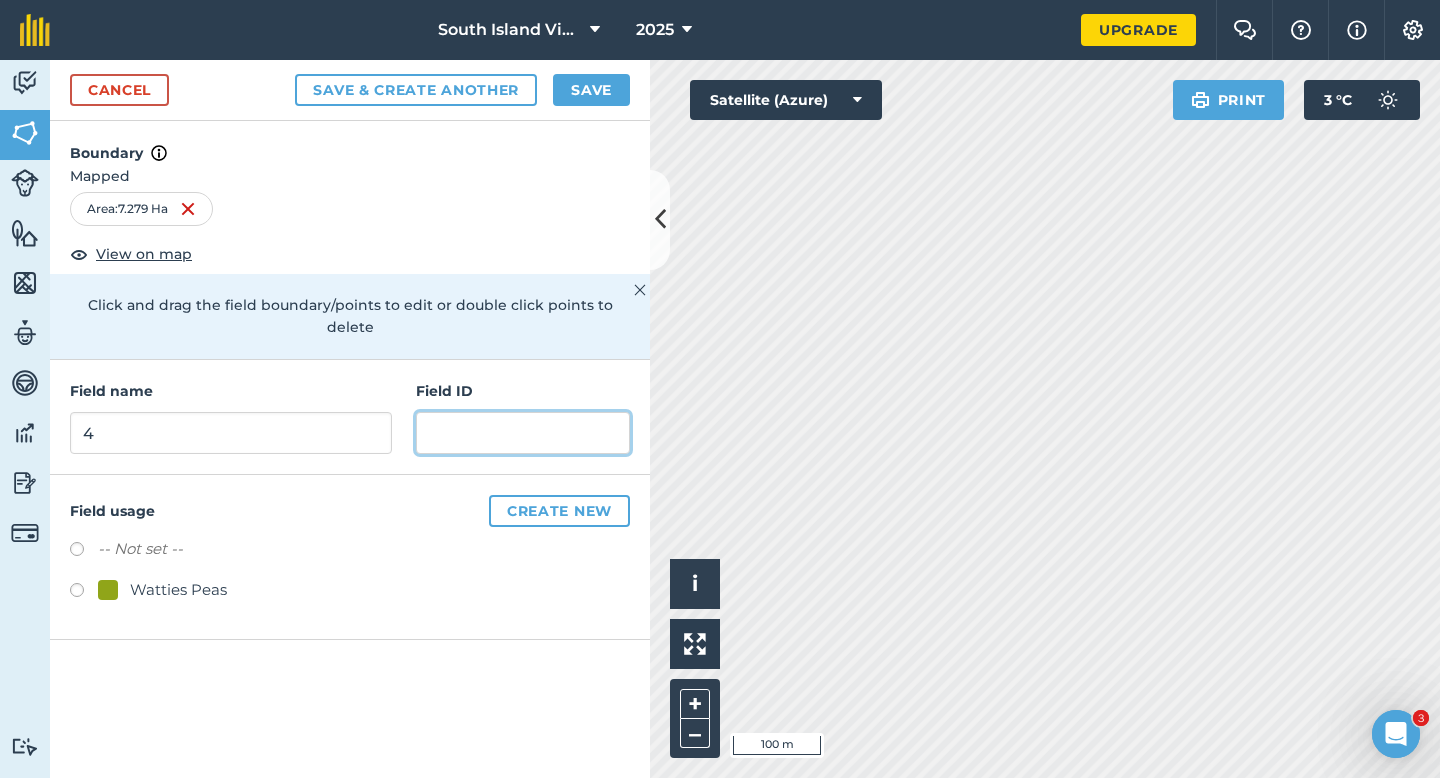 click at bounding box center (523, 433) 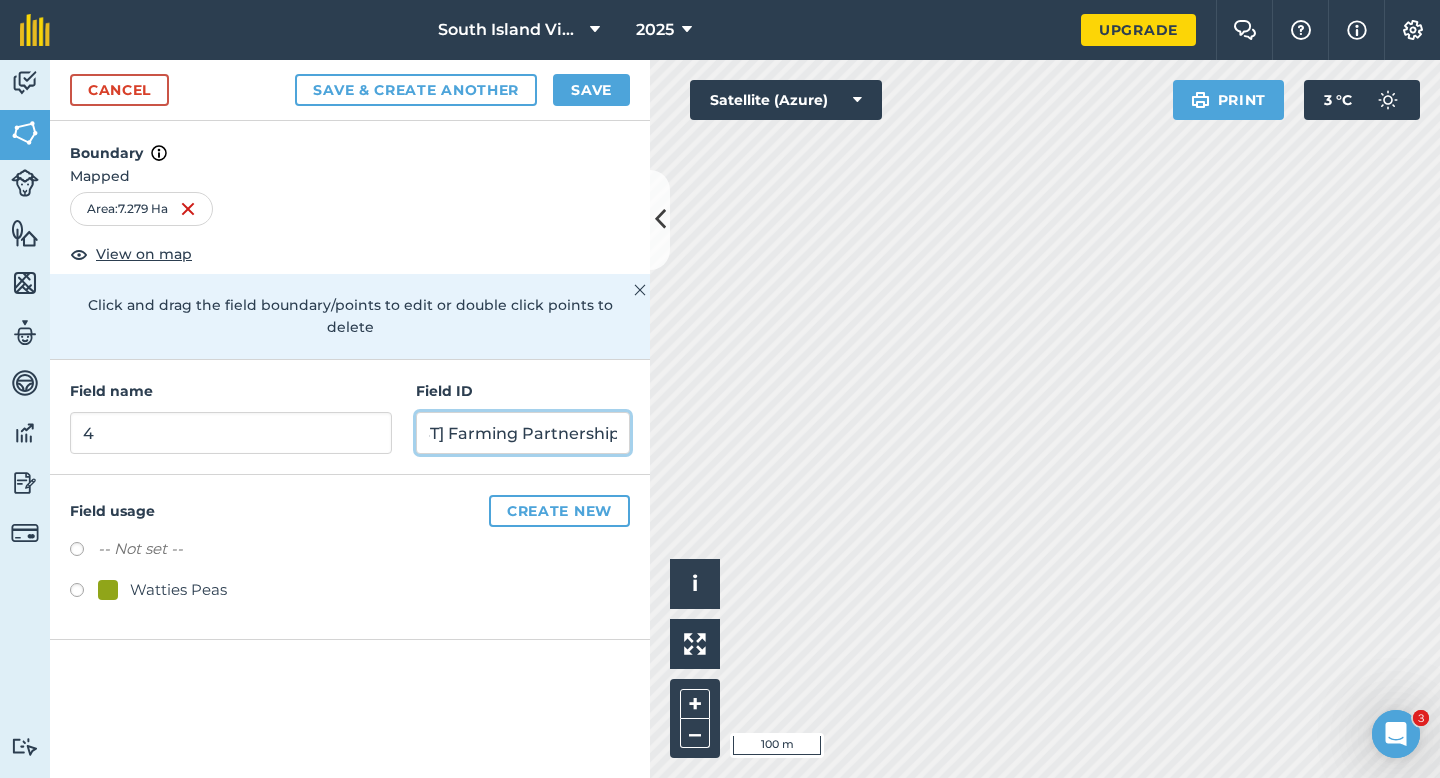 scroll, scrollTop: 0, scrollLeft: 47, axis: horizontal 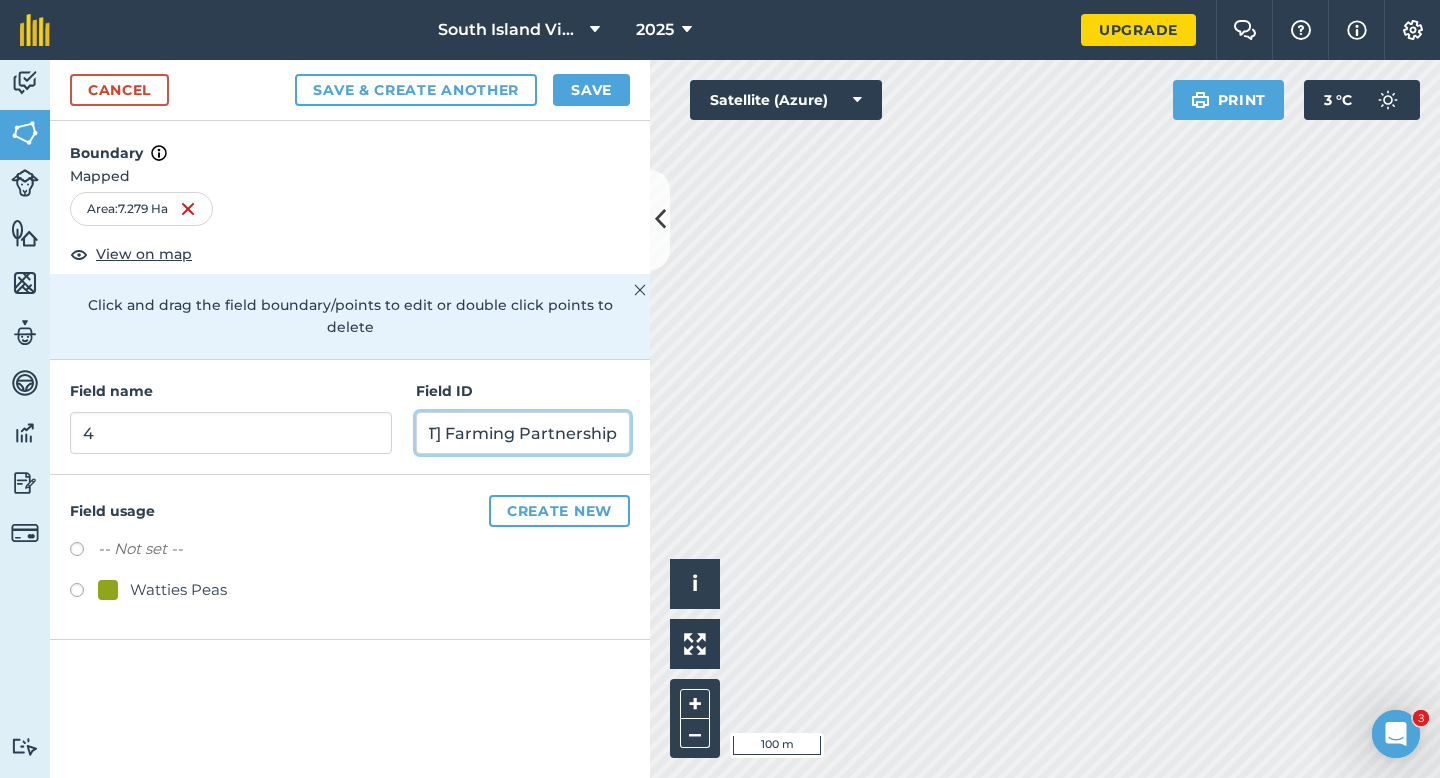 type on "[LAST] Farming Partnership" 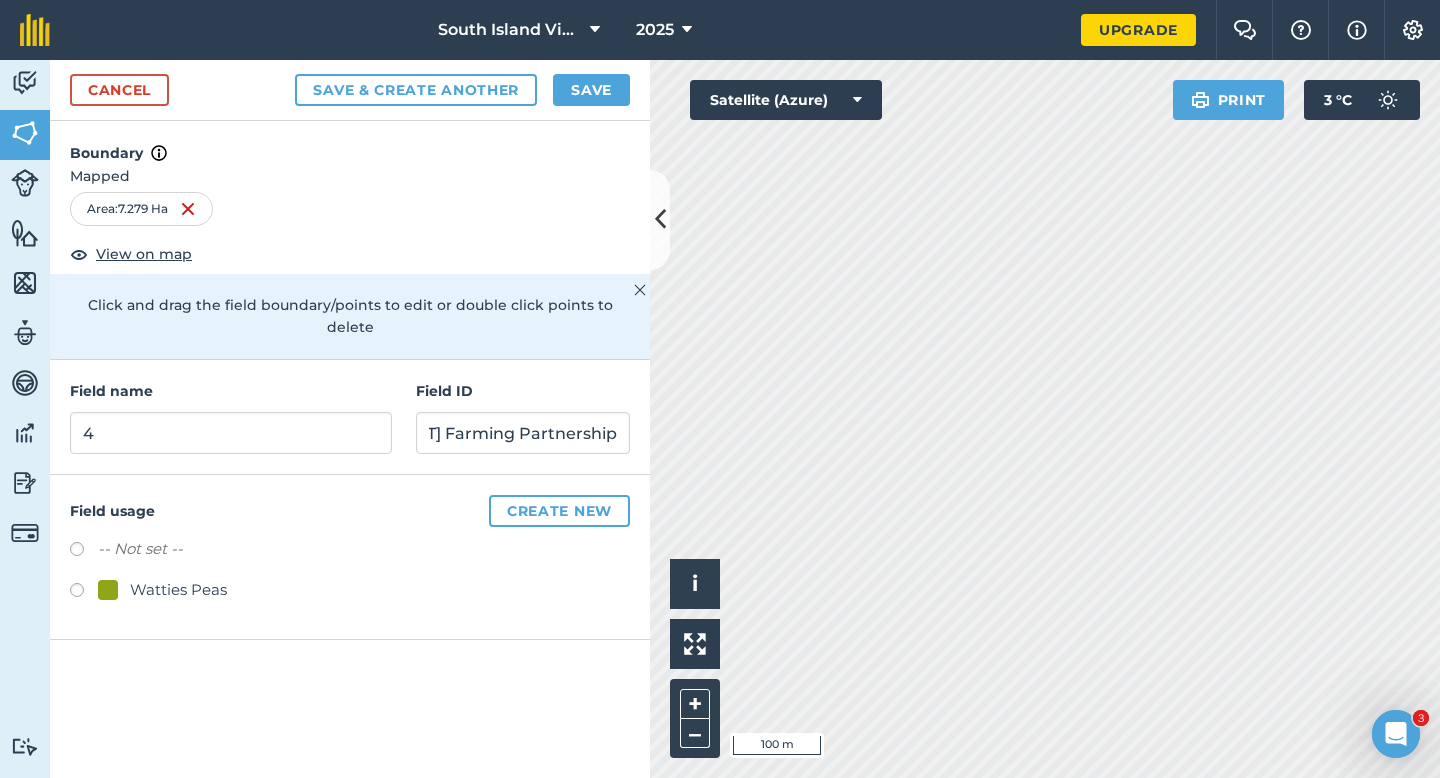 click on "Watties Peas" at bounding box center (178, 590) 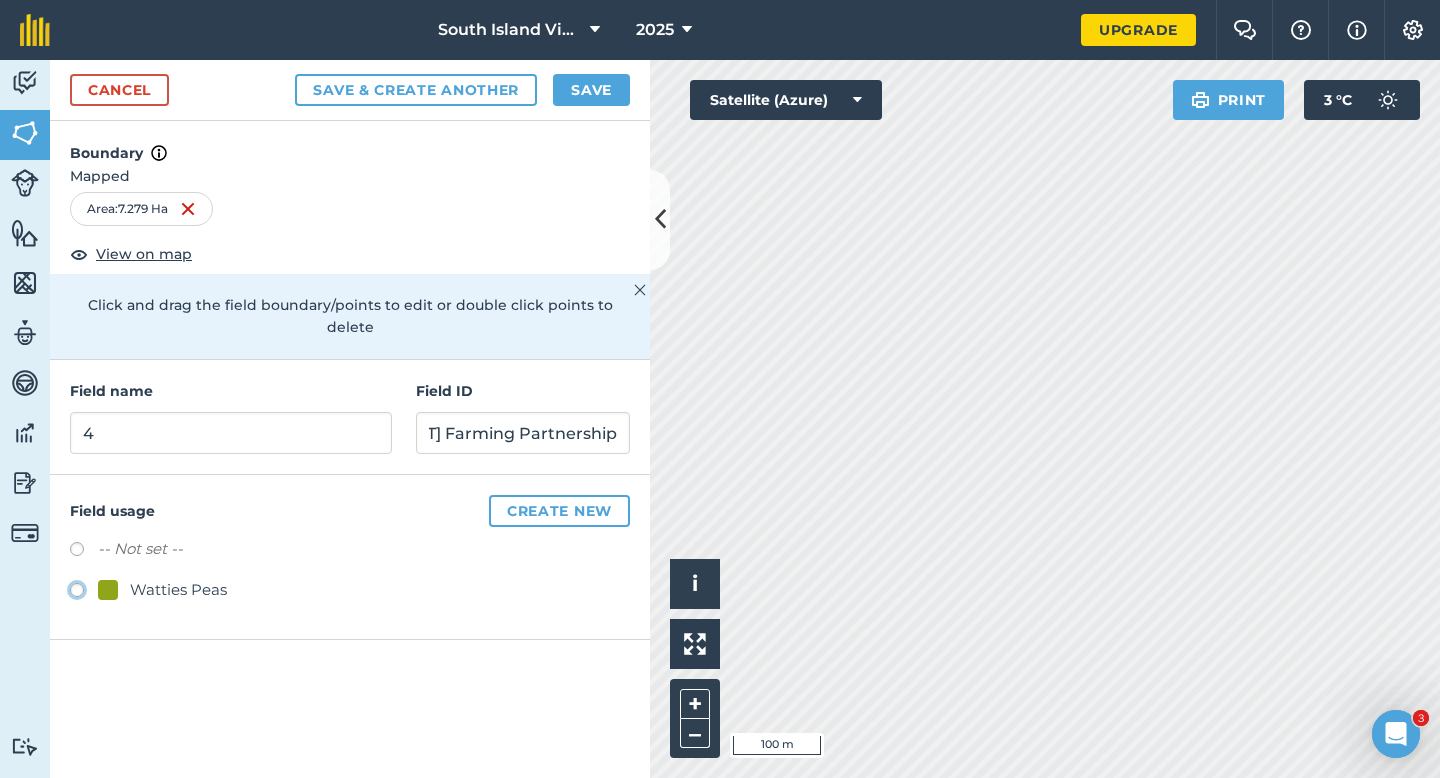 radio on "true" 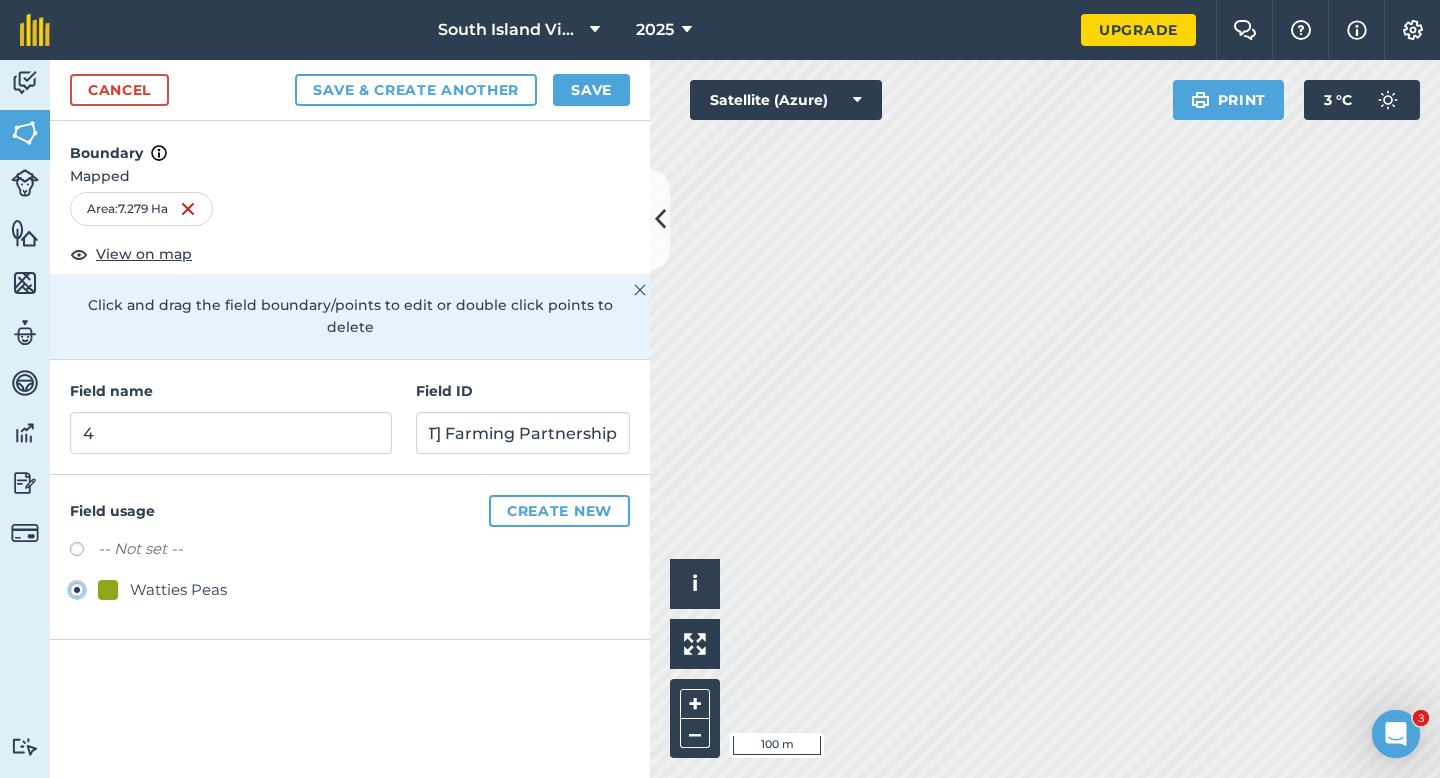 scroll, scrollTop: 0, scrollLeft: 0, axis: both 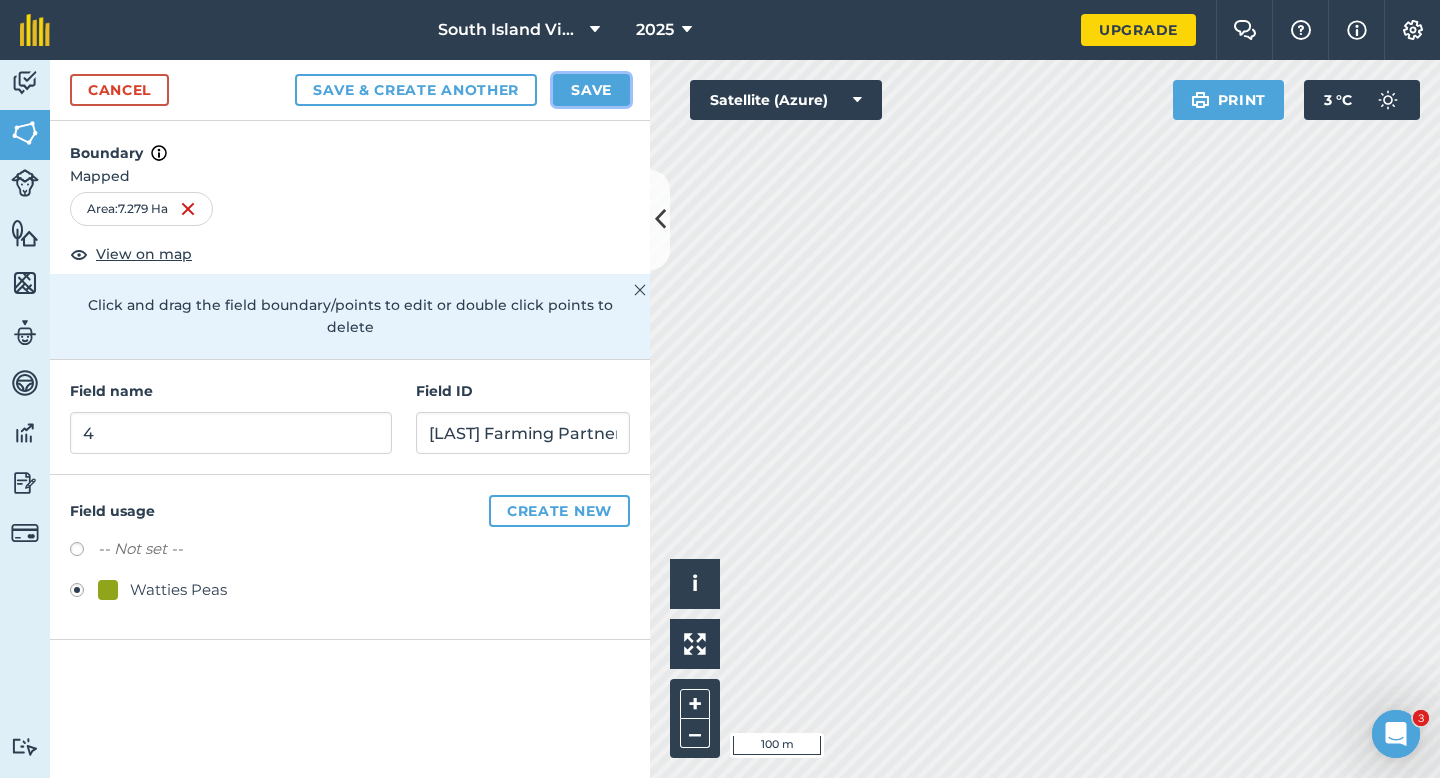 click on "Save" at bounding box center [591, 90] 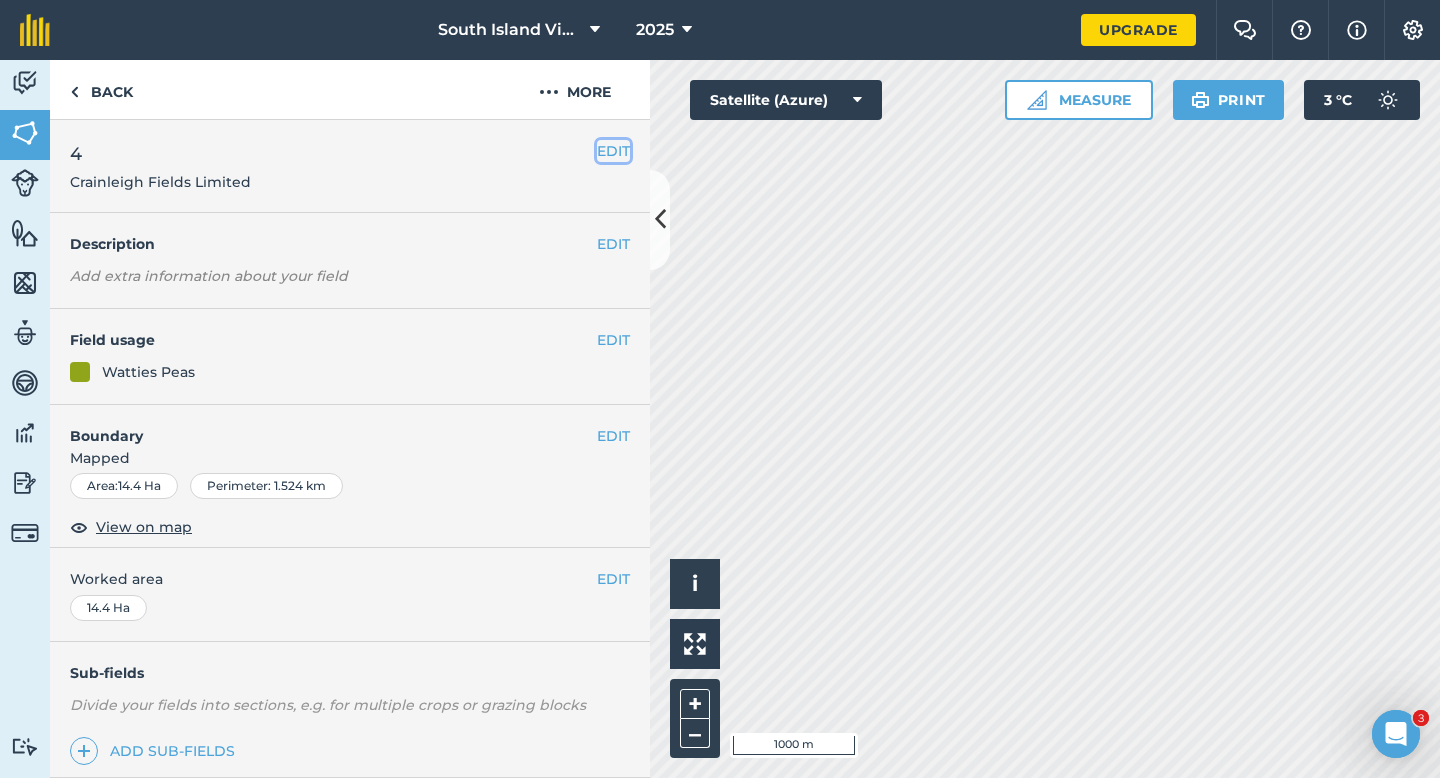 click on "EDIT" at bounding box center [613, 151] 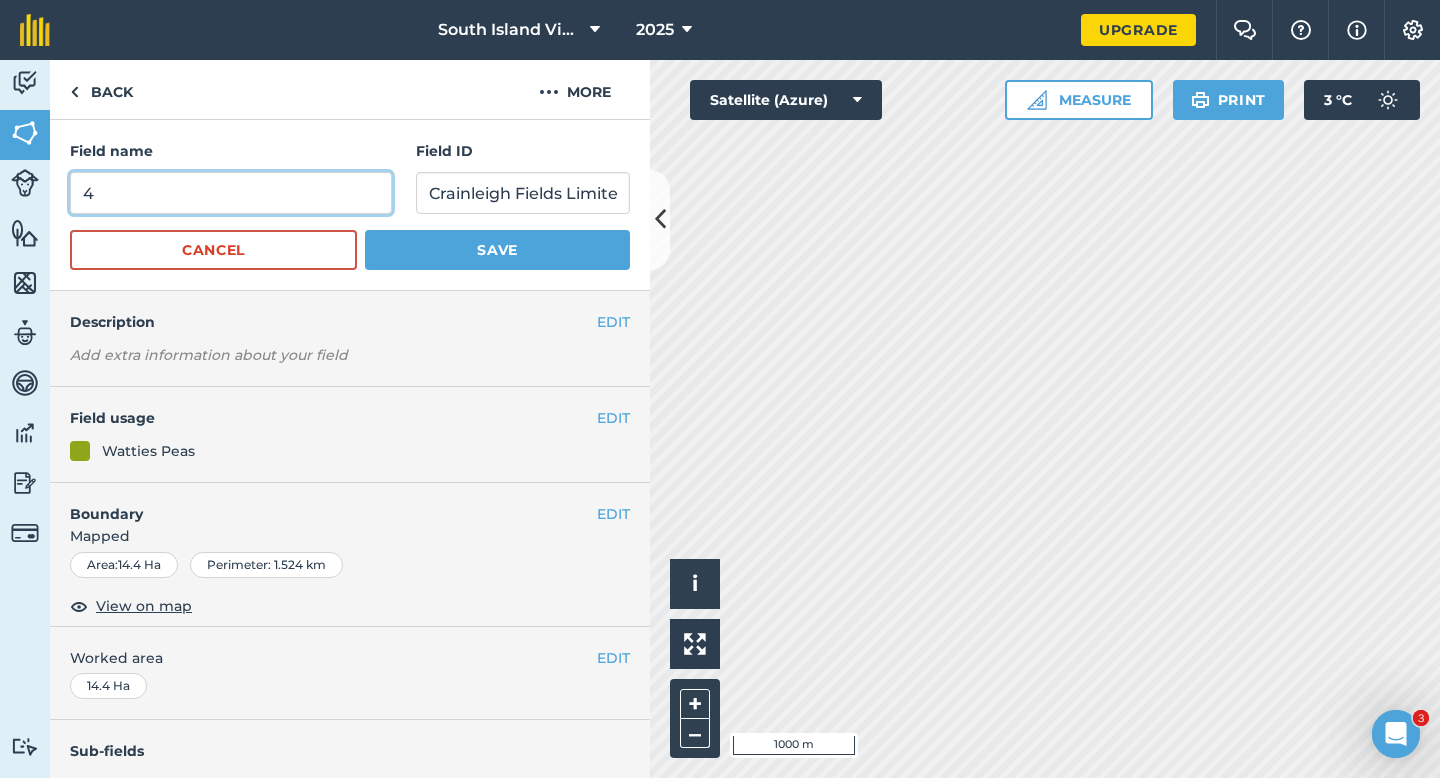 click on "4" at bounding box center [231, 193] 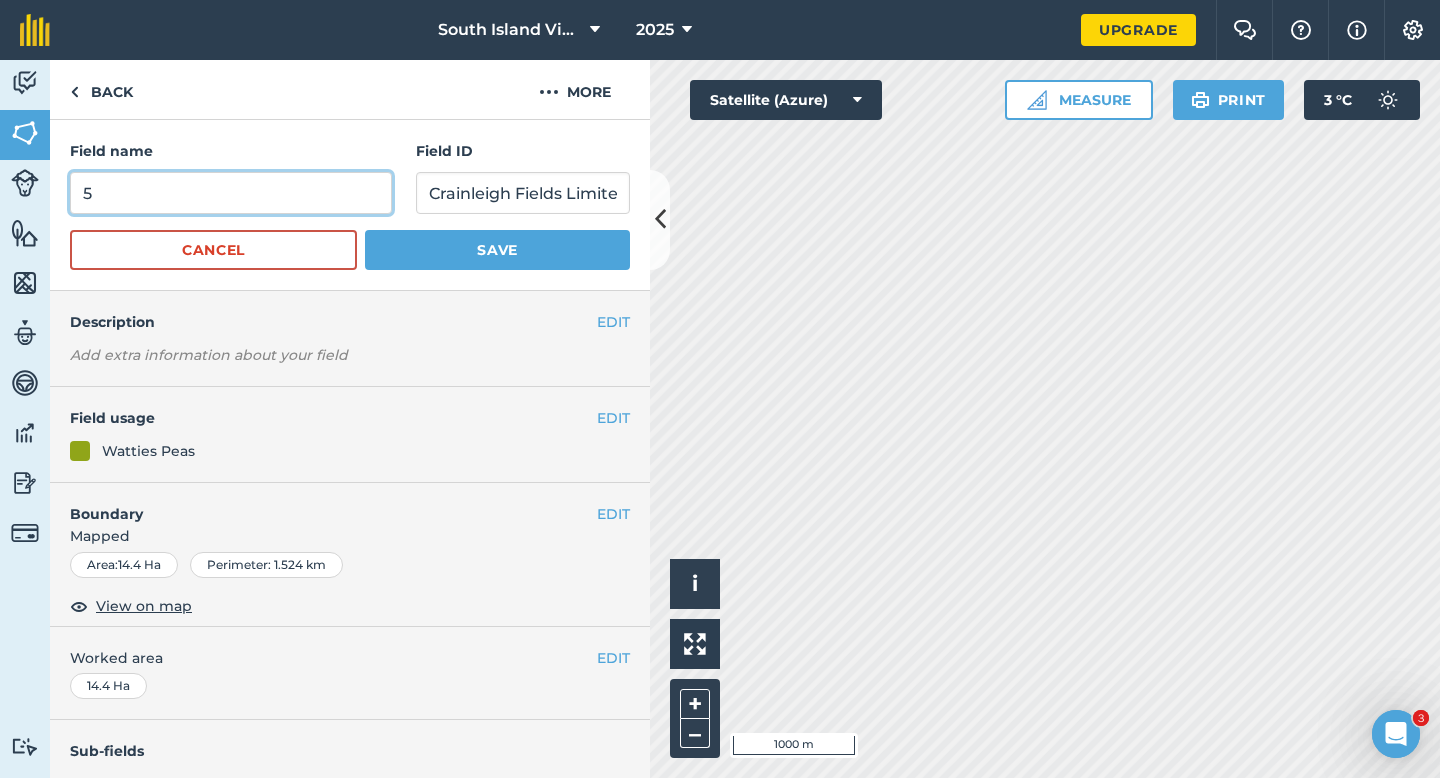 type on "5" 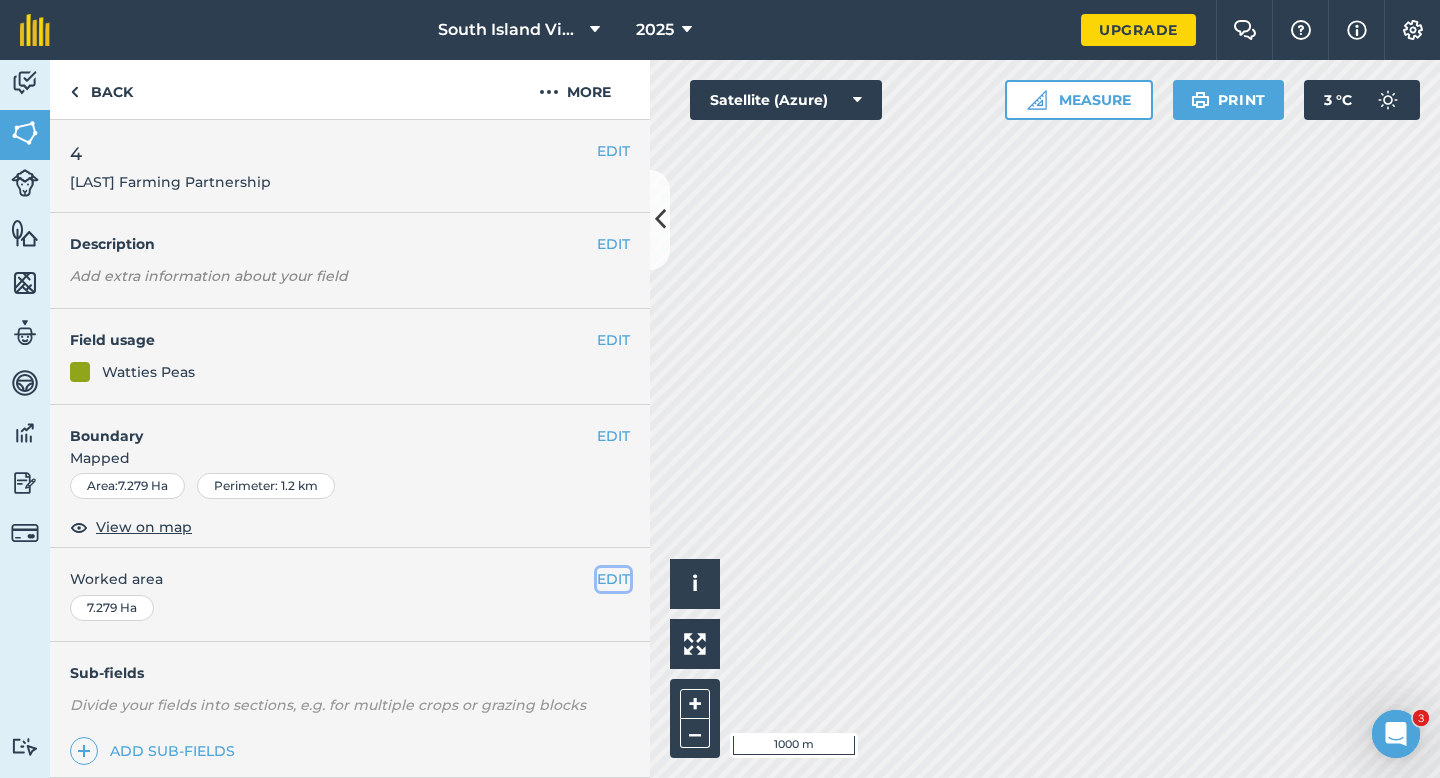 click on "EDIT" at bounding box center (613, 579) 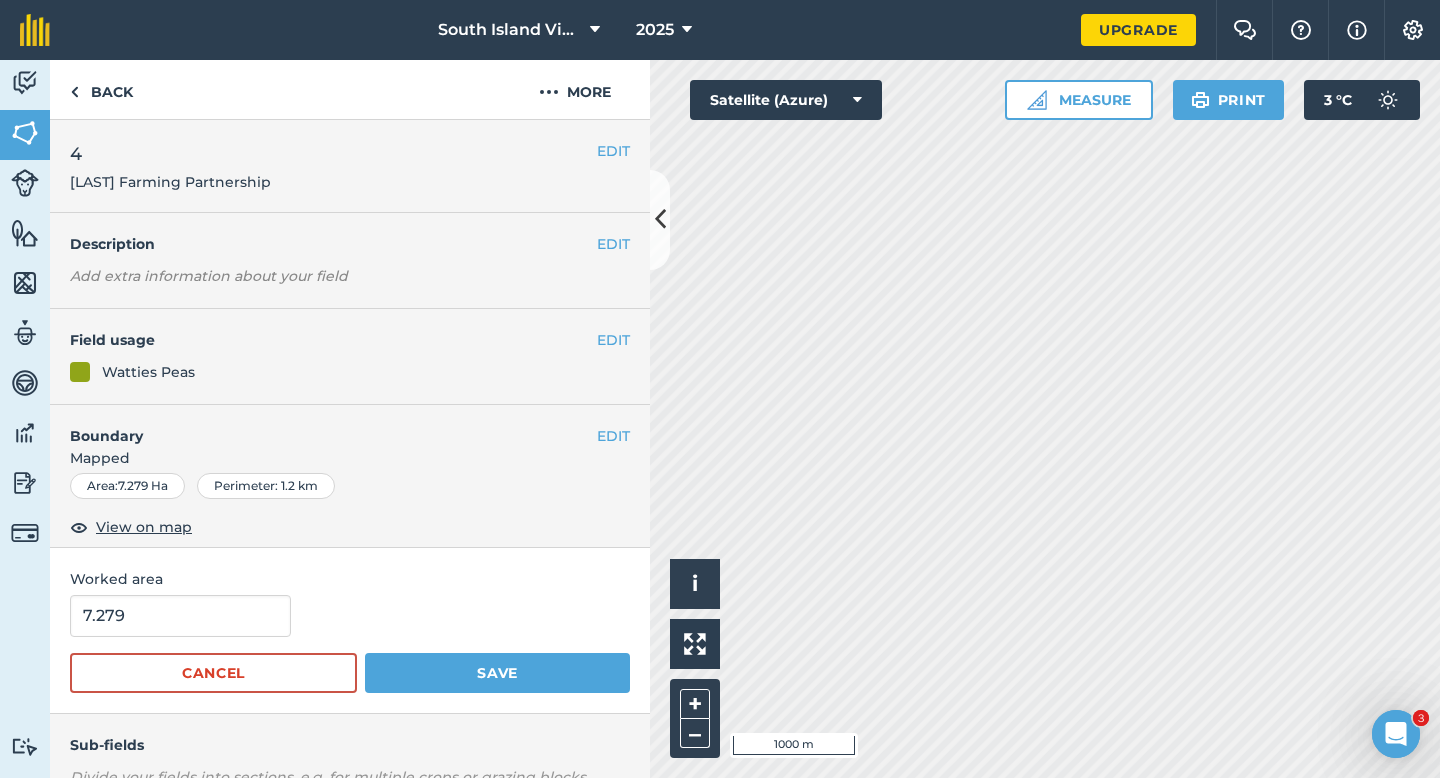 click on "7.279" at bounding box center (350, 616) 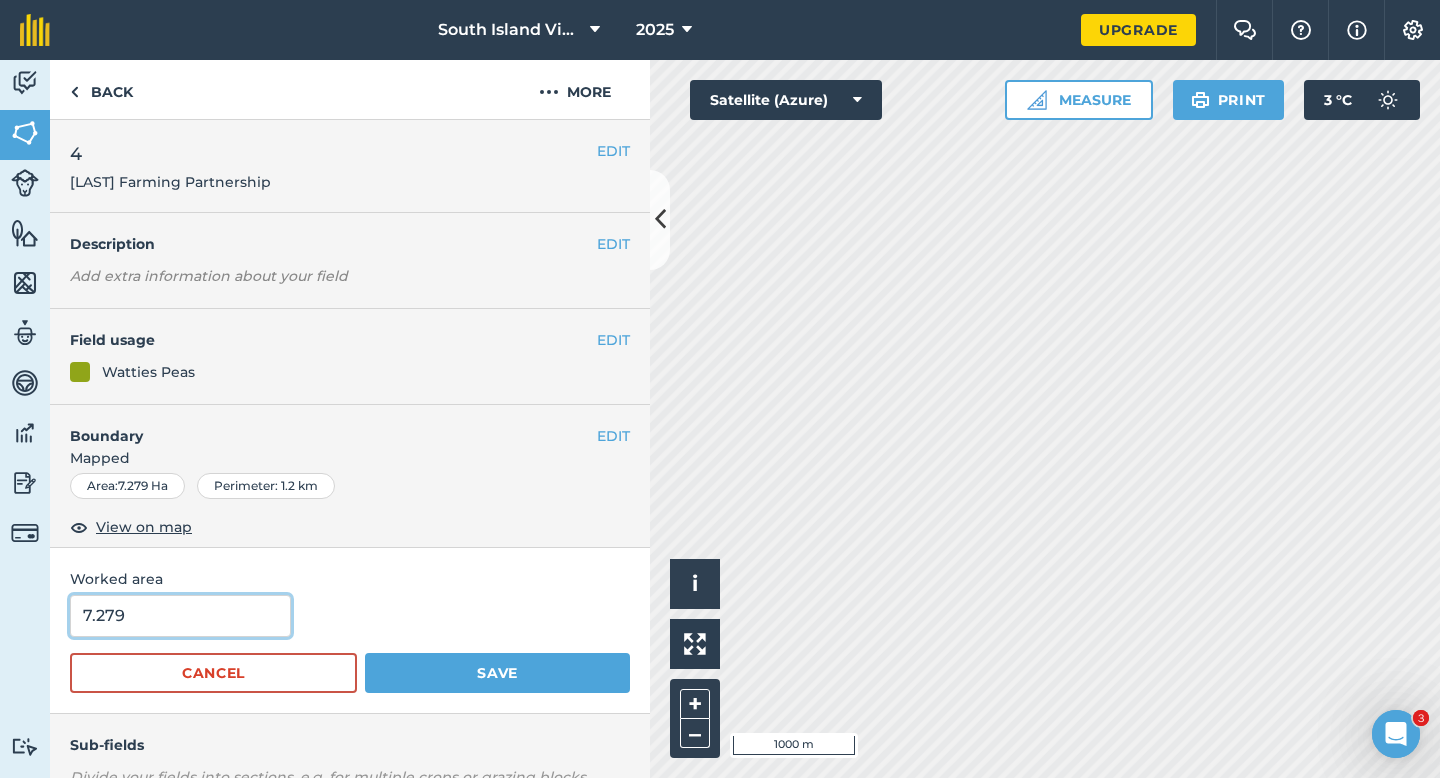 click on "7.279" at bounding box center [180, 616] 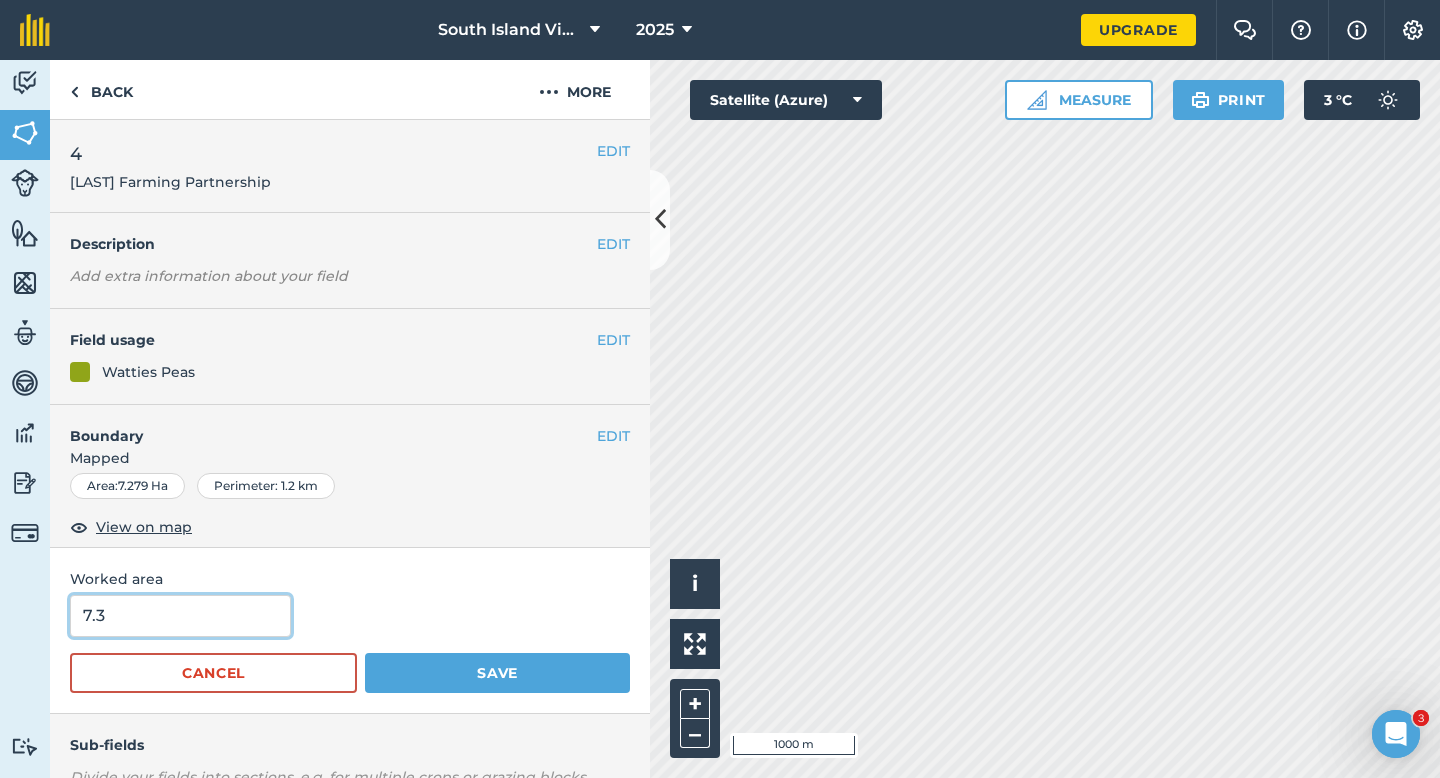 type on "7.3" 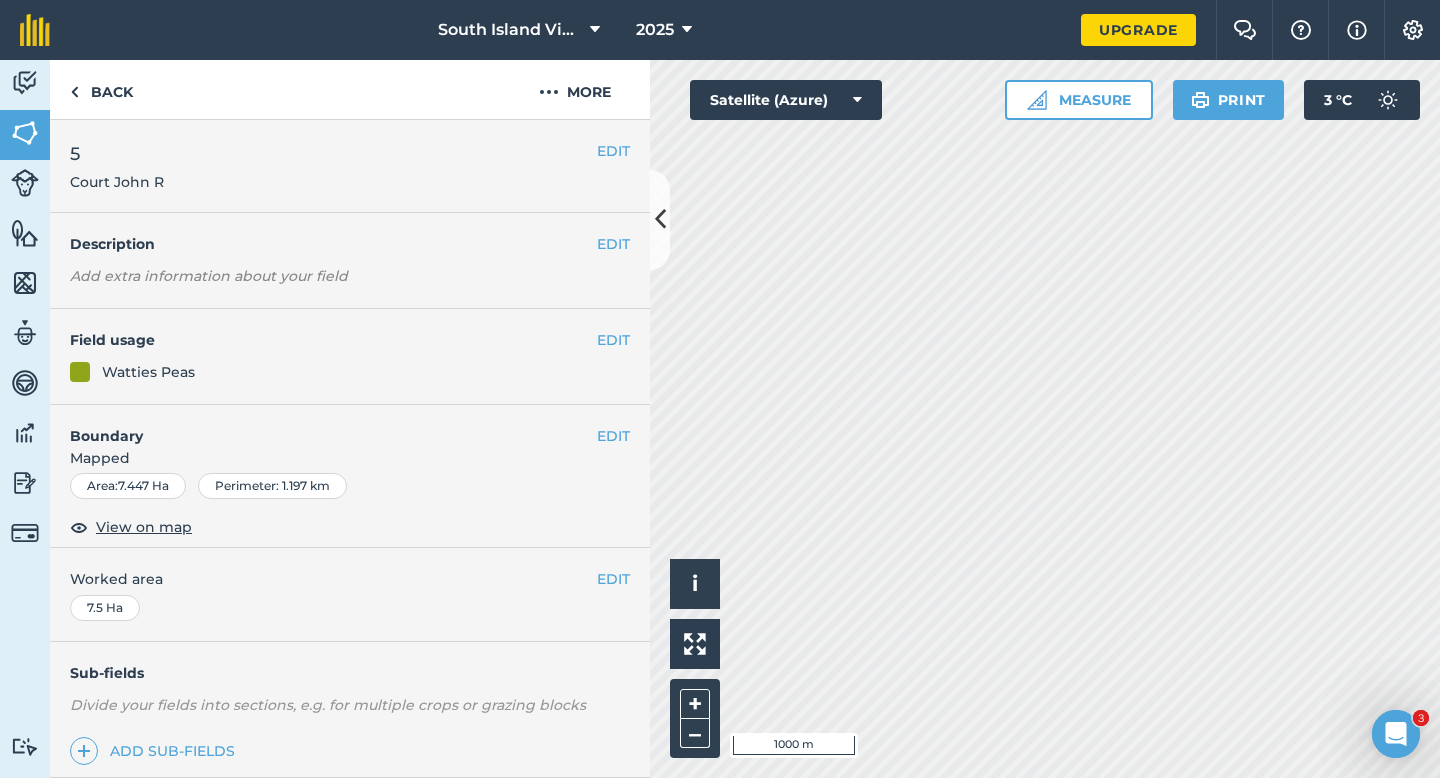 click on "EDIT 5 Court John R" at bounding box center (350, 166) 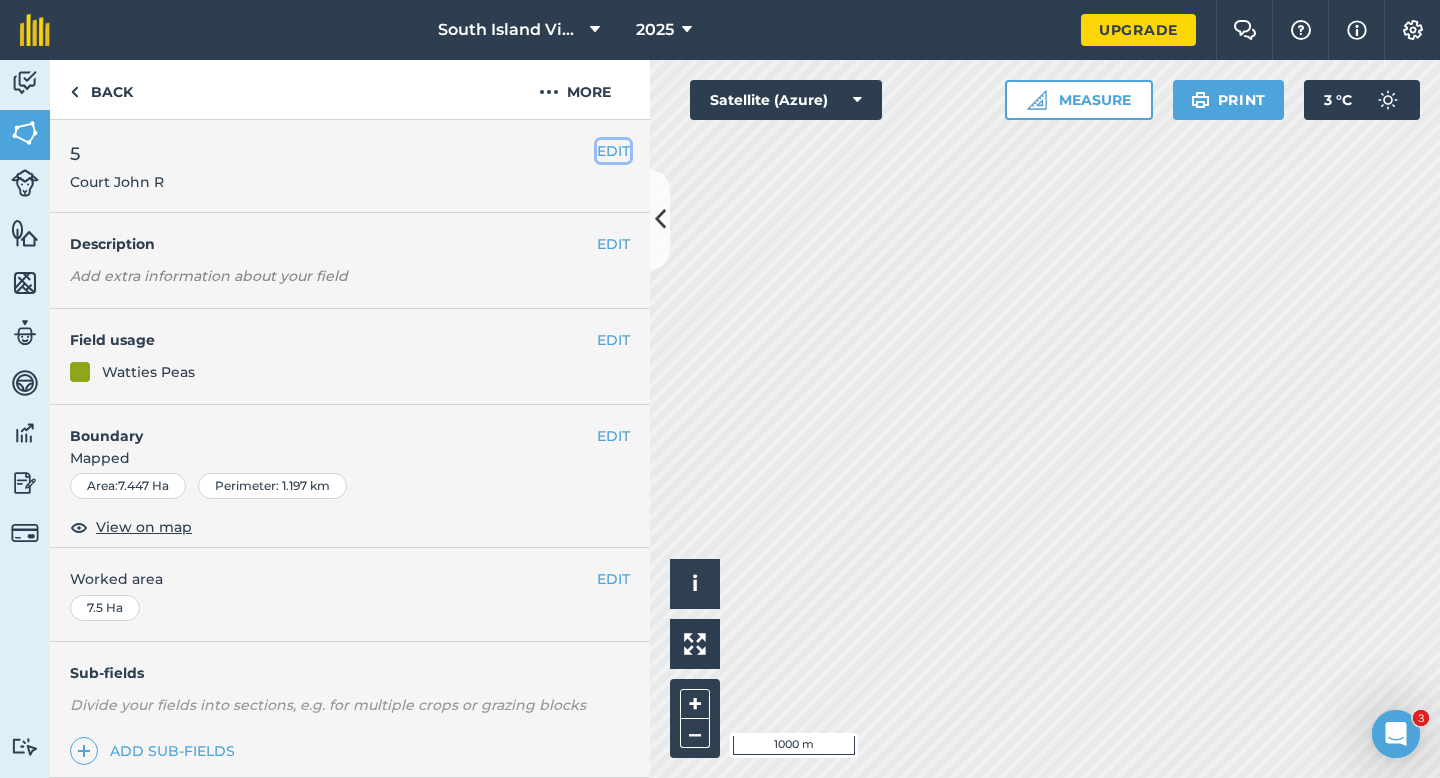 click on "EDIT" at bounding box center (613, 151) 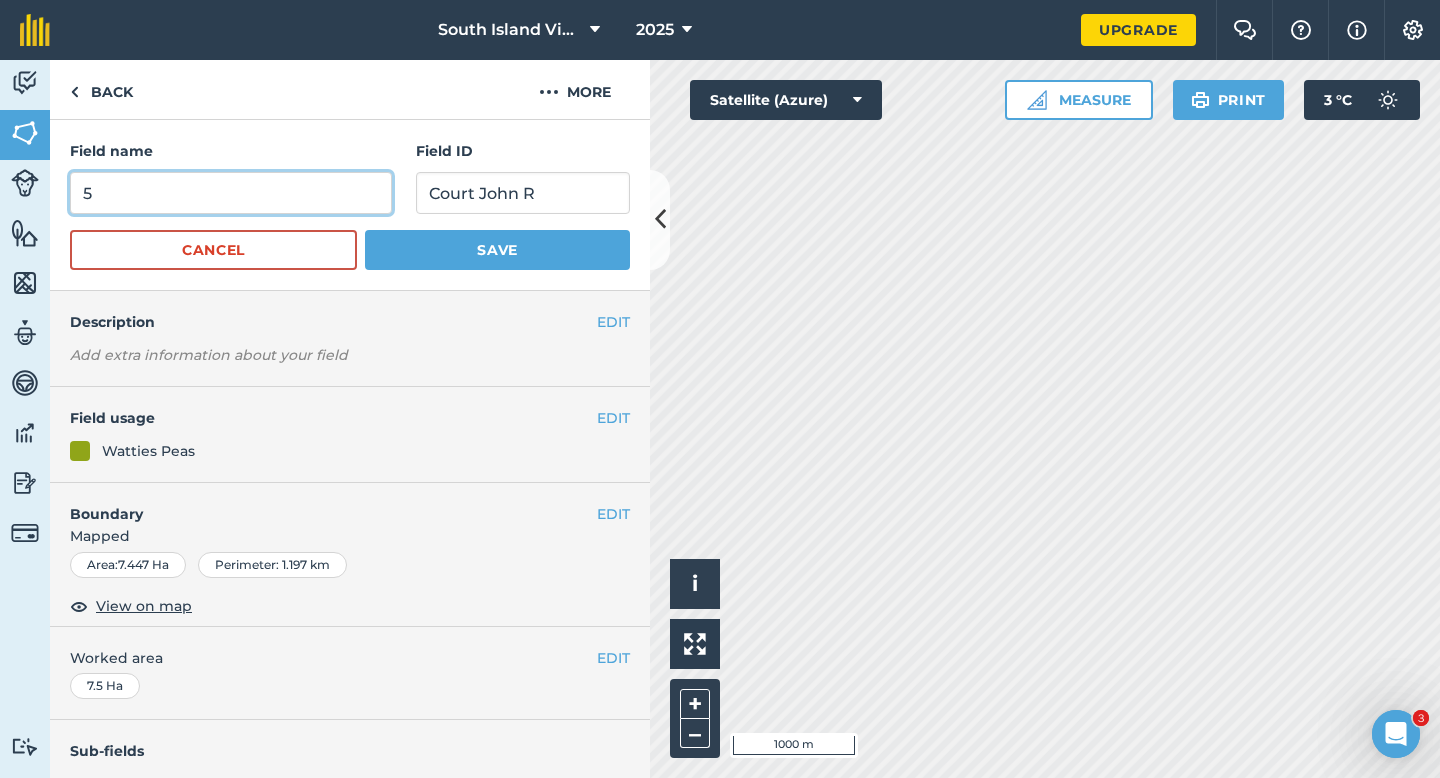 click on "5" at bounding box center (231, 193) 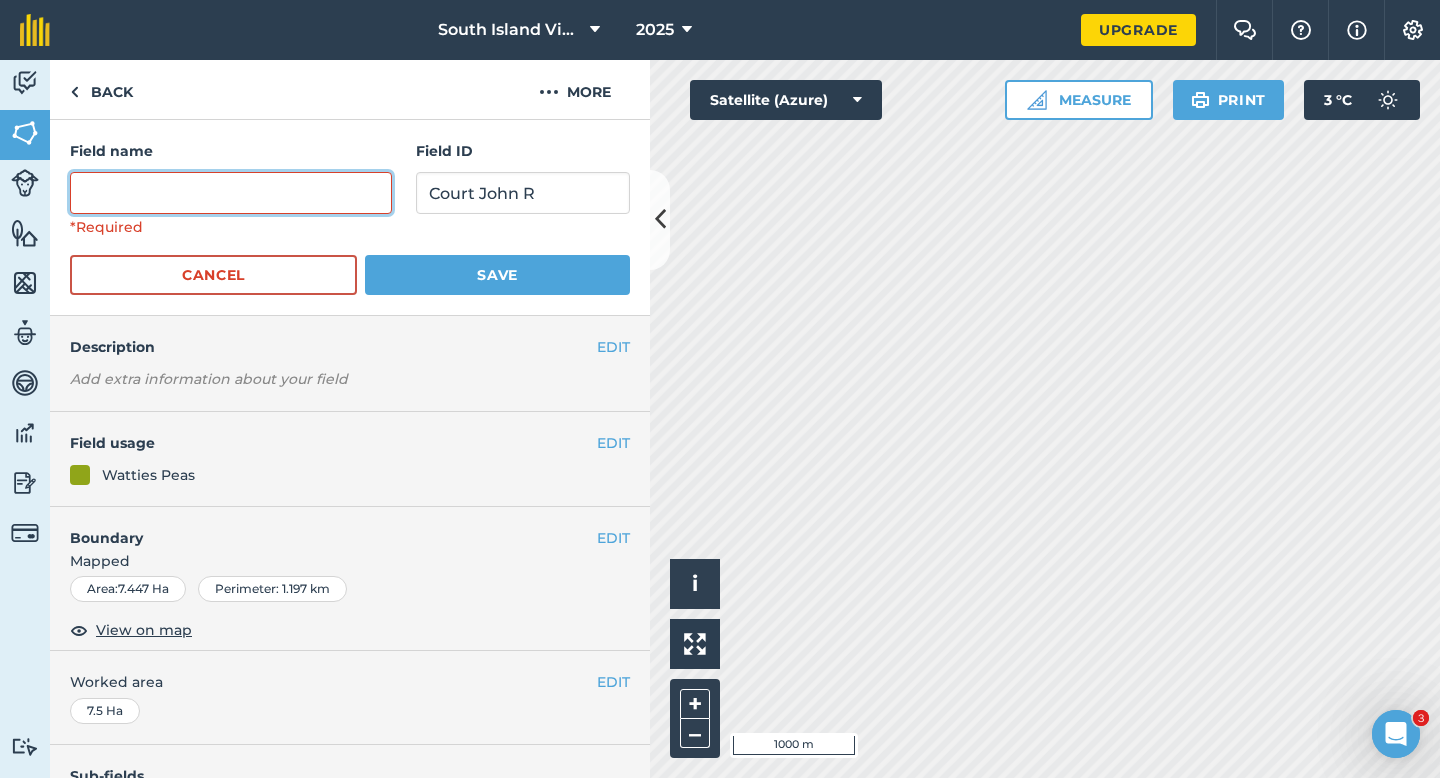 type on "7" 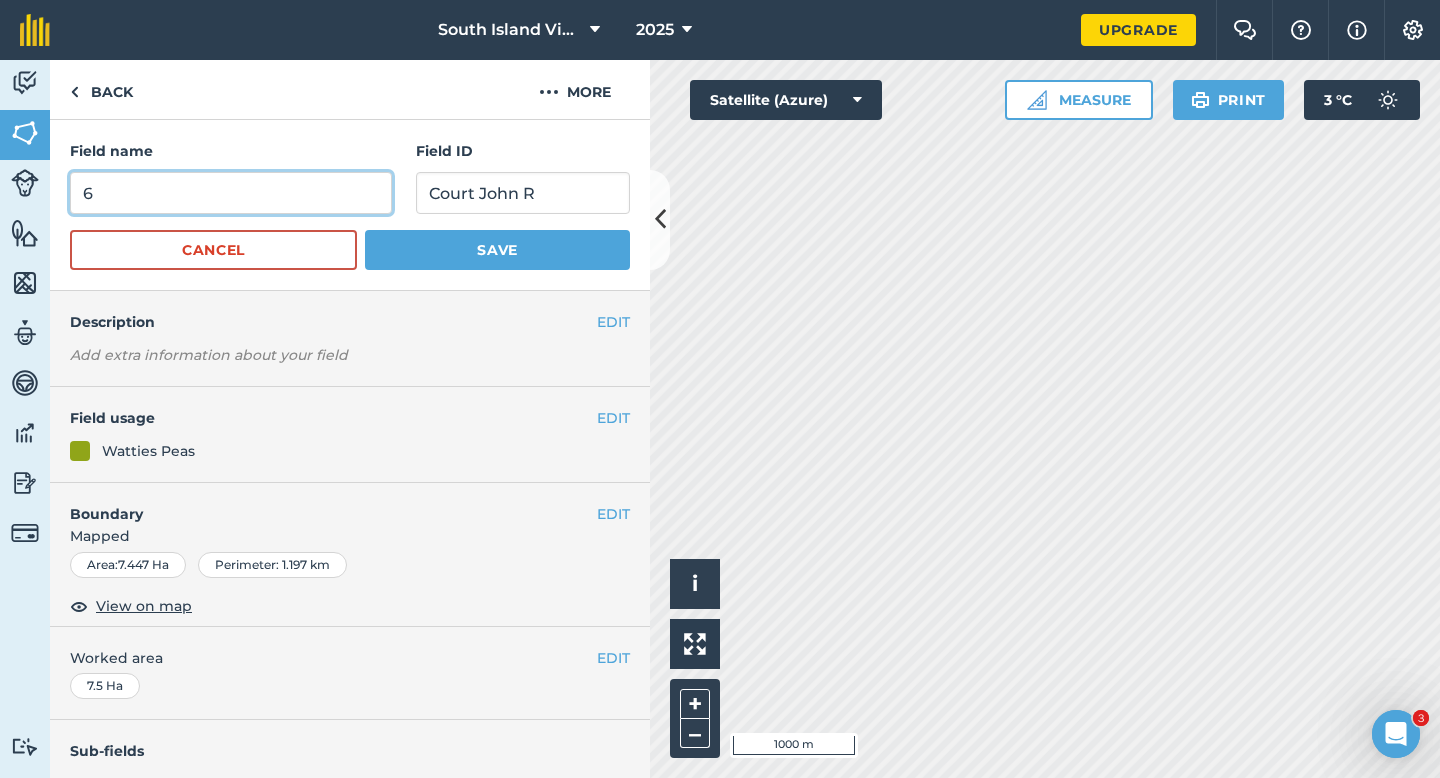 type on "6" 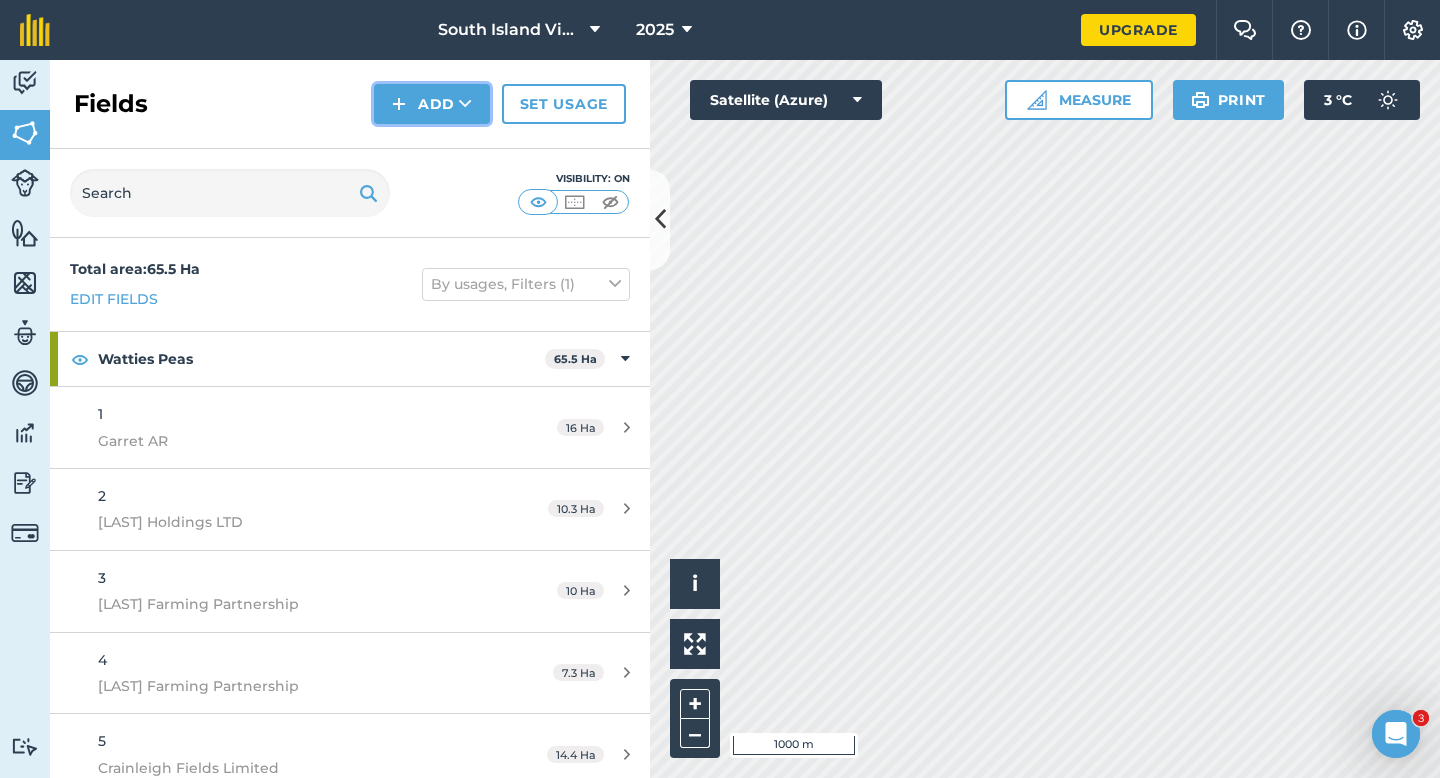 click on "Add" at bounding box center [432, 104] 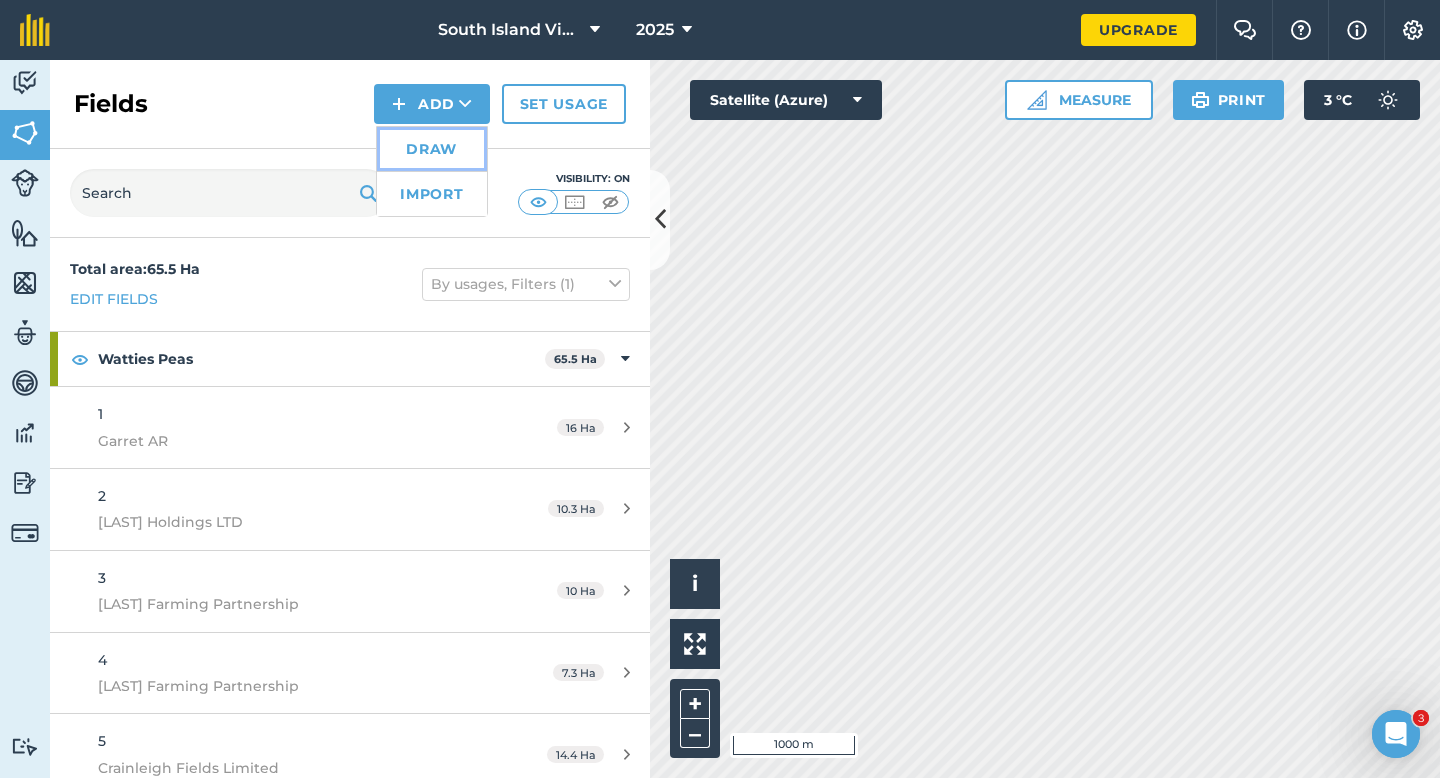 click on "Draw" at bounding box center (432, 149) 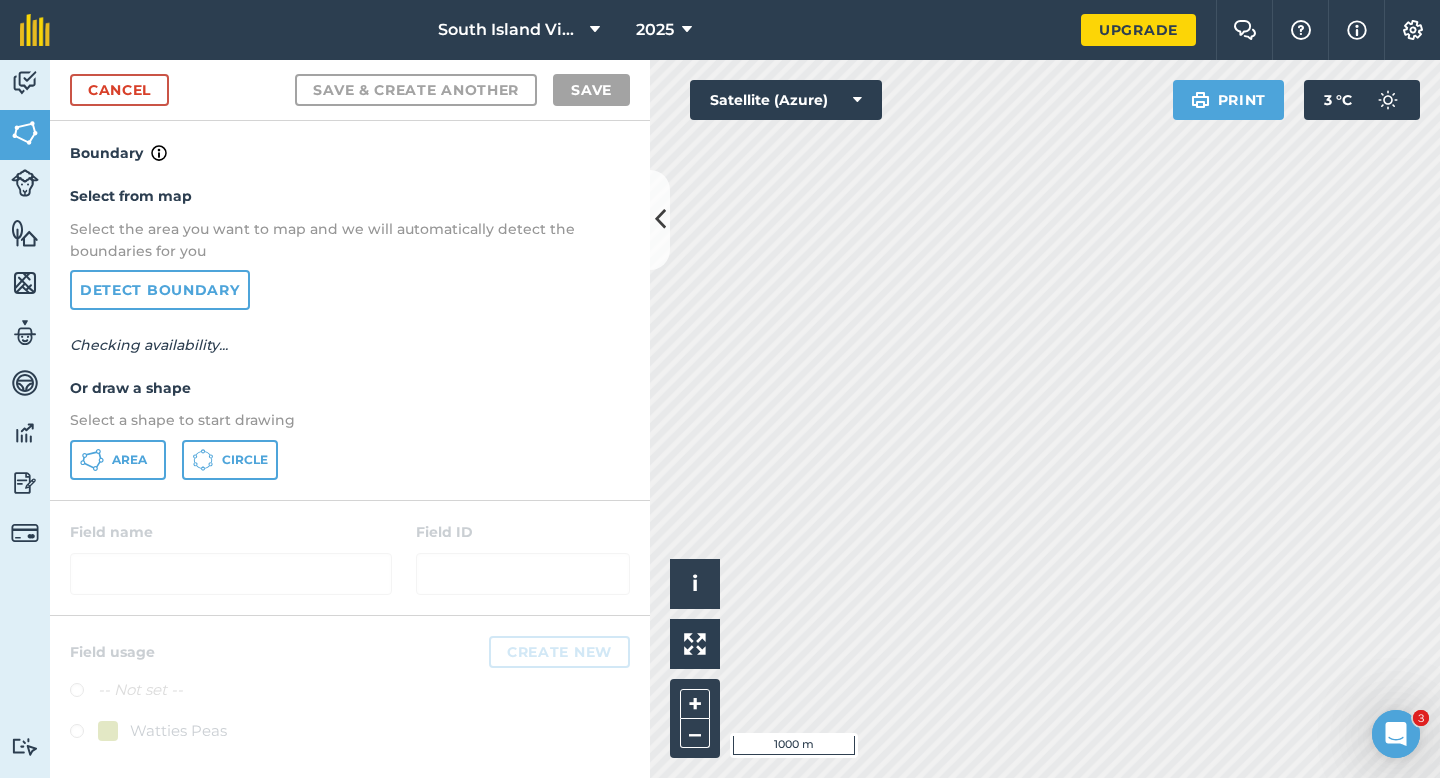 click on "Select from map Select the area you want to map and we will automatically detect the boundaries for you Detect boundary Checking availability... Or draw a shape Select a shape to start drawing Area Circle" at bounding box center (350, 332) 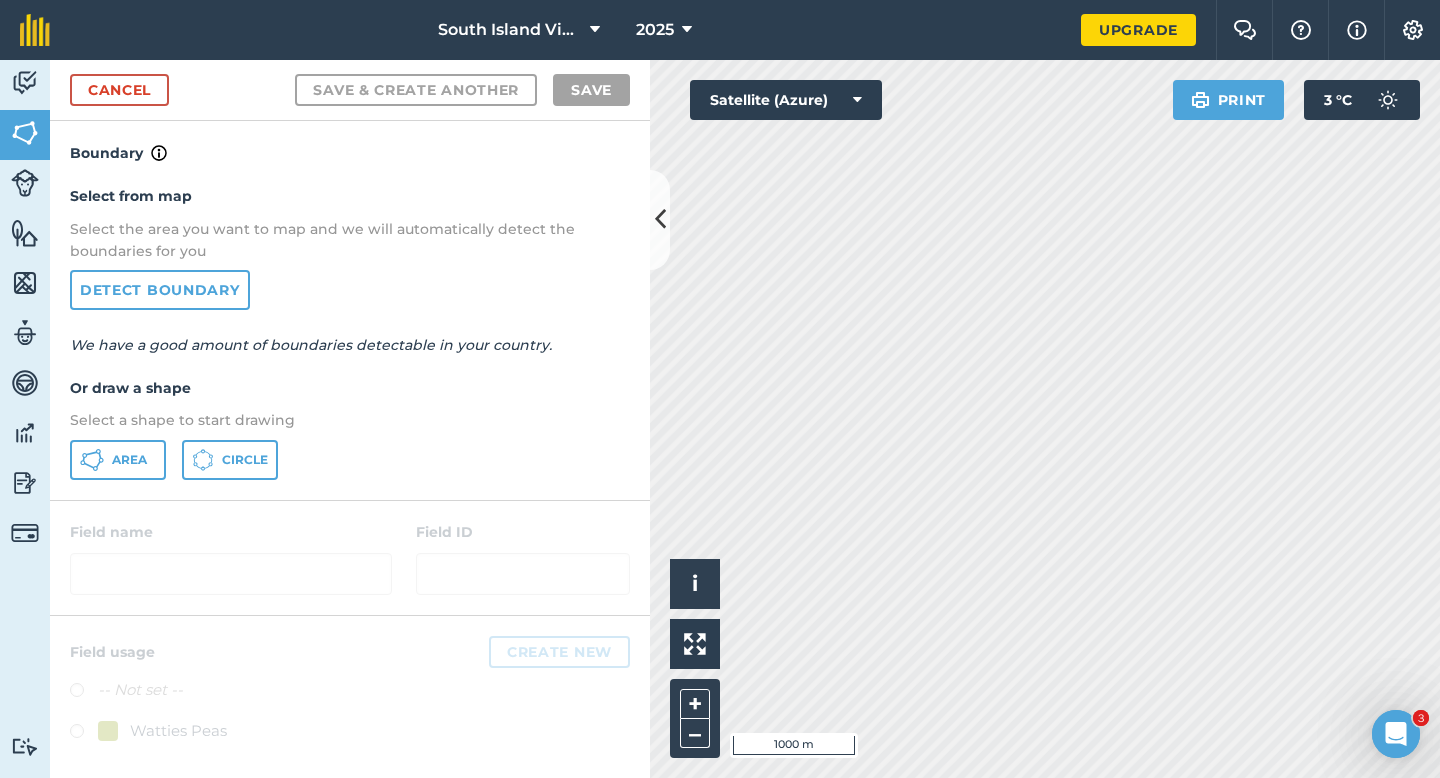 click on "Select from map Select the area you want to map and we will automatically detect the boundaries for you Detect boundary We have a good amount of boundaries detectable in your country. Or draw a shape Select a shape to start drawing Area Circle" at bounding box center [350, 332] 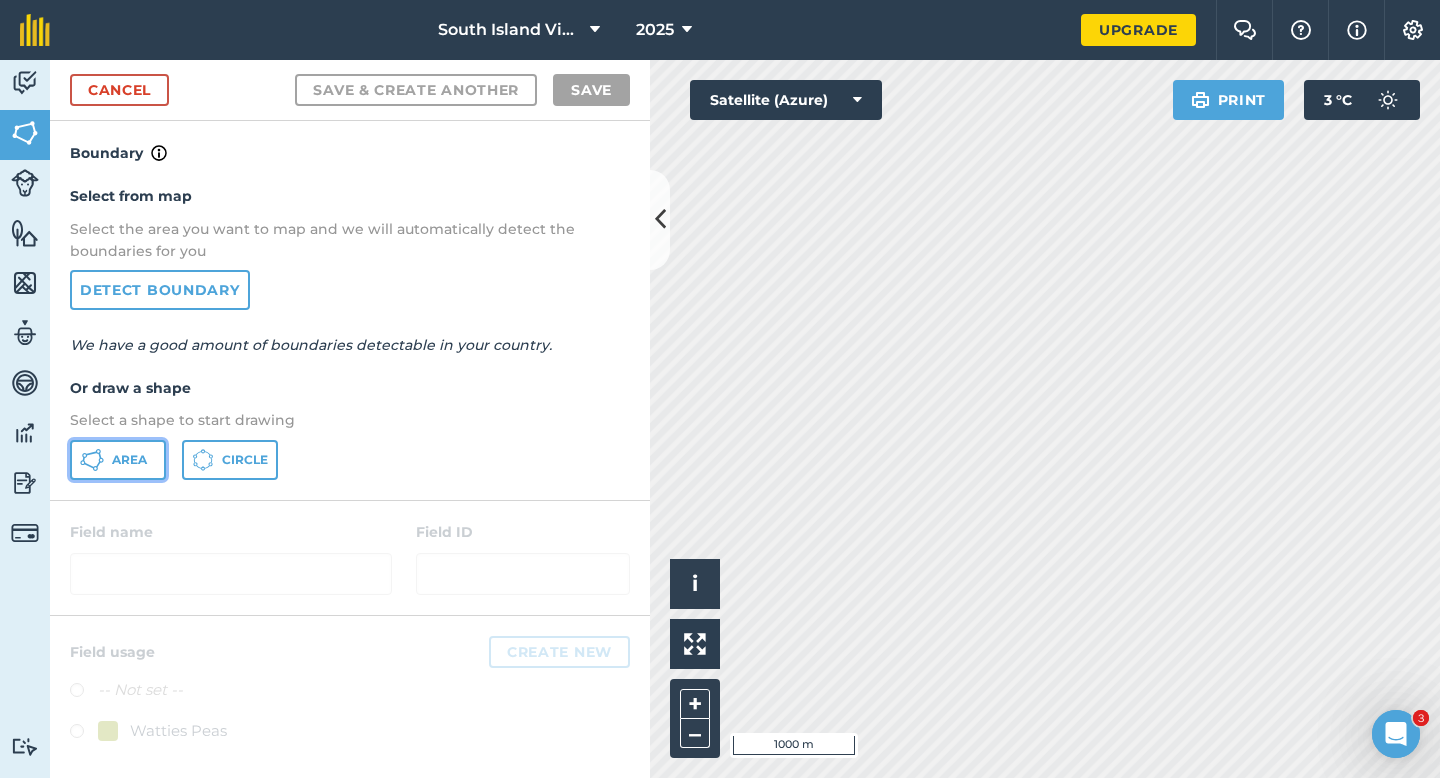click on "Area" at bounding box center (129, 460) 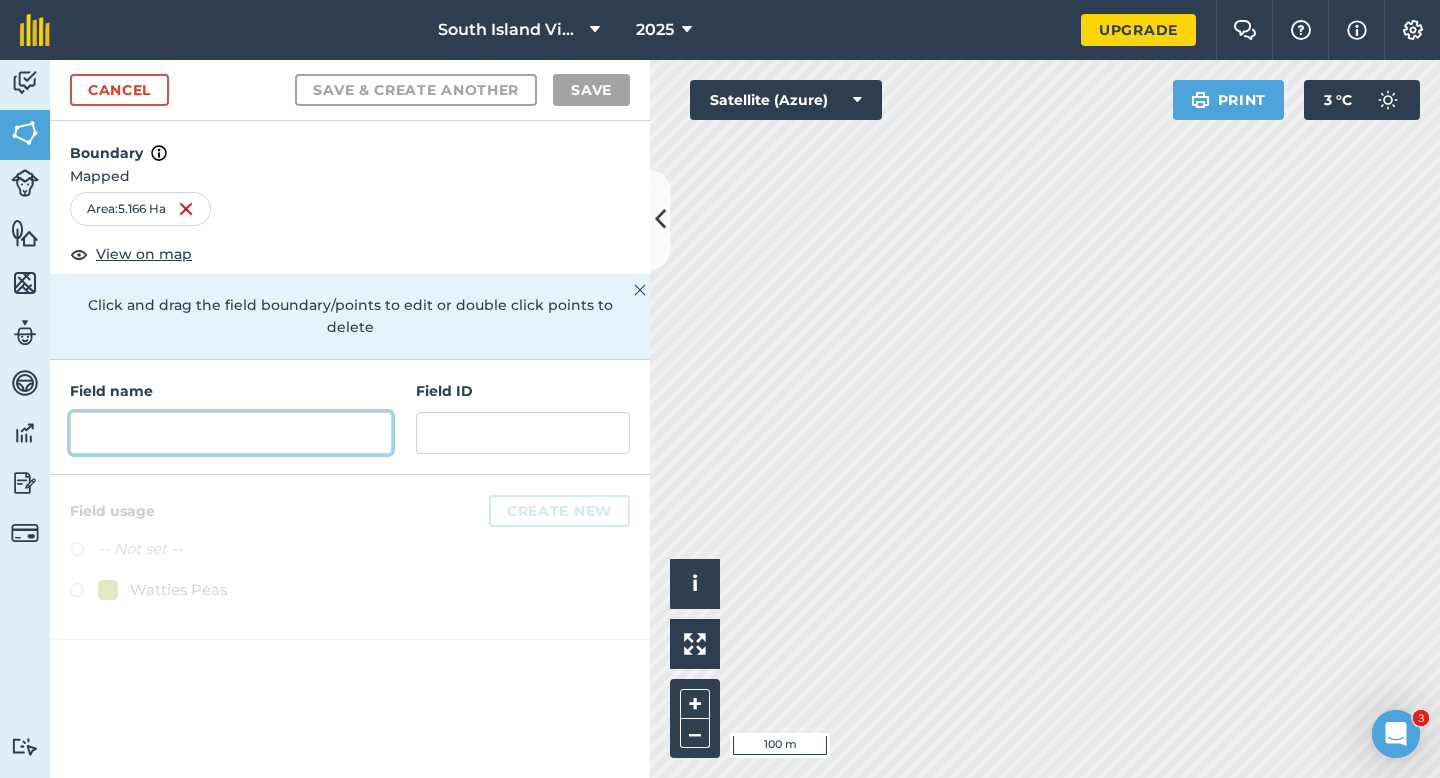 click at bounding box center [231, 433] 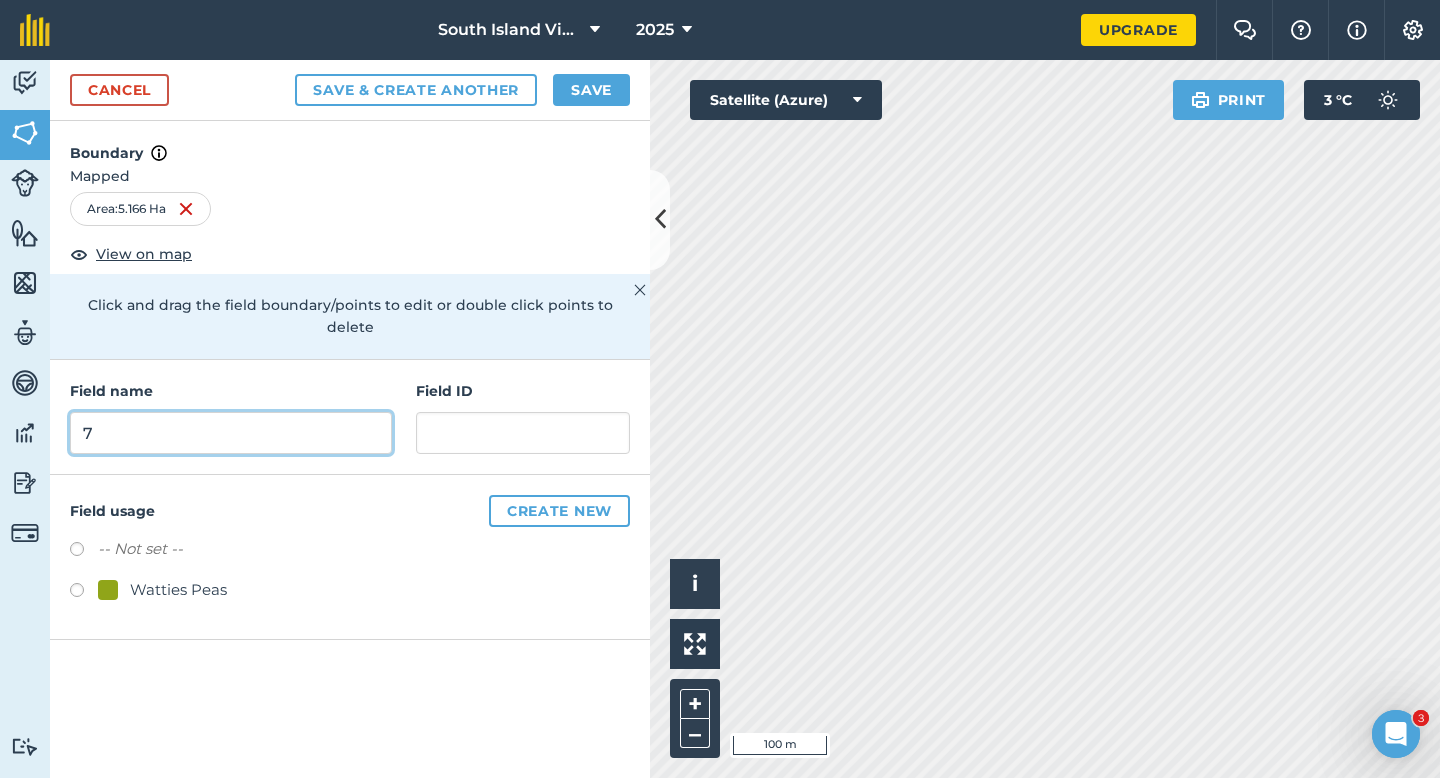type on "7" 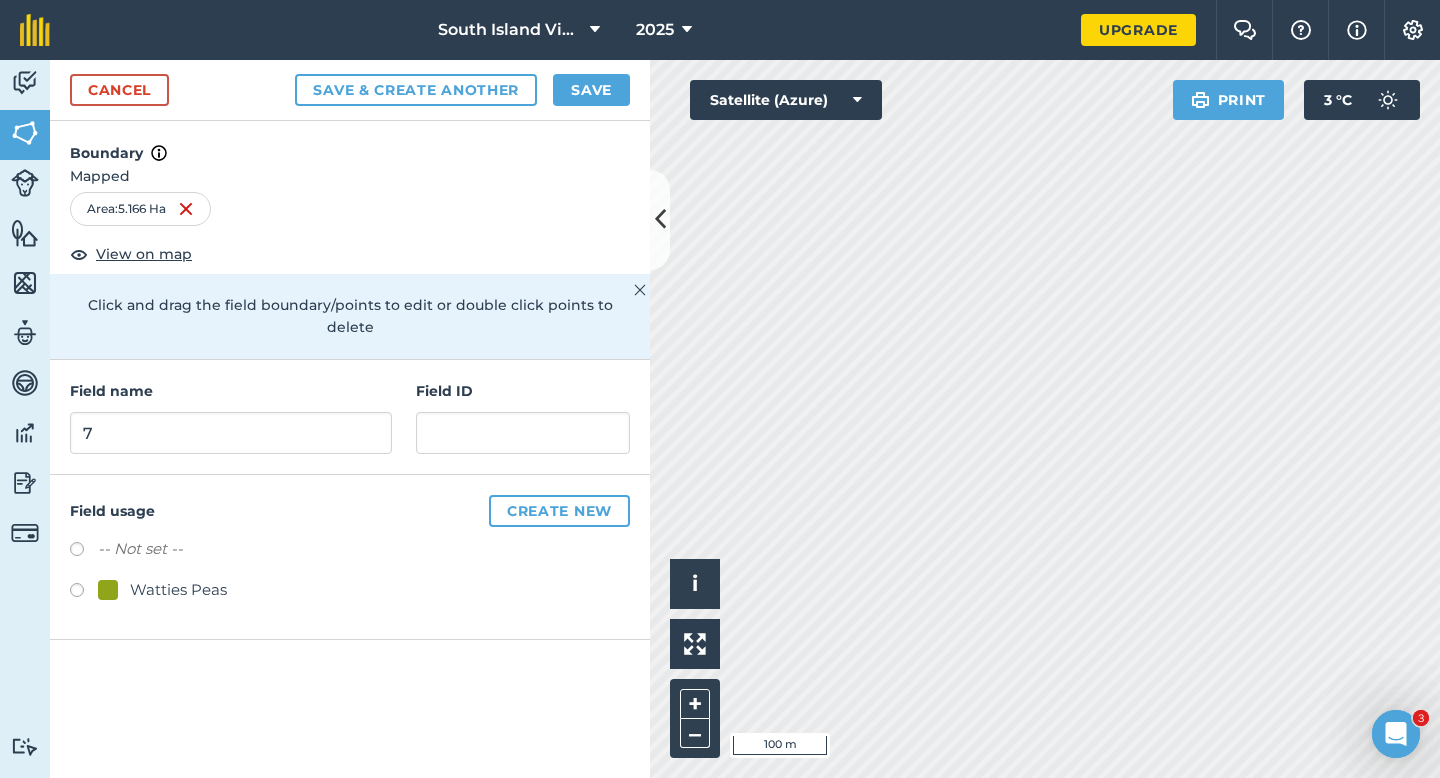 click on "Watties Peas" at bounding box center (178, 590) 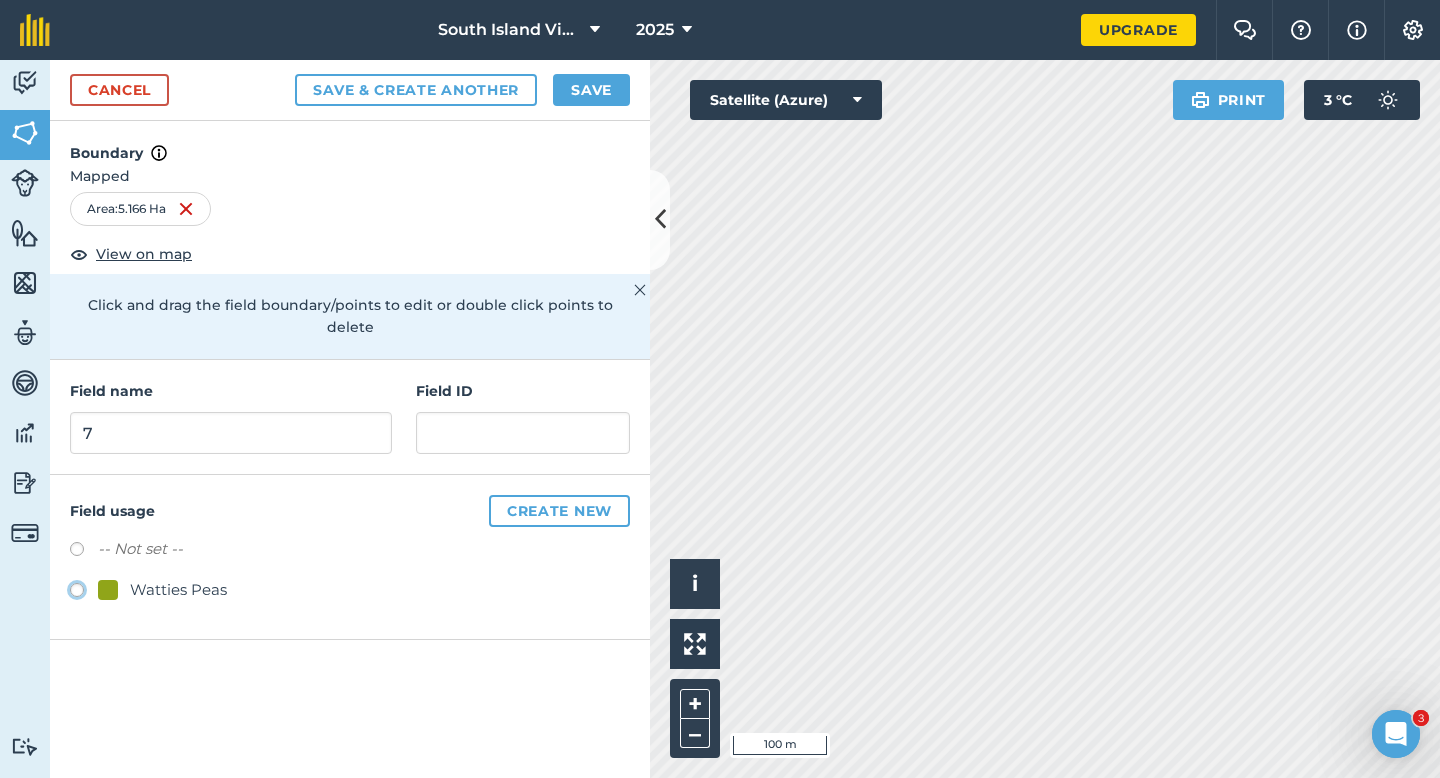 click on "Watties Peas" at bounding box center [-9923, 589] 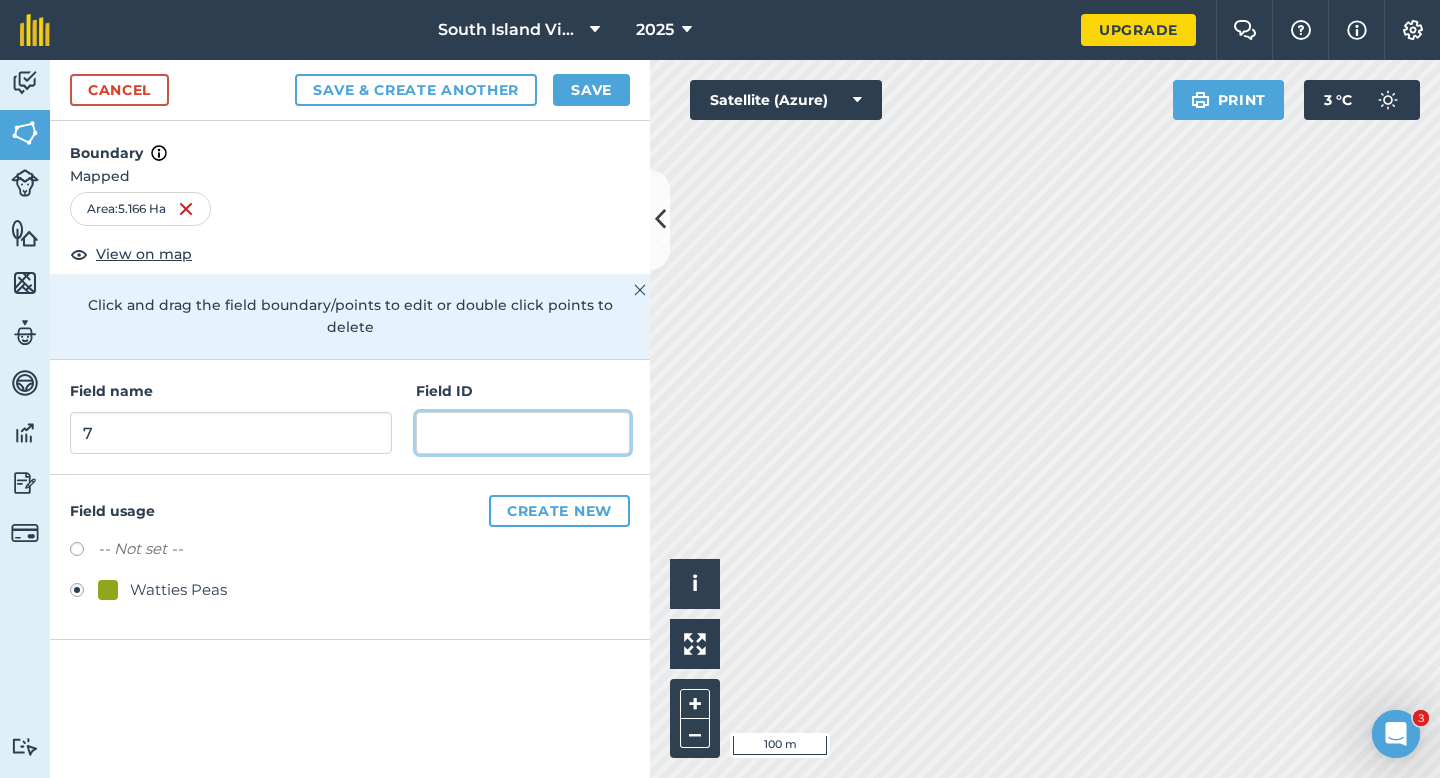 click at bounding box center [523, 433] 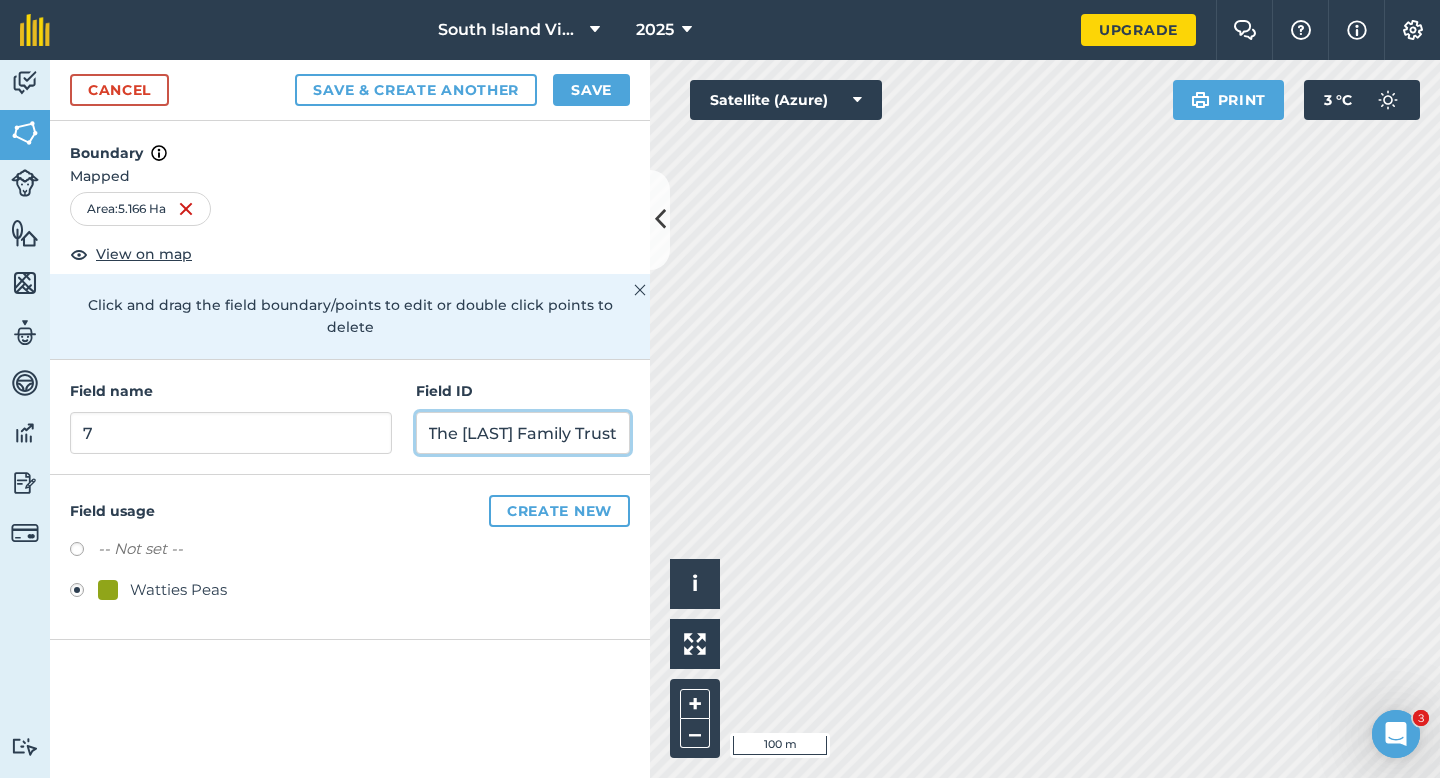 scroll, scrollTop: 0, scrollLeft: 9, axis: horizontal 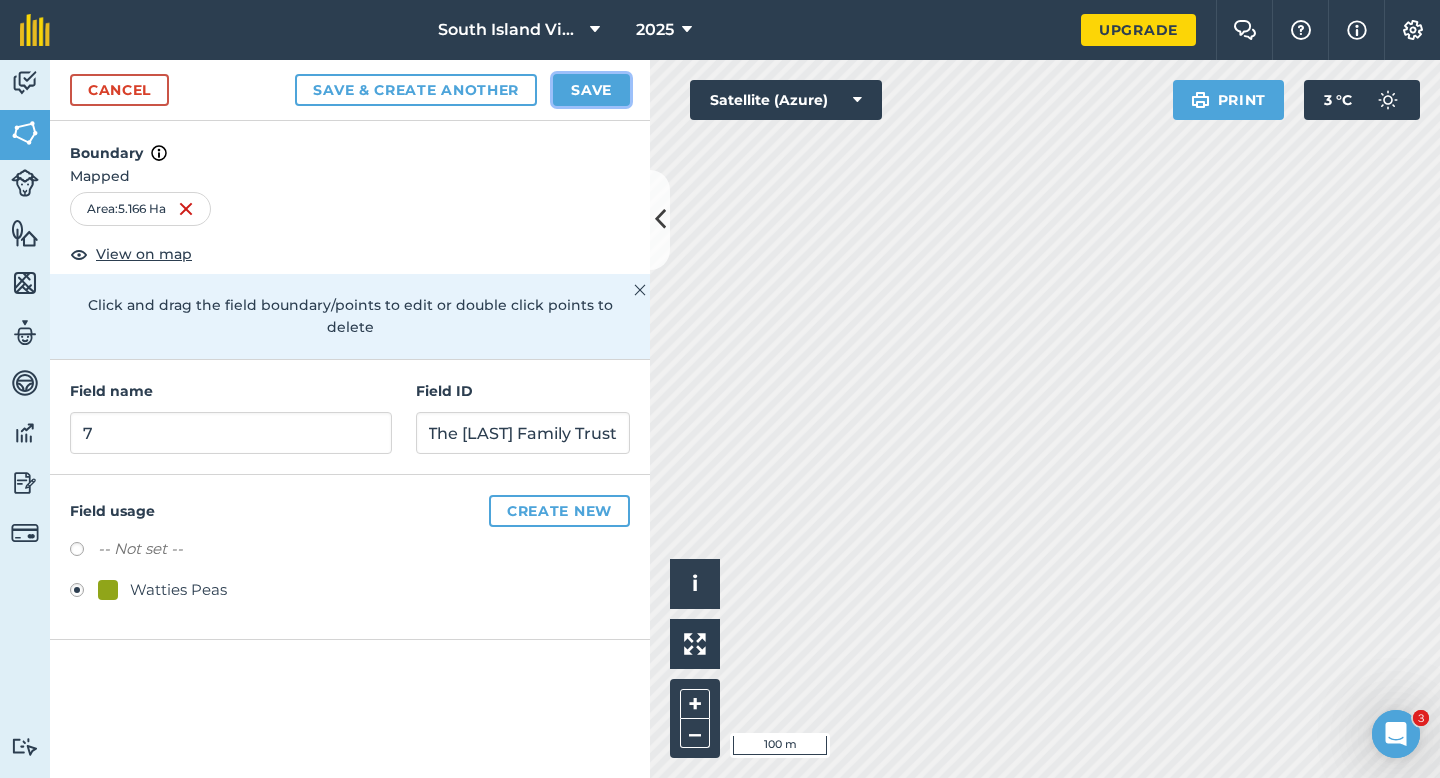click on "Save" at bounding box center (591, 90) 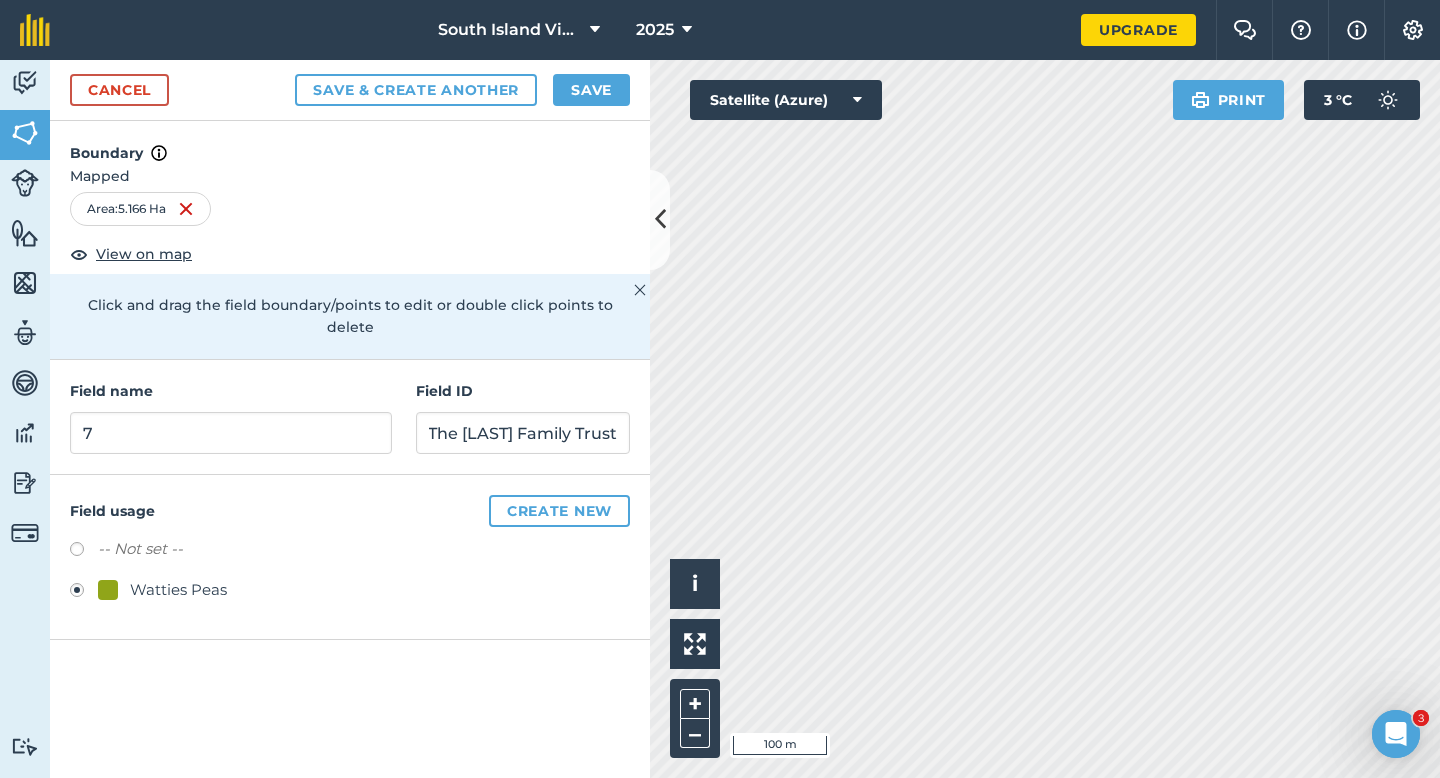 scroll, scrollTop: 0, scrollLeft: 0, axis: both 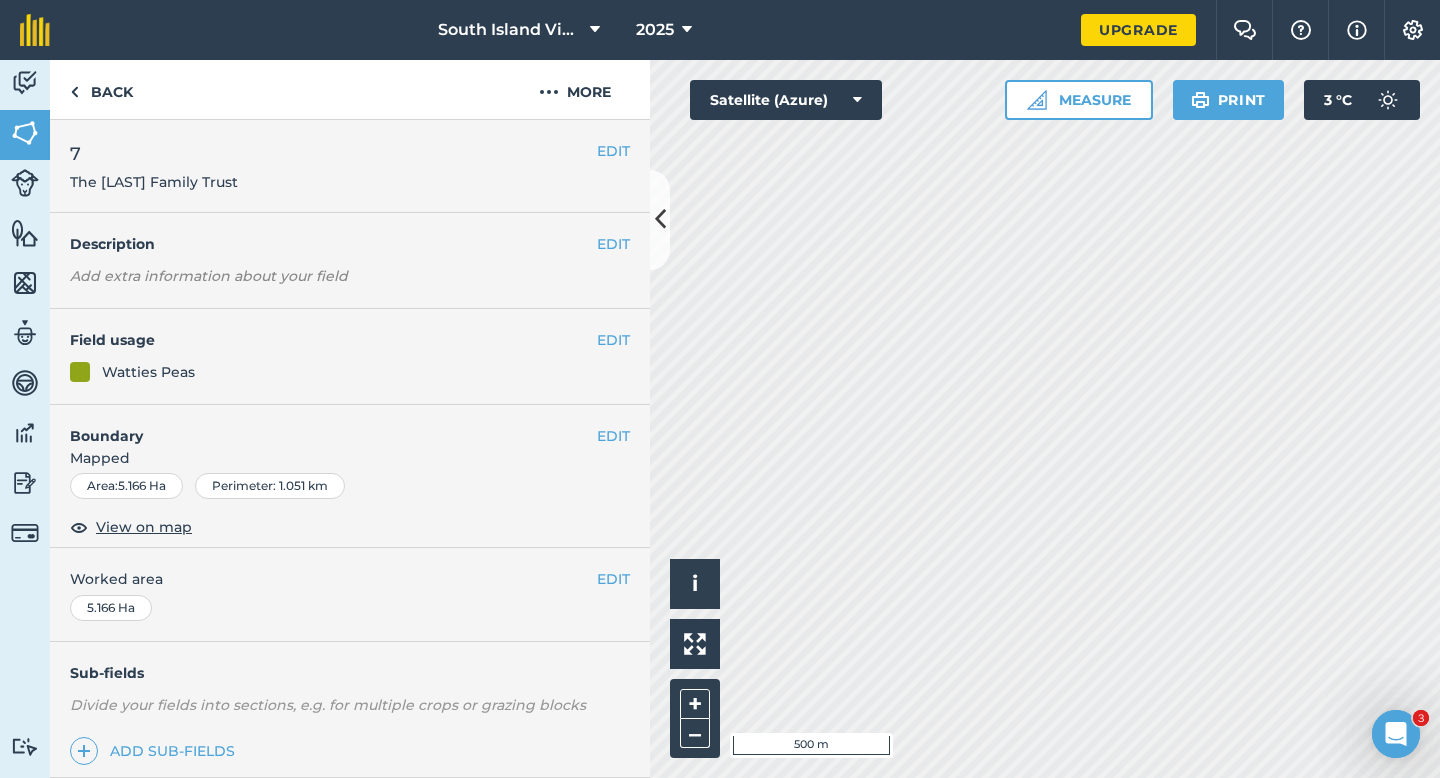 click on "EDIT Worked area 5.166   Ha" at bounding box center (350, 594) 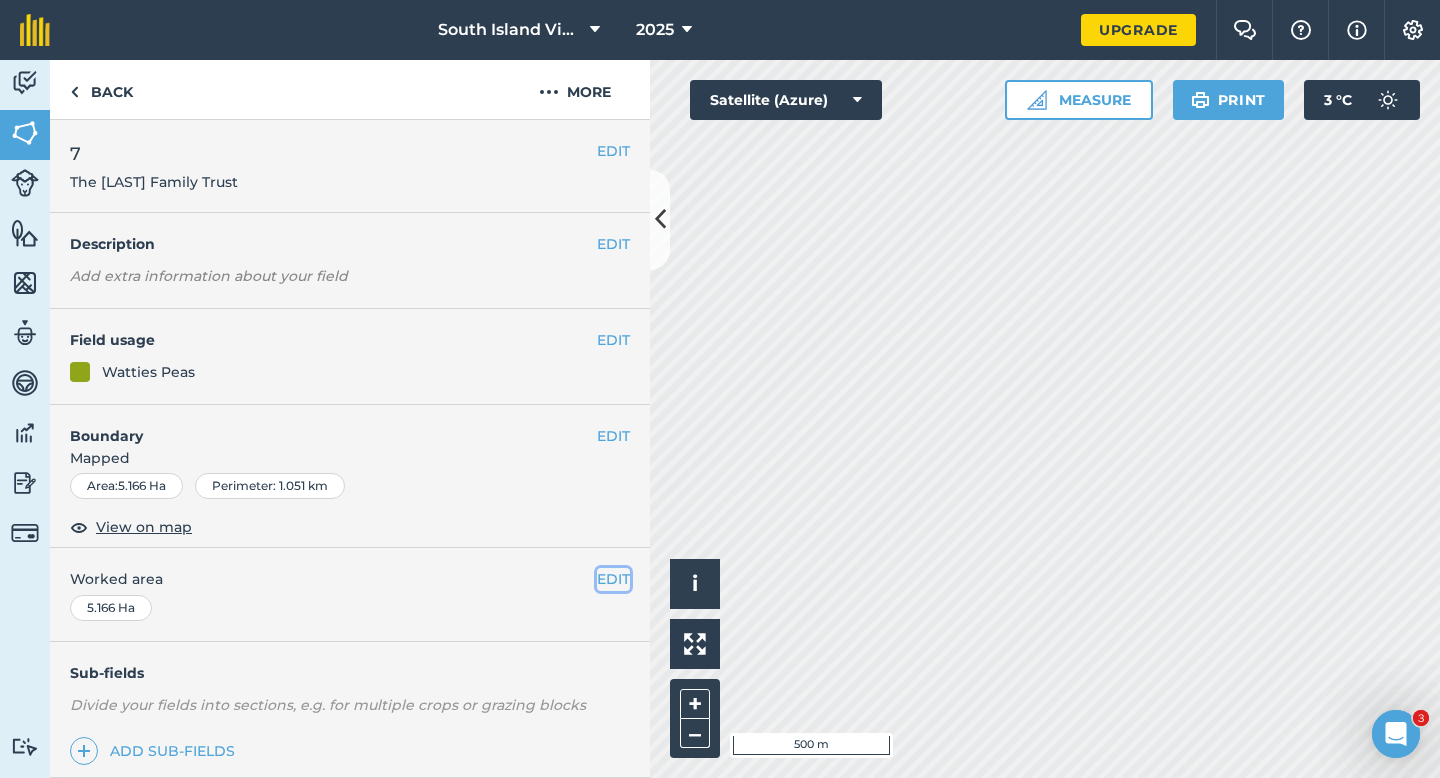 click on "EDIT" at bounding box center (613, 579) 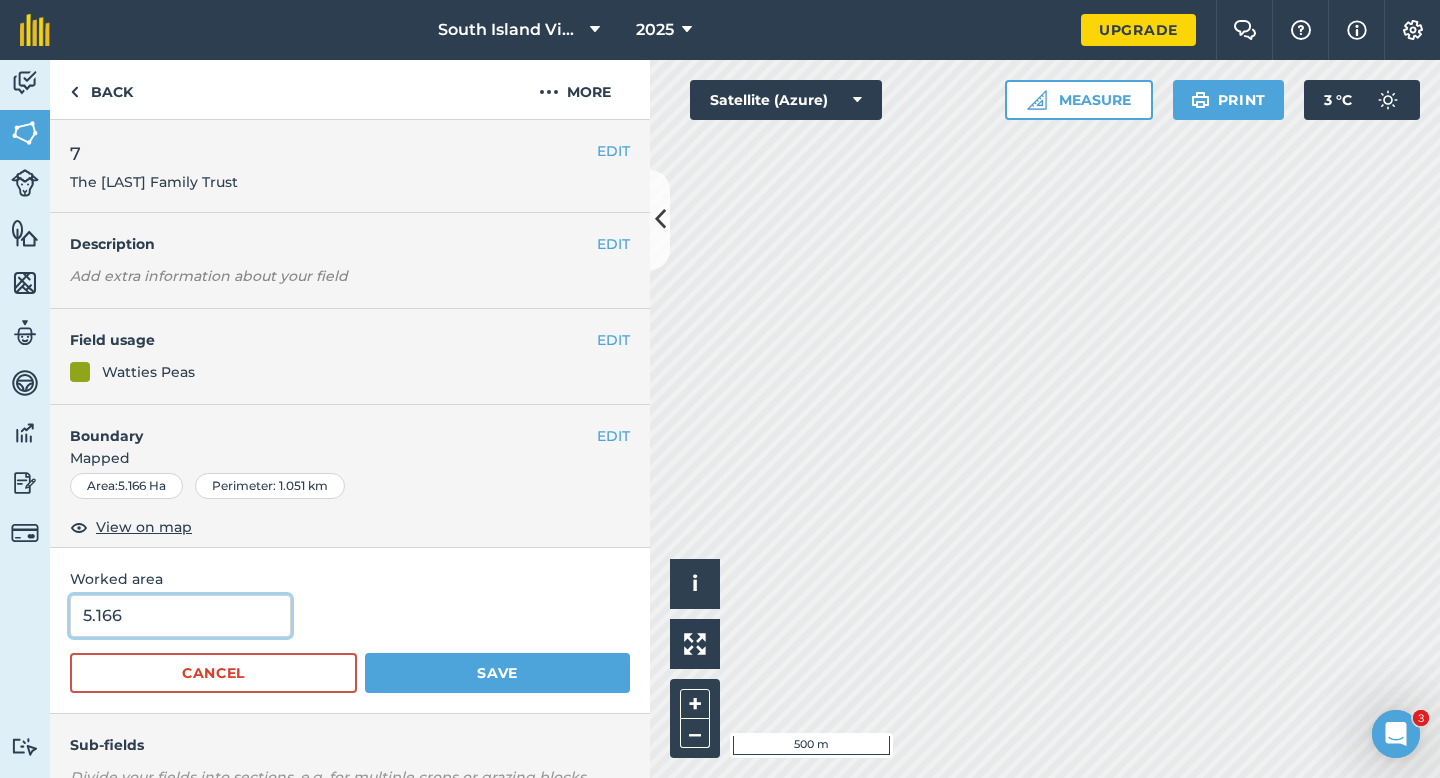 click on "5.166" at bounding box center [180, 616] 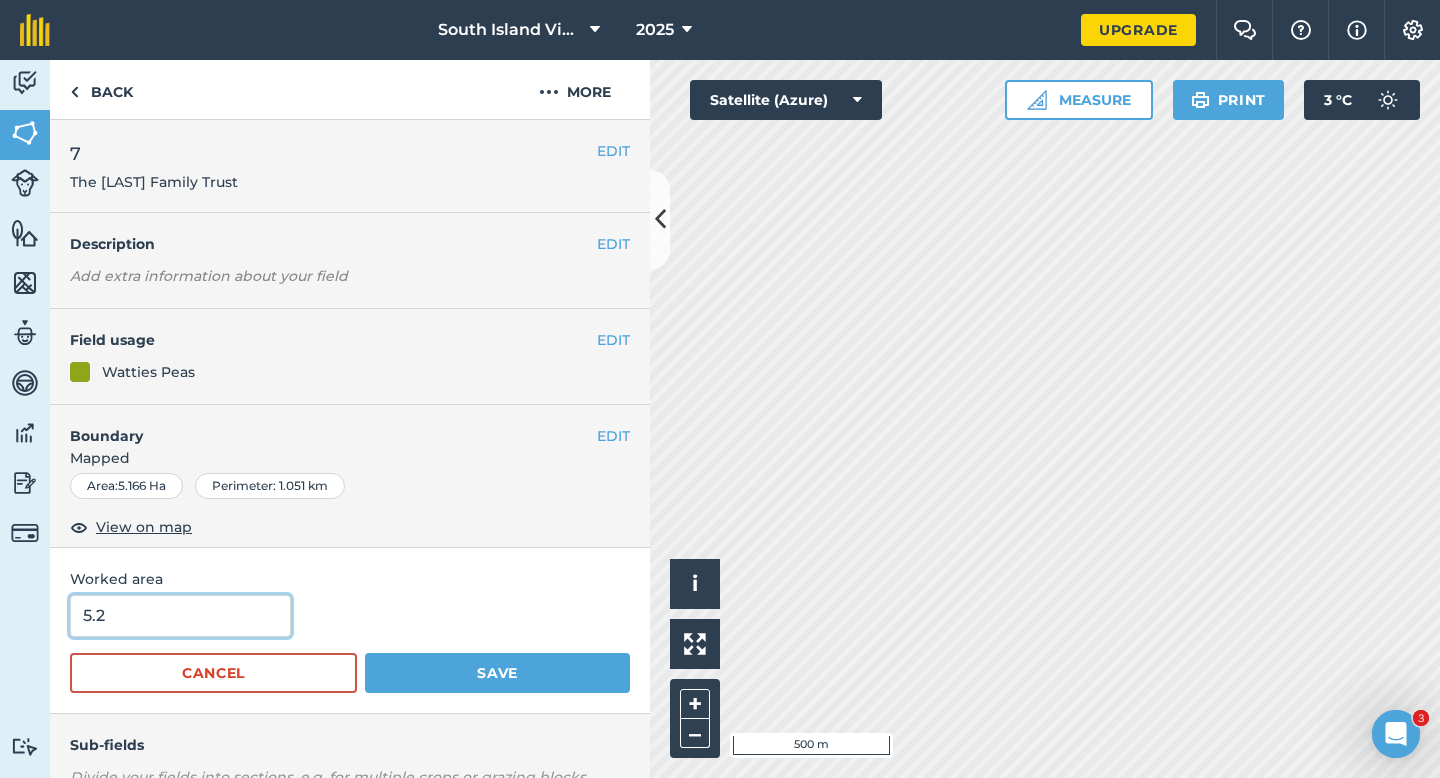 type on "5.2" 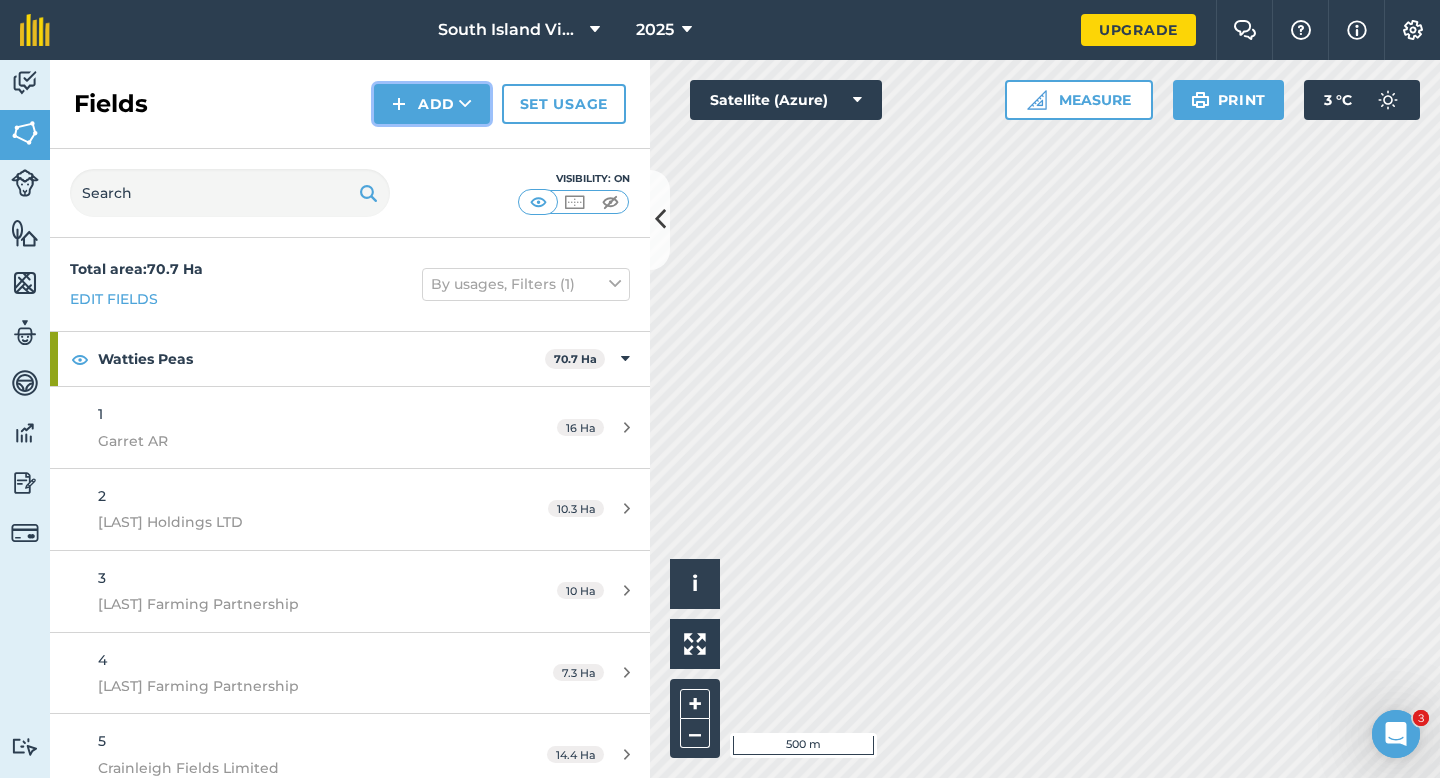 click at bounding box center (399, 104) 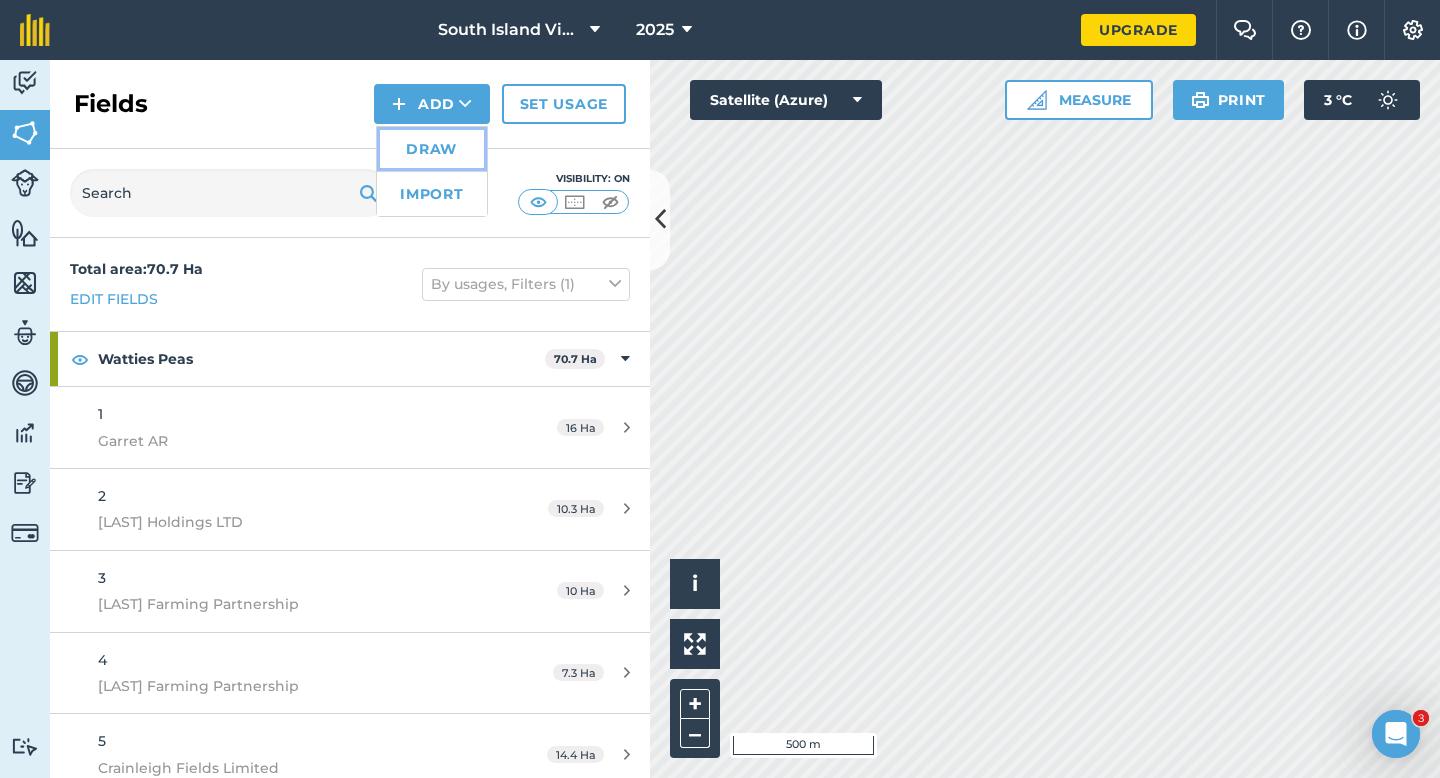 click on "Draw" at bounding box center (432, 149) 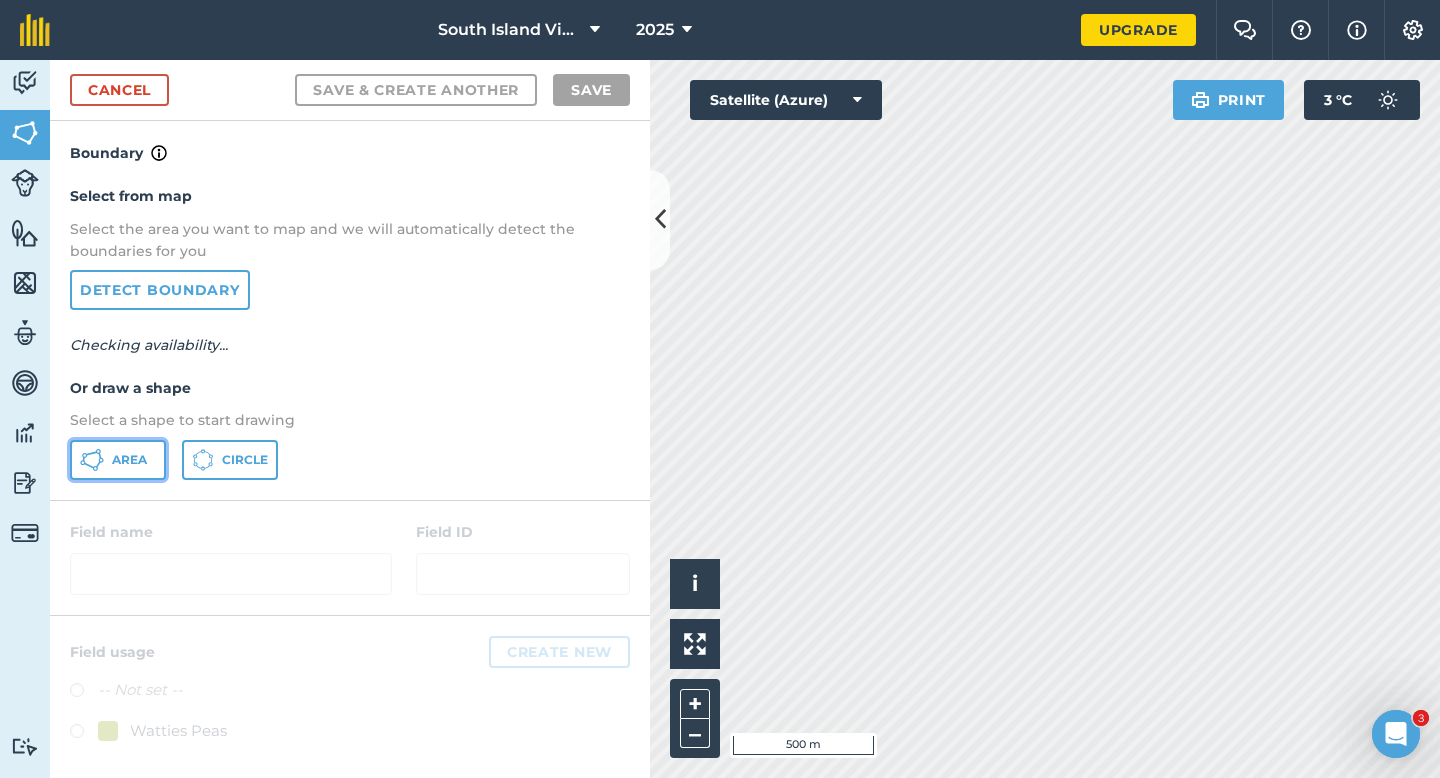 click on "Area" at bounding box center [118, 460] 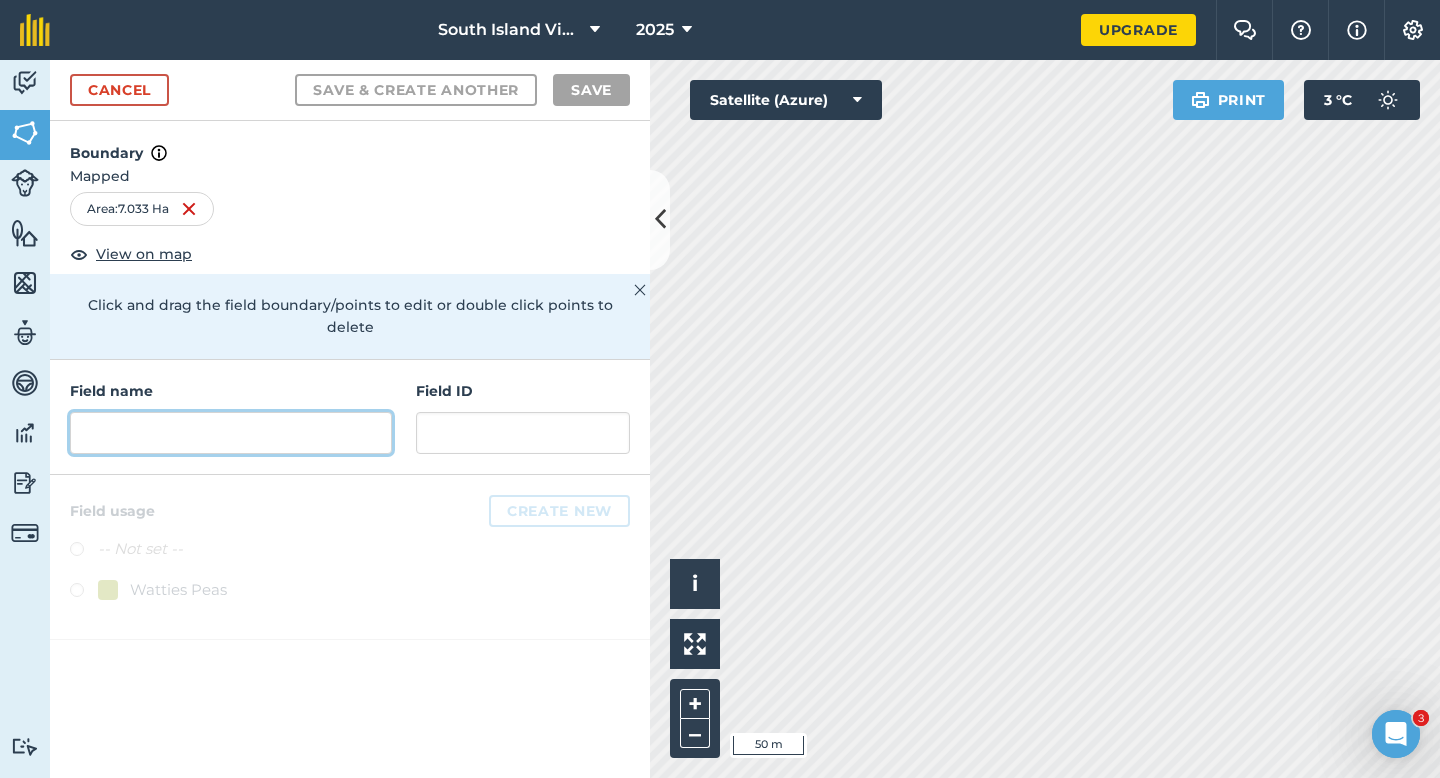 click at bounding box center (231, 433) 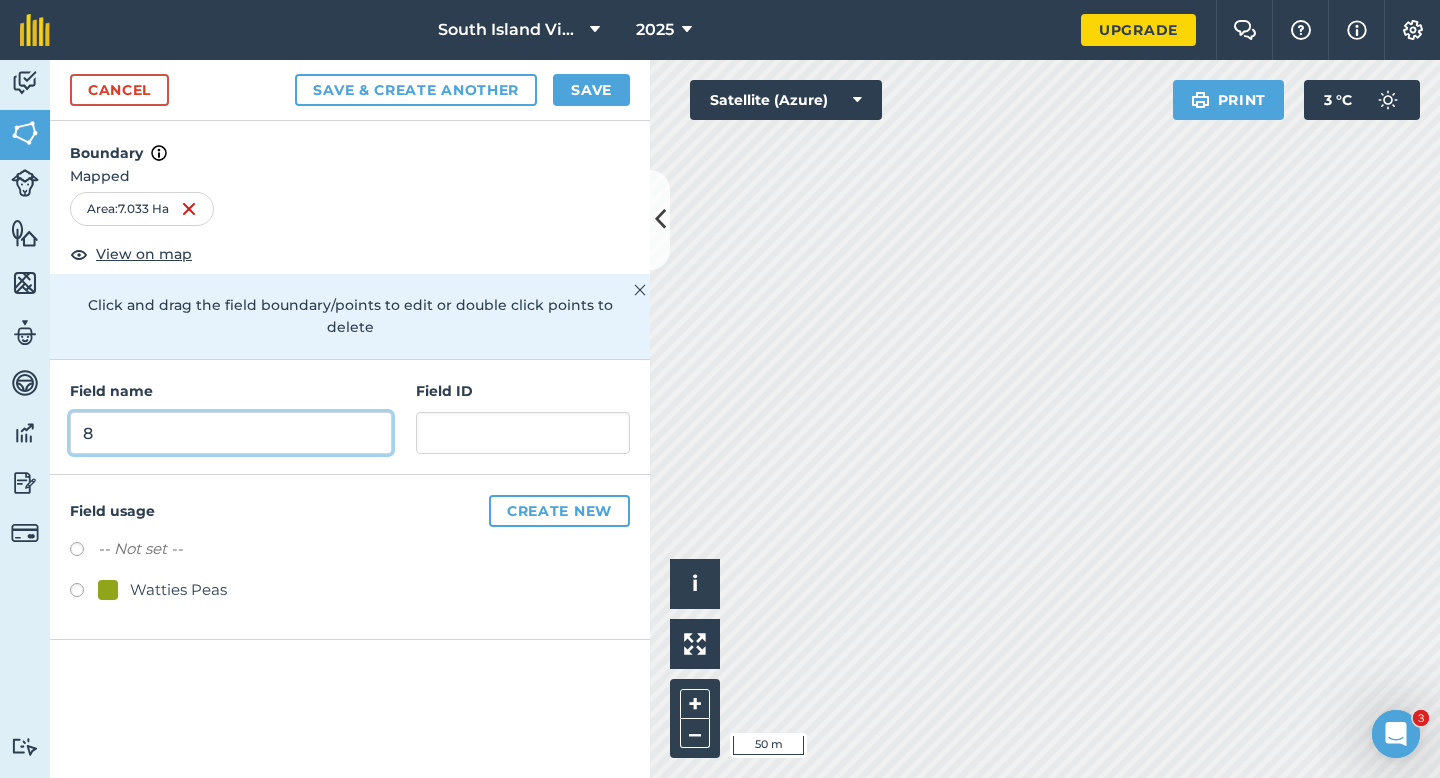 type on "8" 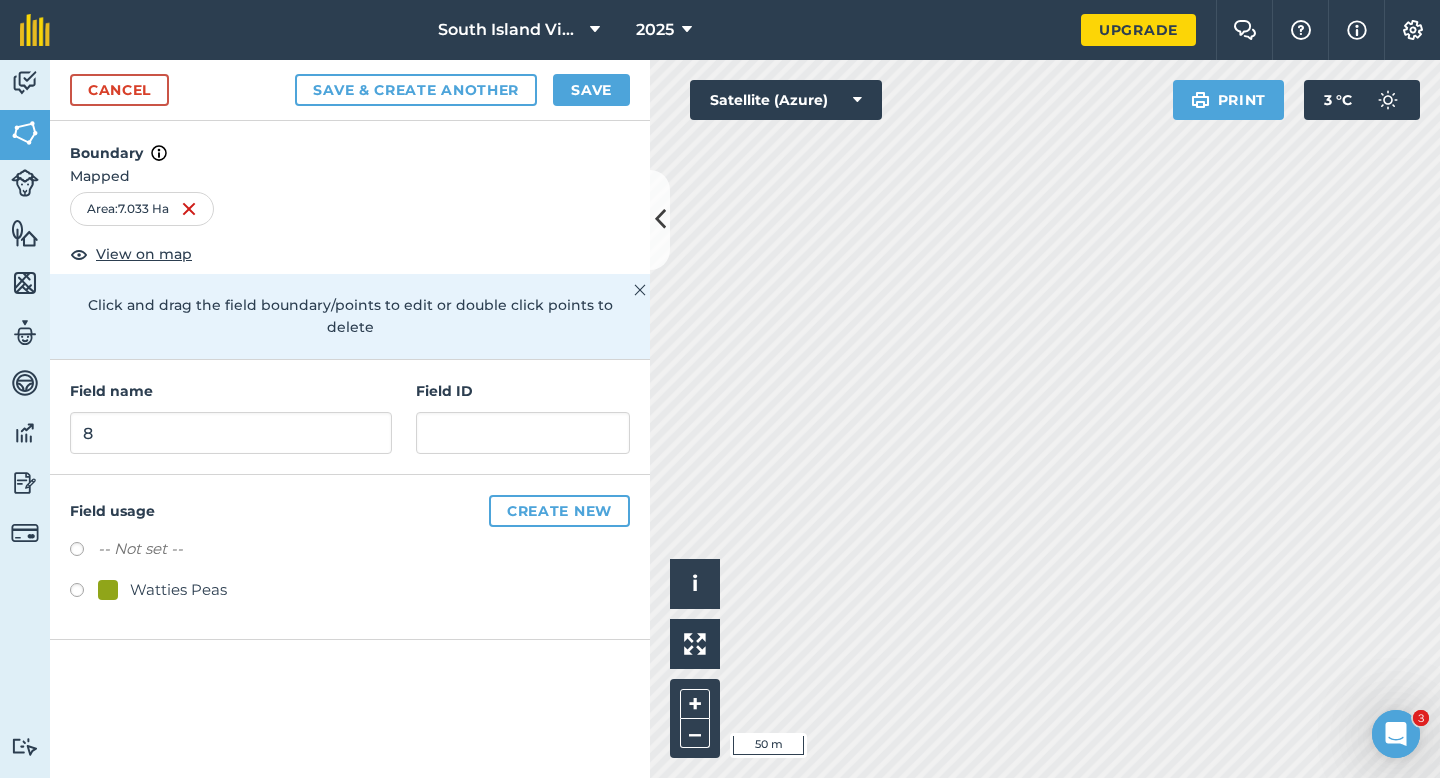 click on "Watties Peas" at bounding box center [178, 590] 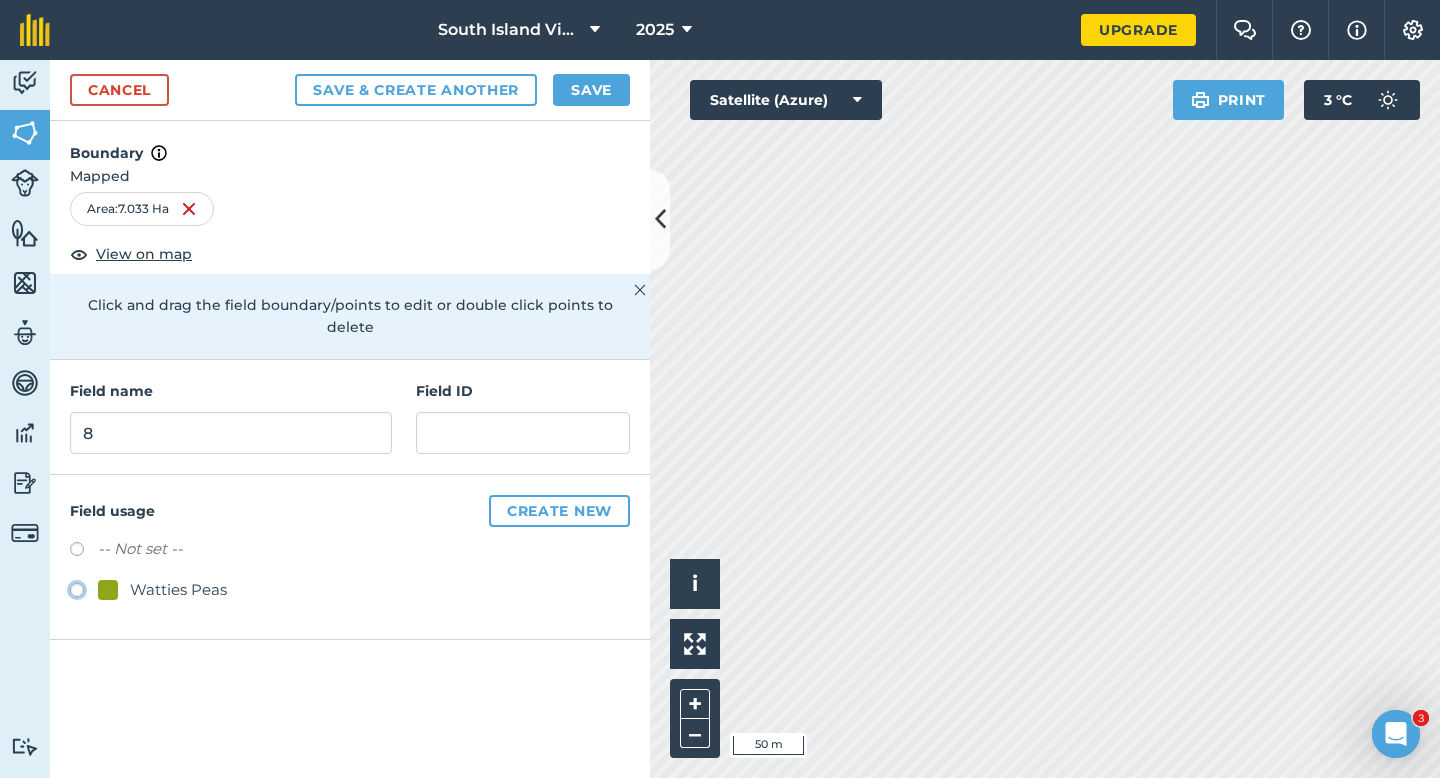 click on "Watties Peas" at bounding box center (-9923, 589) 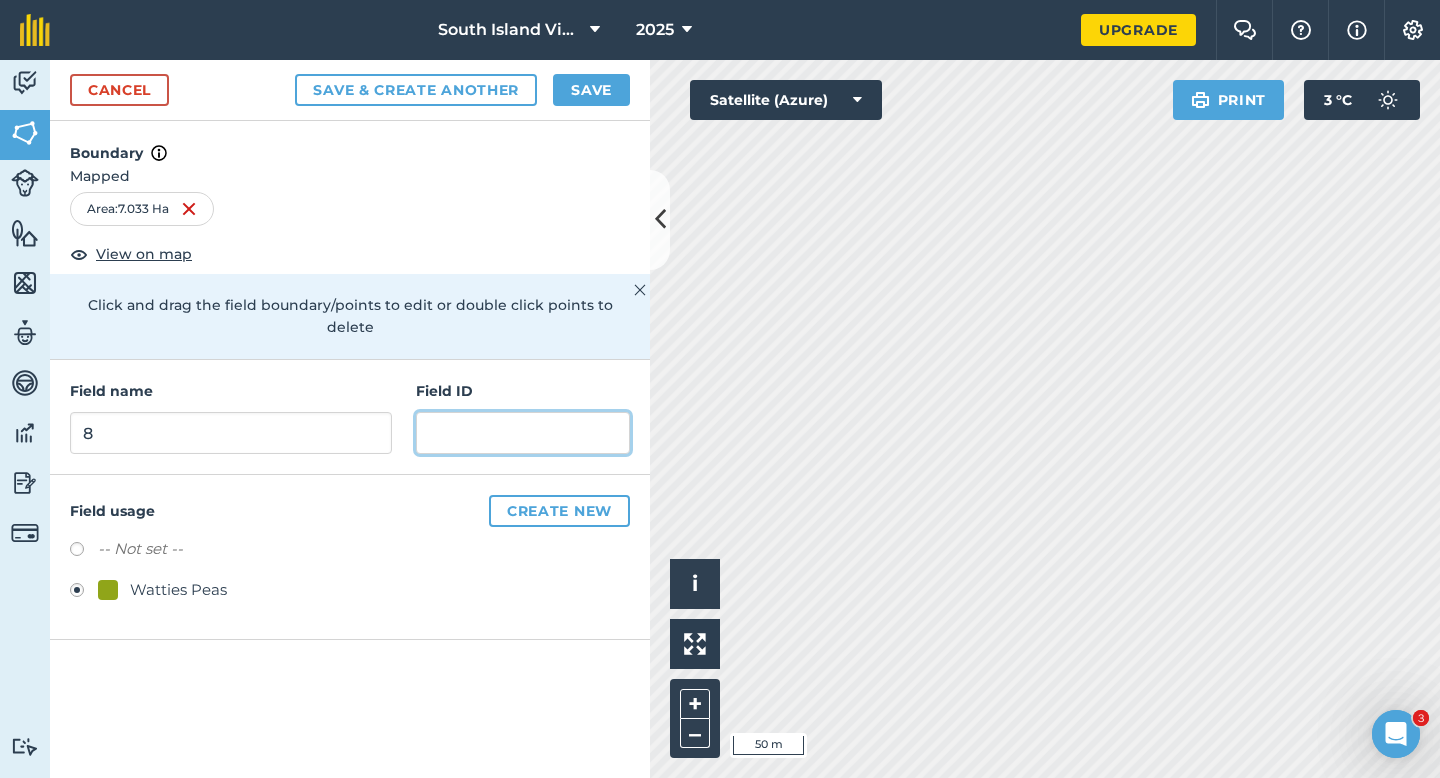 click at bounding box center (523, 433) 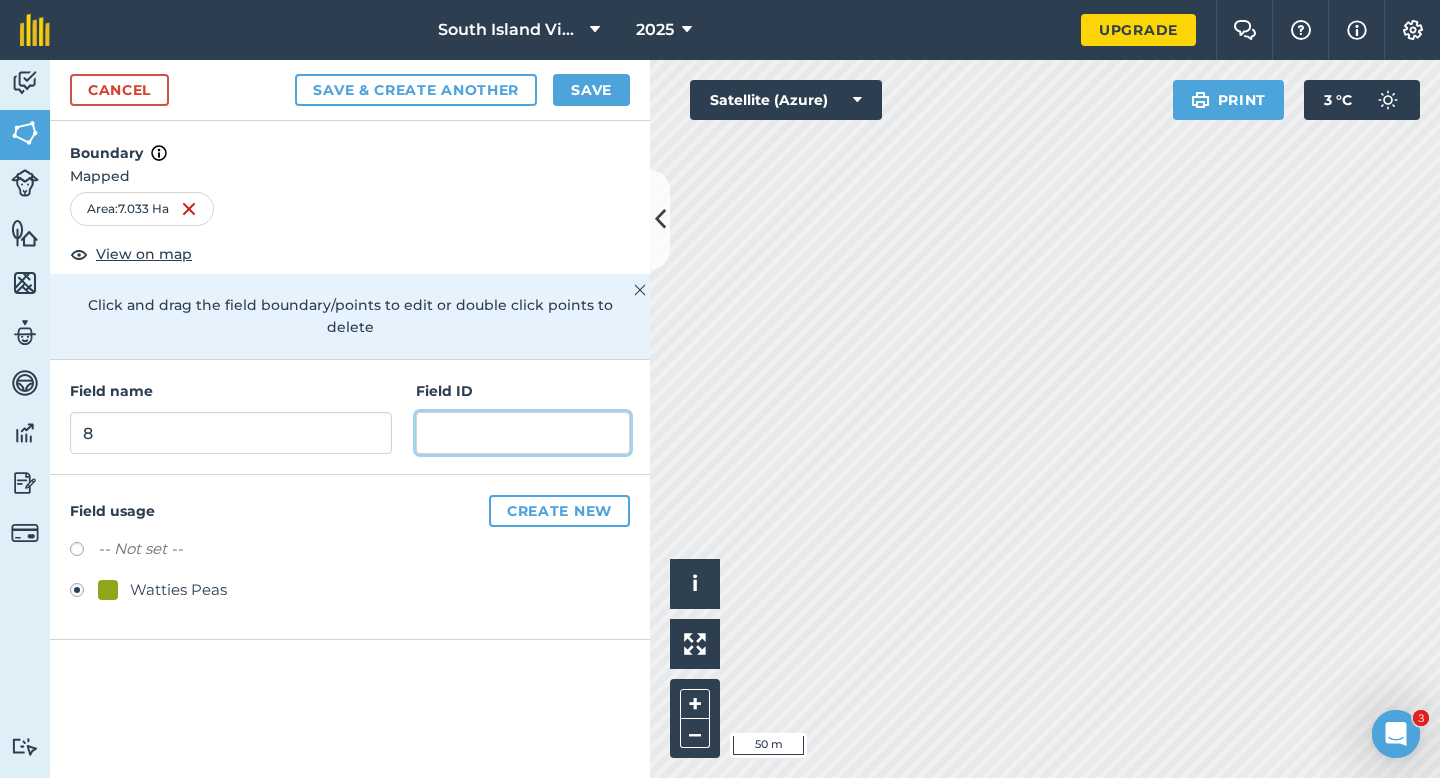 click at bounding box center (523, 433) 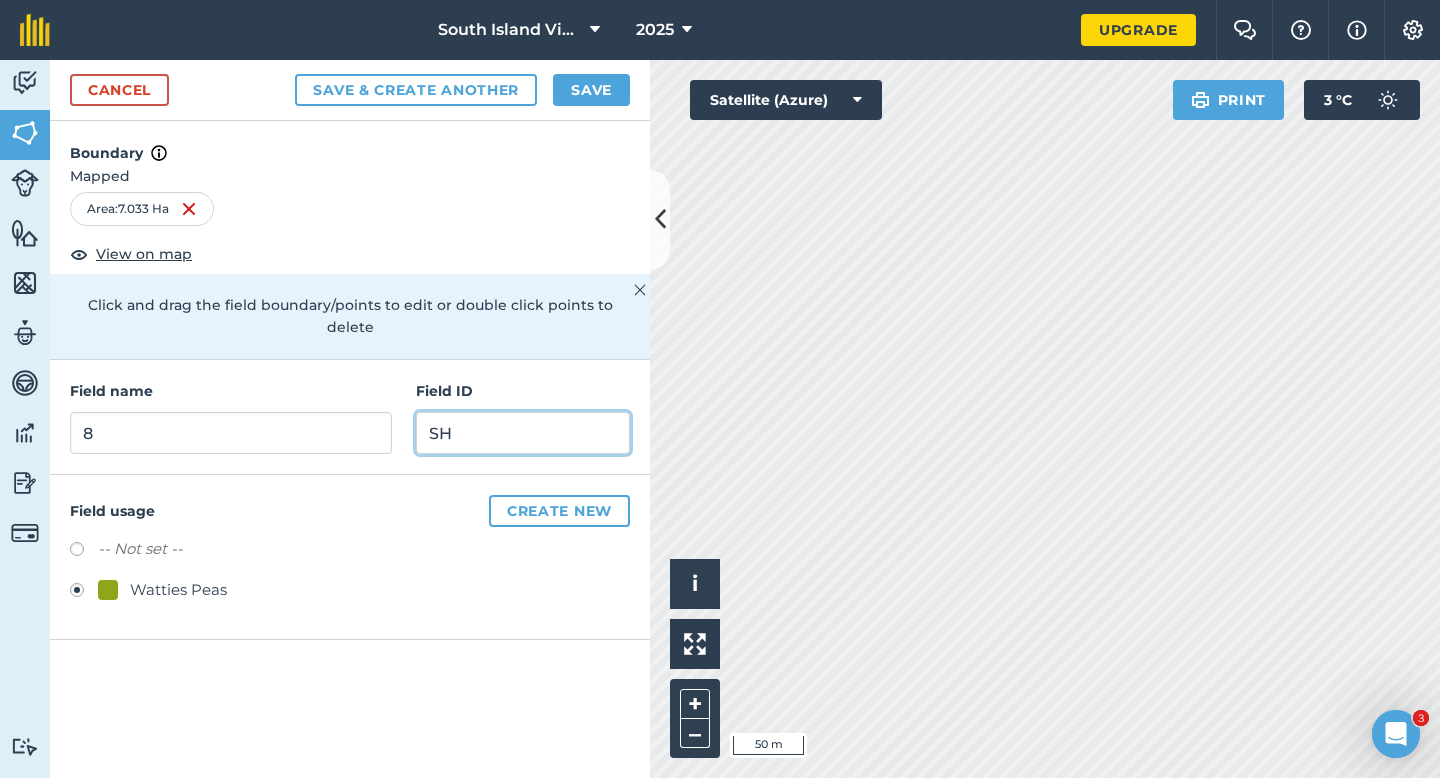 type on "S" 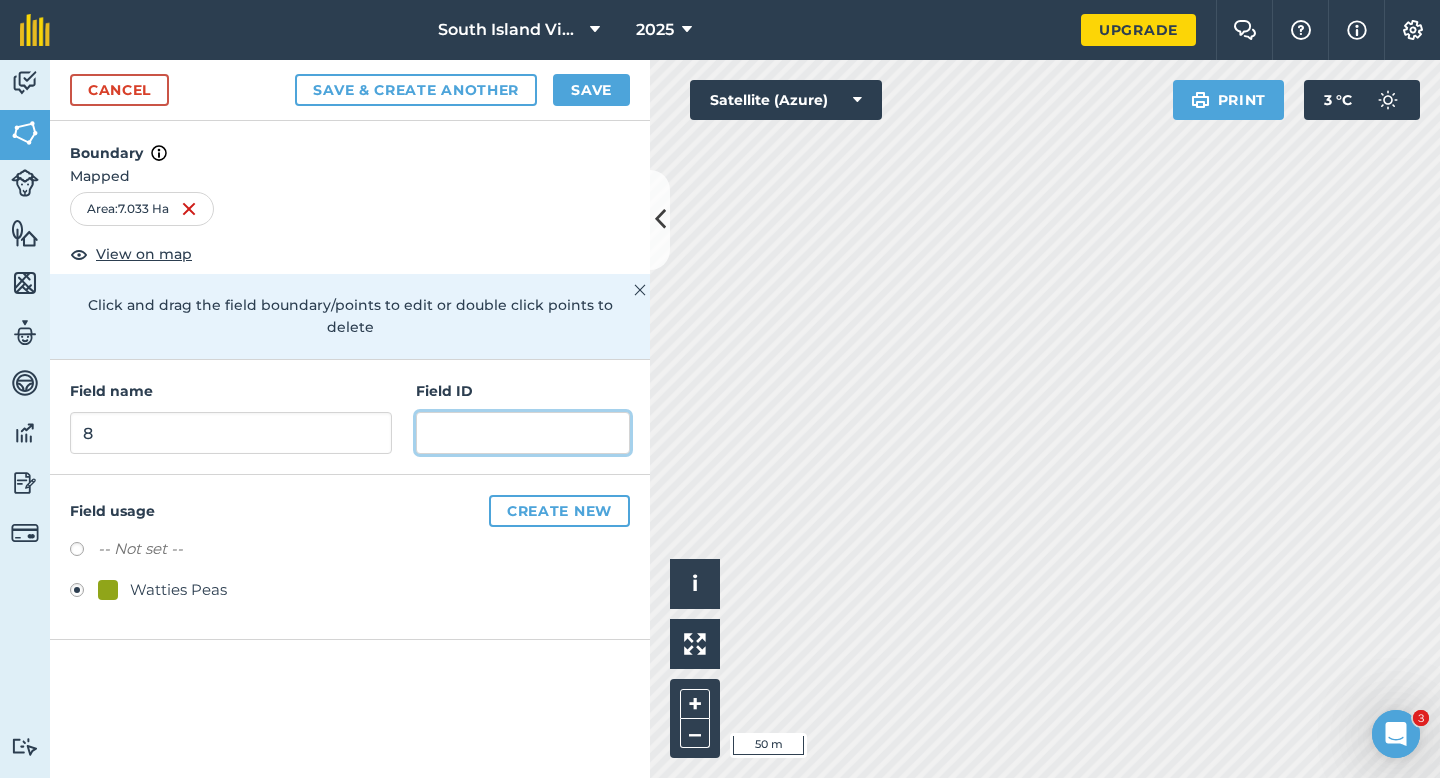 click at bounding box center (523, 433) 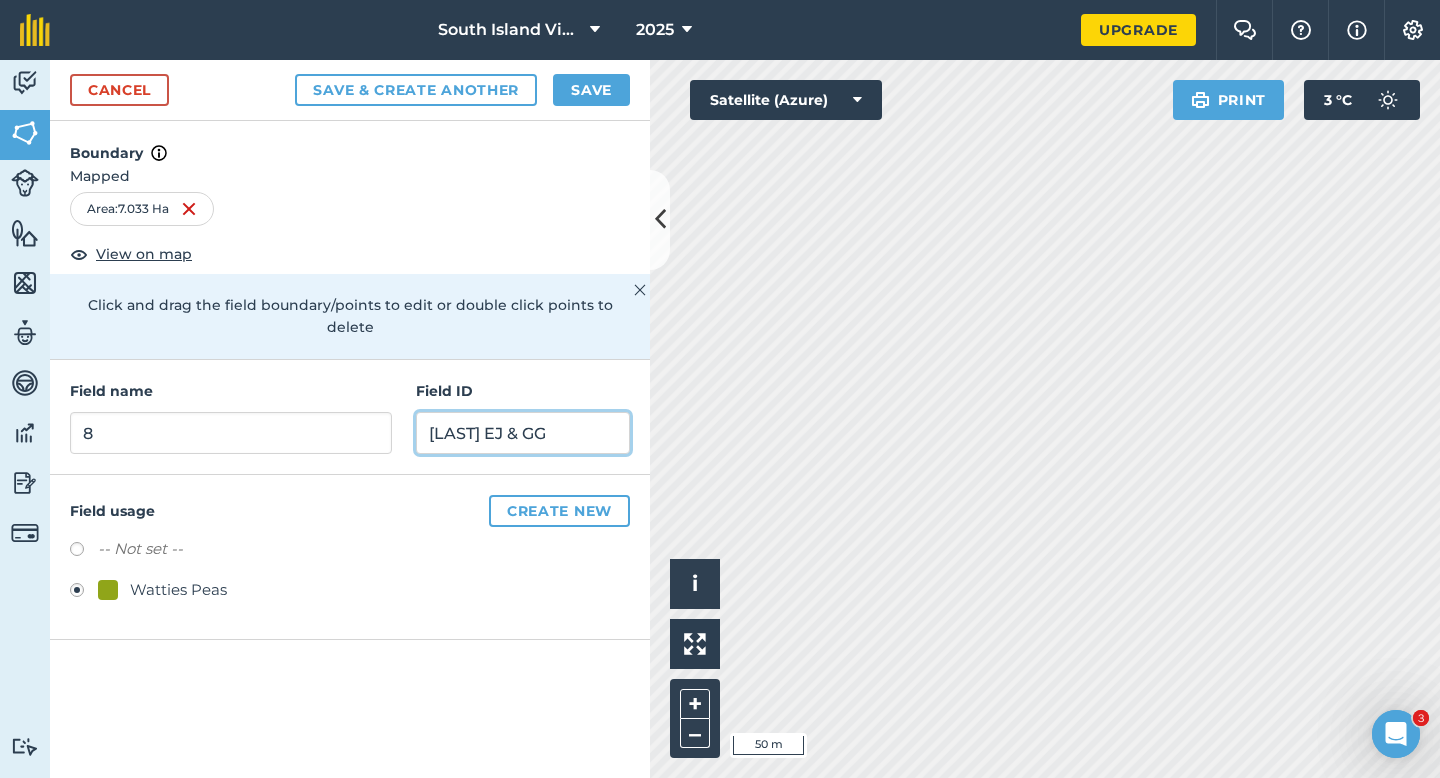 type on "[LAST] EJ & GG" 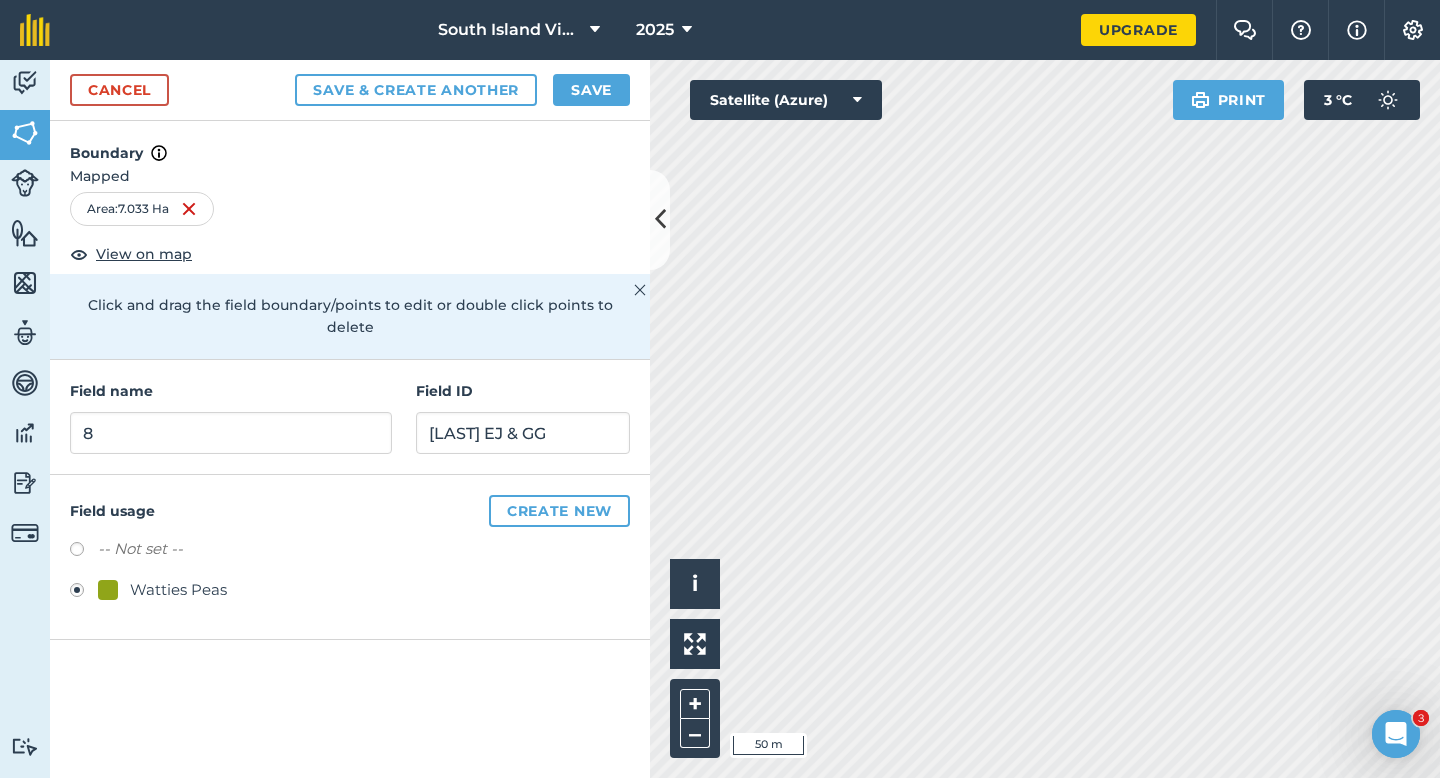 click on "Cancel Save & Create Another Save" at bounding box center (350, 90) 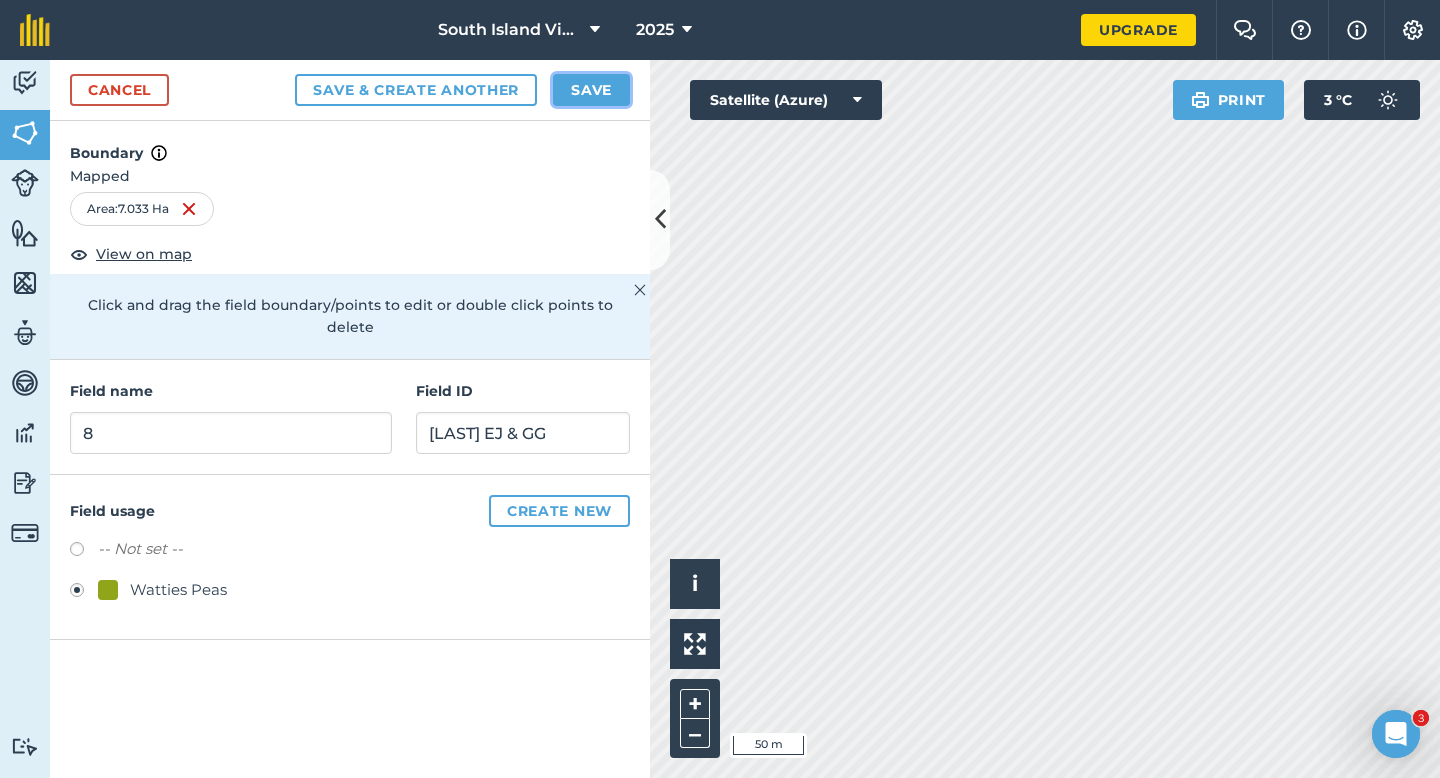 click on "Save" at bounding box center (591, 90) 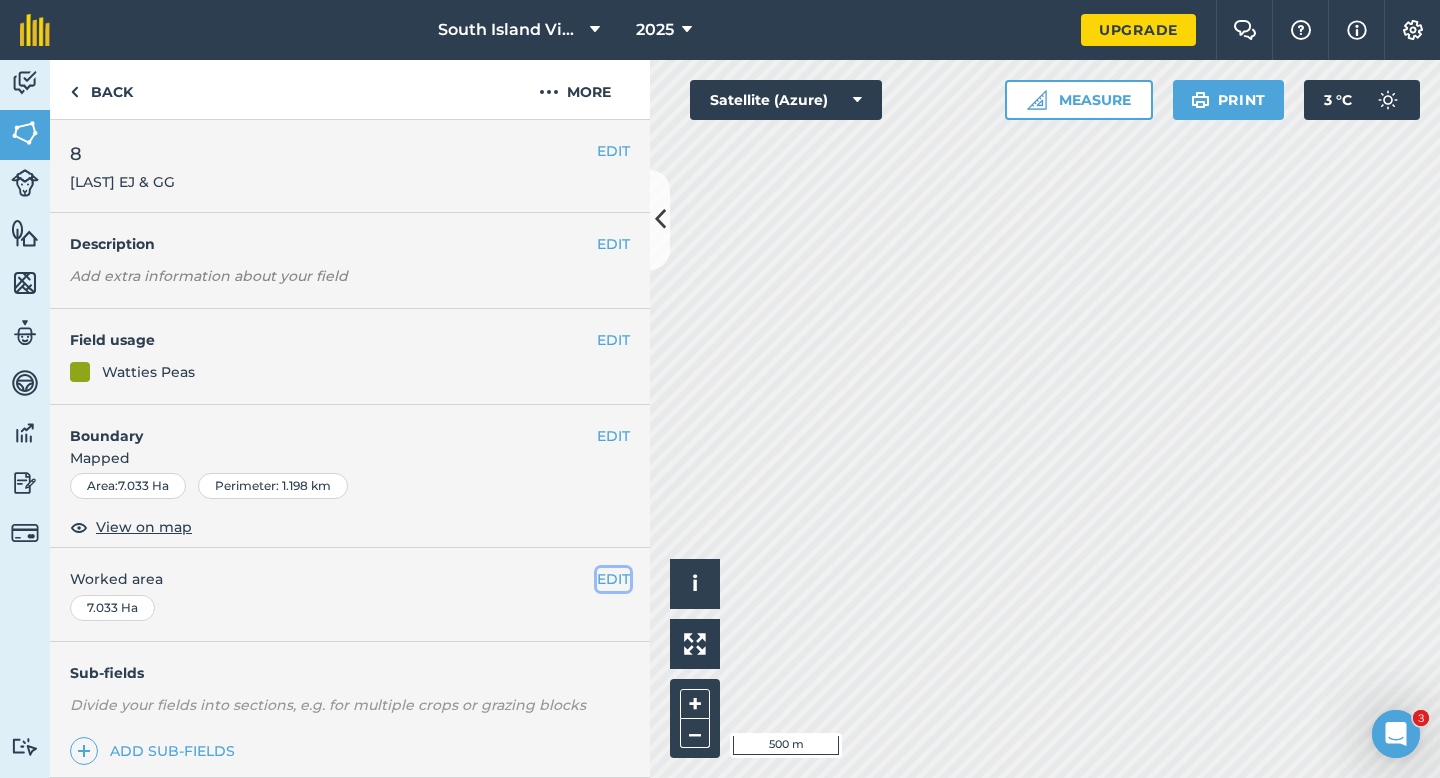 click on "EDIT" at bounding box center (613, 579) 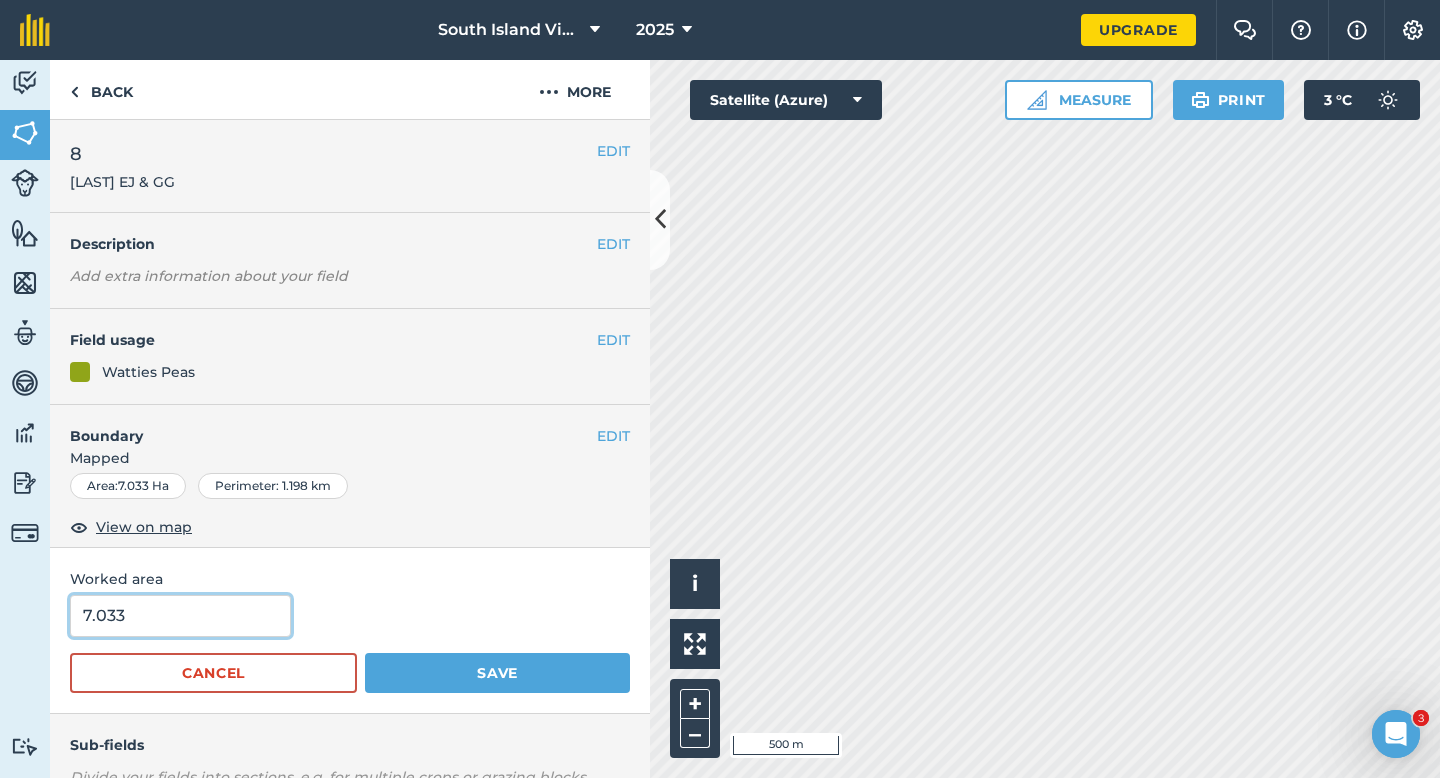 click on "7.033" at bounding box center [180, 616] 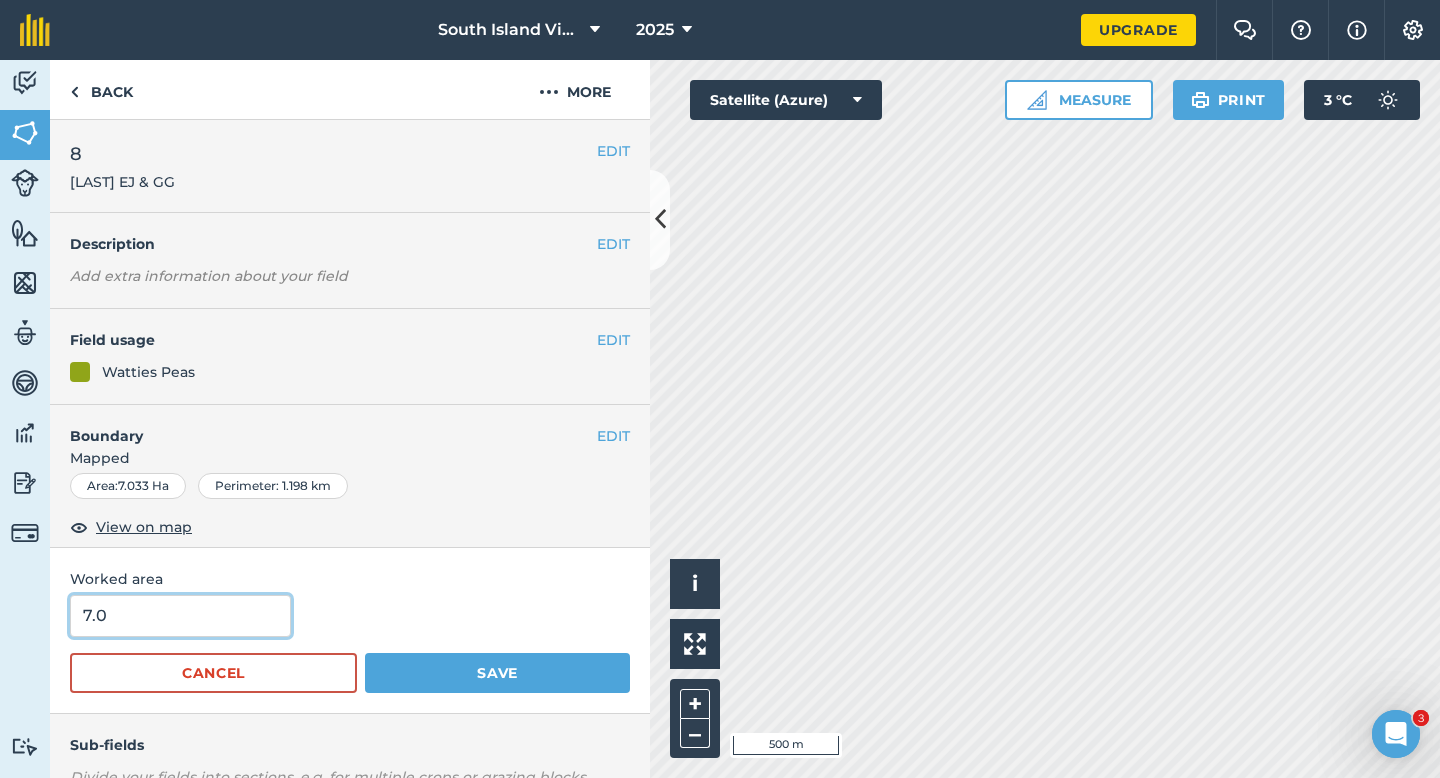 type on "7" 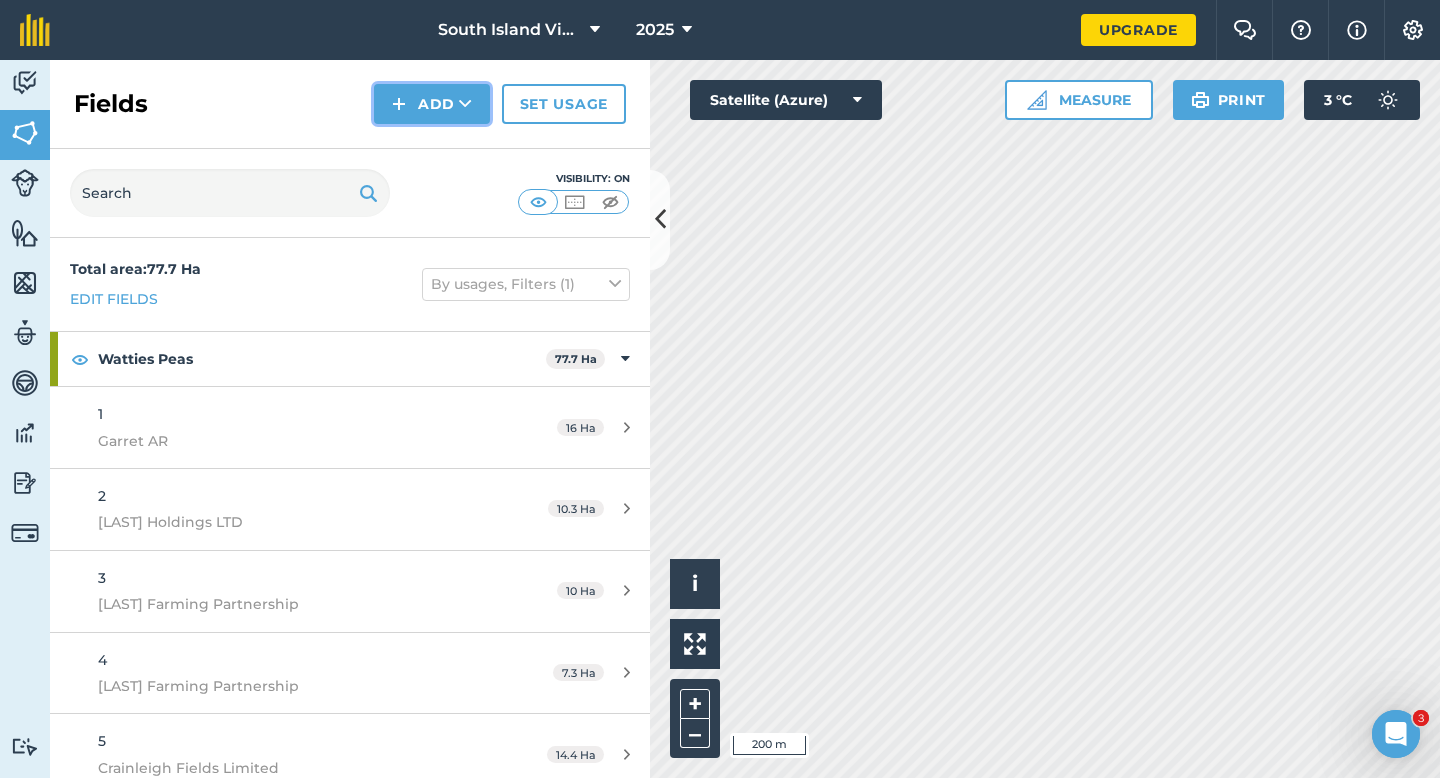 click on "Add" at bounding box center [432, 104] 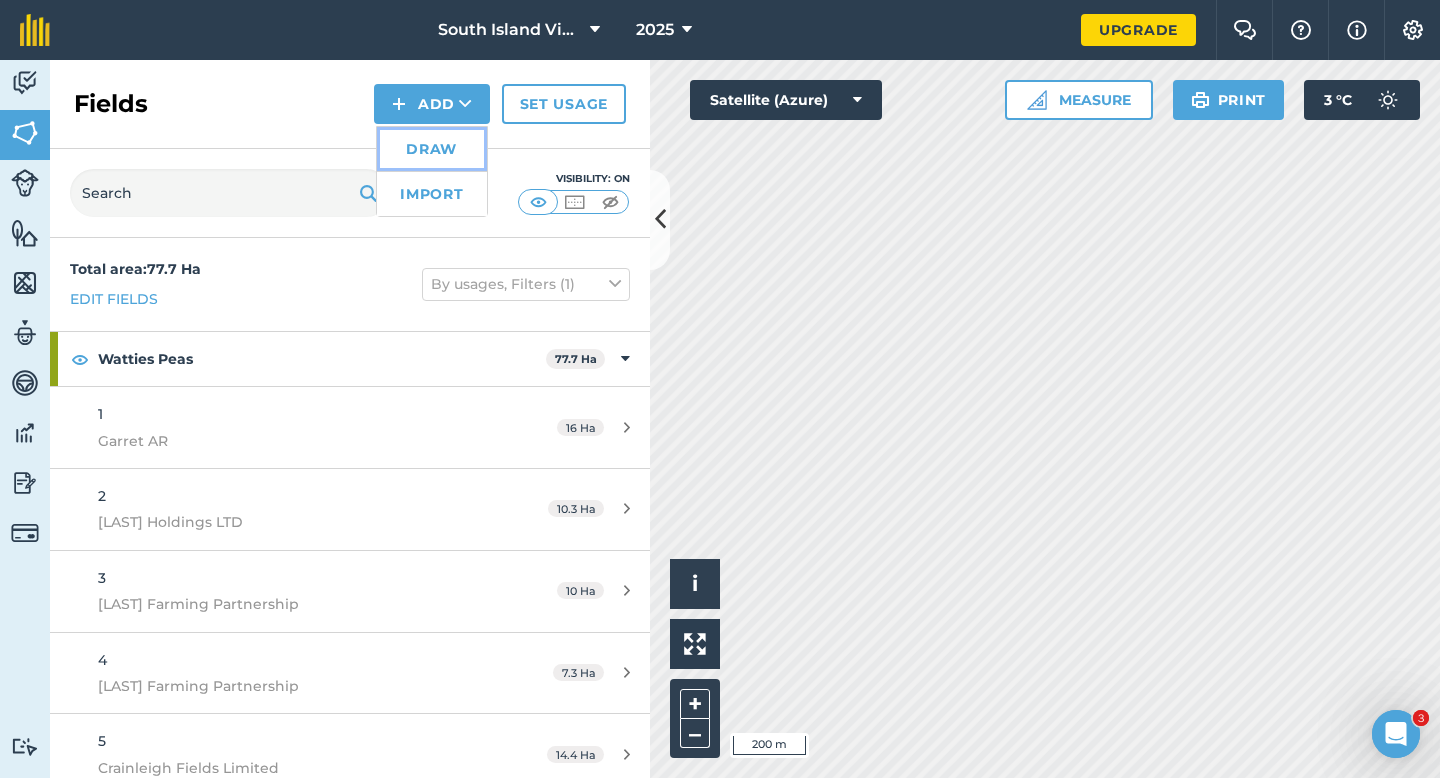 click on "Draw" at bounding box center [432, 149] 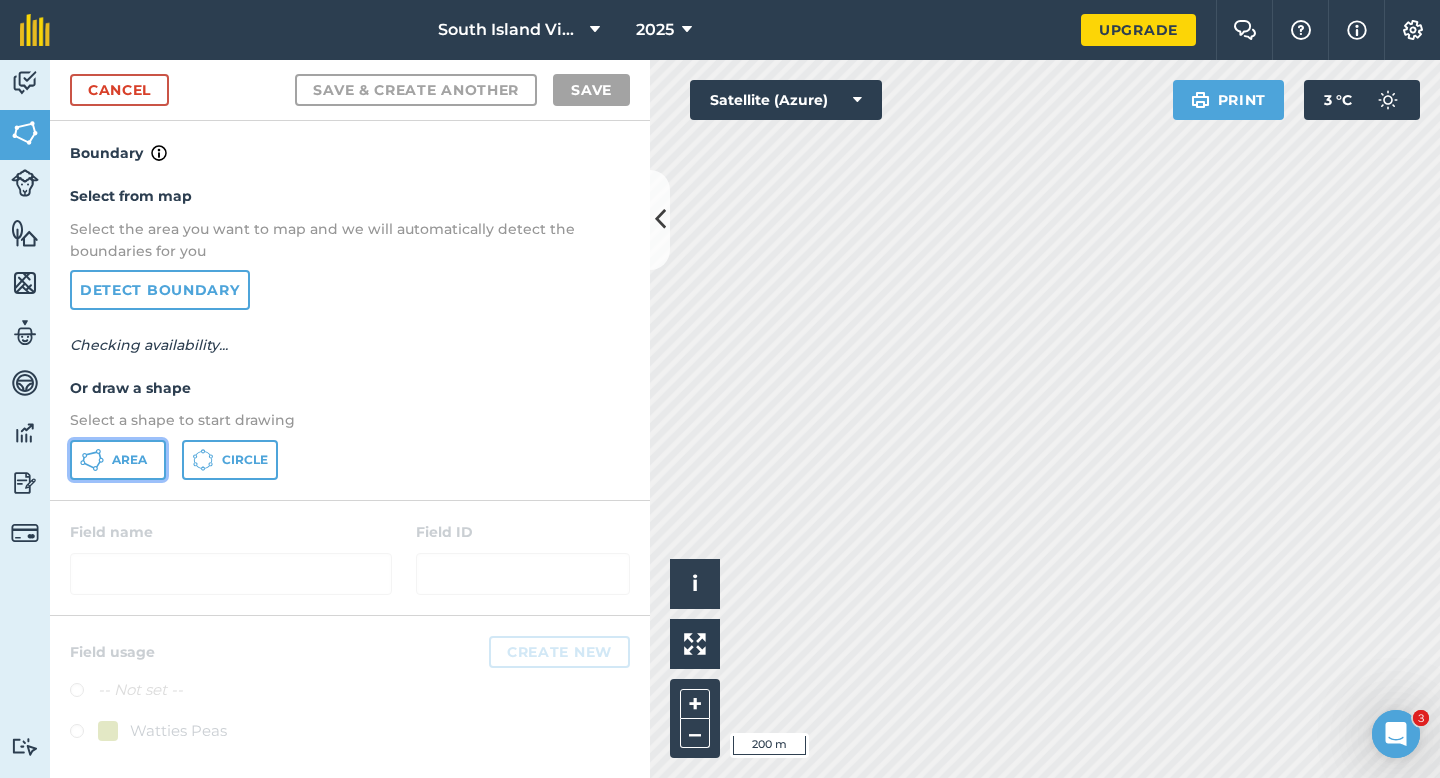 click on "Area" at bounding box center (118, 460) 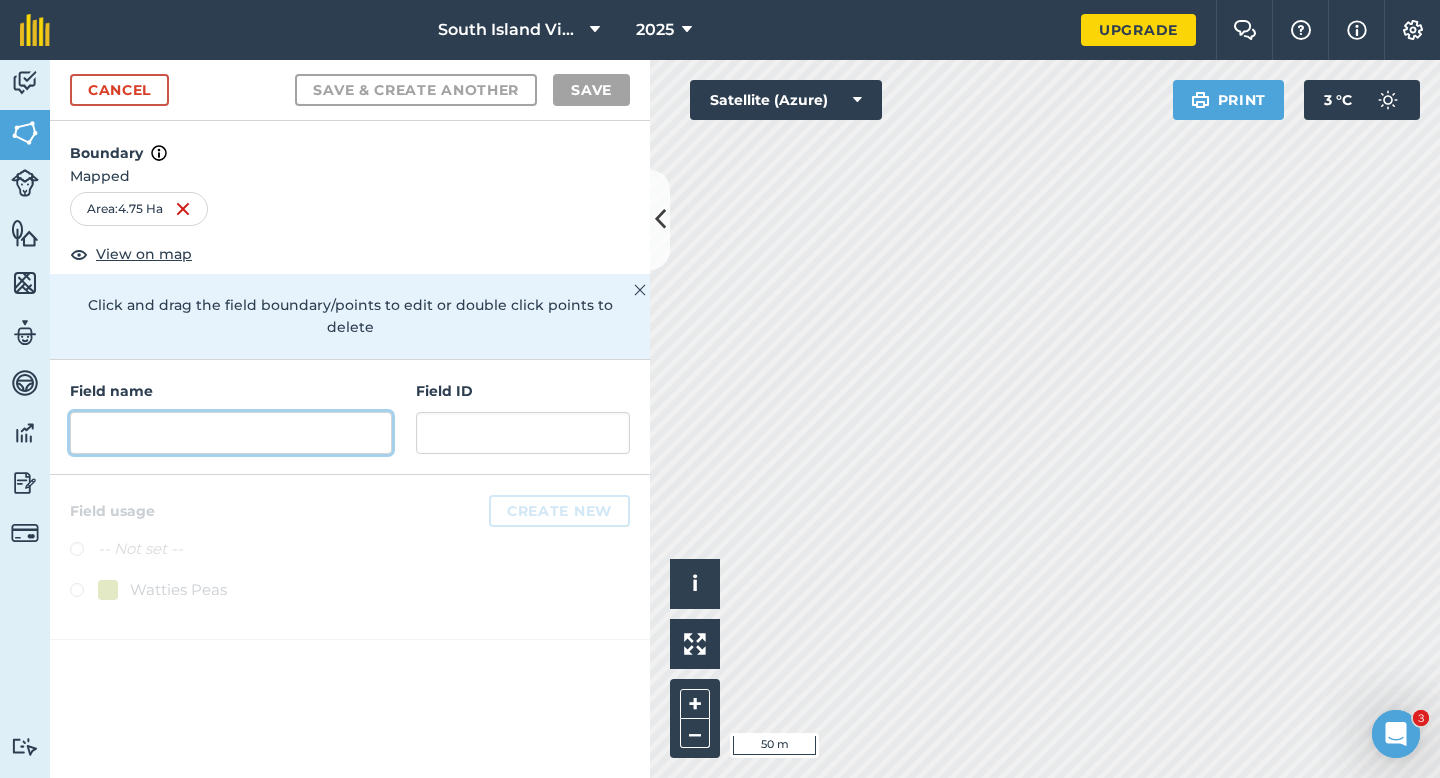 click at bounding box center (231, 433) 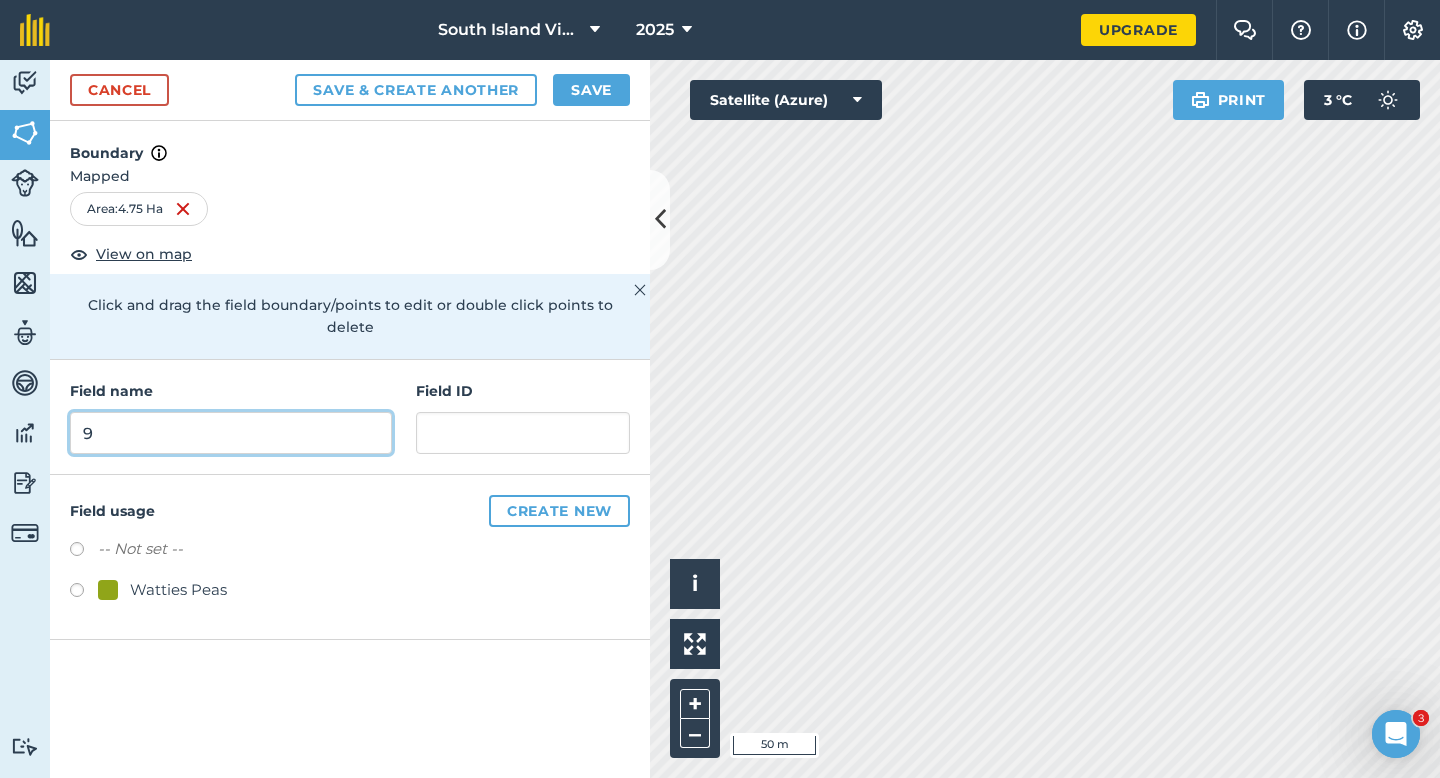 type on "9" 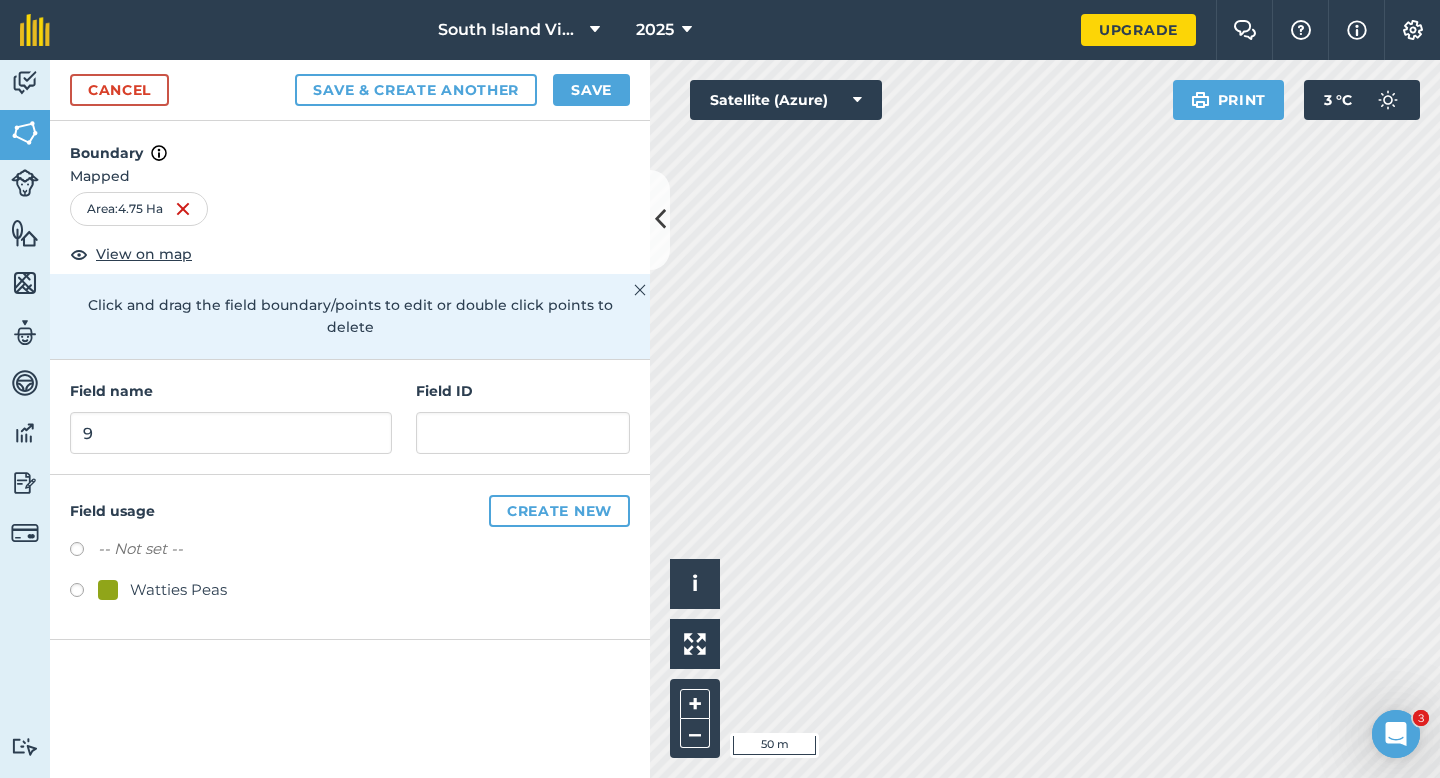 click on "Watties Peas" at bounding box center (178, 590) 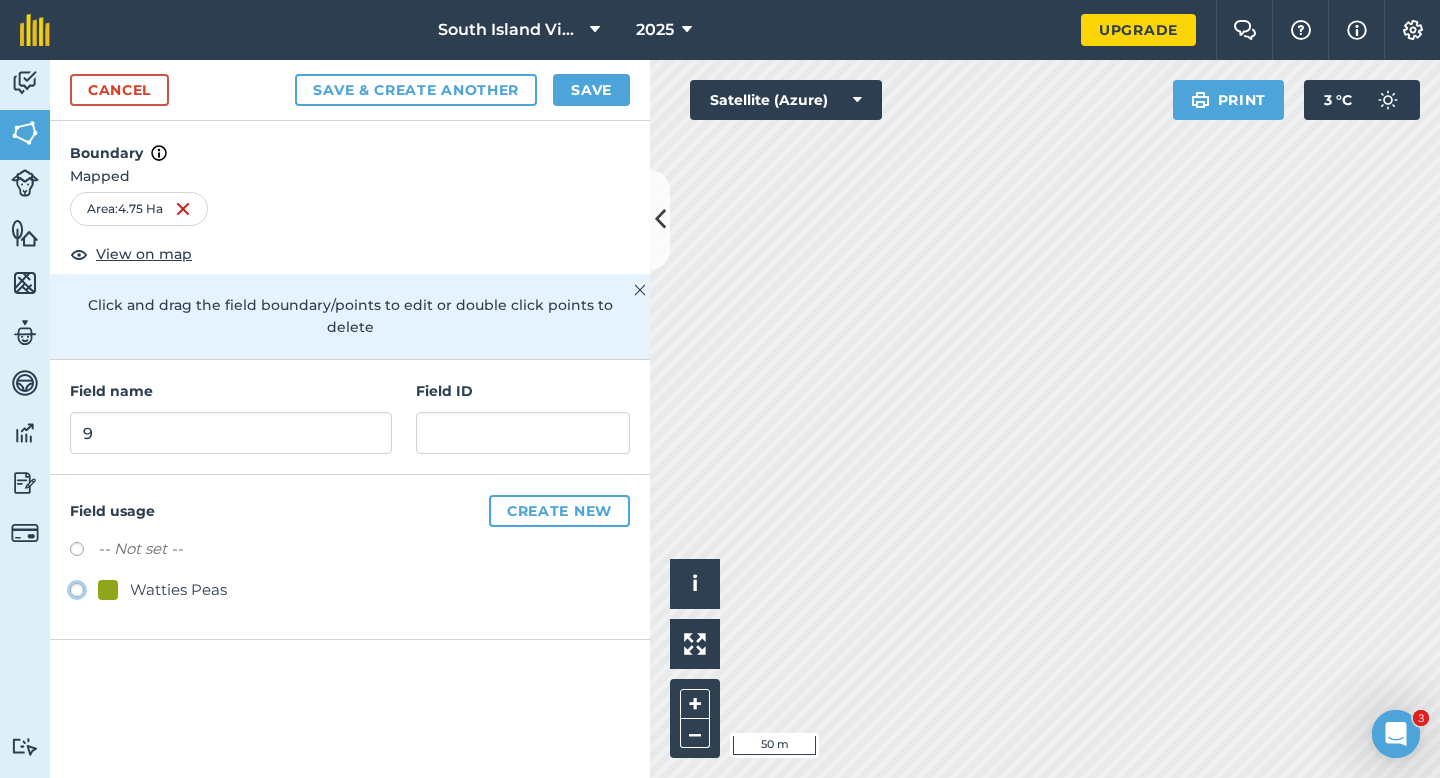 click on "Watties Peas" at bounding box center [-9923, 589] 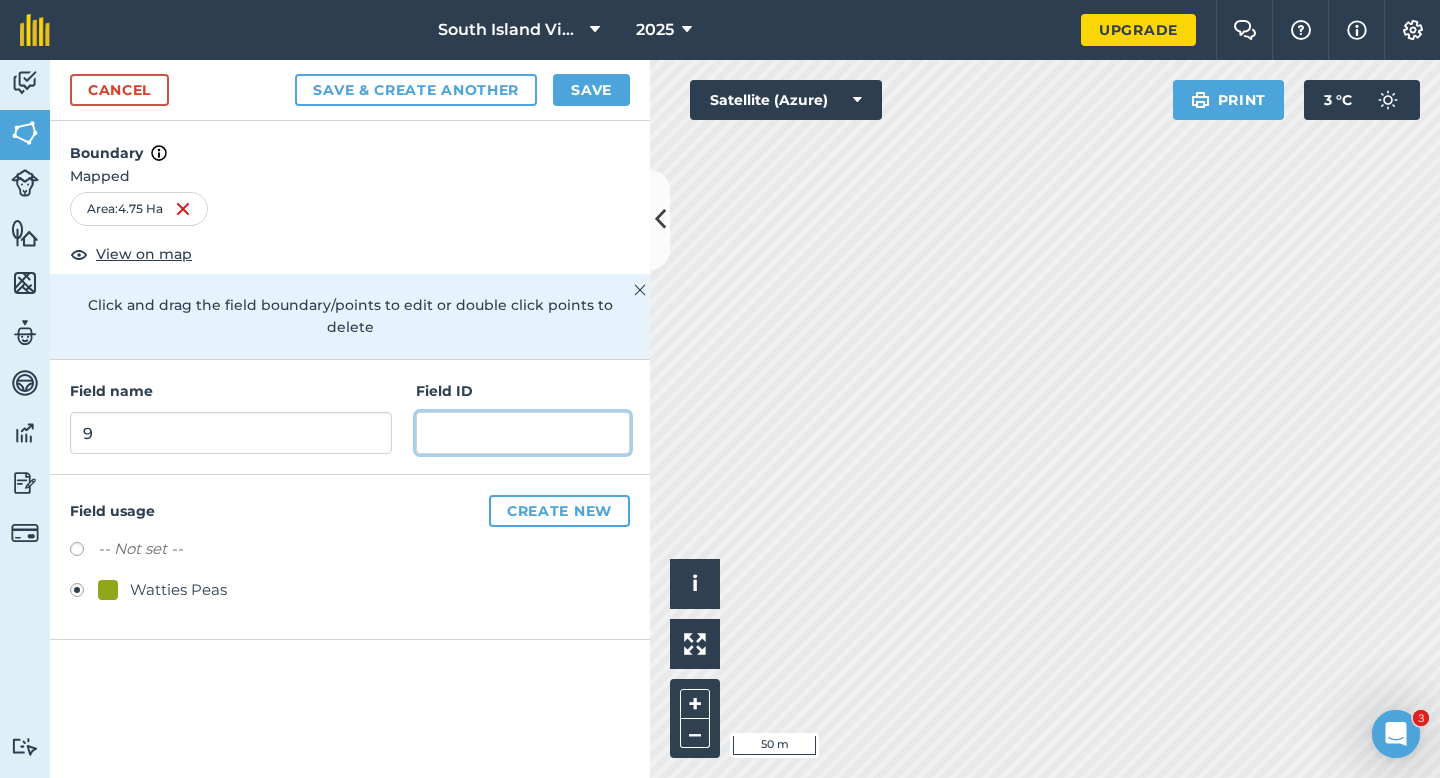 click at bounding box center (523, 433) 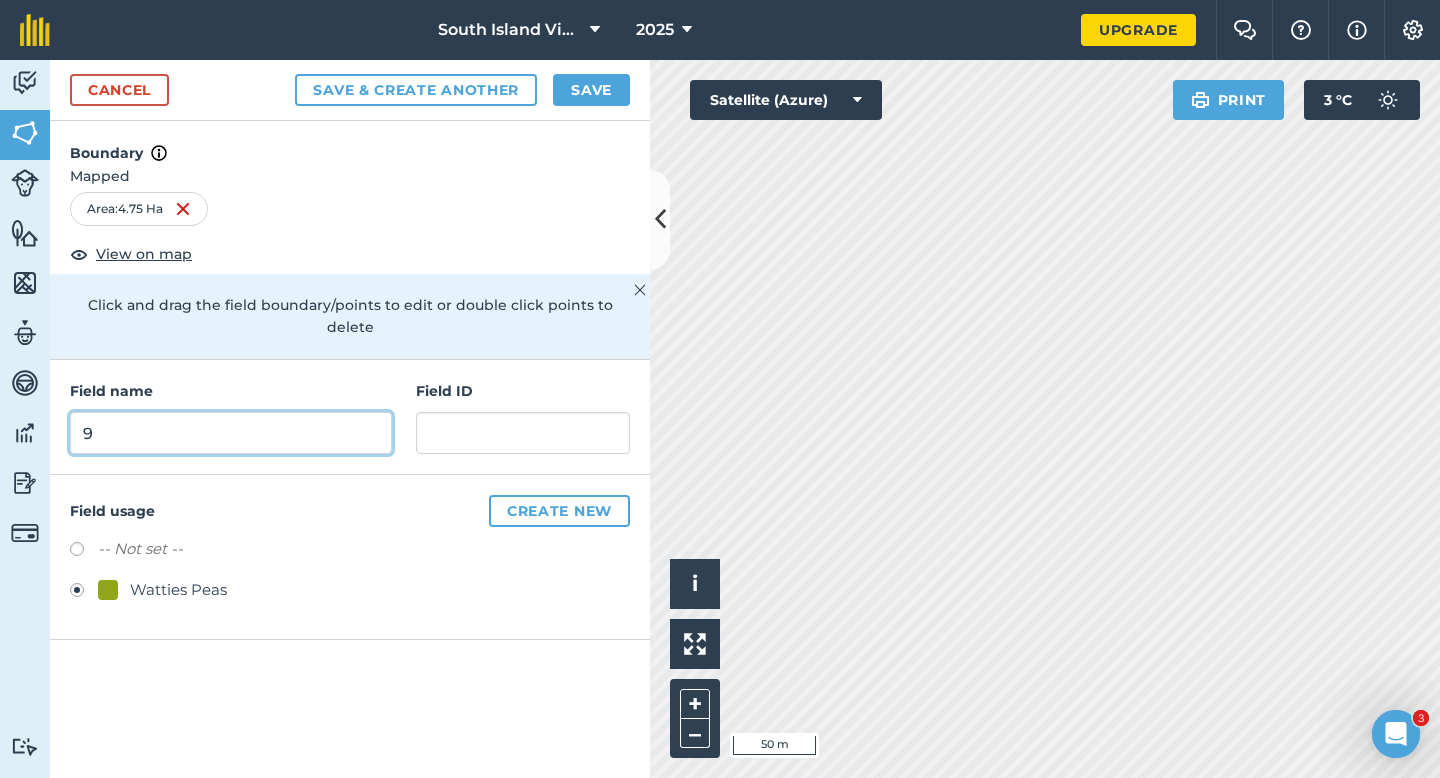 click on "9" at bounding box center [231, 433] 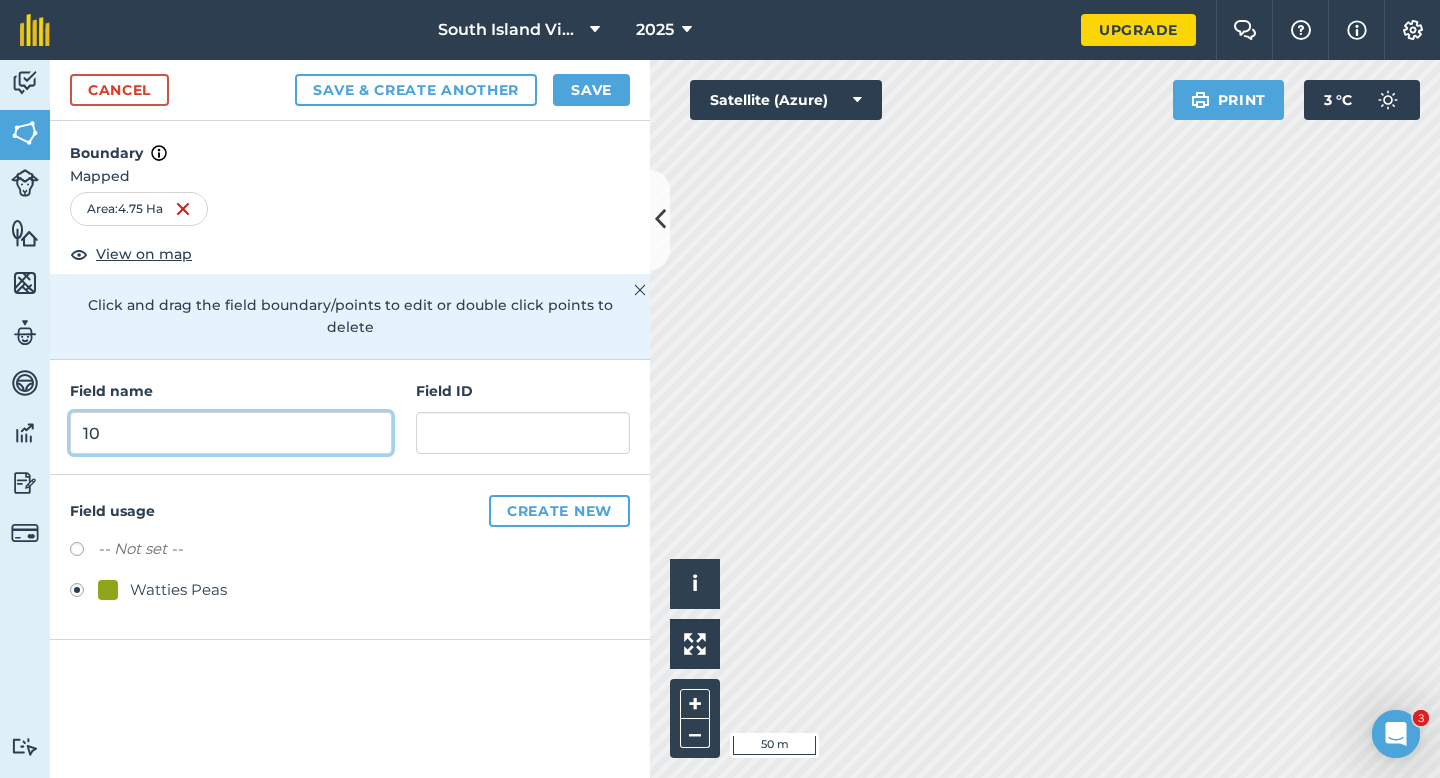 type on "10" 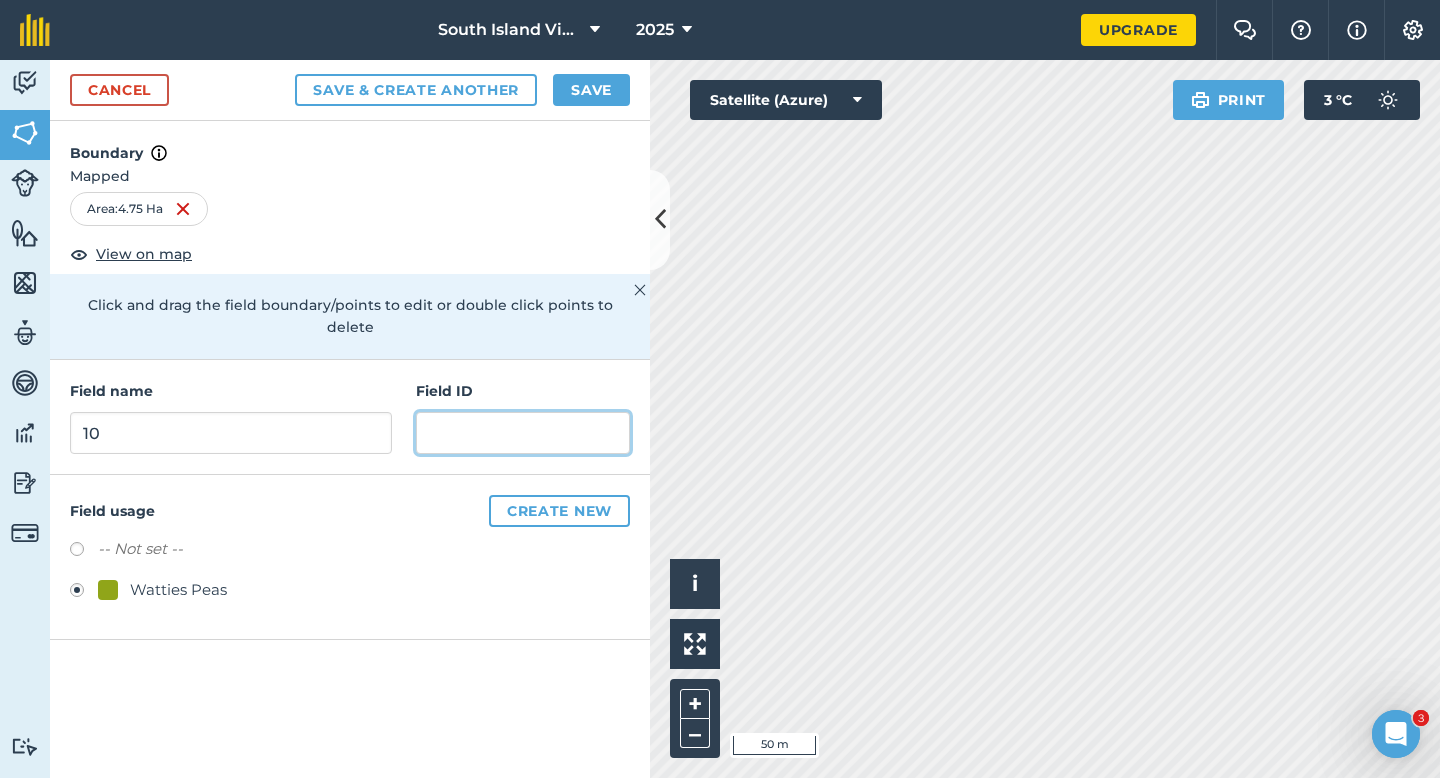 click at bounding box center (523, 433) 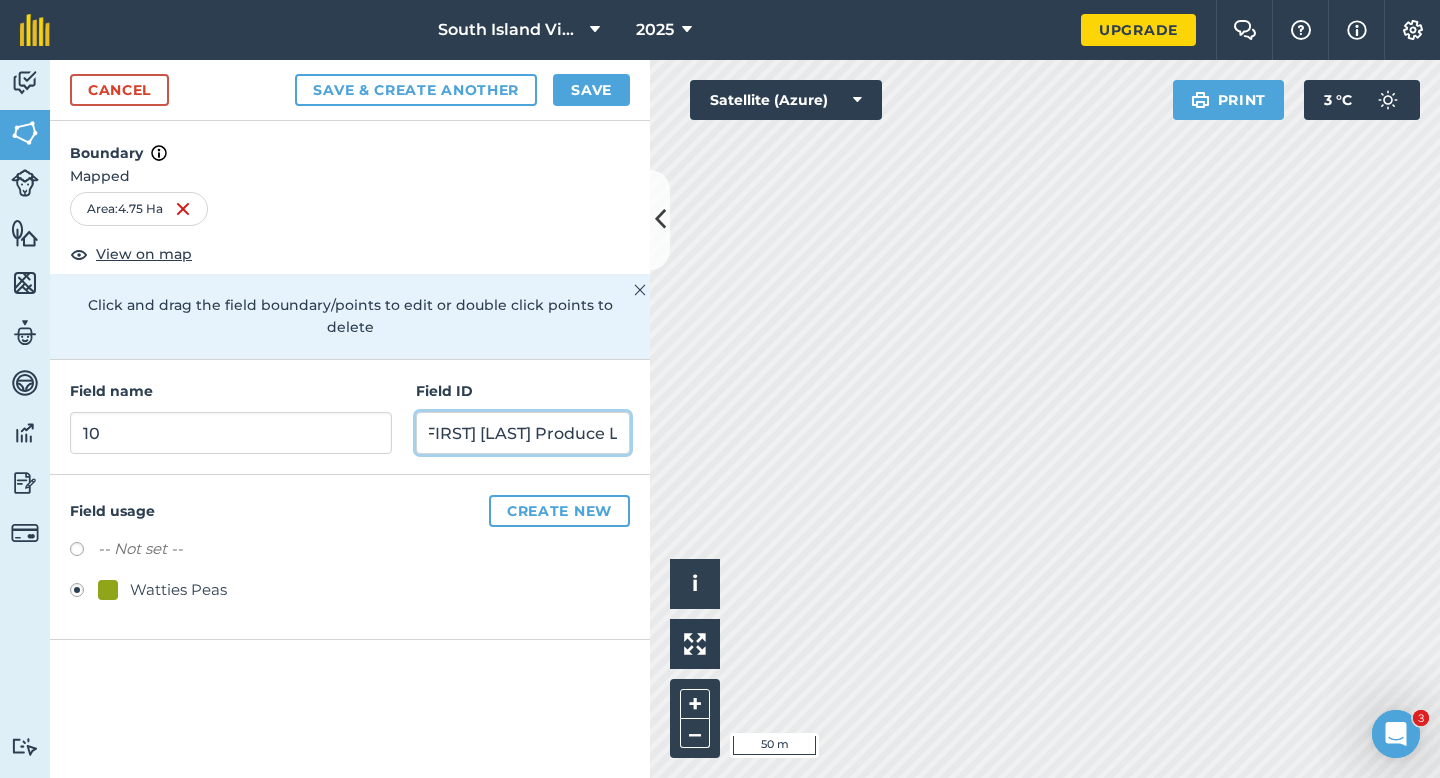 scroll, scrollTop: 0, scrollLeft: 22, axis: horizontal 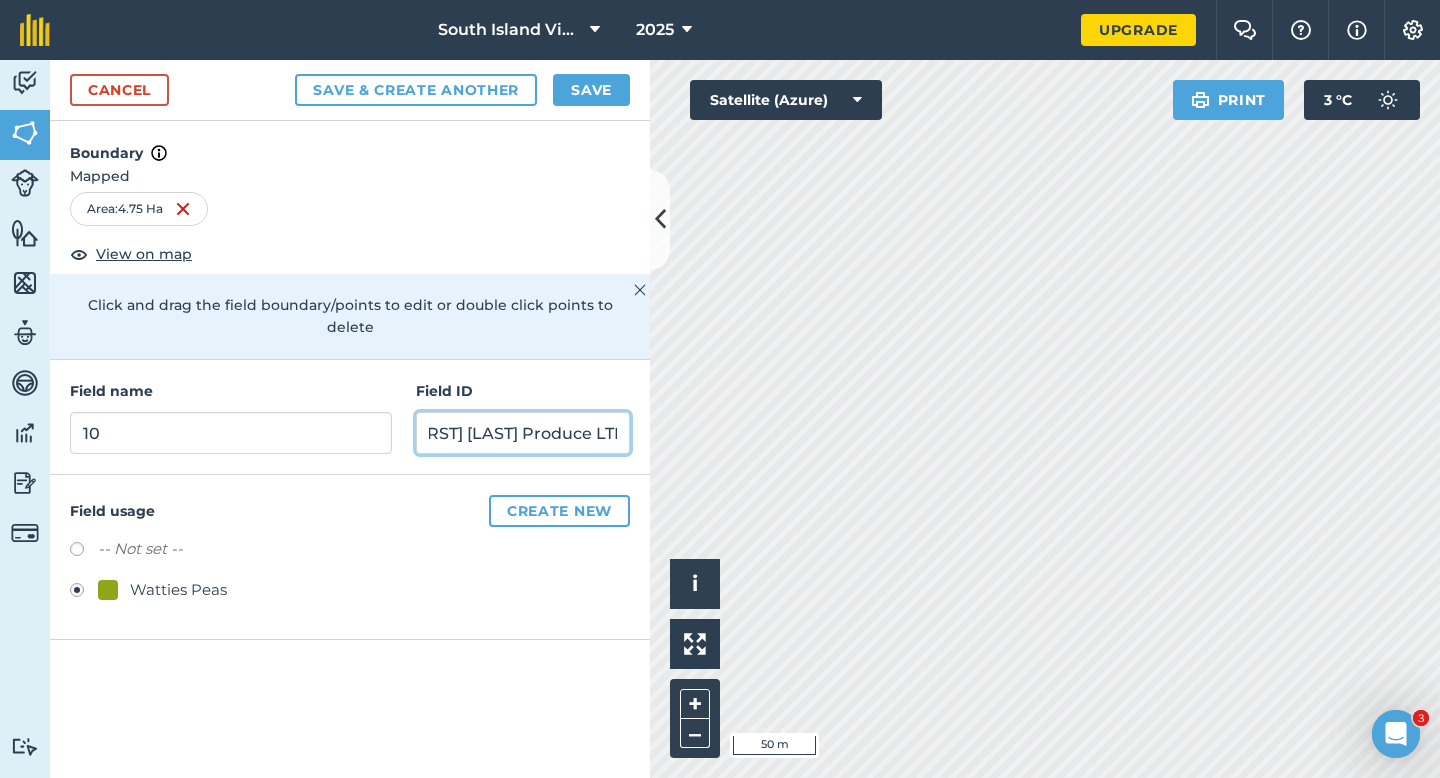 type on "[FIRST] [LAST] Produce LTD" 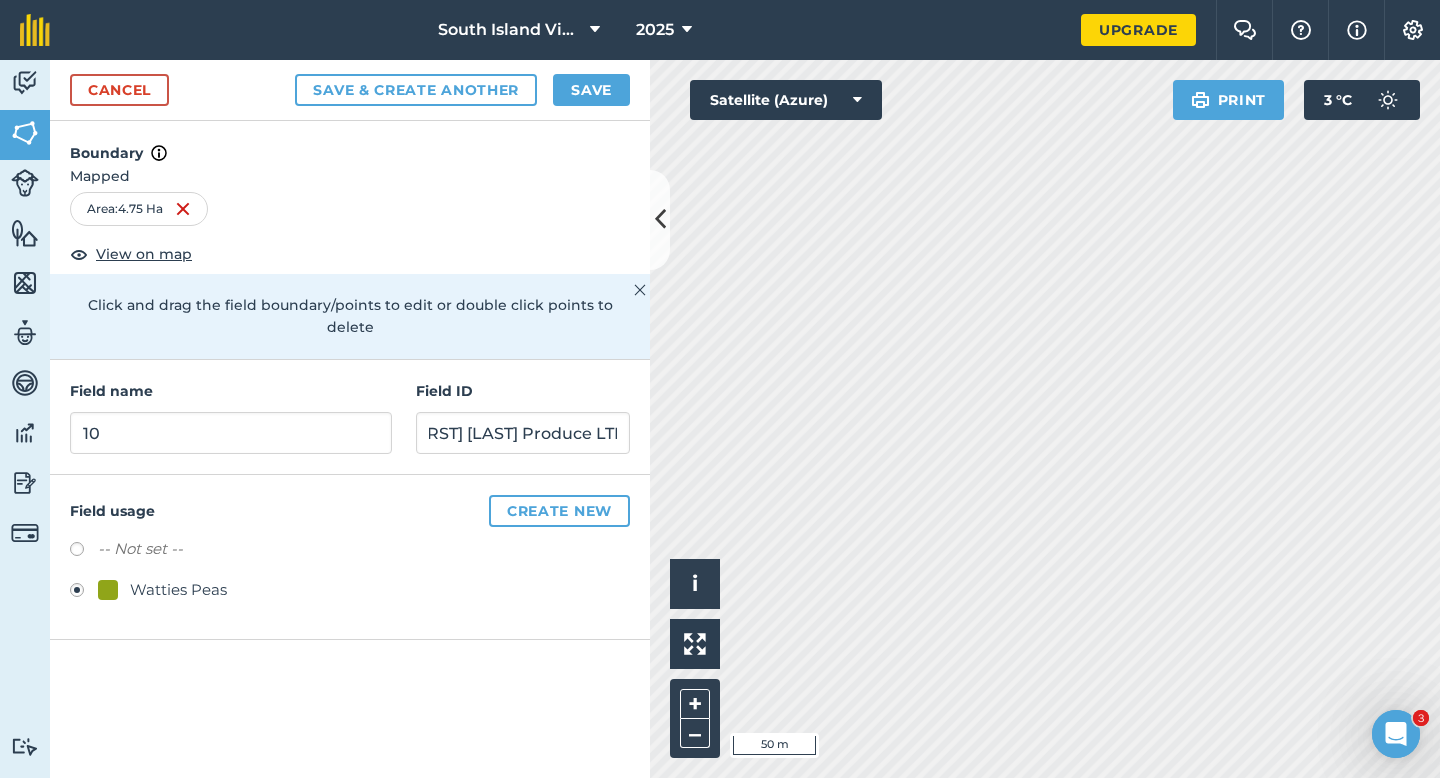 click on "Cancel Save & Create Another Save" at bounding box center [350, 90] 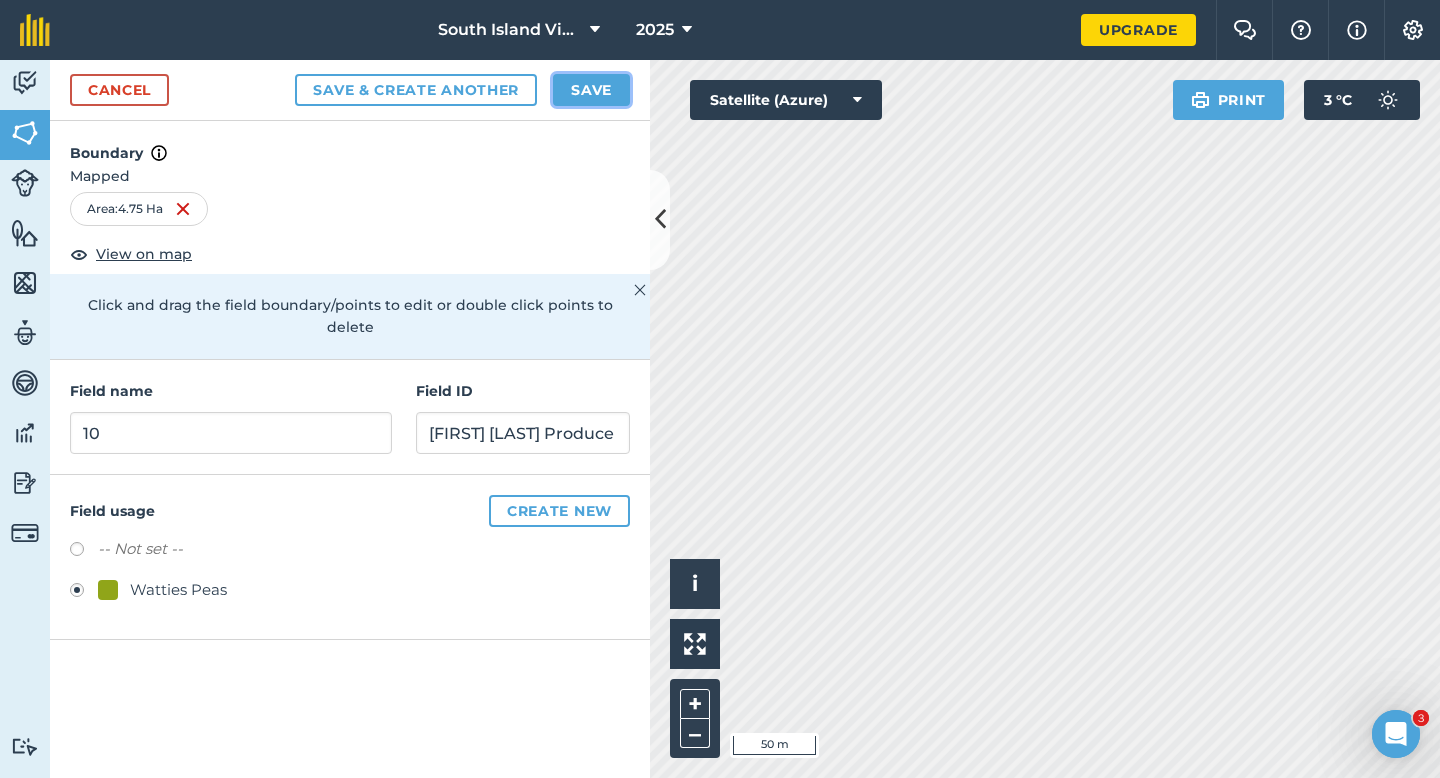 click on "Save" at bounding box center [591, 90] 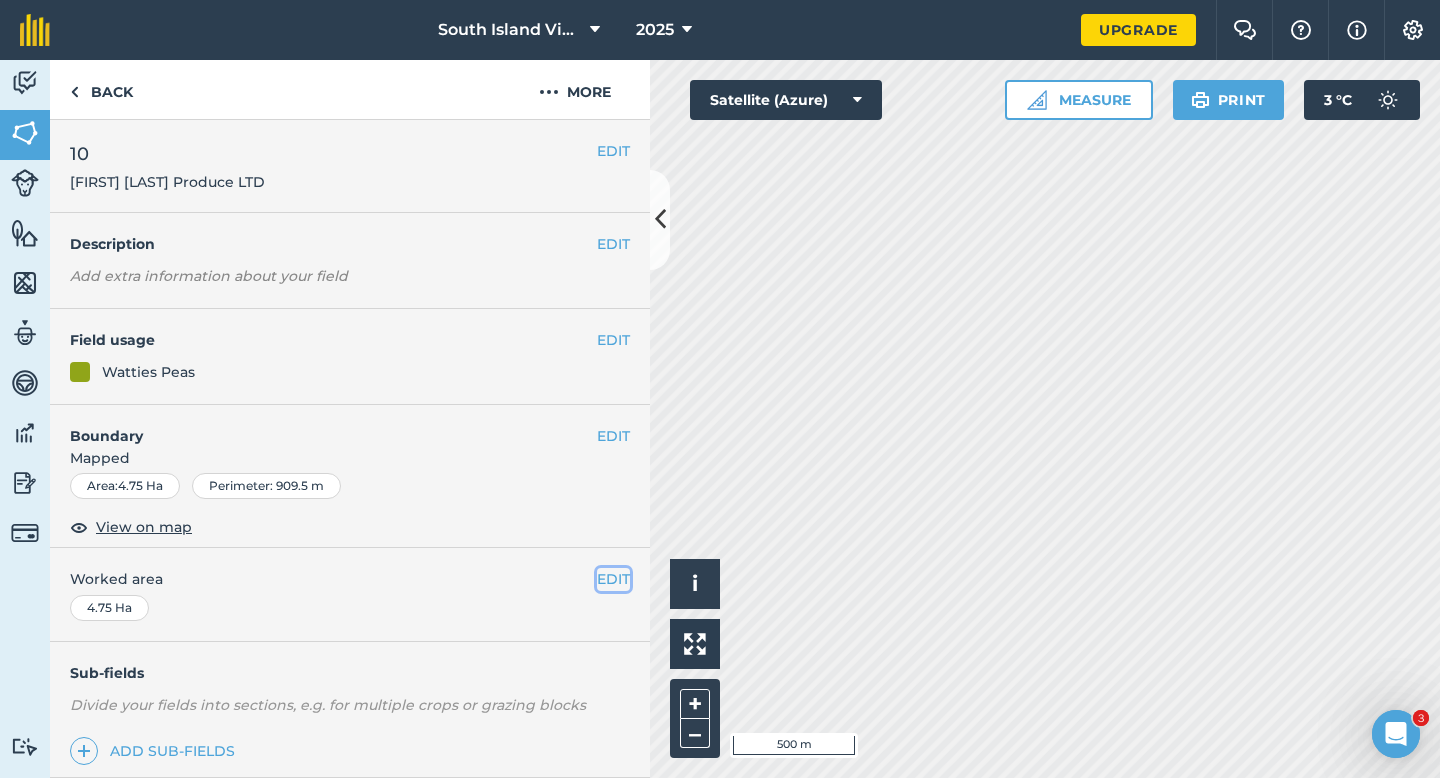 click on "EDIT" at bounding box center [613, 579] 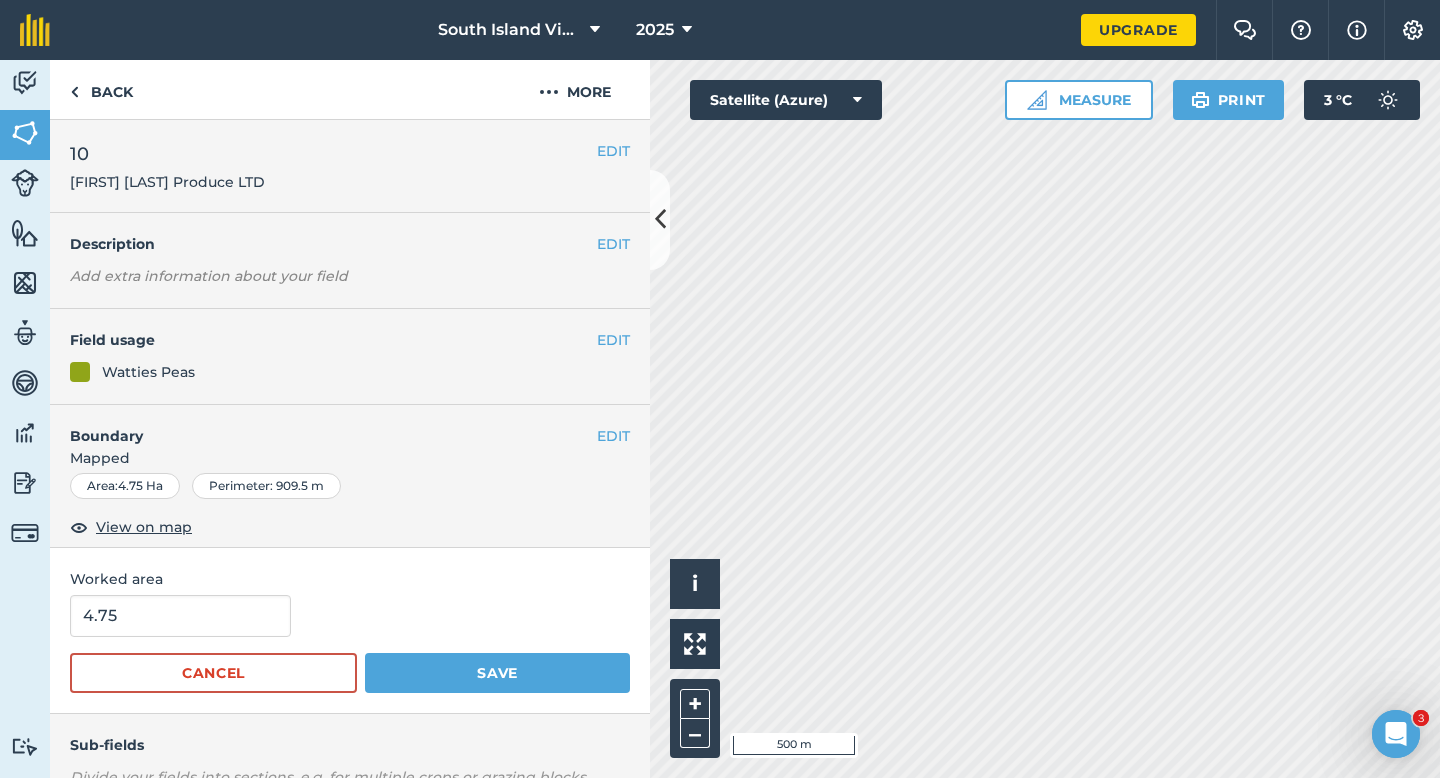 click on "4.75 Cancel Save" at bounding box center [350, 644] 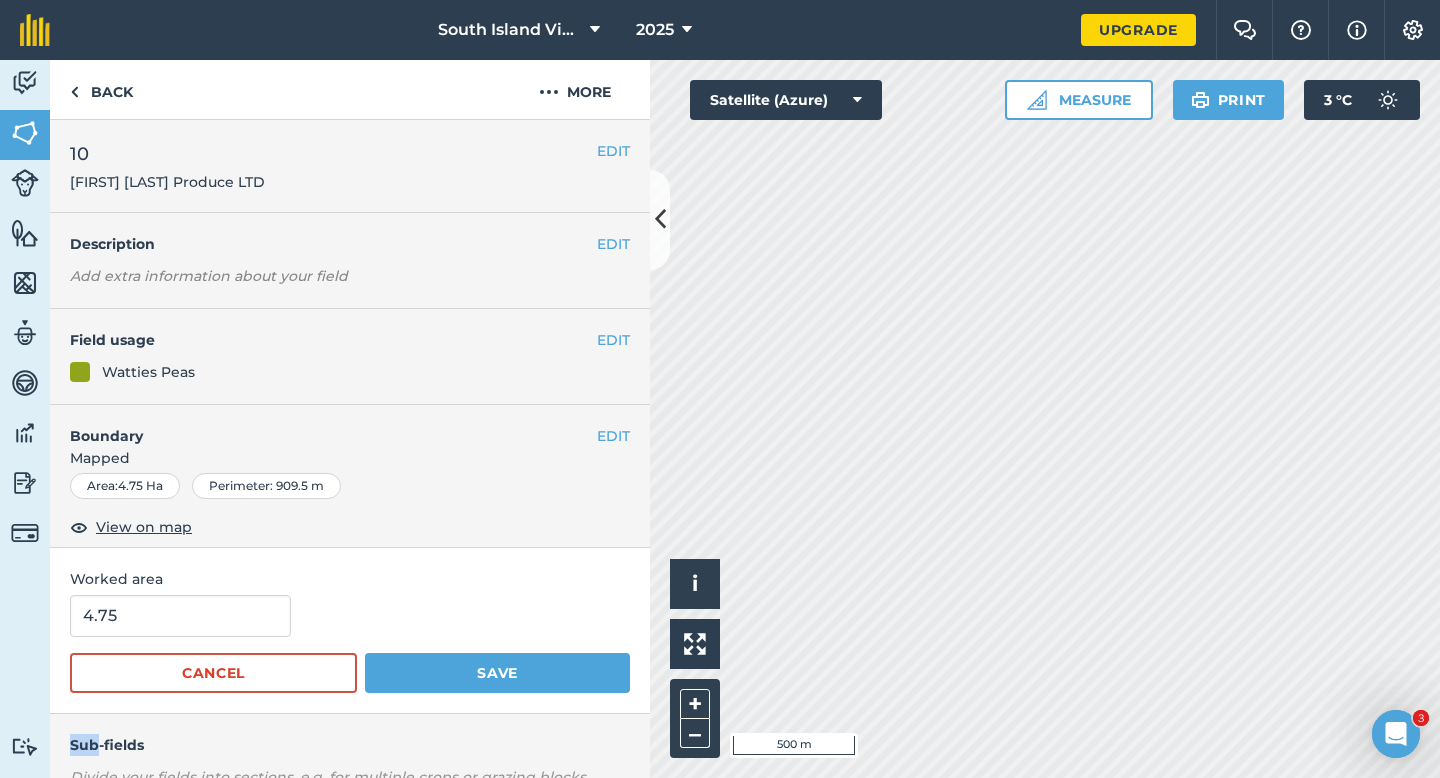 click on "4.75 Cancel Save" at bounding box center [350, 644] 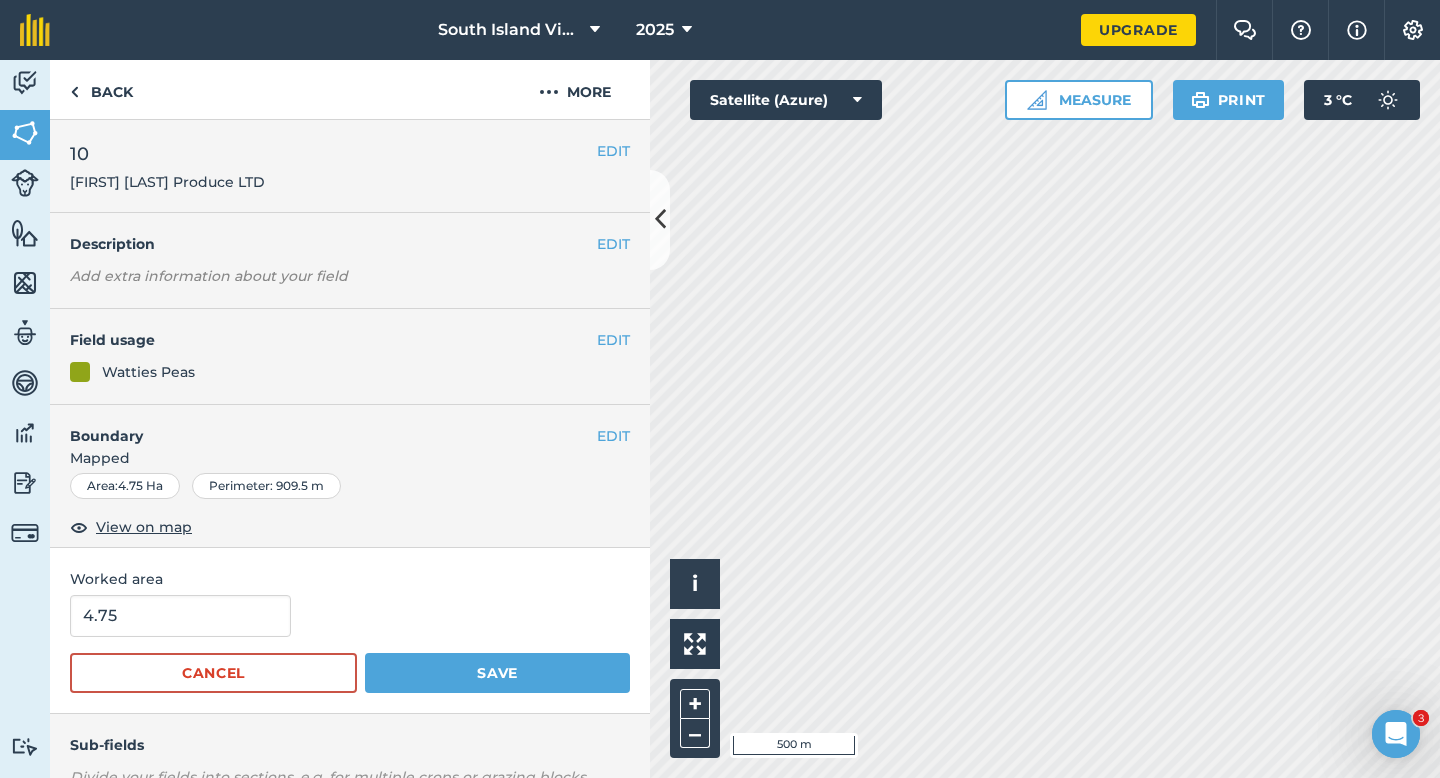click on "4.75 Cancel Save" at bounding box center (350, 644) 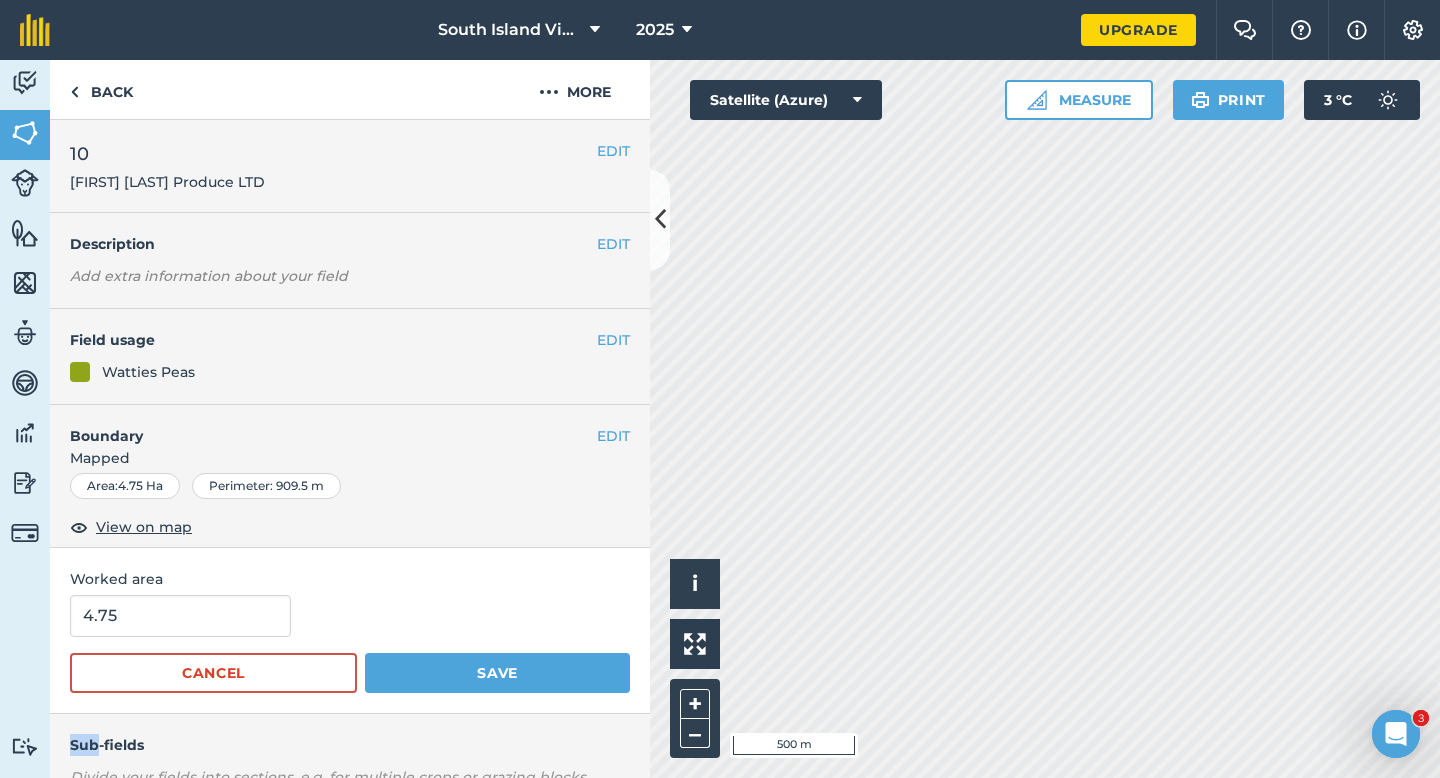 click on "4.75 Cancel Save" at bounding box center [350, 644] 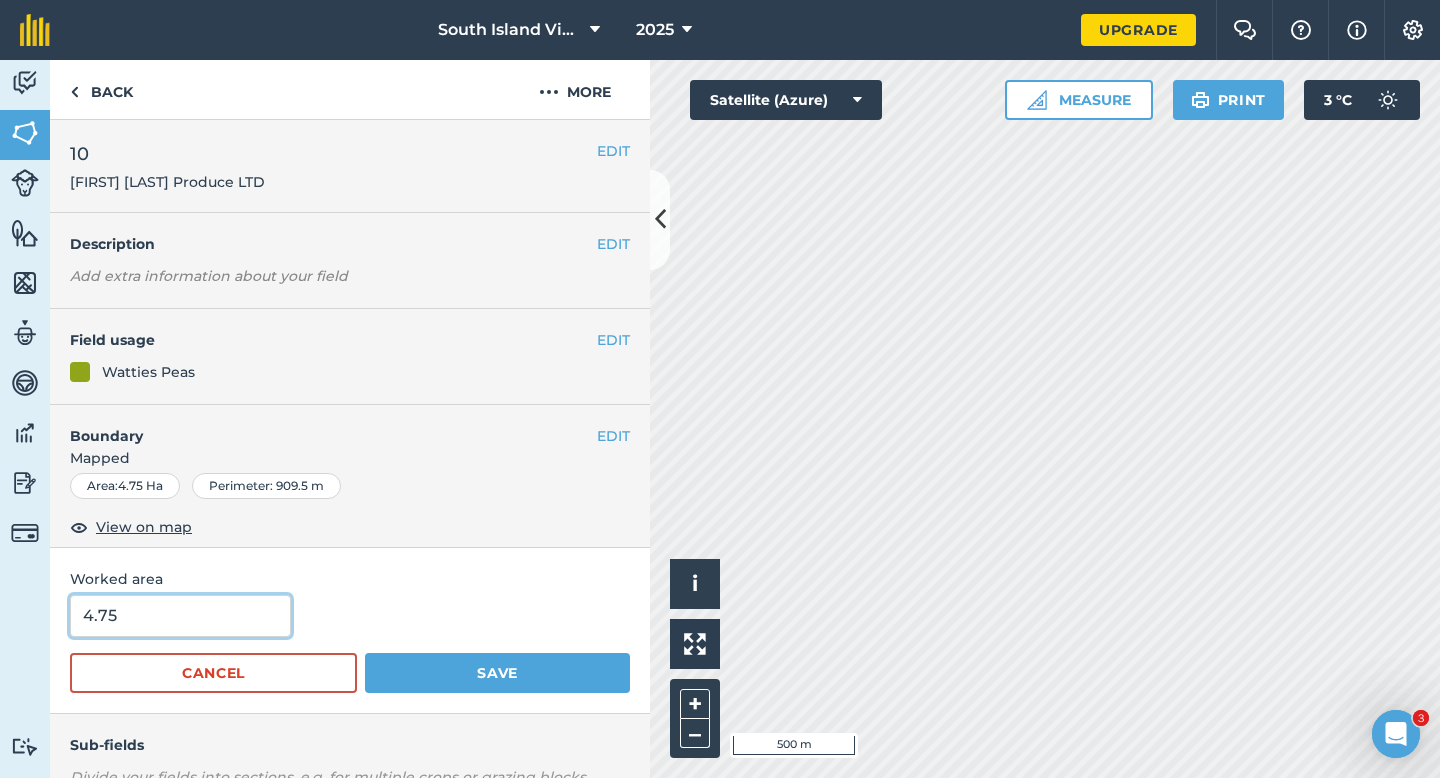 click on "4.75" at bounding box center [180, 616] 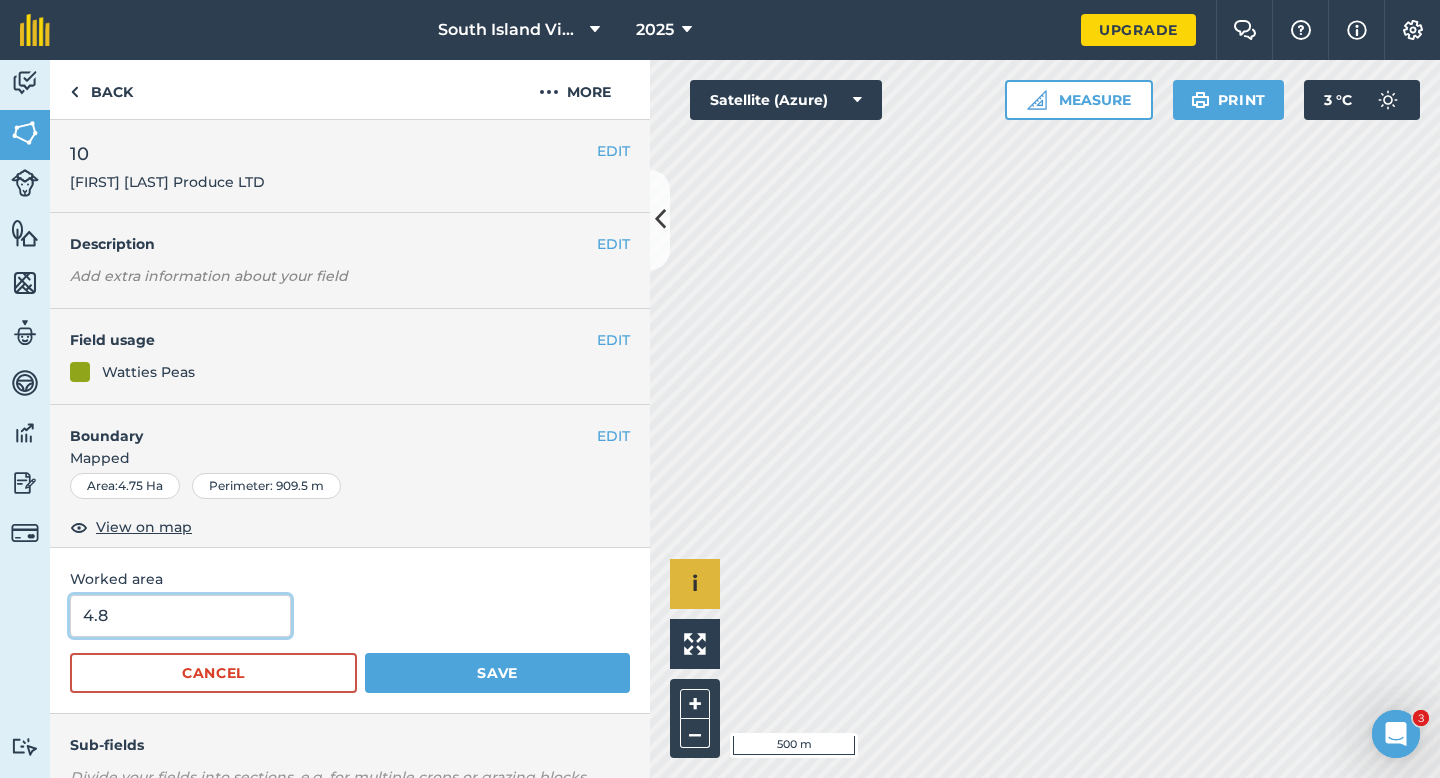 type on "4.8" 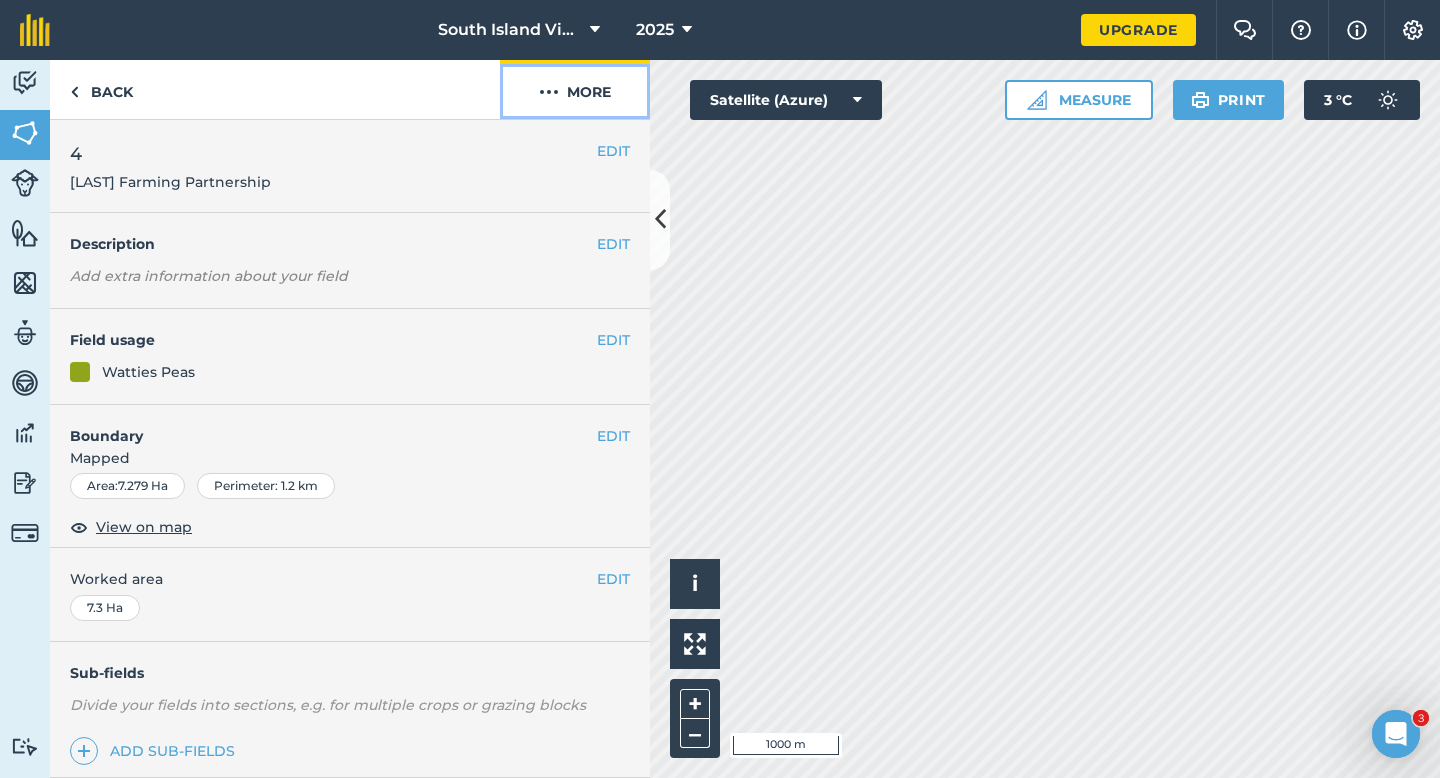 click on "More" at bounding box center (575, 89) 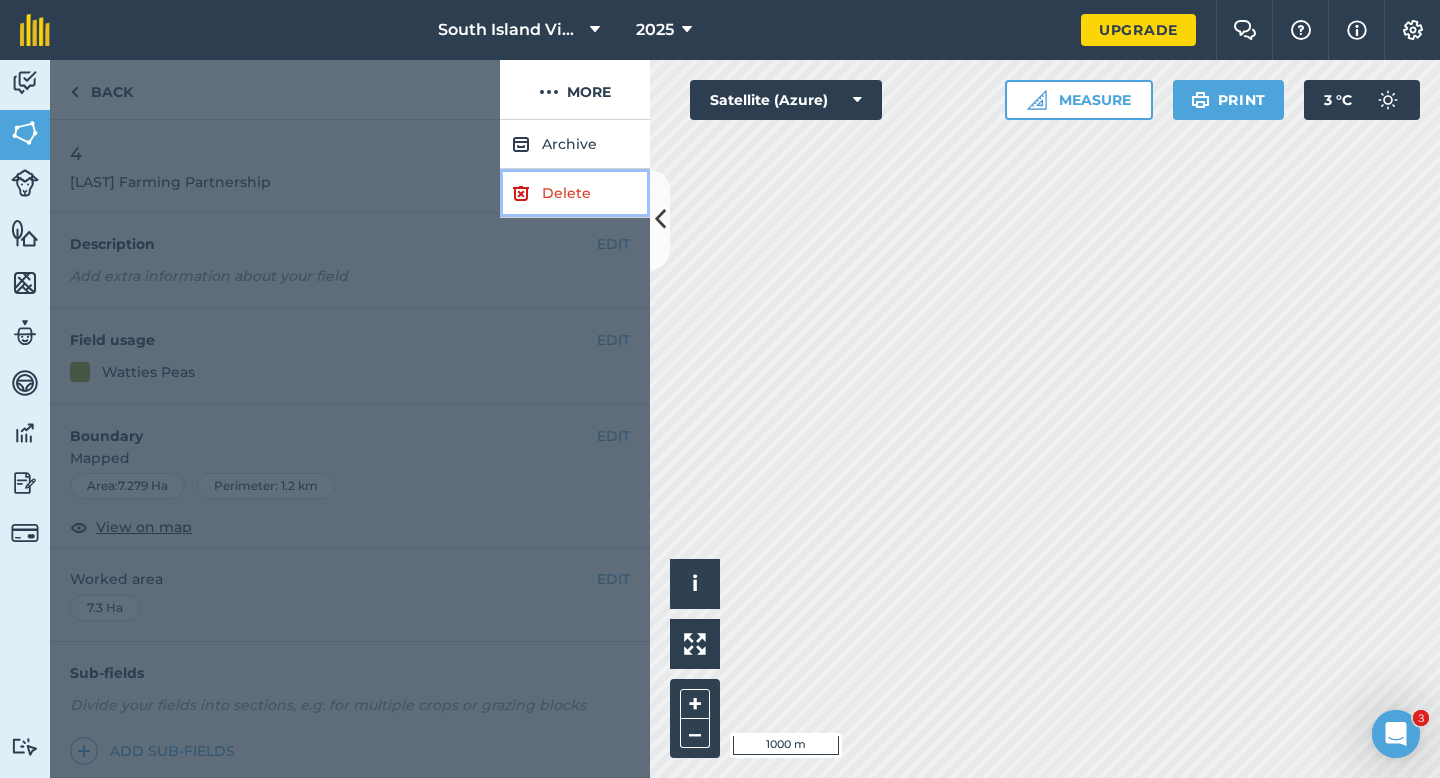 click on "Delete" at bounding box center [575, 193] 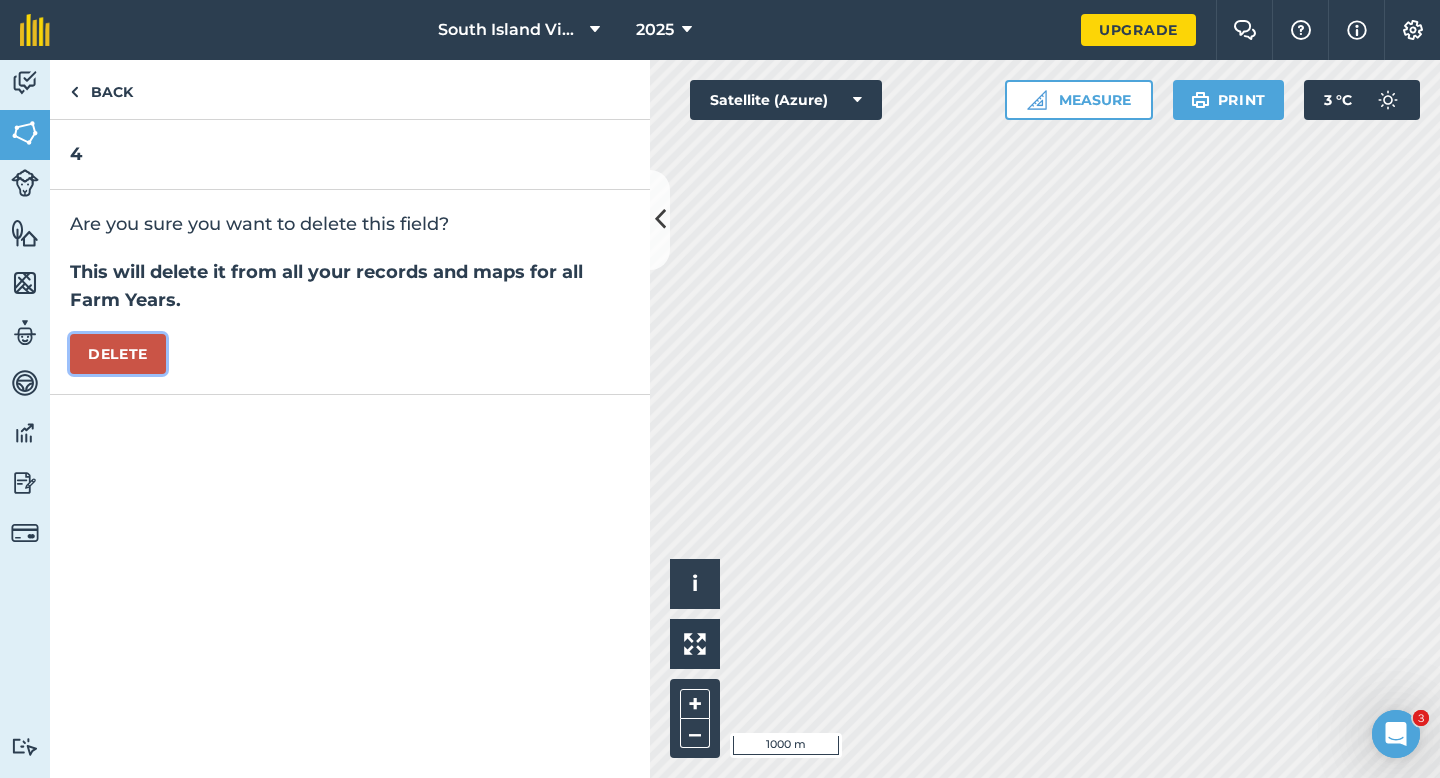 click on "Delete" at bounding box center (118, 354) 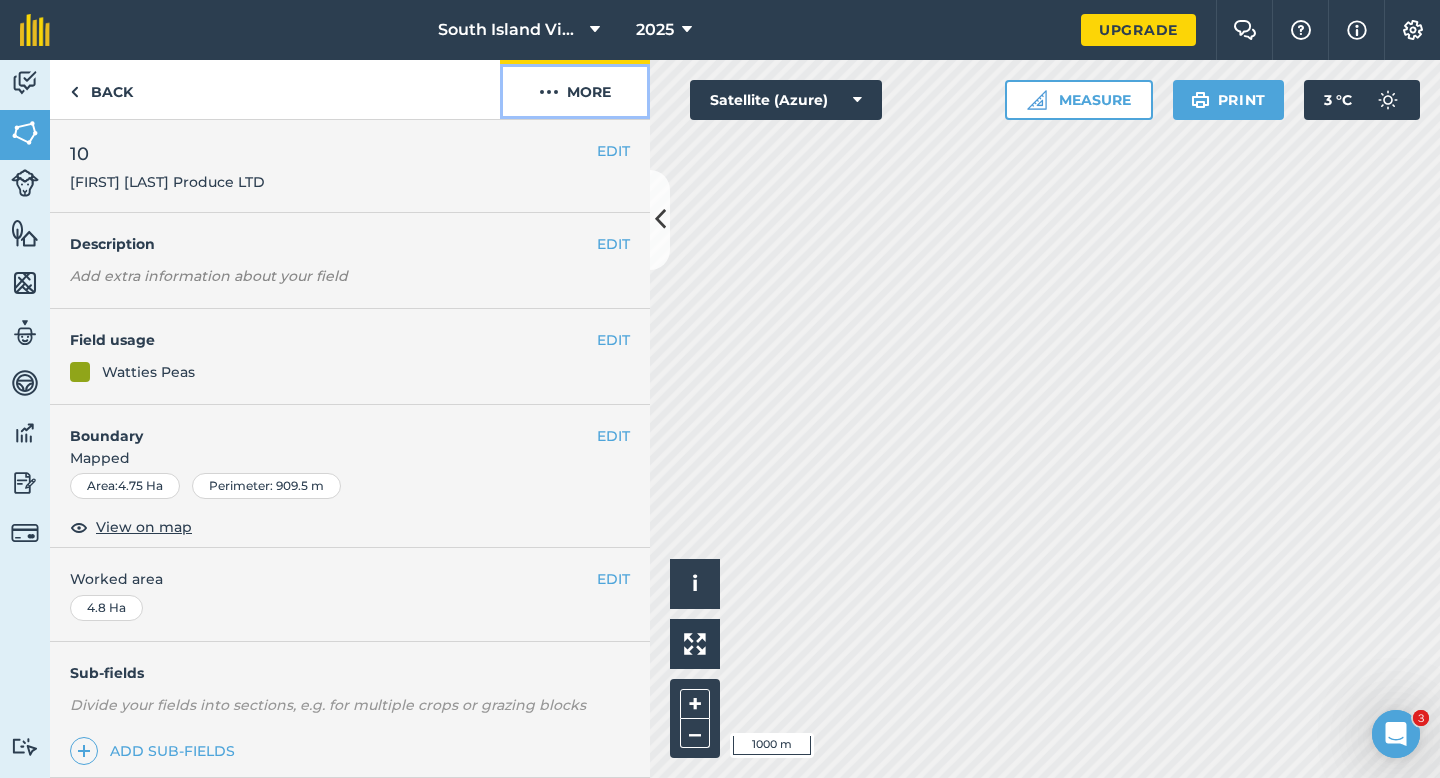 click on "More" at bounding box center (575, 89) 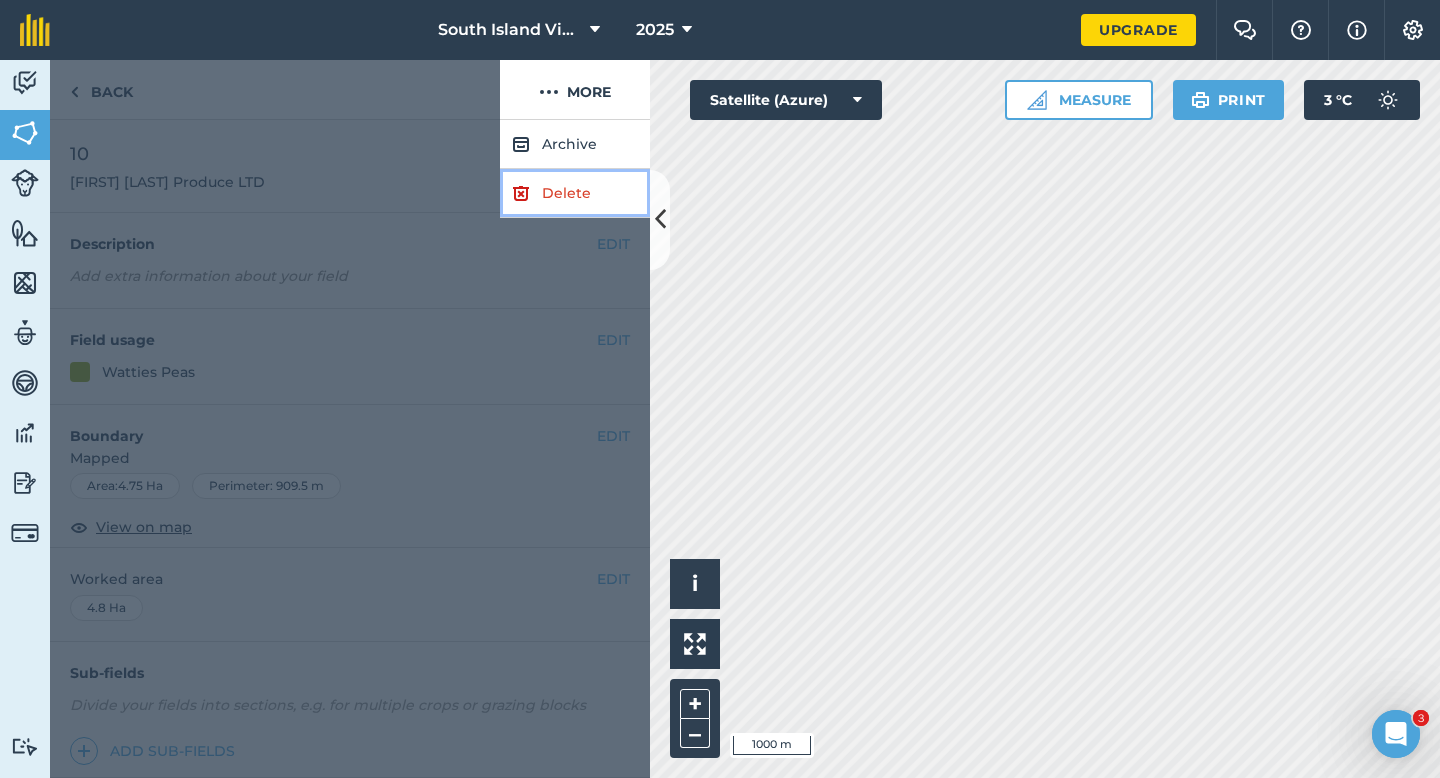 click on "Delete" at bounding box center (575, 193) 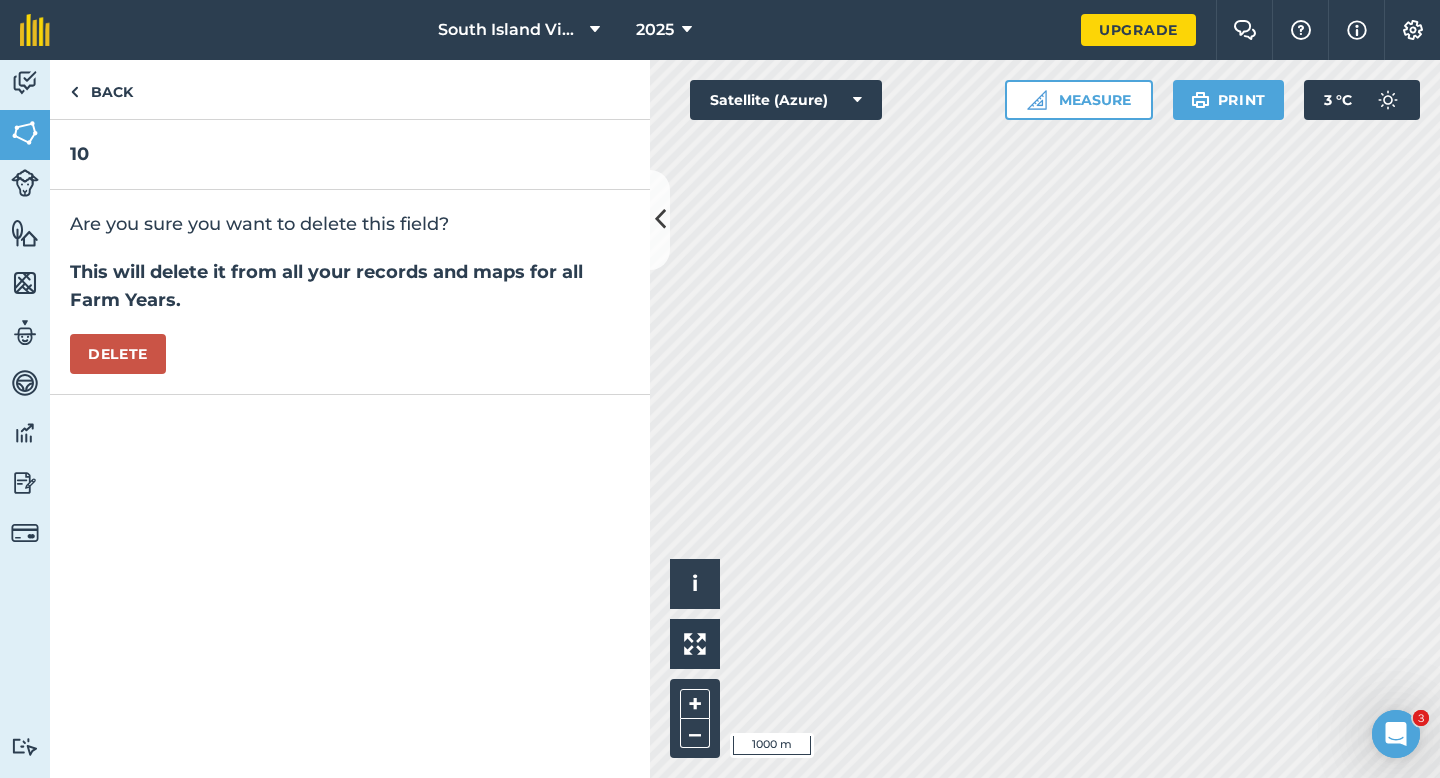 click on "Are you sure you want to delete this field? This will delete it from all your records and maps for all Farm Years. Delete" at bounding box center [350, 292] 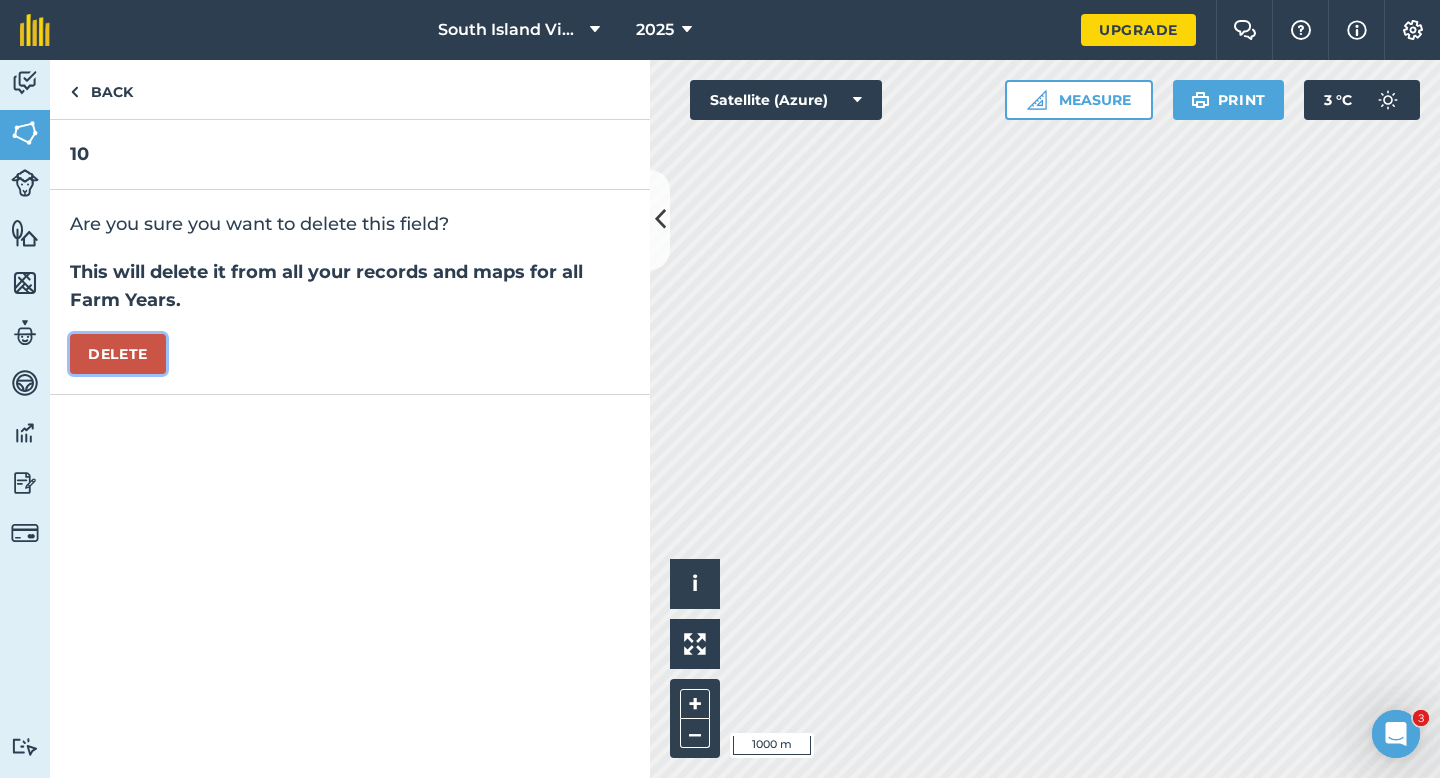 click on "Delete" at bounding box center [118, 354] 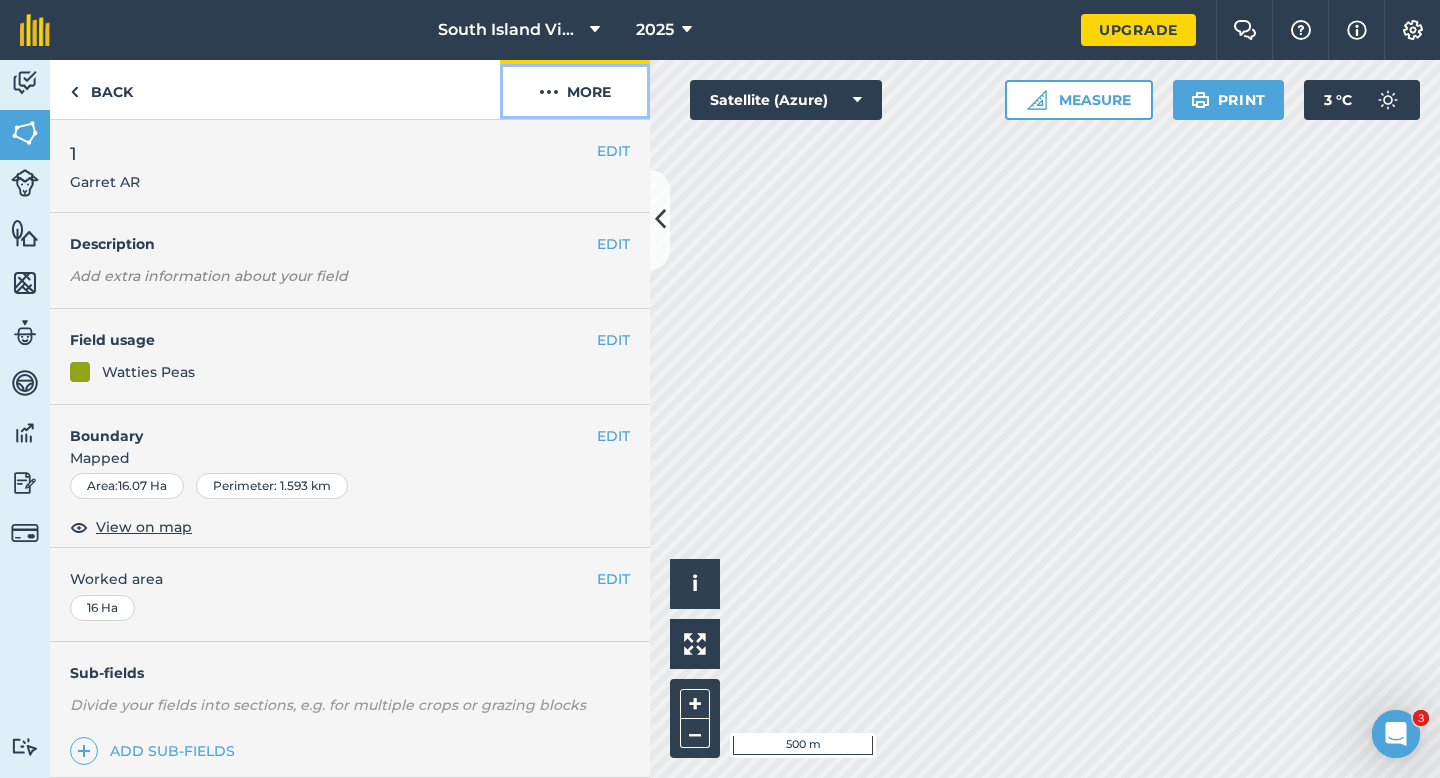 click on "More" at bounding box center (575, 89) 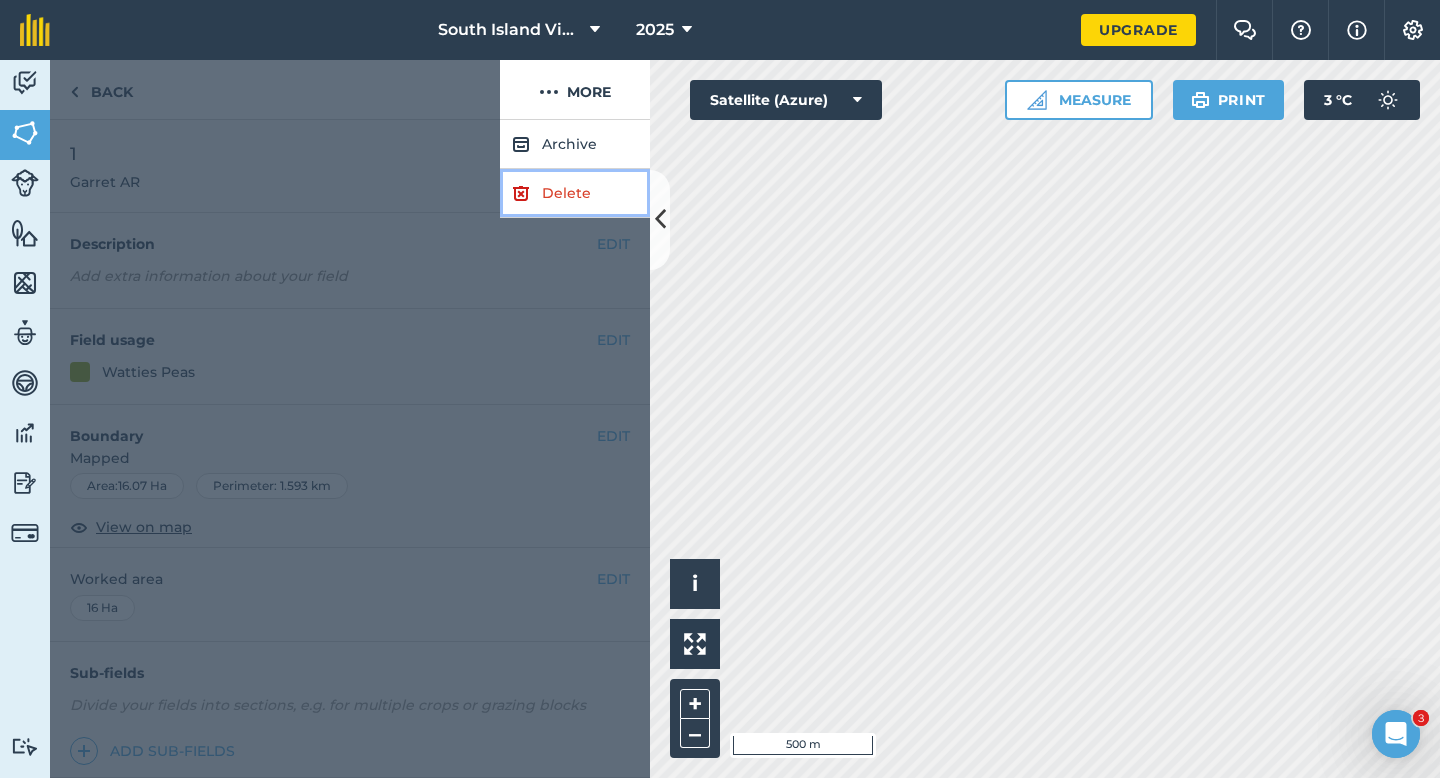 click on "Delete" at bounding box center (575, 193) 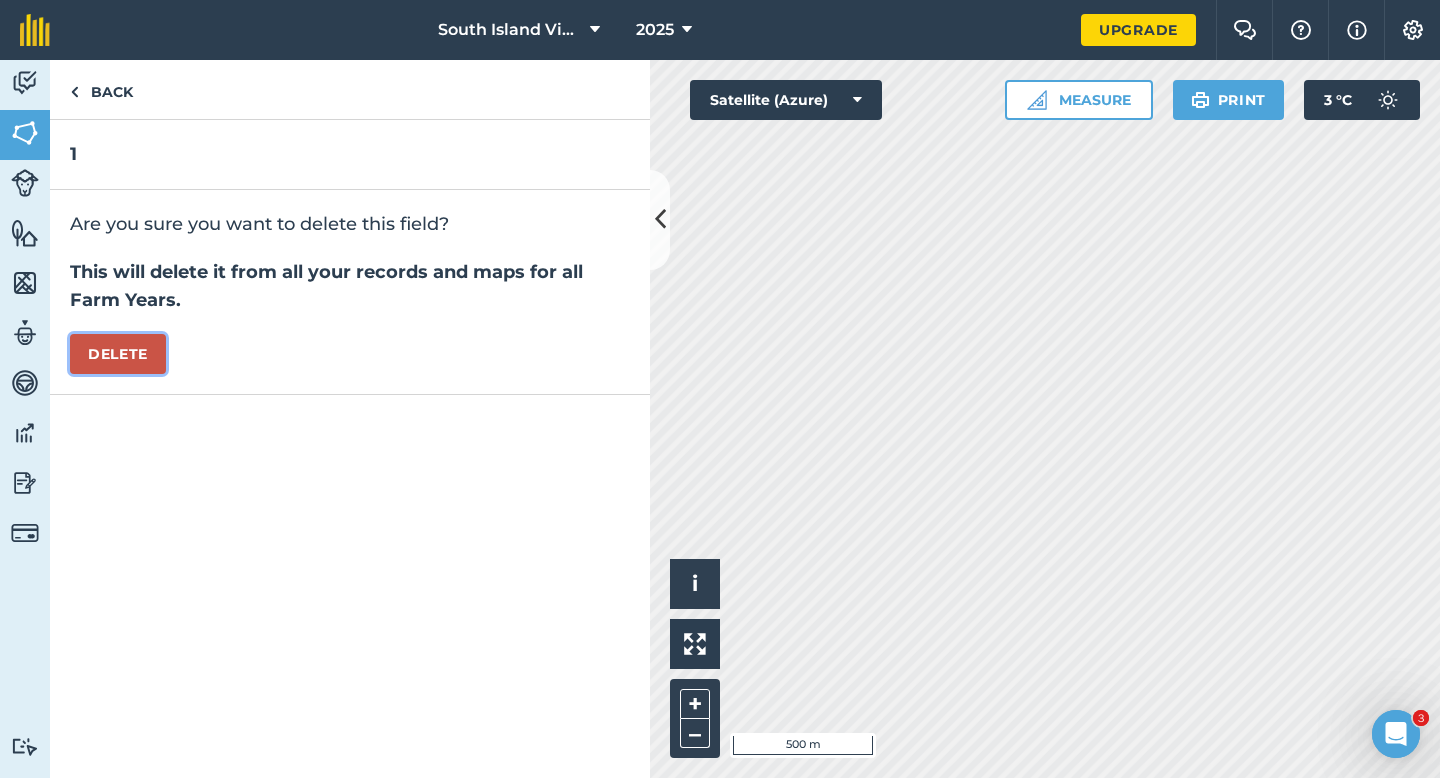 click on "Delete" at bounding box center (118, 354) 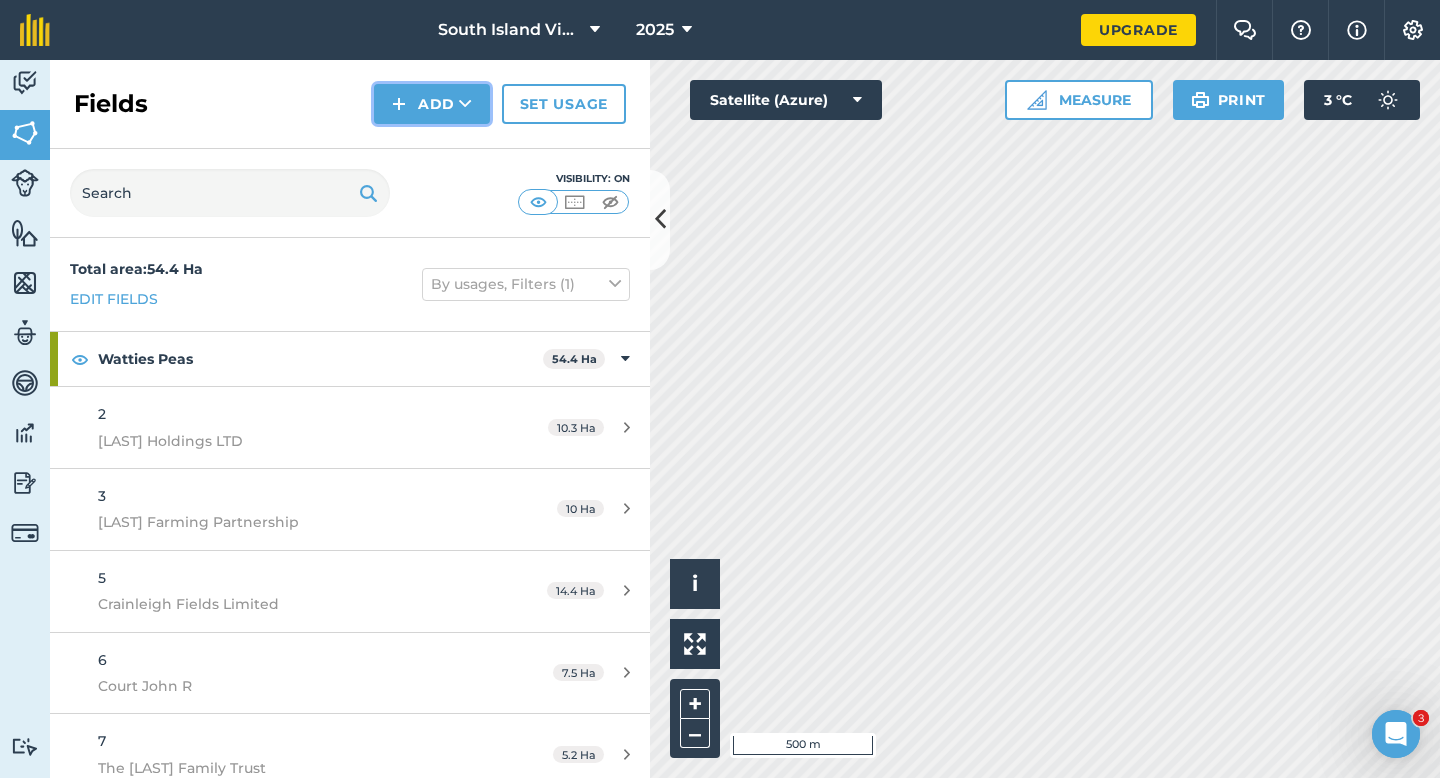 click at bounding box center (465, 104) 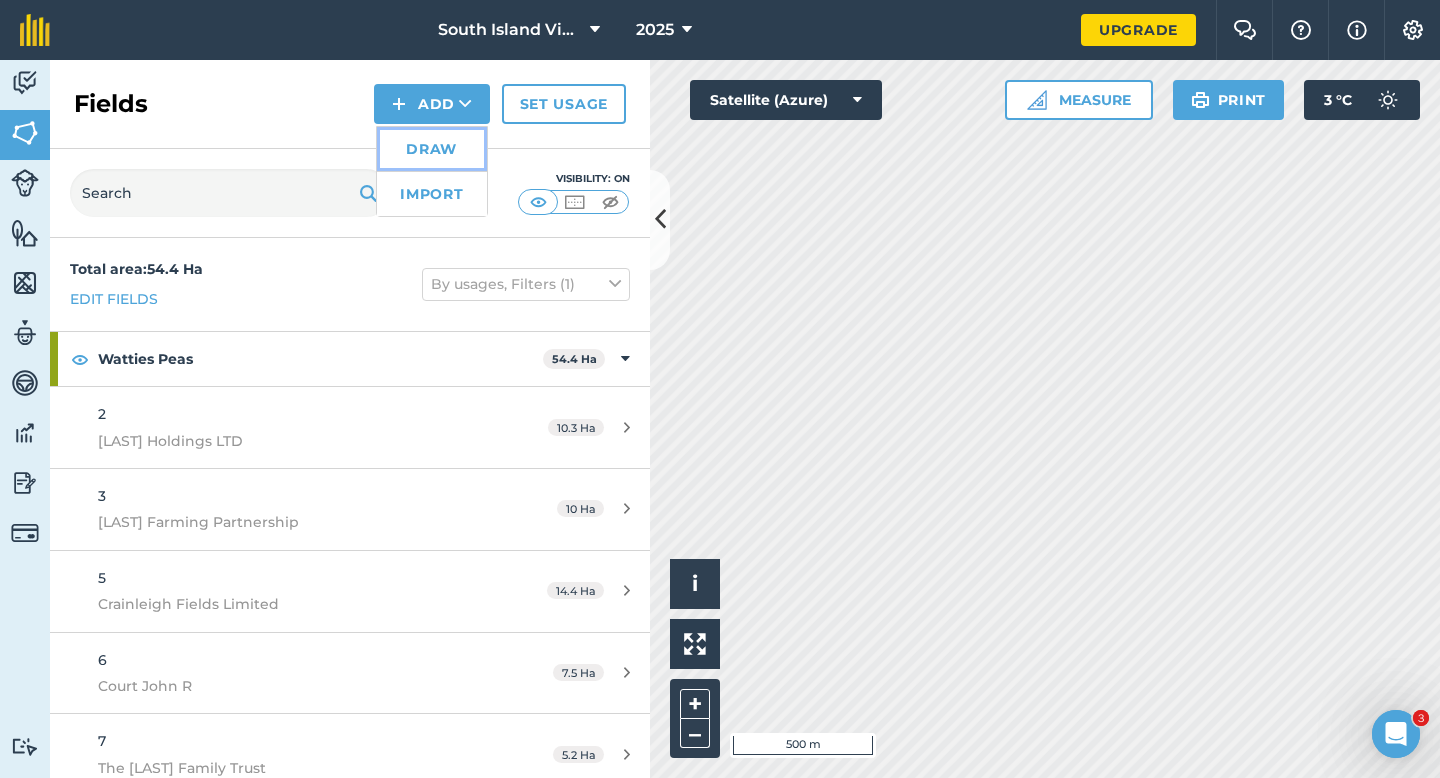 click on "Draw" at bounding box center [432, 149] 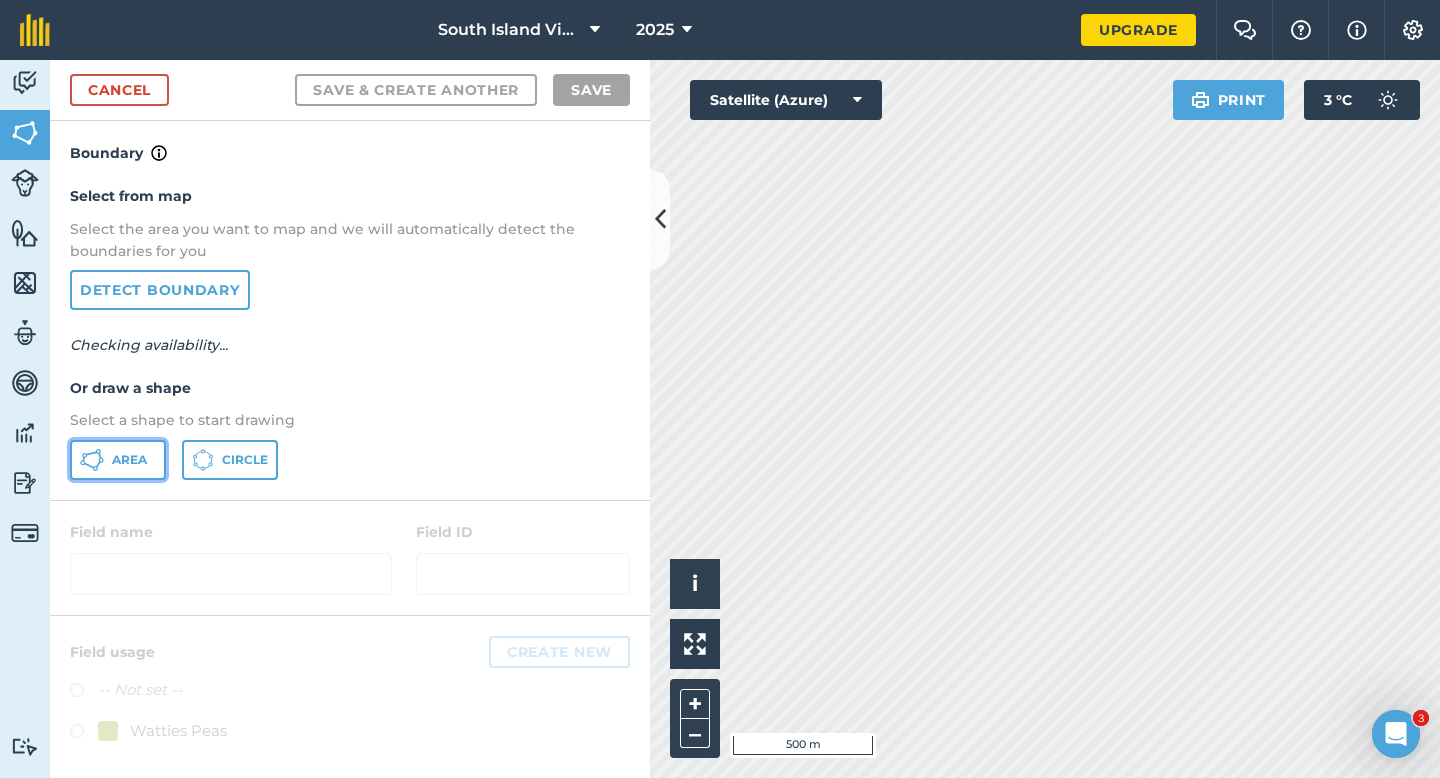 click 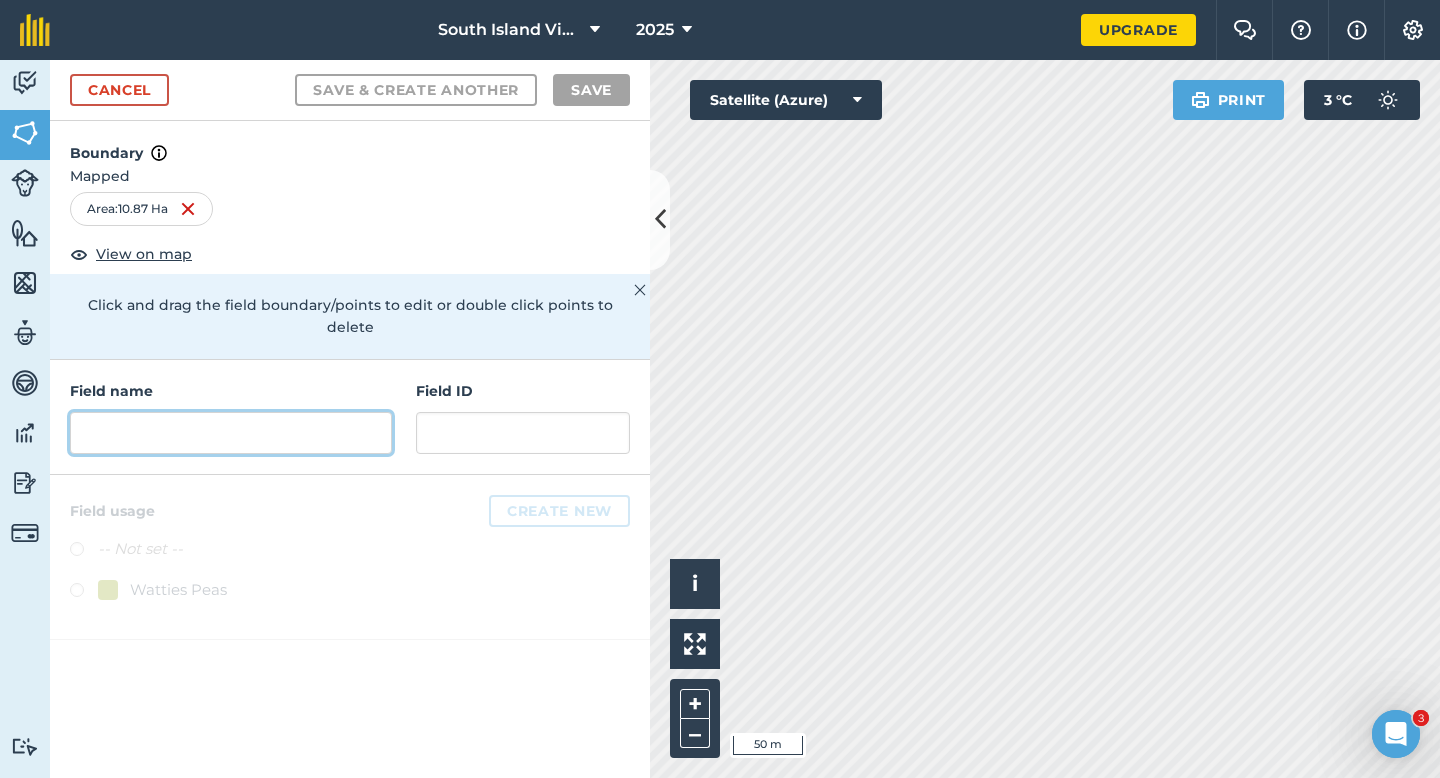 click at bounding box center [231, 433] 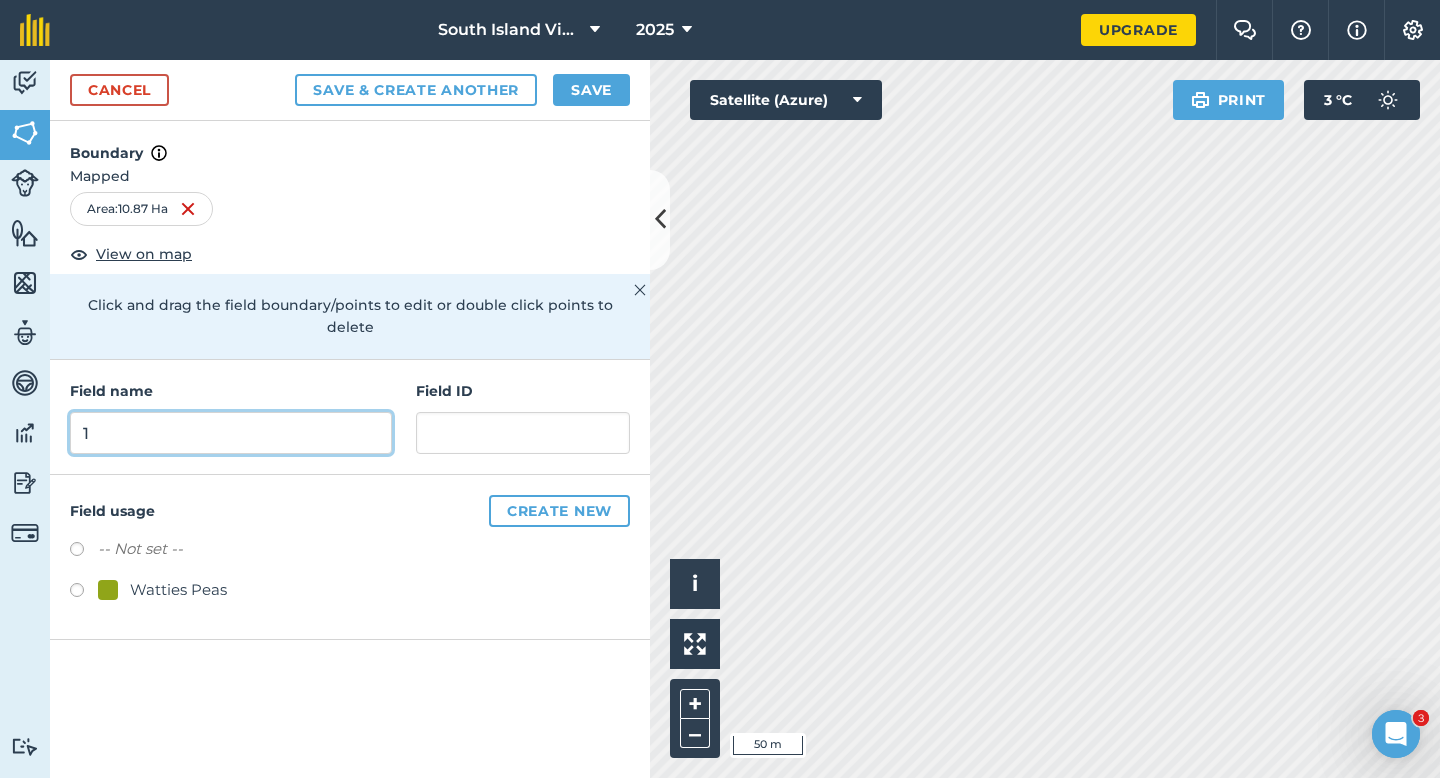 type on "1" 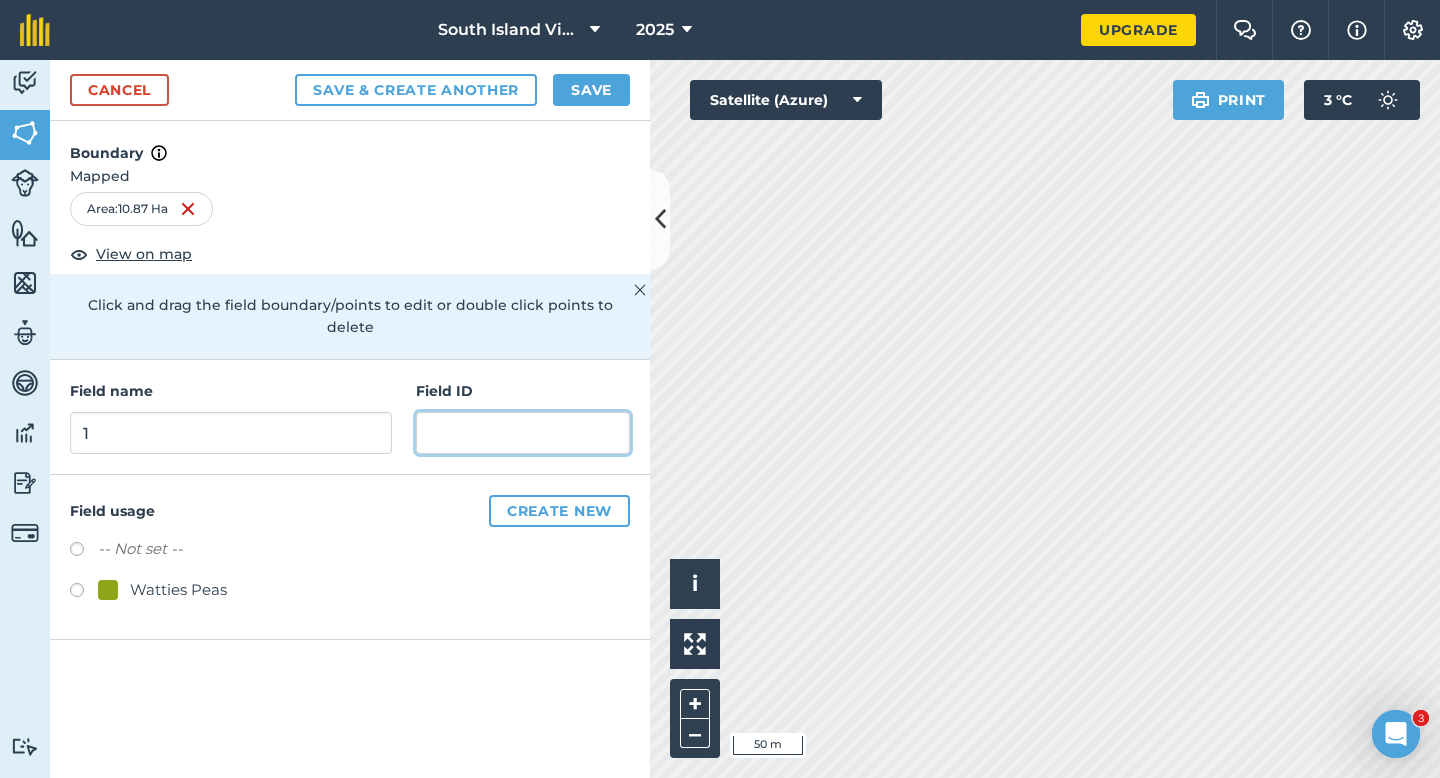 click at bounding box center [523, 433] 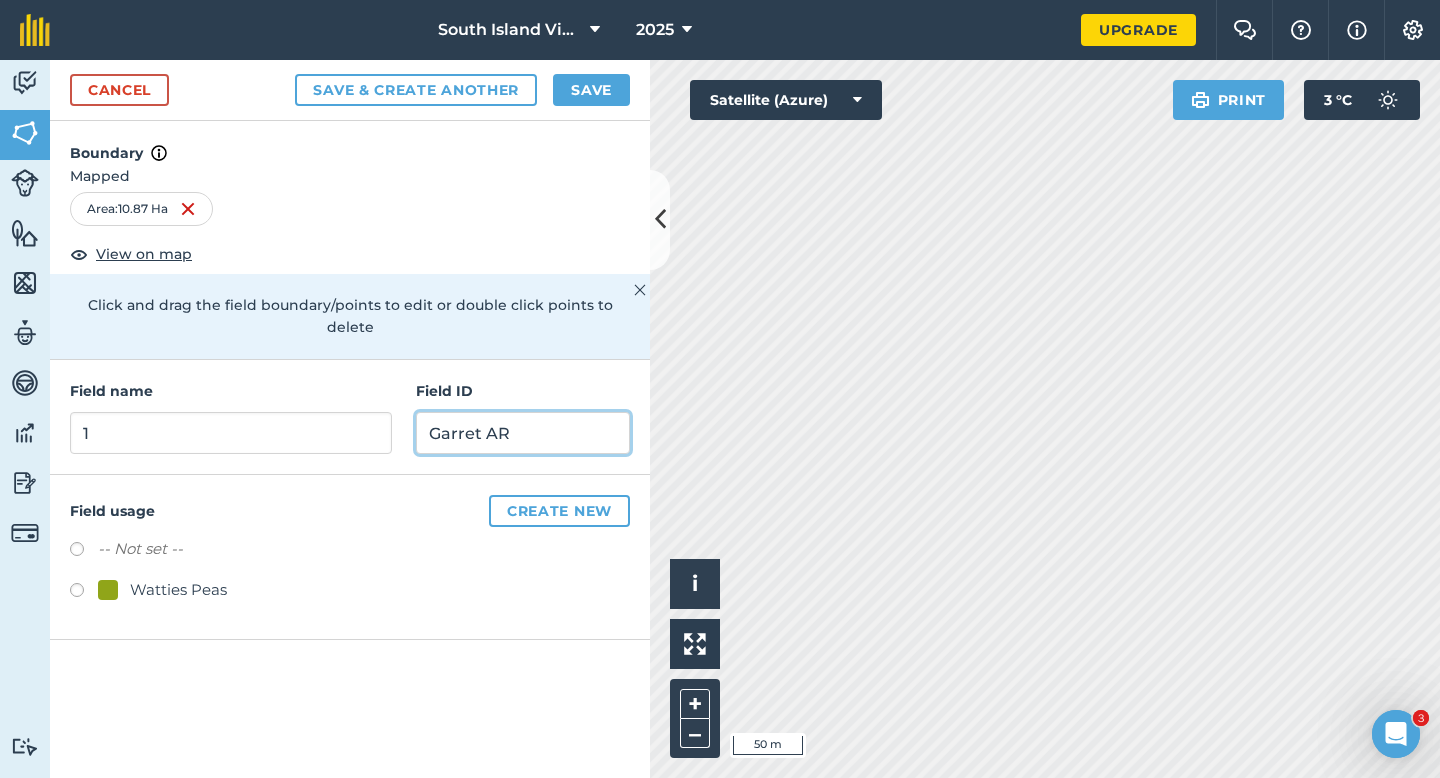 type on "Garret AR" 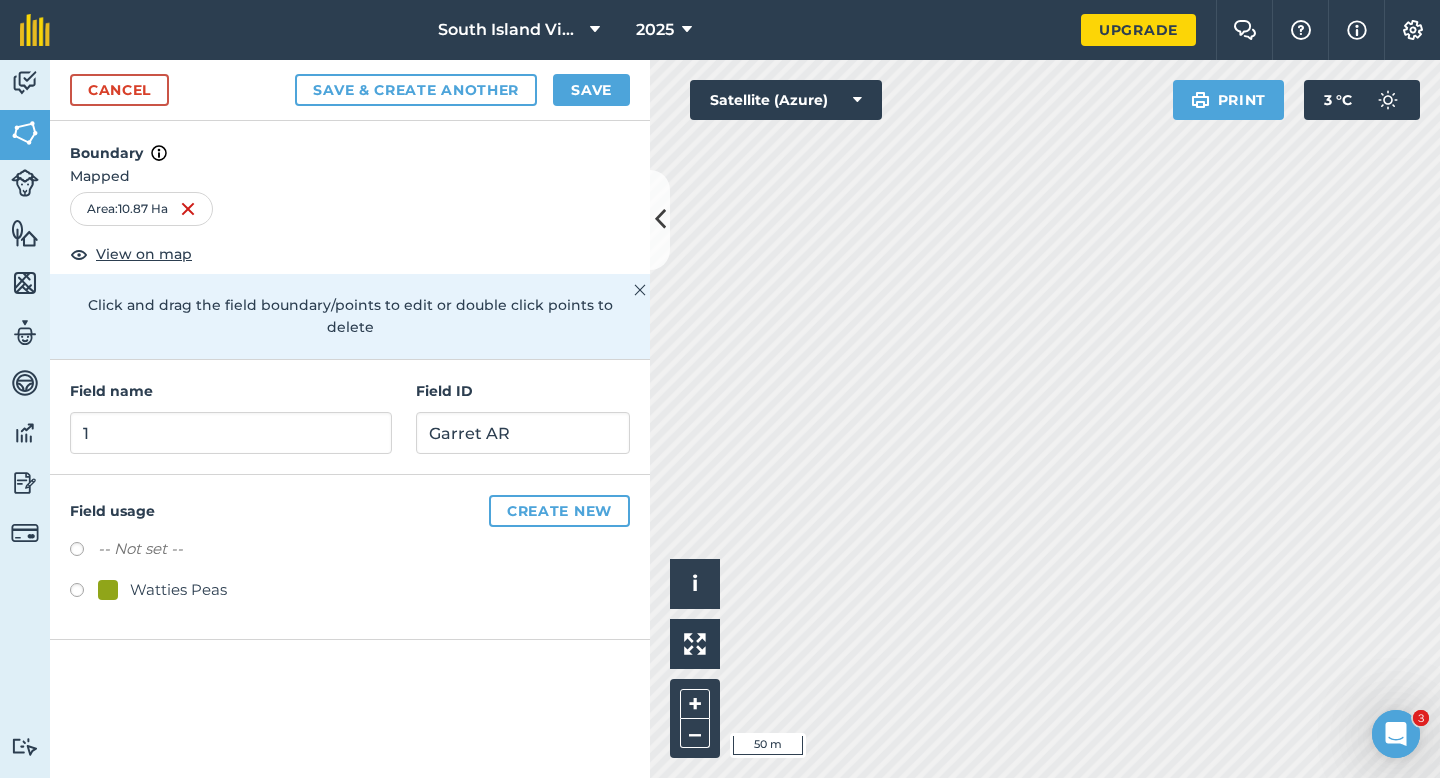 click on "Watties Peas" at bounding box center [178, 590] 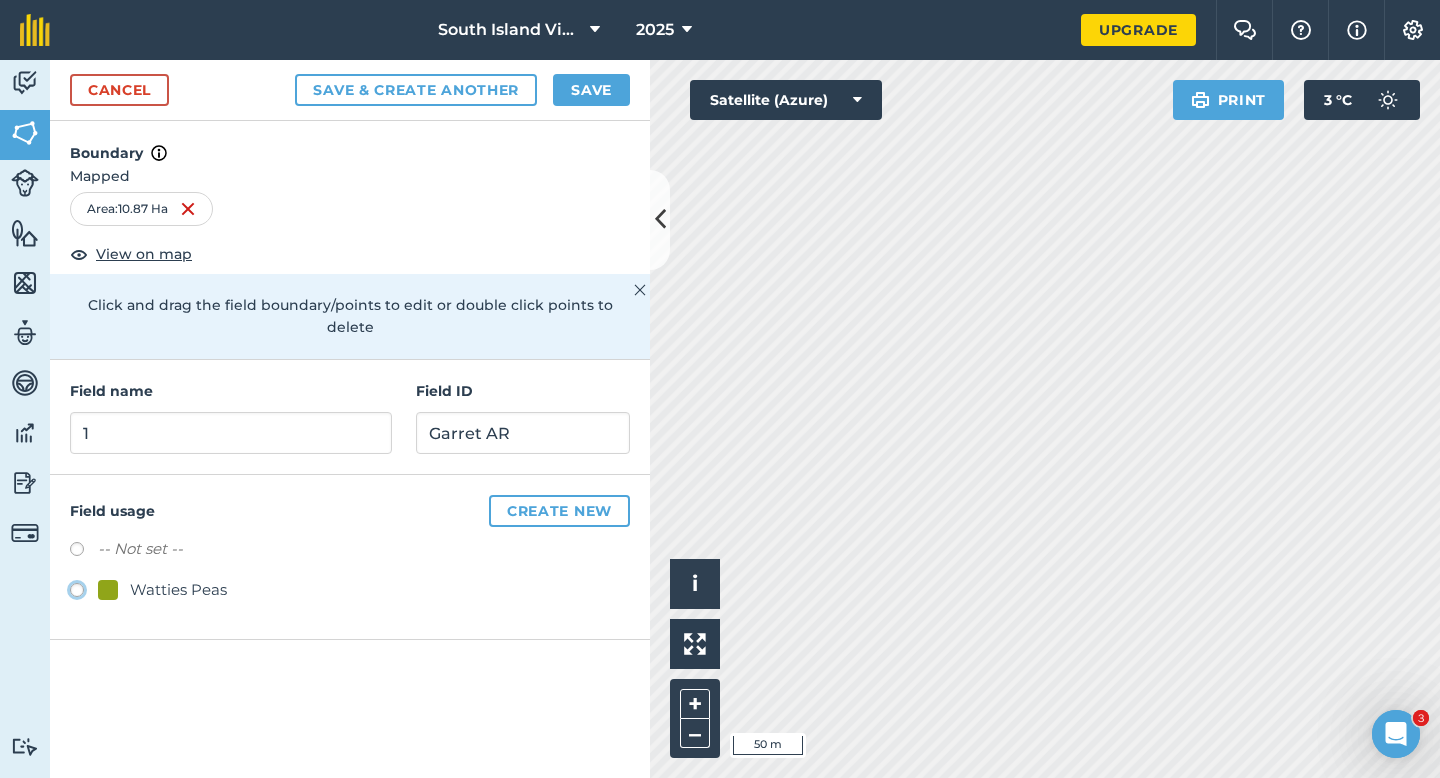 radio on "true" 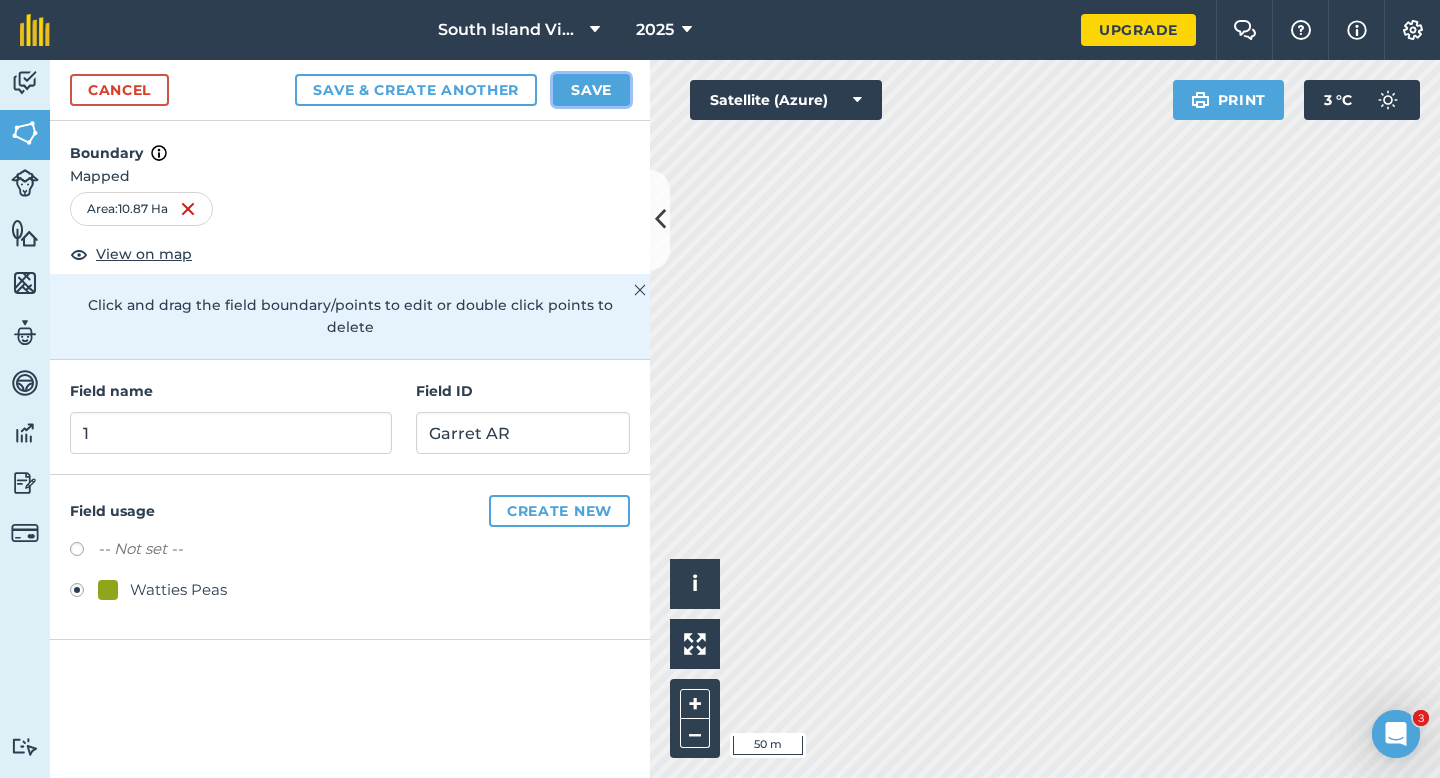 click on "Save" at bounding box center [591, 90] 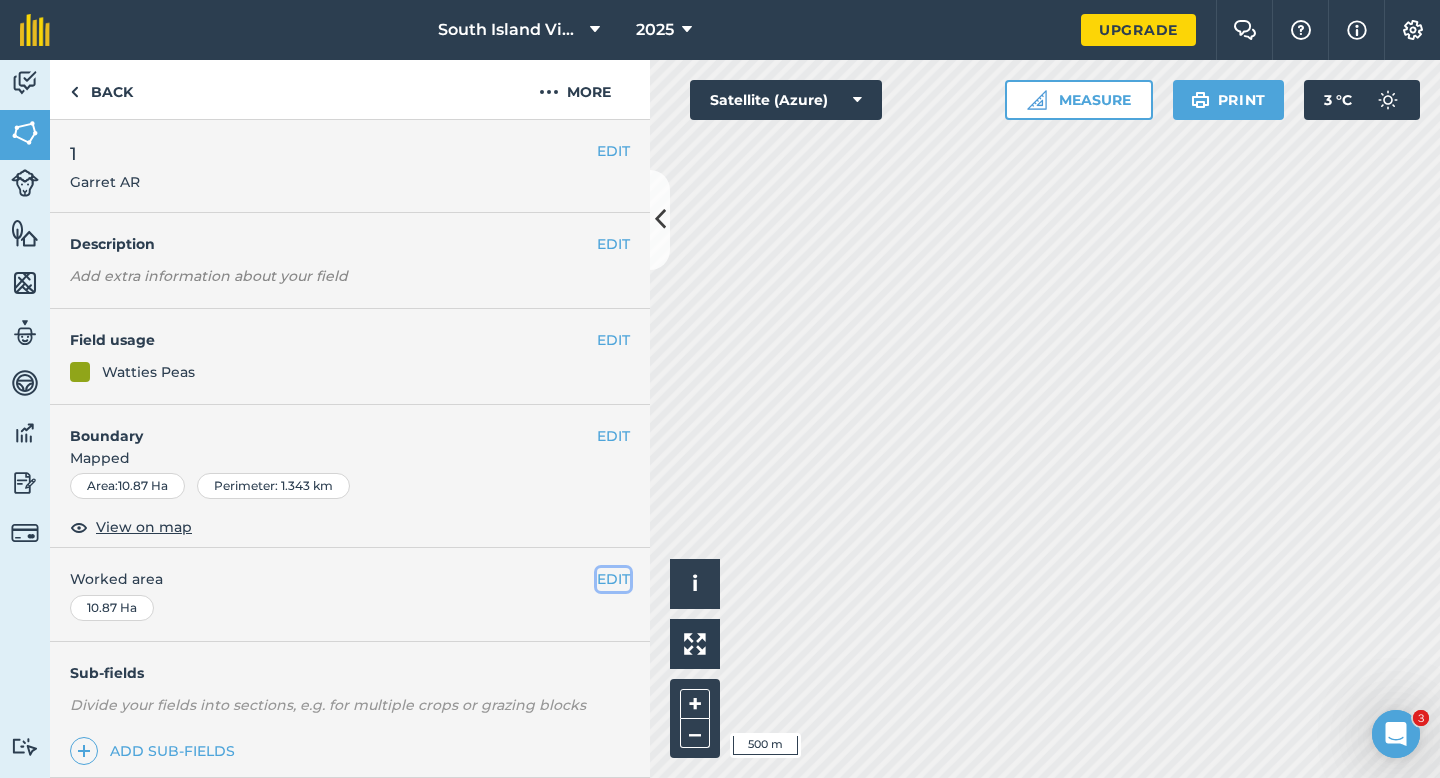click on "EDIT" at bounding box center (613, 579) 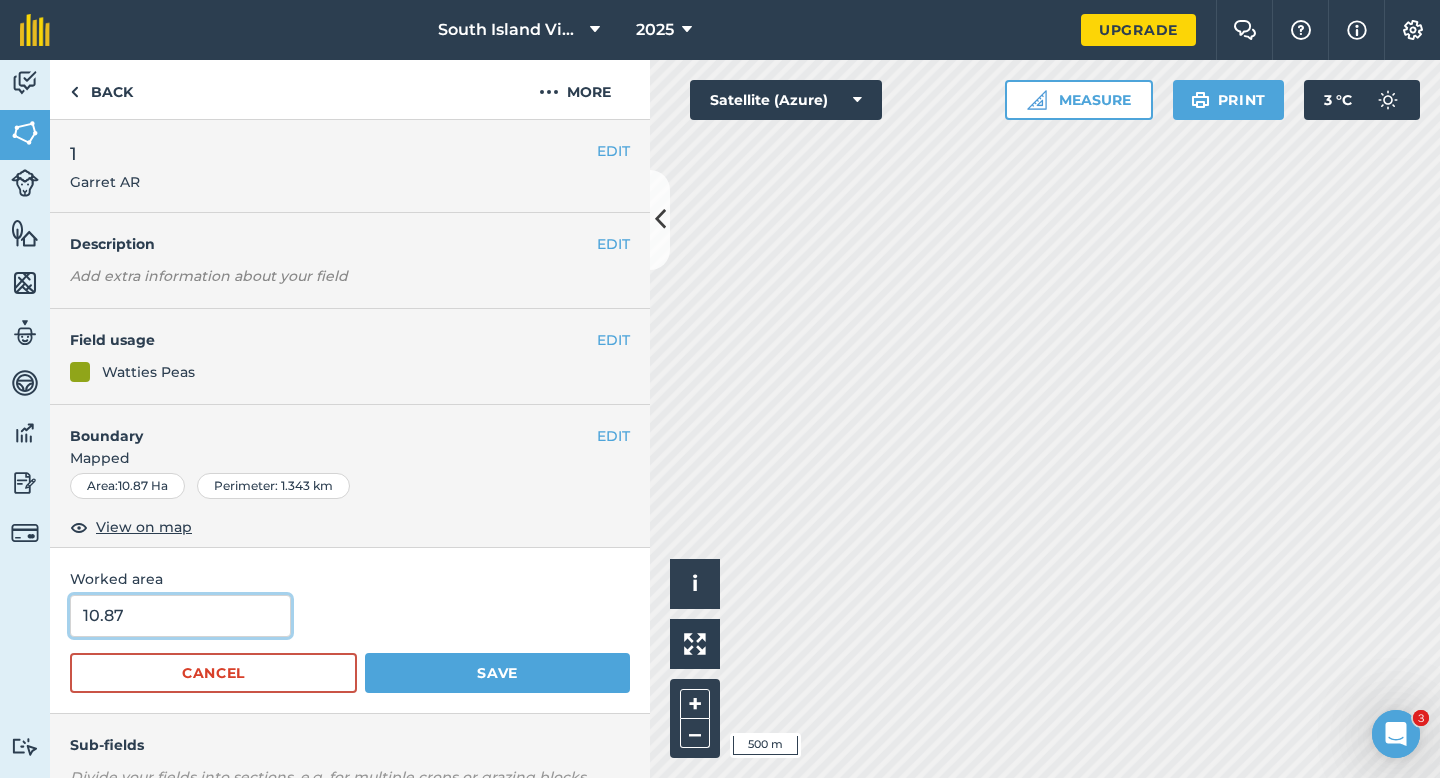 click on "10.87" at bounding box center (180, 616) 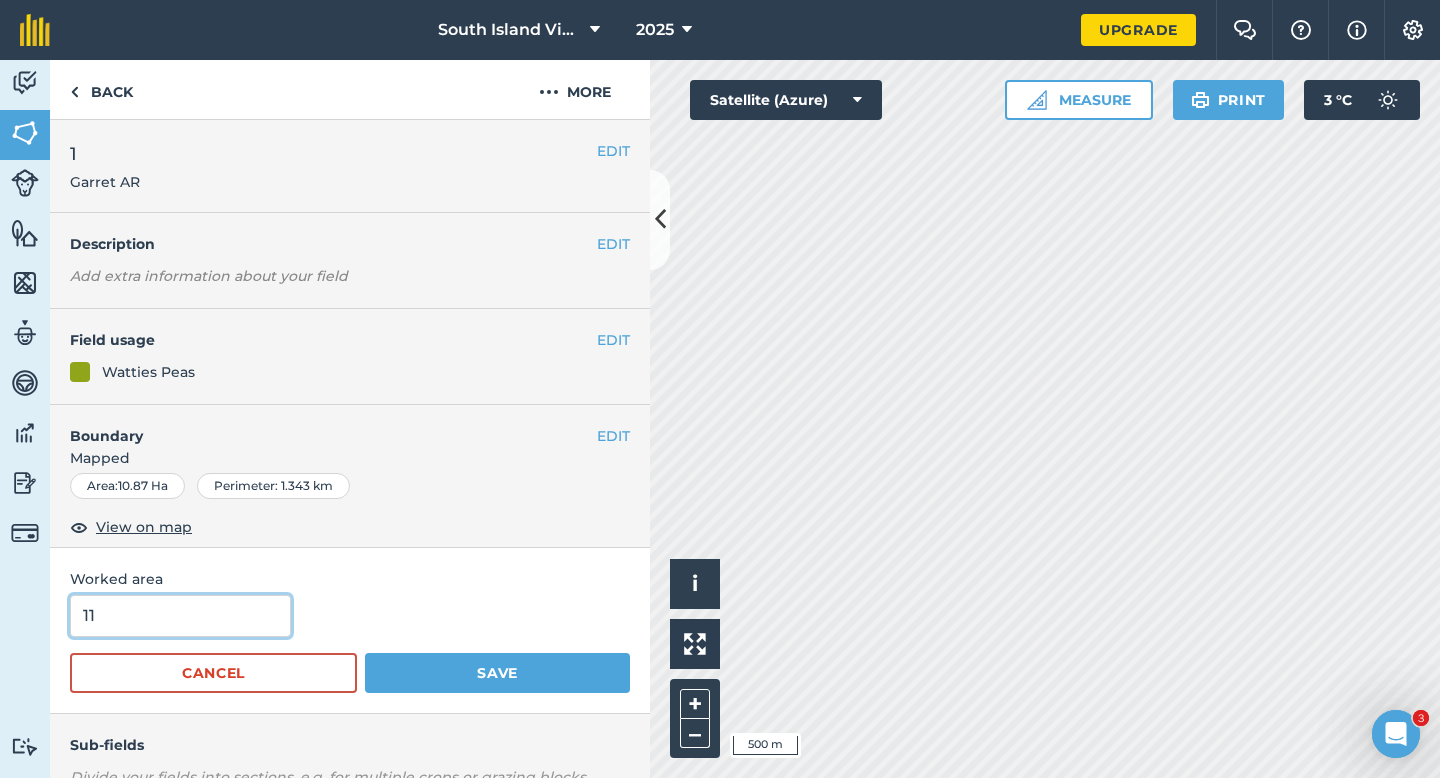 type on "12" 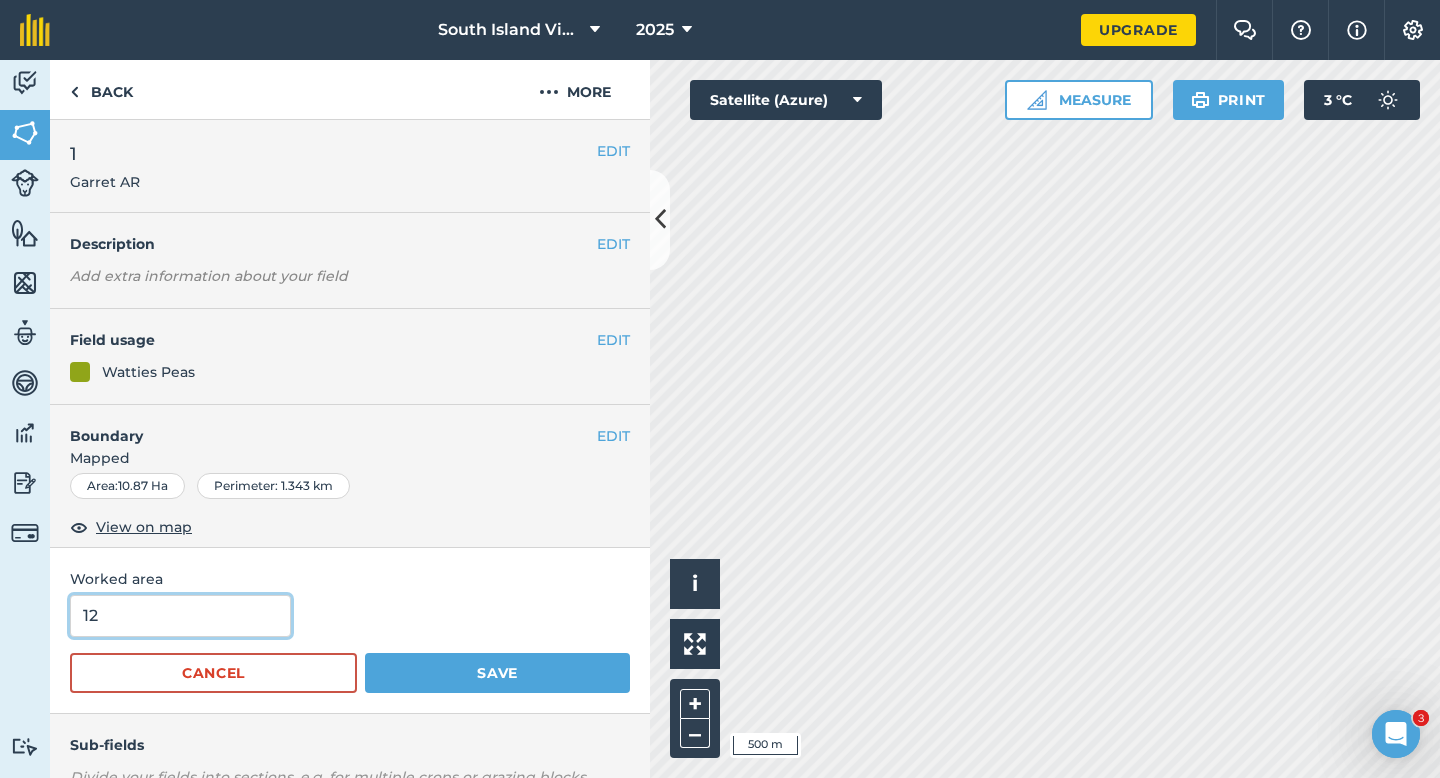 click on "Save" at bounding box center [497, 673] 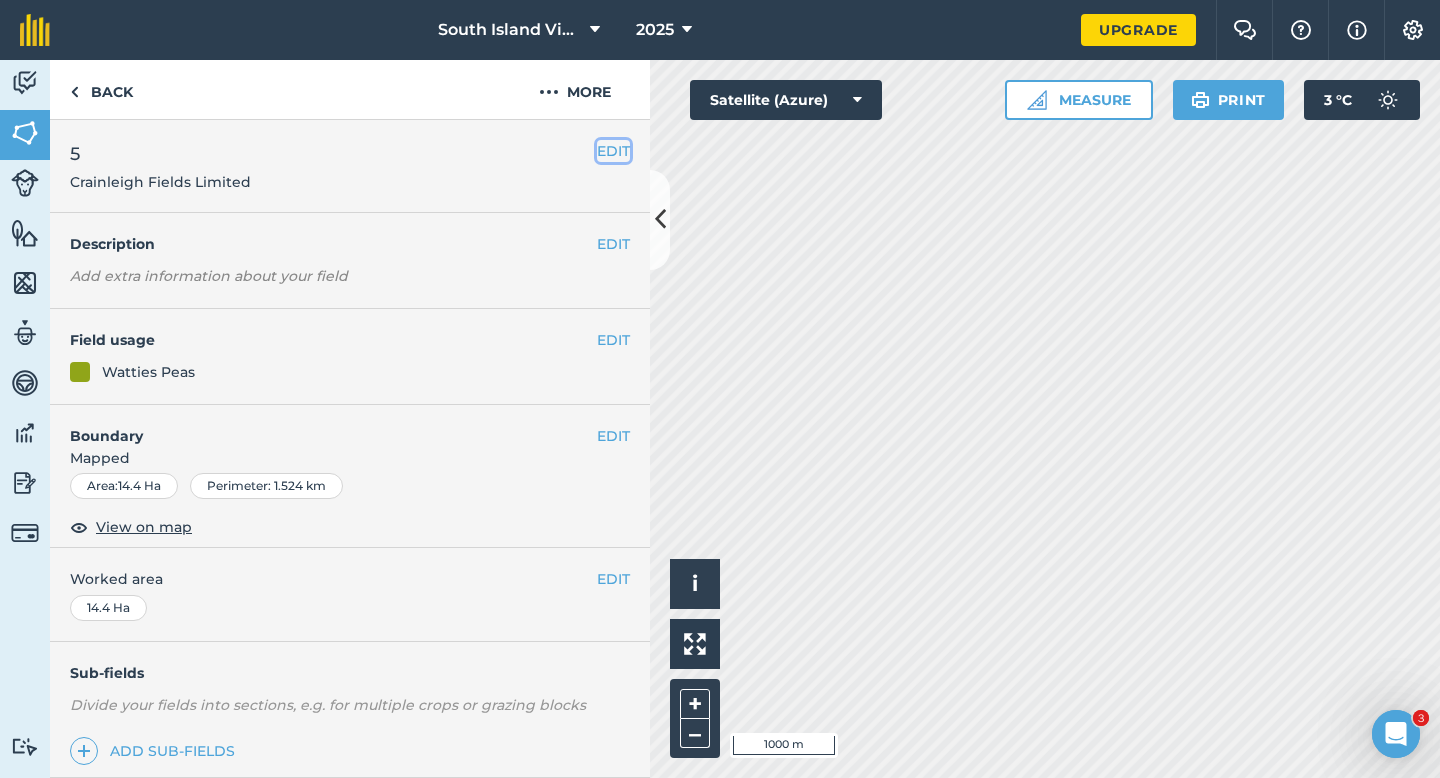 click on "EDIT" at bounding box center (613, 151) 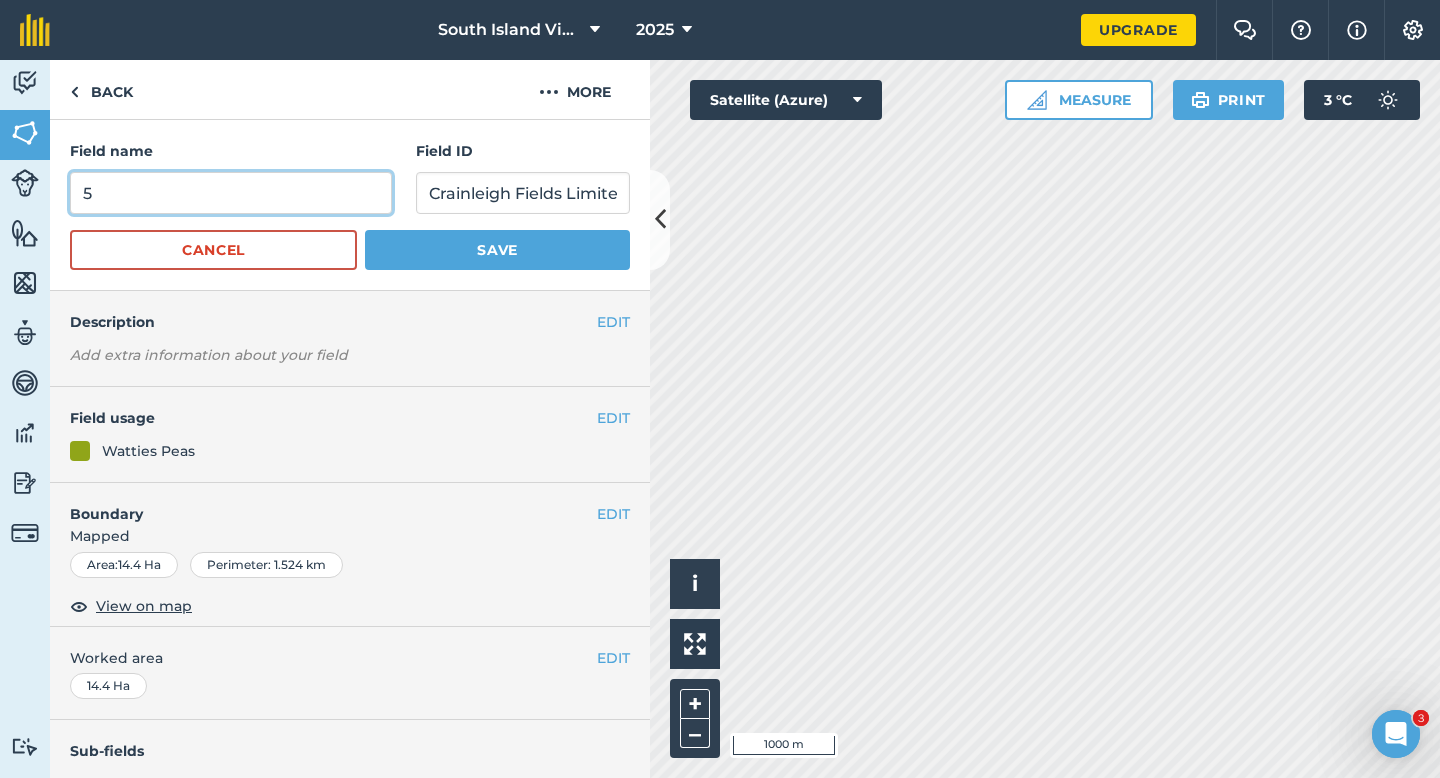 click on "5" at bounding box center (231, 193) 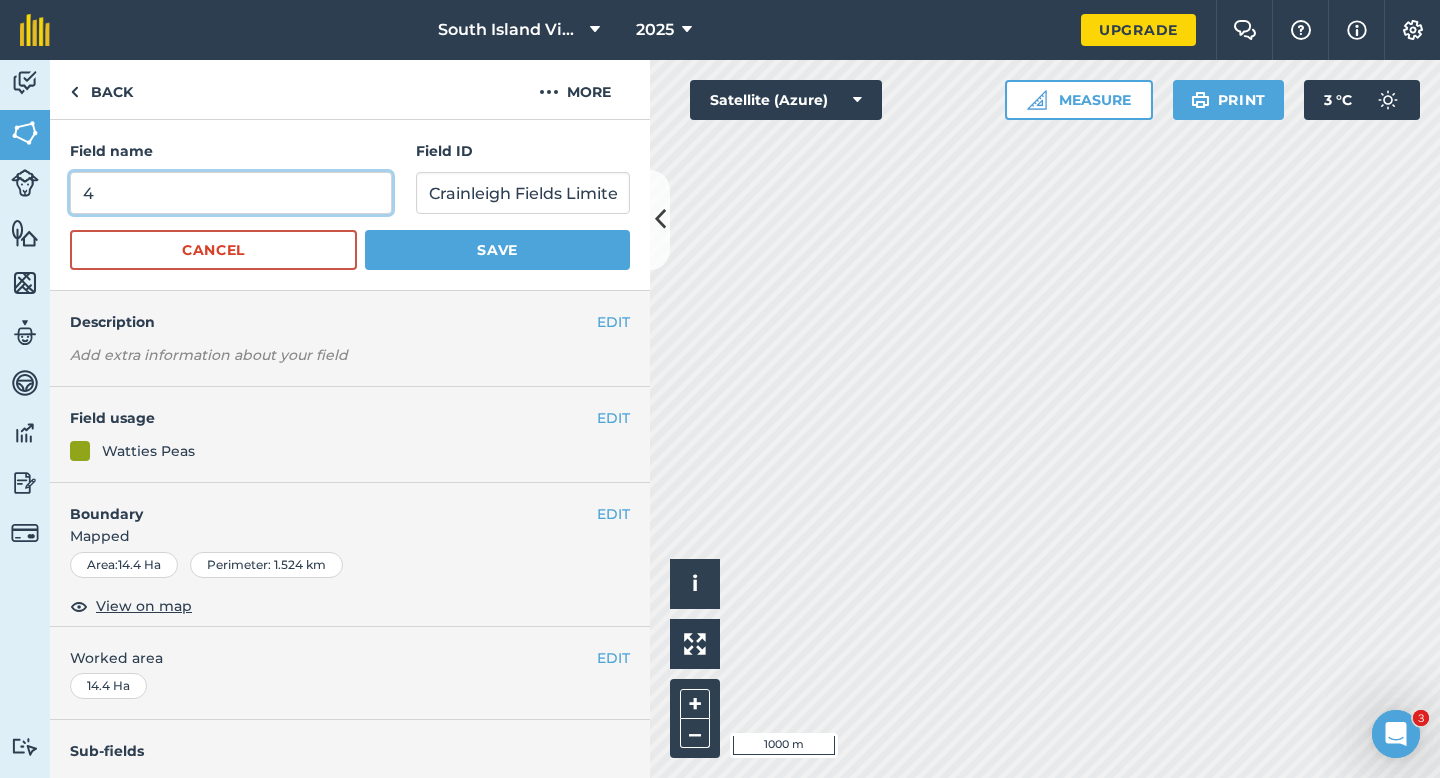 type on "4" 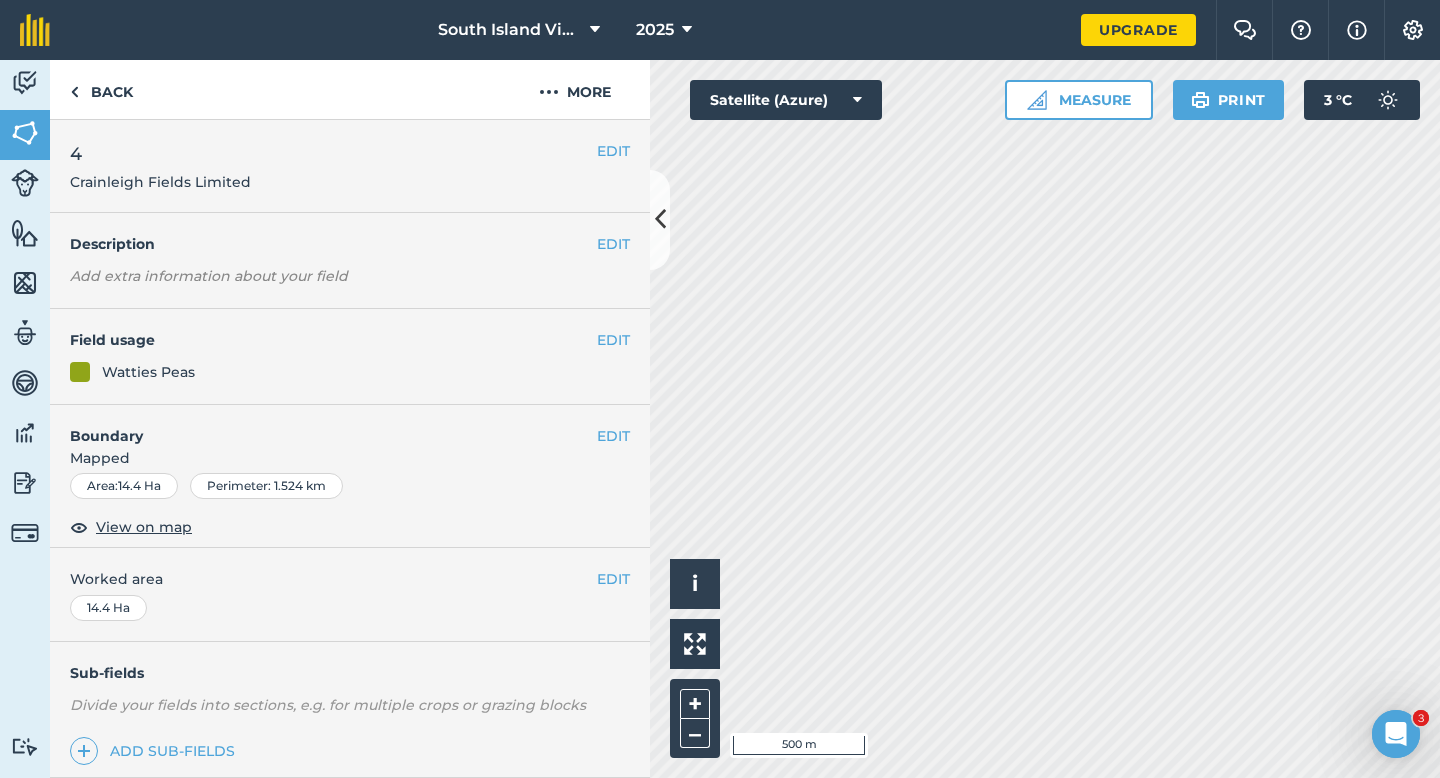 click on "Mapped" at bounding box center (350, 458) 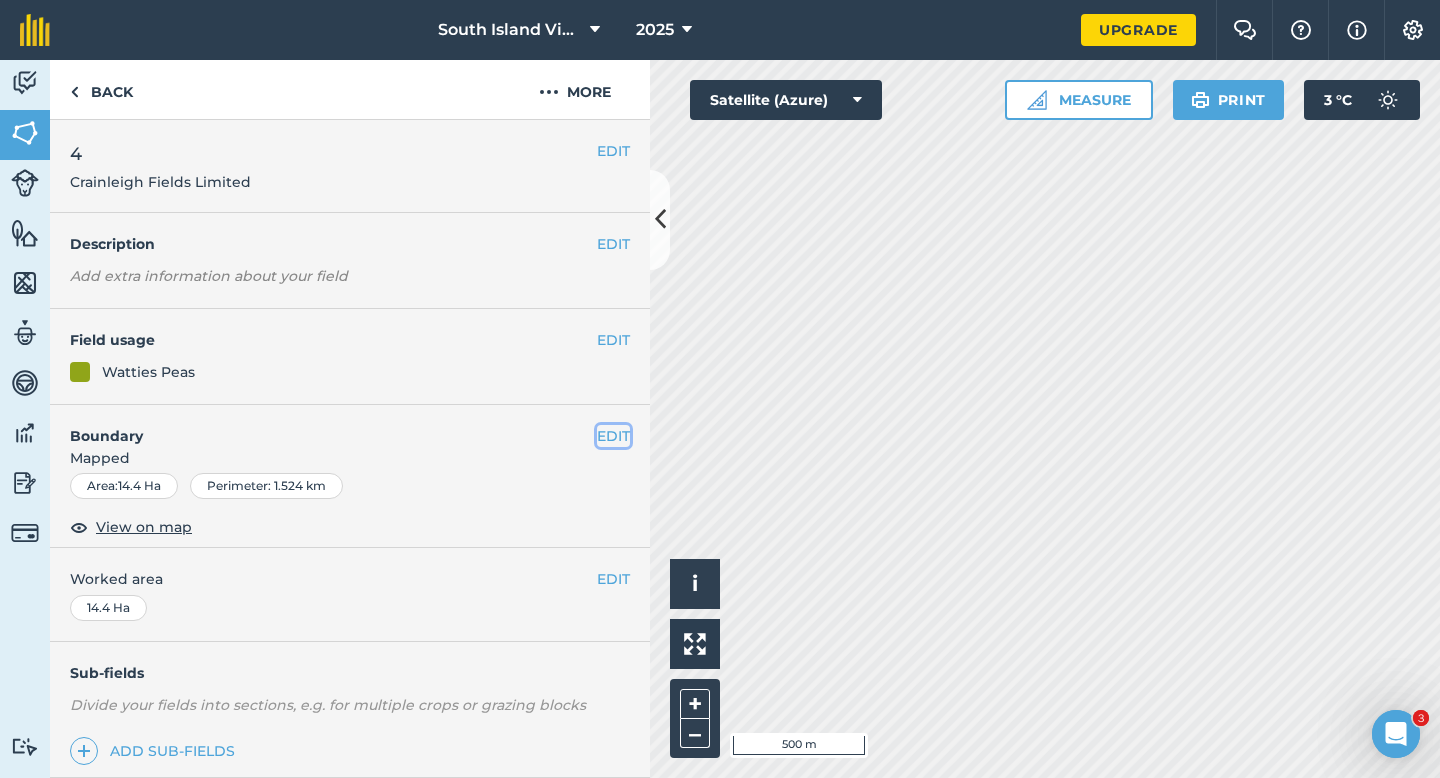 click on "EDIT" at bounding box center (613, 436) 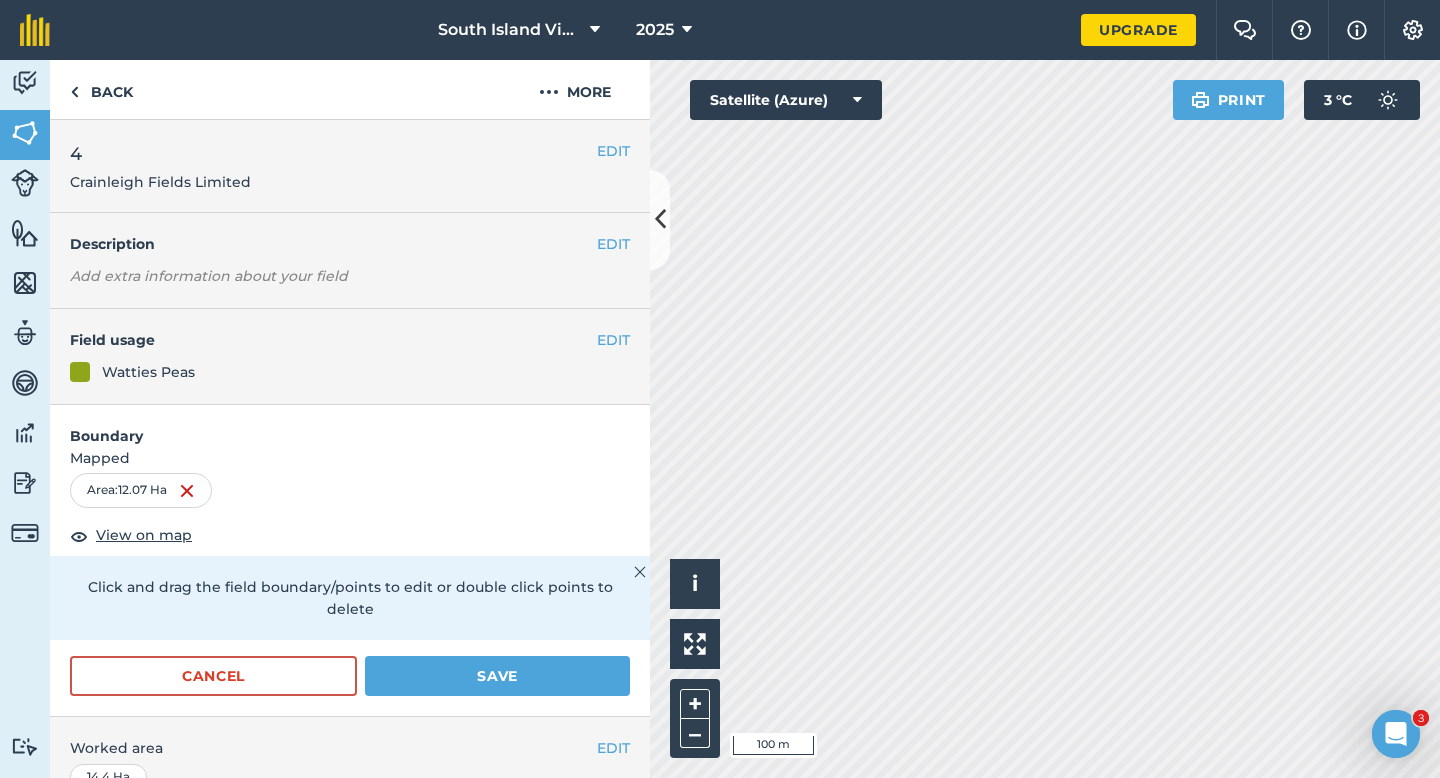click on "Click and drag the field boundary/points to edit or double click points to delete" at bounding box center (350, 598) 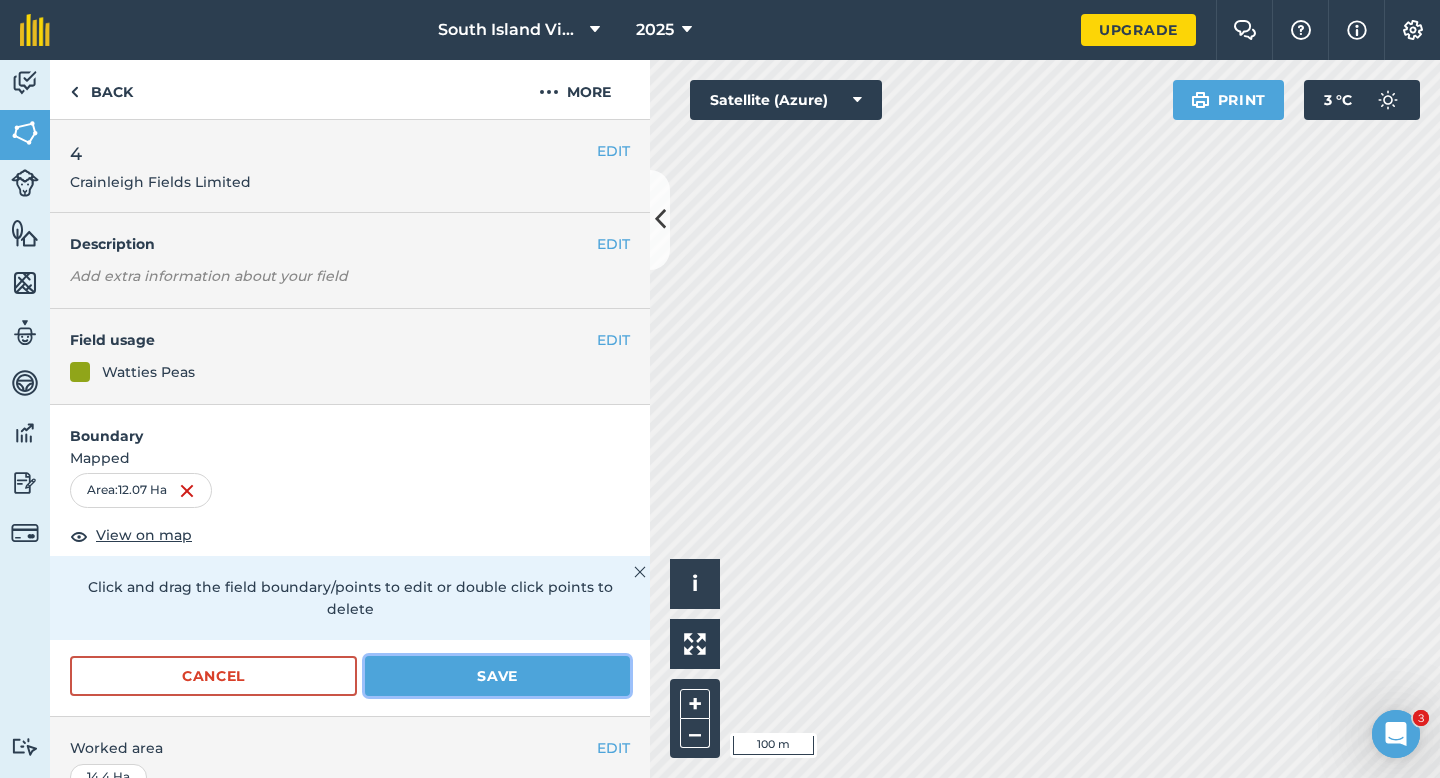 click on "Save" at bounding box center [497, 676] 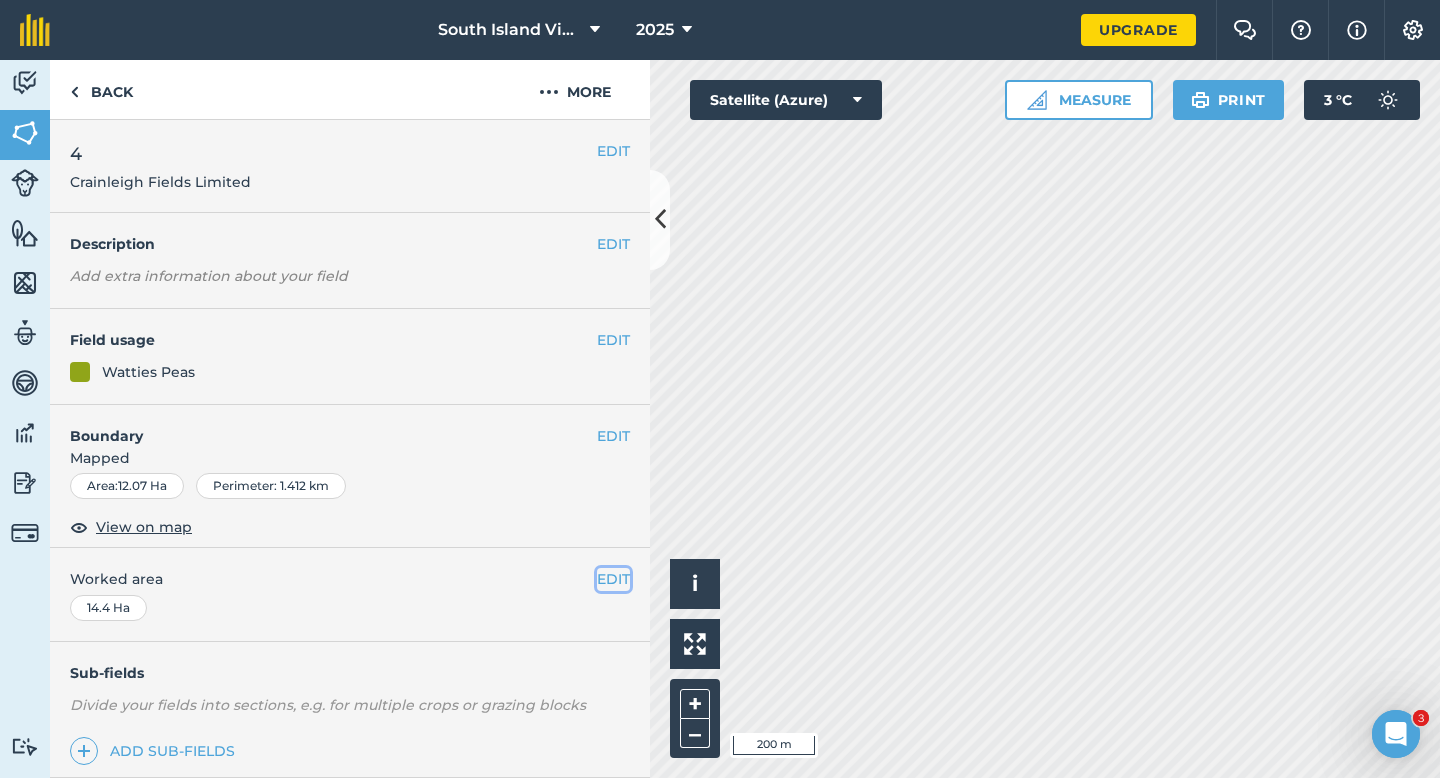 click on "EDIT" at bounding box center (613, 579) 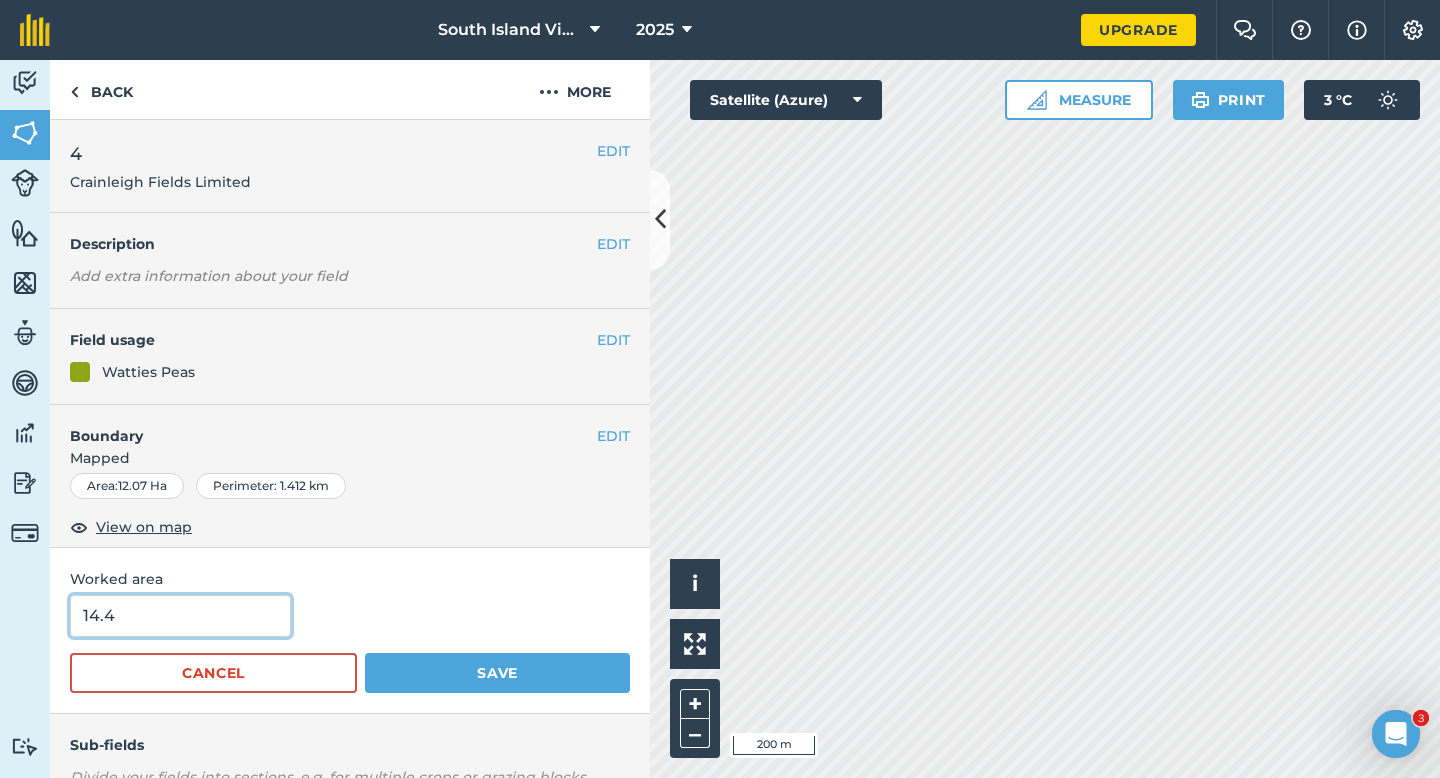 click on "14.4" at bounding box center [180, 616] 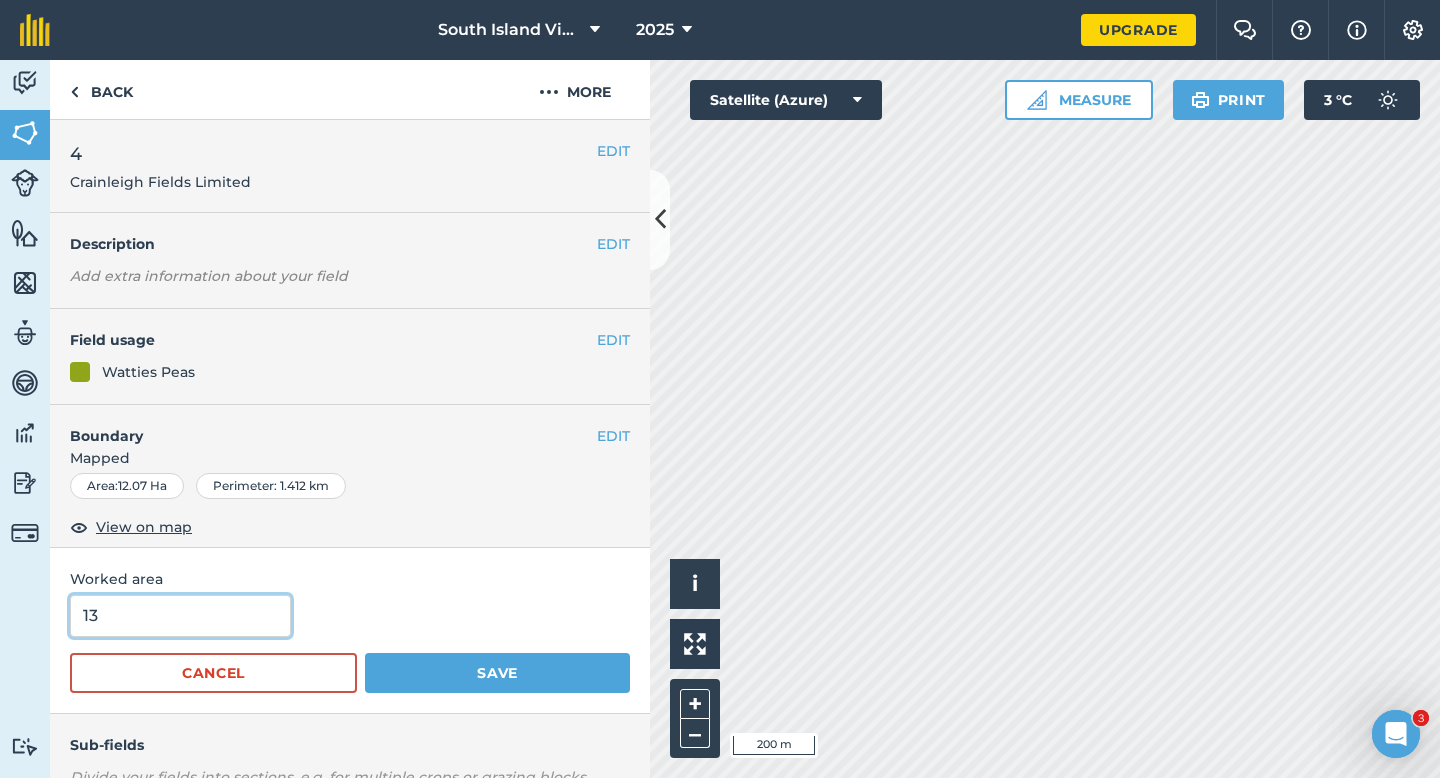 type on "12" 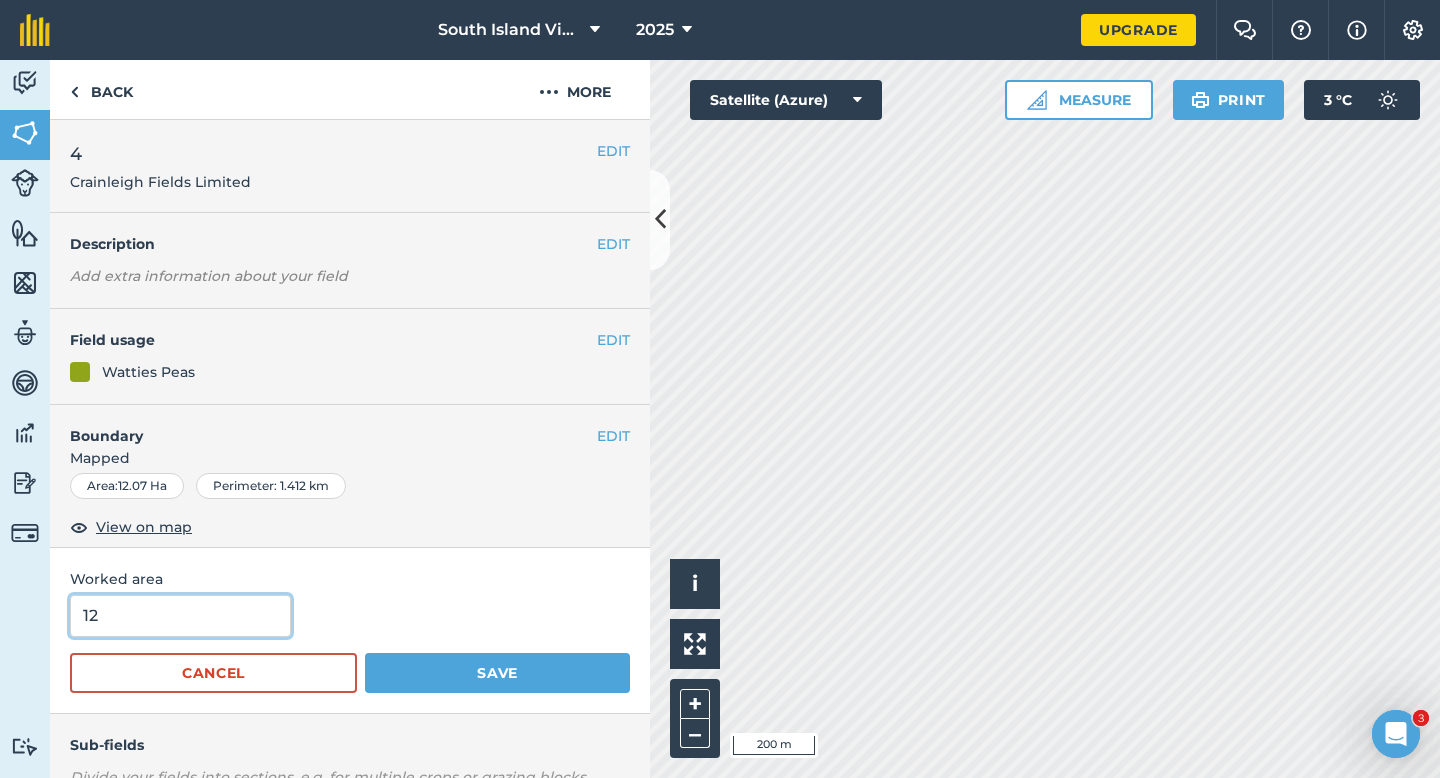 click on "Save" at bounding box center (497, 673) 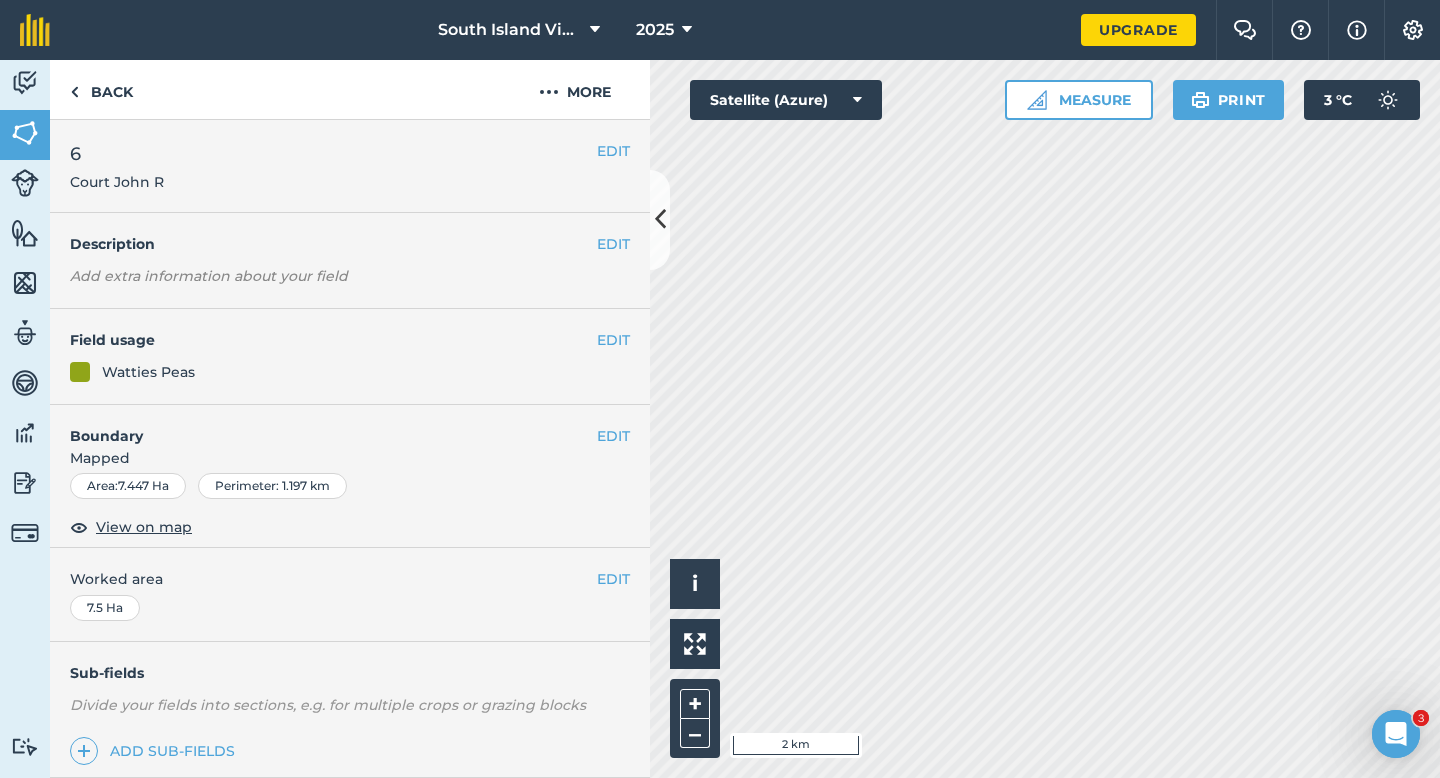 click on "EDIT 6 Court John R" at bounding box center (350, 166) 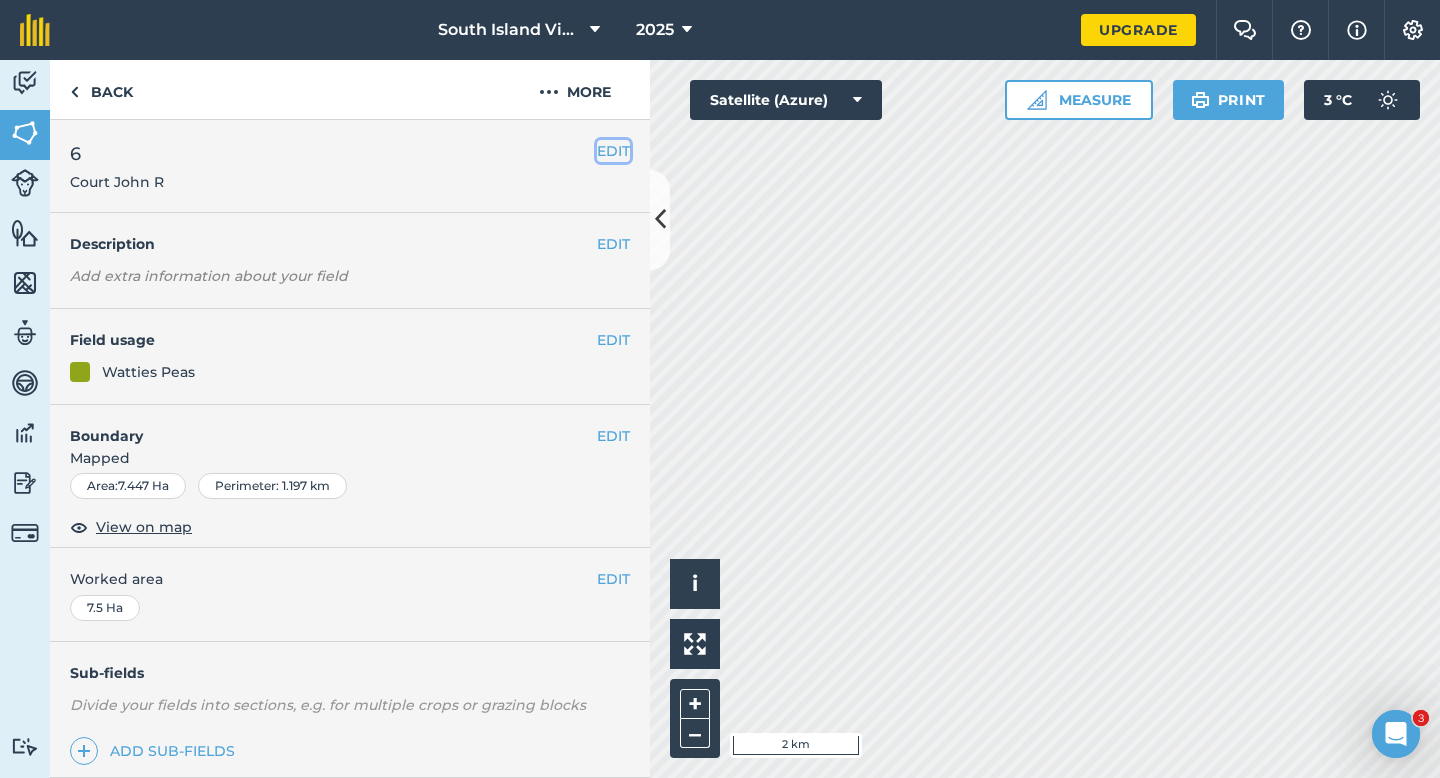 click on "EDIT" at bounding box center (613, 151) 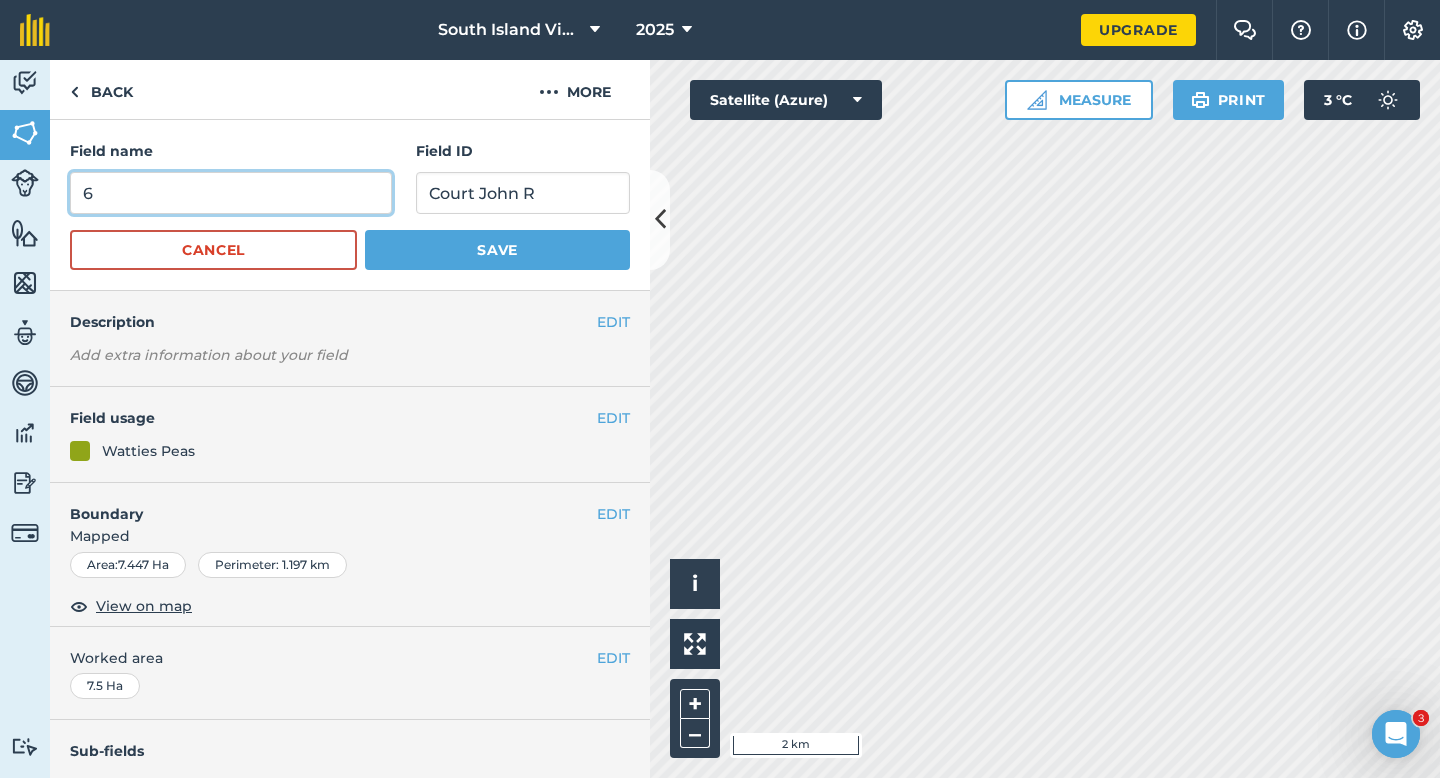 click on "6" at bounding box center [231, 193] 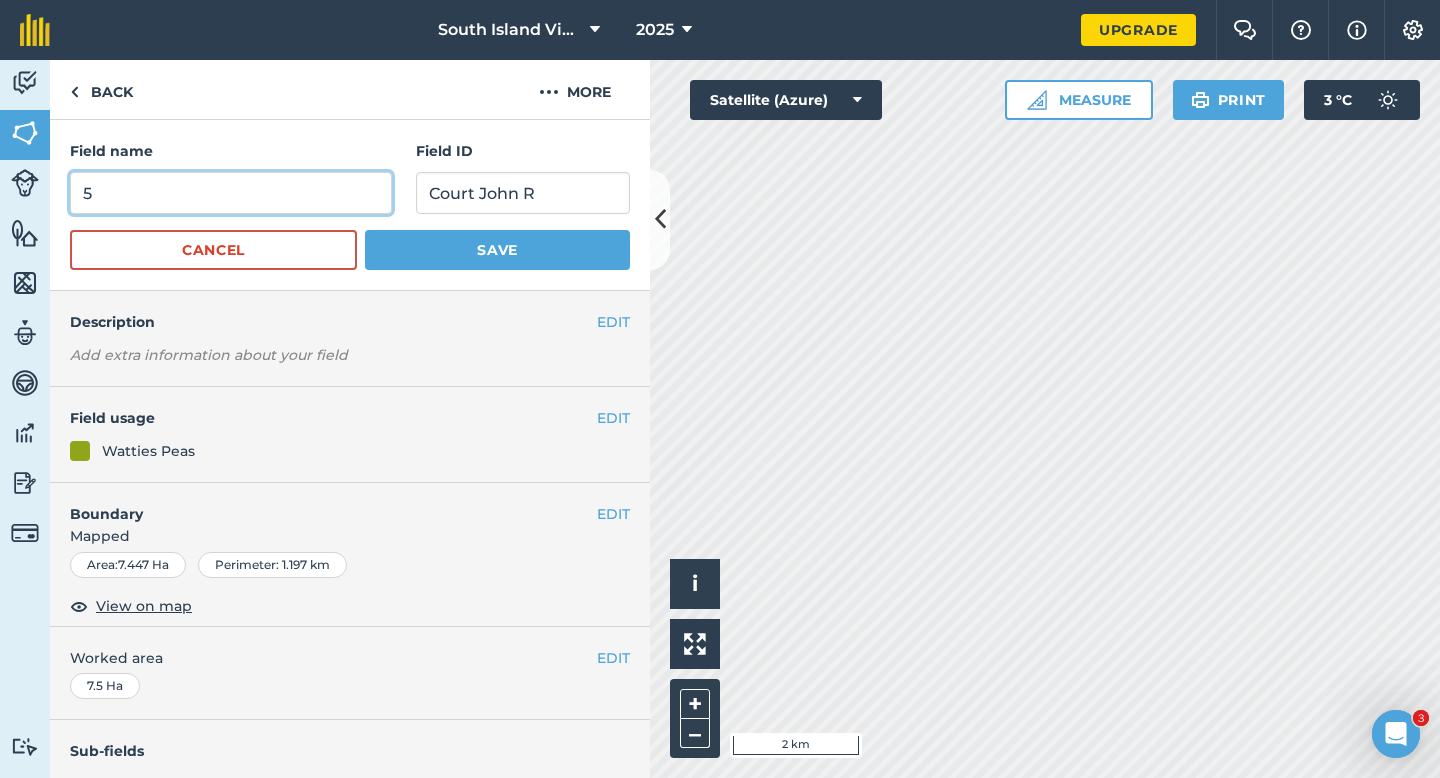 type on "5" 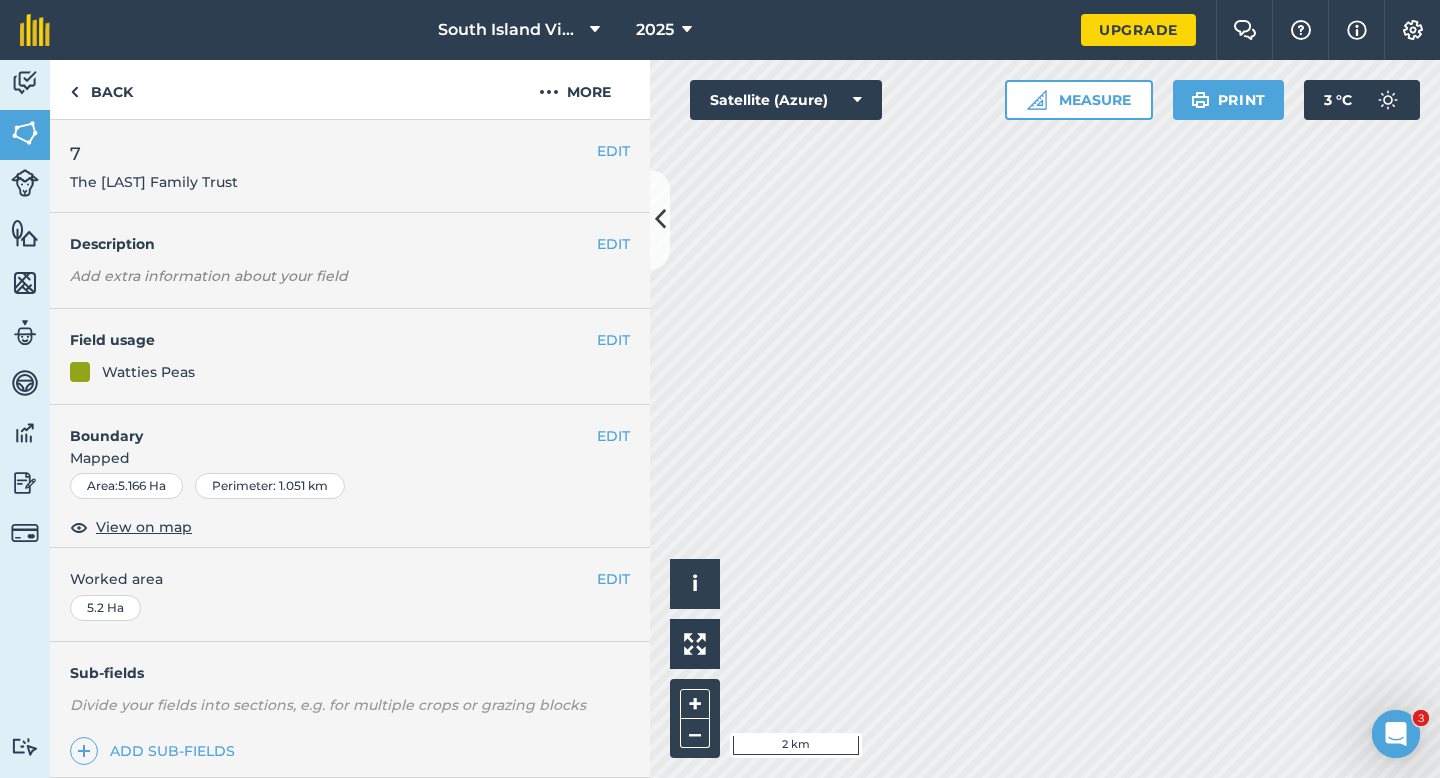 click on "EDIT 7 The Phillips Family Trust" at bounding box center (350, 166) 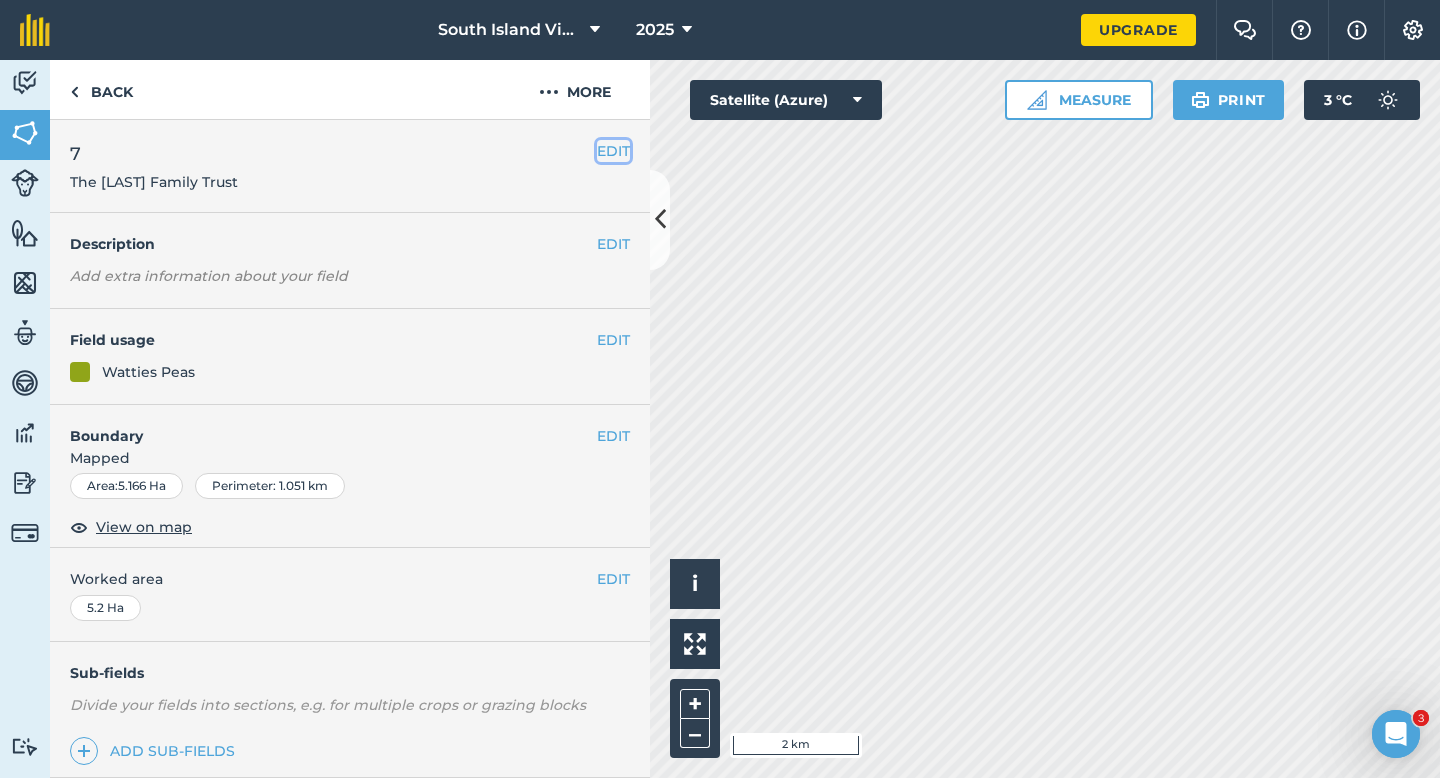 click on "EDIT" at bounding box center (613, 151) 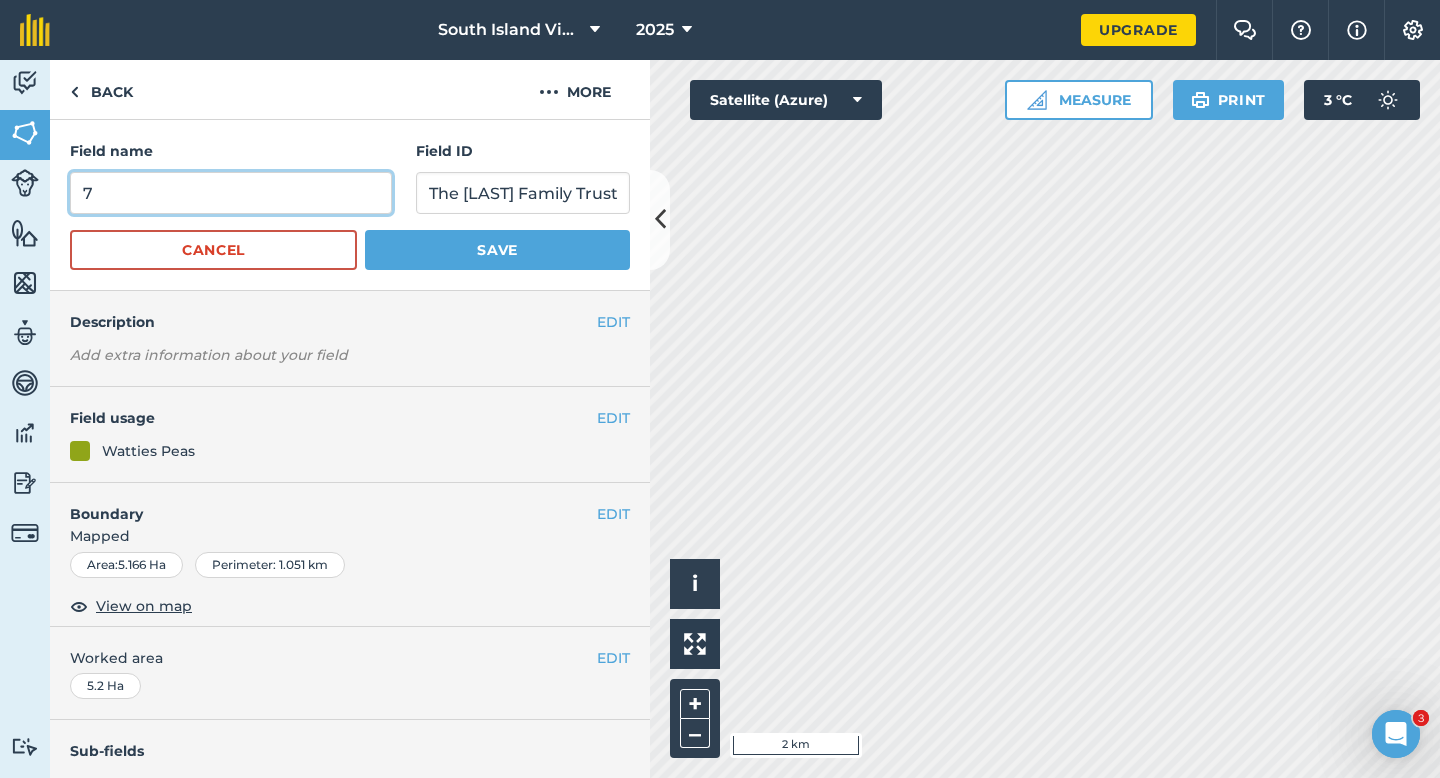 click on "7" at bounding box center [231, 193] 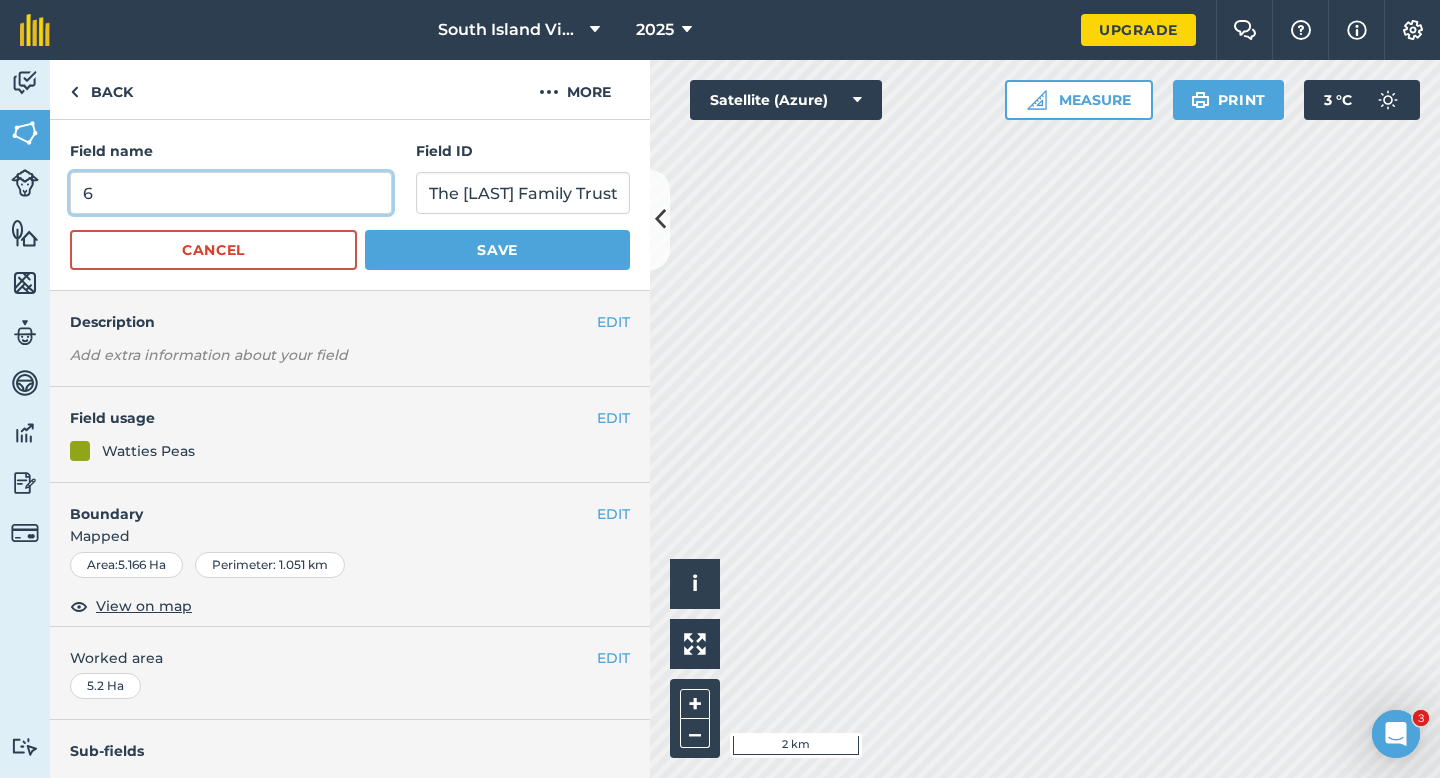 type on "6" 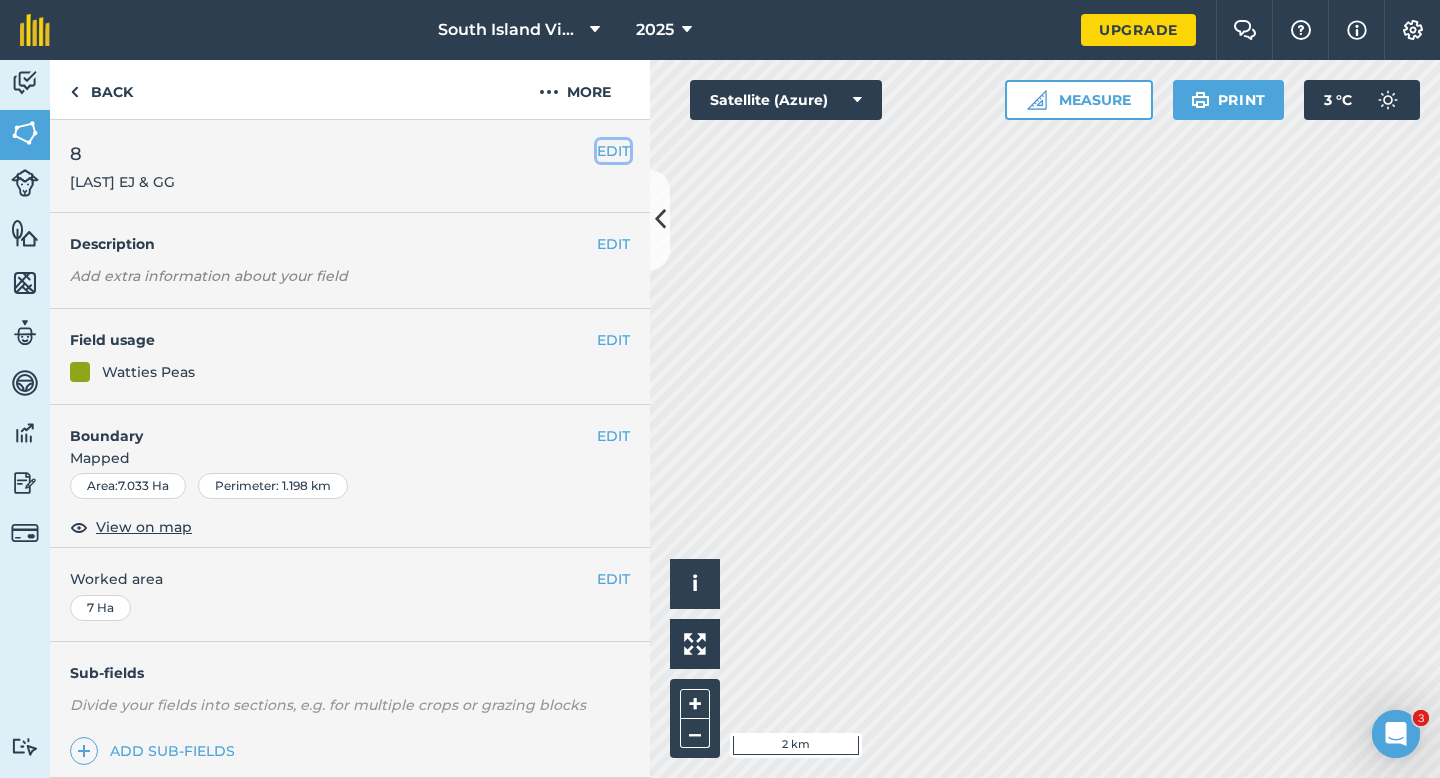 click on "EDIT" at bounding box center [613, 151] 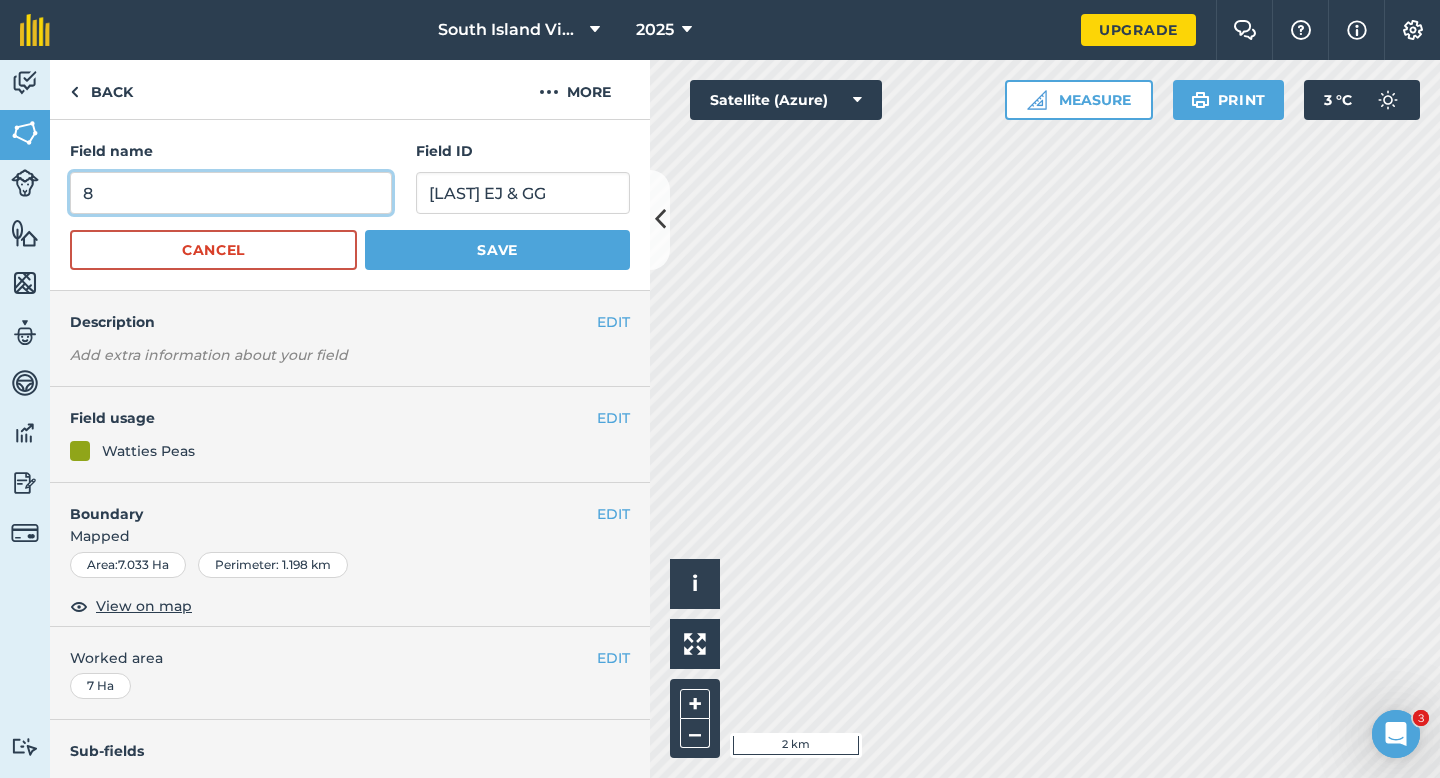 click on "8" at bounding box center [231, 193] 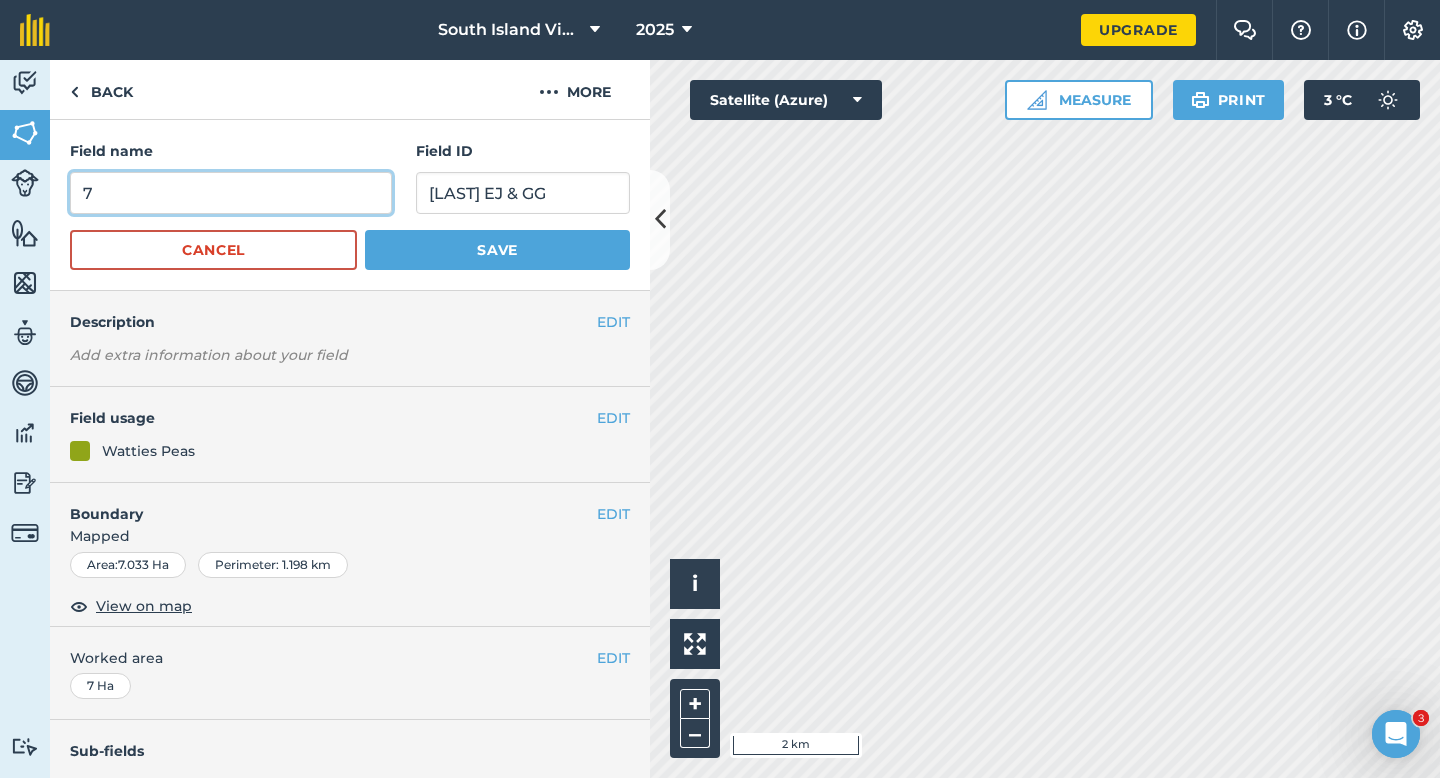 type on "7" 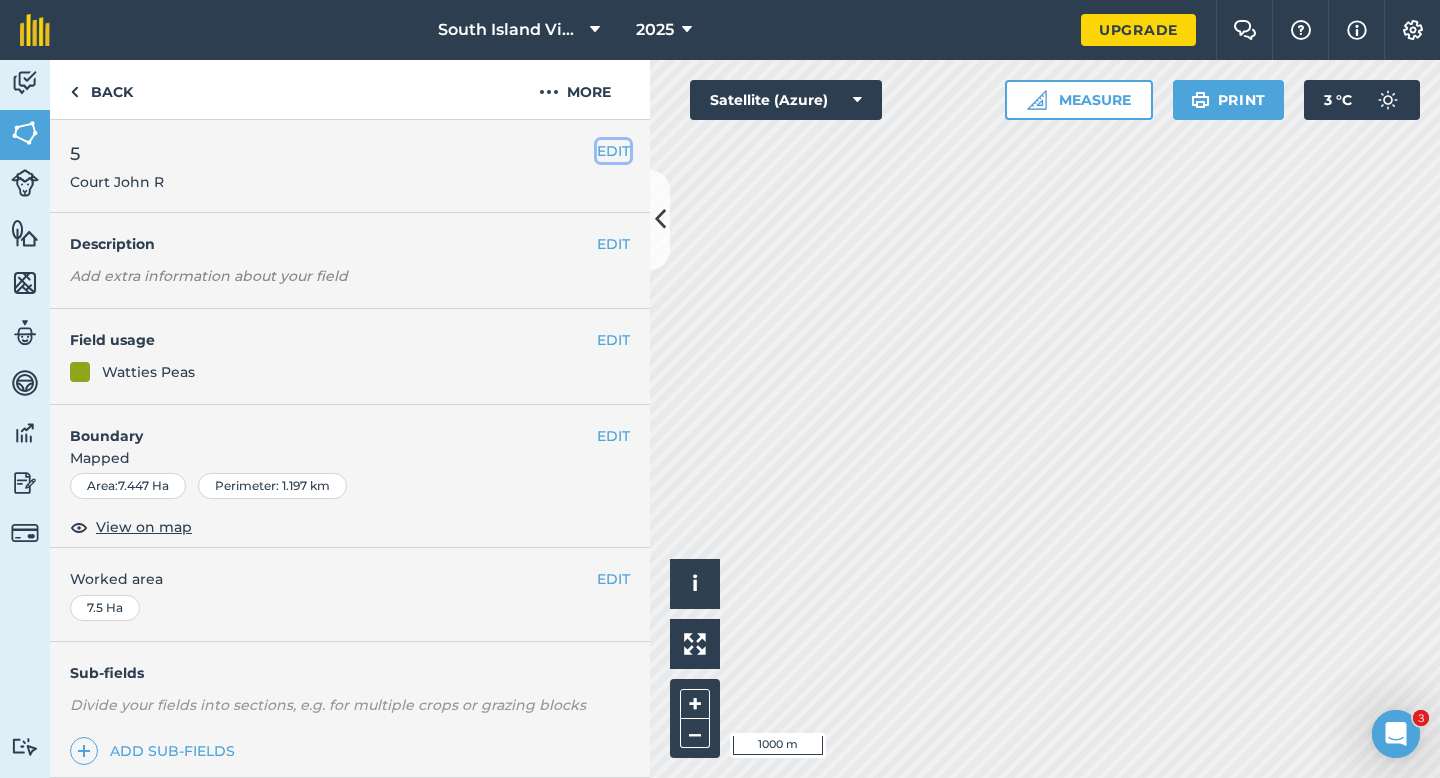 click on "EDIT" at bounding box center (613, 151) 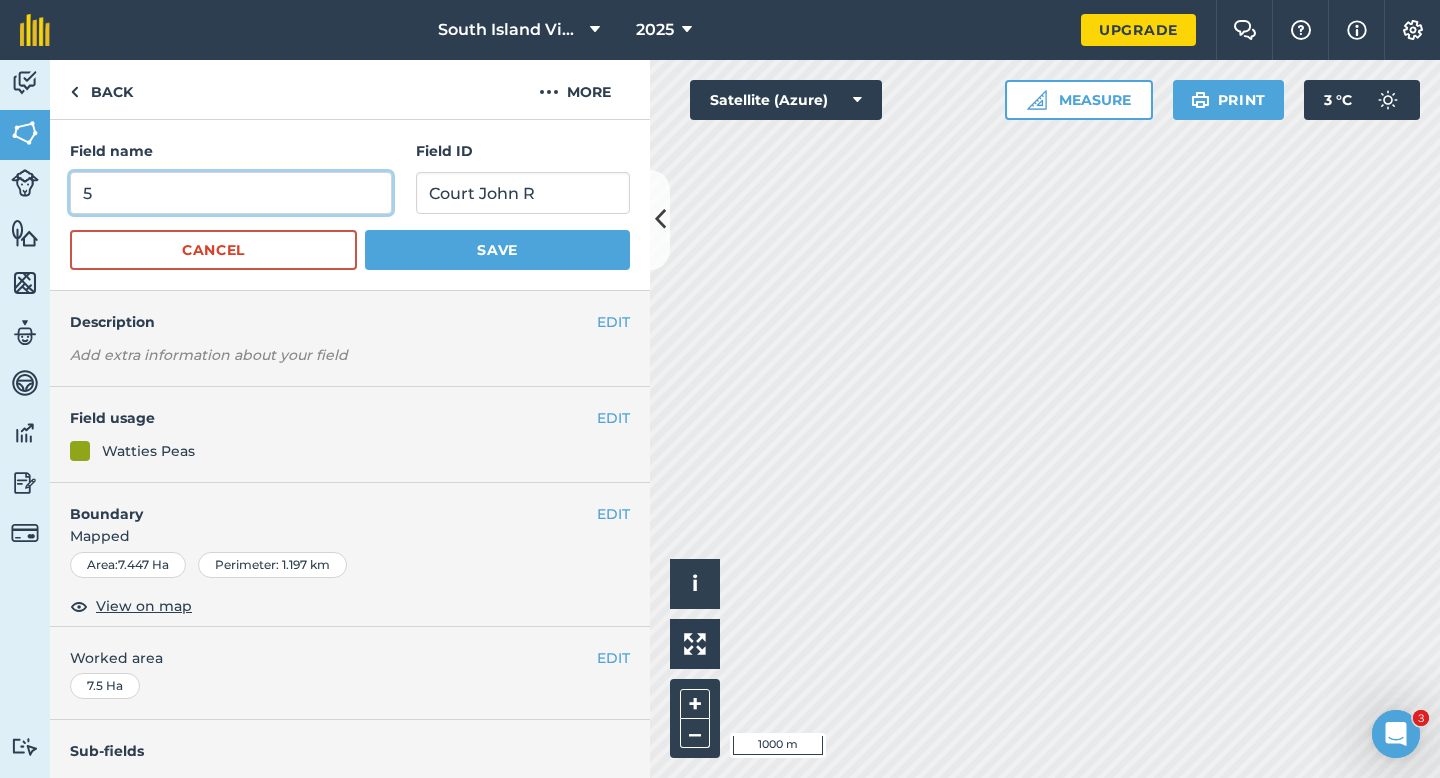 click on "5" at bounding box center (231, 193) 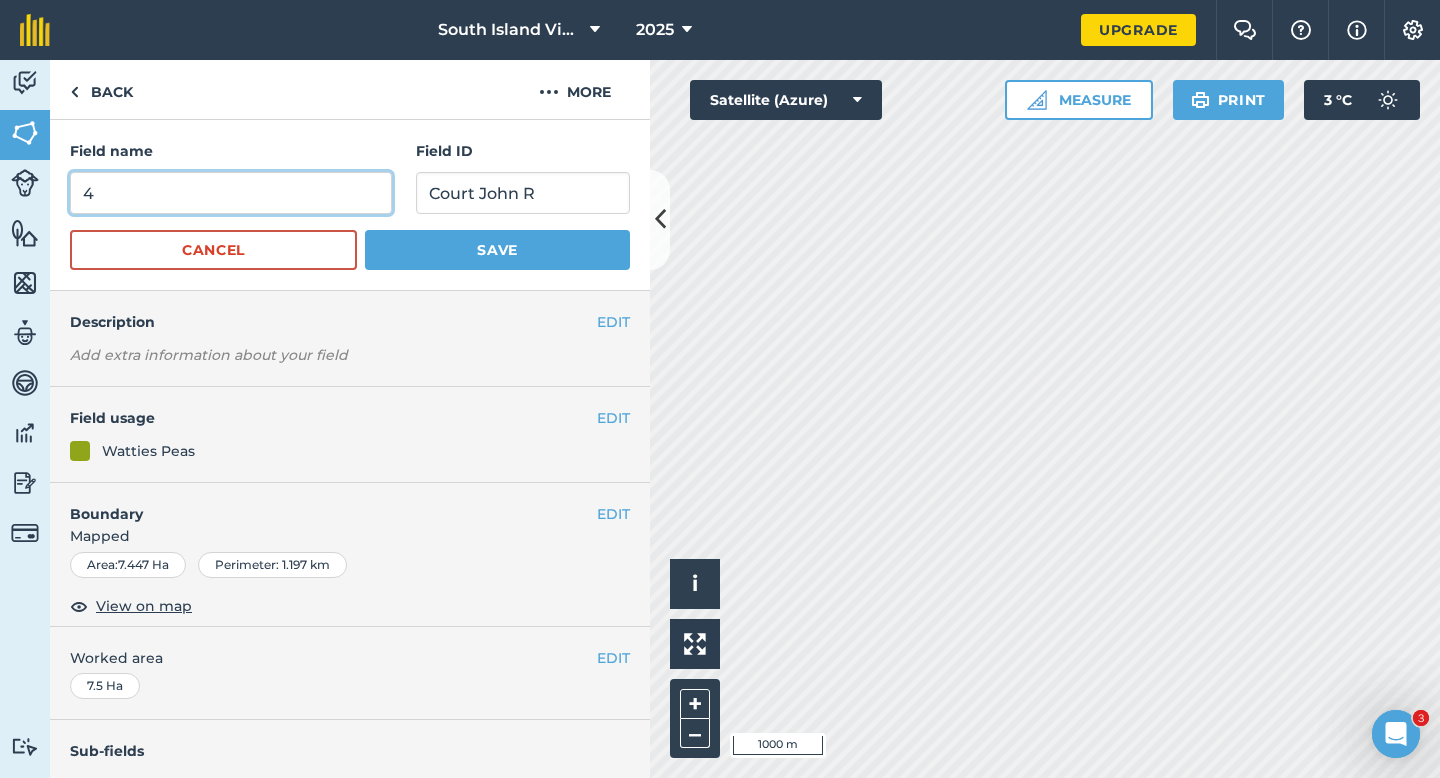 type on "4" 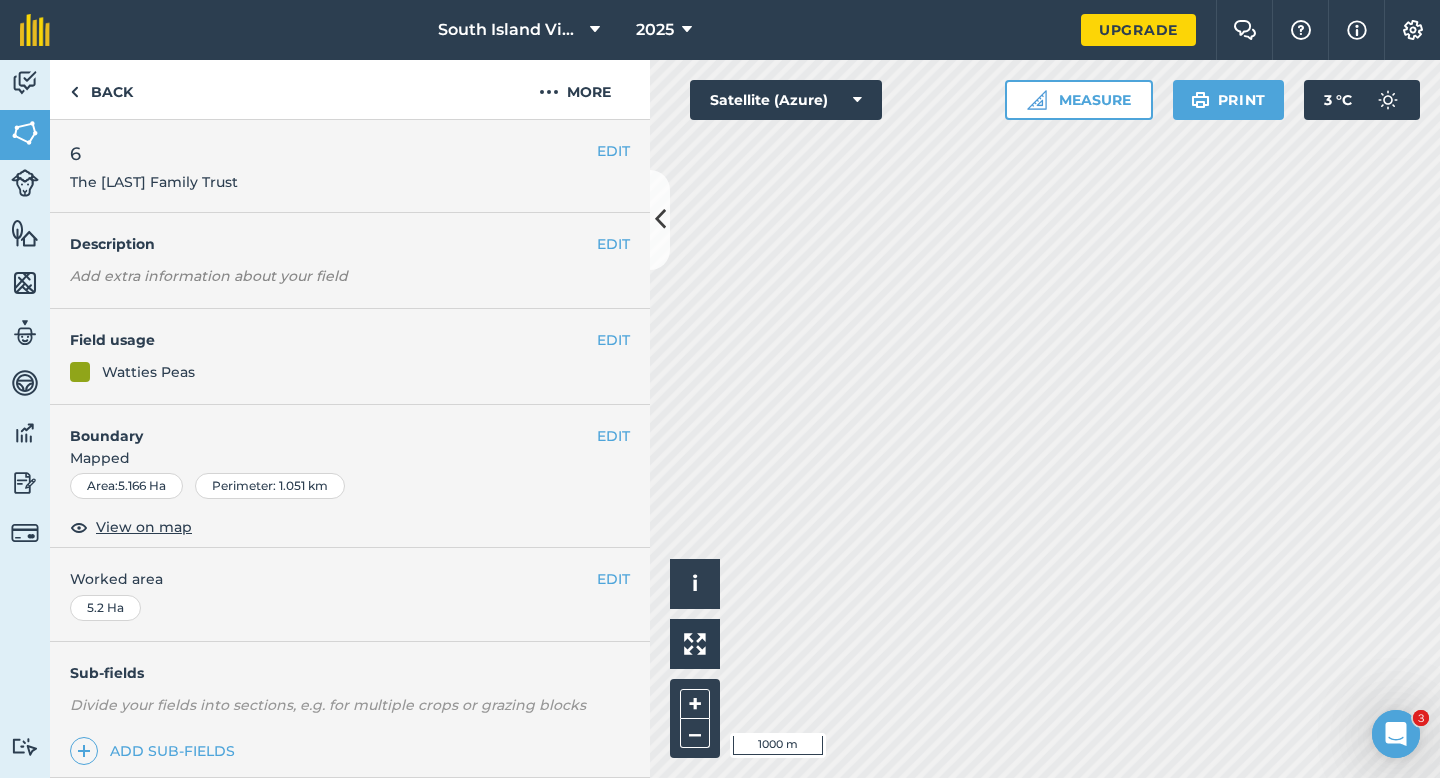 click on "EDIT 6 The [LAST] Family Trust" at bounding box center (350, 166) 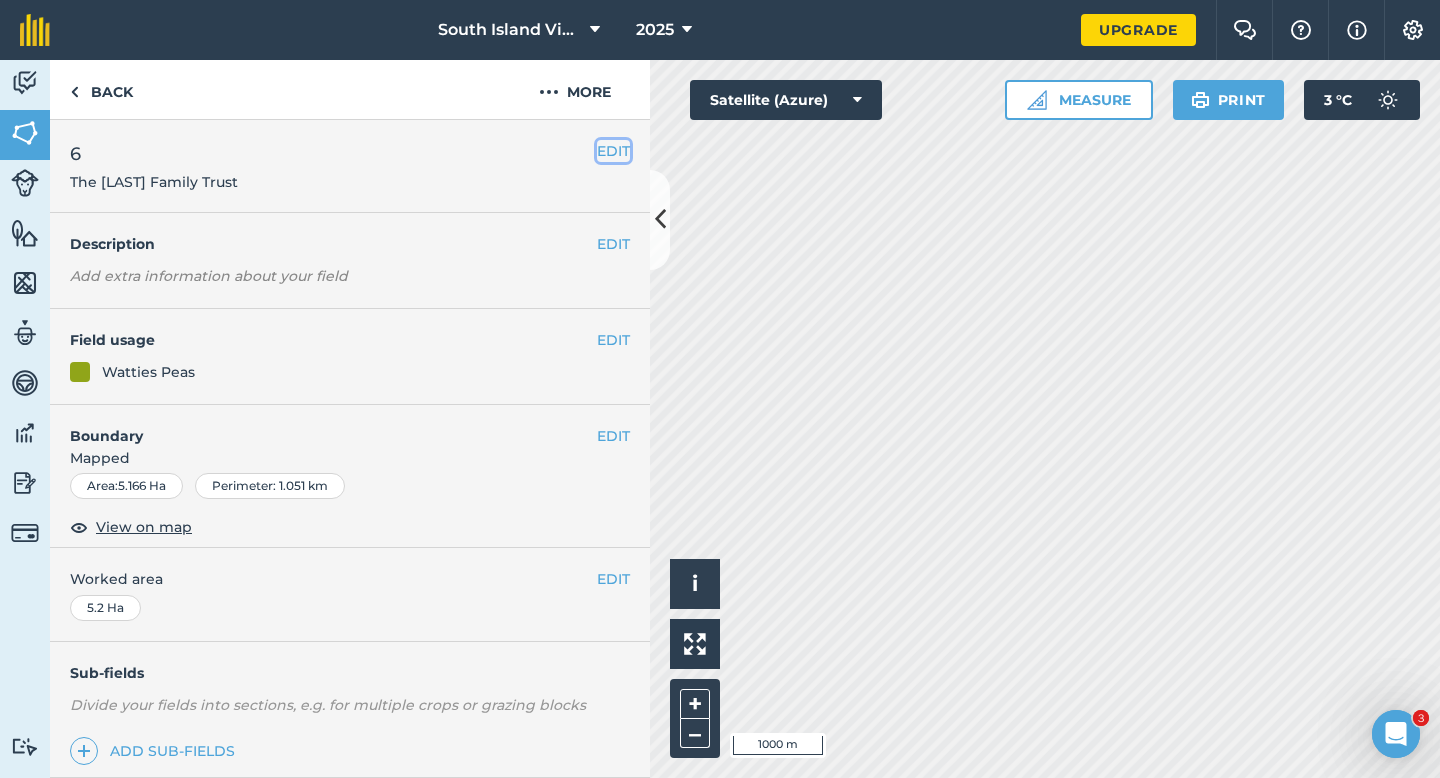 click on "EDIT" at bounding box center [613, 151] 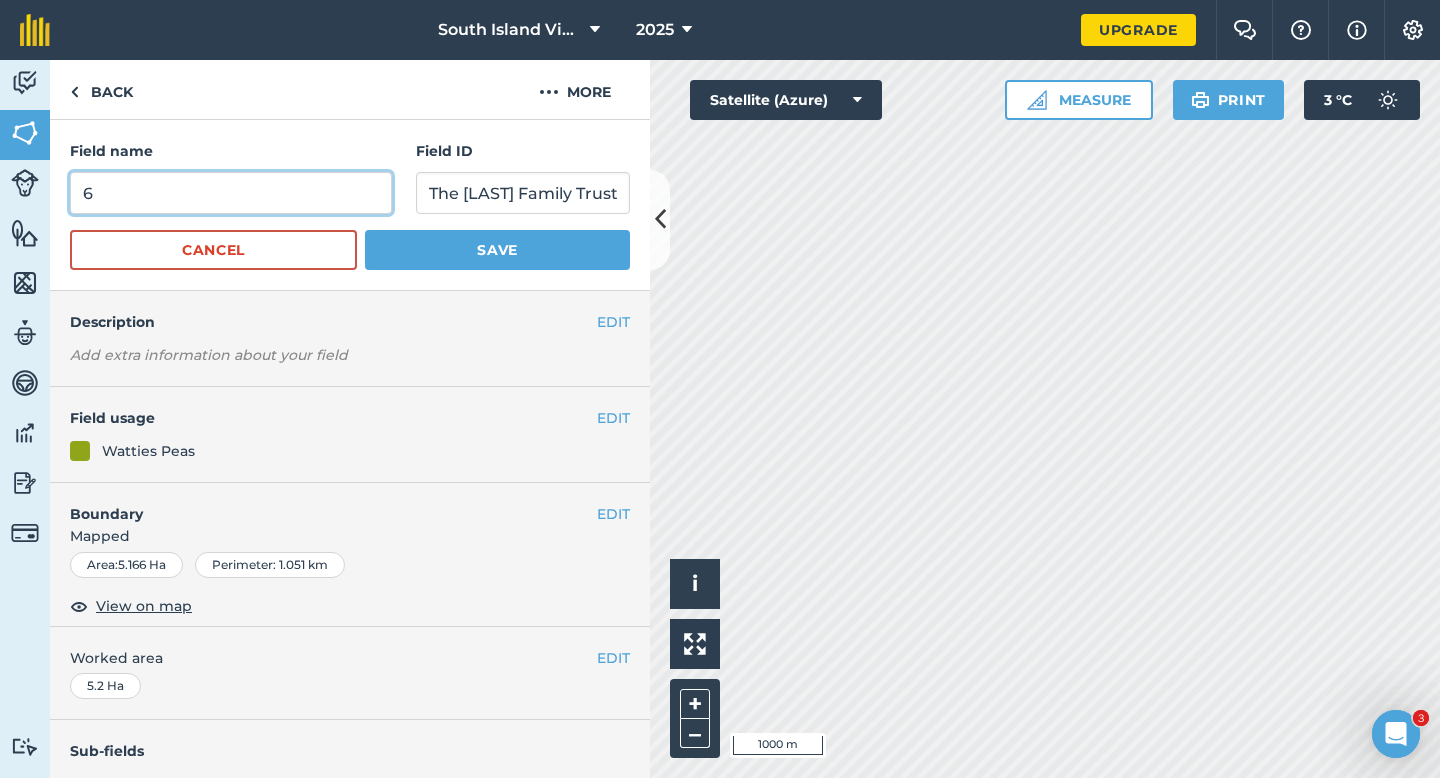click on "6" at bounding box center [231, 193] 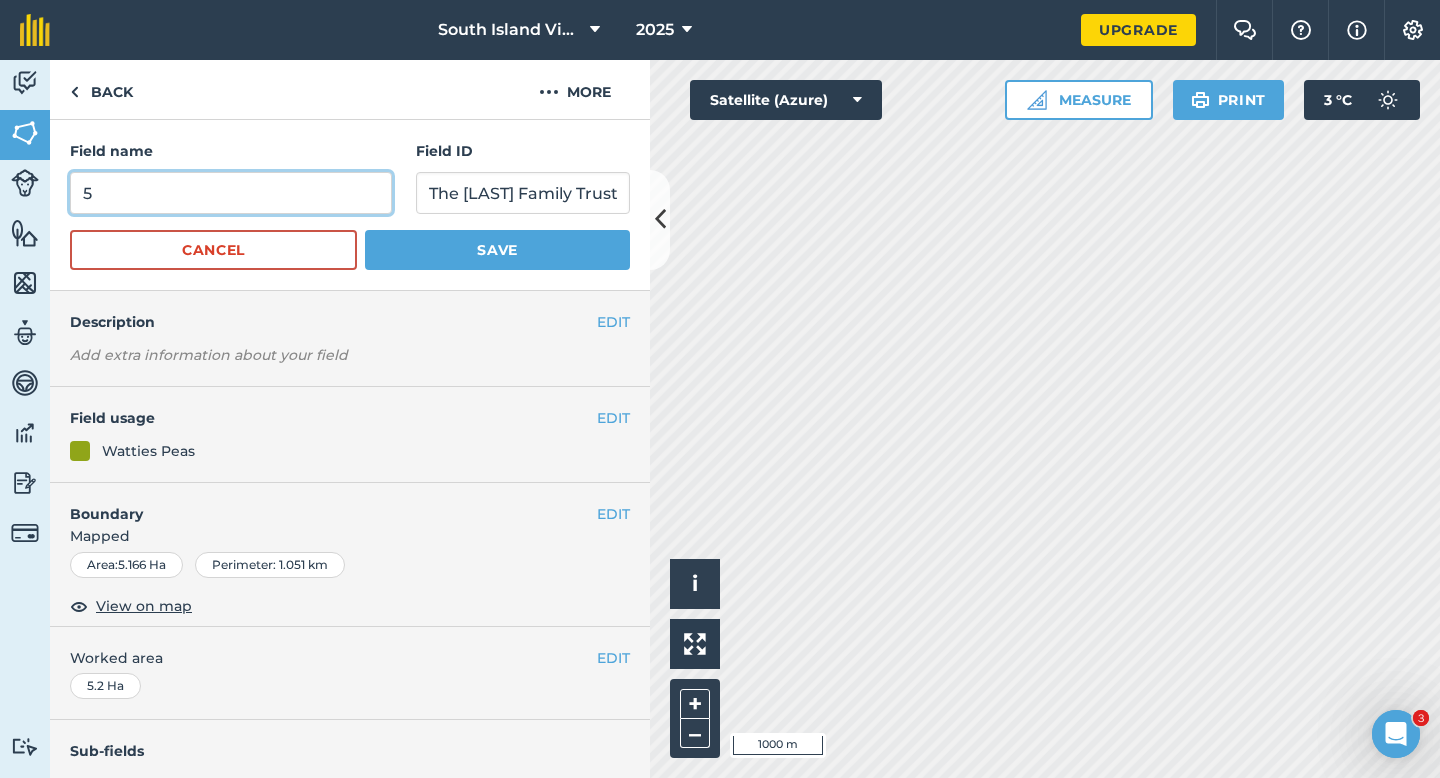 type on "5" 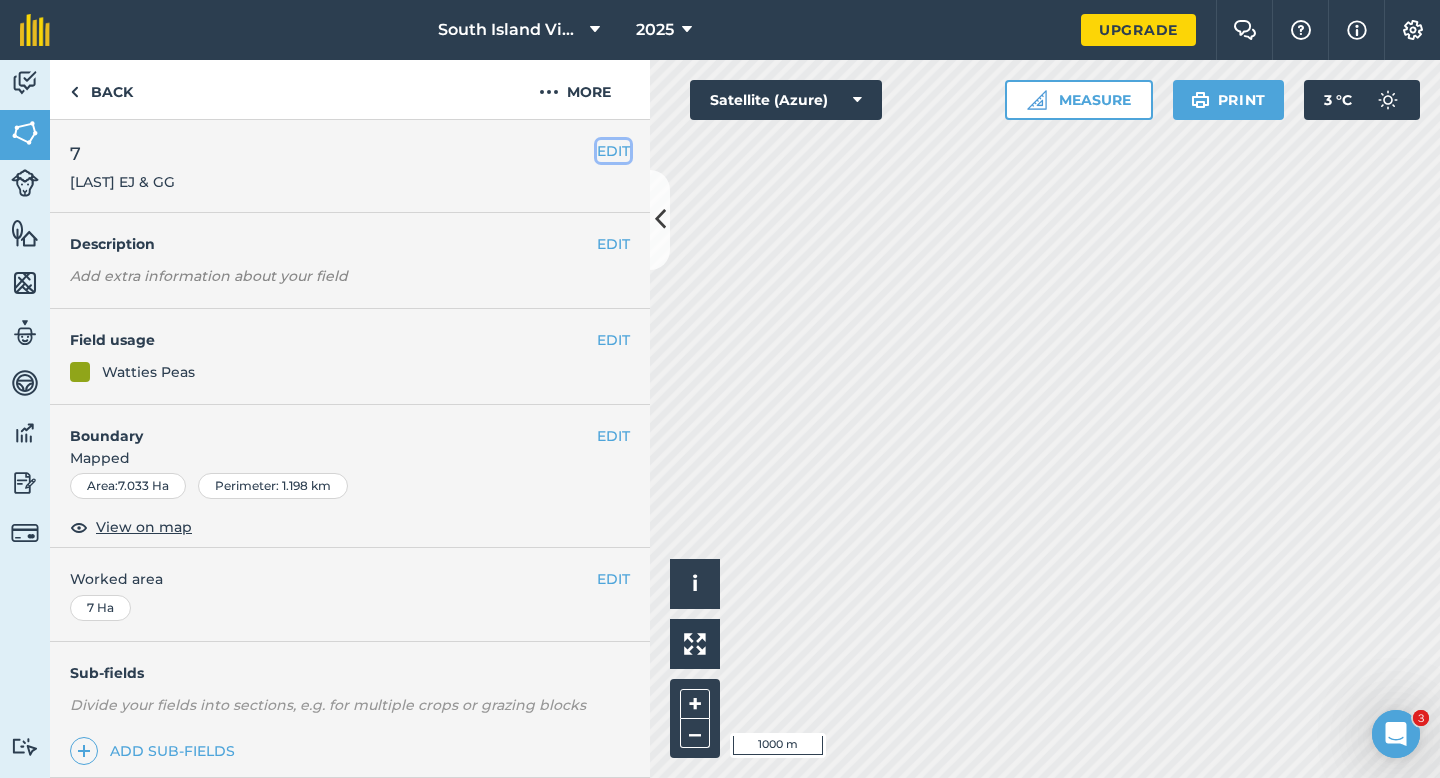 click on "EDIT" at bounding box center (613, 151) 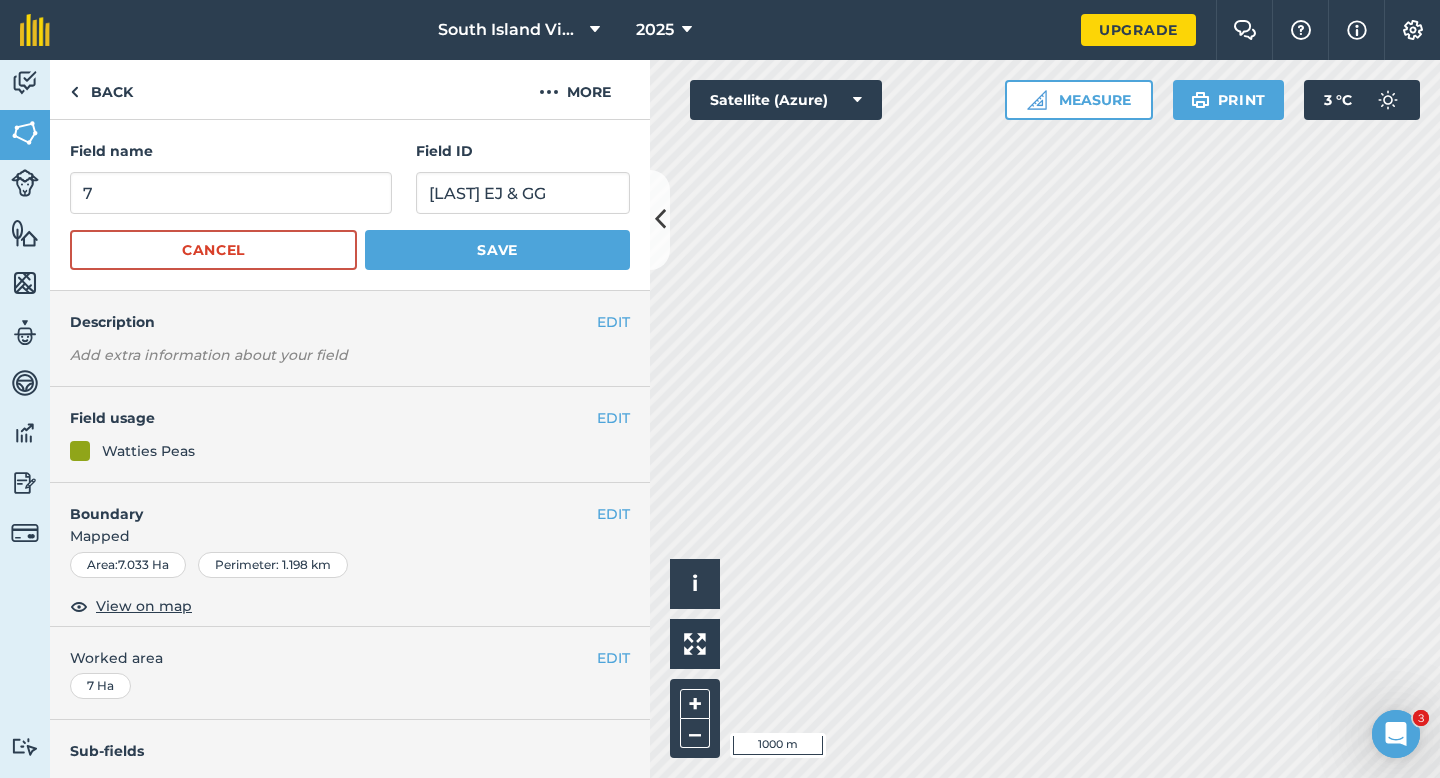 click on "Field name 7 Field ID [LAST] EJ & GG Cancel Save" at bounding box center (350, 205) 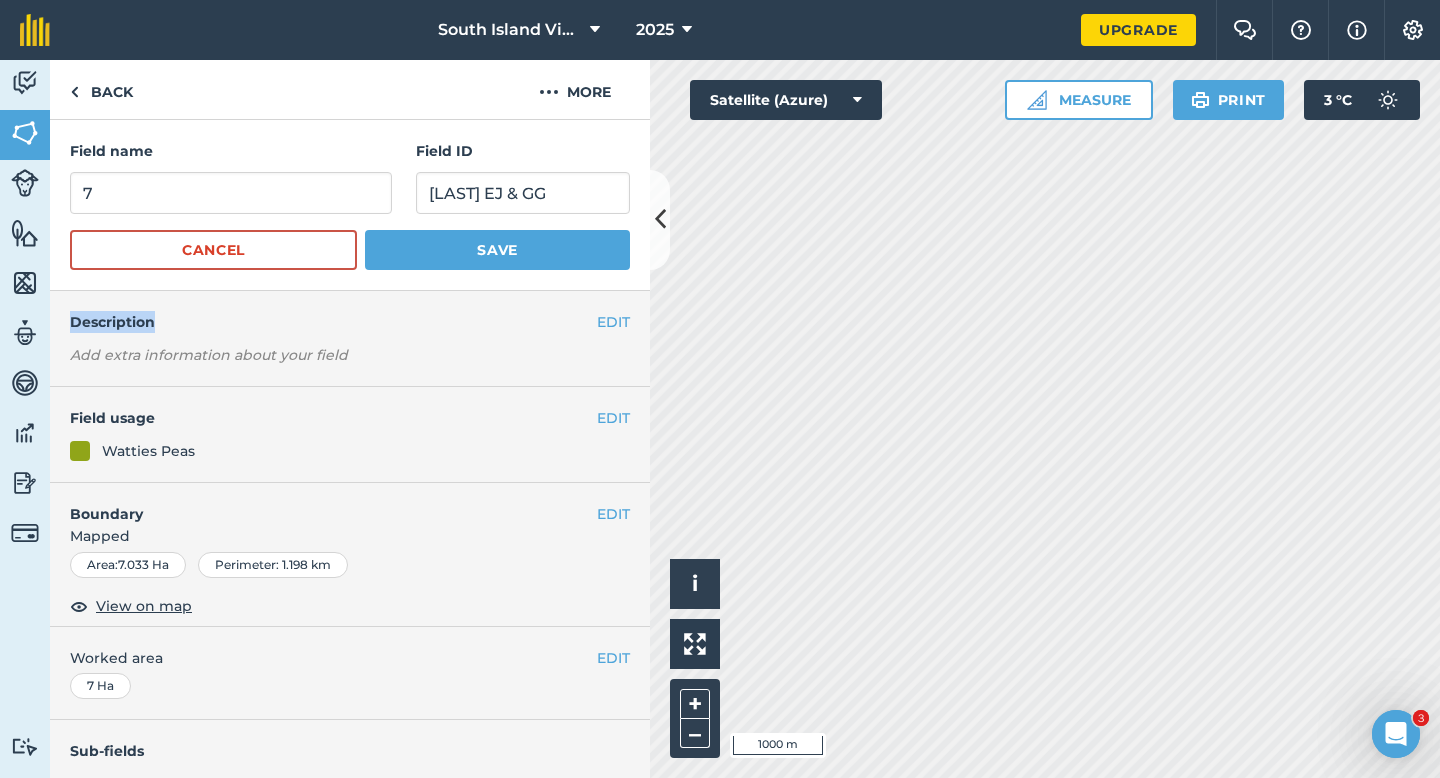 click on "Field name 7 Field ID [LAST] EJ & GG Cancel Save" at bounding box center [350, 205] 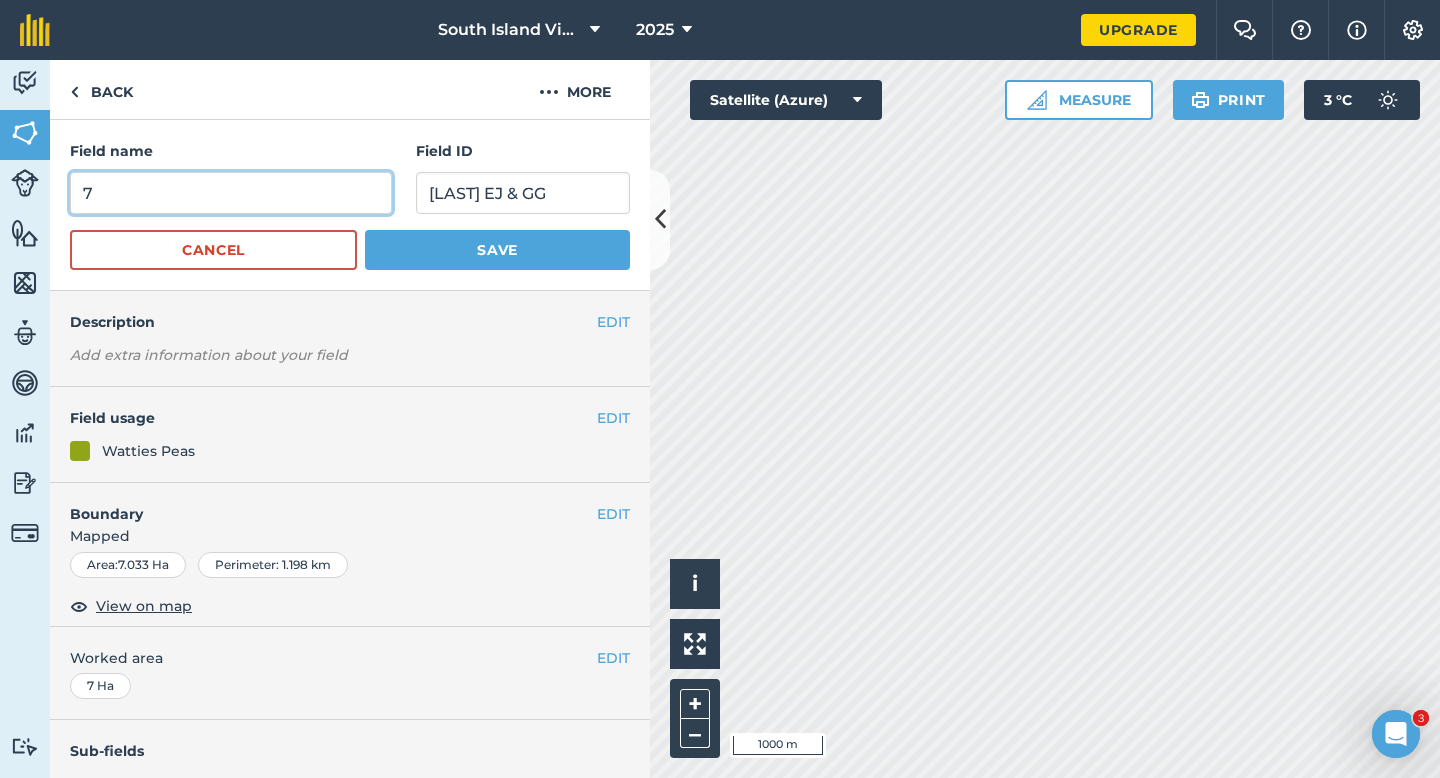 click on "7" at bounding box center (231, 193) 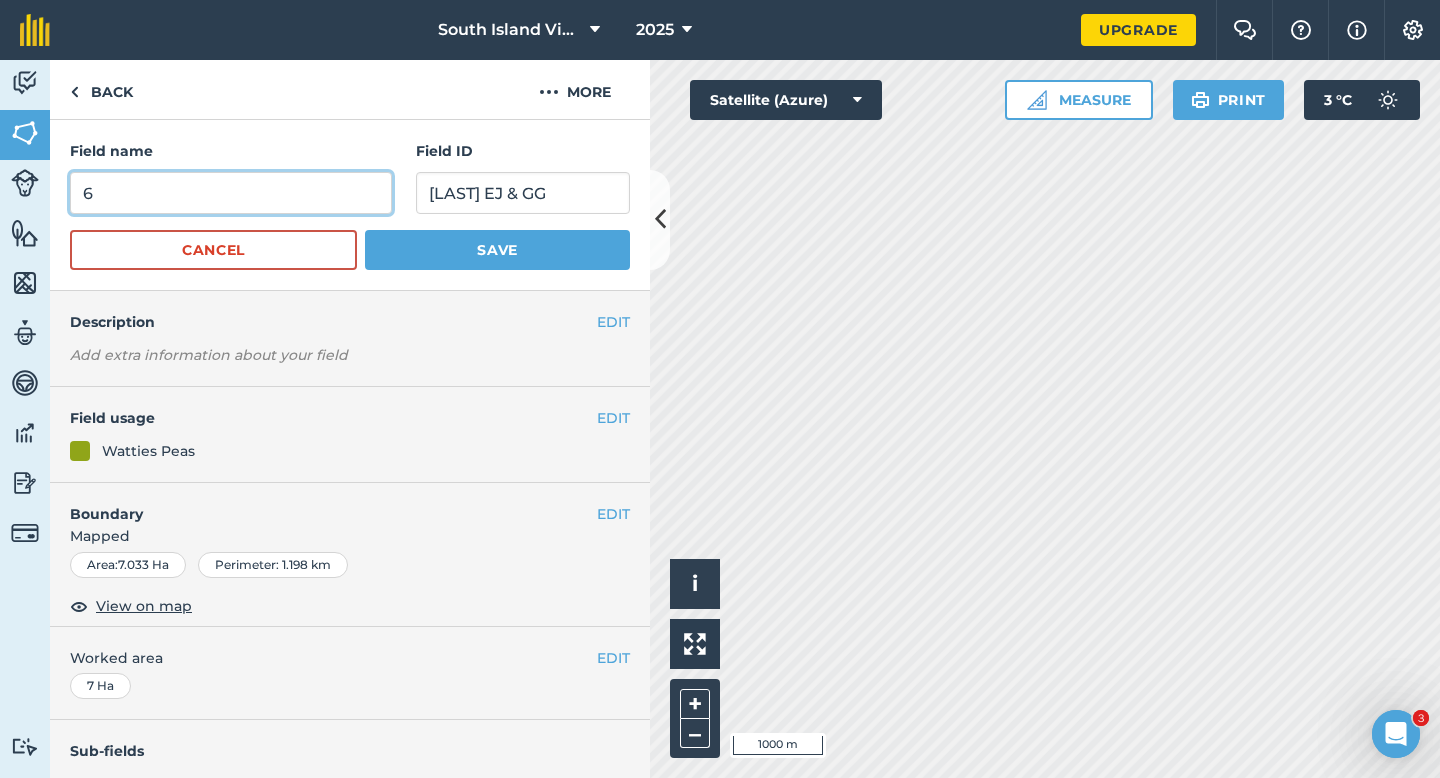 type on "6" 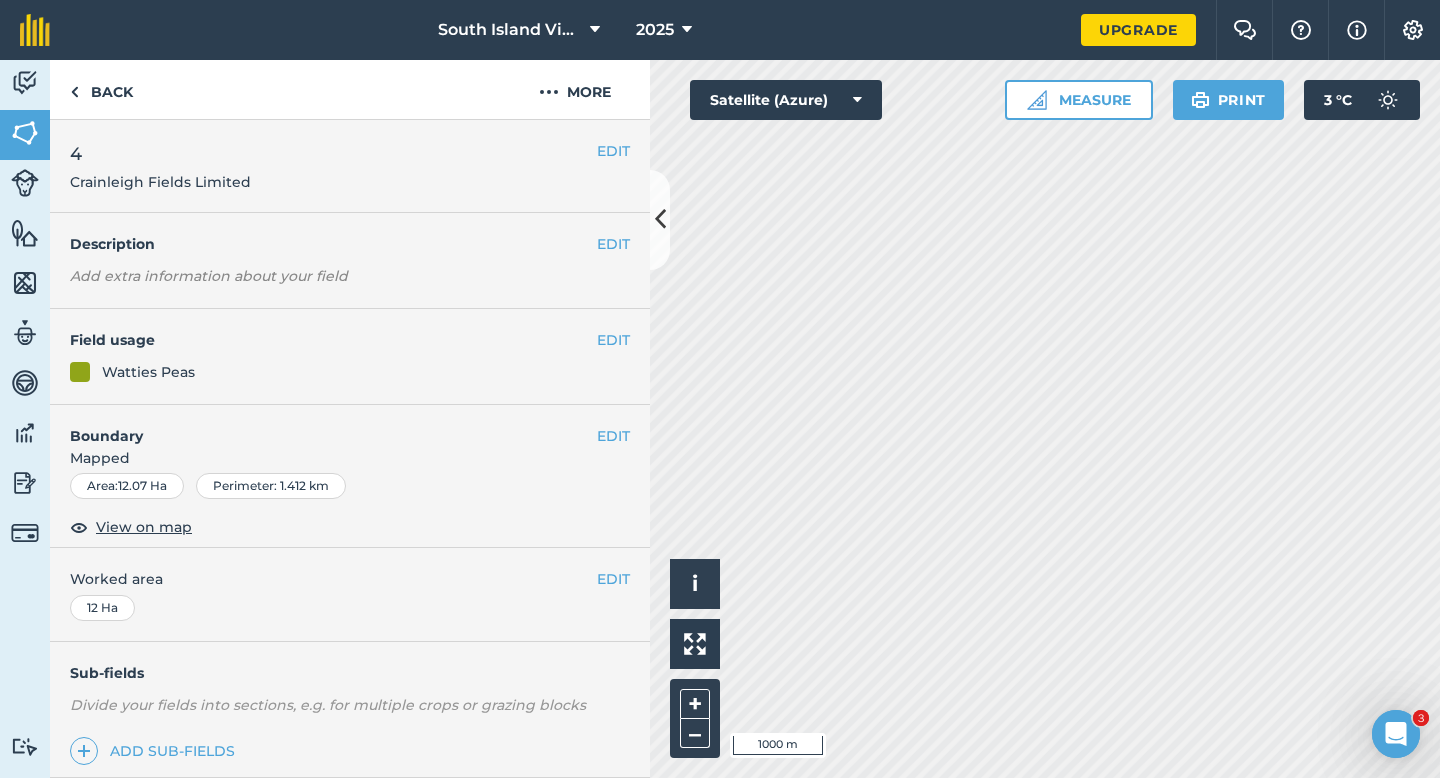 click on "EDIT 4 [COMPANY] Fields Limited" at bounding box center (350, 166) 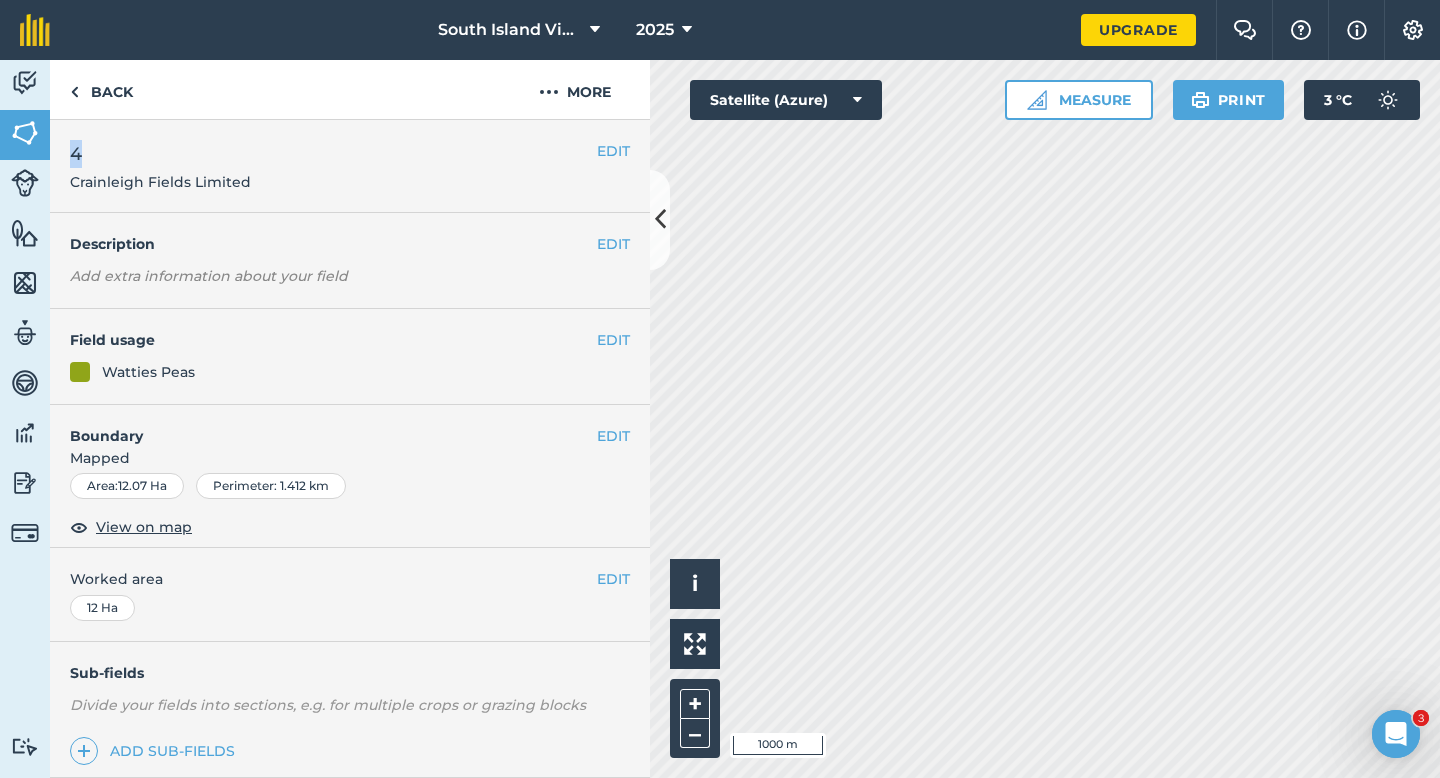click on "EDIT 4 [COMPANY] Fields Limited" at bounding box center (350, 166) 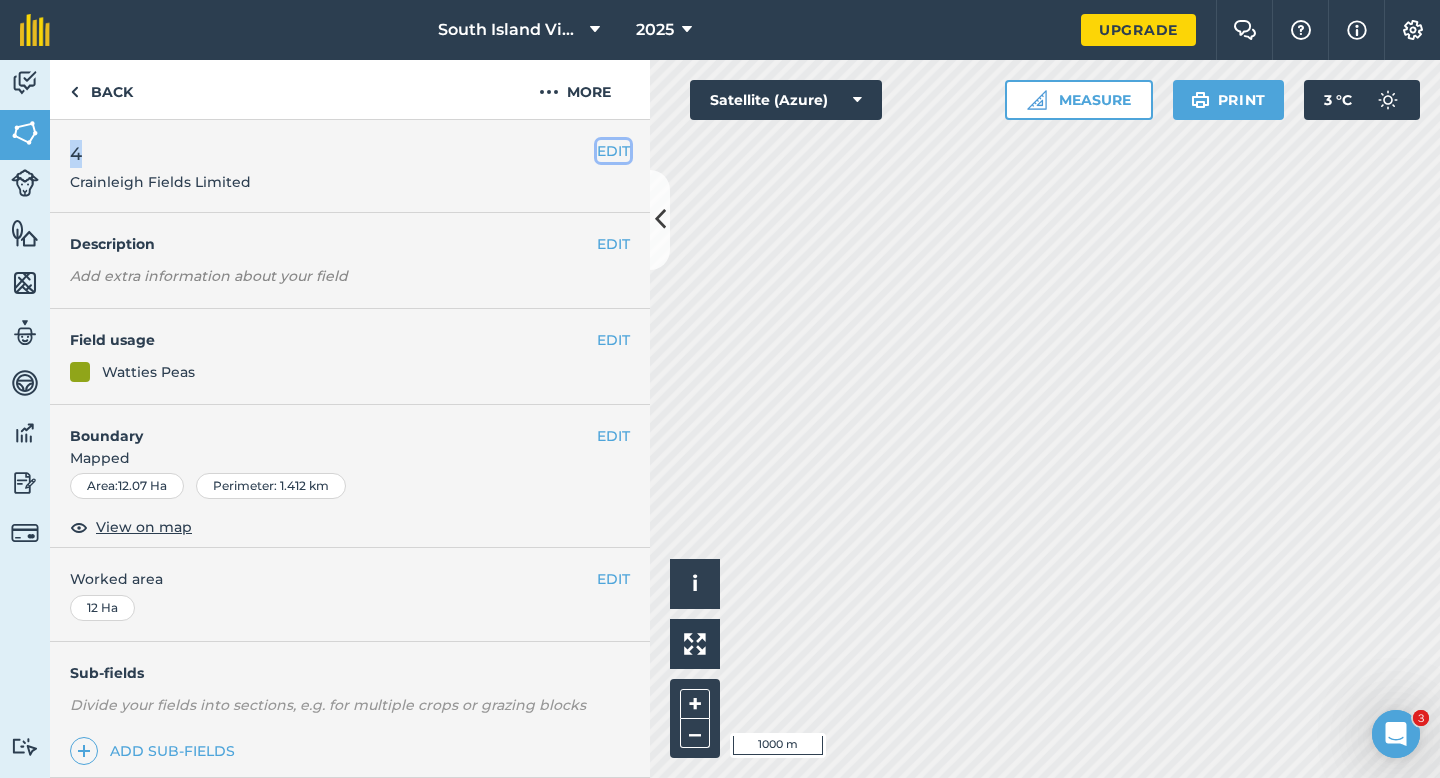 click on "EDIT" at bounding box center [613, 151] 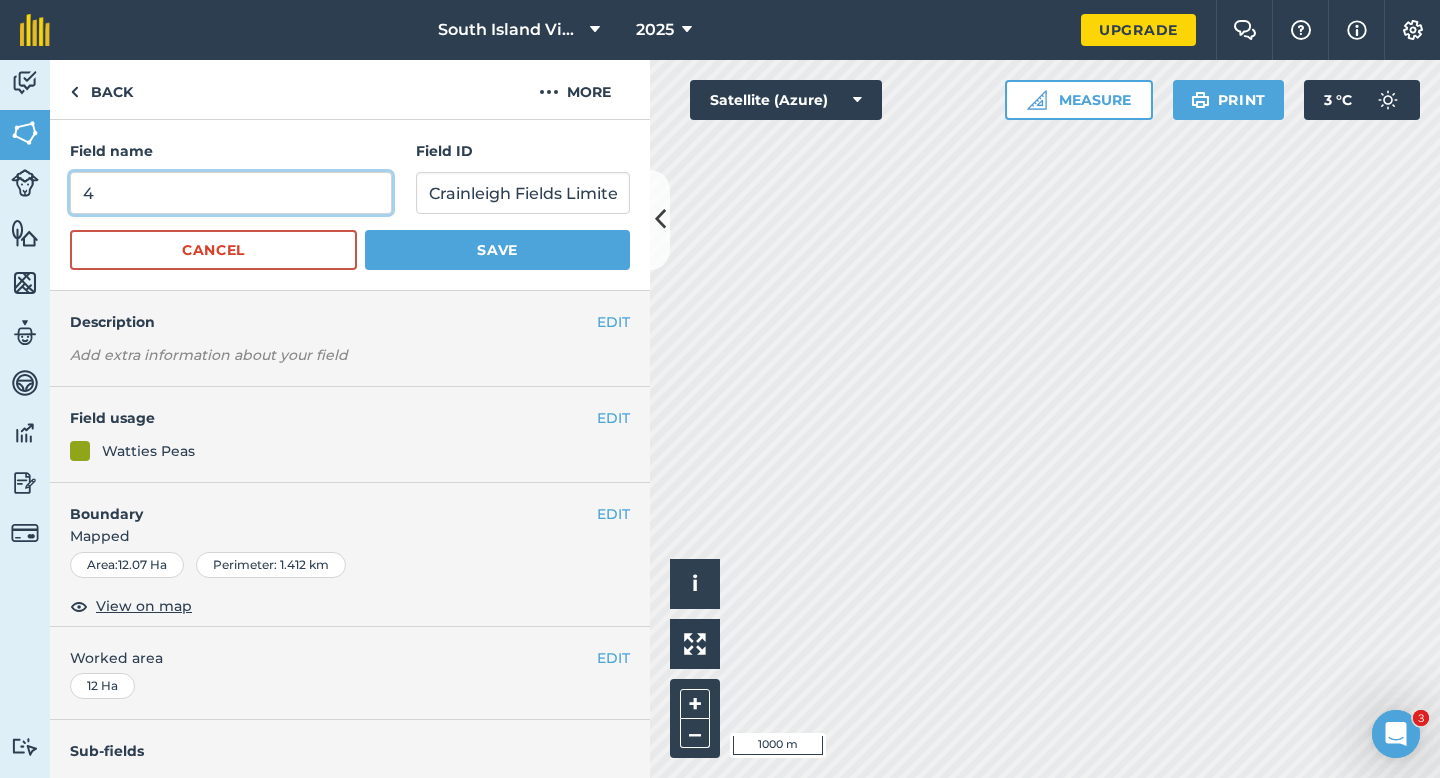 click on "4" at bounding box center [231, 193] 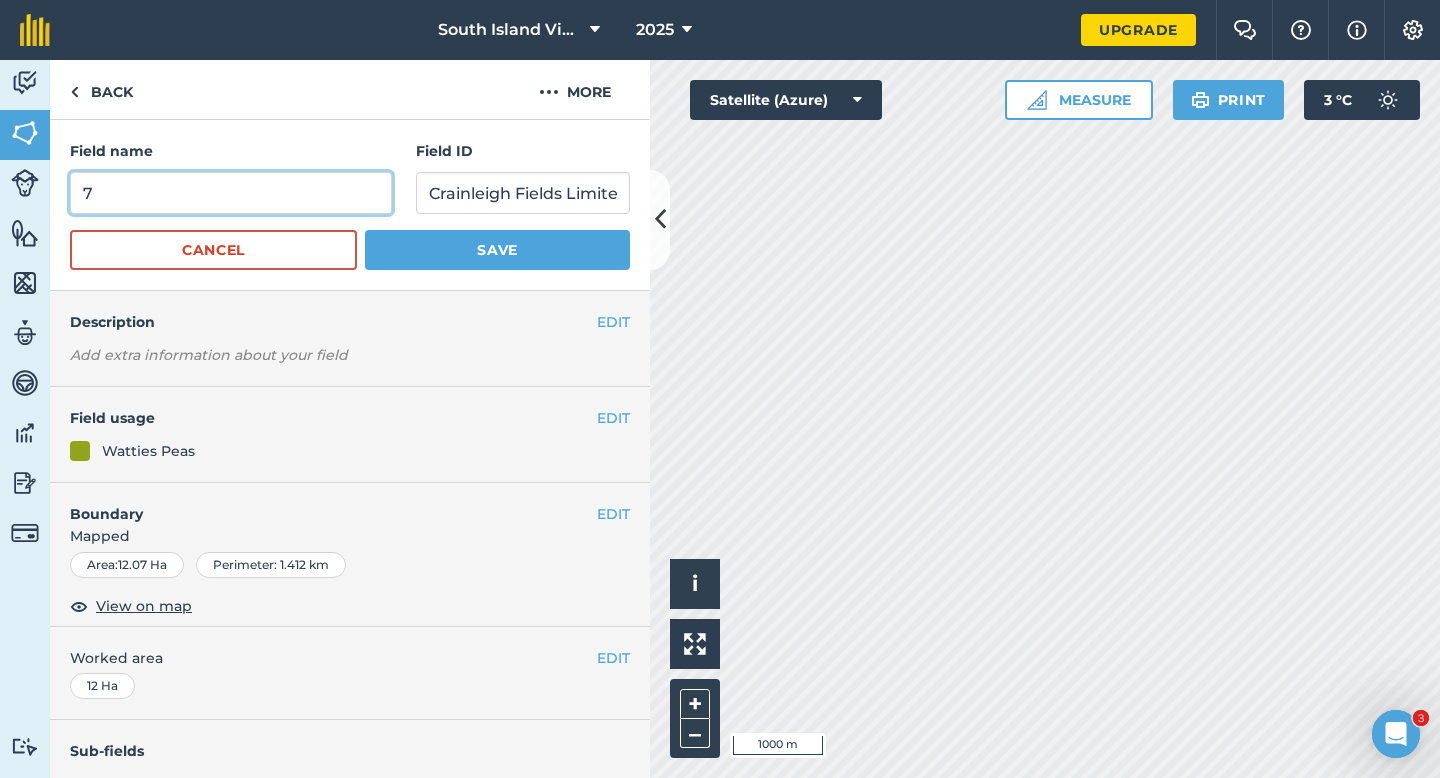 type on "7" 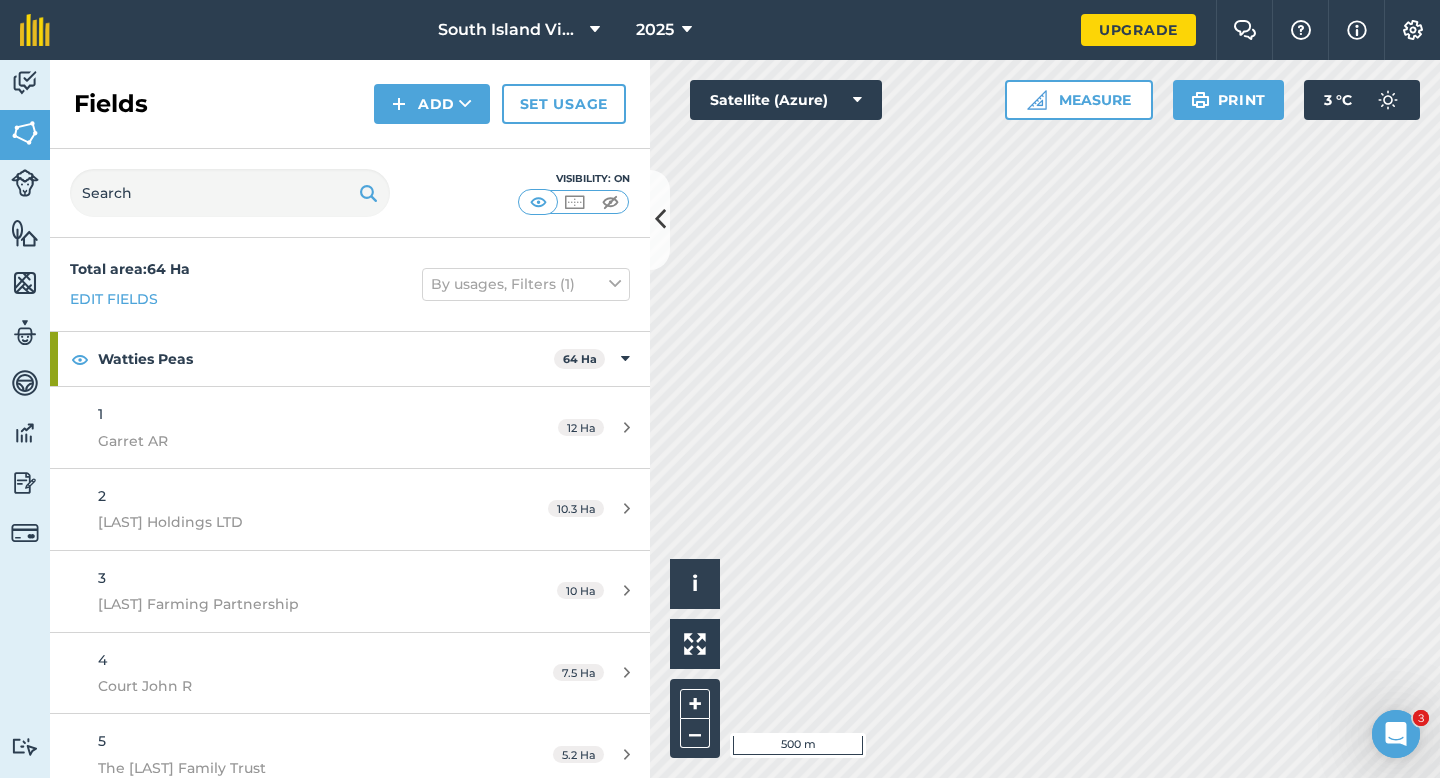 click on "Fields   Add   Set usage" at bounding box center [350, 104] 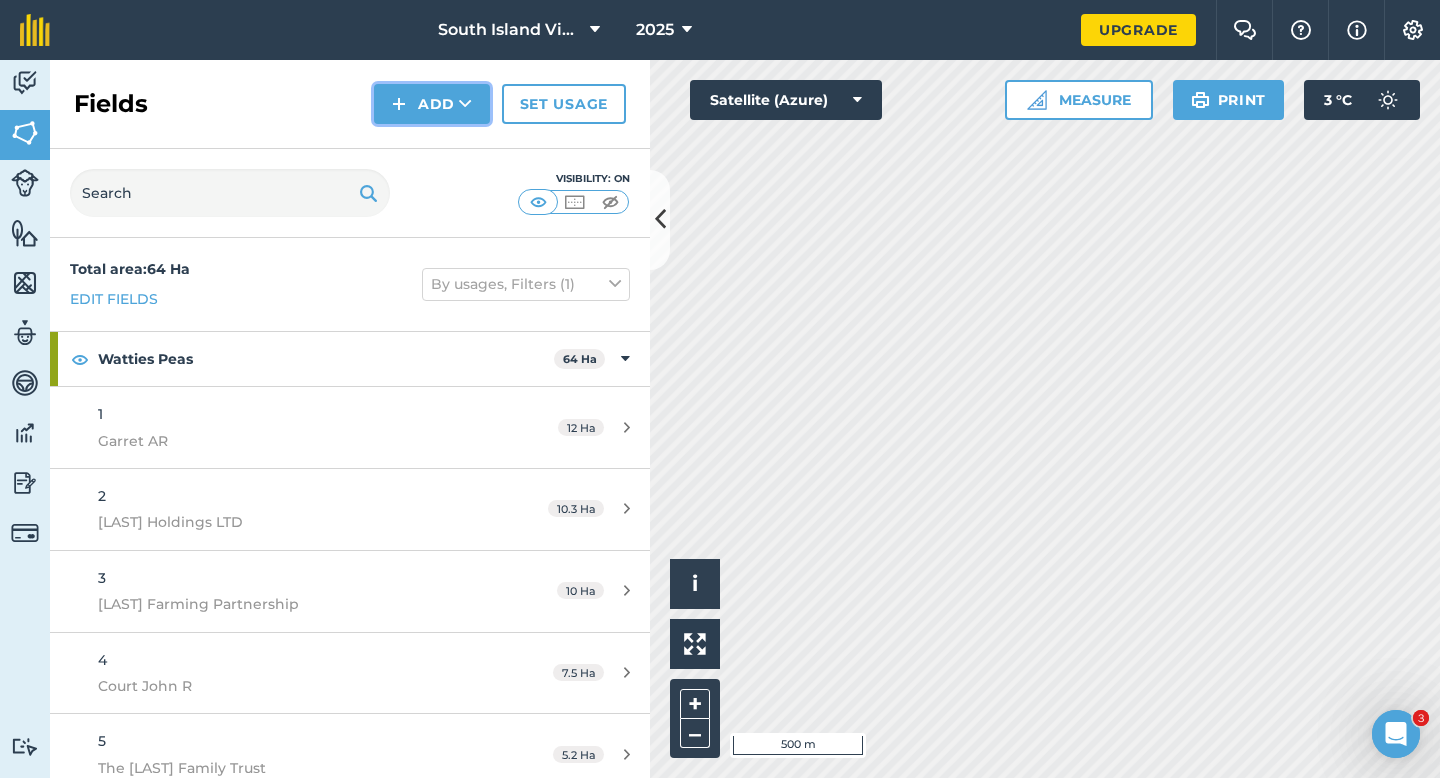 click on "Add" at bounding box center [432, 104] 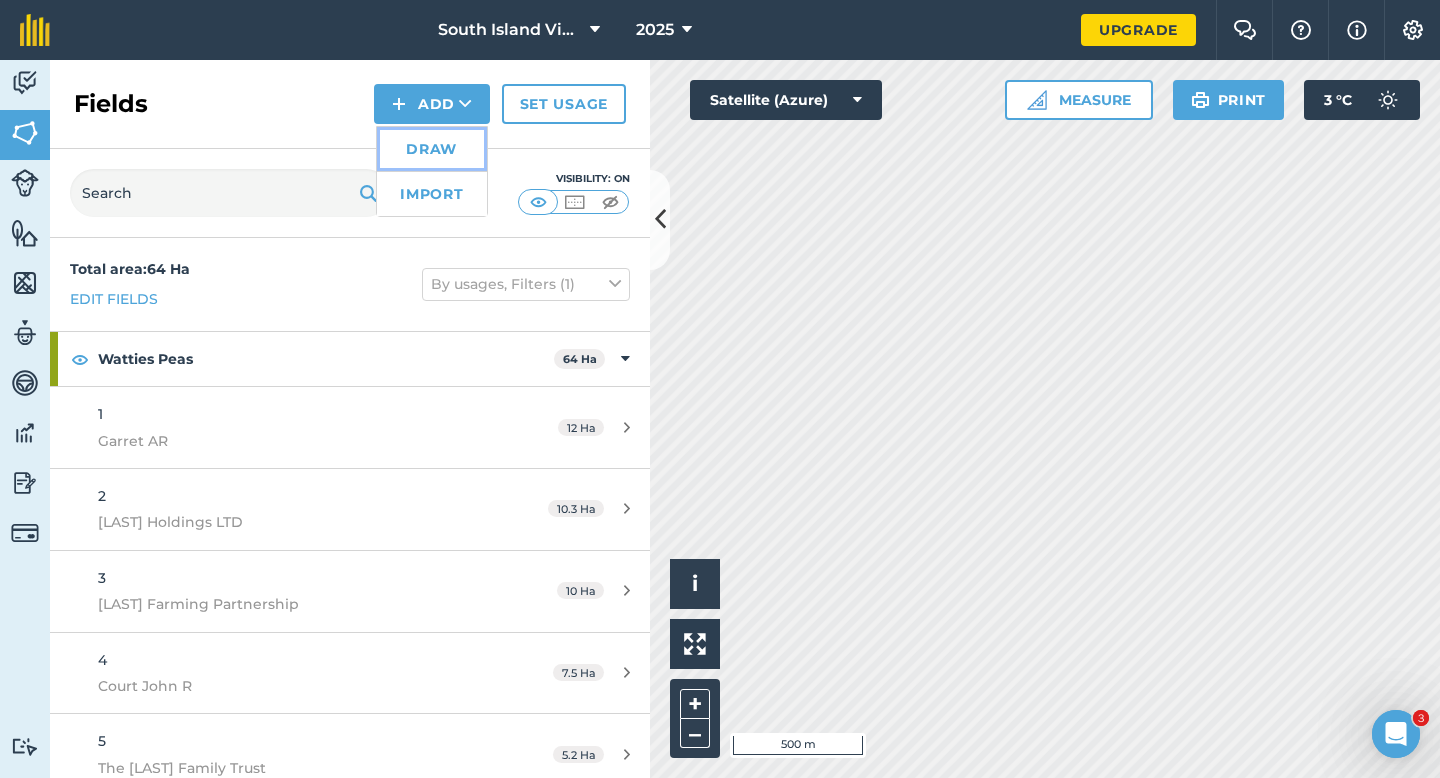 click on "Draw" at bounding box center (432, 149) 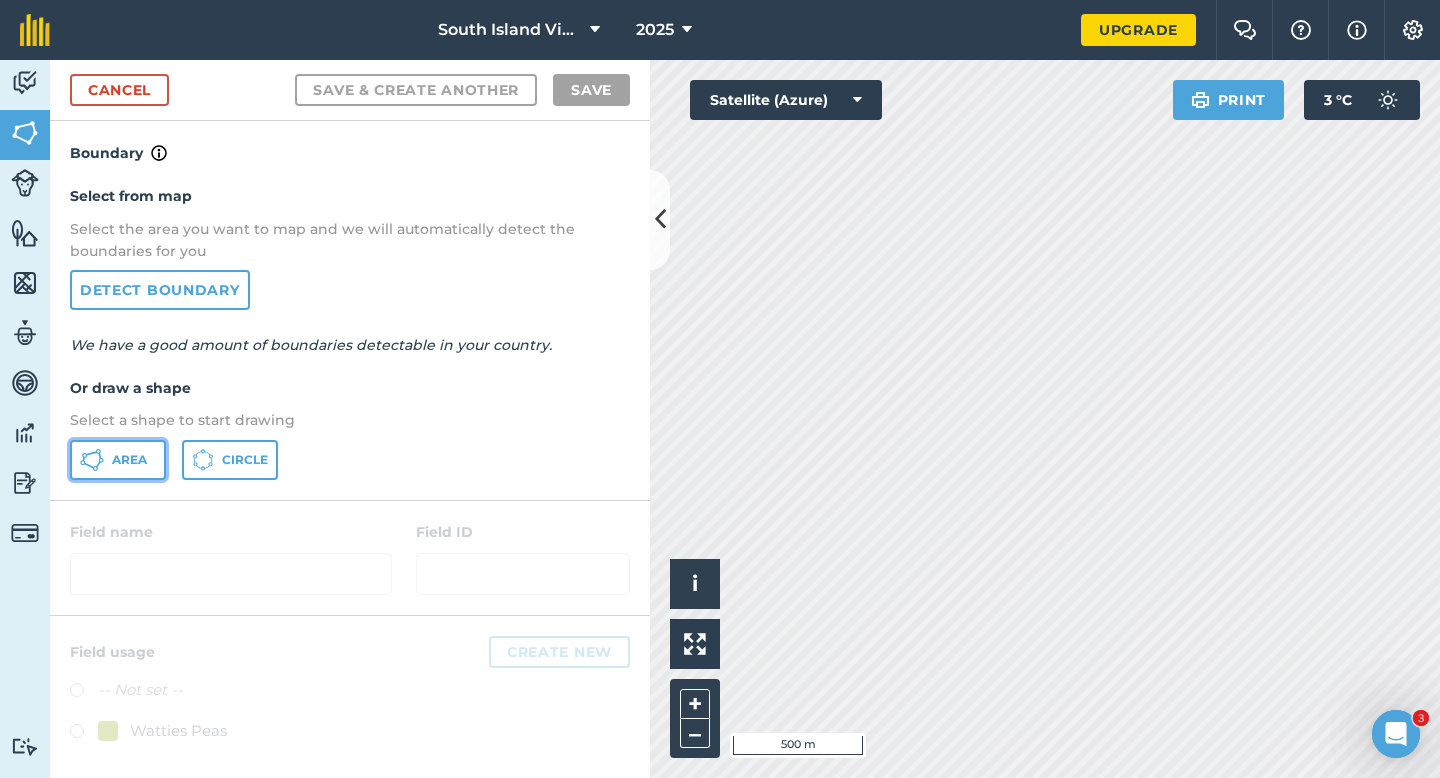 click on "Area" at bounding box center [118, 460] 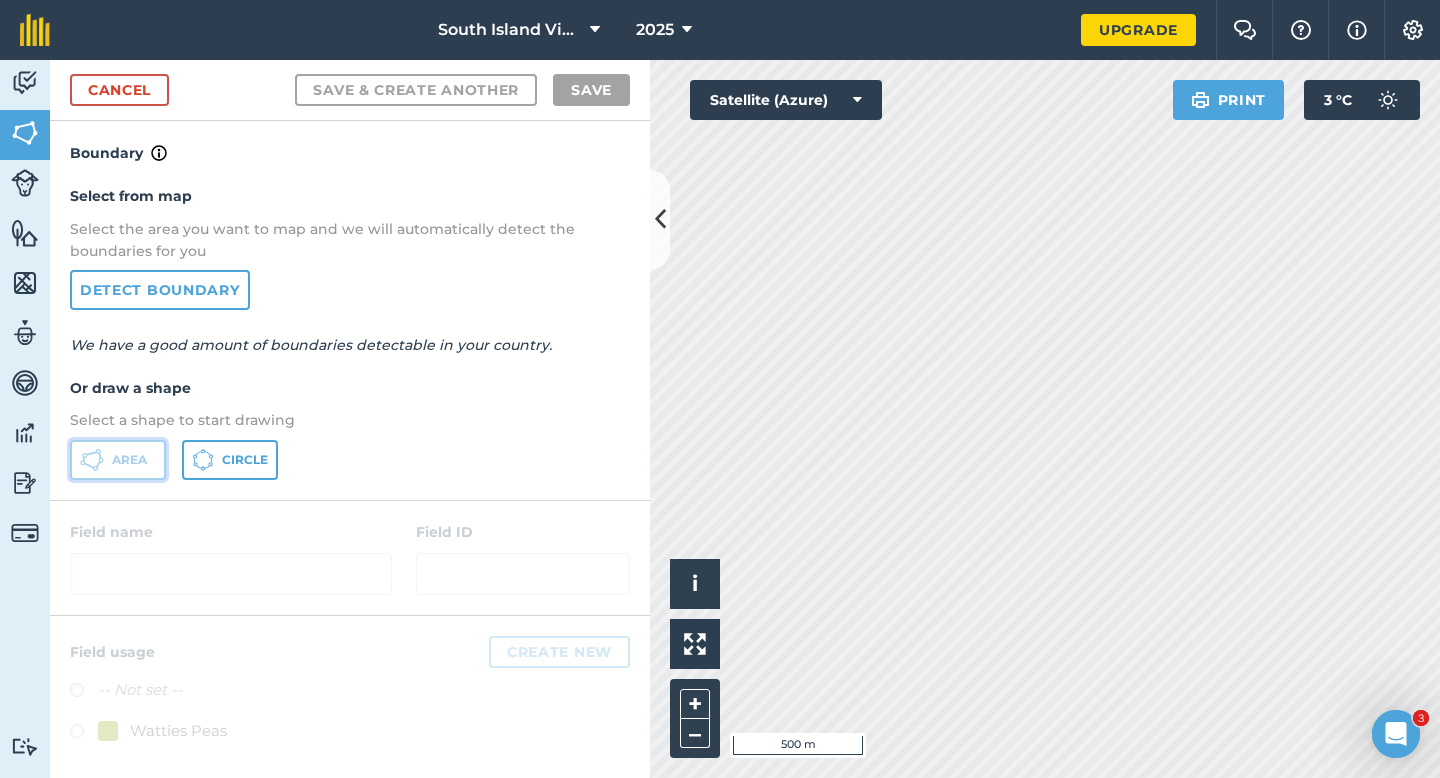 click on "Area" at bounding box center [118, 460] 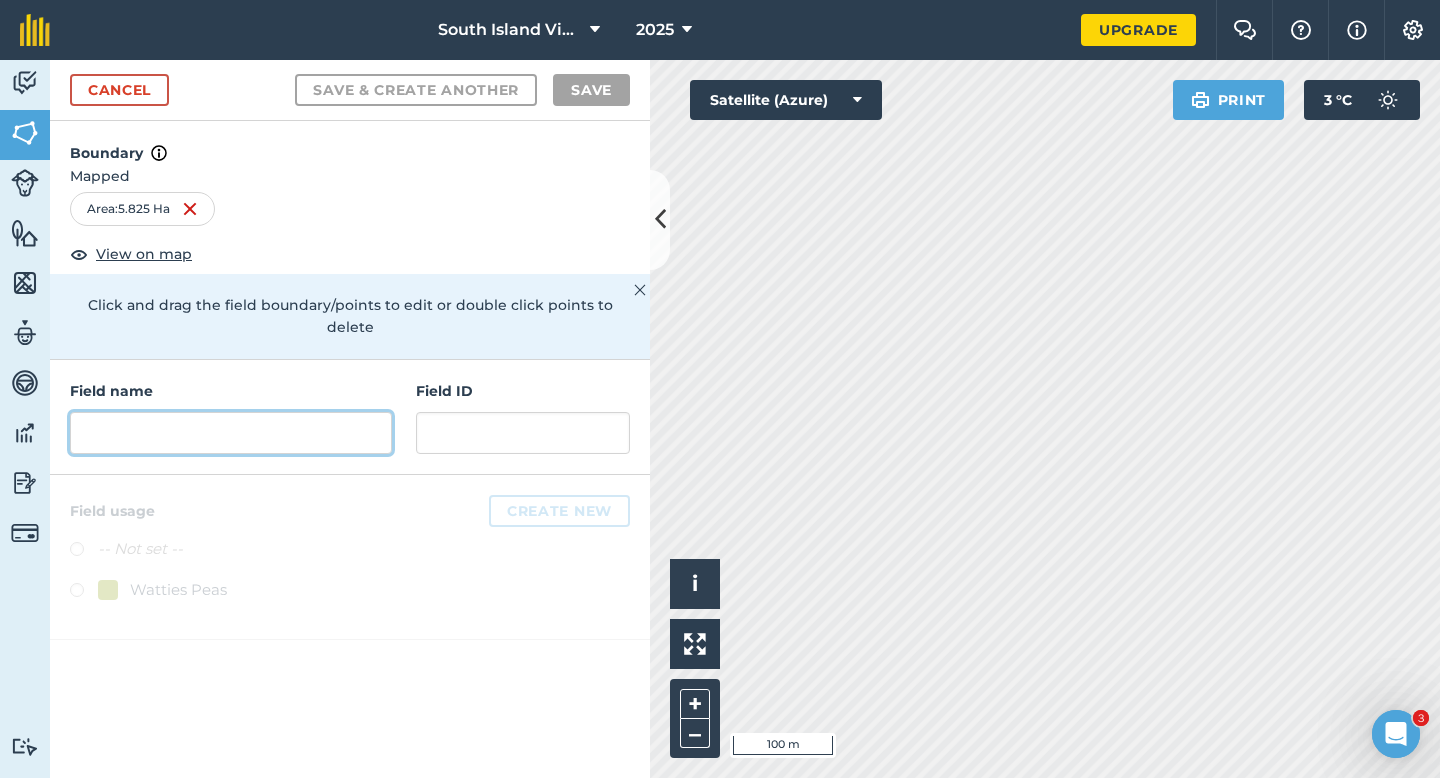 click at bounding box center (231, 433) 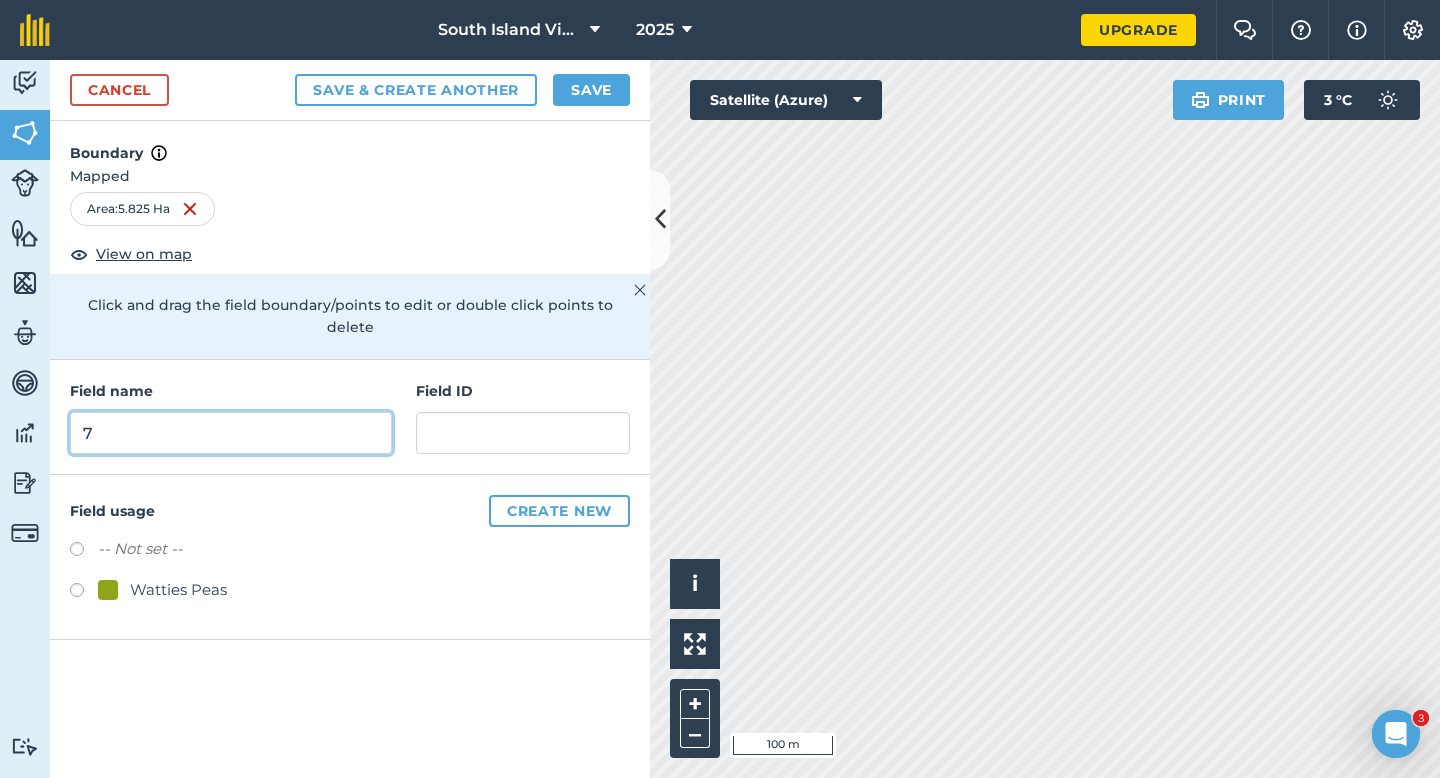 type on "7" 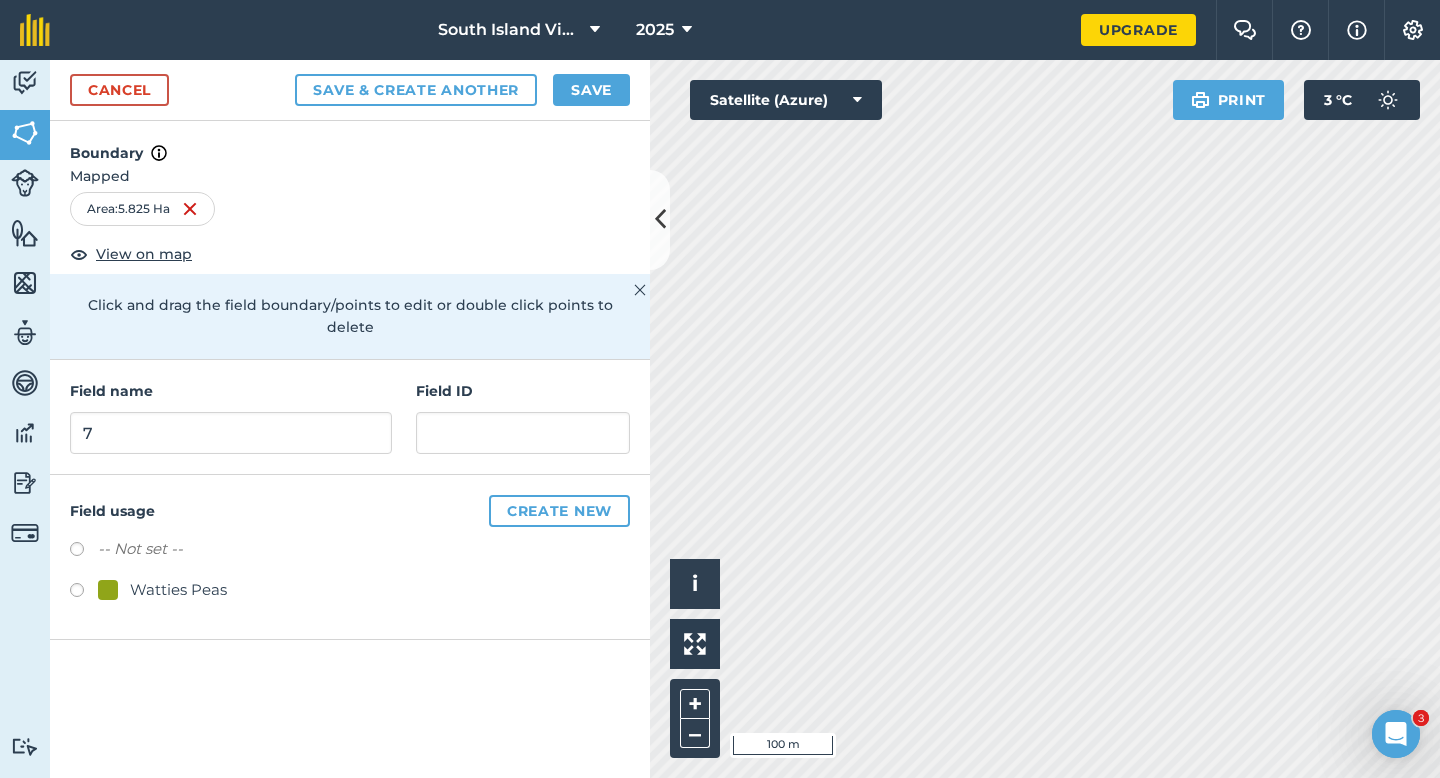 click on "Watties Peas" at bounding box center [178, 590] 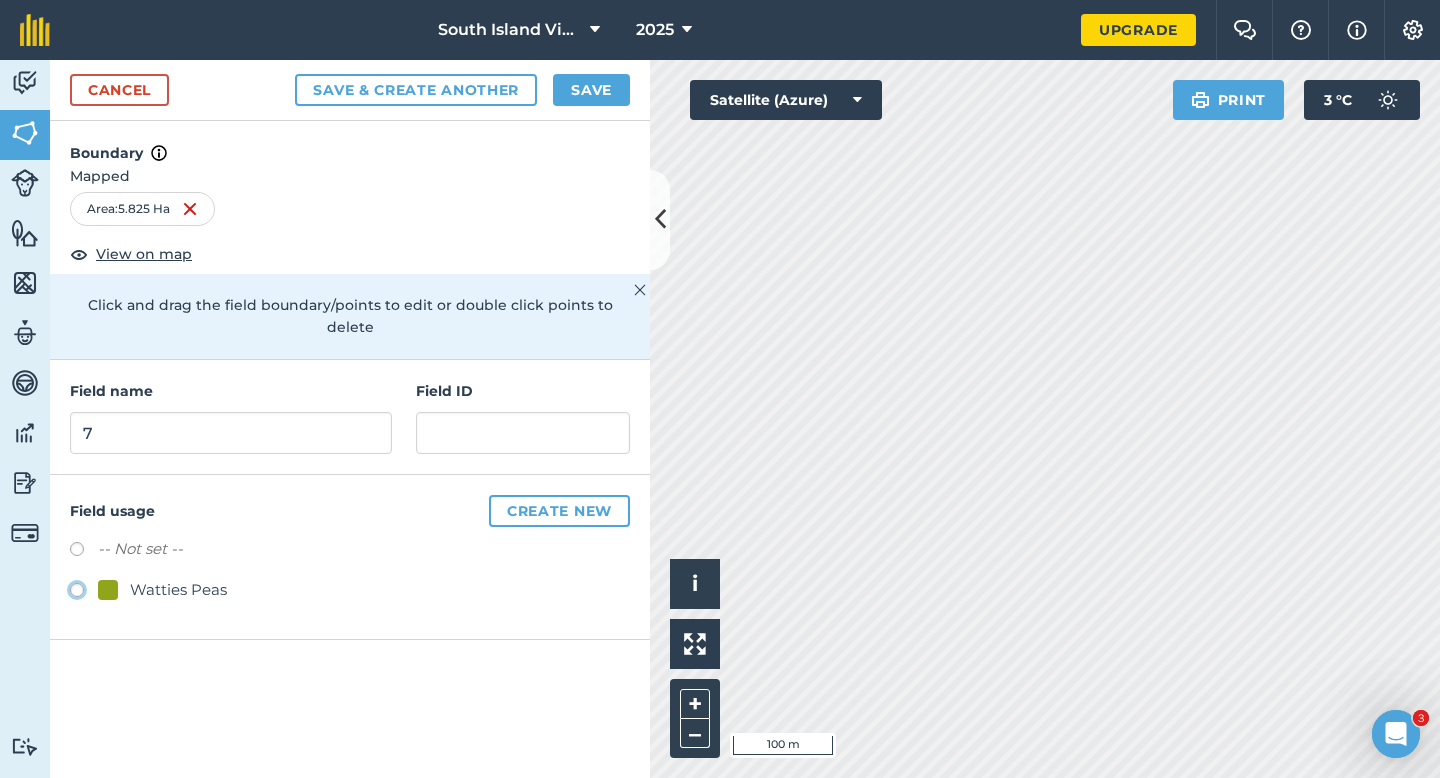 radio on "true" 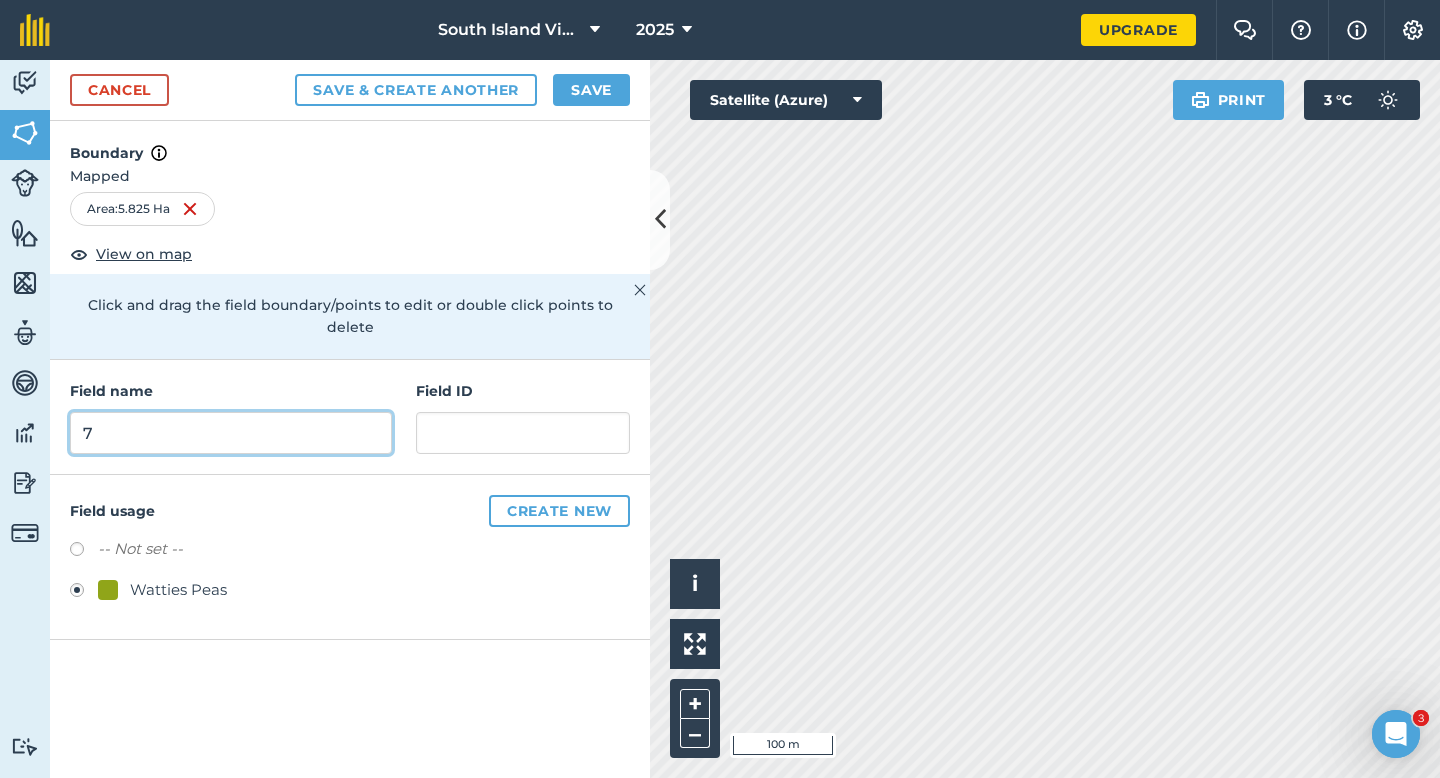 click on "7" at bounding box center [231, 433] 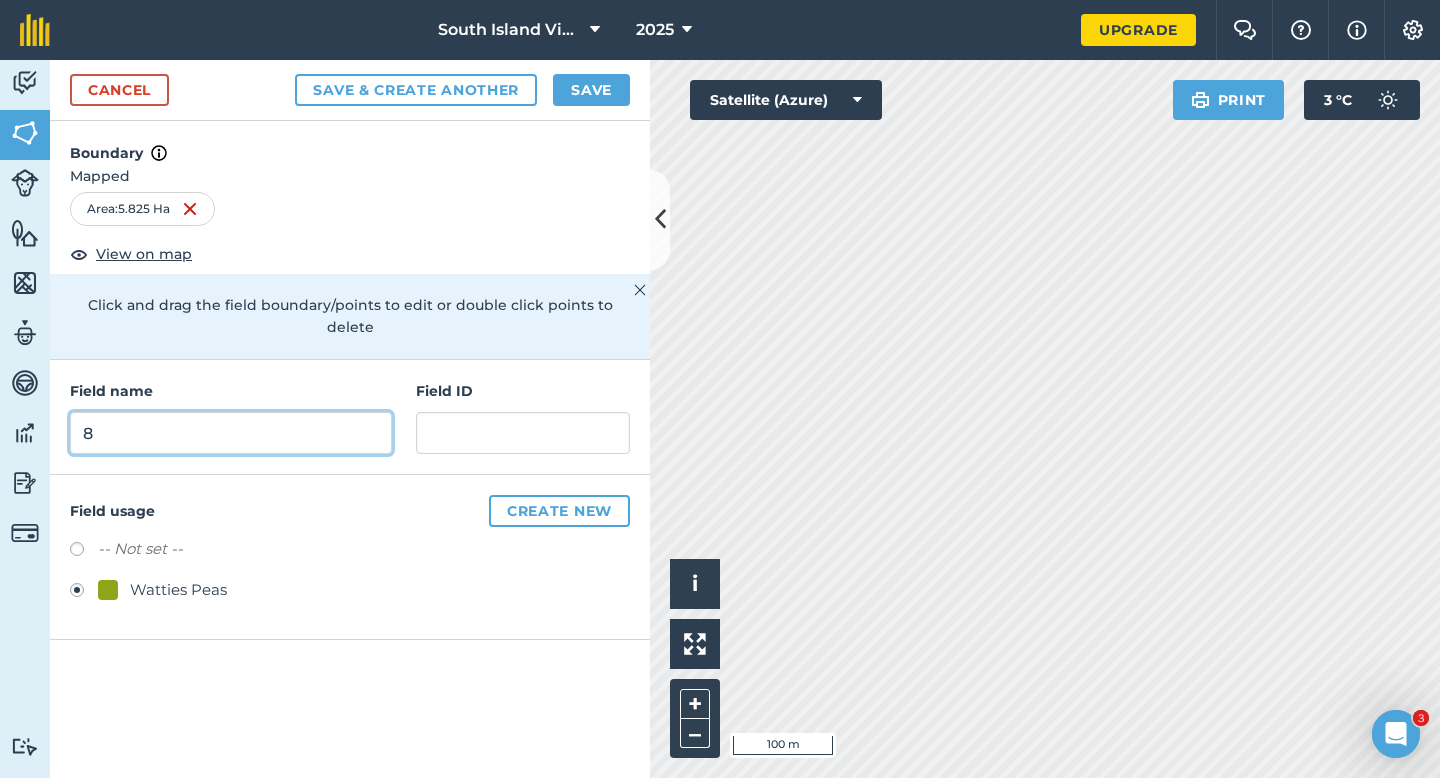 type on "8" 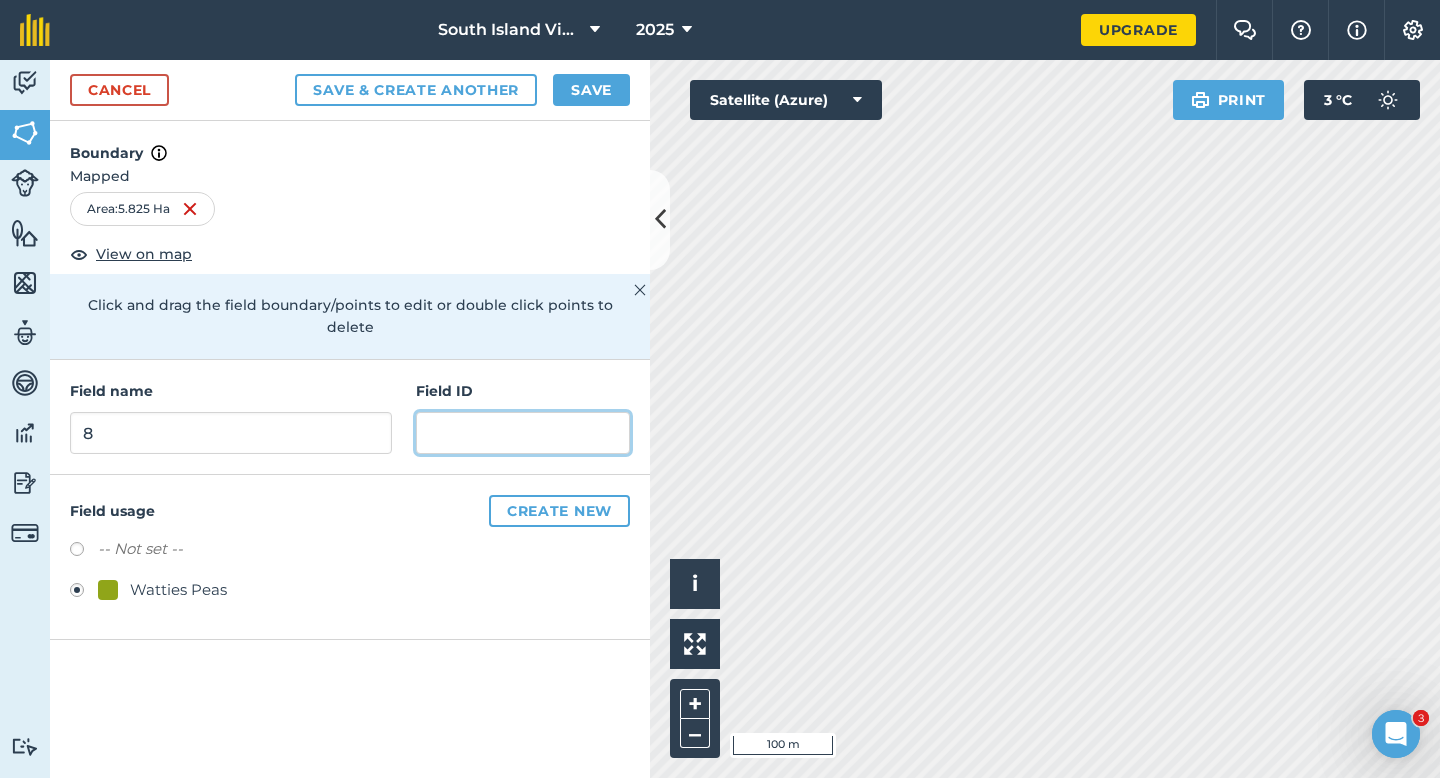 click at bounding box center (523, 433) 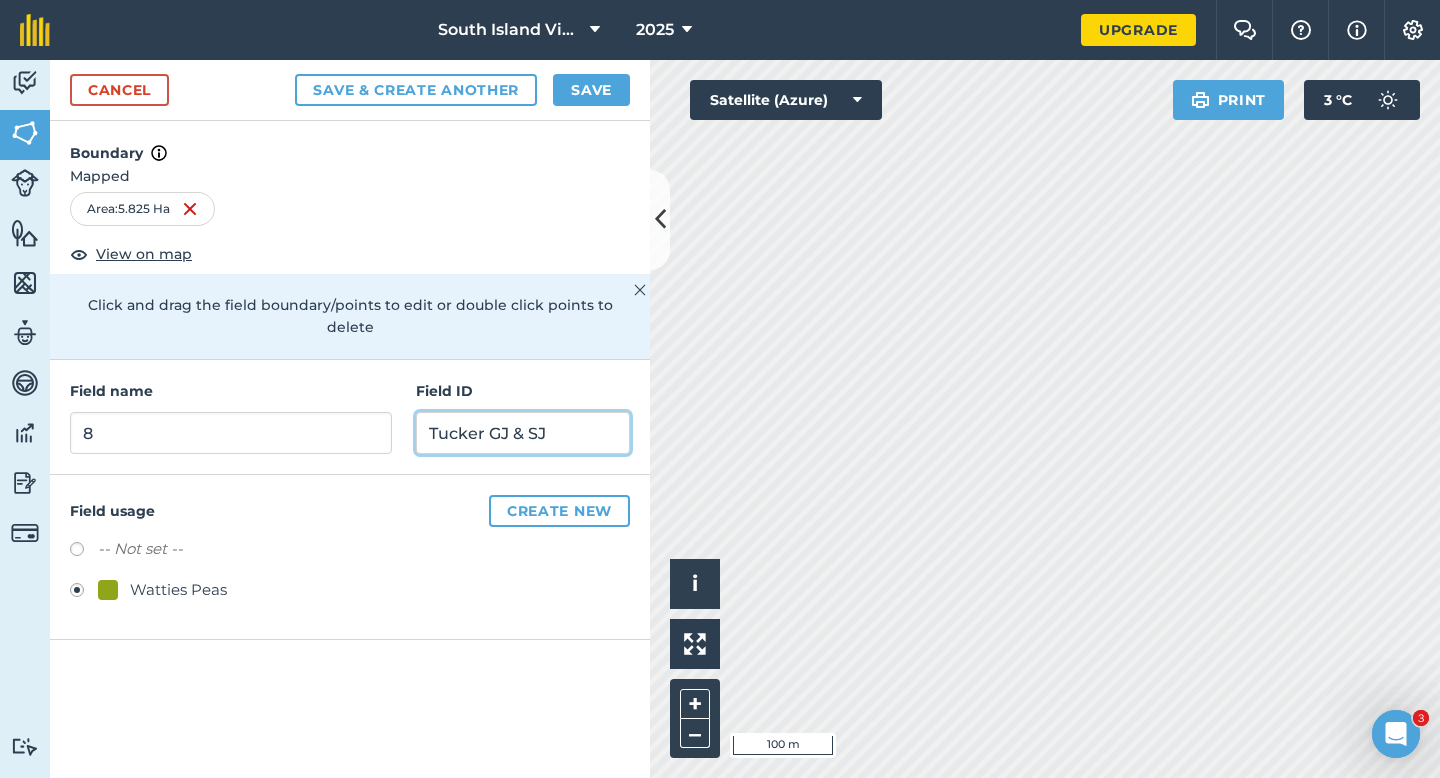 type on "Tucker GJ & SJ" 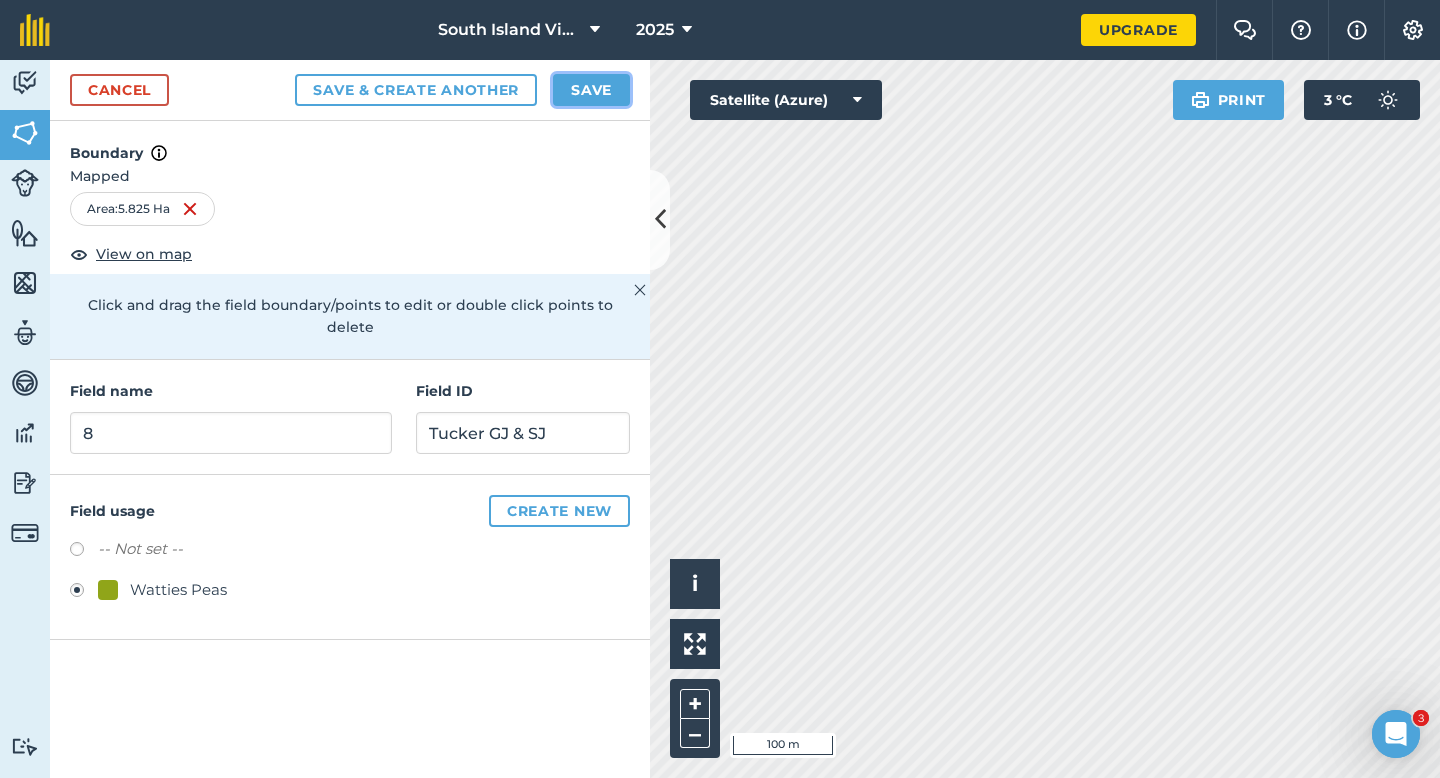 click on "Save" at bounding box center (591, 90) 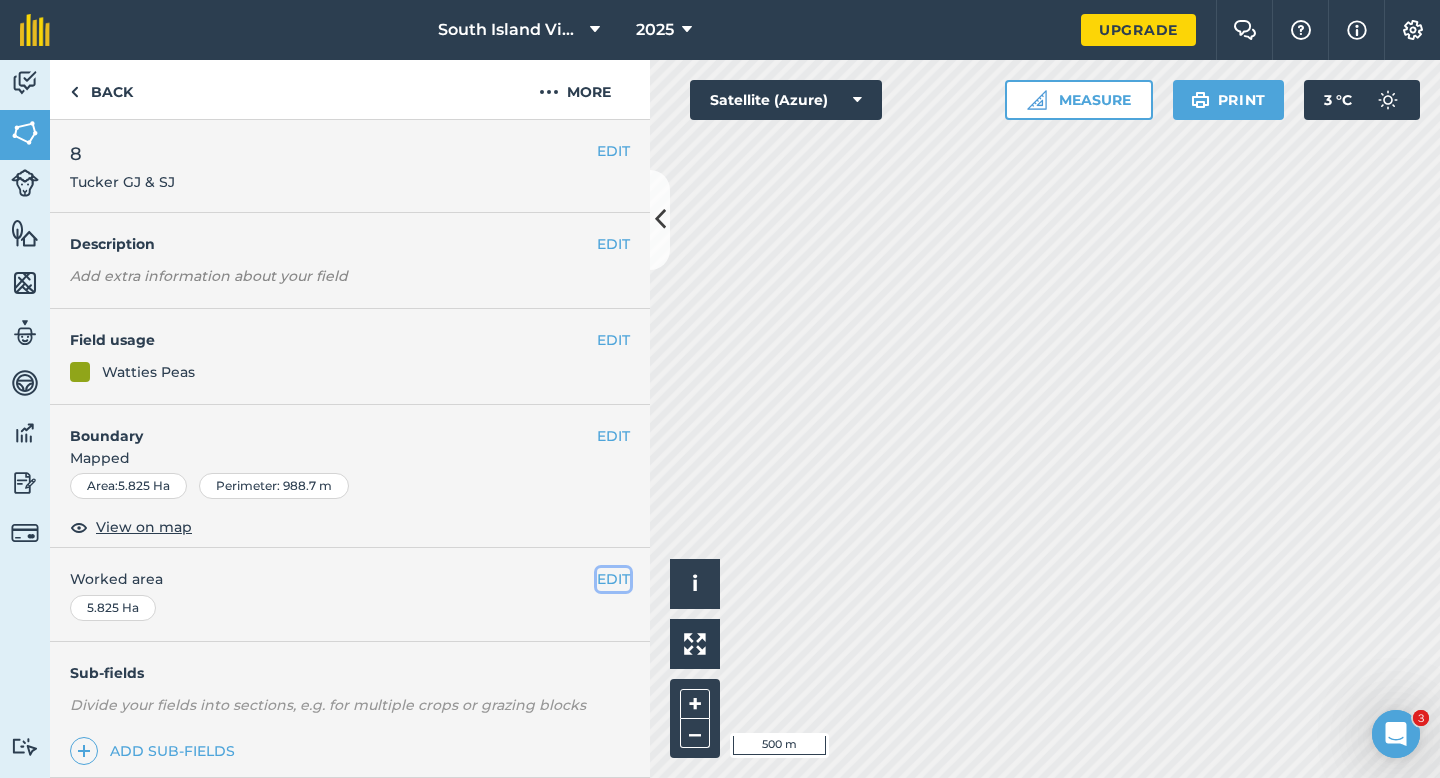 click on "EDIT" at bounding box center [613, 579] 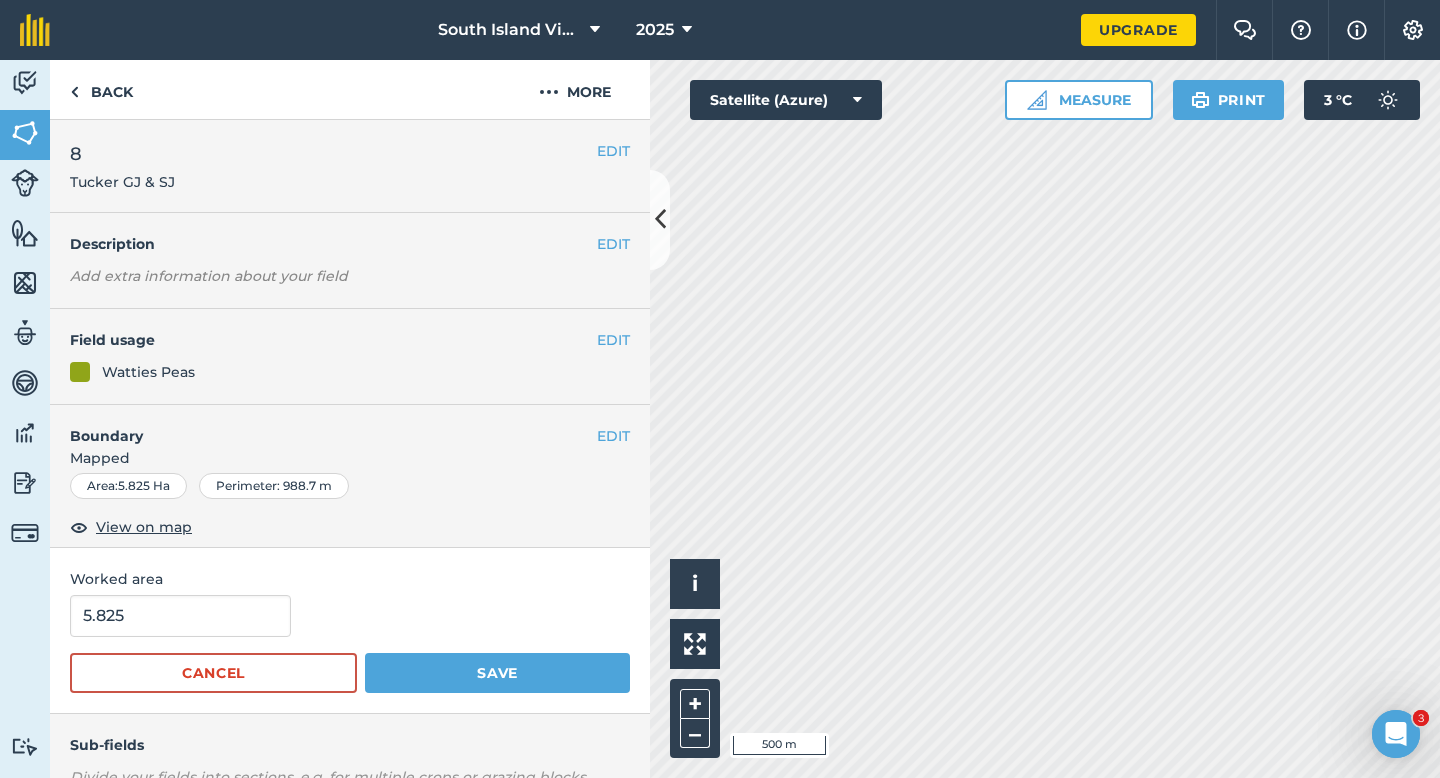 click on "5.825 Cancel Save" at bounding box center (350, 644) 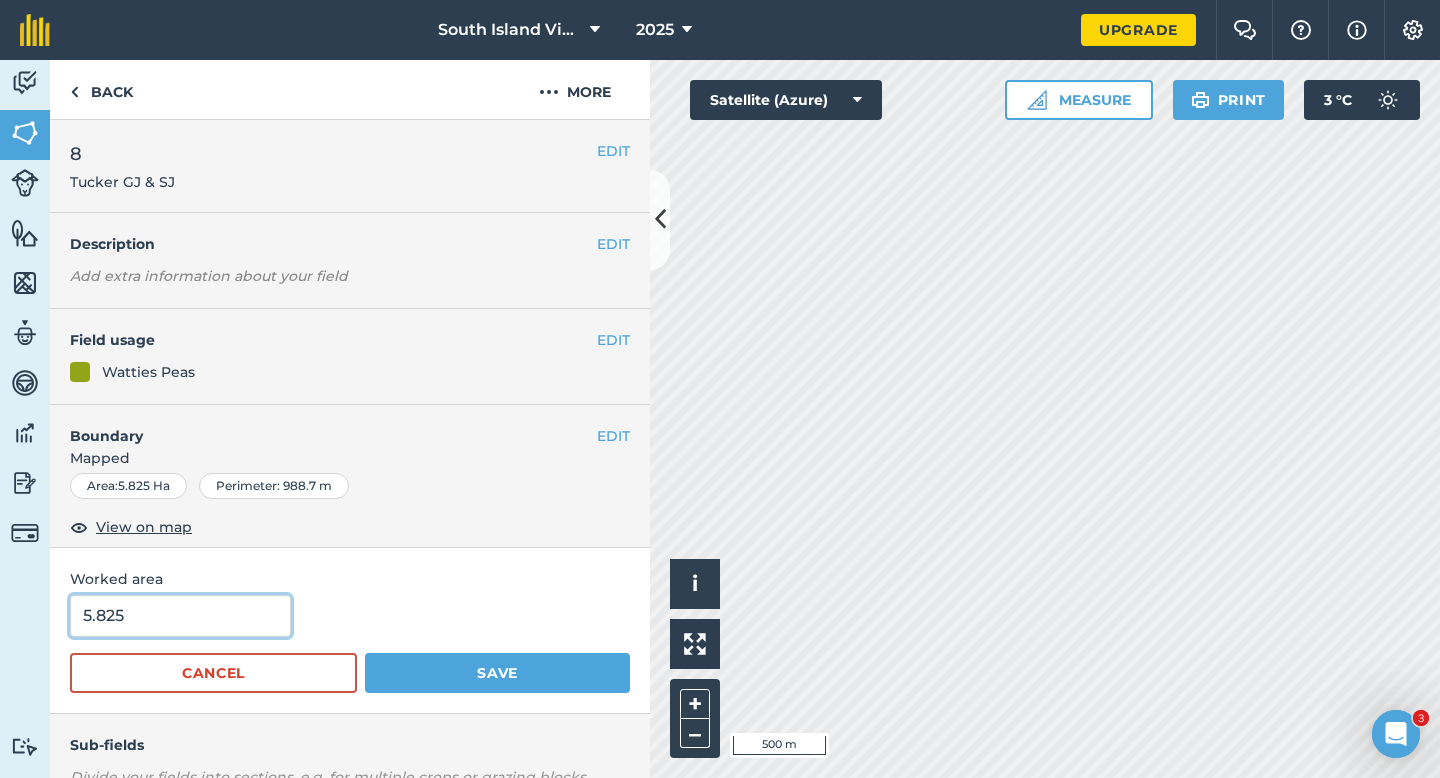 click on "5.825" at bounding box center (180, 616) 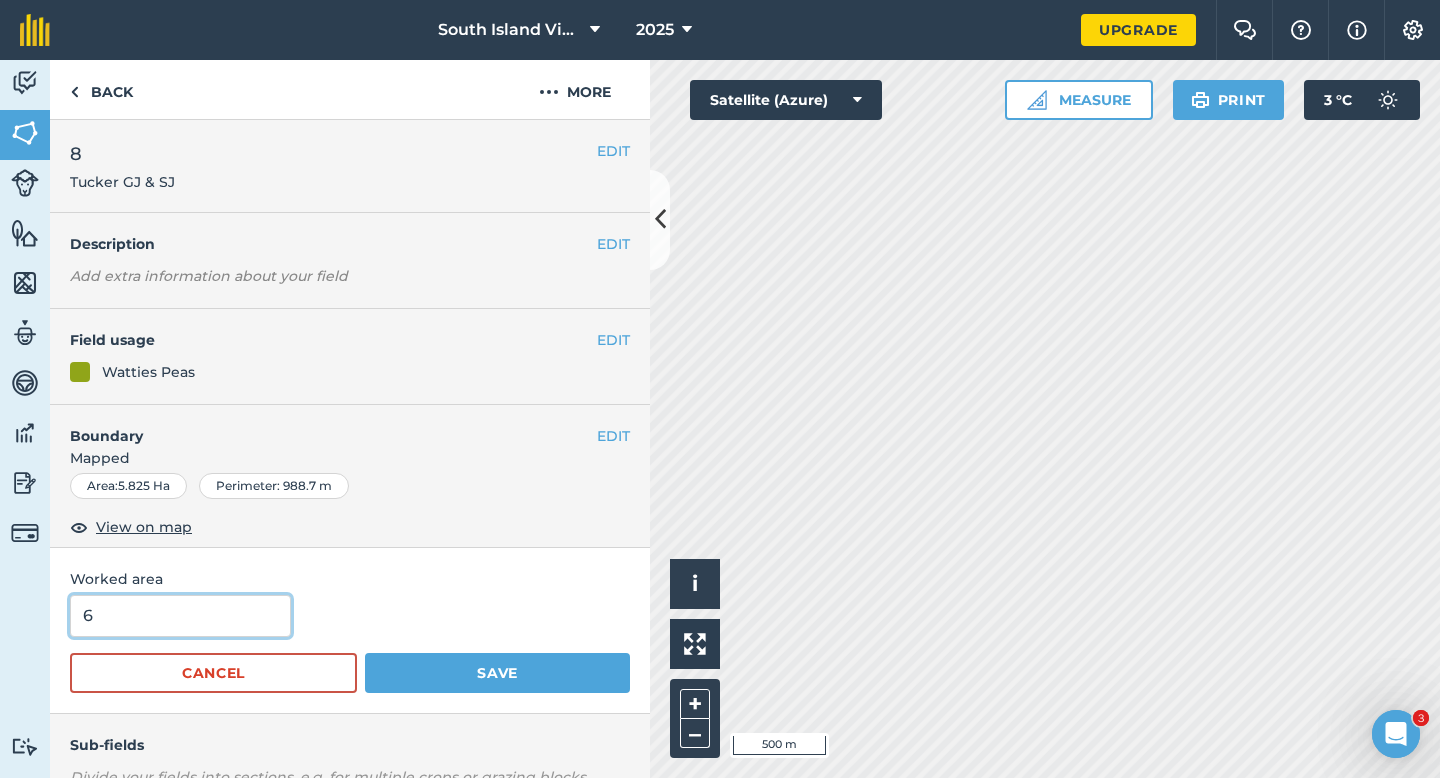 click on "Save" at bounding box center [497, 673] 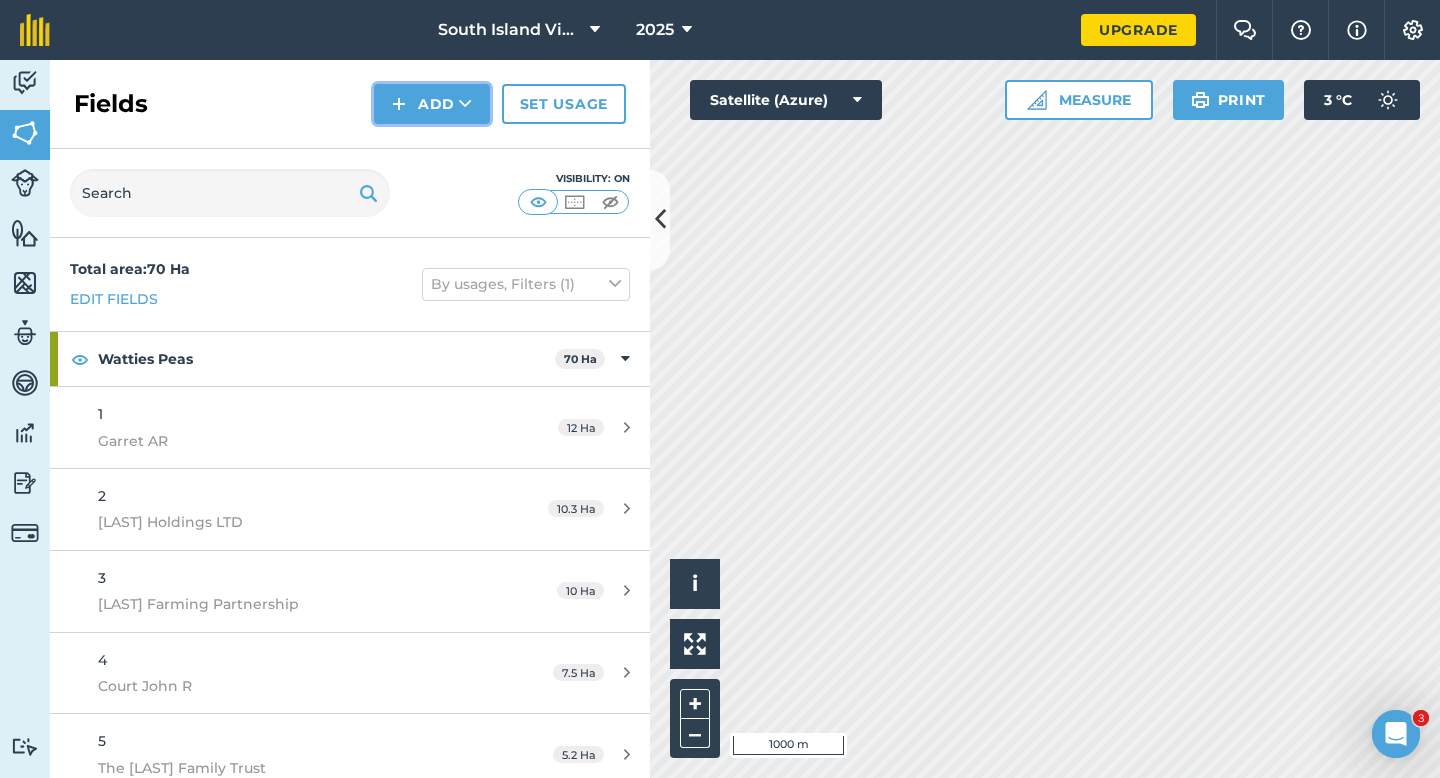 click on "Add" at bounding box center [432, 104] 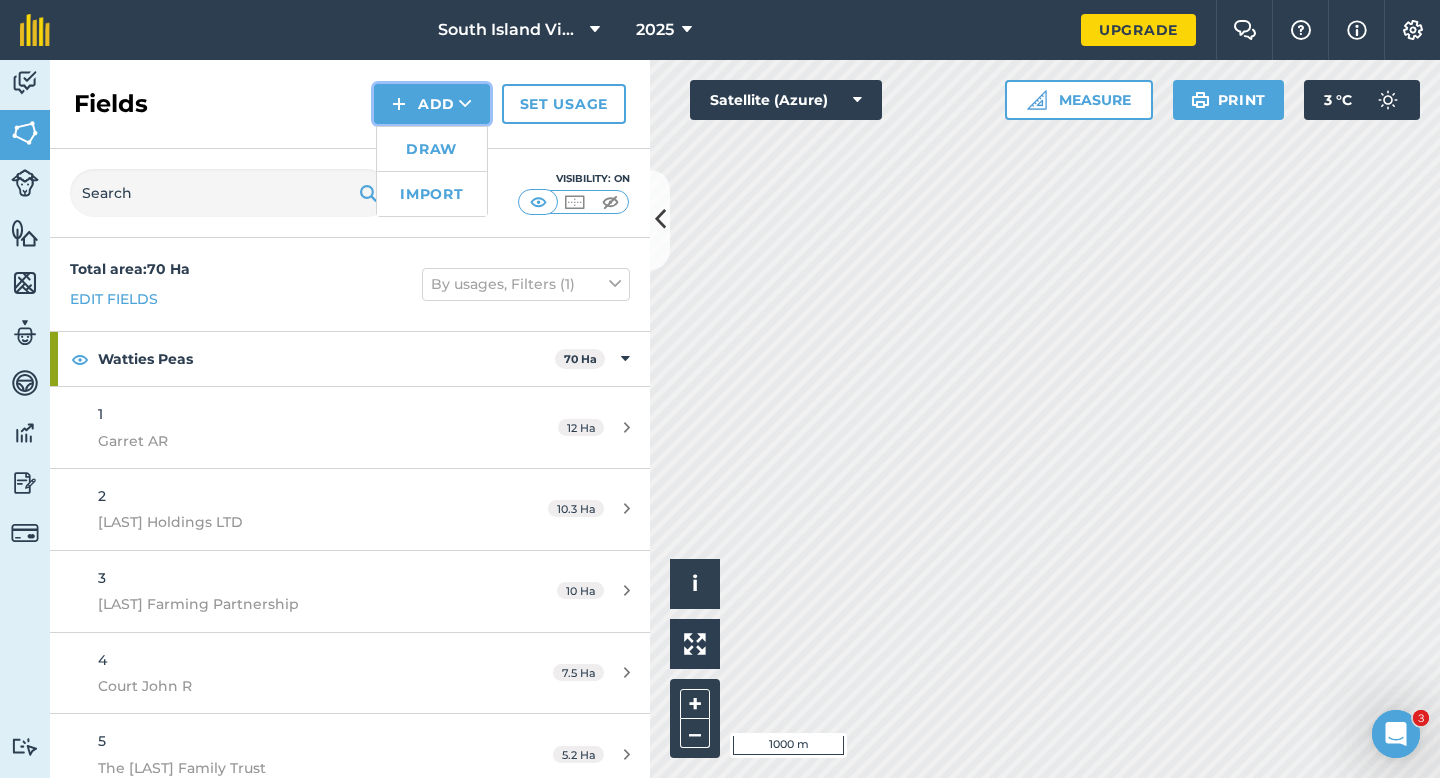 click on "Add   Draw Import" at bounding box center [432, 104] 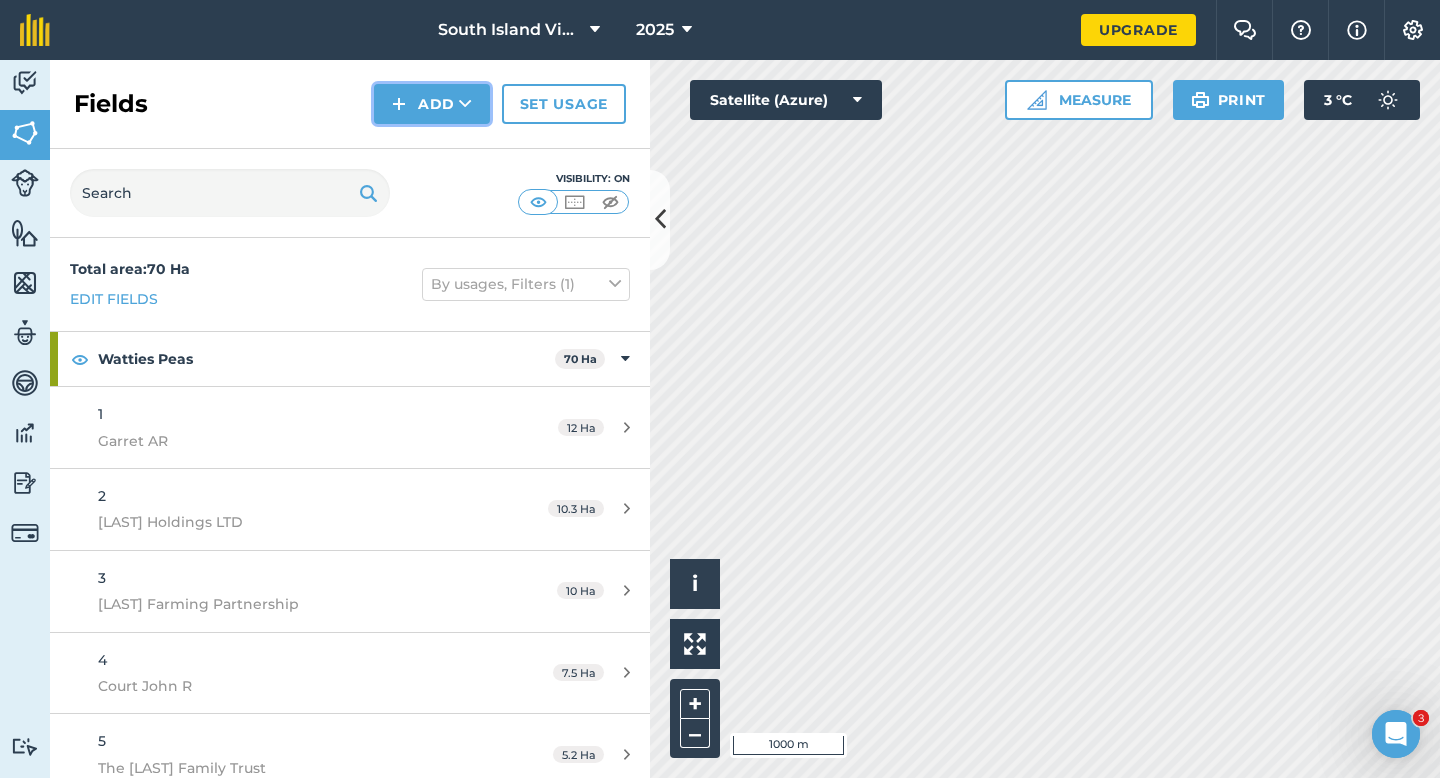 click on "Add" at bounding box center (432, 104) 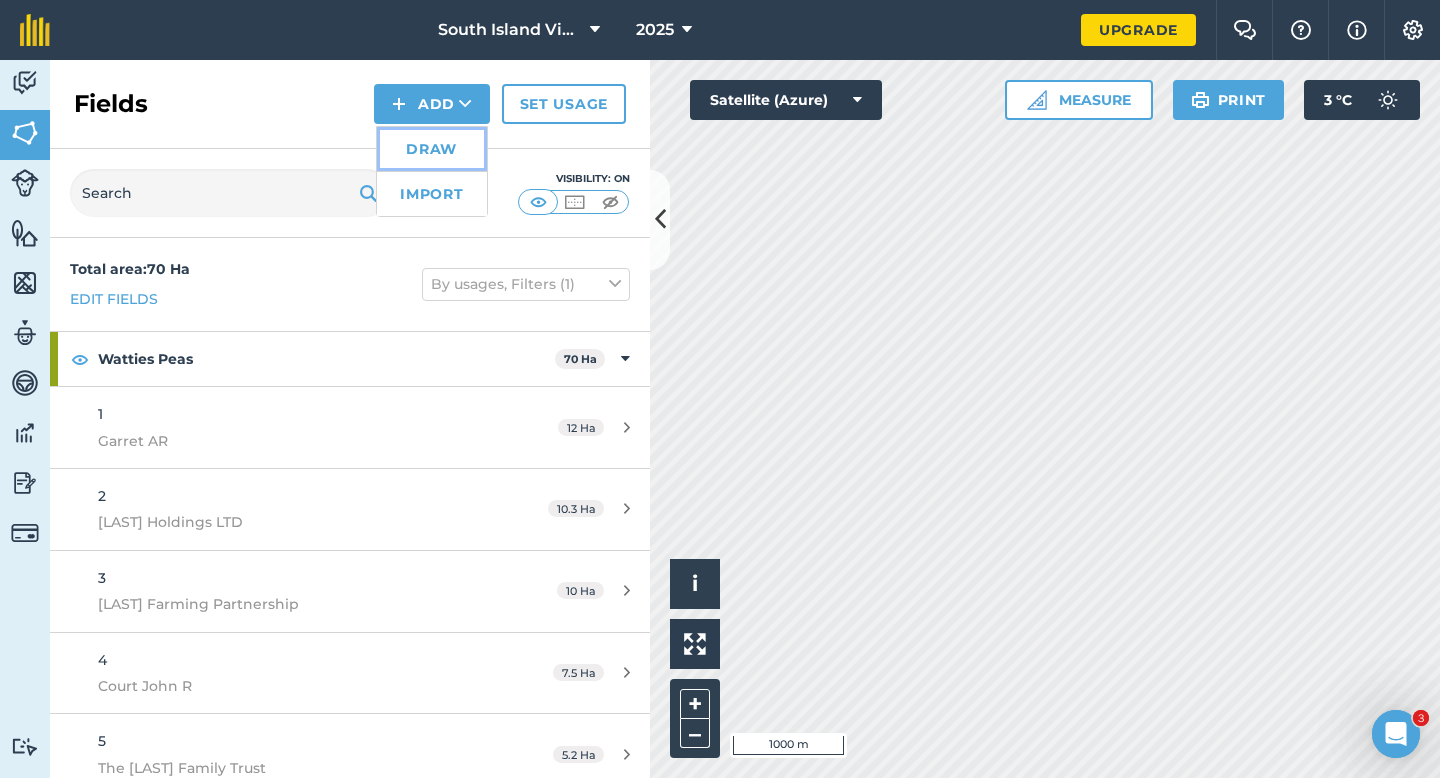 click on "Draw" at bounding box center (432, 149) 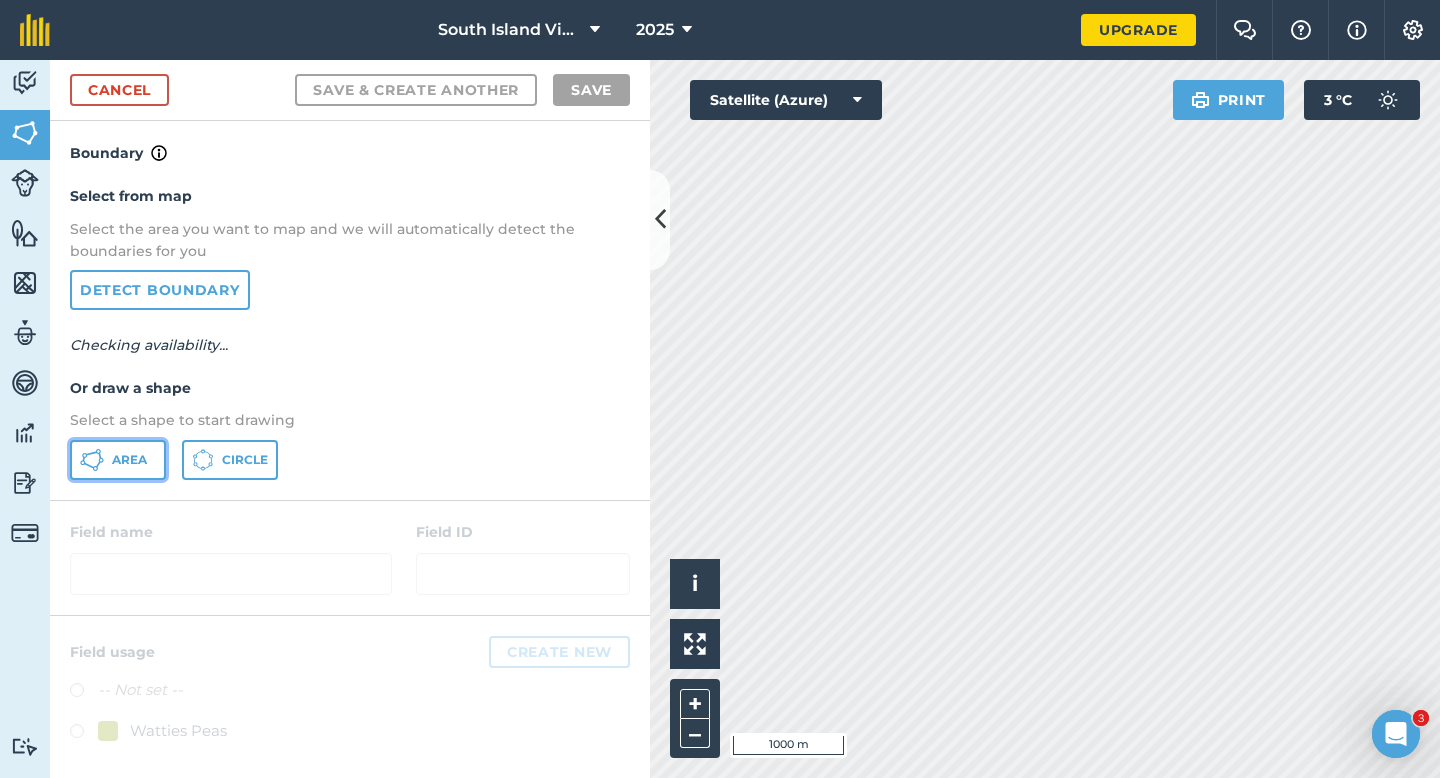 click on "Area" at bounding box center [118, 460] 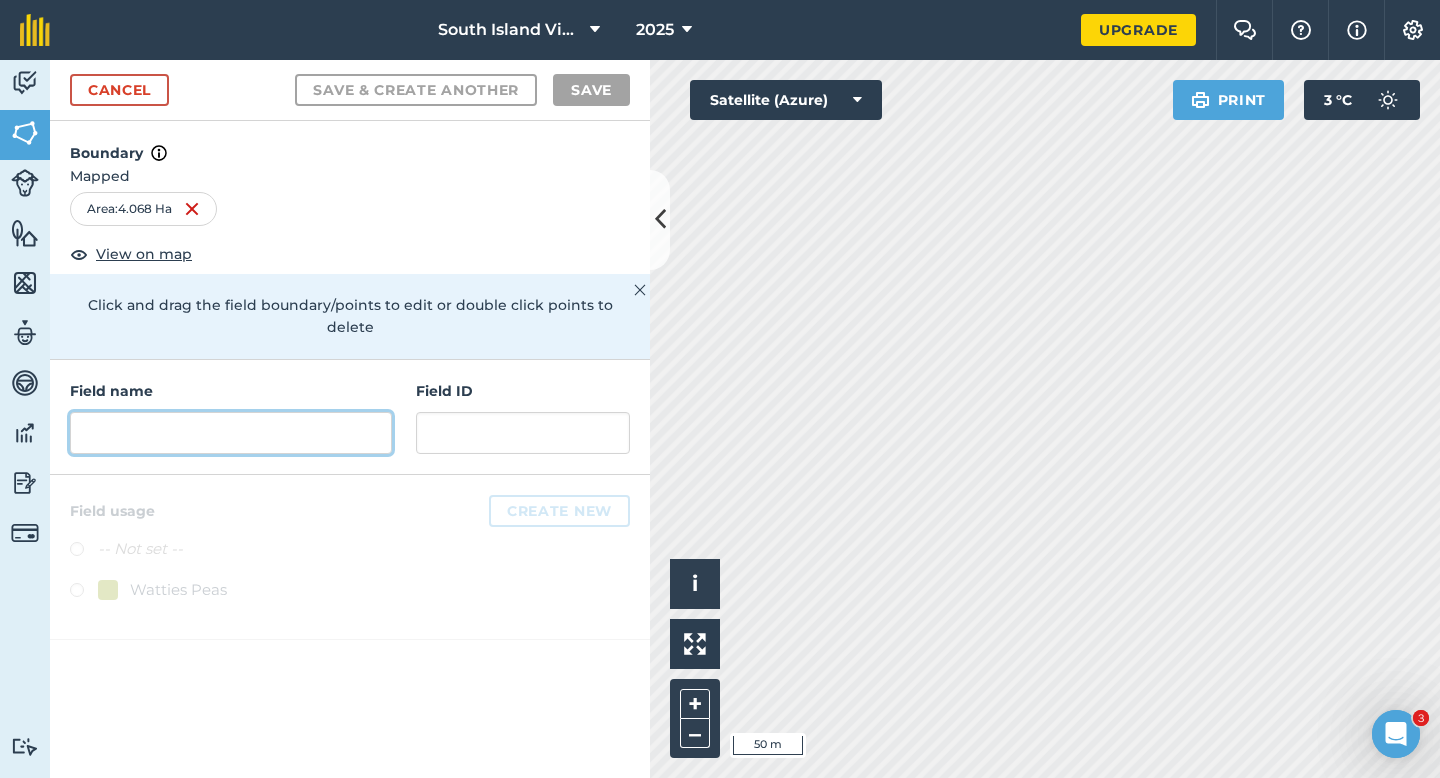click at bounding box center [231, 433] 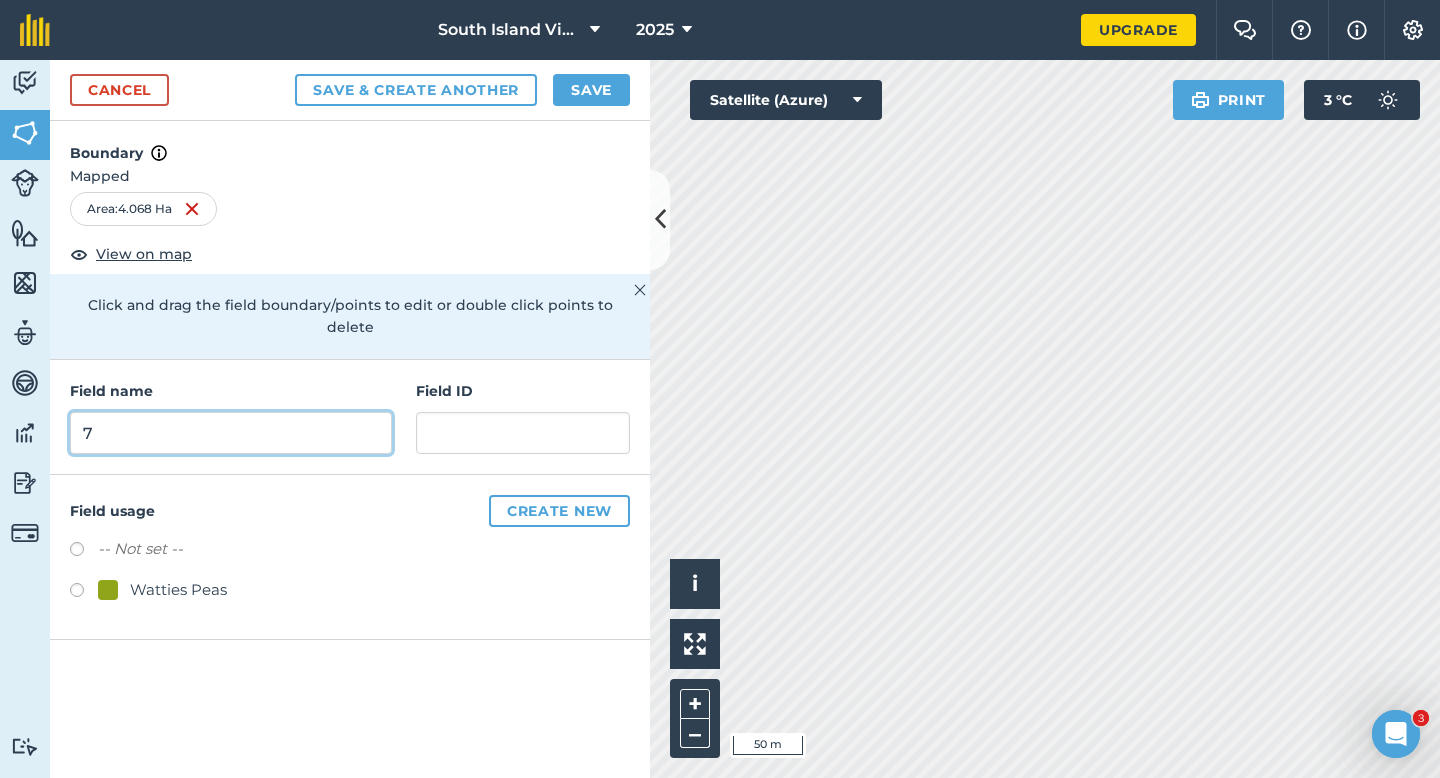 type on "7" 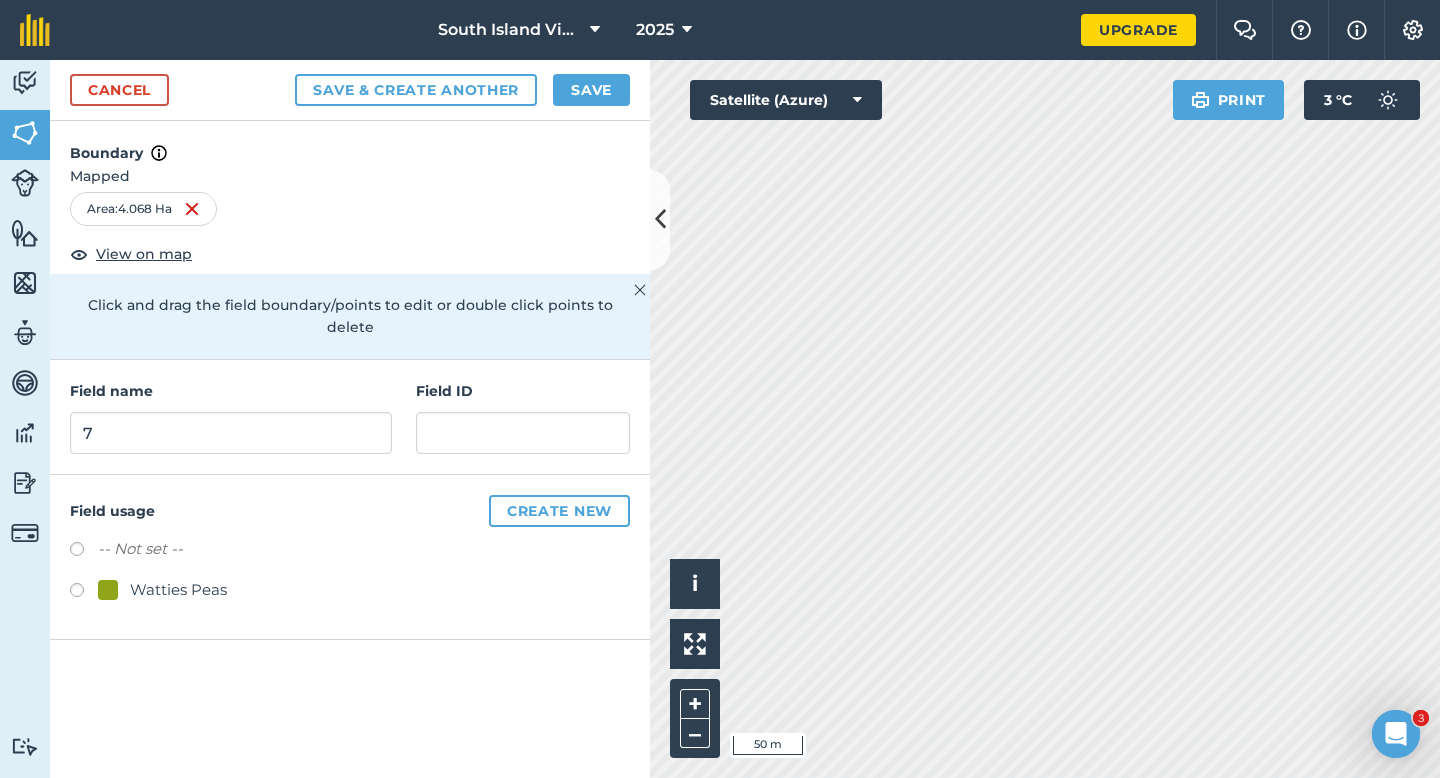 click on "Watties Peas" at bounding box center (178, 590) 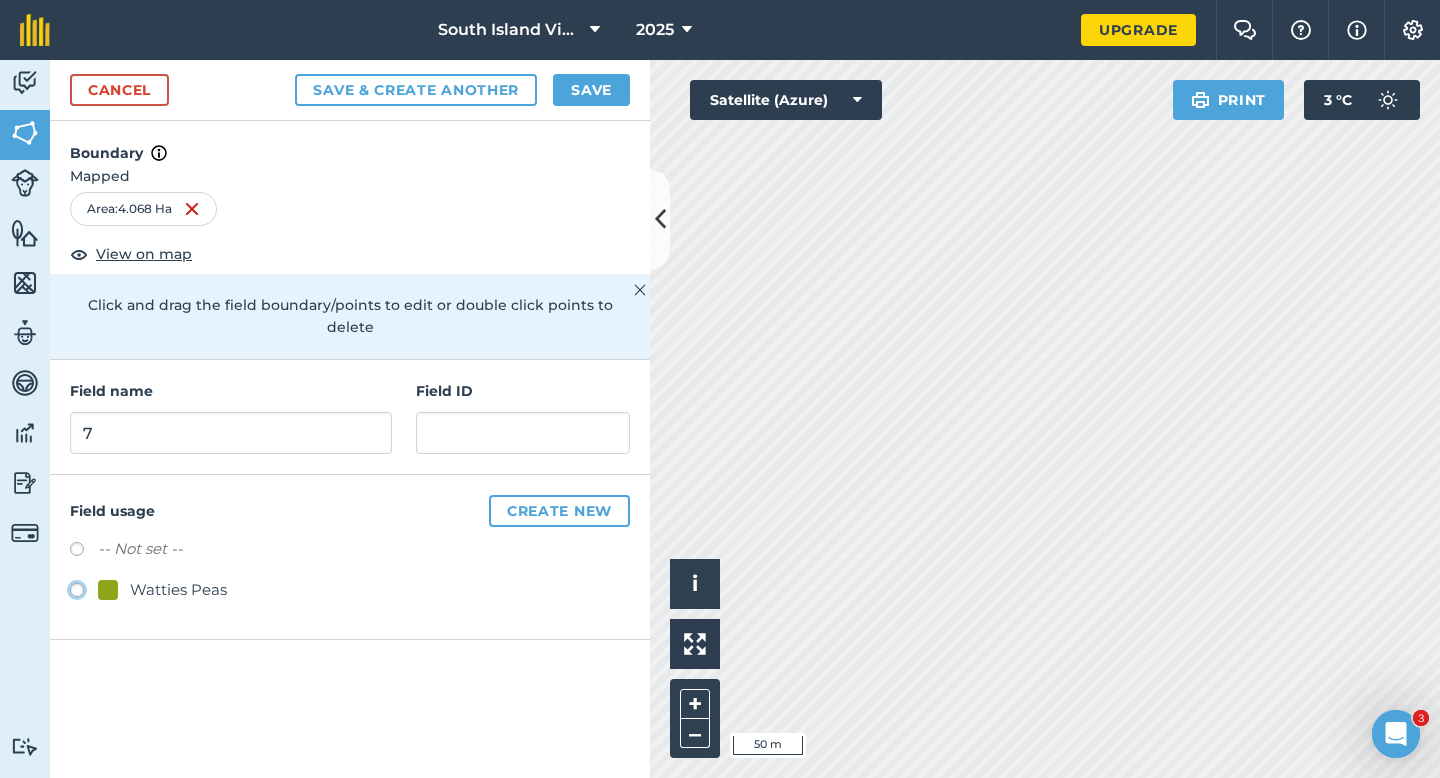 click on "Watties Peas" at bounding box center [-9923, 589] 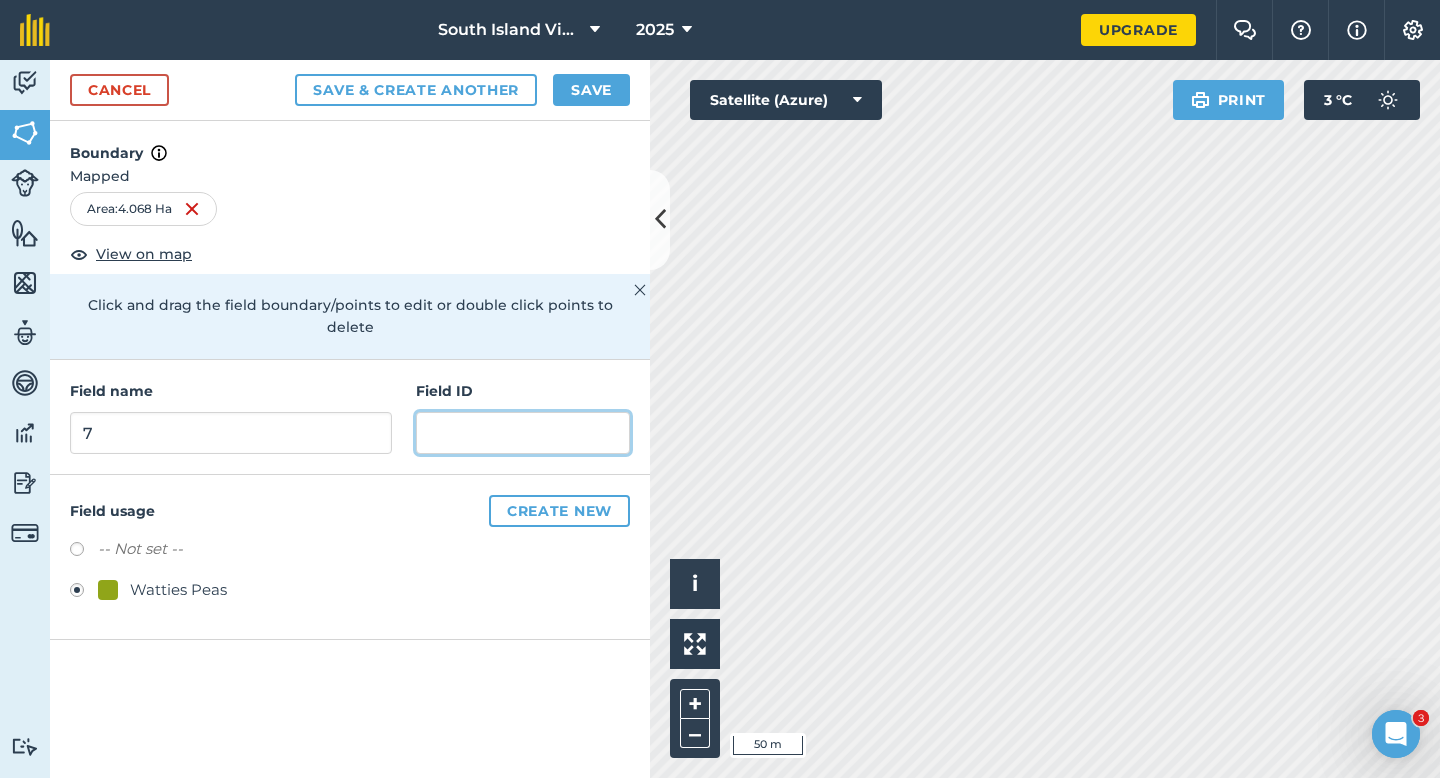 click at bounding box center (523, 433) 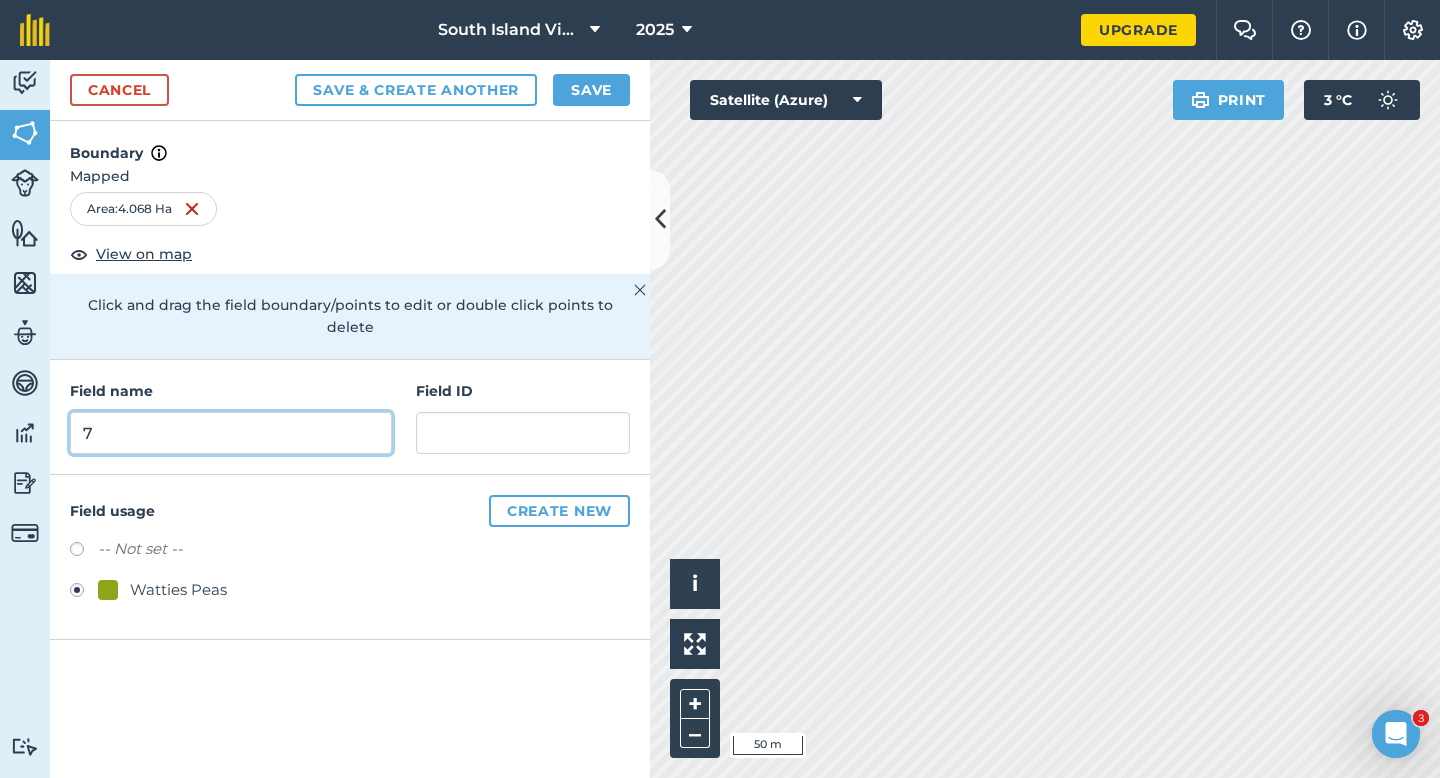 click on "7" at bounding box center [231, 433] 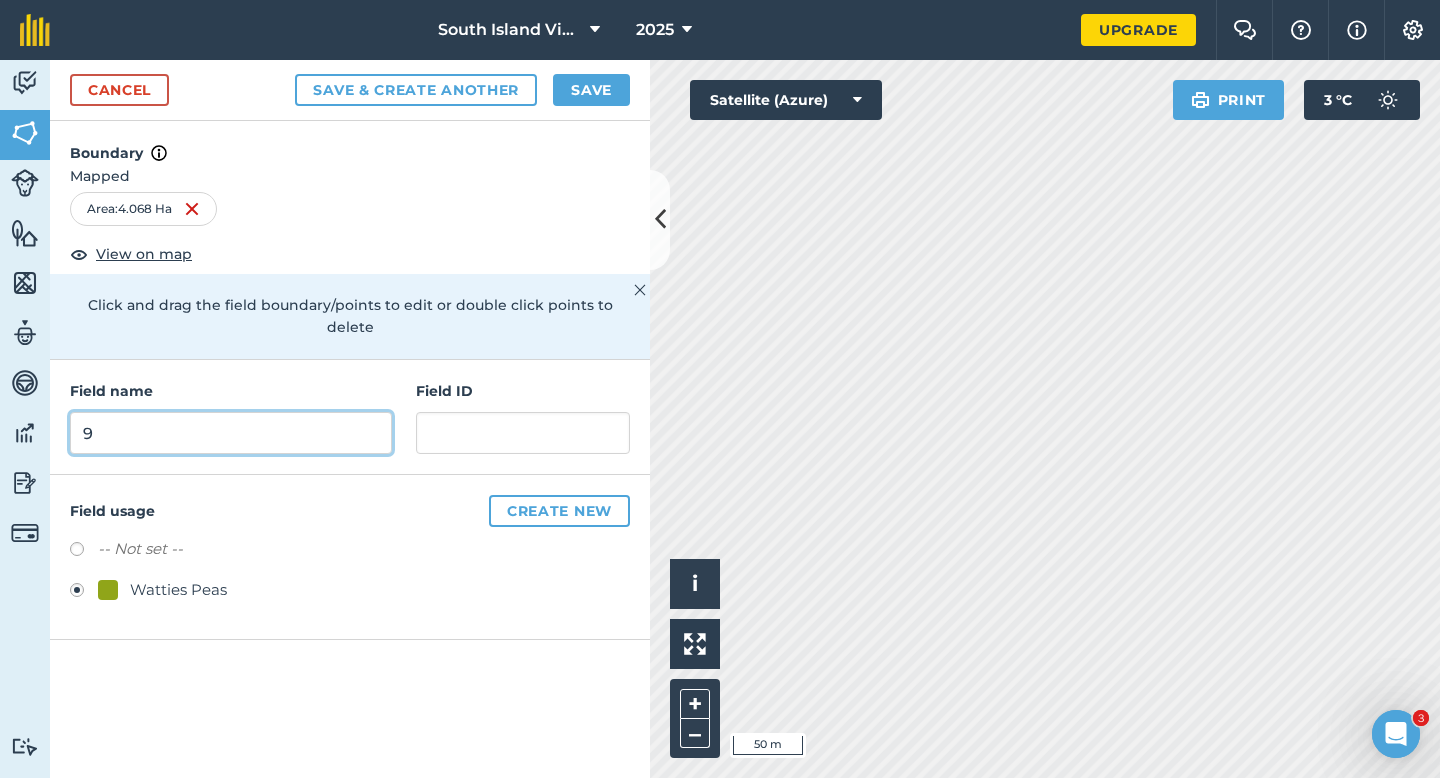 type on "9" 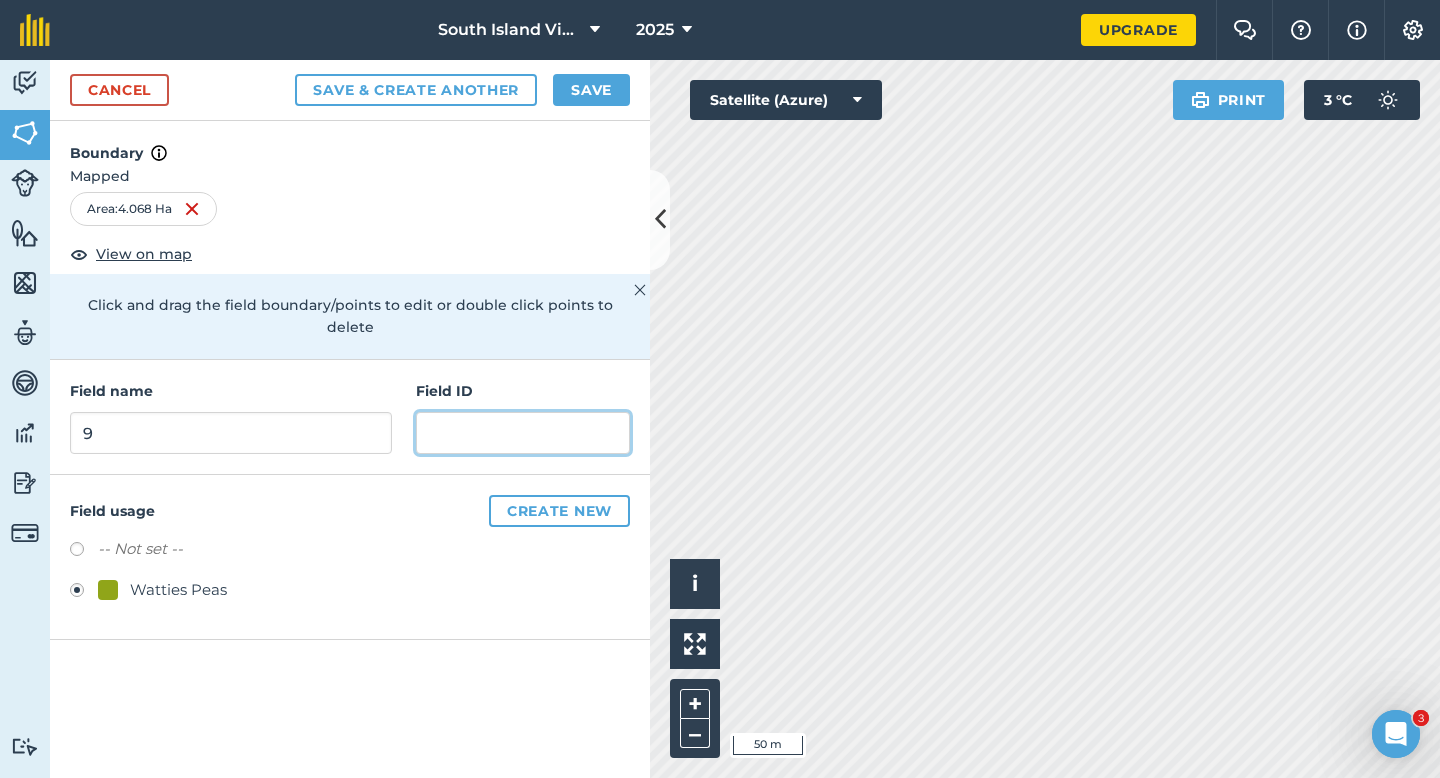 click at bounding box center (523, 433) 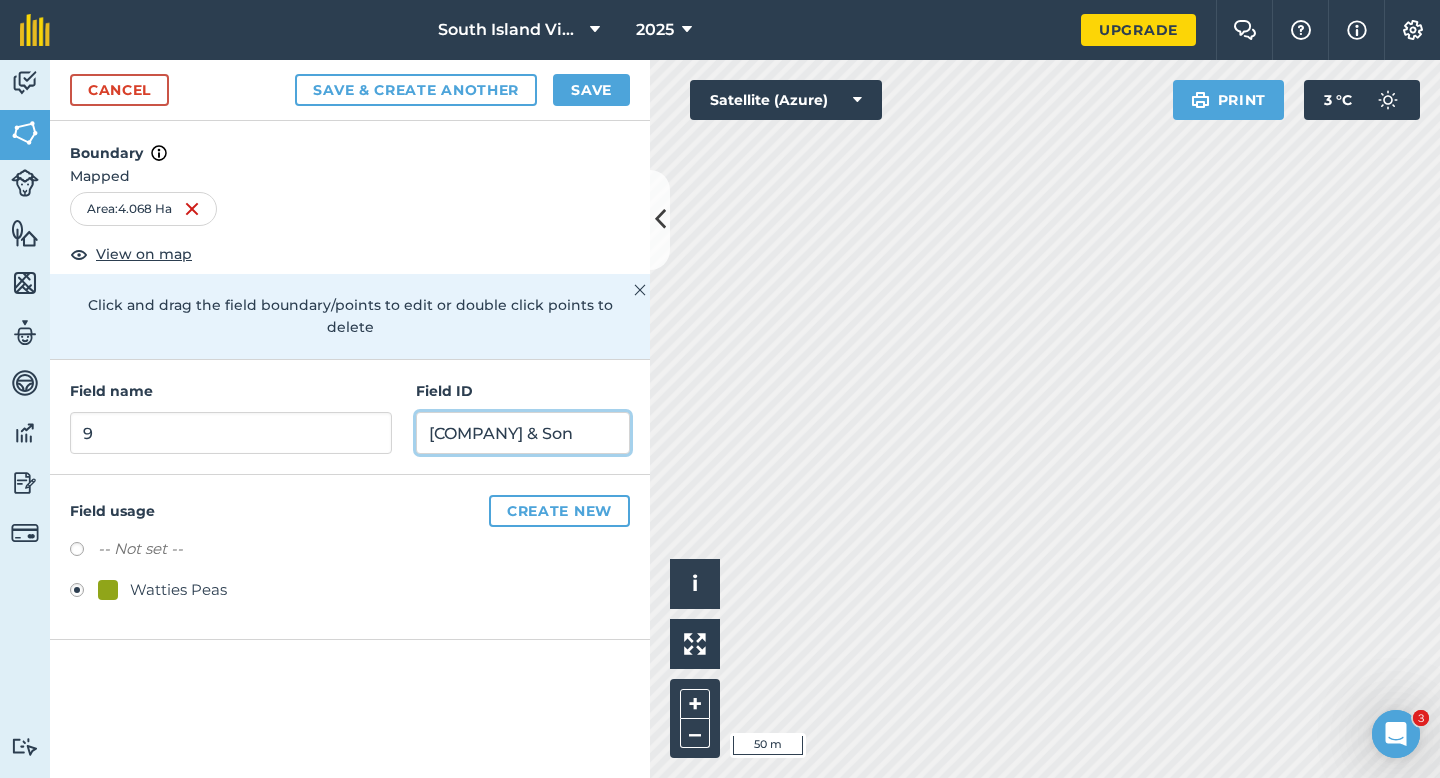 click on "[COMPANY] & Son" at bounding box center [523, 433] 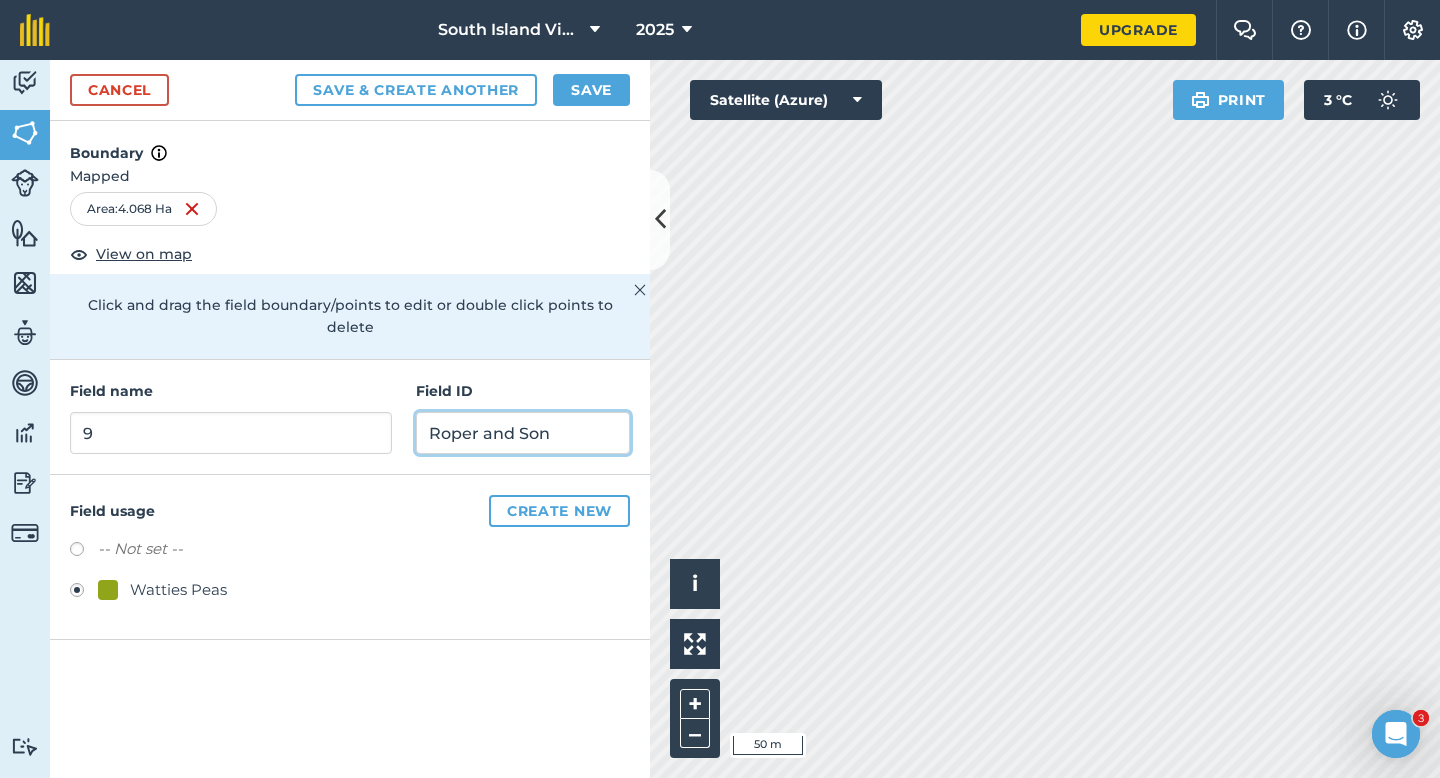 click on "Roper and Son" at bounding box center [523, 433] 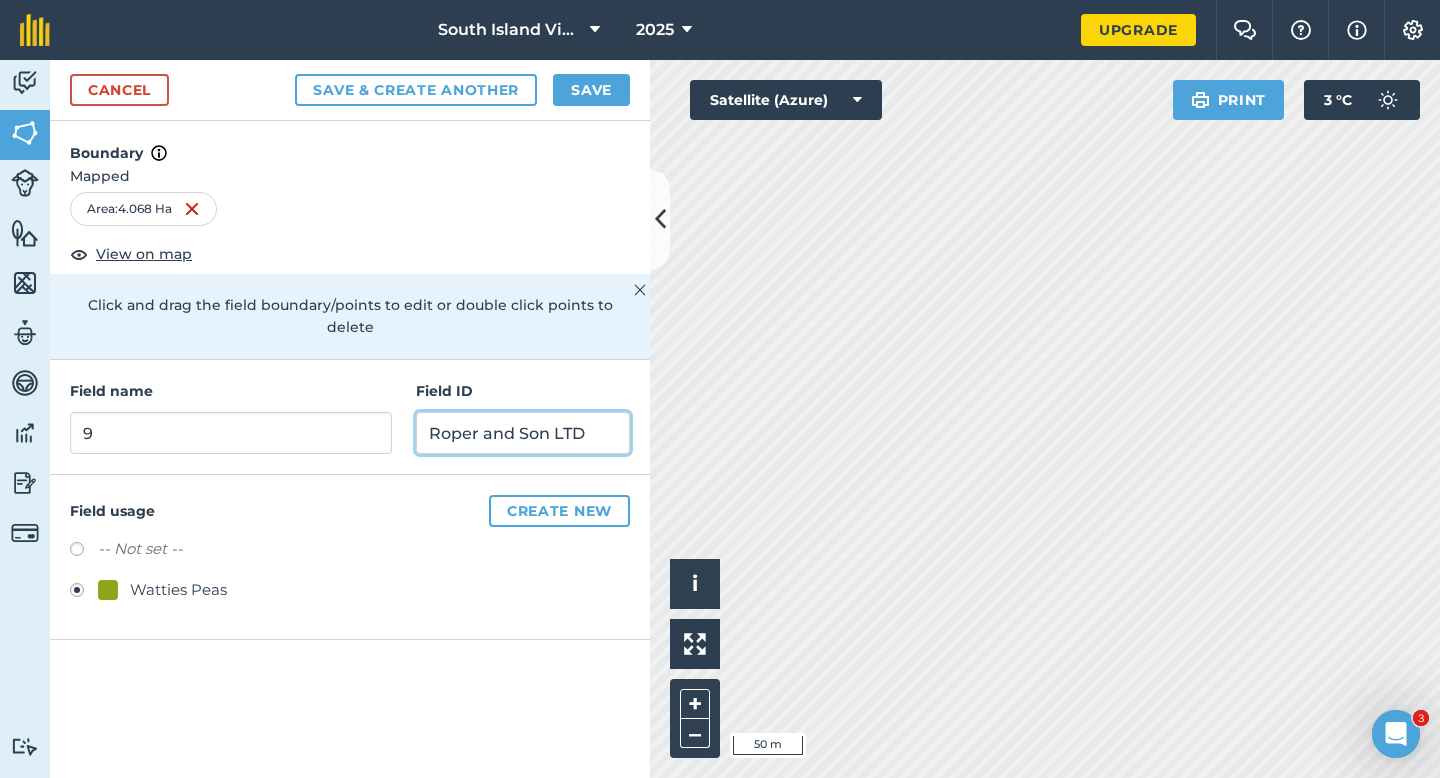 type on "Roper and Son LTD" 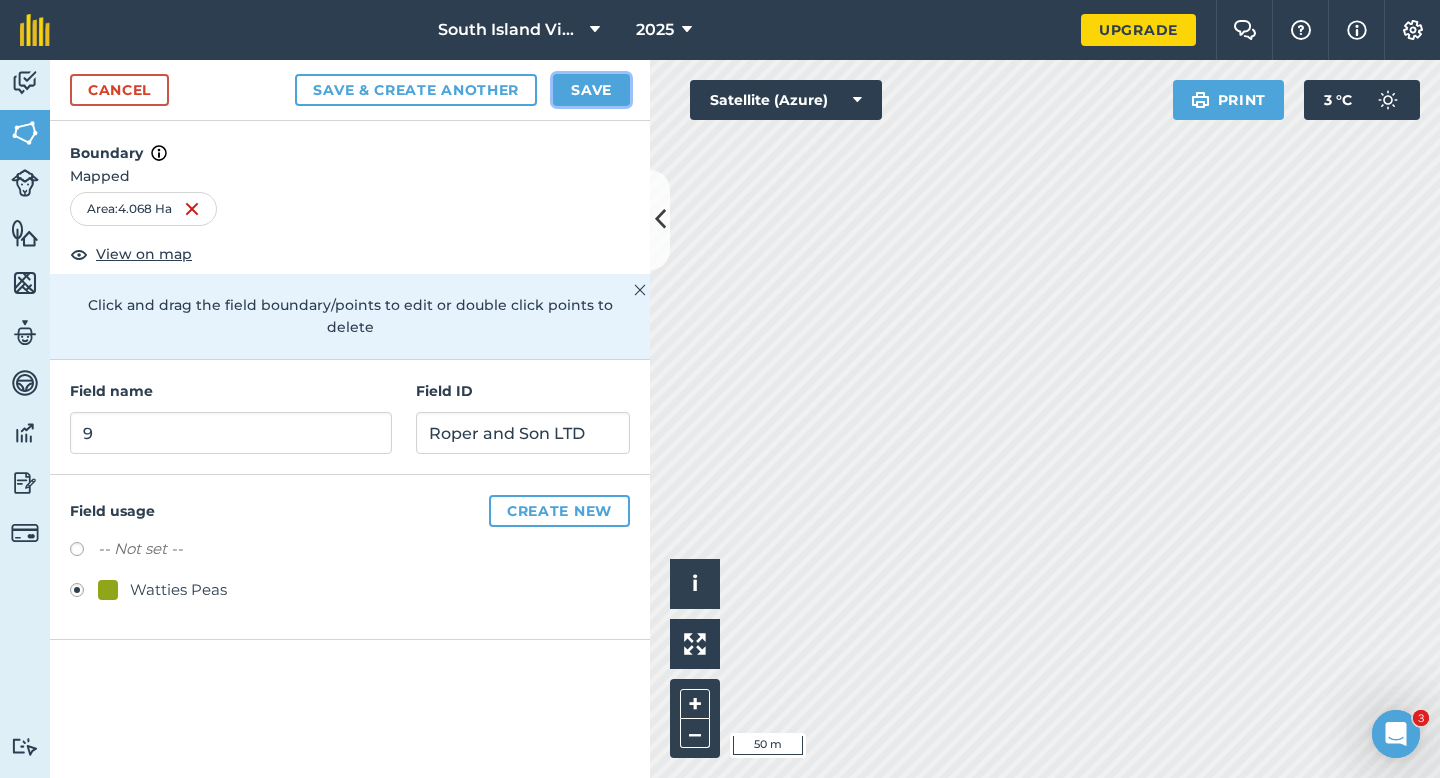 click on "Save" at bounding box center [591, 90] 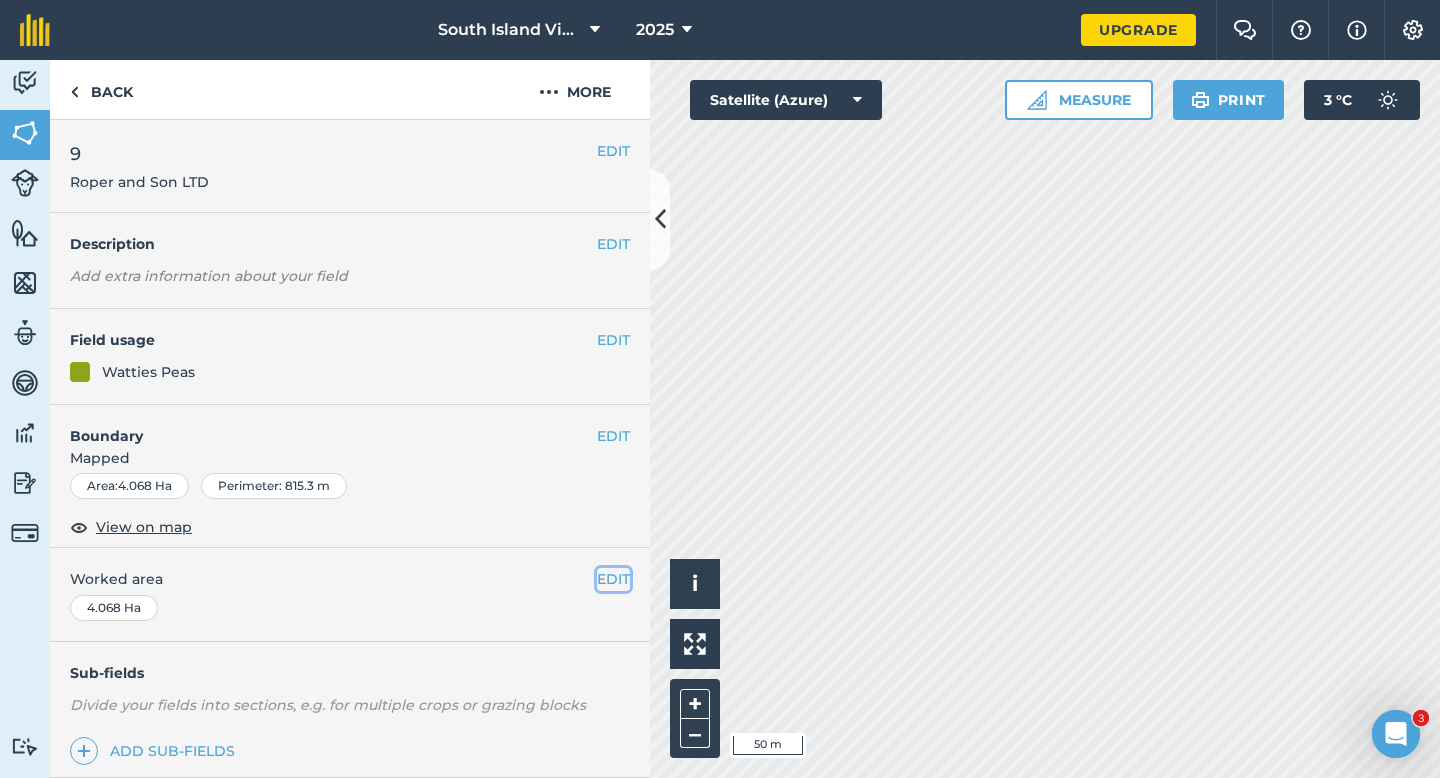 click on "EDIT" at bounding box center (613, 579) 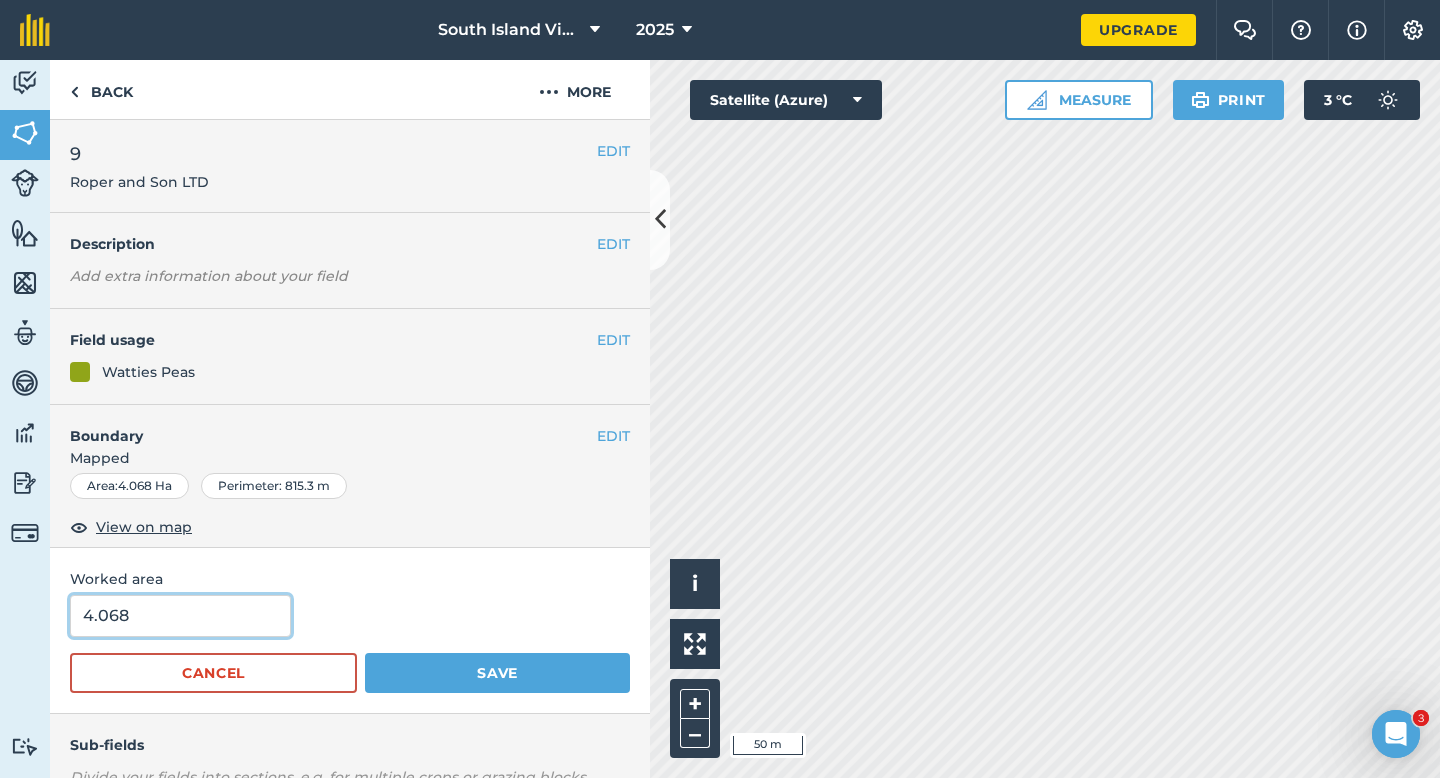click on "4.068" at bounding box center [180, 616] 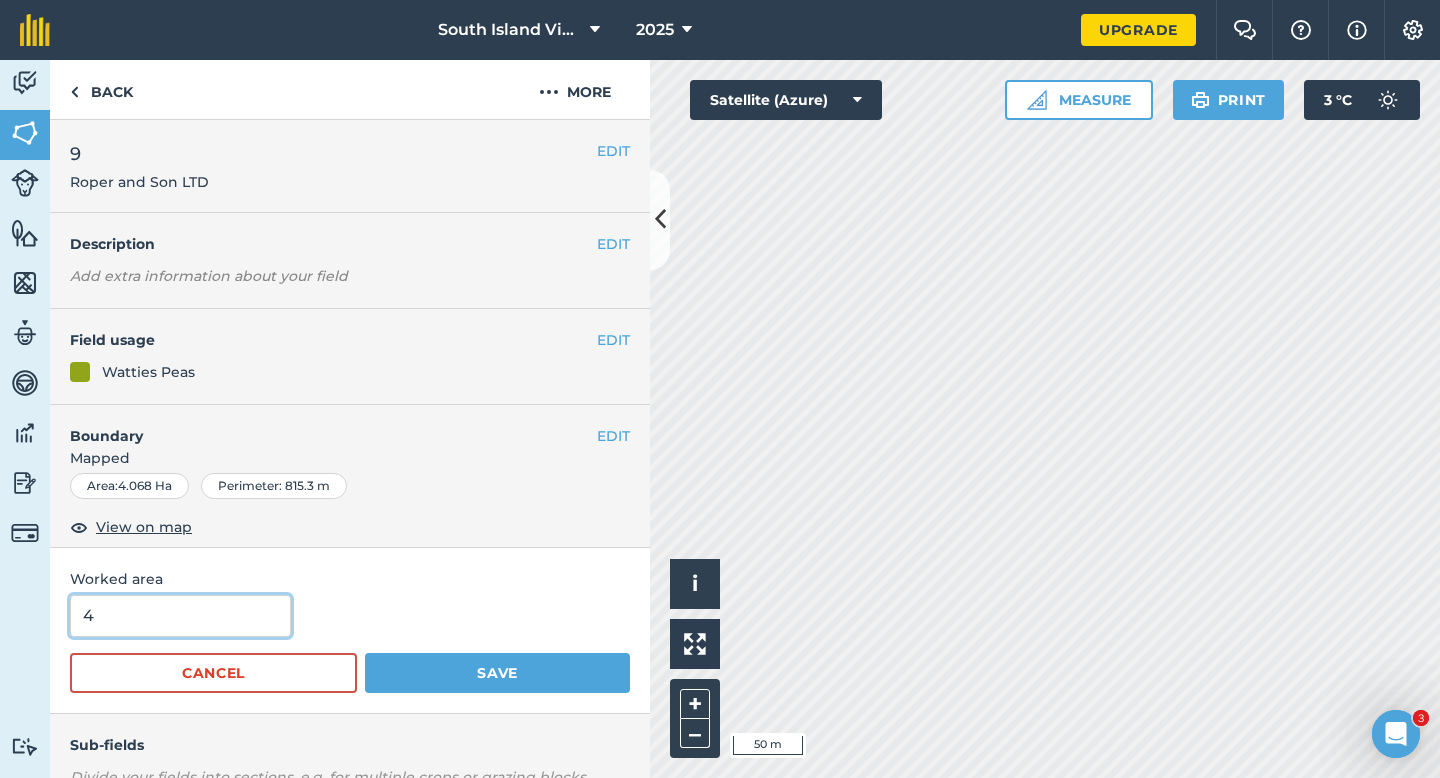 click on "Save" at bounding box center [497, 673] 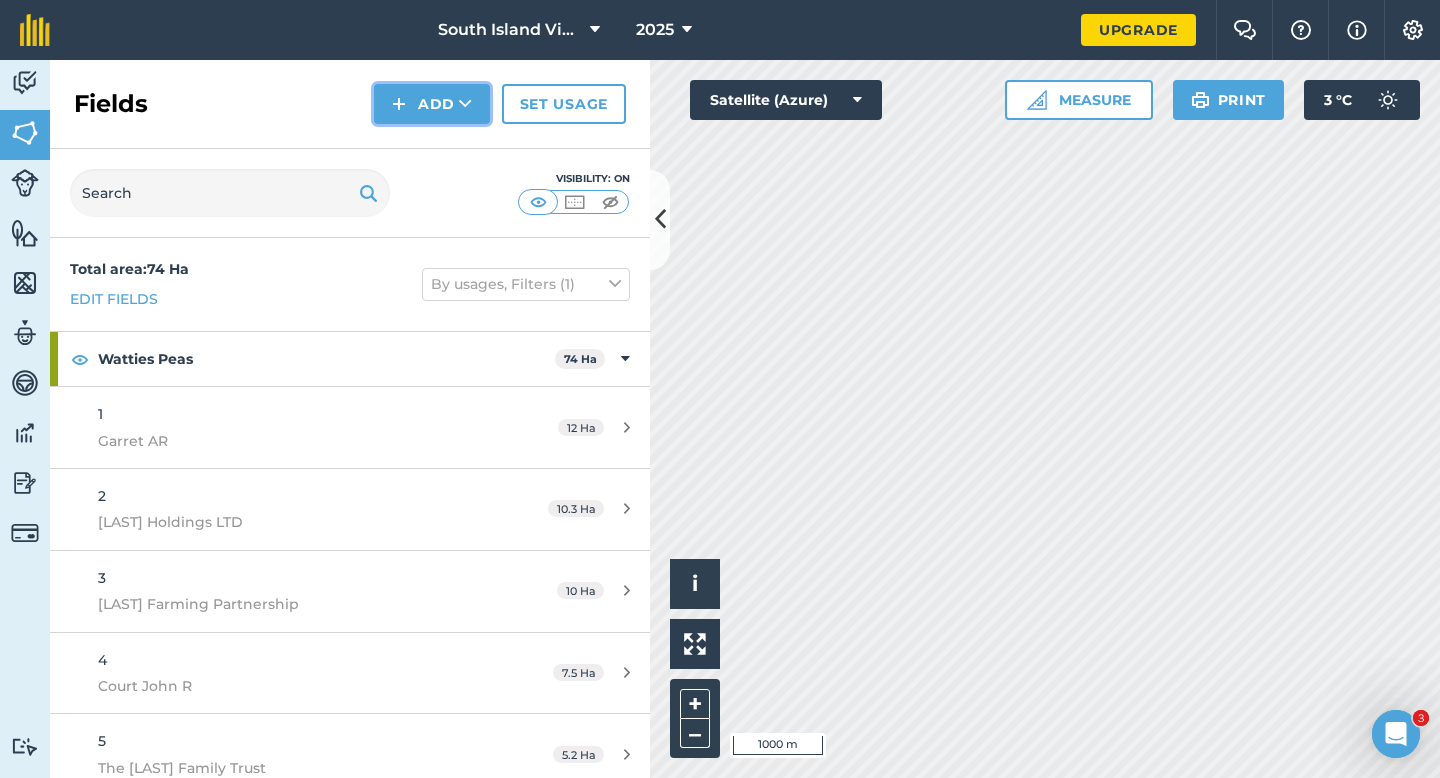 click on "Add" at bounding box center (432, 104) 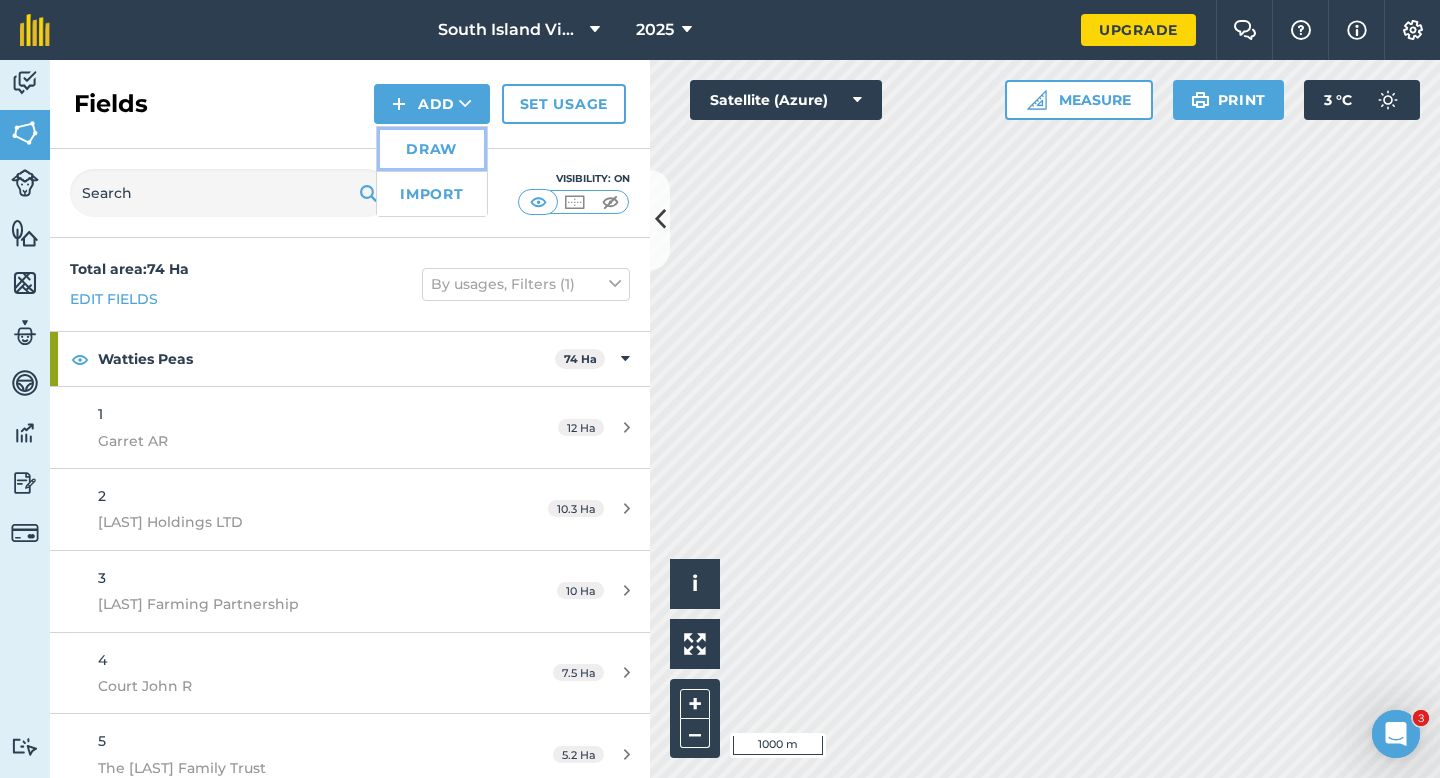 click on "Draw" at bounding box center [432, 149] 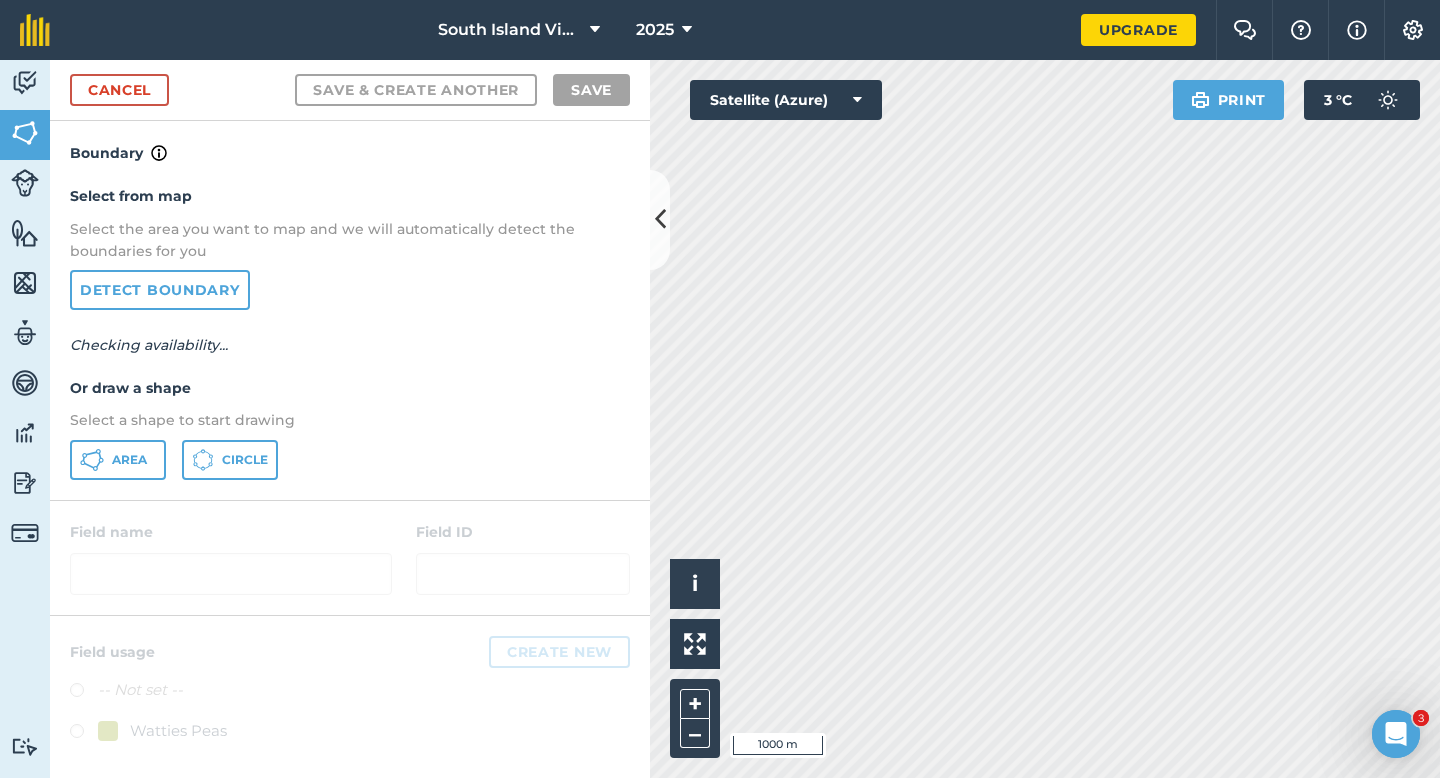 click on "Select from map Select the area you want to map and we will automatically detect the boundaries for you Detect boundary Checking availability... Or draw a shape Select a shape to start drawing Area Circle" at bounding box center [350, 332] 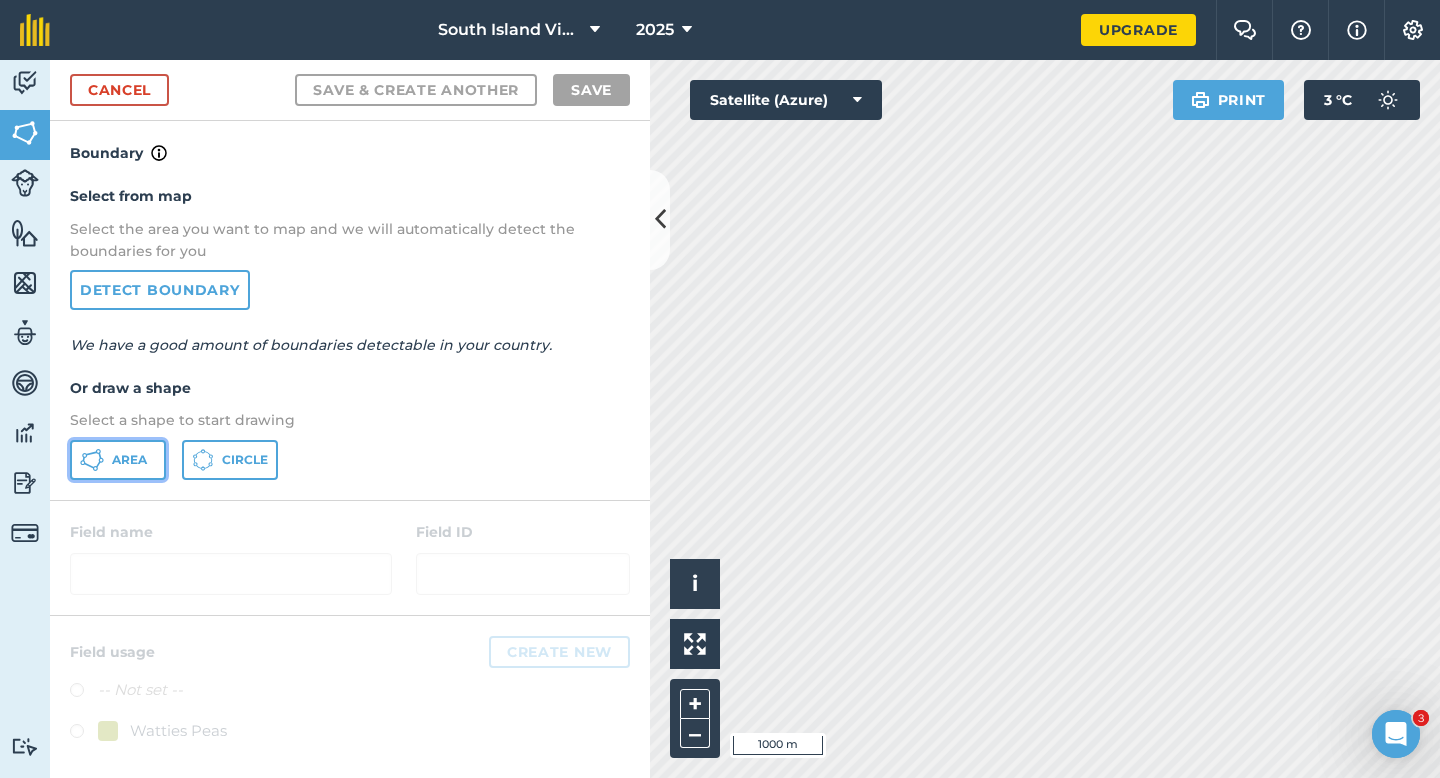 click on "Area" at bounding box center [118, 460] 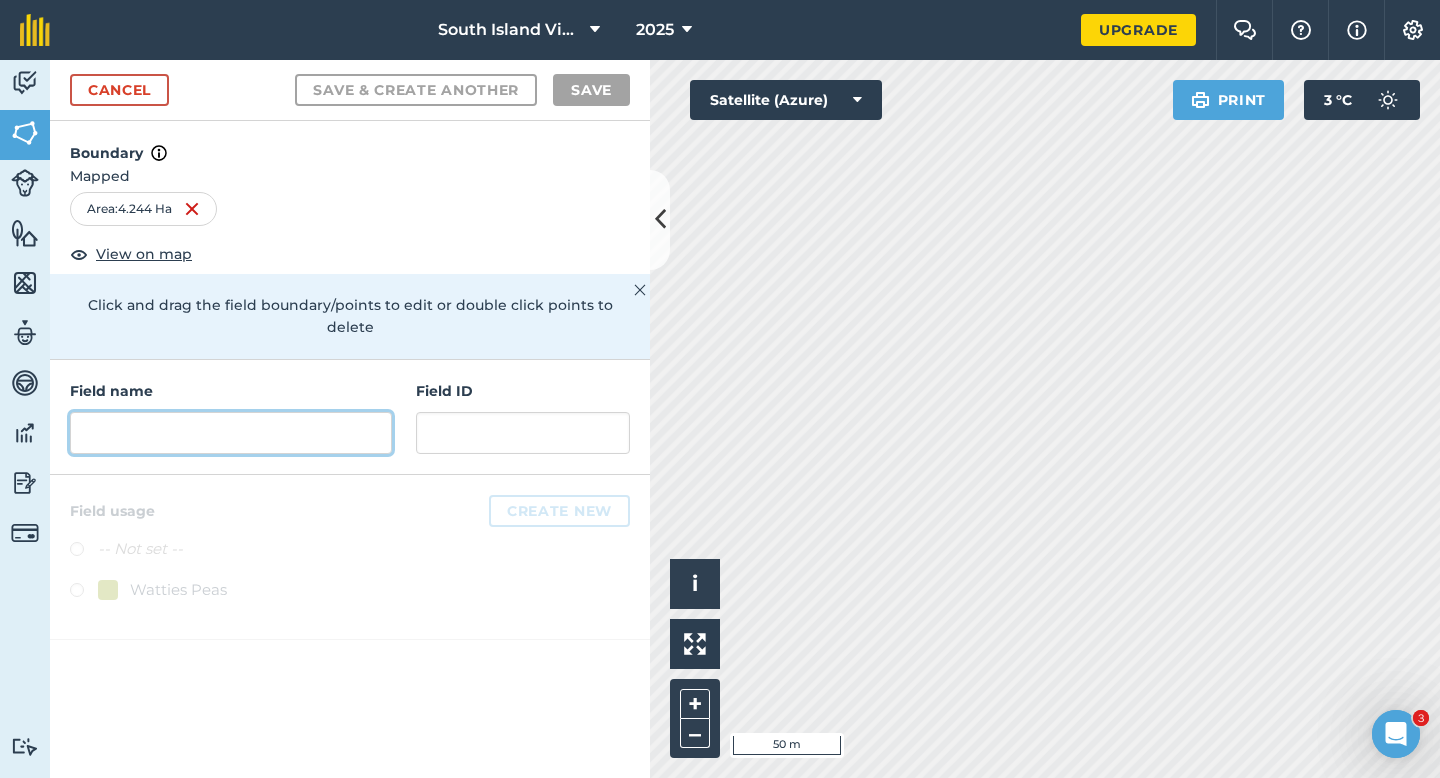 click at bounding box center (231, 433) 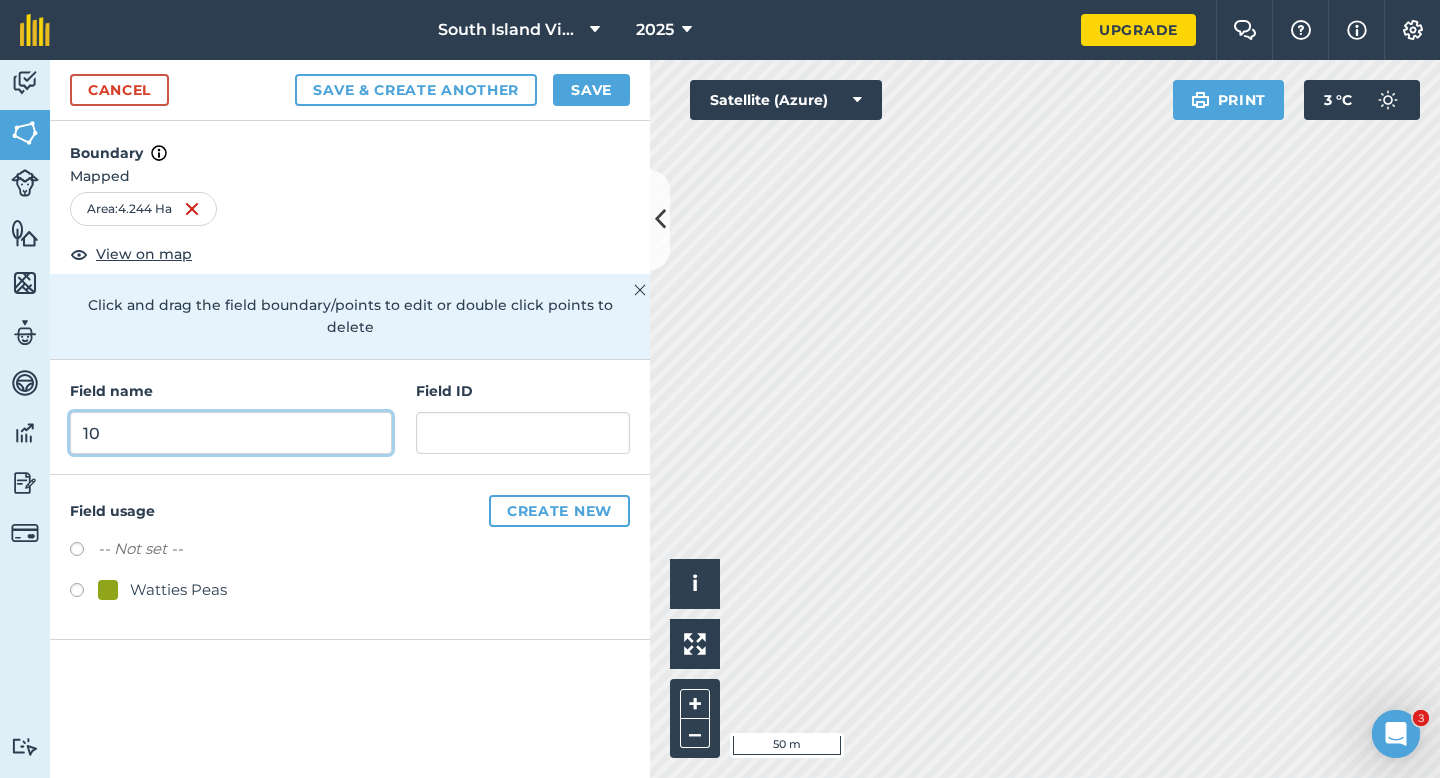 type on "10" 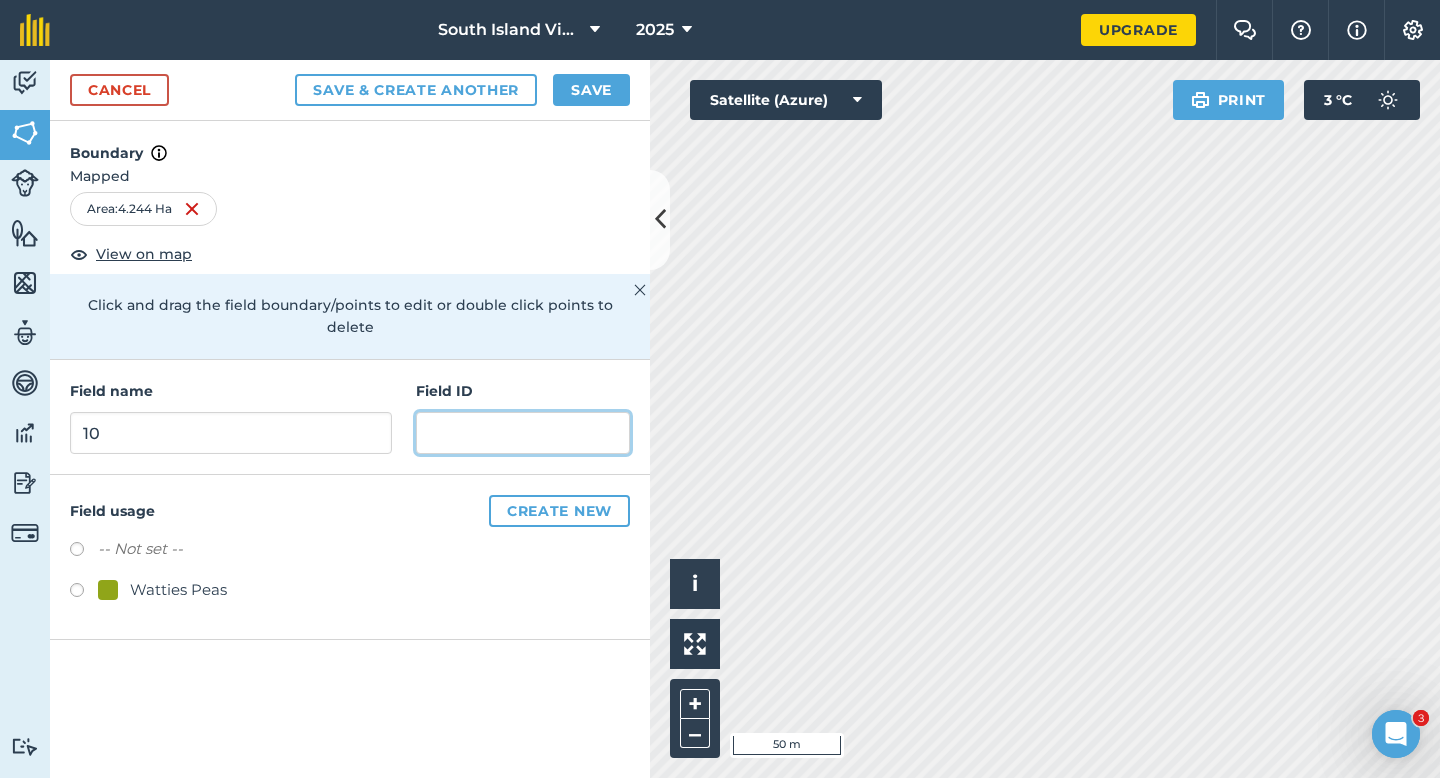 click at bounding box center (523, 433) 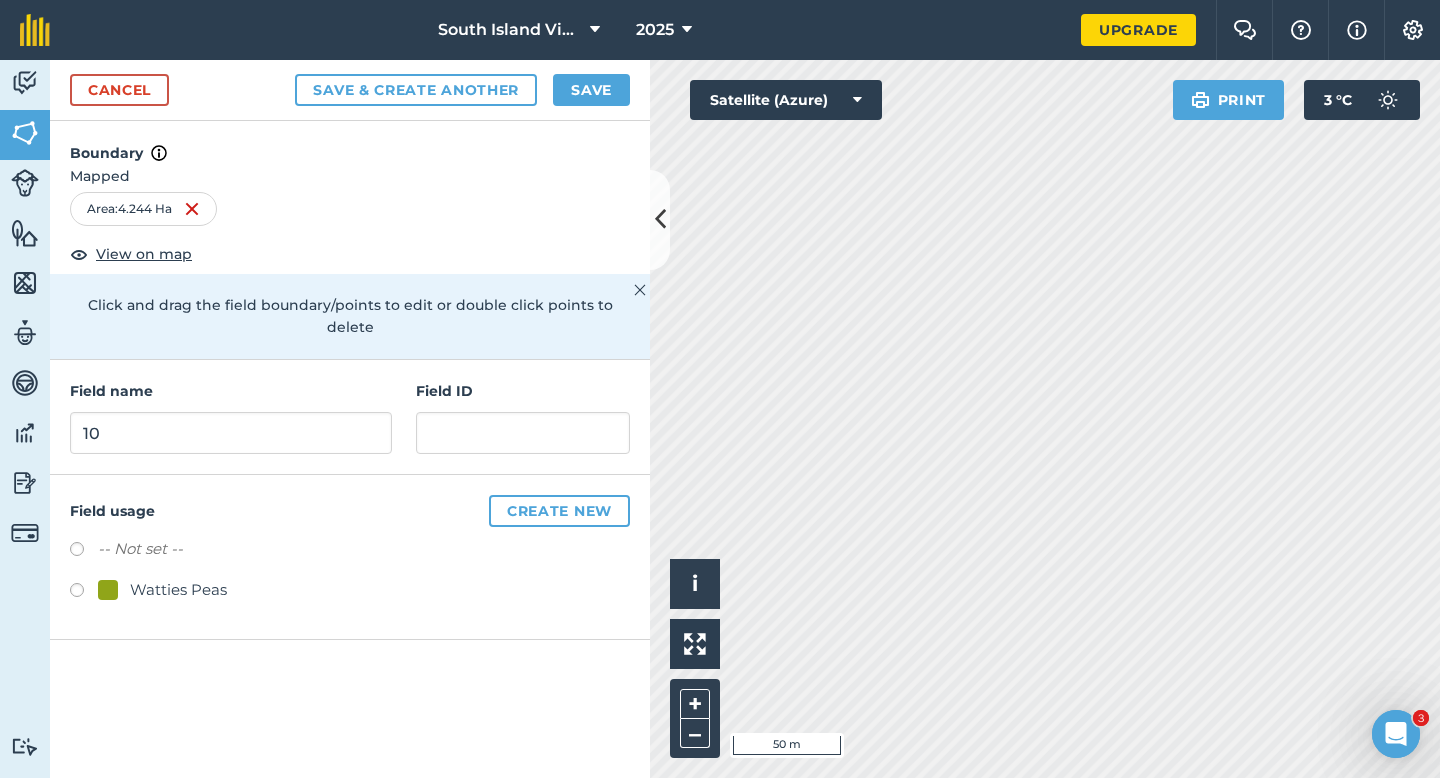 click on "Watties Peas" at bounding box center [178, 590] 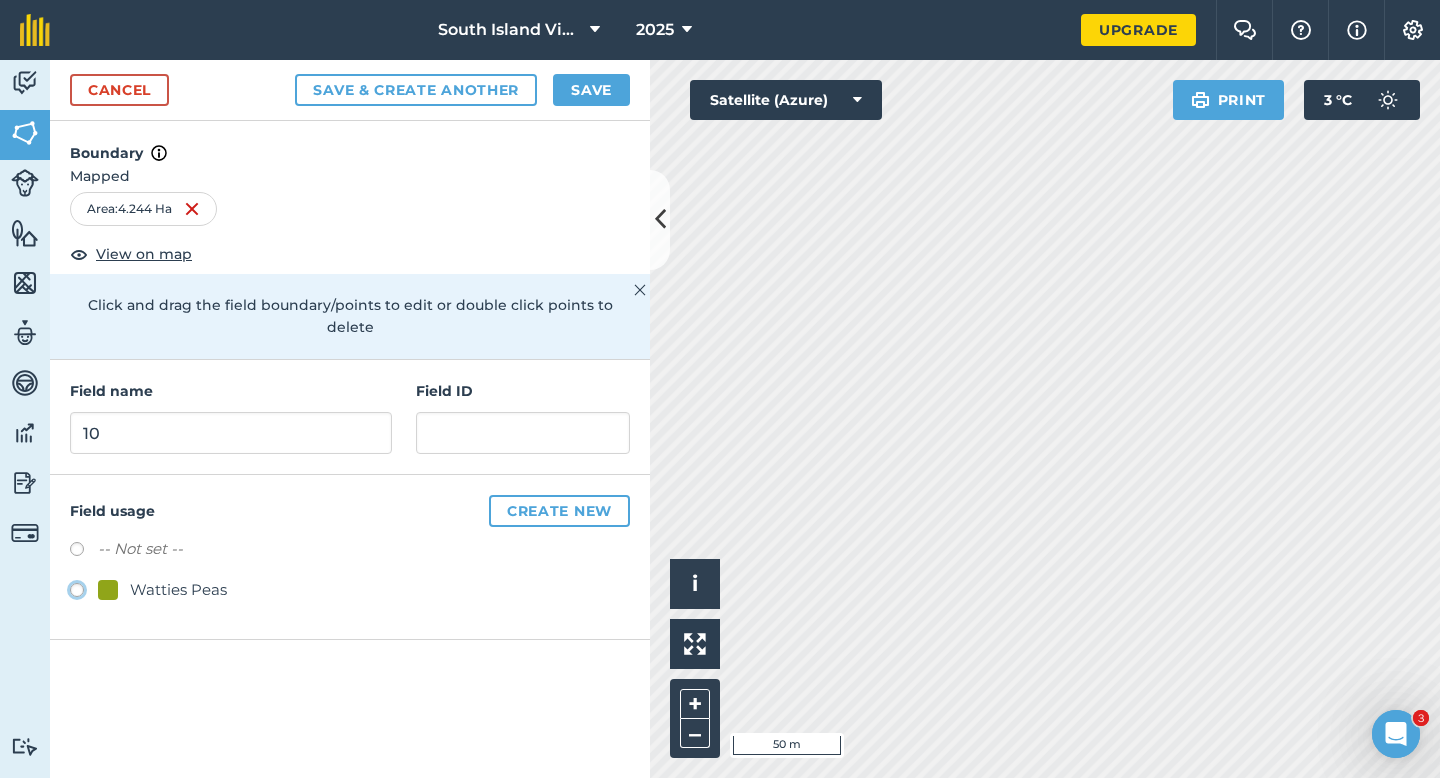 click on "Watties Peas" at bounding box center (-9923, 589) 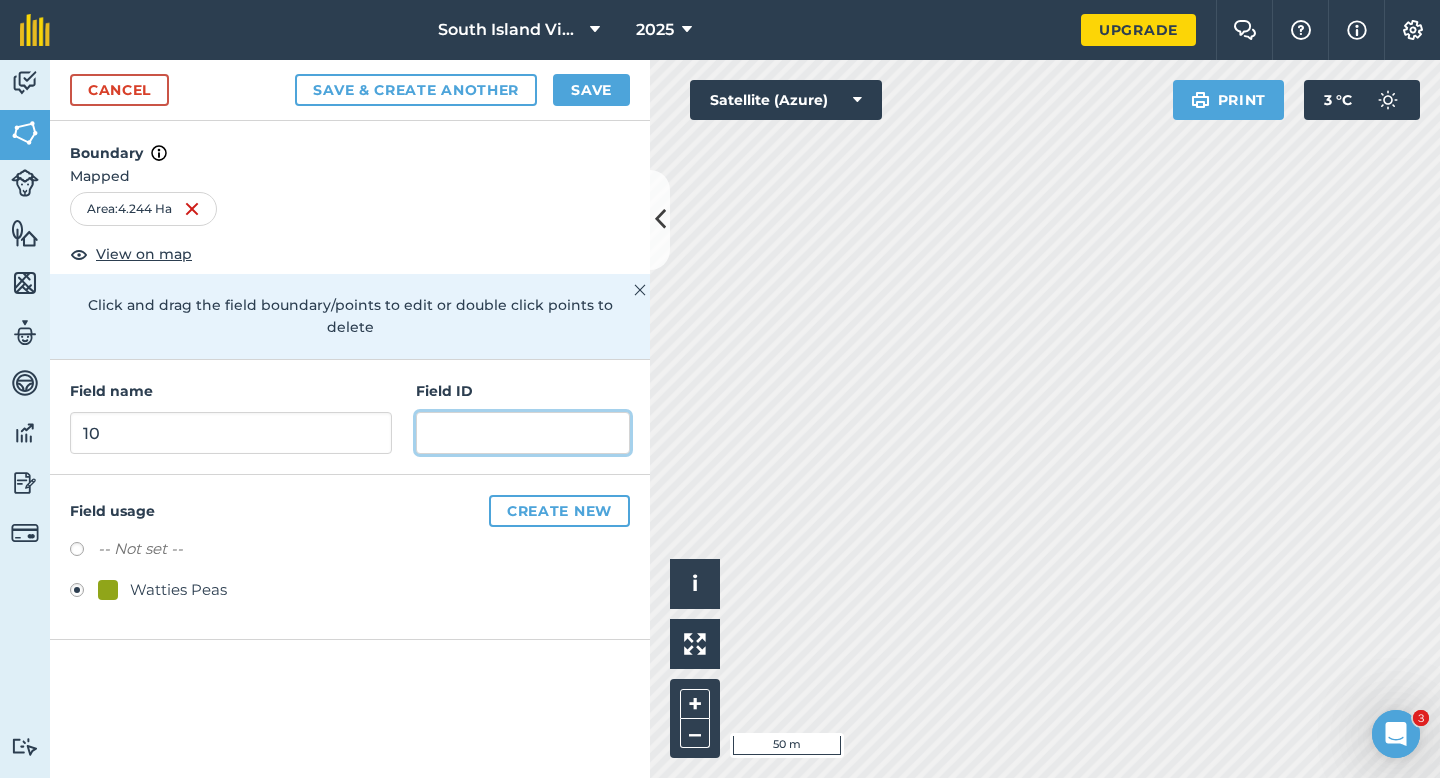 click at bounding box center (523, 433) 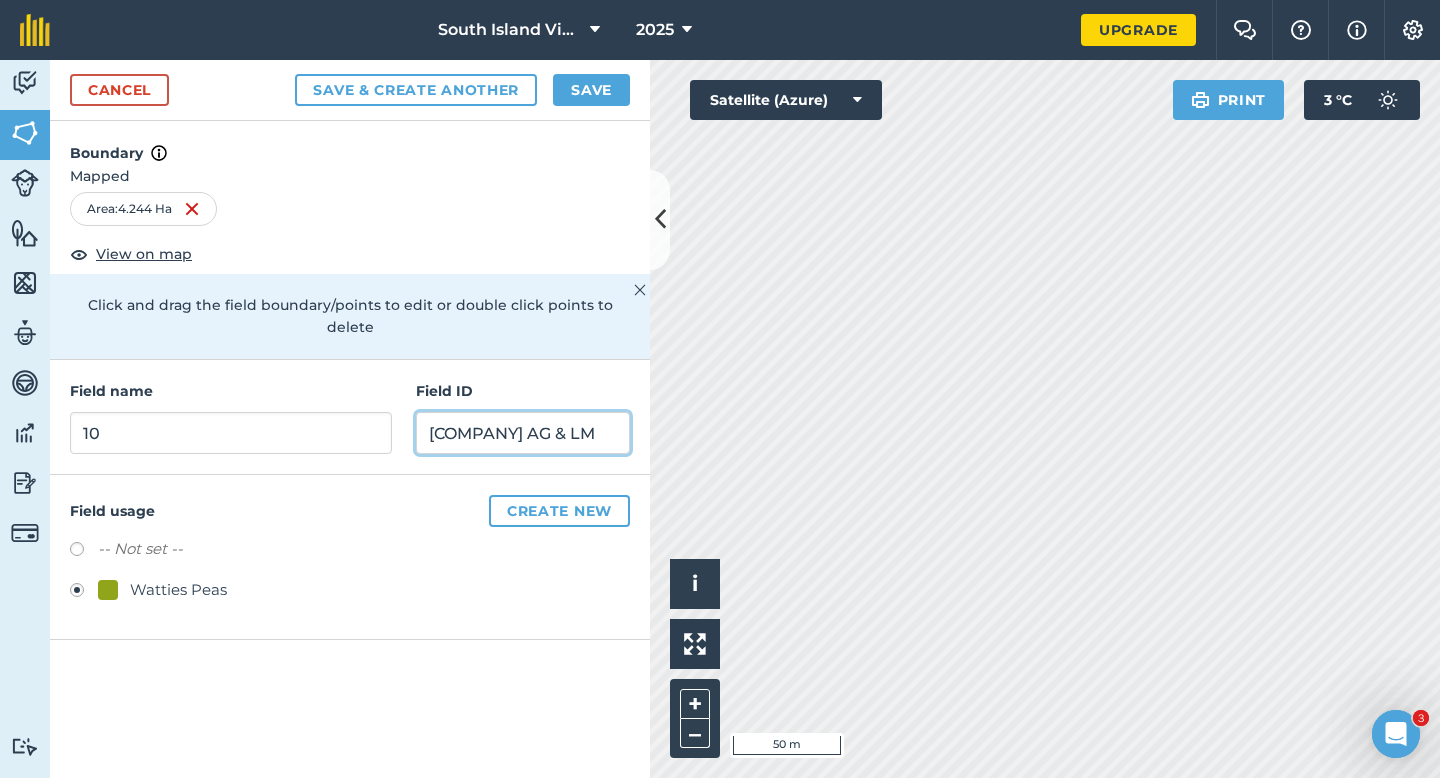 type on "[COMPANY] AG & LM" 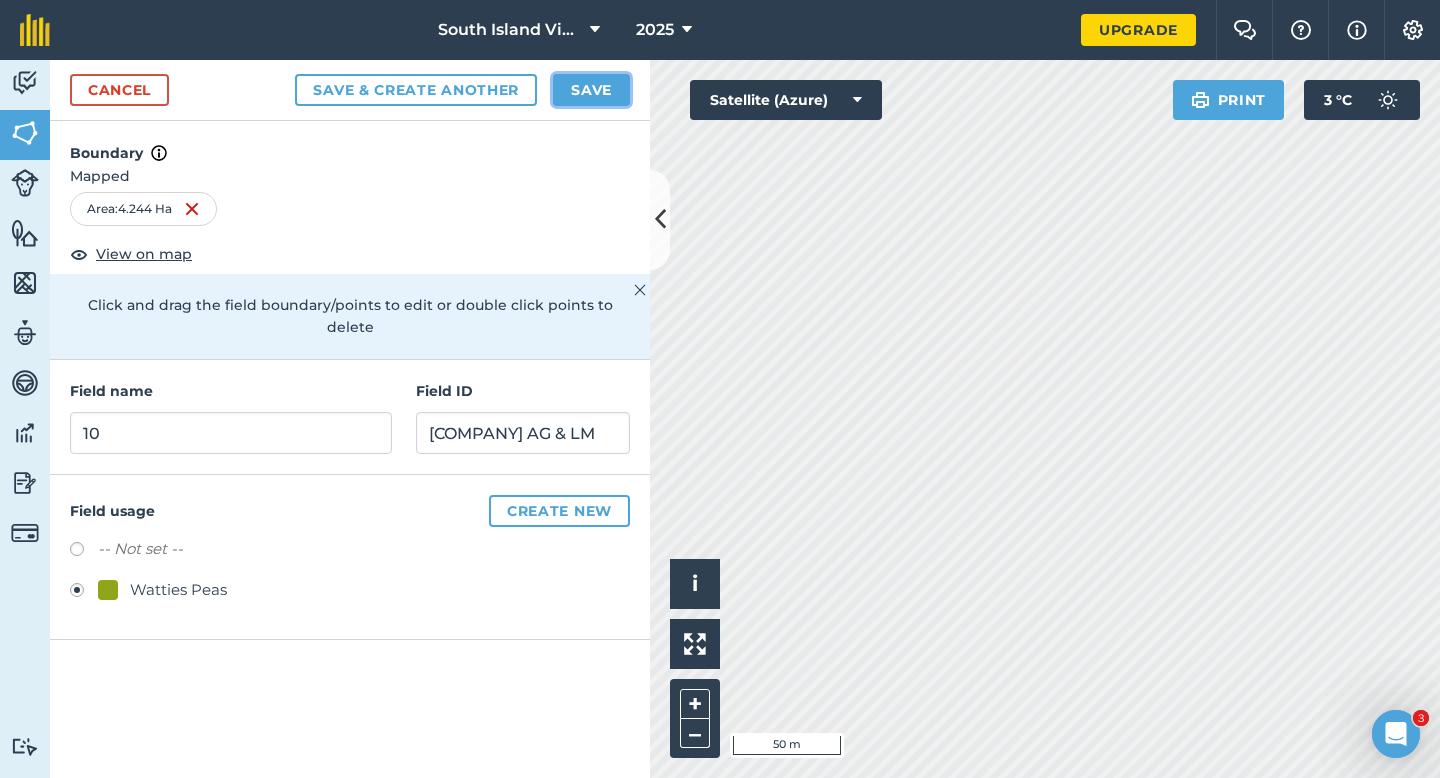 click on "Save" at bounding box center [591, 90] 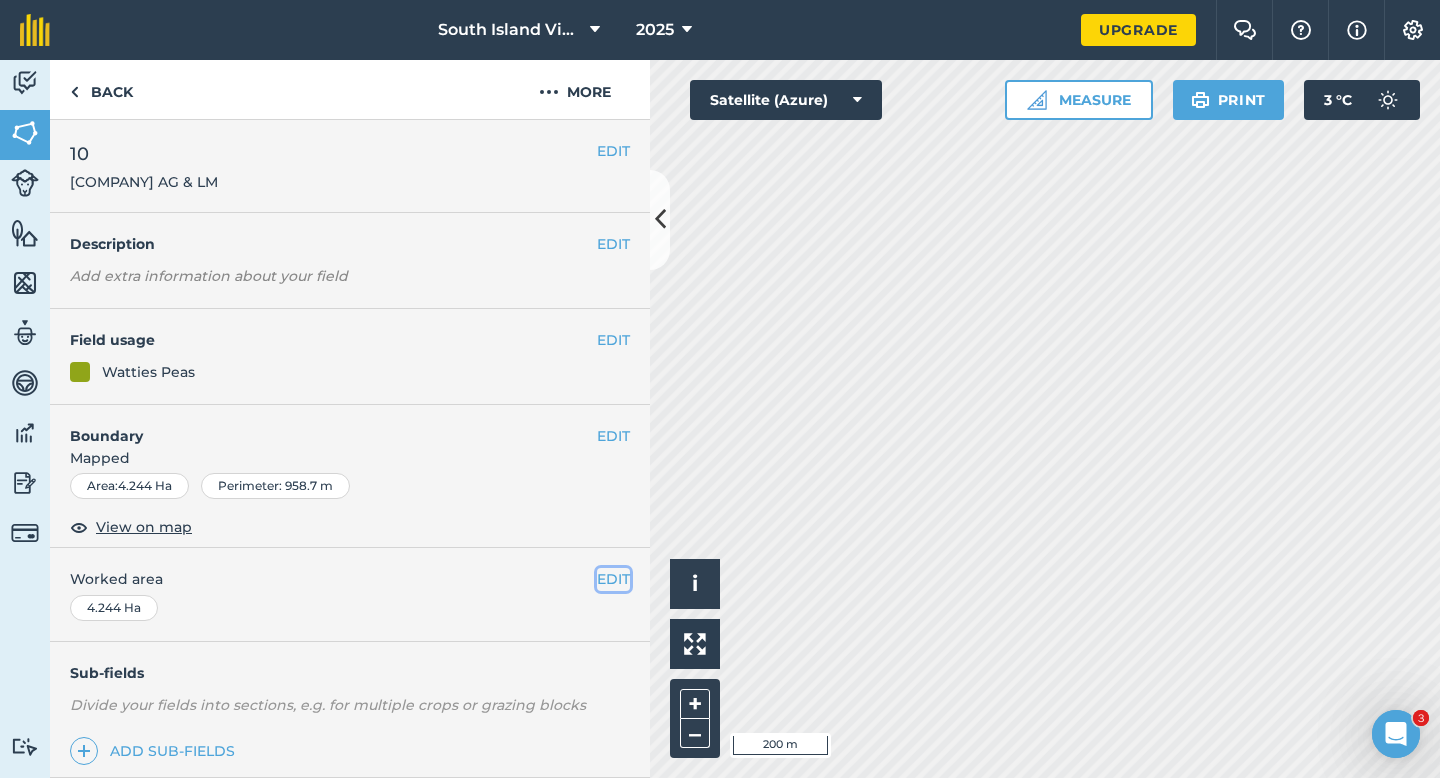 click on "EDIT" at bounding box center (613, 579) 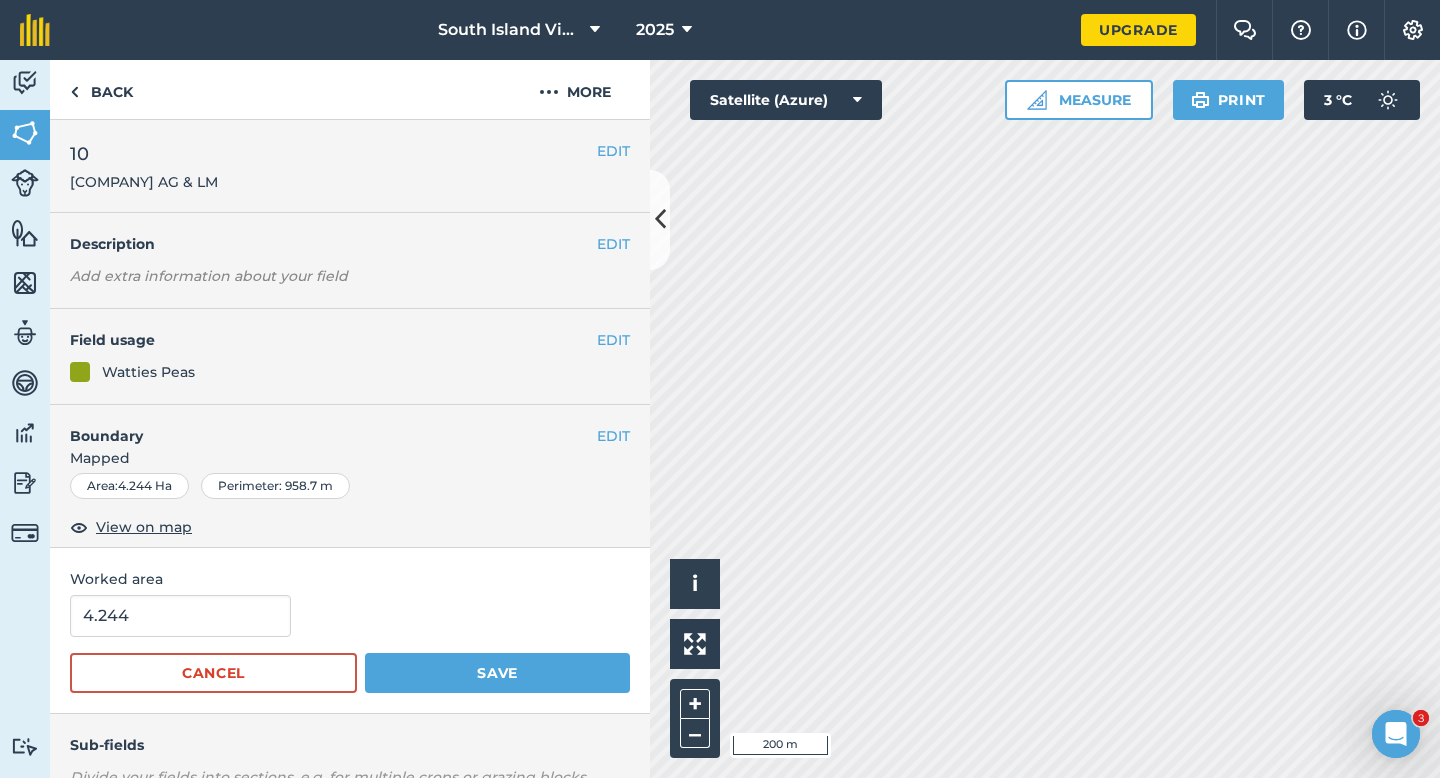 click on "4.244 Cancel Save" at bounding box center (350, 644) 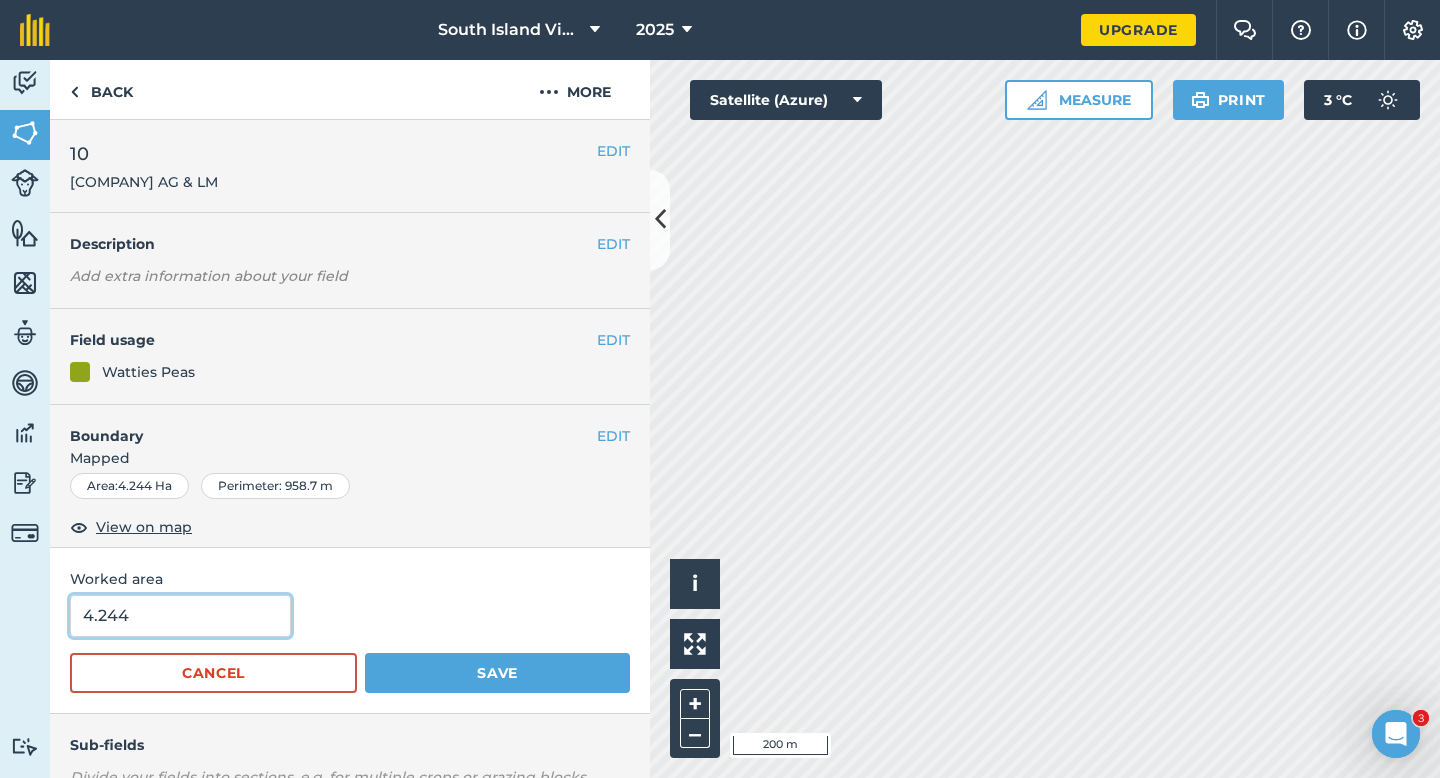 click on "4.244" at bounding box center (180, 616) 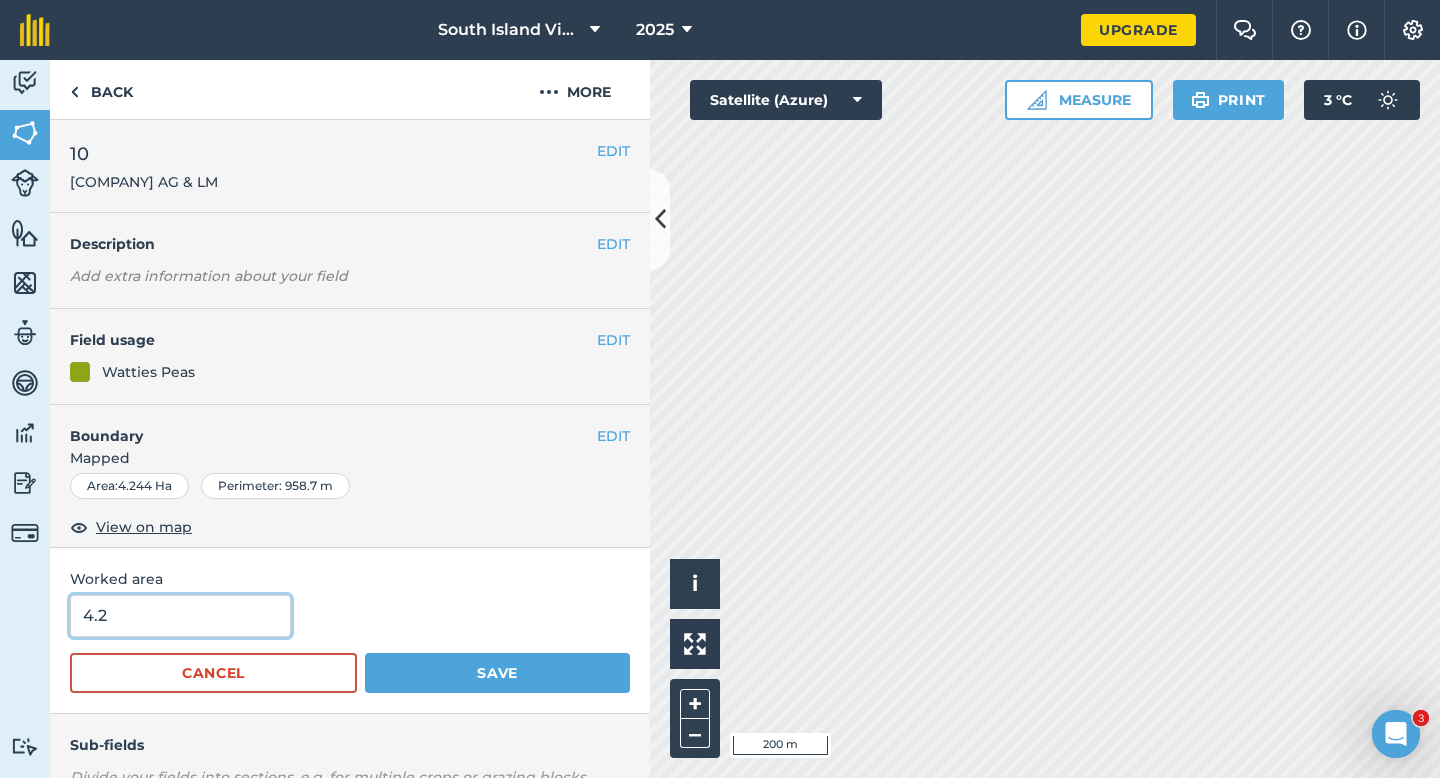 type on "4.2" 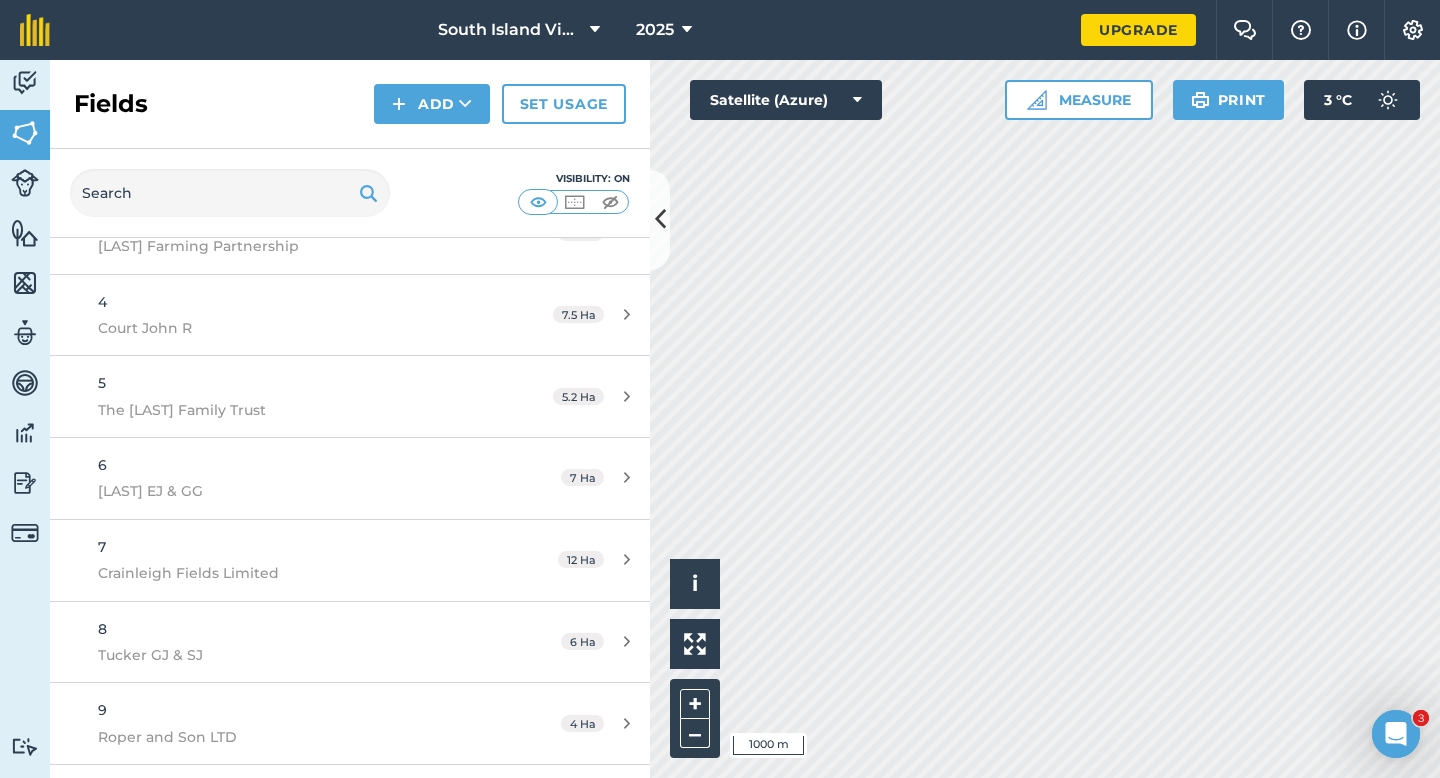 scroll, scrollTop: 426, scrollLeft: 0, axis: vertical 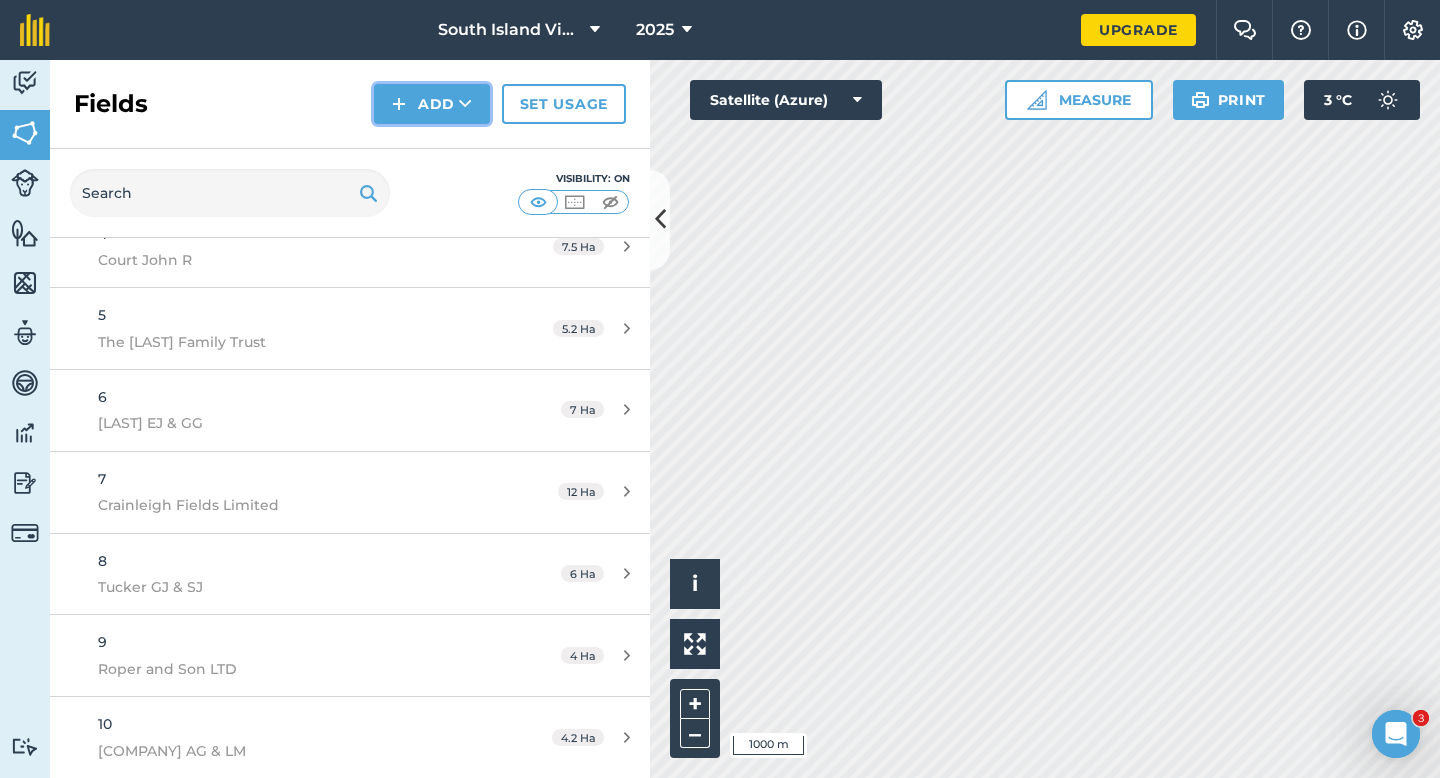 click on "Add" at bounding box center (432, 104) 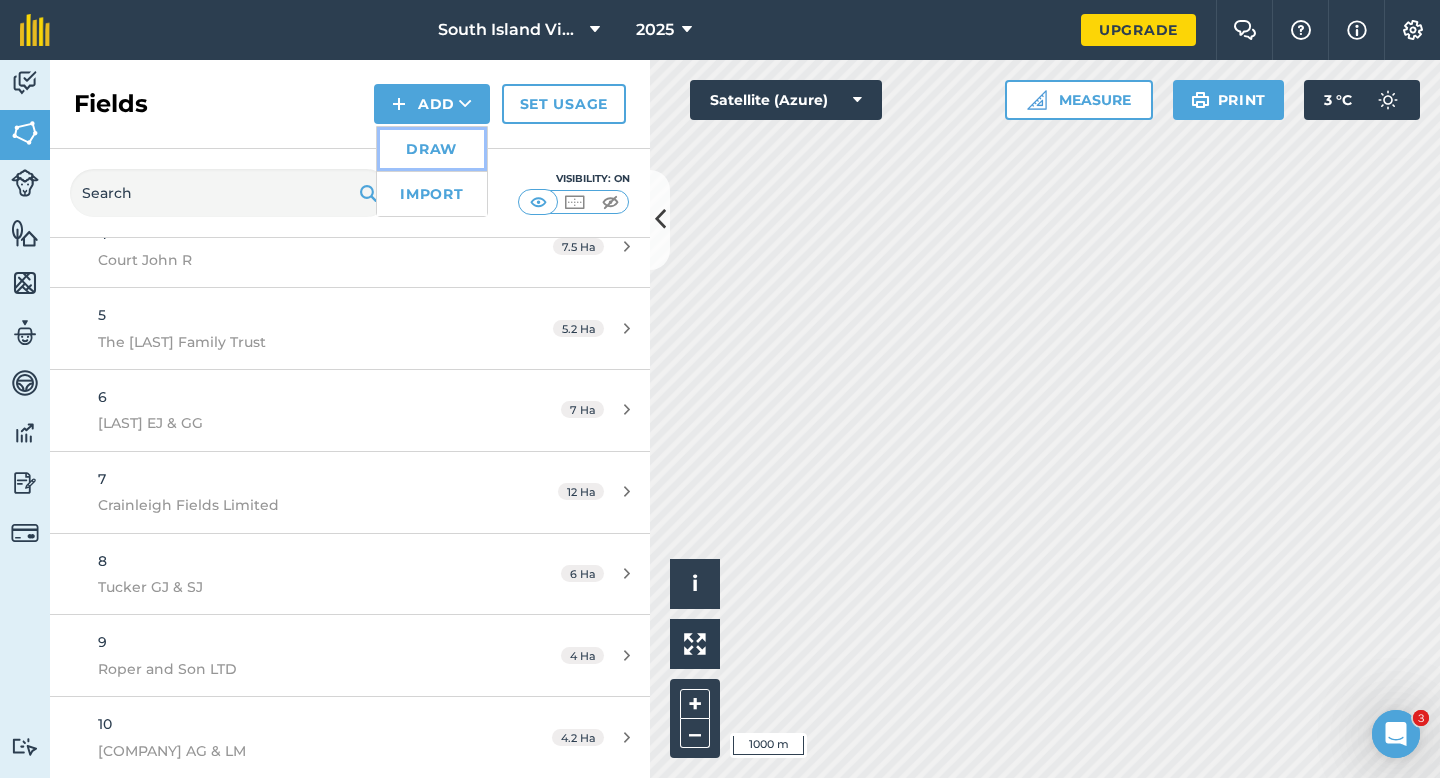 click on "Draw" at bounding box center [432, 149] 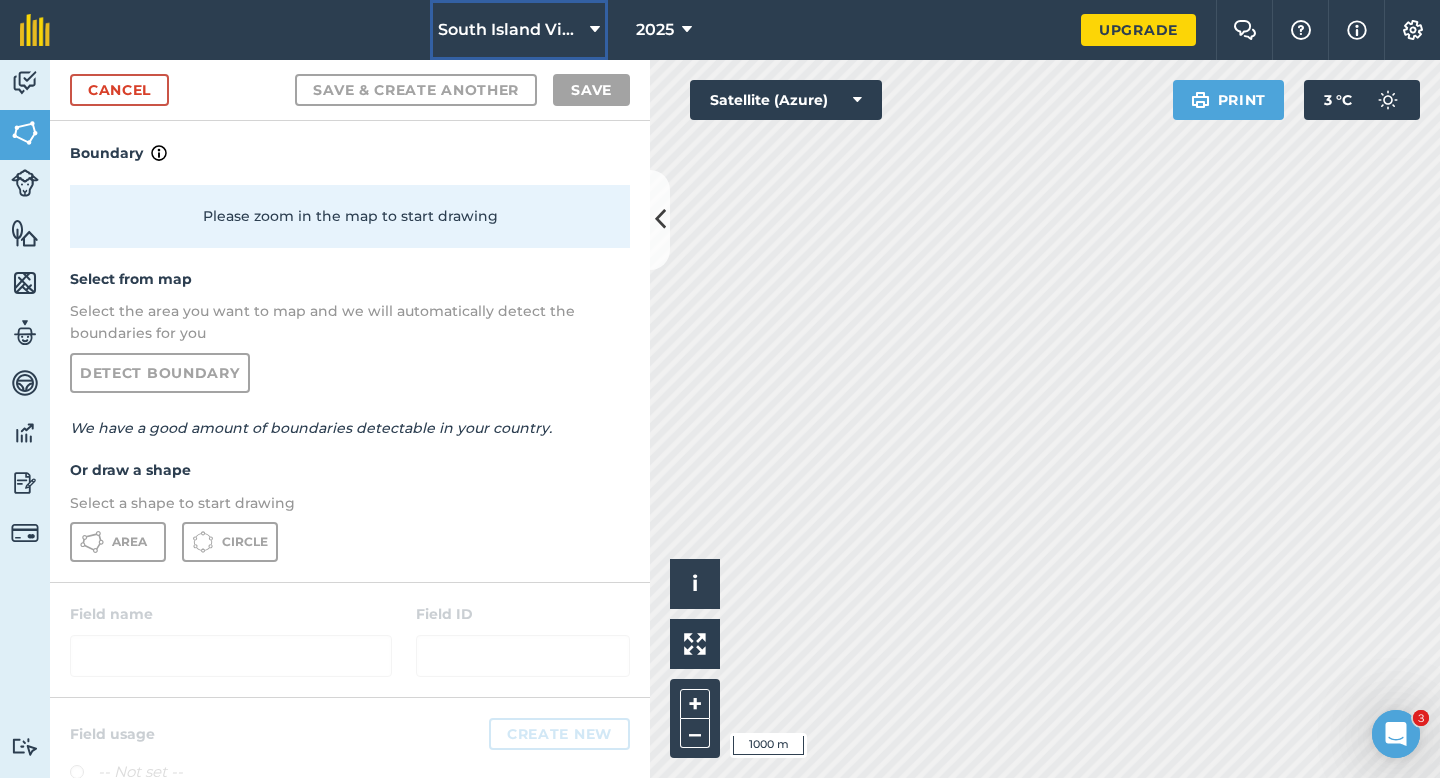click on "South Island Viners LTD" at bounding box center [510, 30] 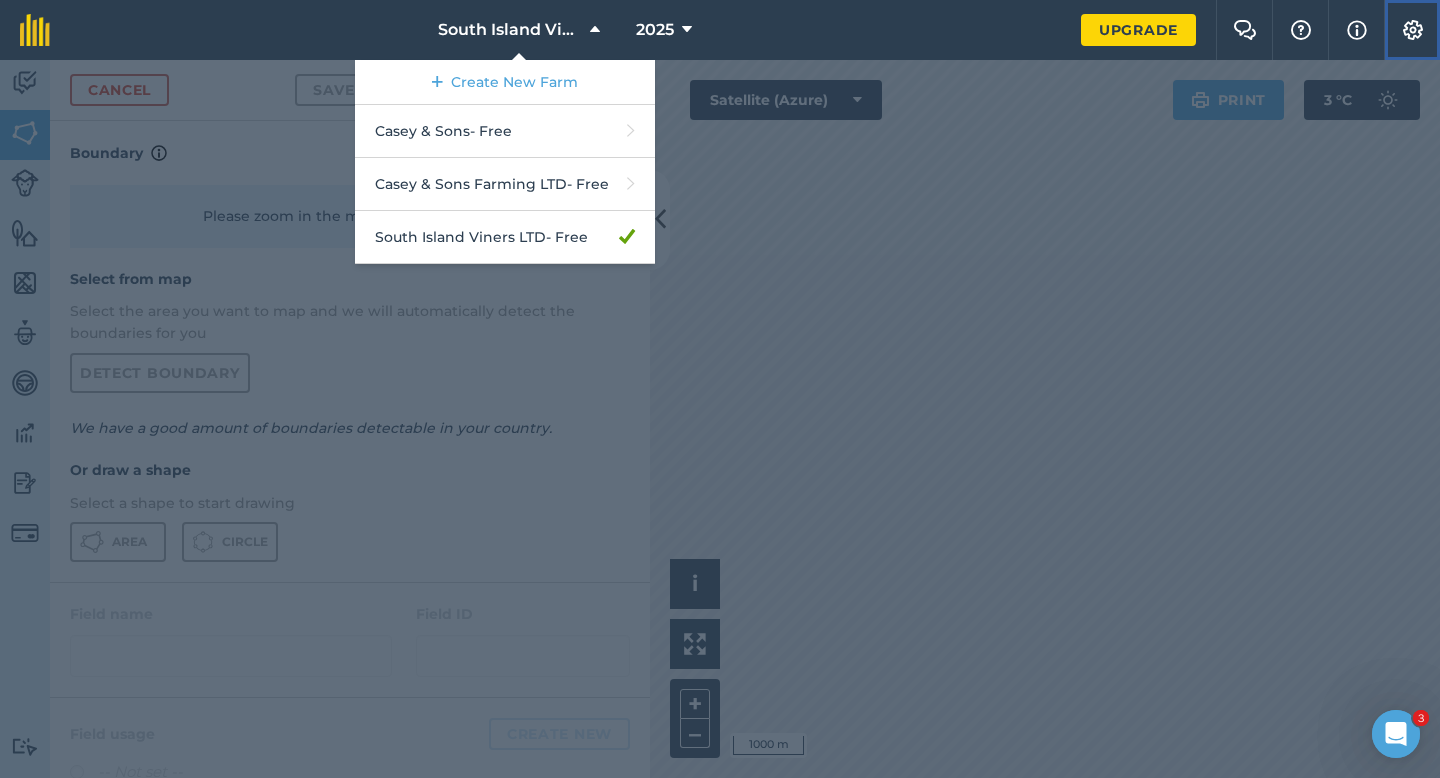 click on "Settings" at bounding box center [1412, 30] 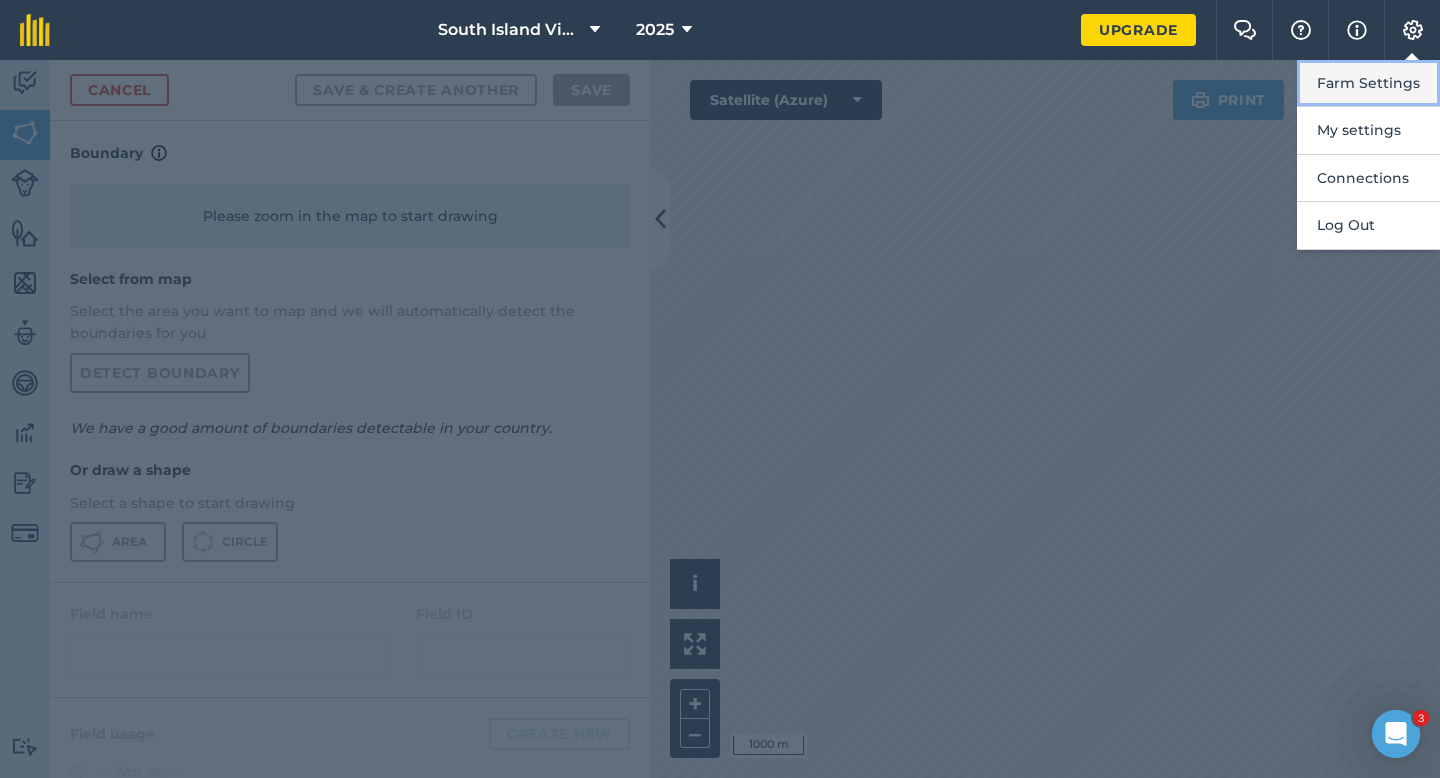 click on "Farm Settings" at bounding box center (1368, 83) 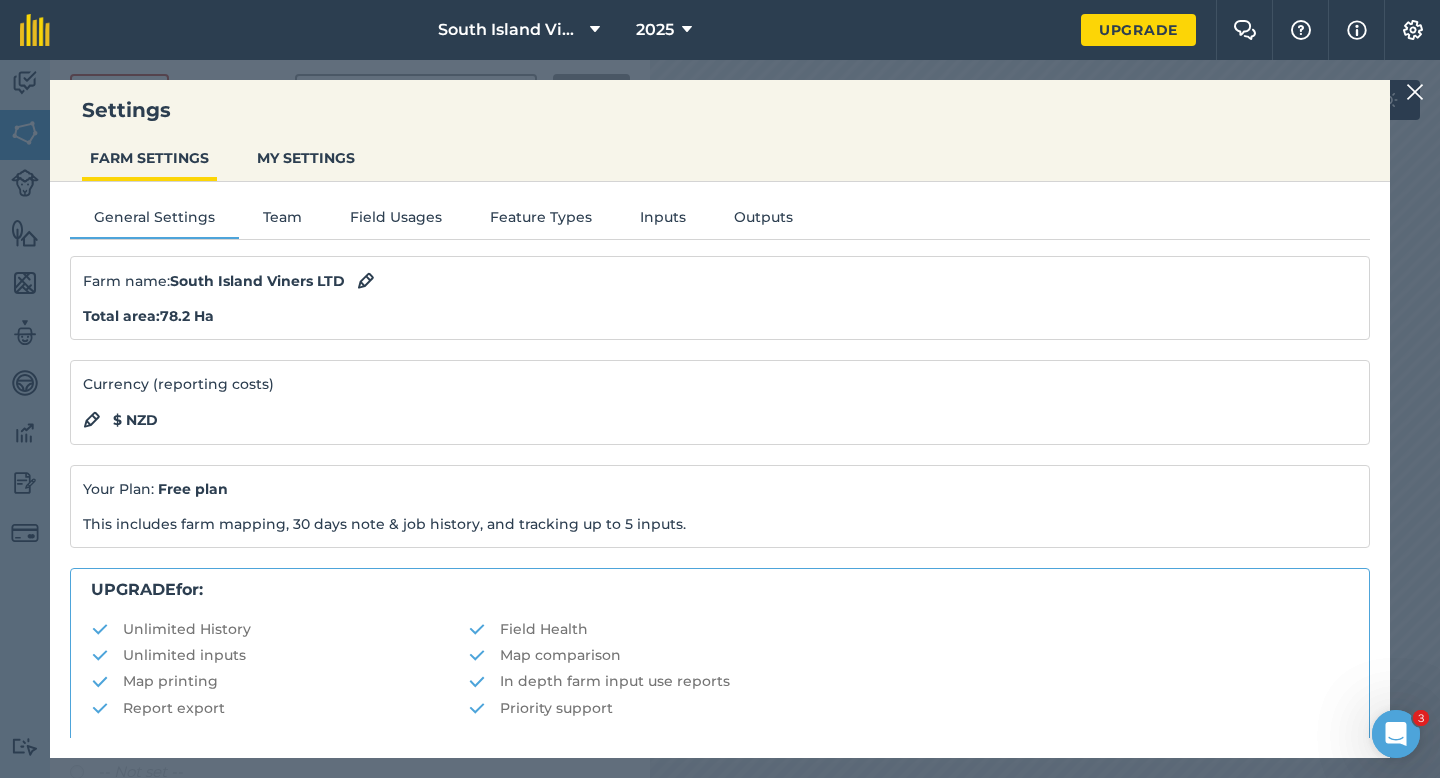scroll, scrollTop: 384, scrollLeft: 0, axis: vertical 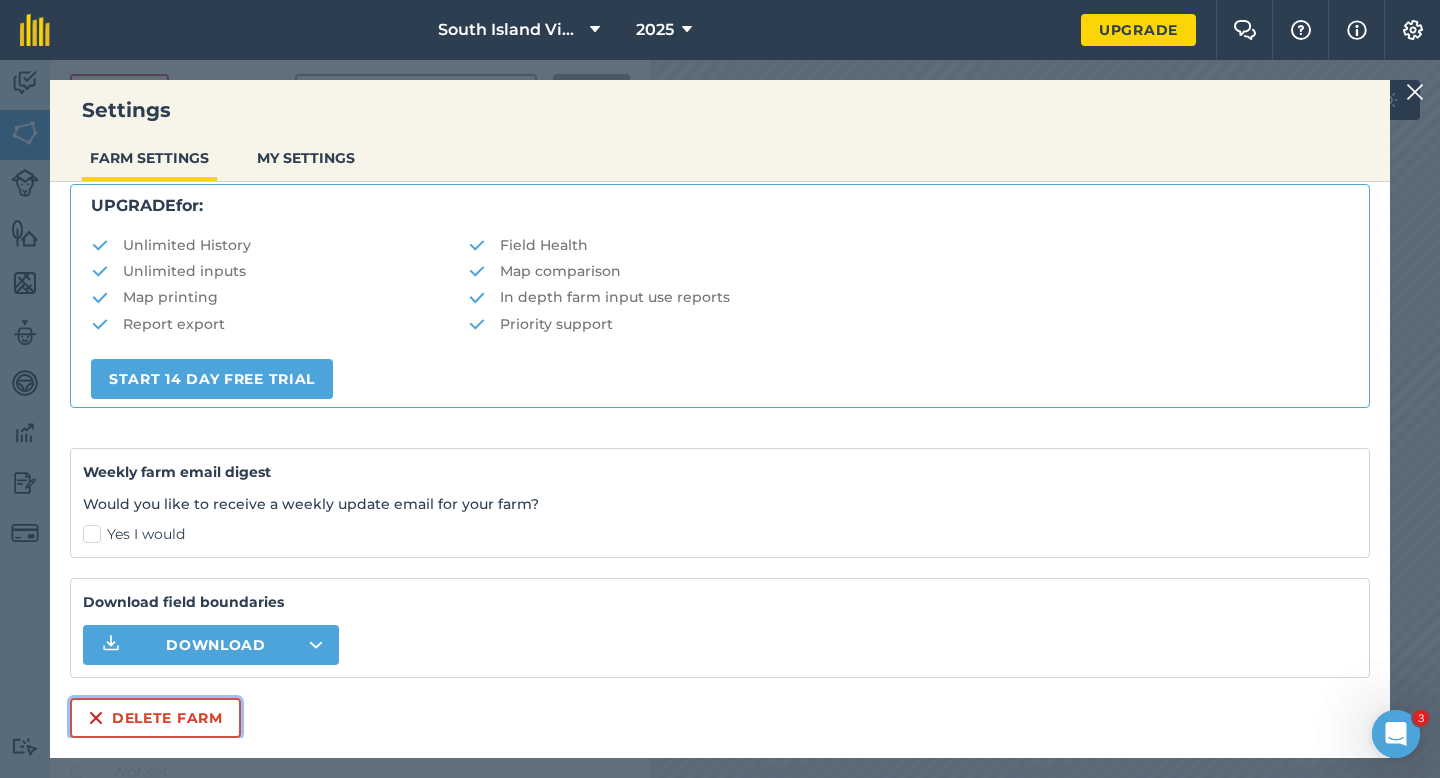 click on "Delete farm" at bounding box center [155, 718] 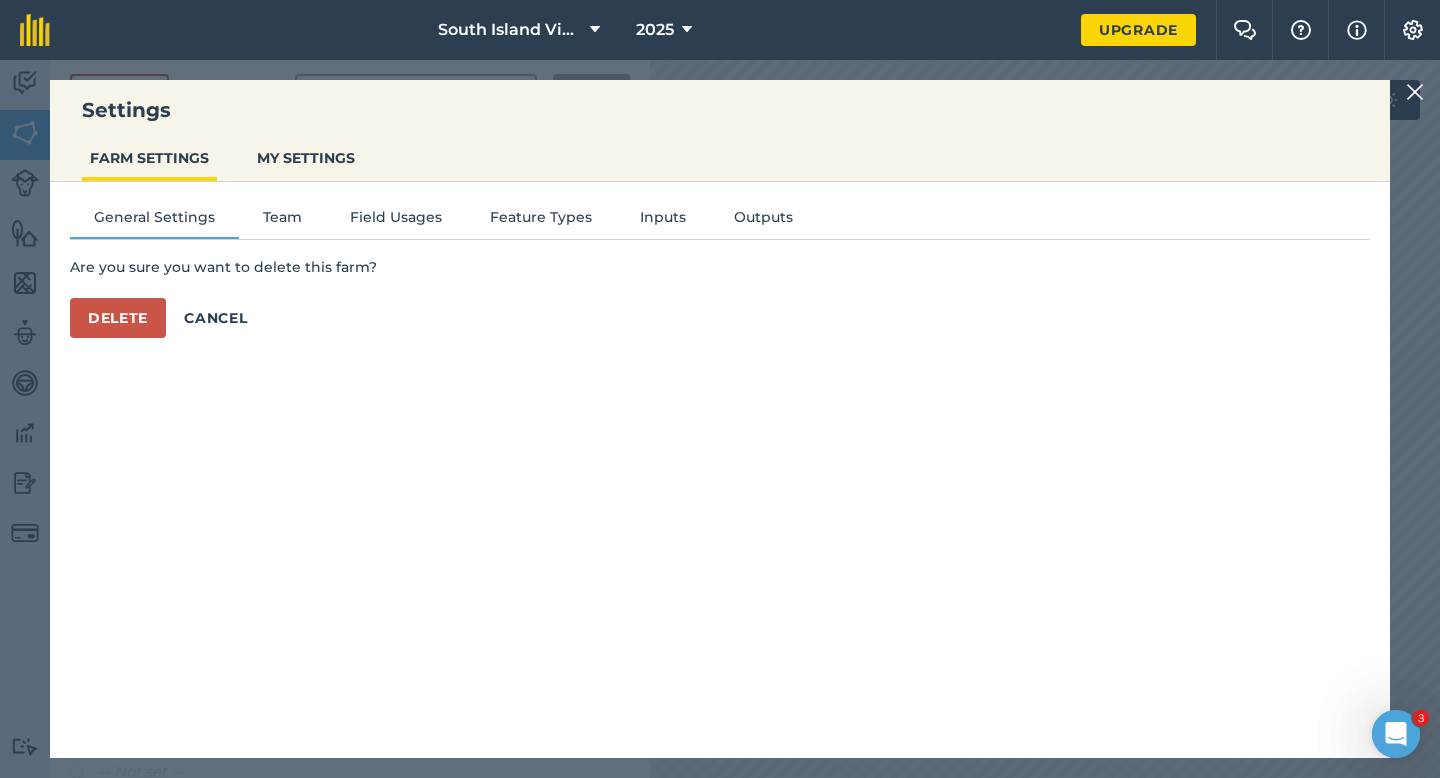 scroll, scrollTop: 0, scrollLeft: 0, axis: both 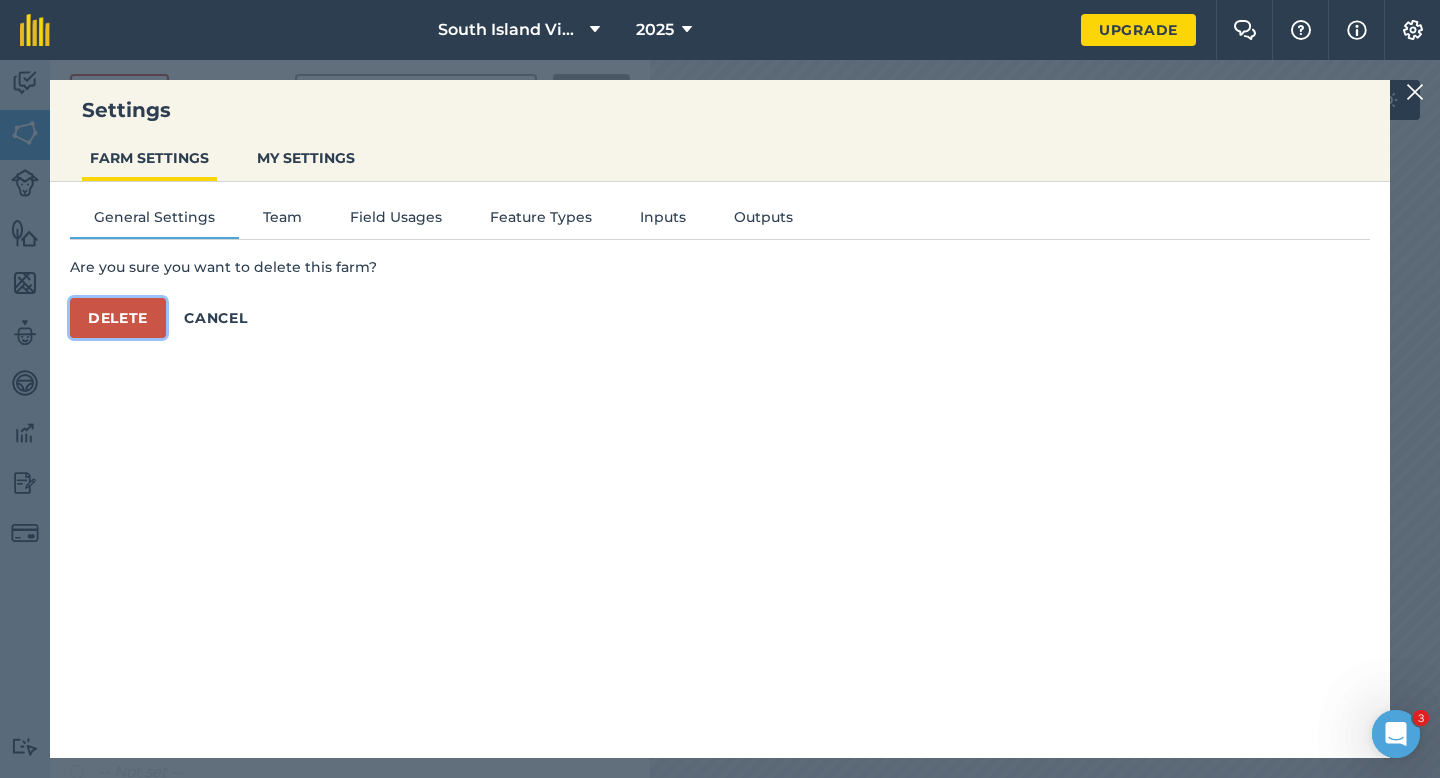 click on "Delete" at bounding box center [118, 318] 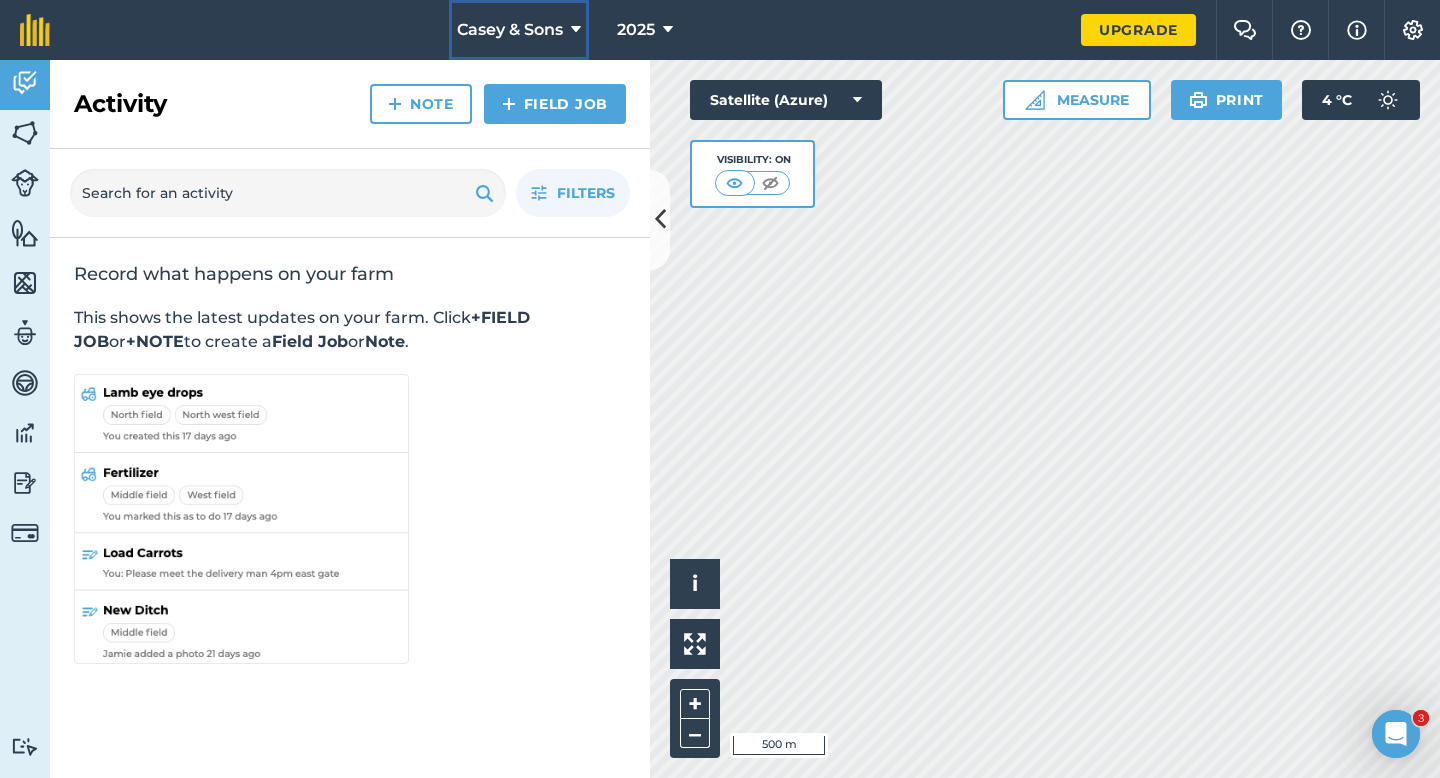 click on "Casey & Sons" at bounding box center [519, 30] 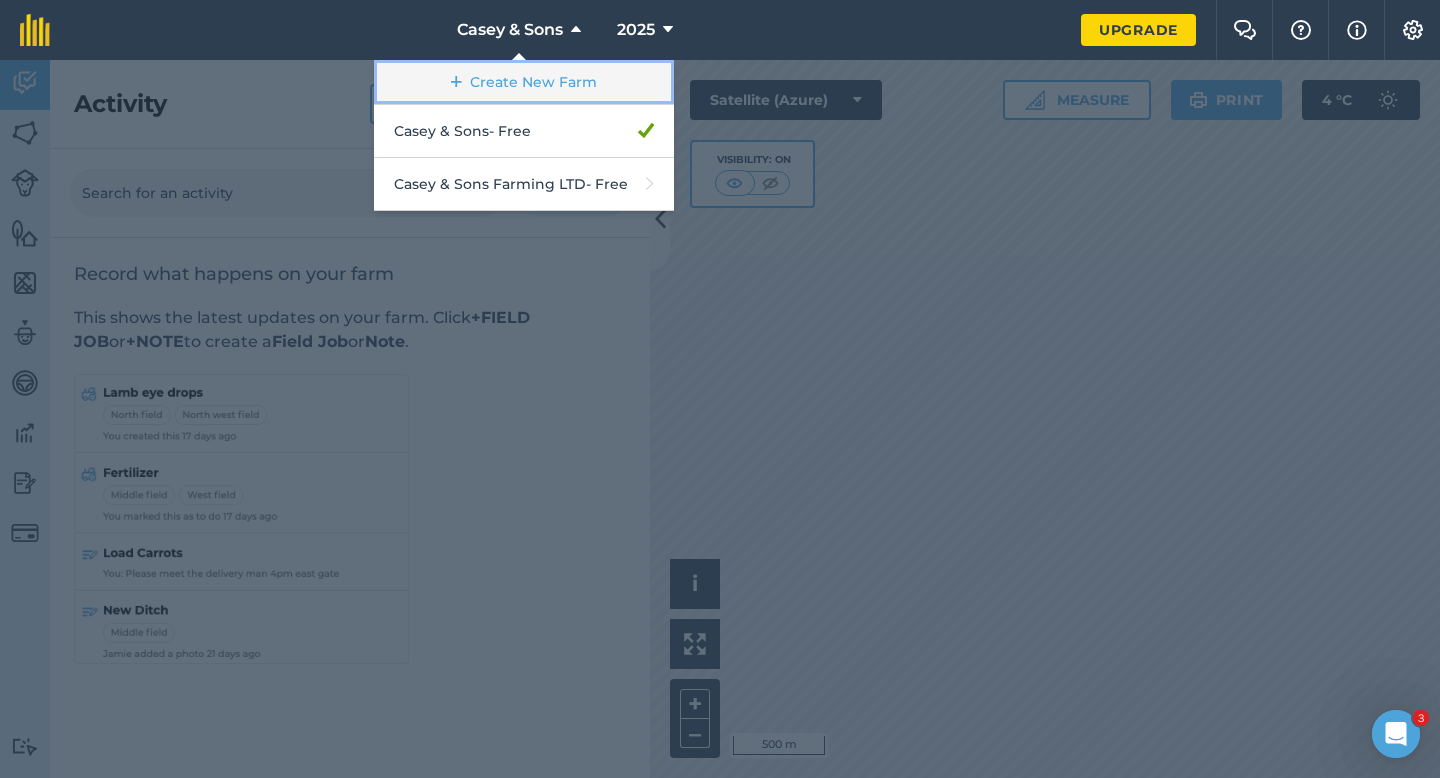 click on "Create New Farm" at bounding box center (524, 82) 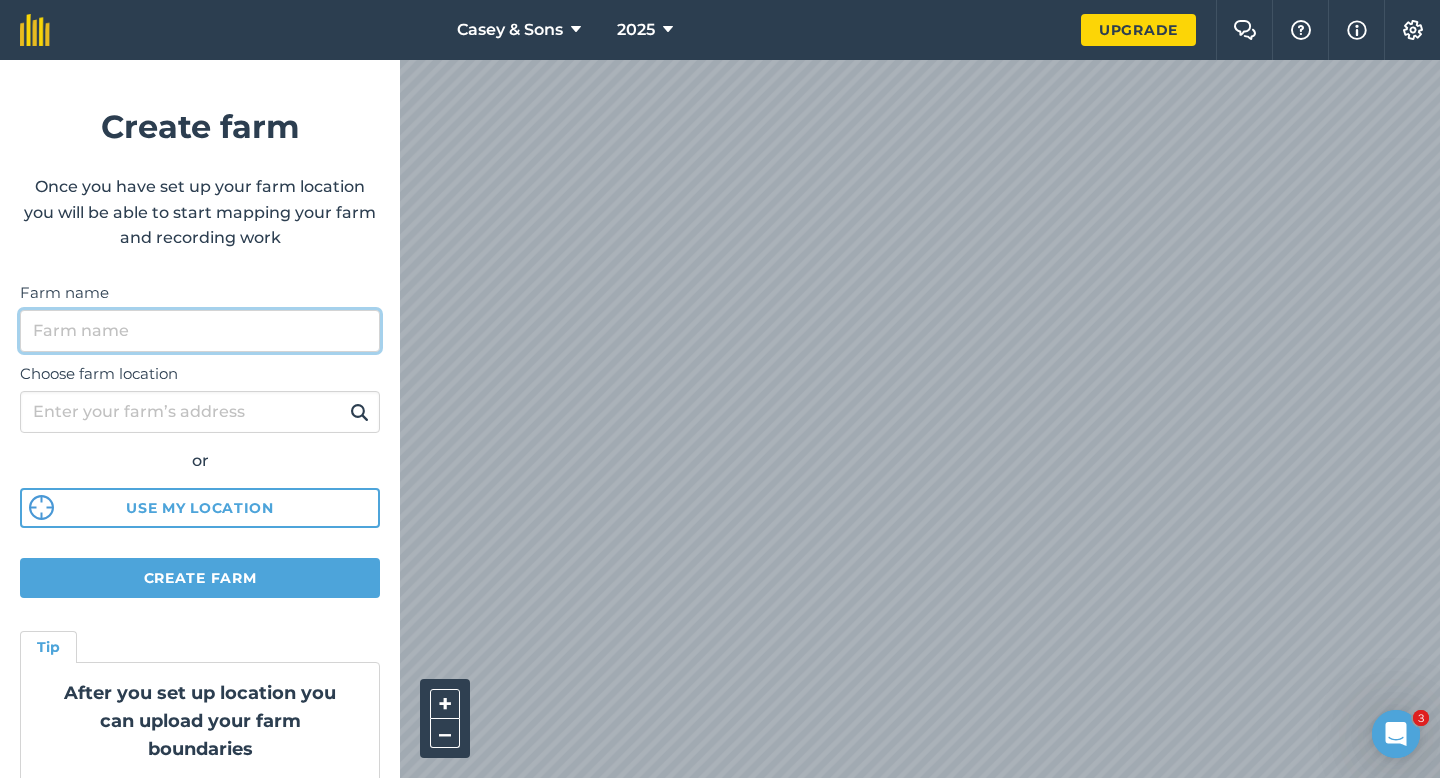 click on "Farm name" at bounding box center (200, 331) 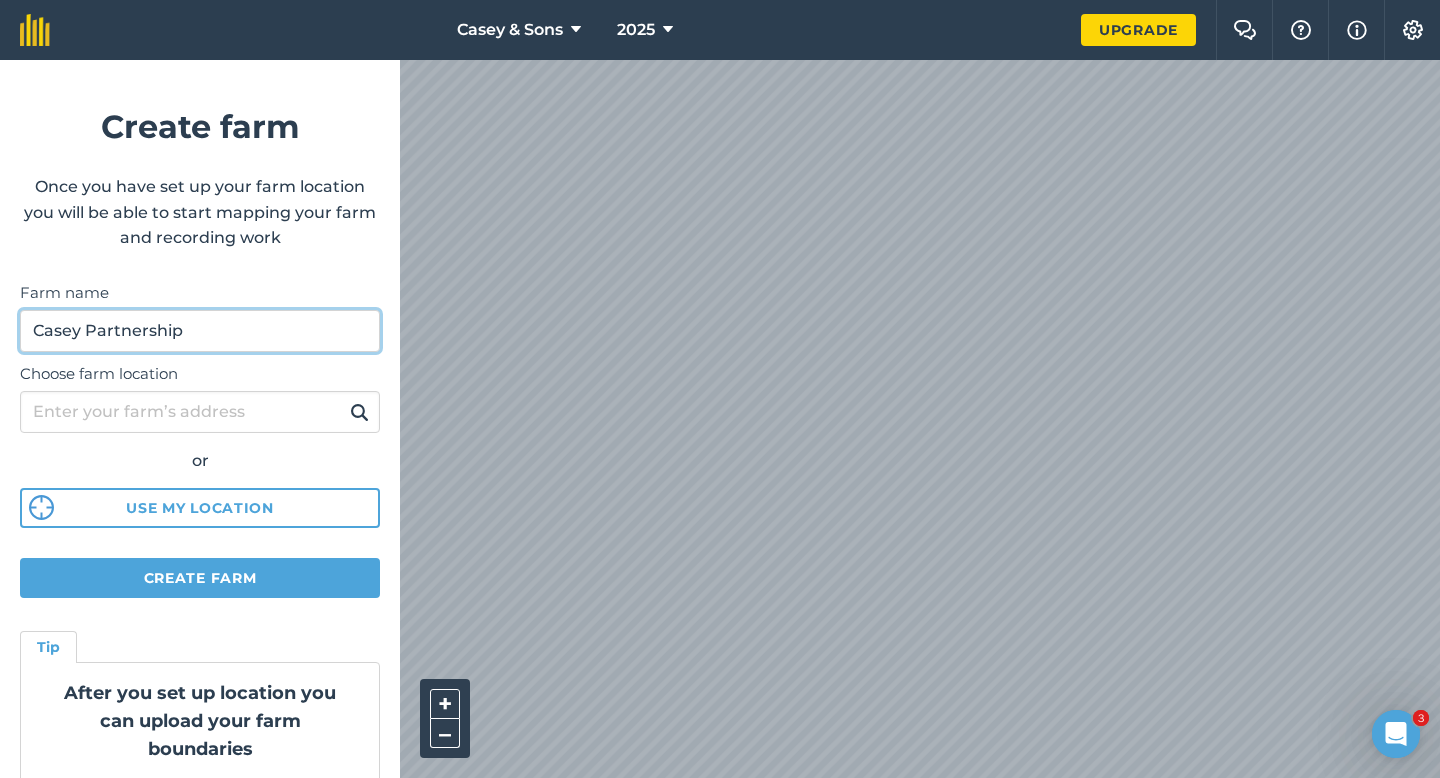 click on "Casey Partnership" at bounding box center [200, 331] 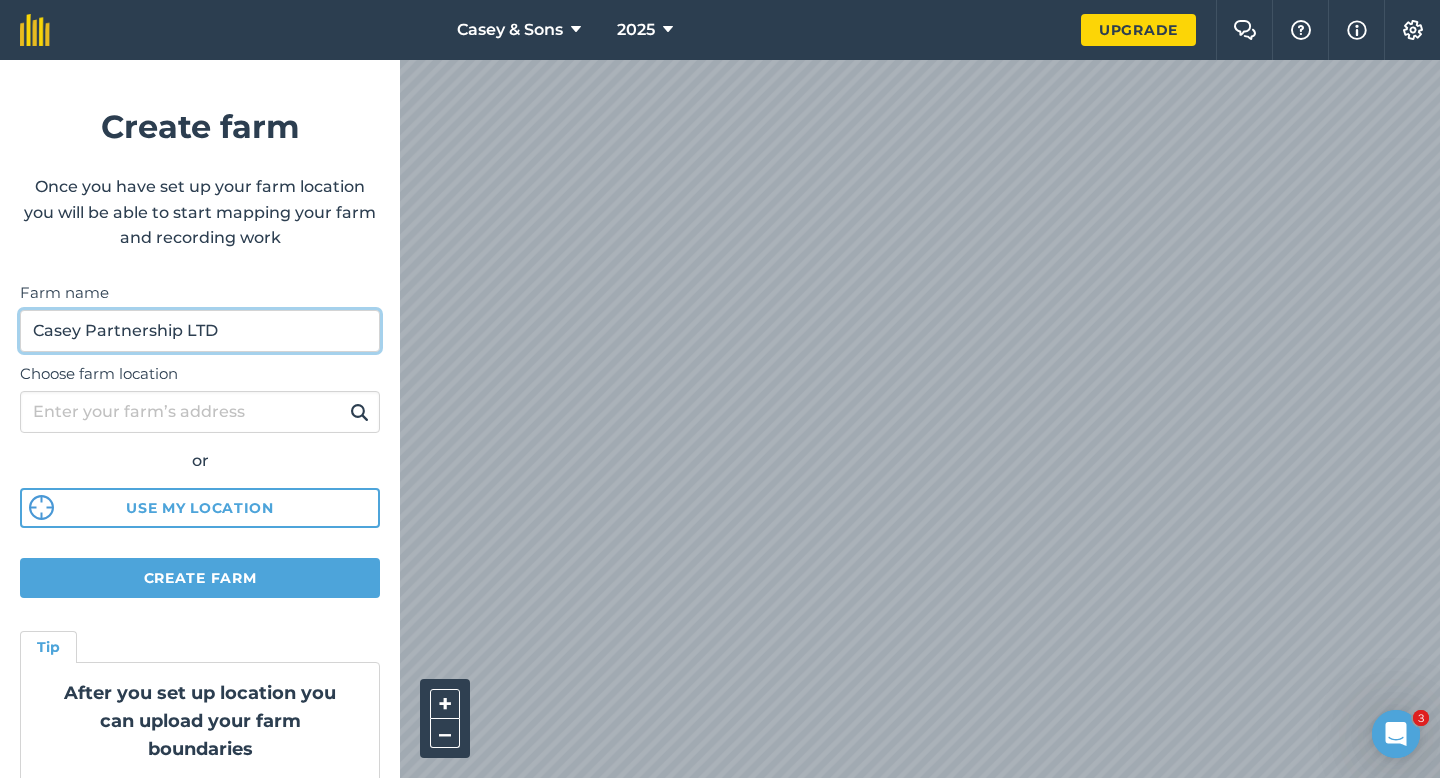 type on "Casey Partnership LTD" 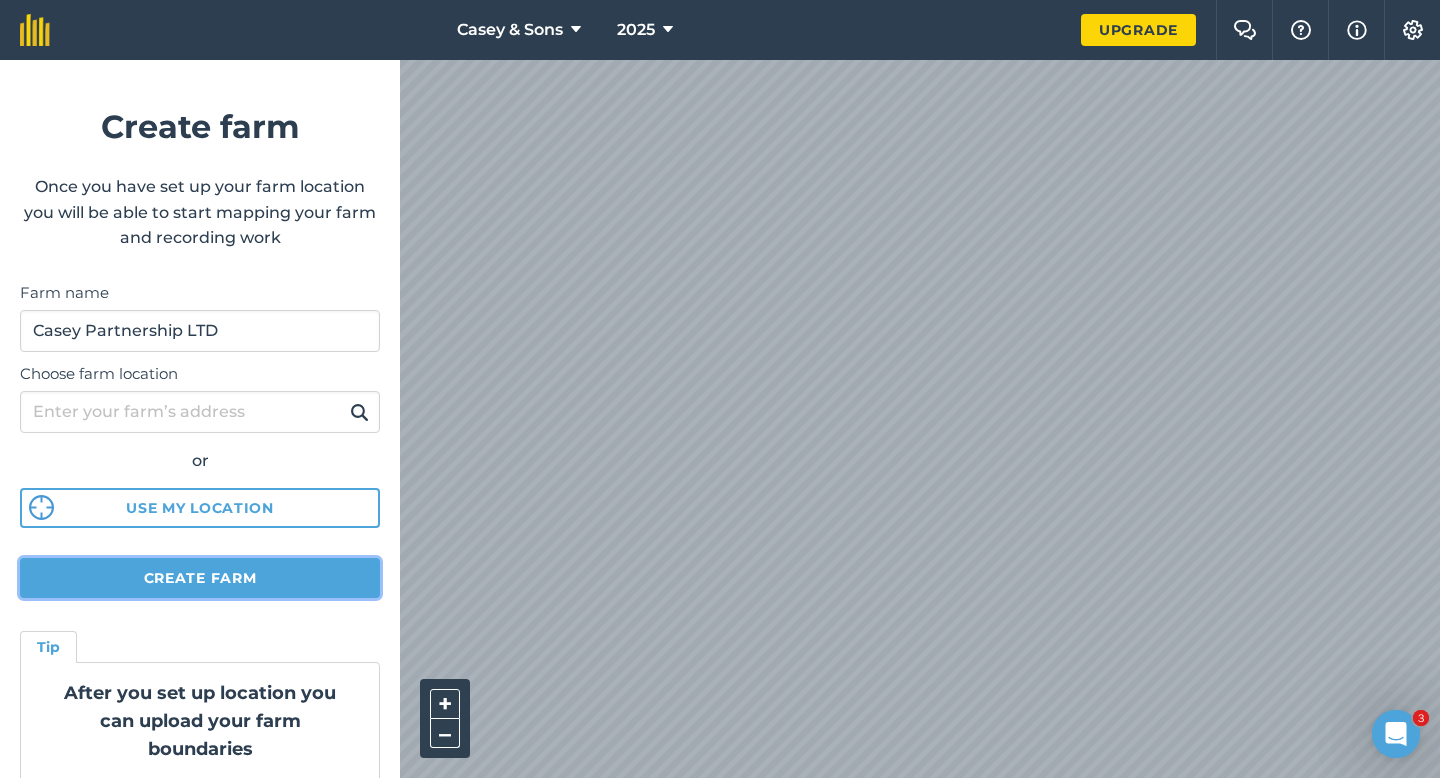 click on "Create farm" at bounding box center (200, 578) 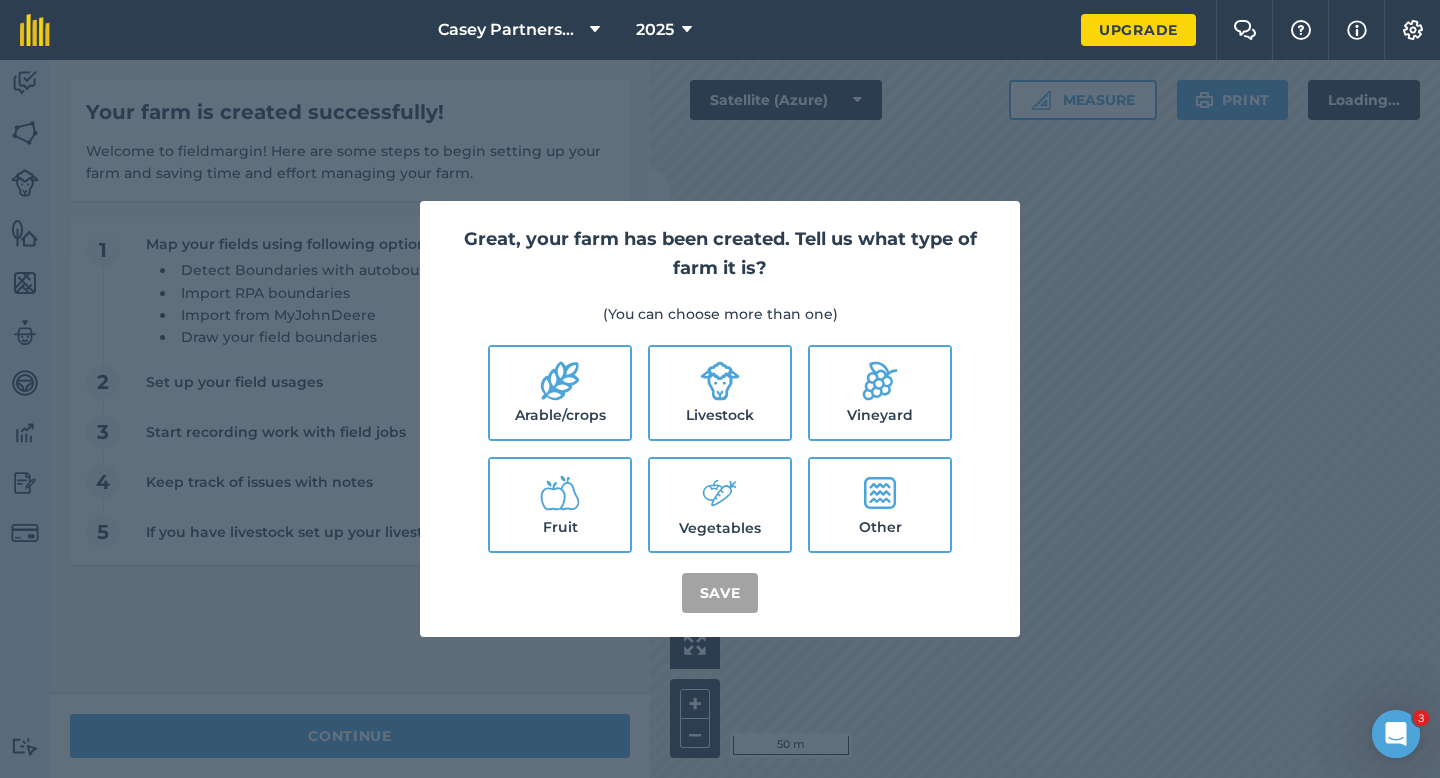 click on "Arable/crops" at bounding box center [560, 393] 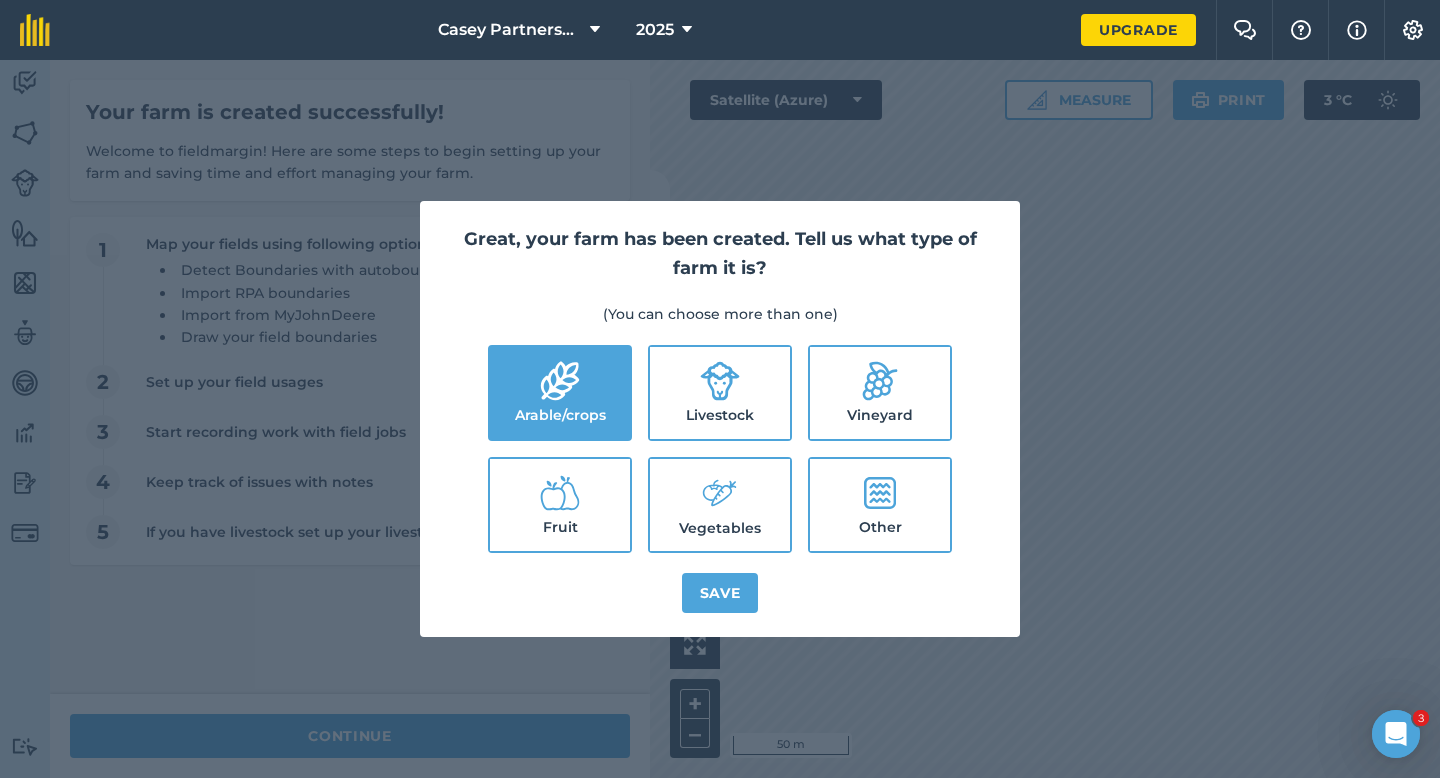 click on "Livestock" at bounding box center [720, 393] 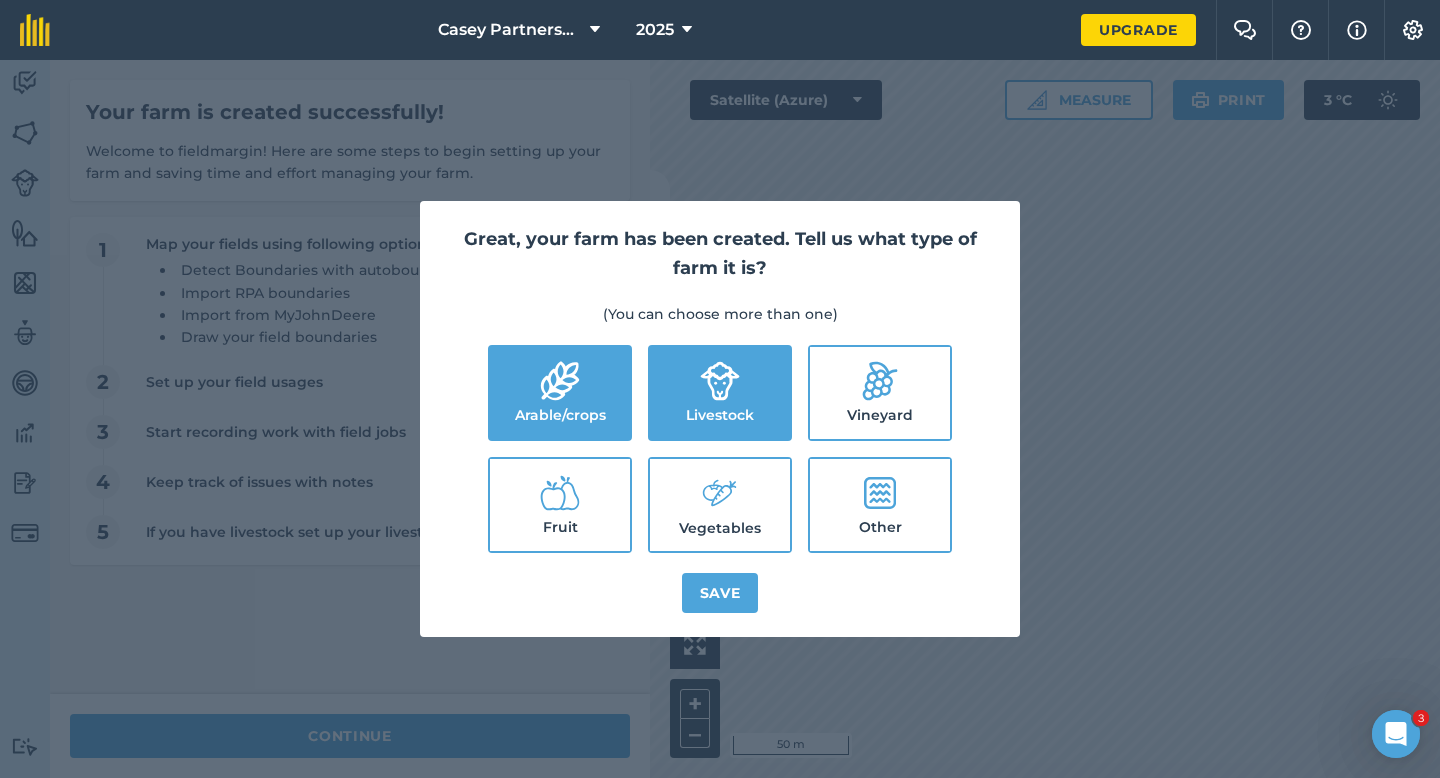 click on "Vegetables" at bounding box center (720, 505) 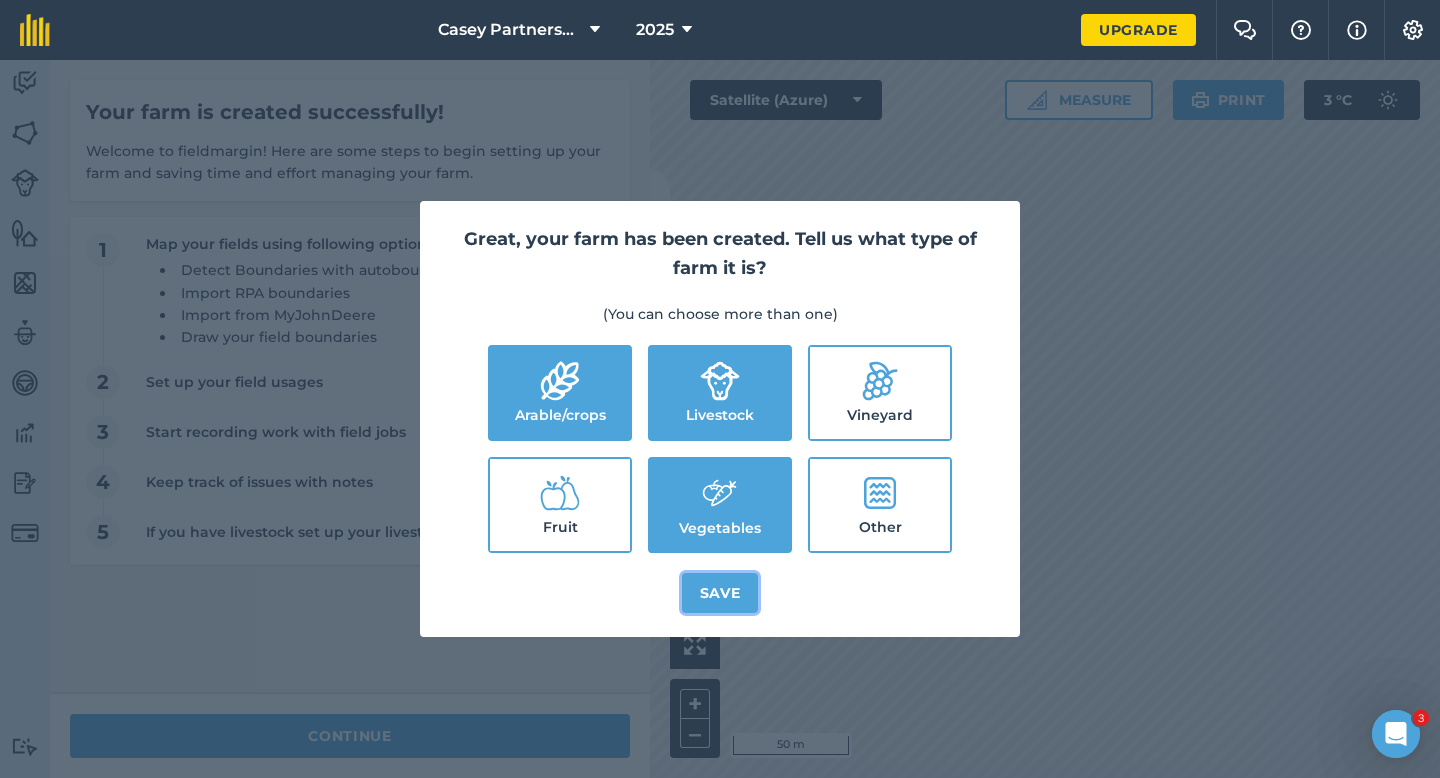 click on "Save" at bounding box center (720, 593) 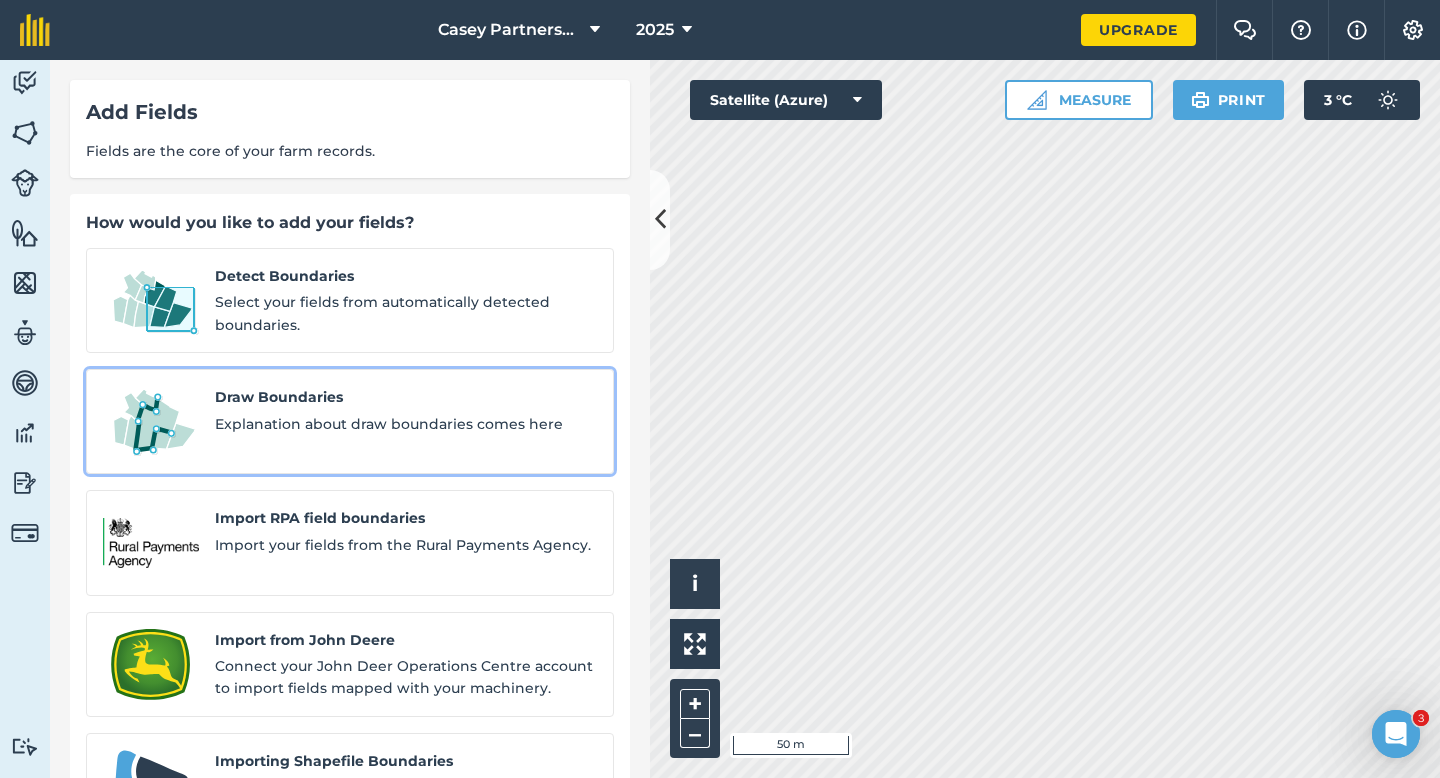 click on "Explanation about draw boundaries comes here" at bounding box center [406, 424] 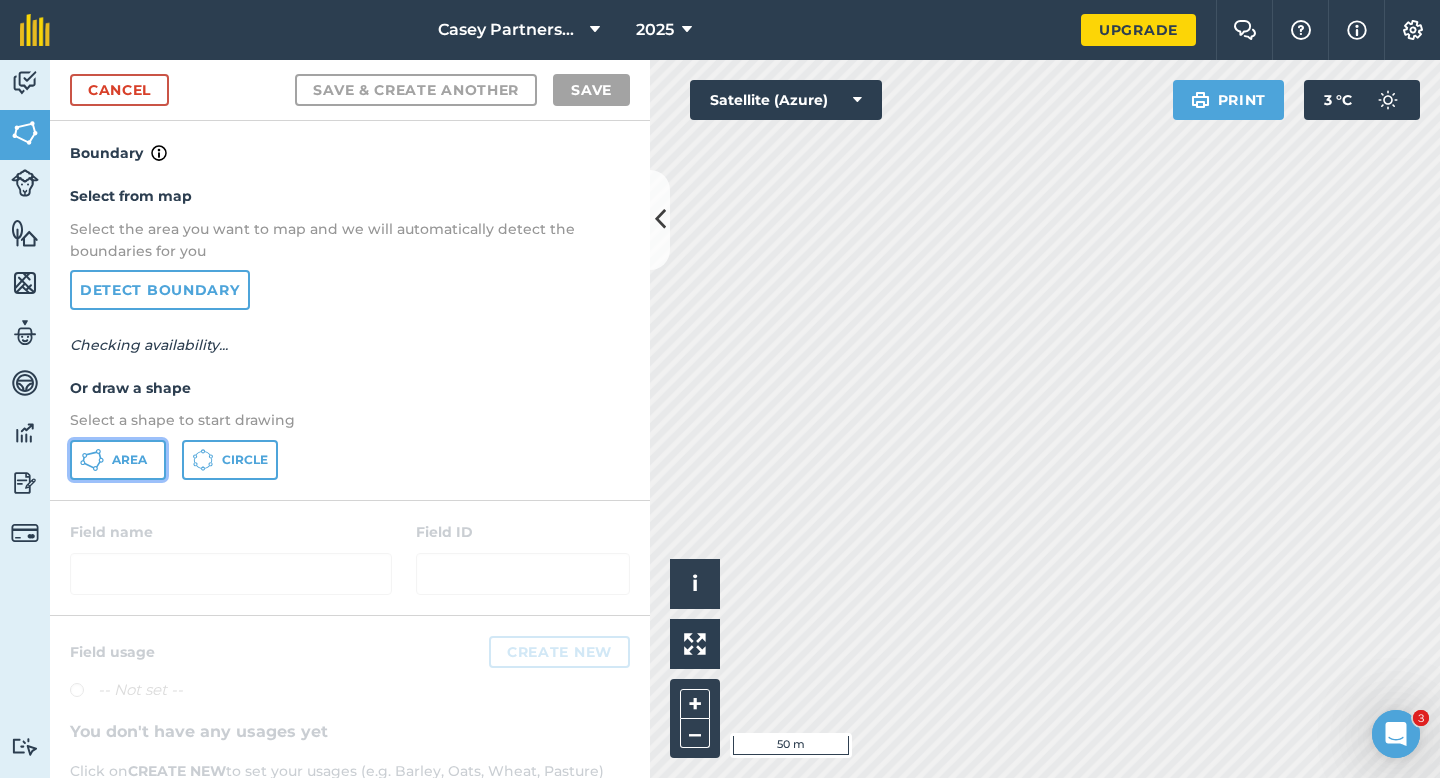click on "Area" at bounding box center (118, 460) 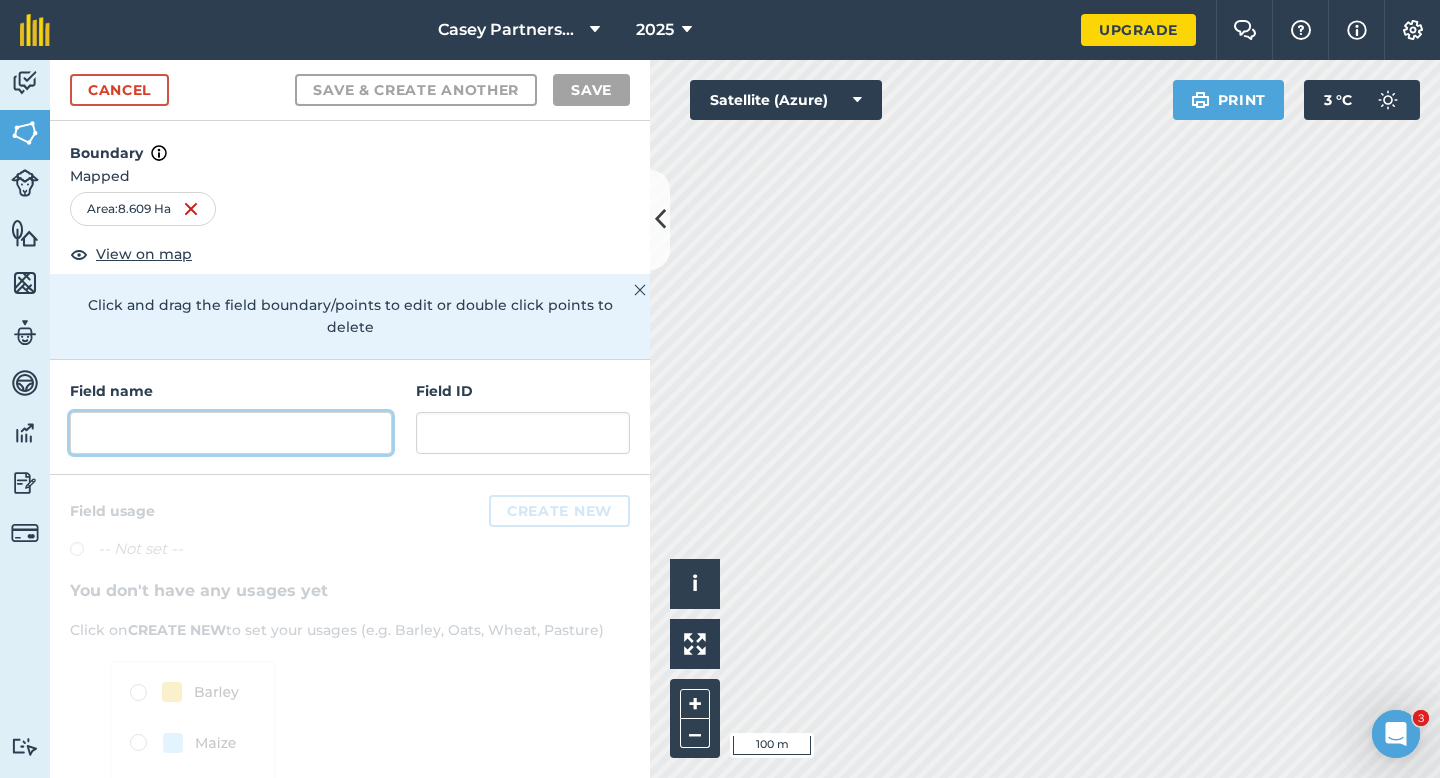 click at bounding box center [231, 433] 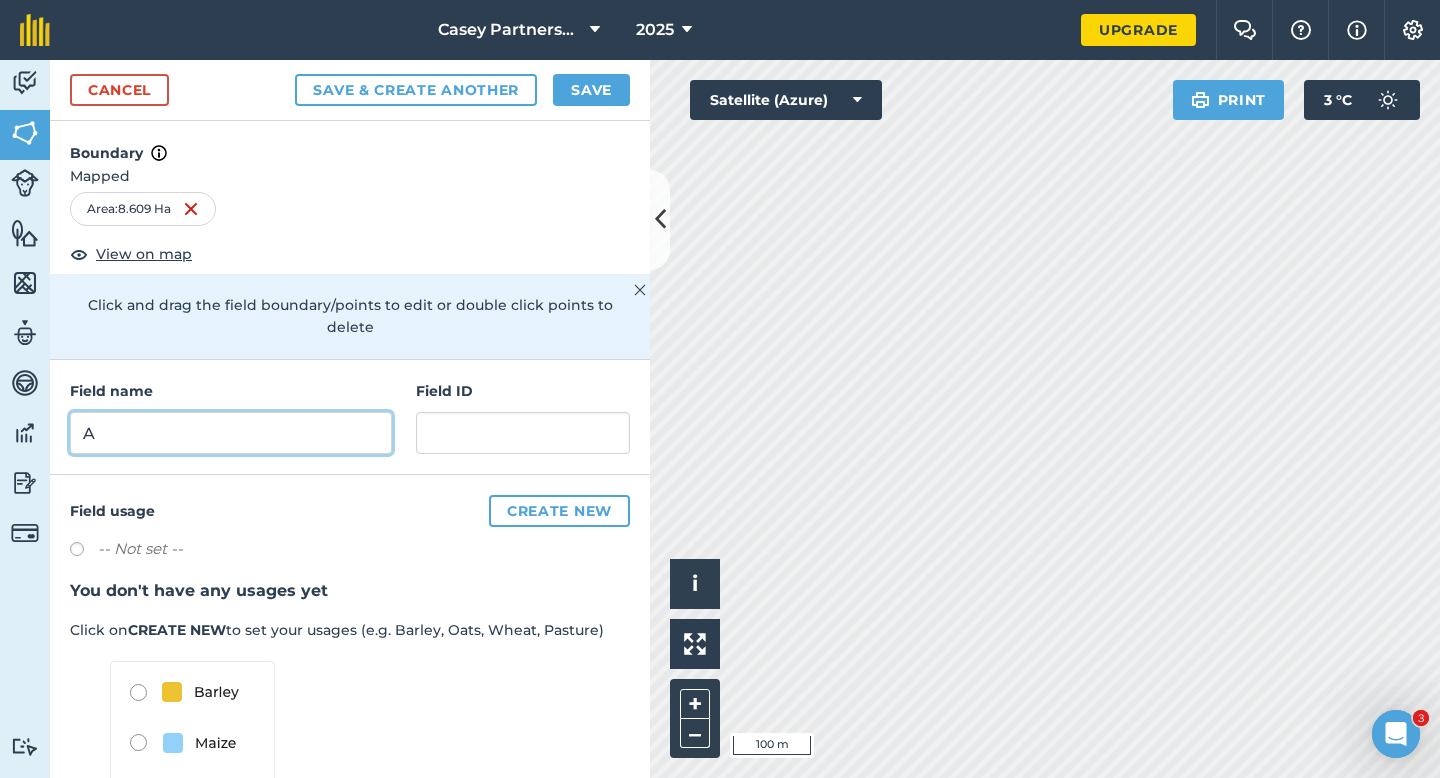 type on "A" 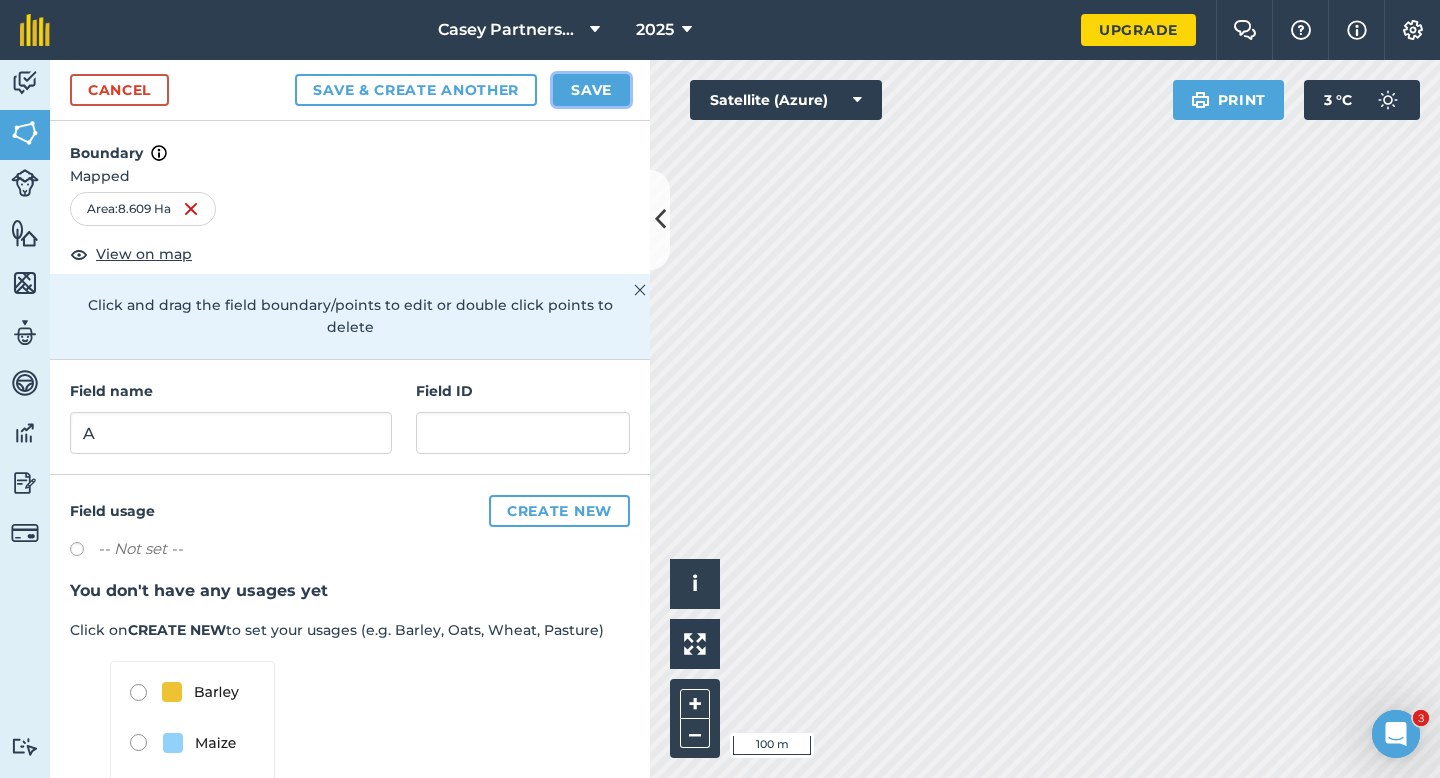 click on "Save" at bounding box center [591, 90] 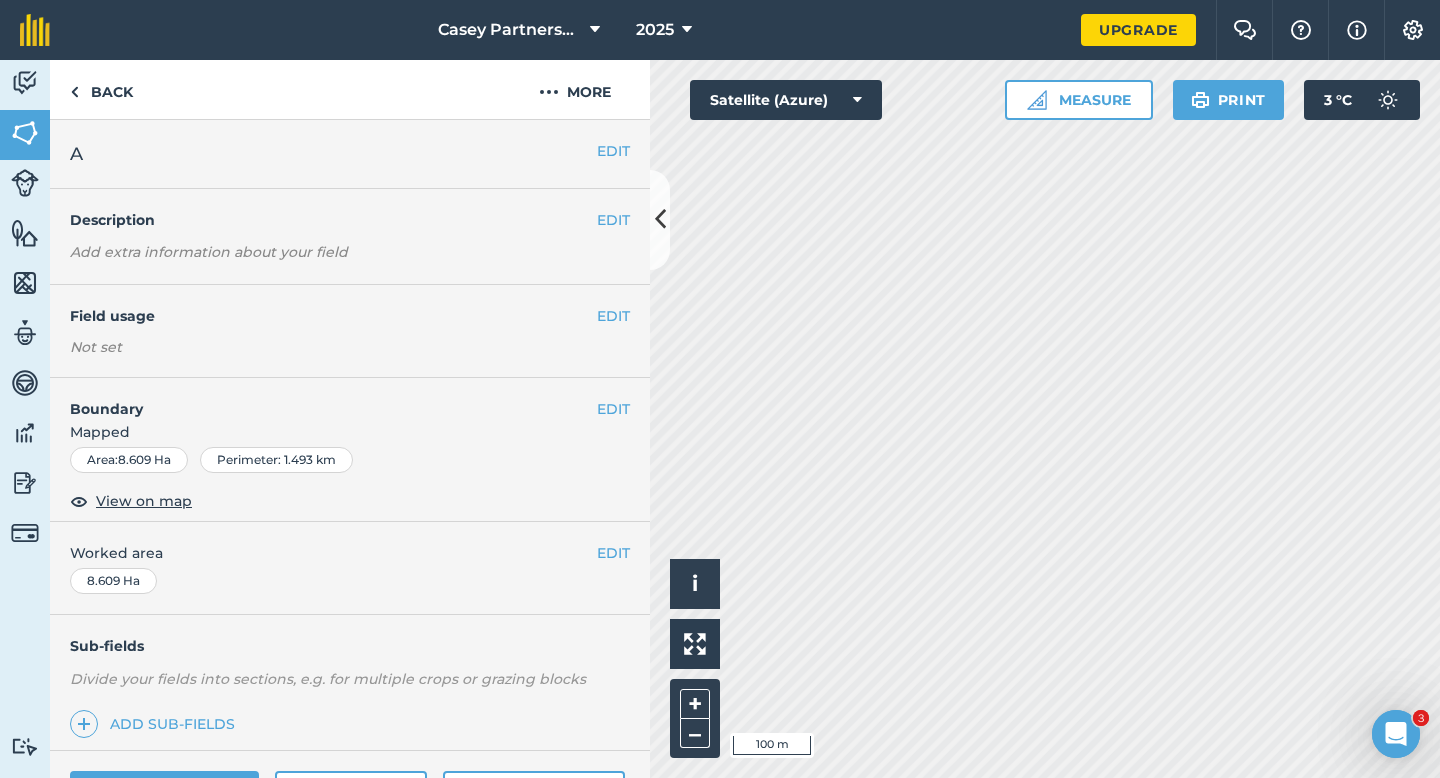 click on "Worked area" at bounding box center [350, 553] 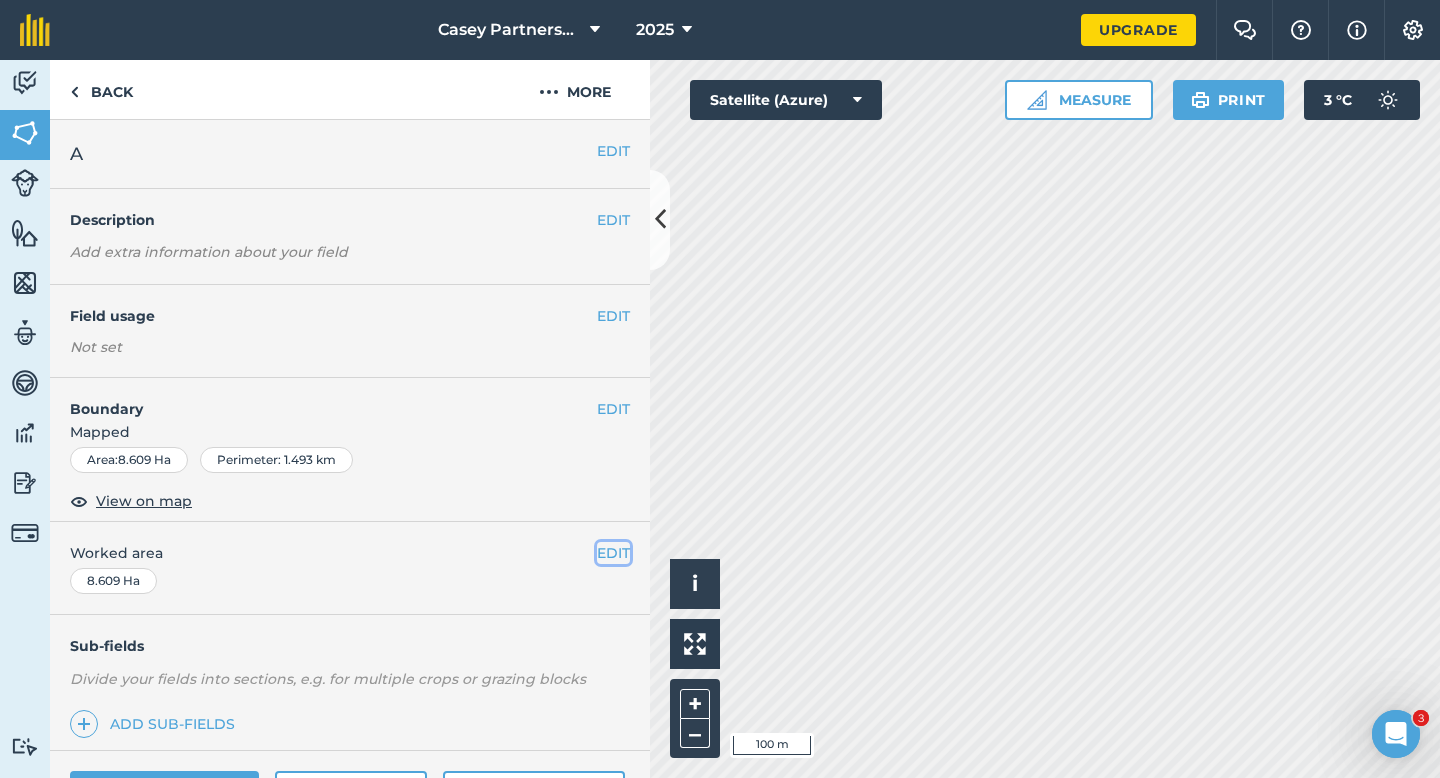 click on "EDIT" at bounding box center [613, 553] 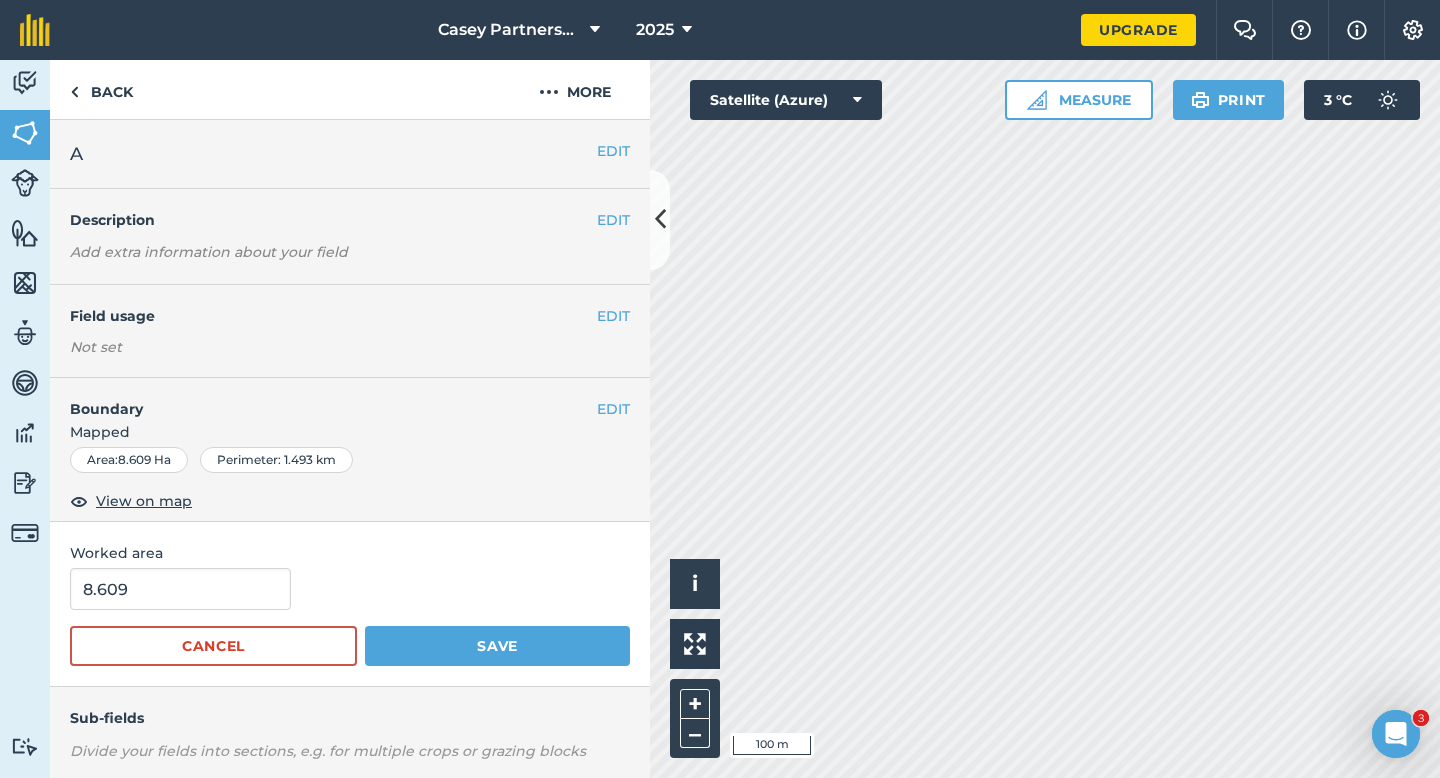 click on "Worked area" at bounding box center (350, 553) 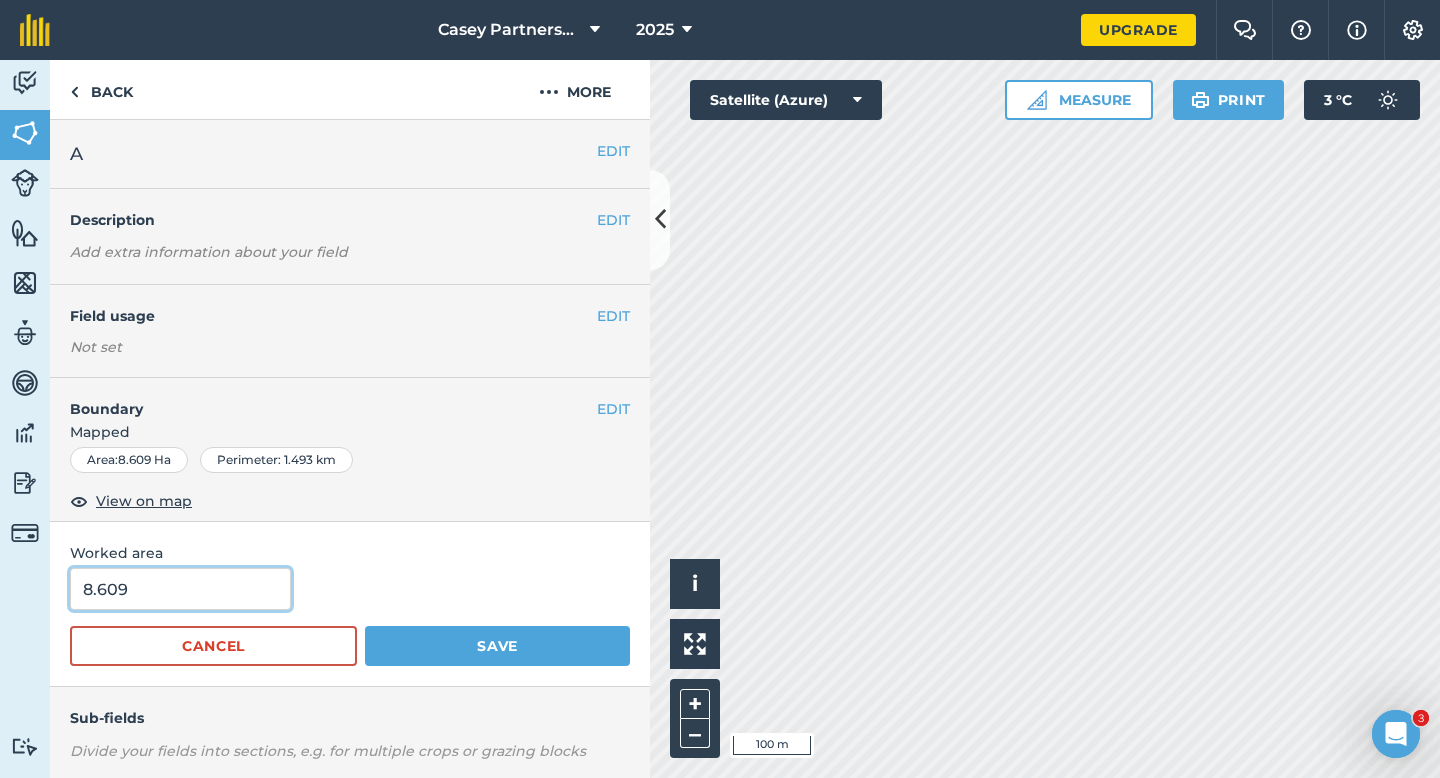 click on "8.609" at bounding box center [180, 589] 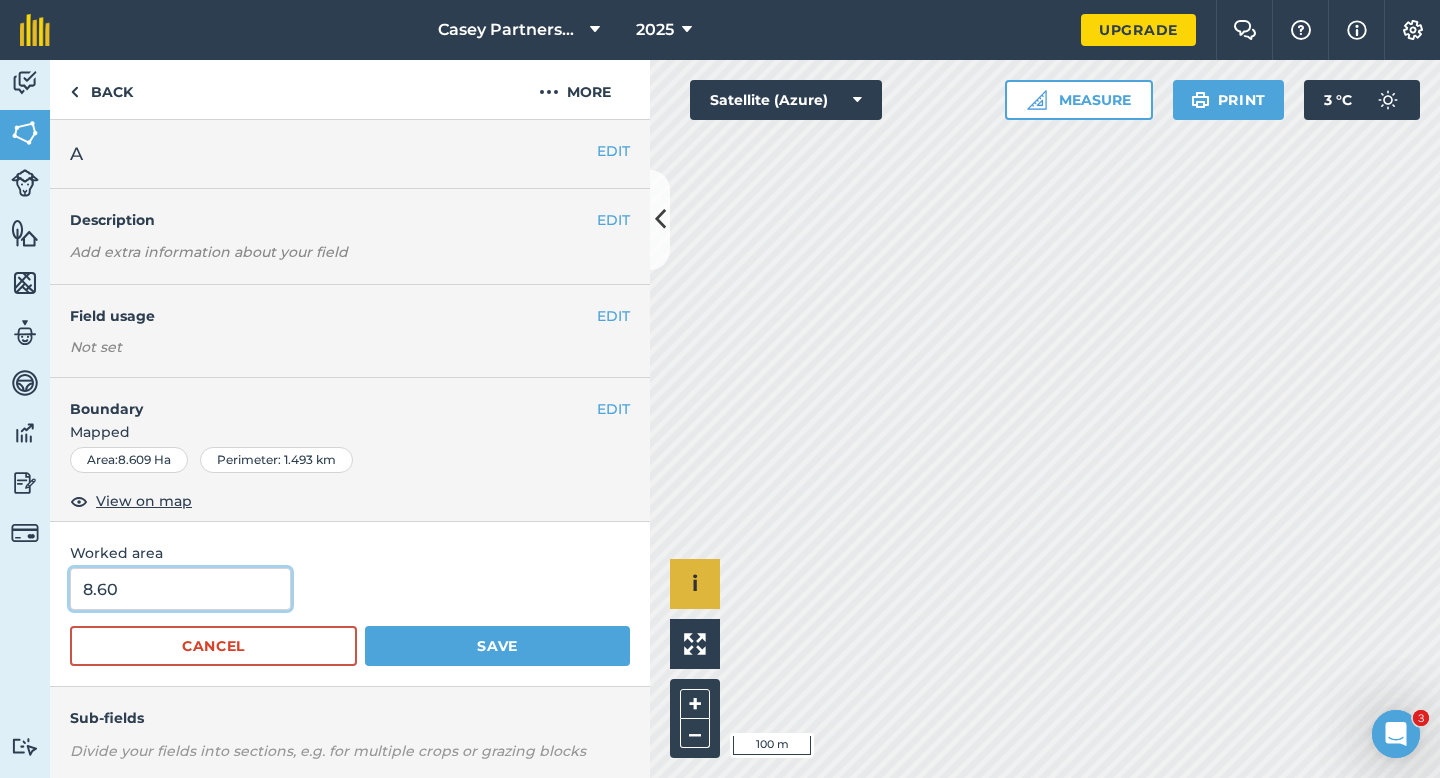 type on "8.6" 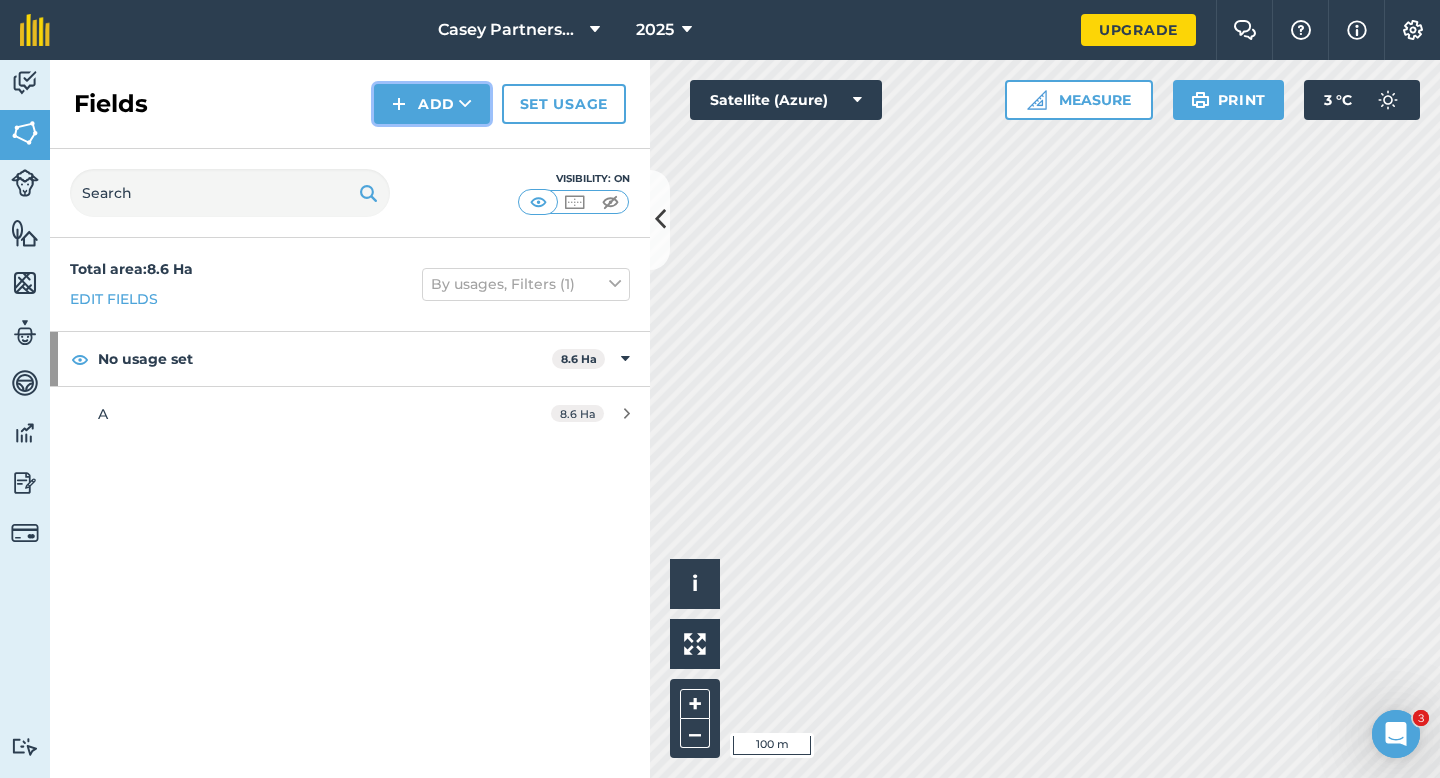 click at bounding box center [399, 104] 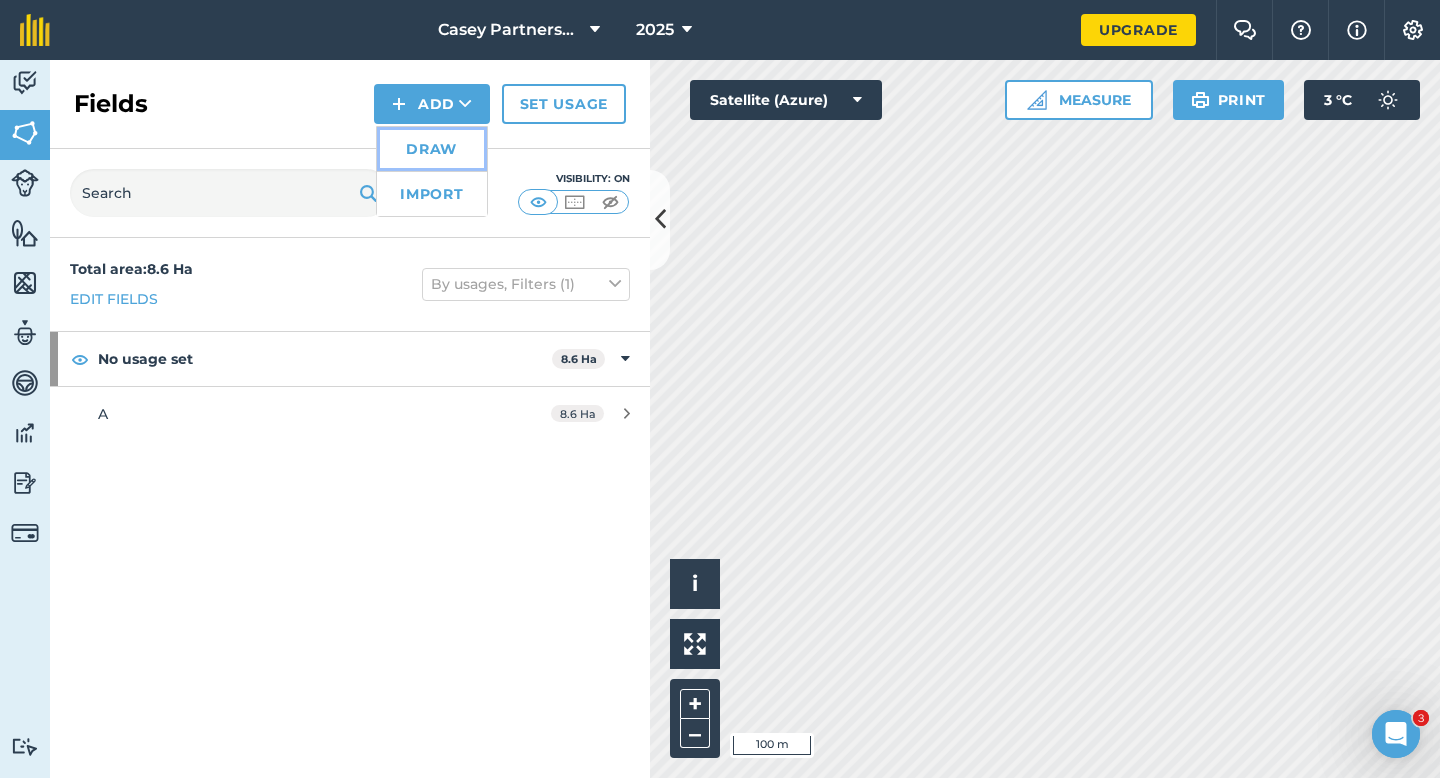 click on "Draw" at bounding box center (432, 149) 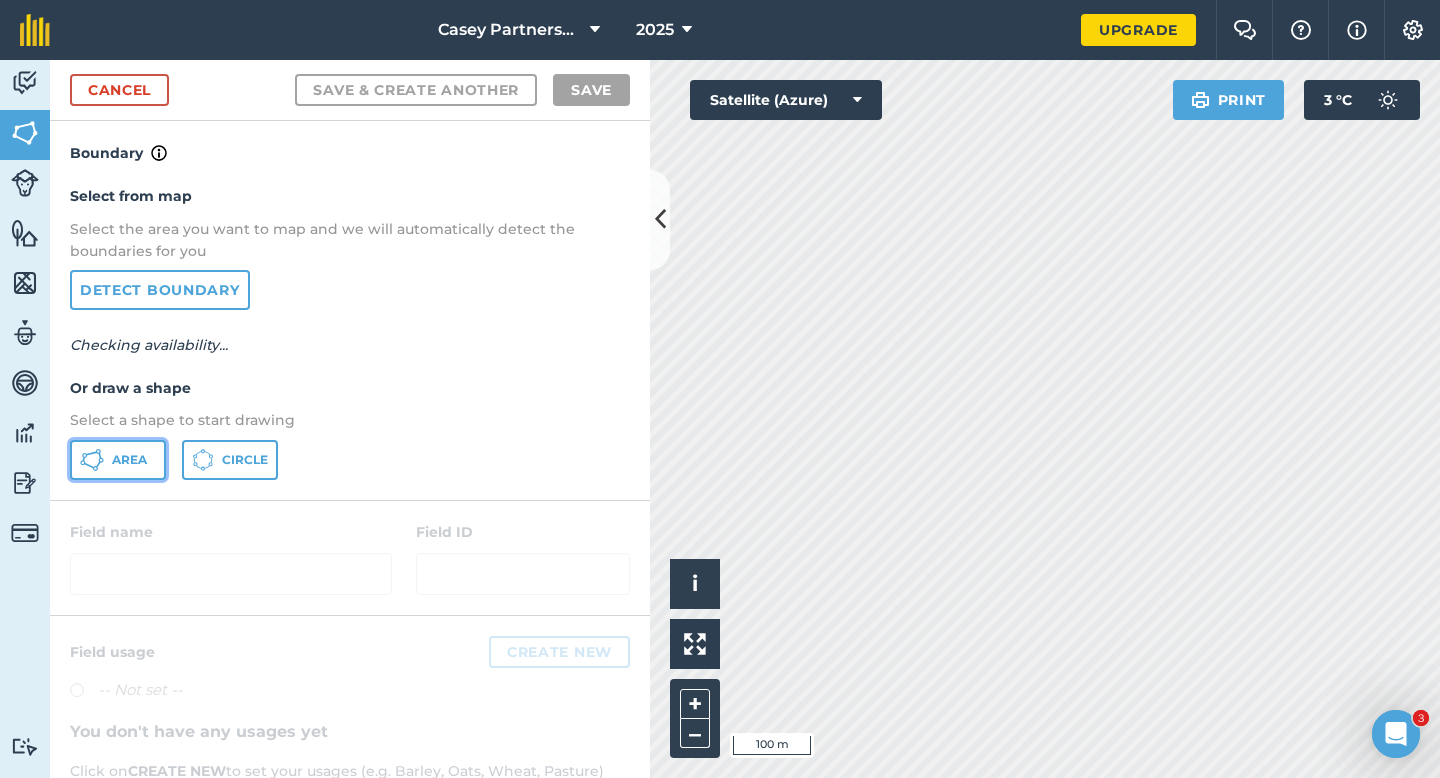click on "Area" at bounding box center (129, 460) 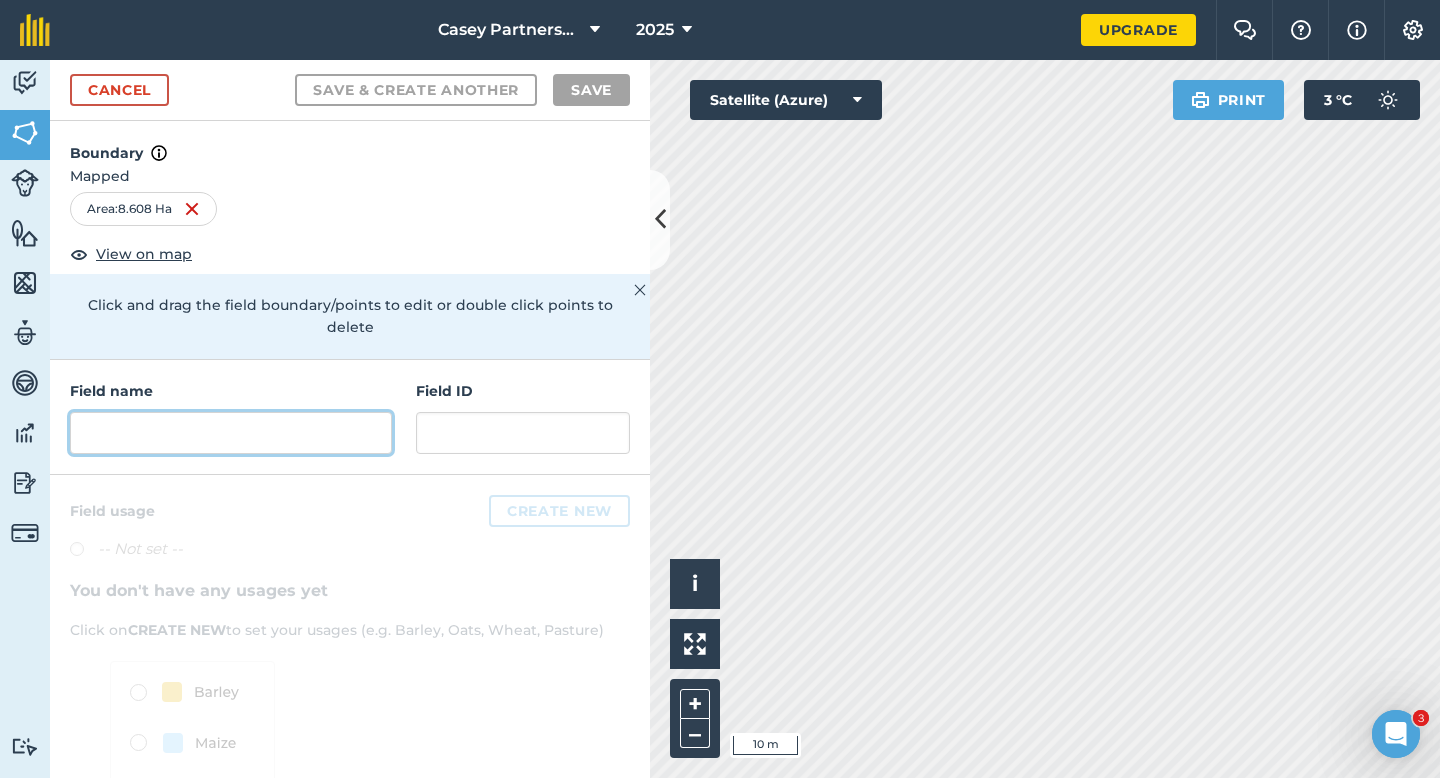click at bounding box center [231, 433] 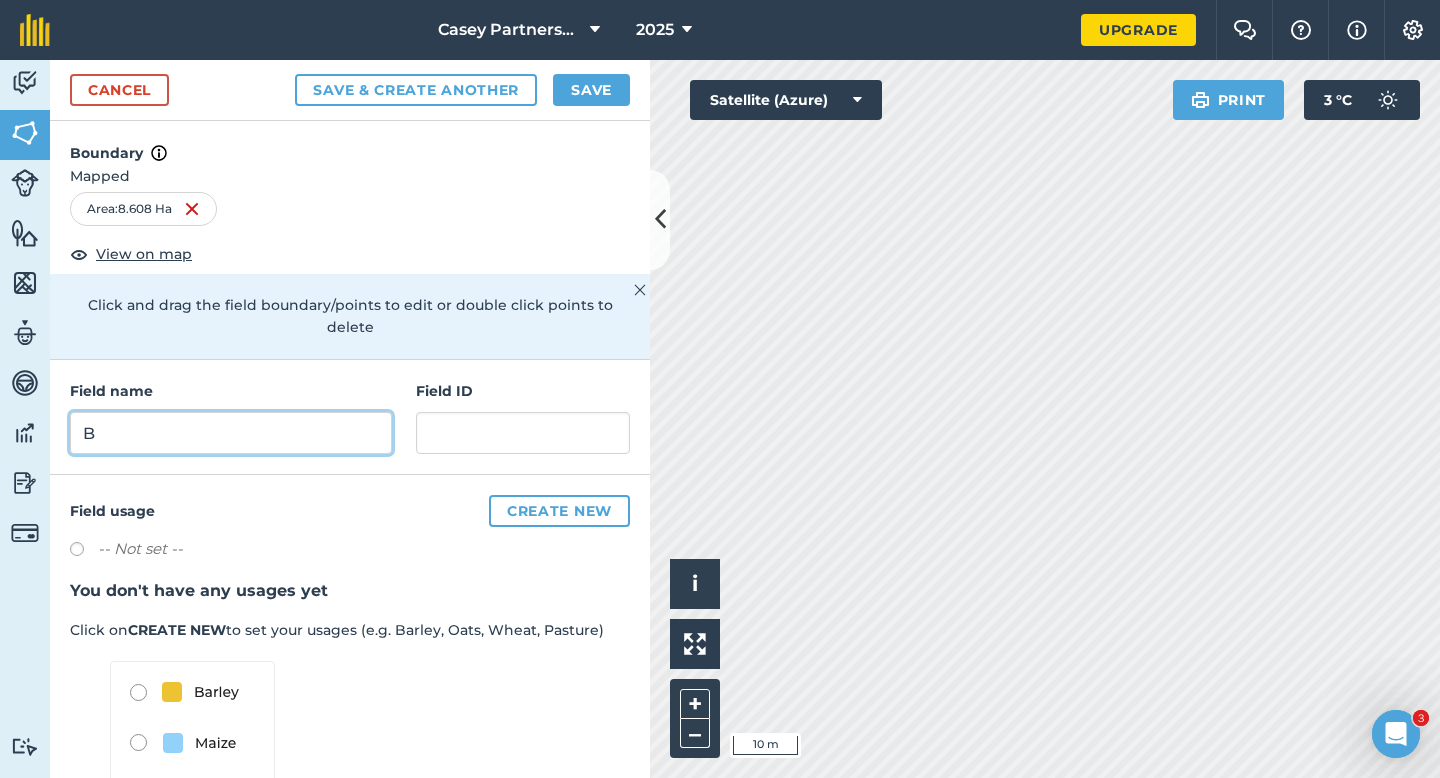 type on "B" 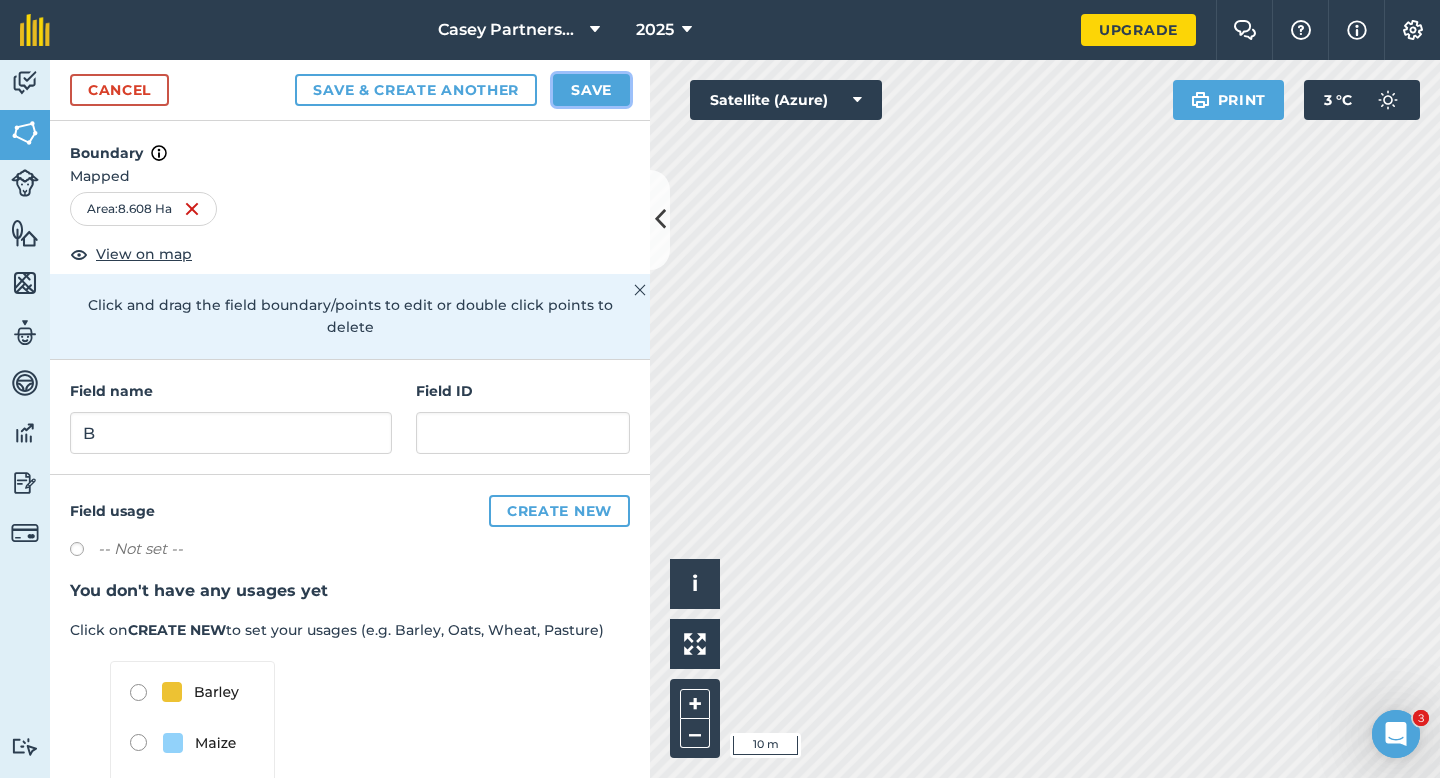 click on "Save" at bounding box center [591, 90] 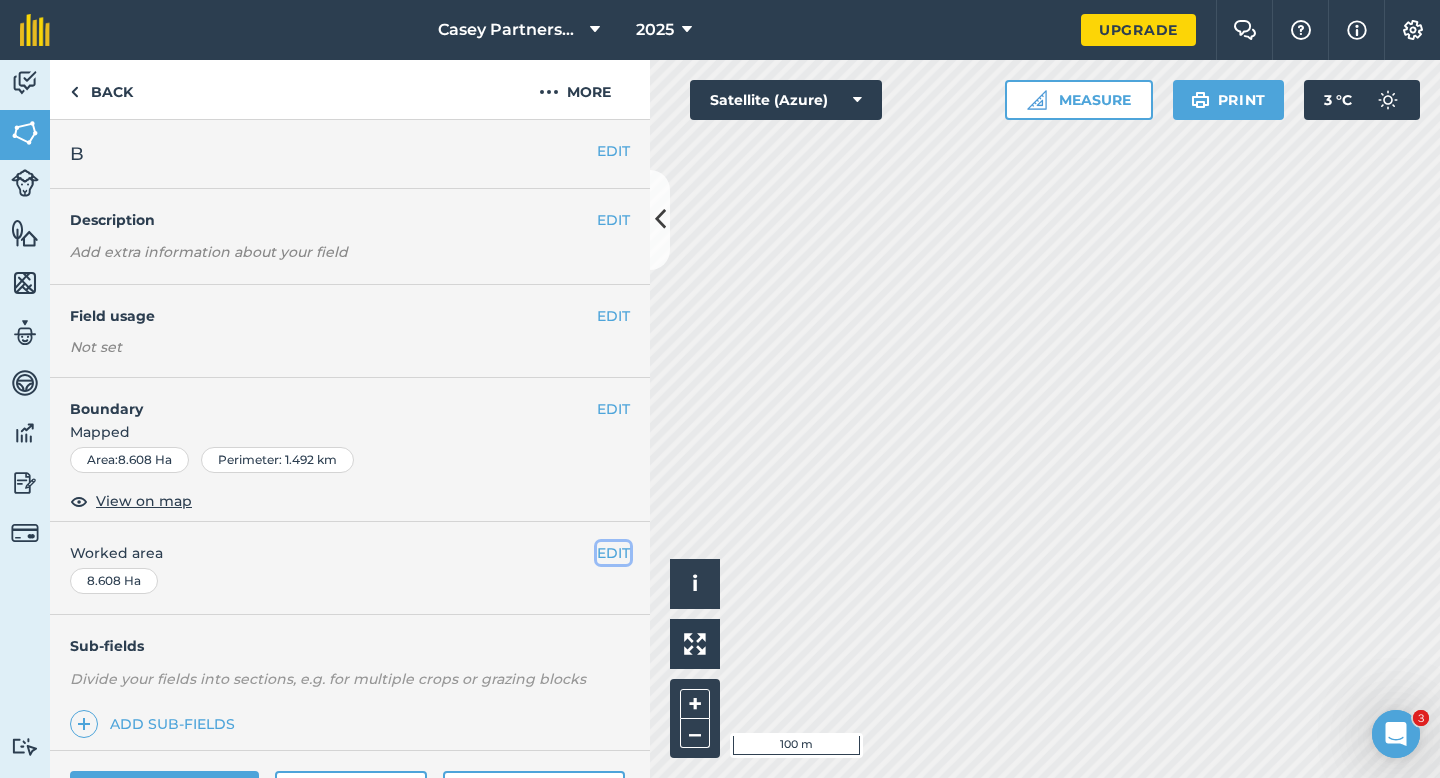 click on "EDIT" at bounding box center (613, 553) 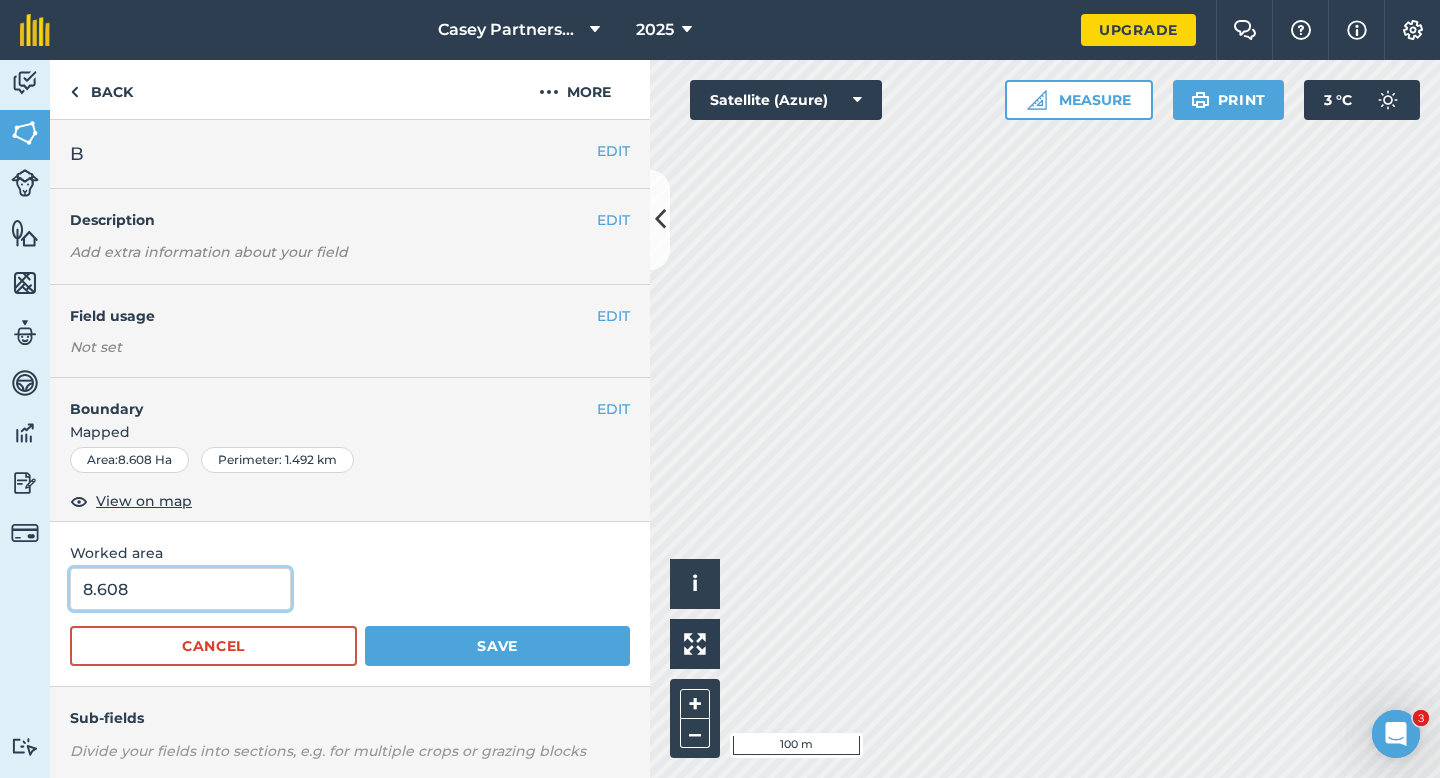 click on "8.608" at bounding box center (180, 589) 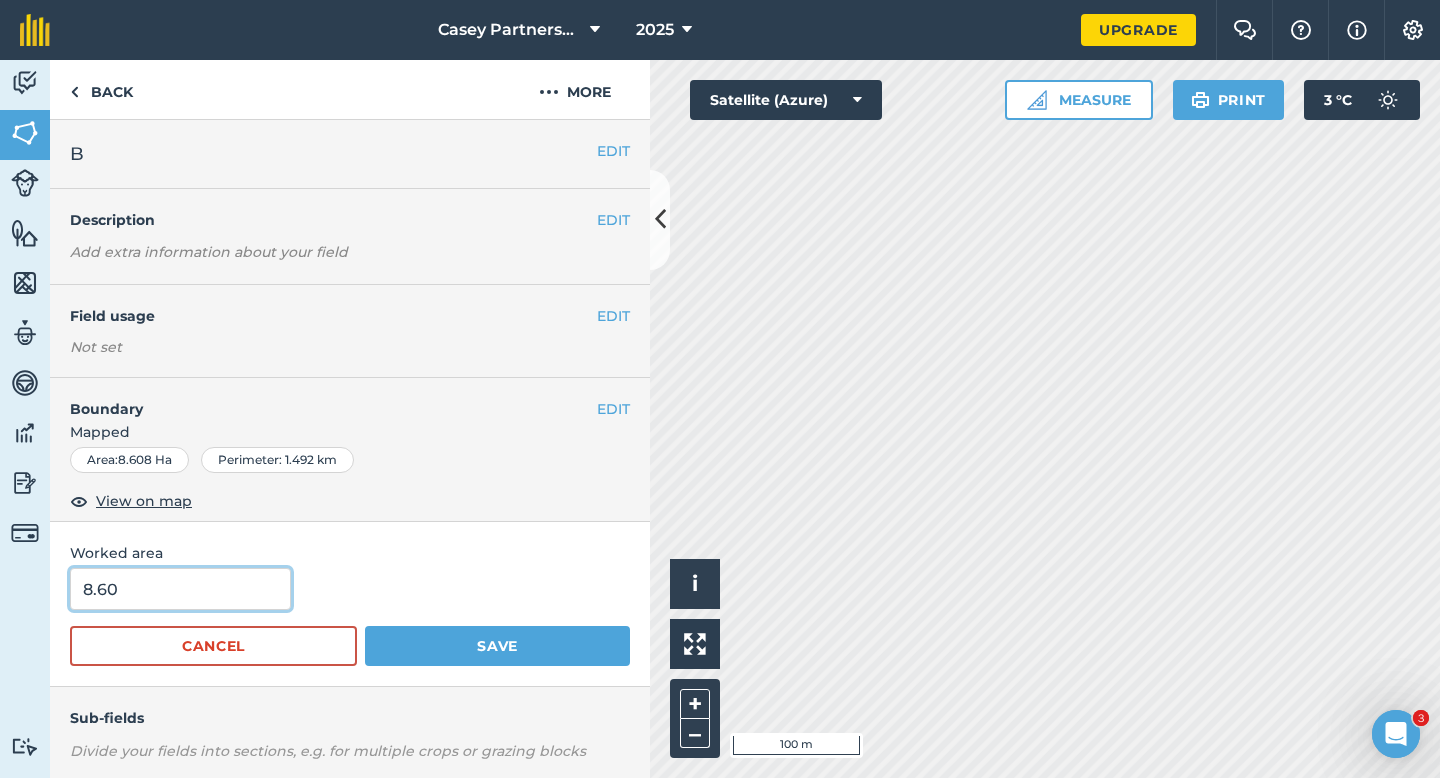 type on "8.6" 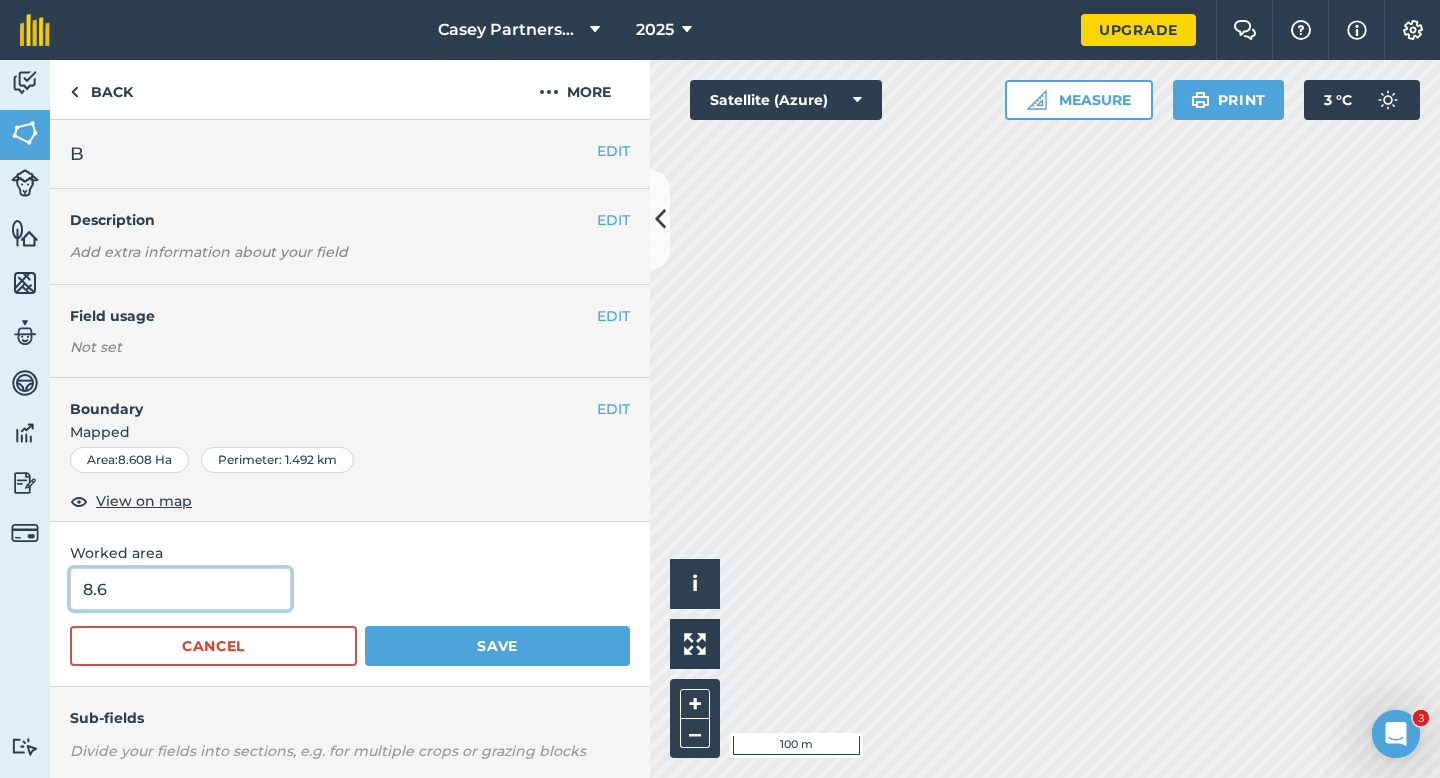 click on "Save" at bounding box center (497, 646) 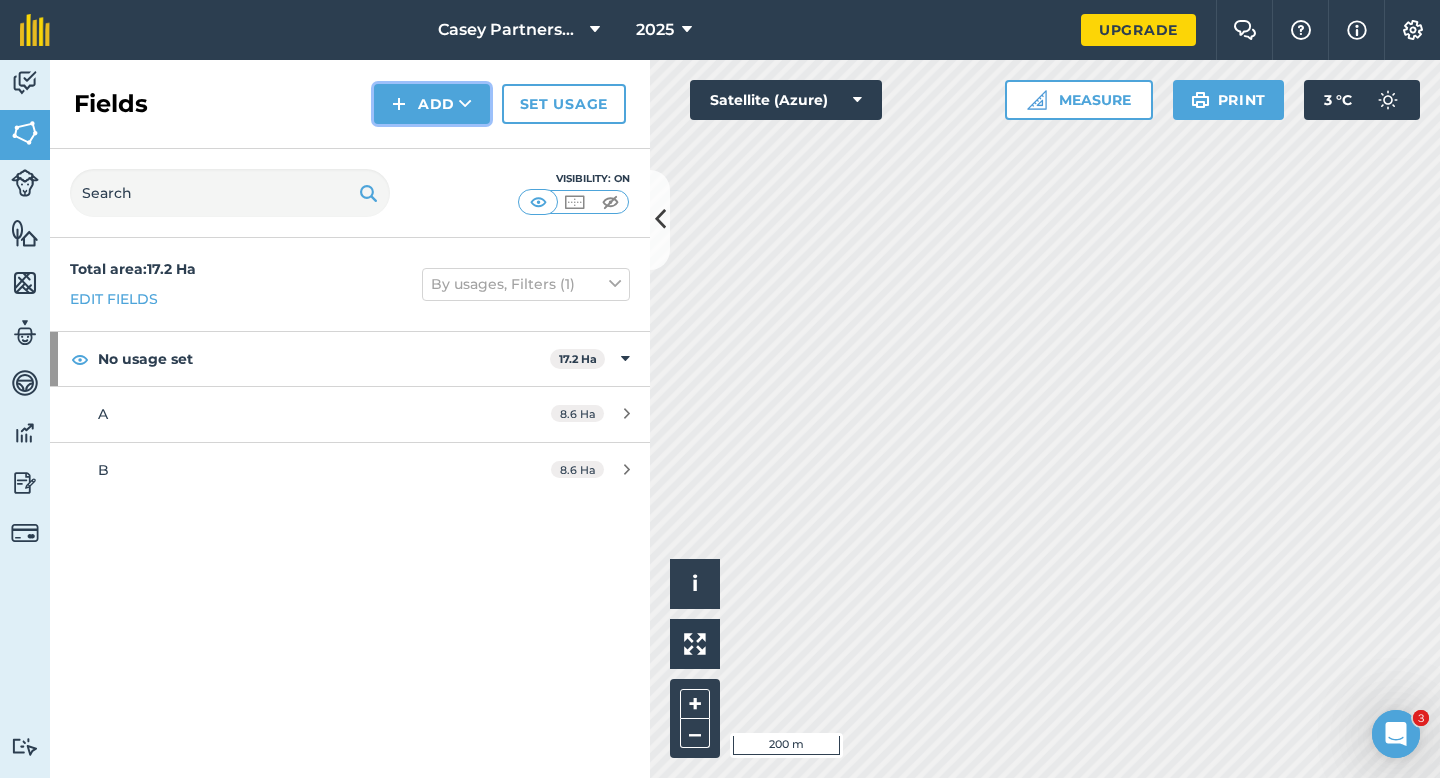 click on "Add" at bounding box center (432, 104) 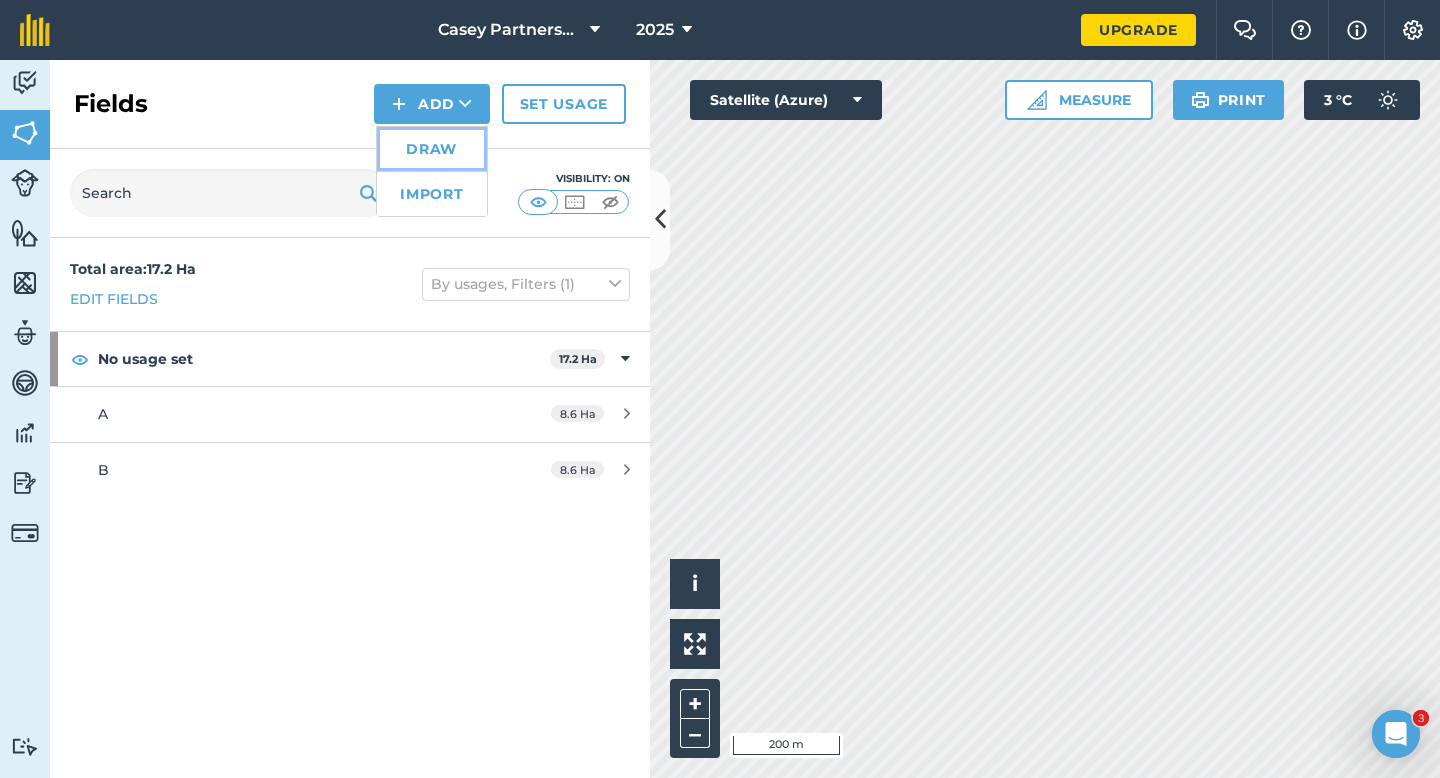click on "Draw" at bounding box center (432, 149) 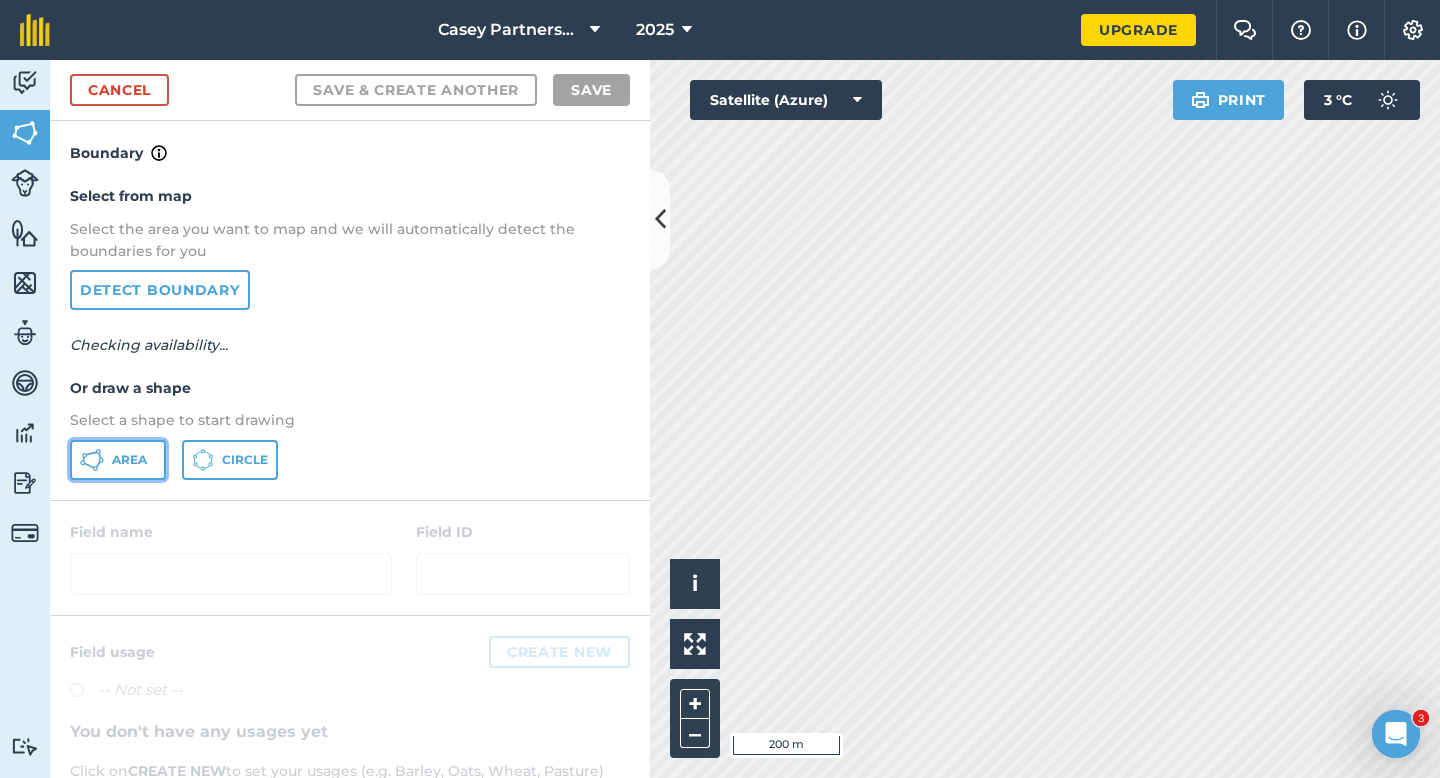click on "Area" at bounding box center [129, 460] 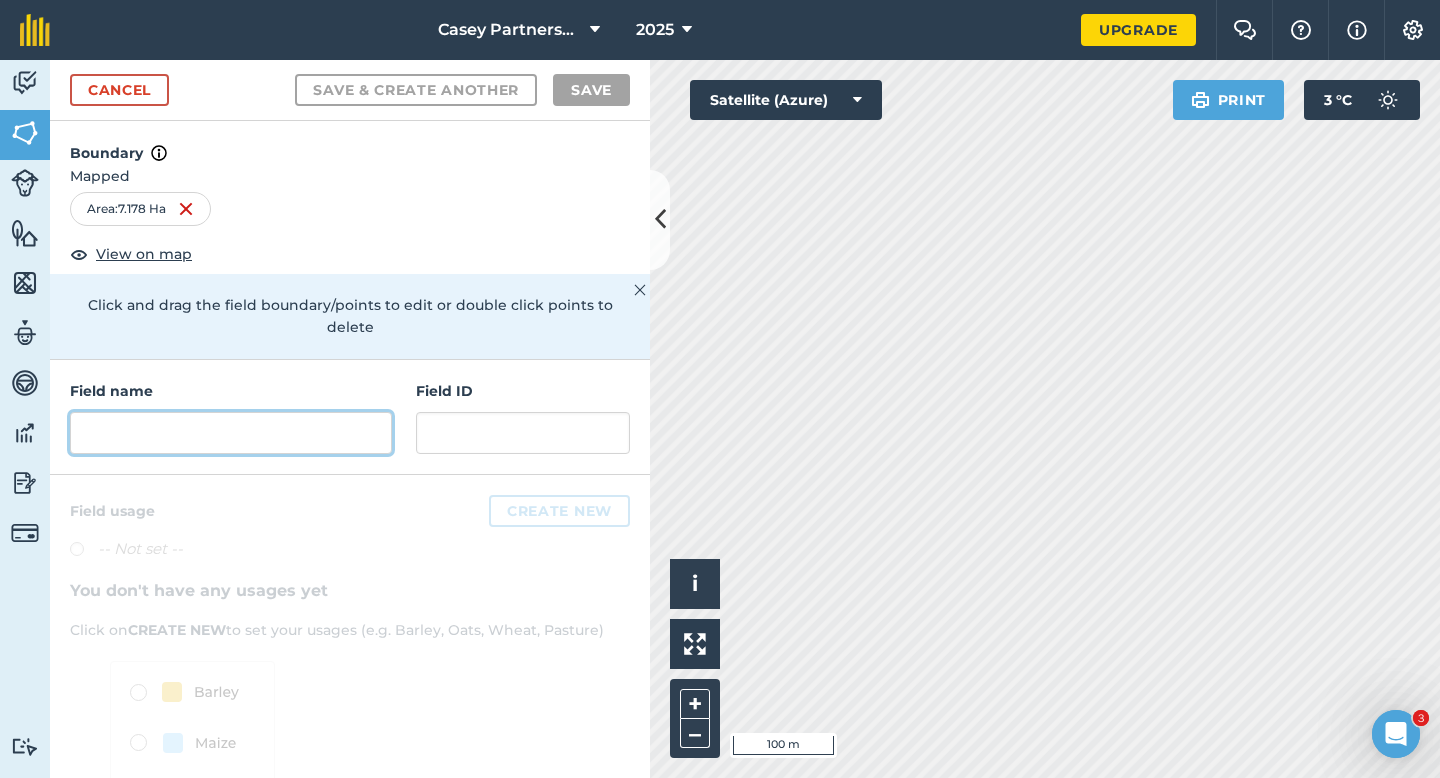 click at bounding box center (231, 433) 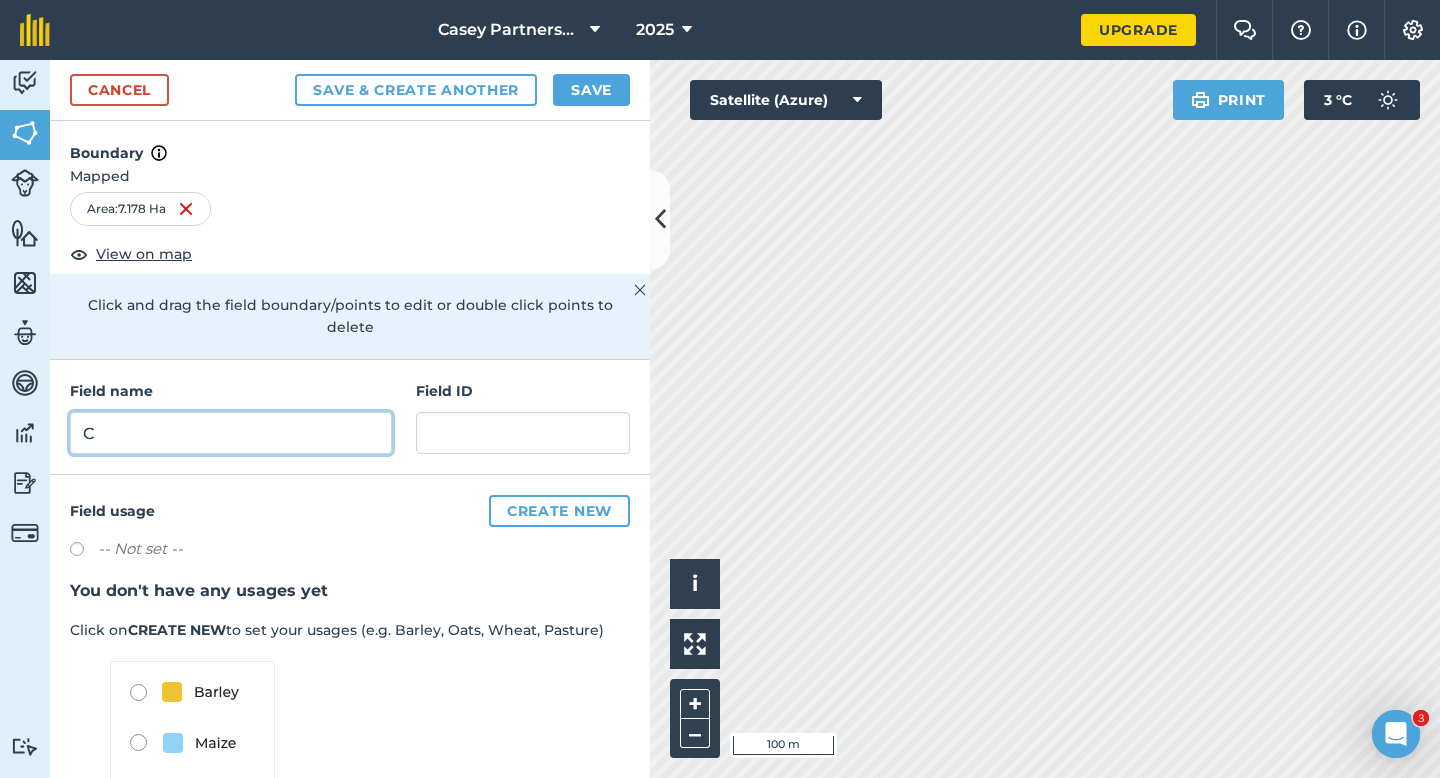 type on "C" 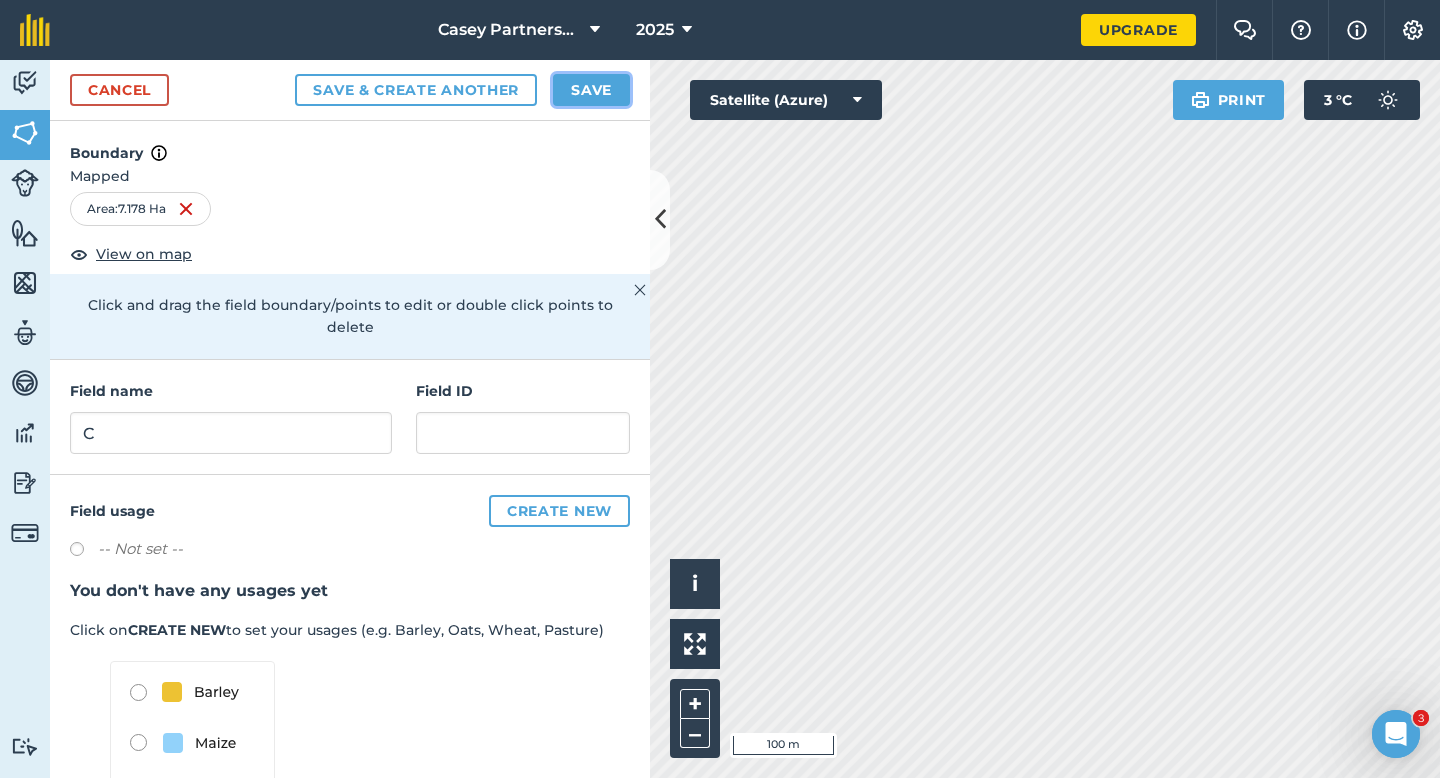 click on "Save" at bounding box center [591, 90] 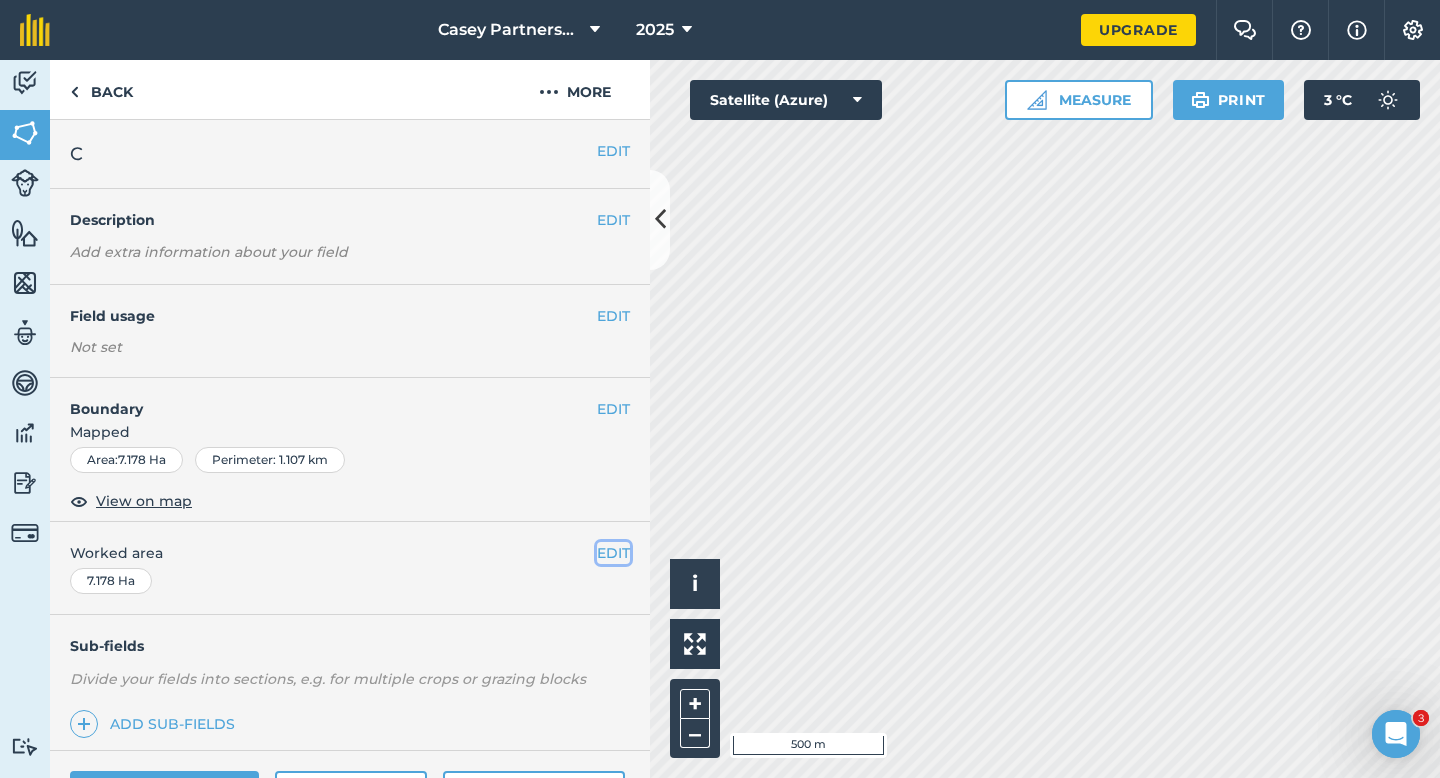 click on "EDIT" at bounding box center [613, 553] 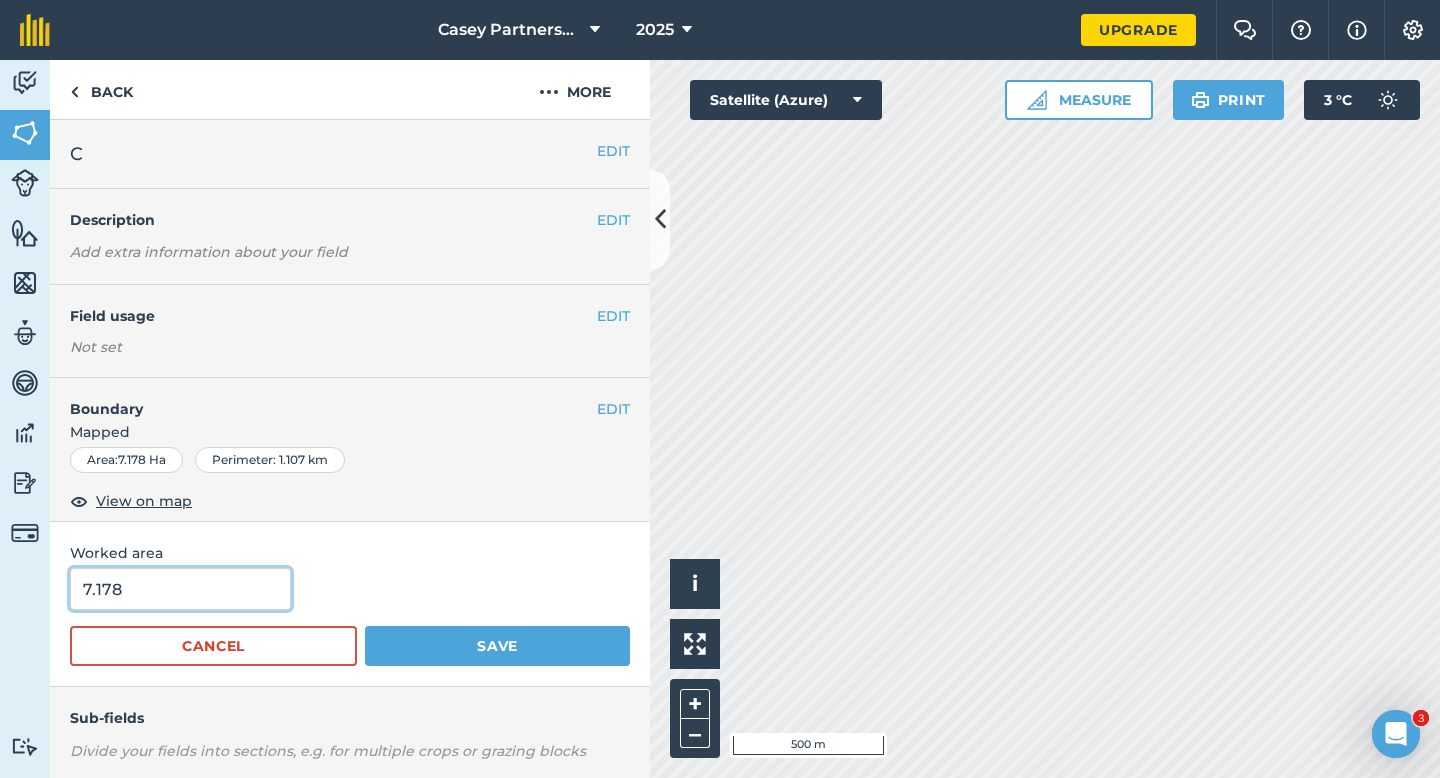click on "7.178" at bounding box center (180, 589) 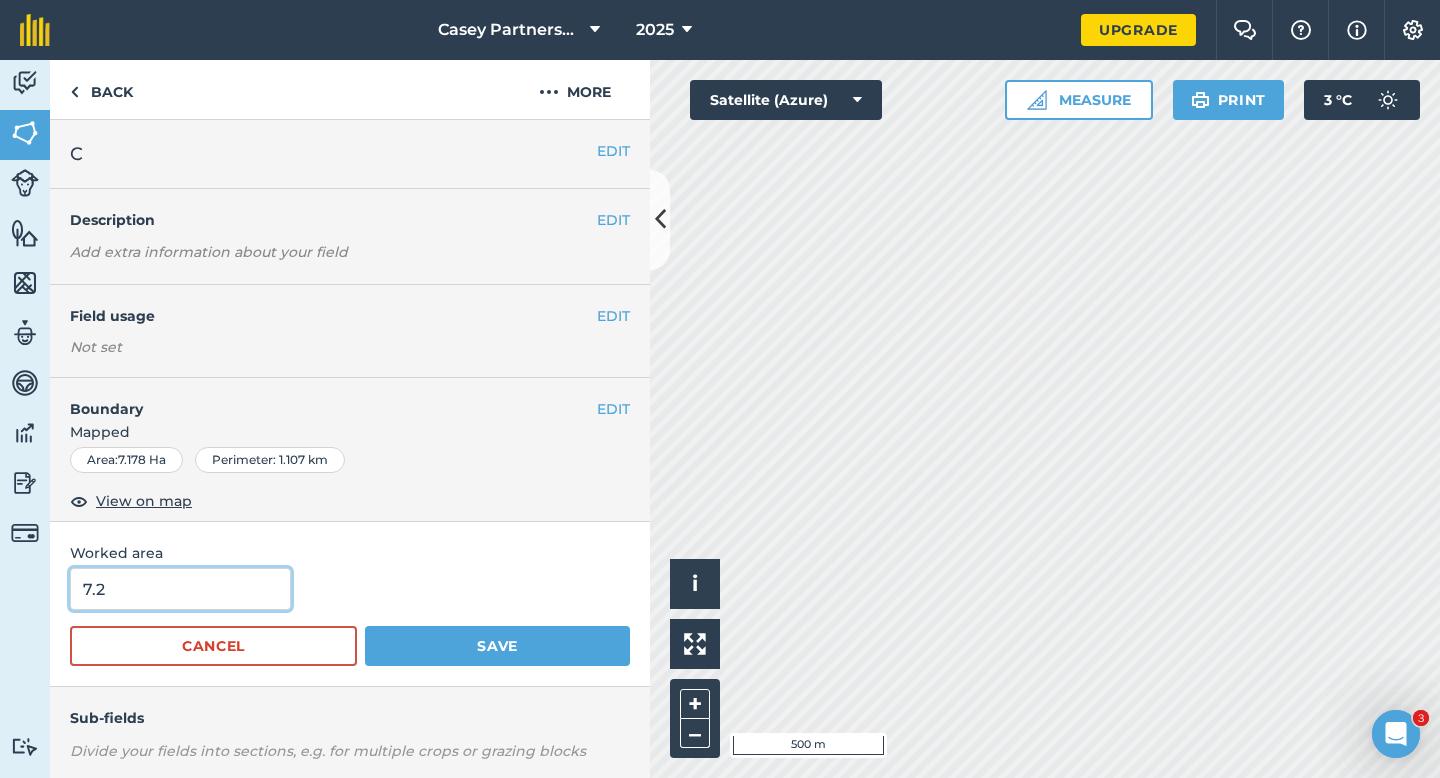 type on "7.2" 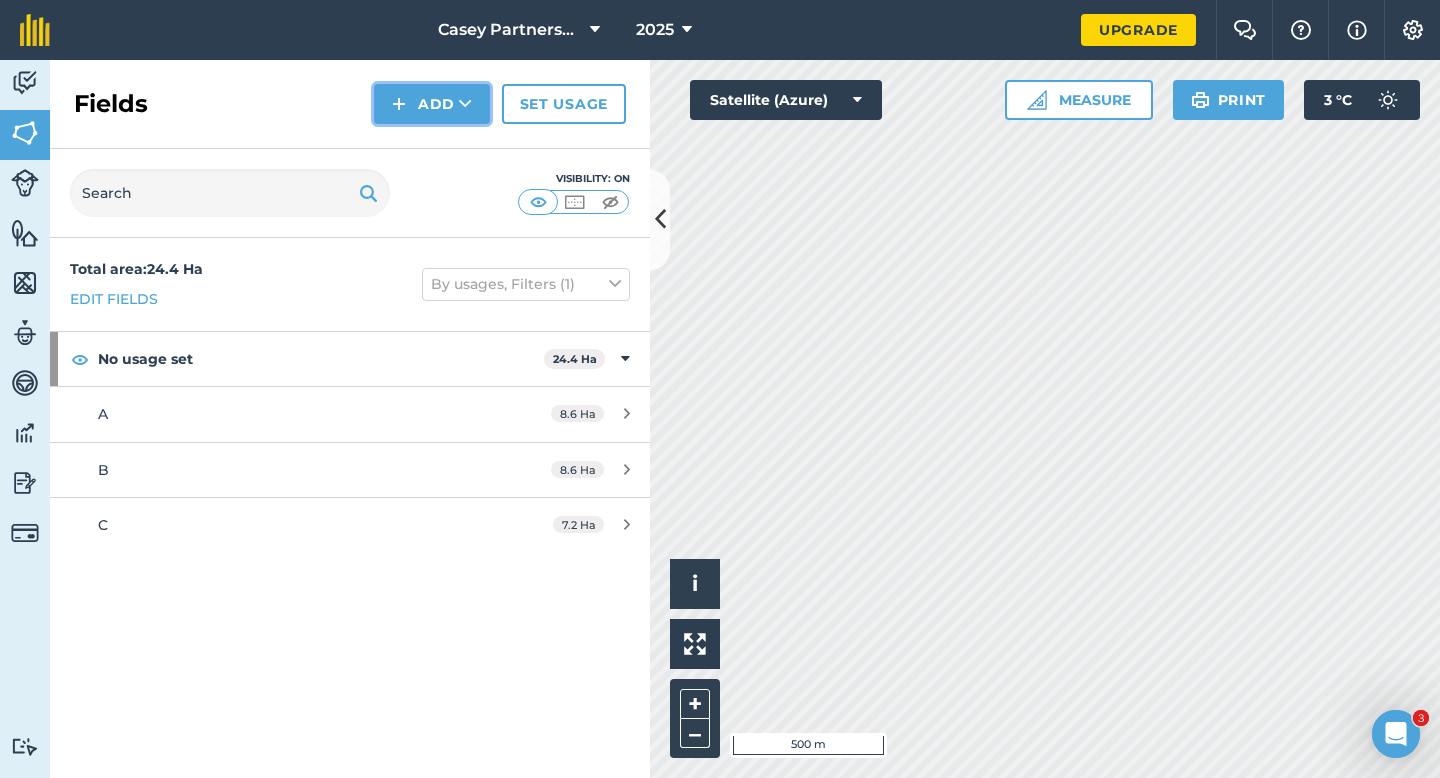 click on "Add" at bounding box center [432, 104] 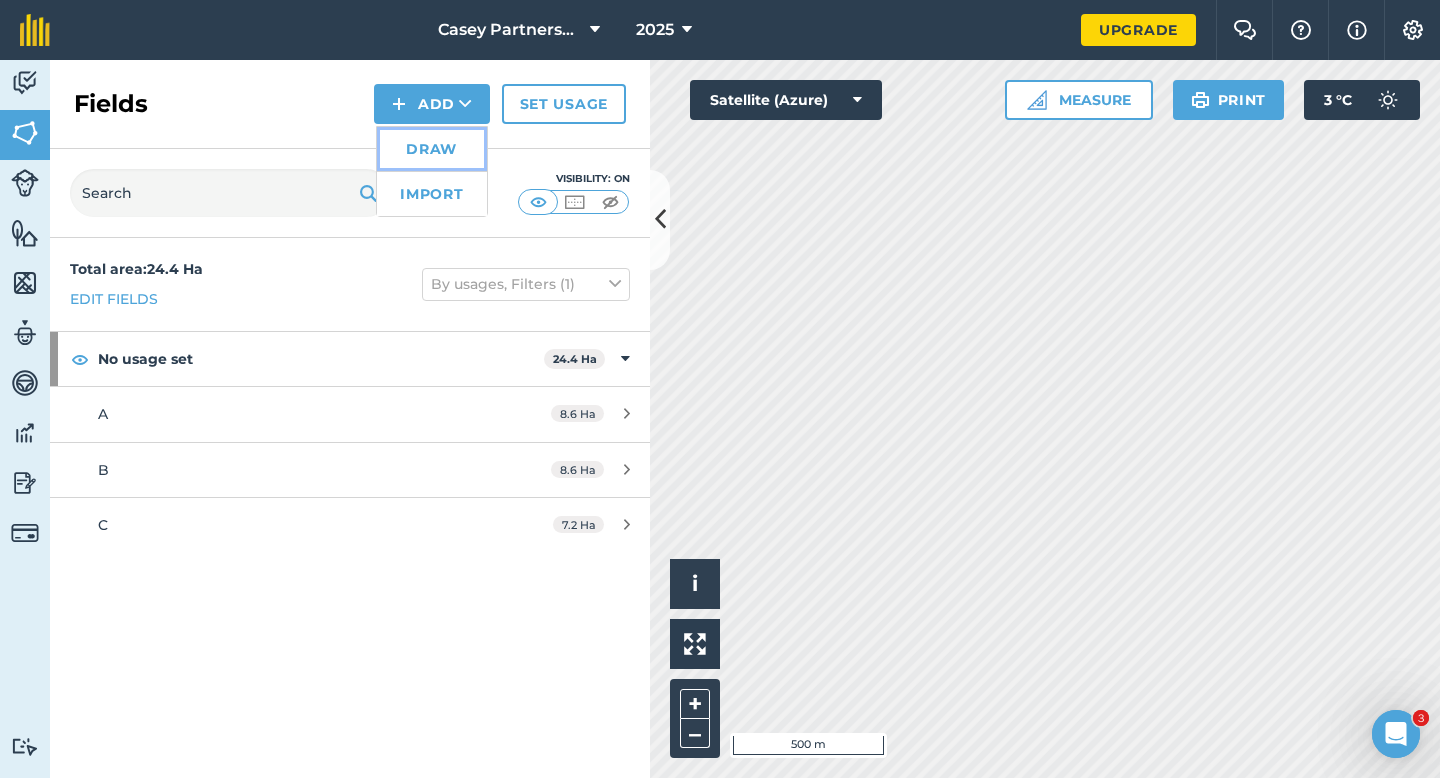 click on "Draw" at bounding box center [432, 149] 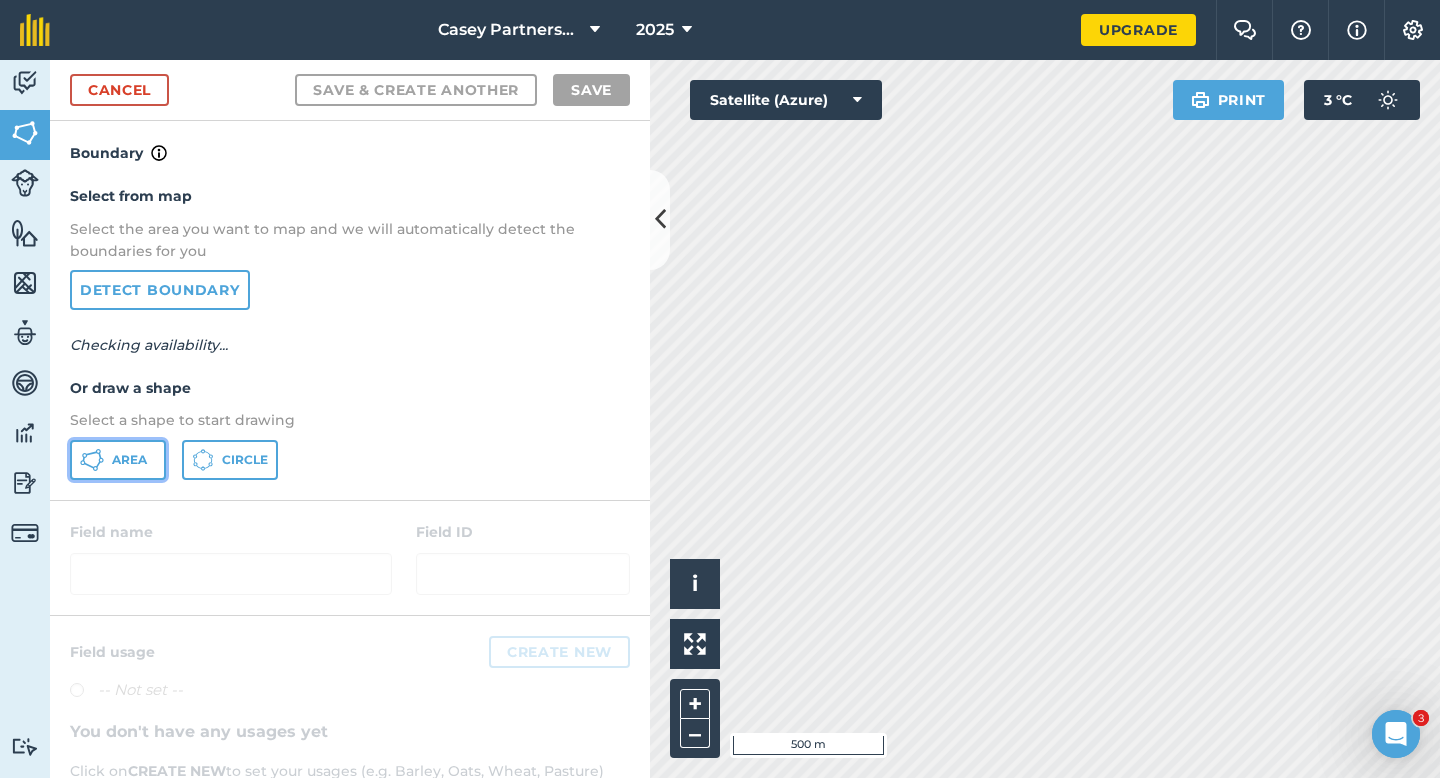 click on "Area" at bounding box center (129, 460) 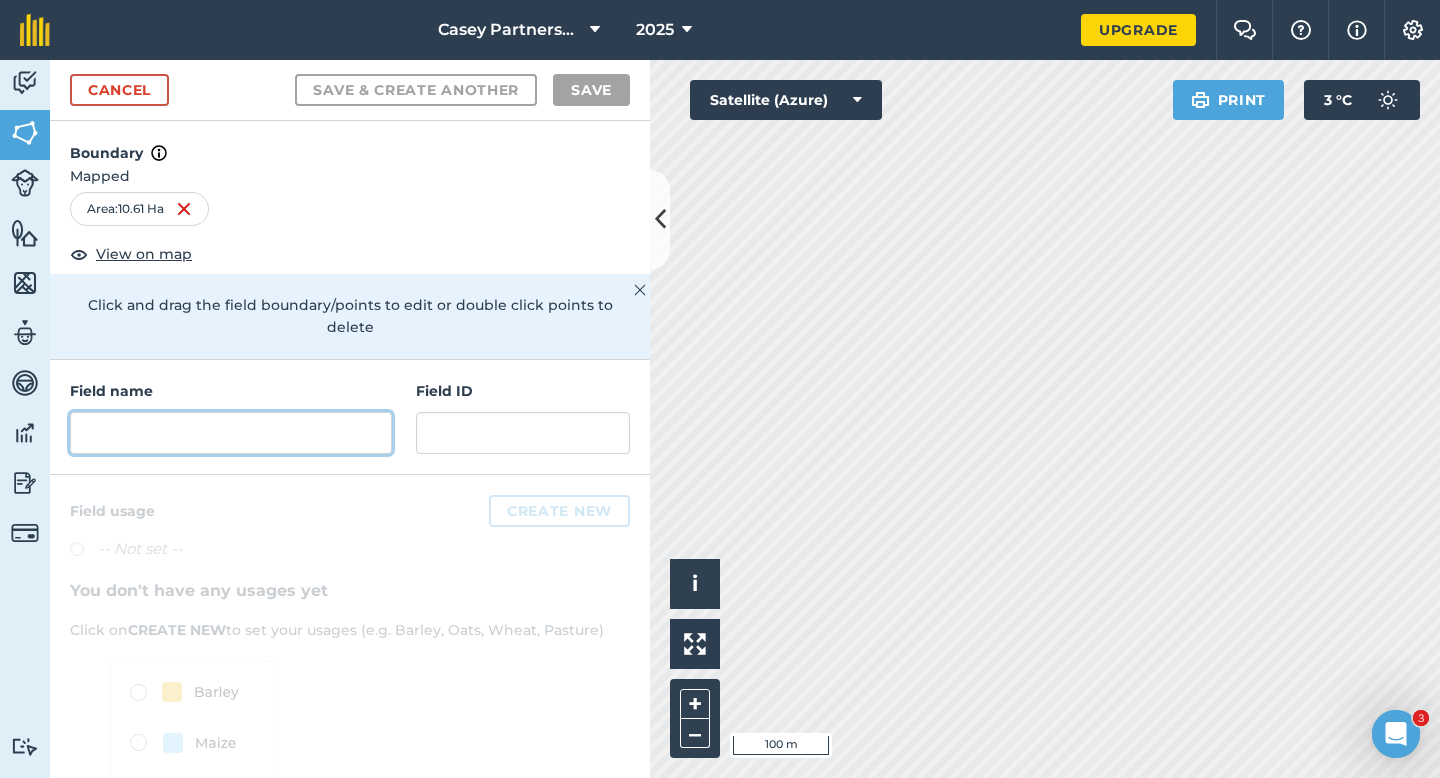 click at bounding box center [231, 433] 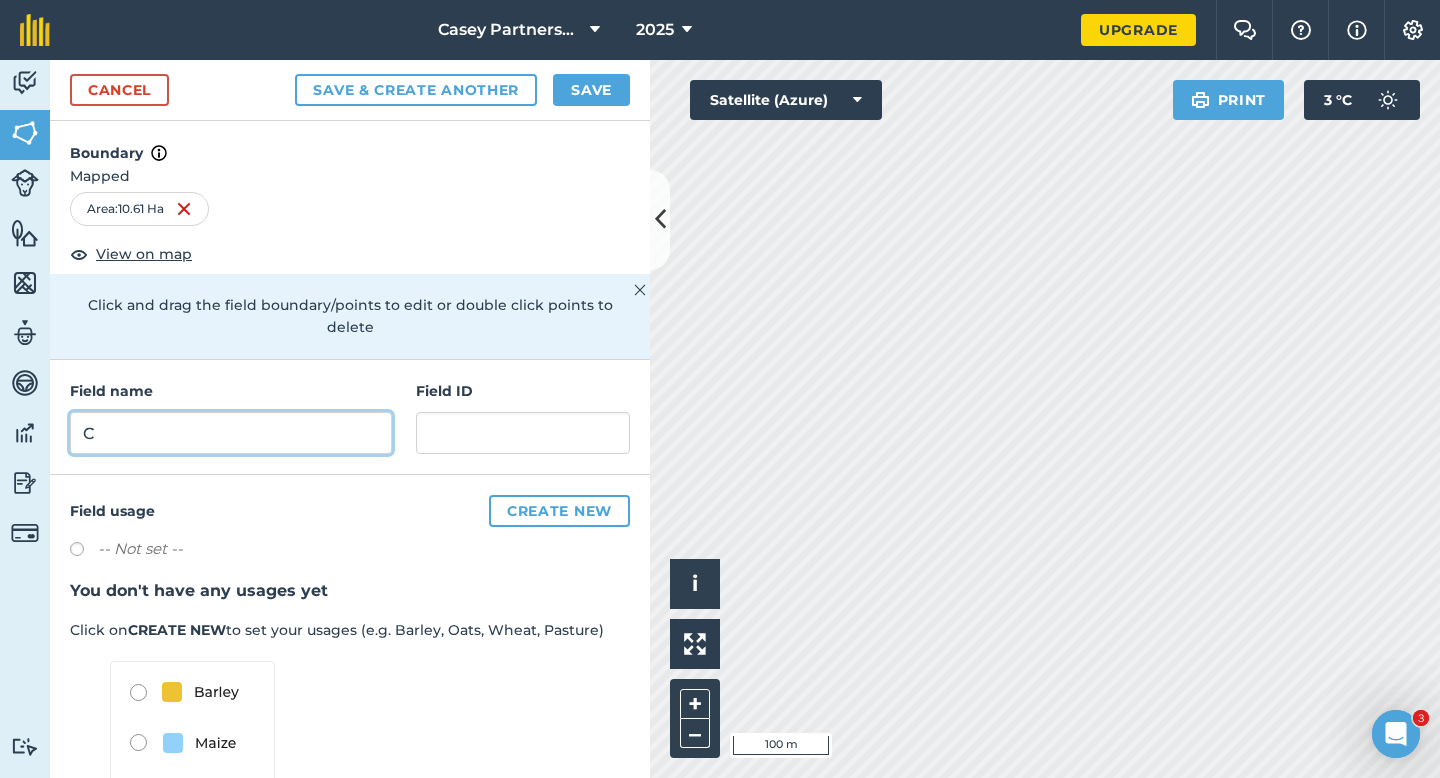 type on "C" 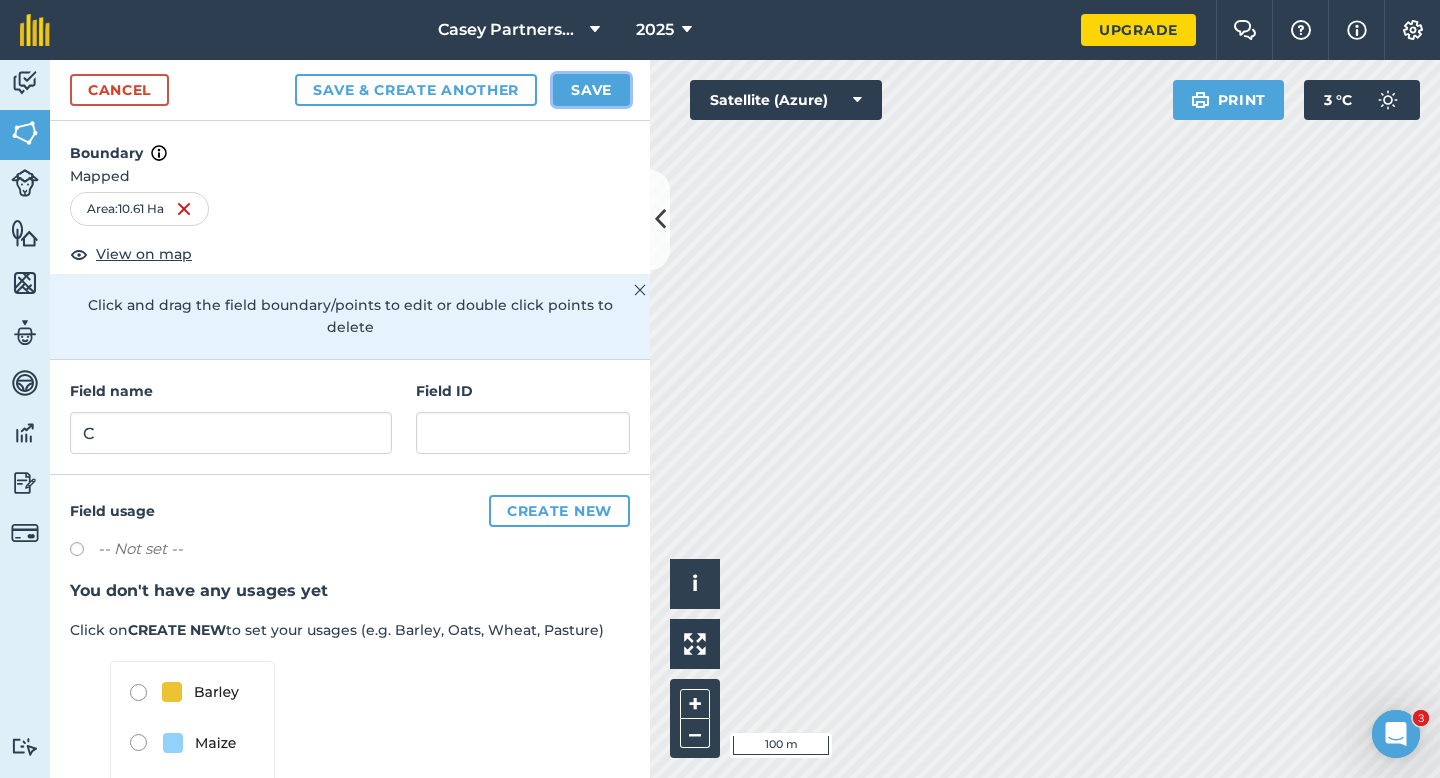 click on "Save" at bounding box center [591, 90] 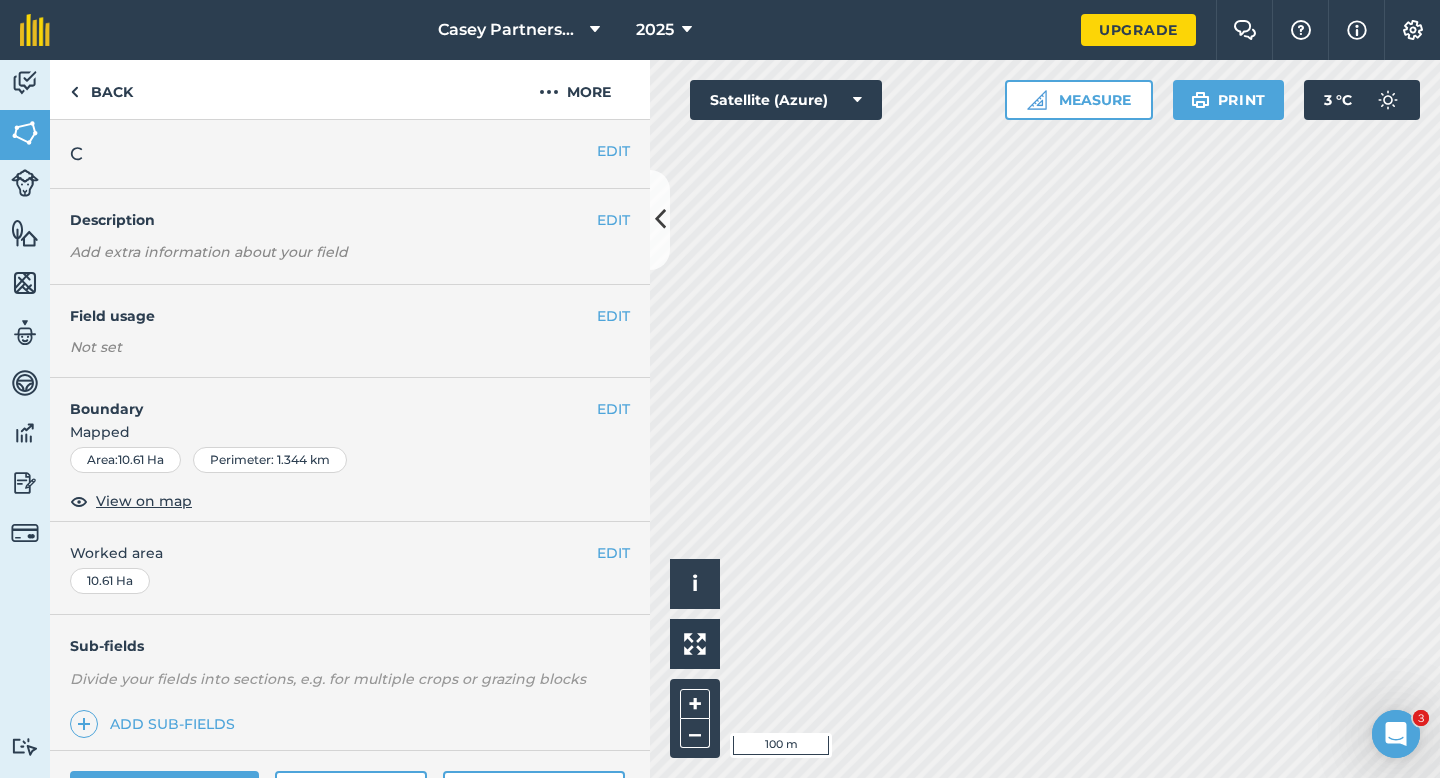 click on "Worked area" at bounding box center [350, 553] 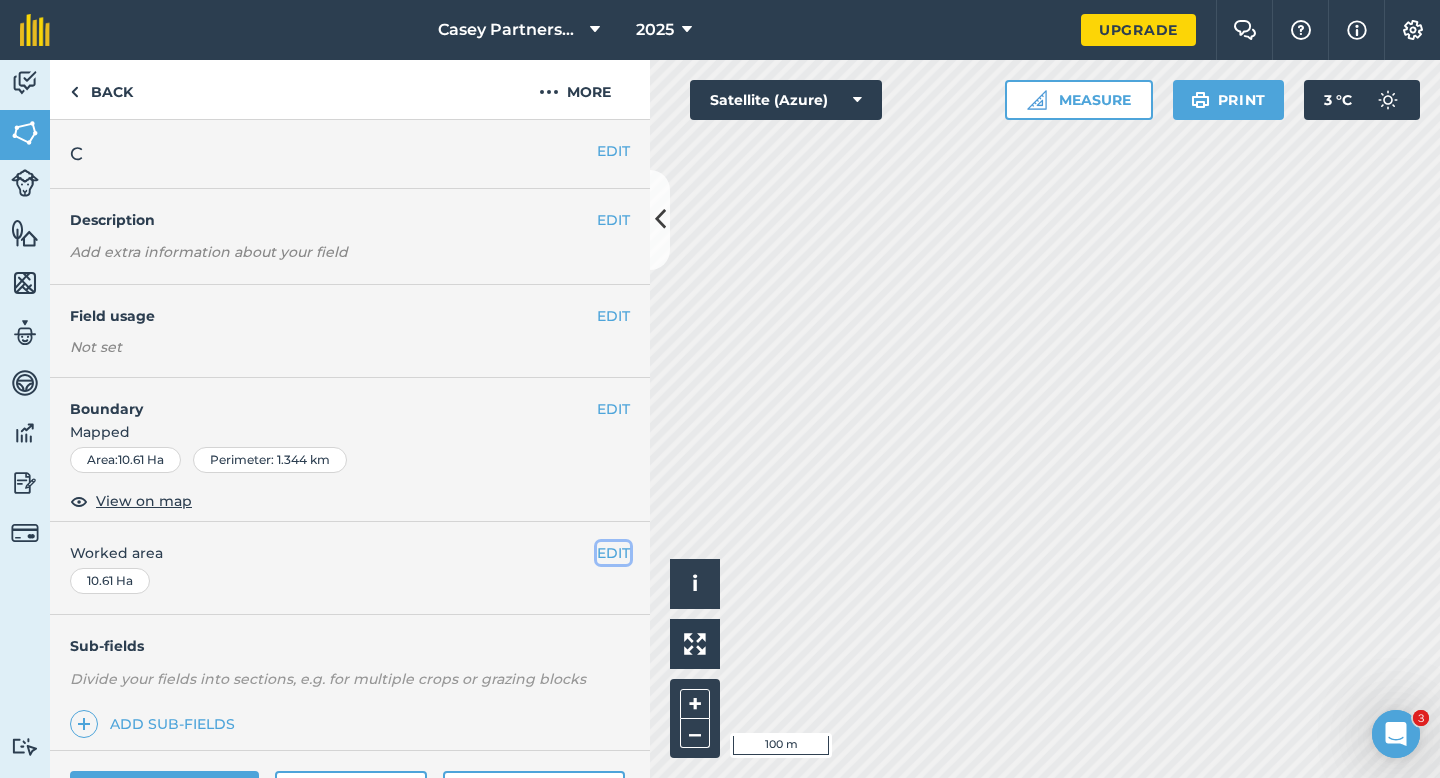 click on "EDIT" at bounding box center (613, 553) 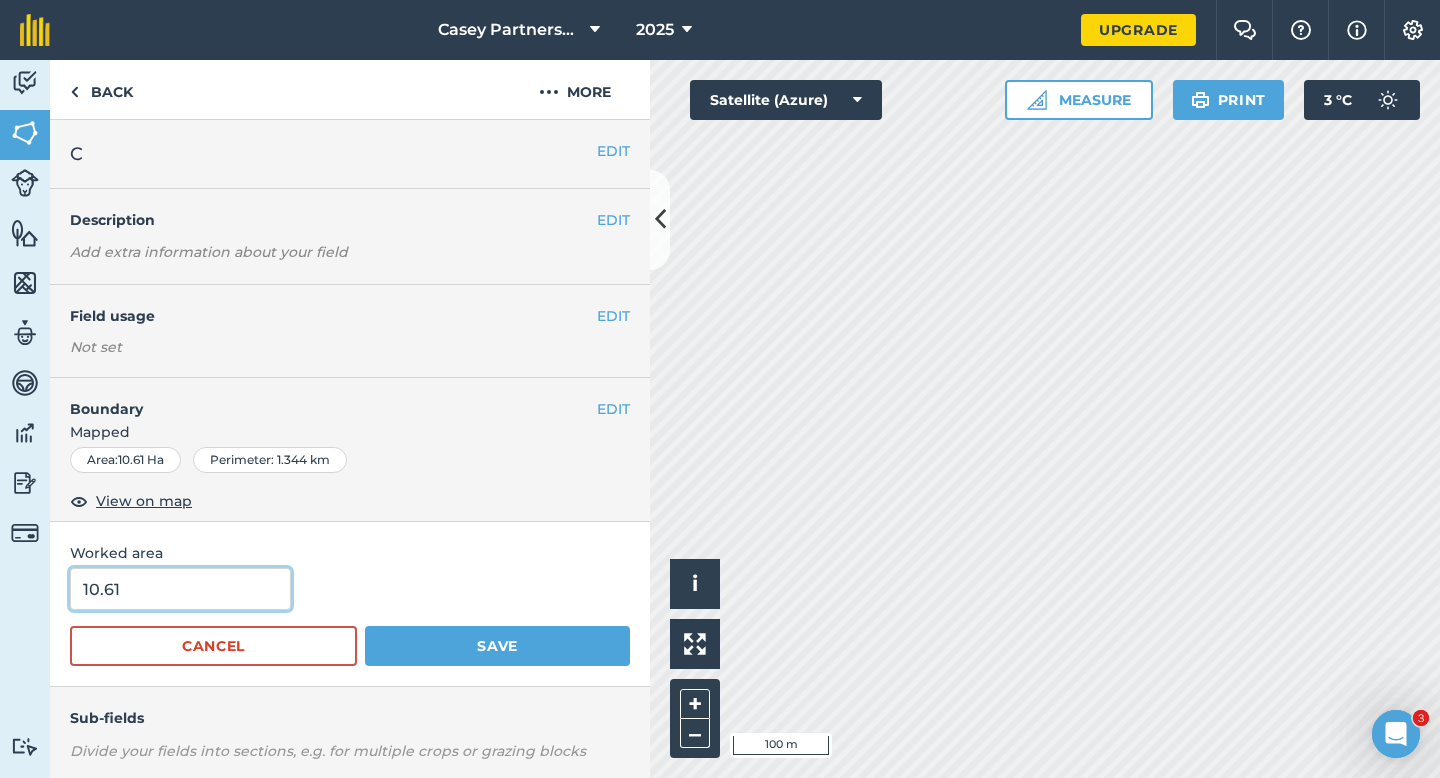 click on "10.61" at bounding box center (180, 589) 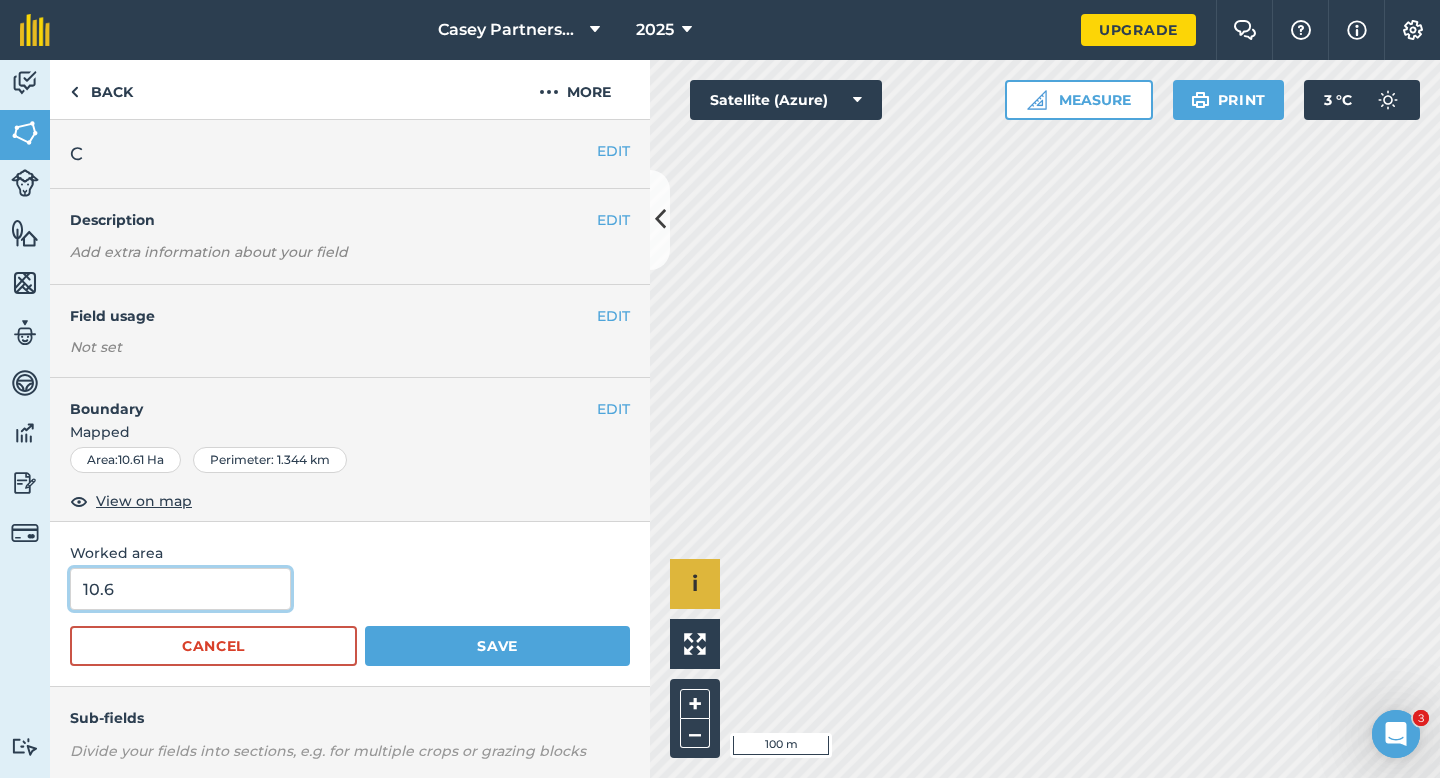 type on "10.6" 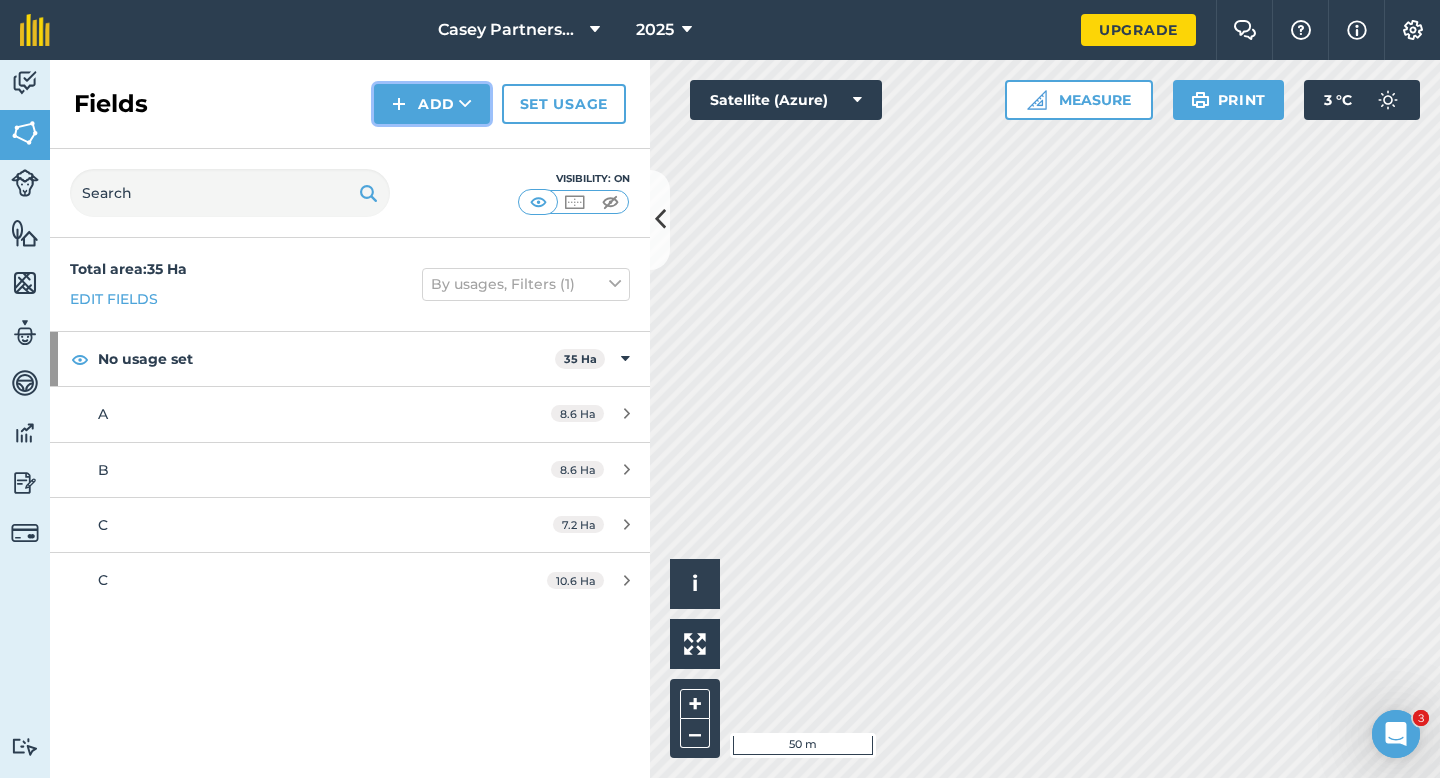click on "Add" at bounding box center [432, 104] 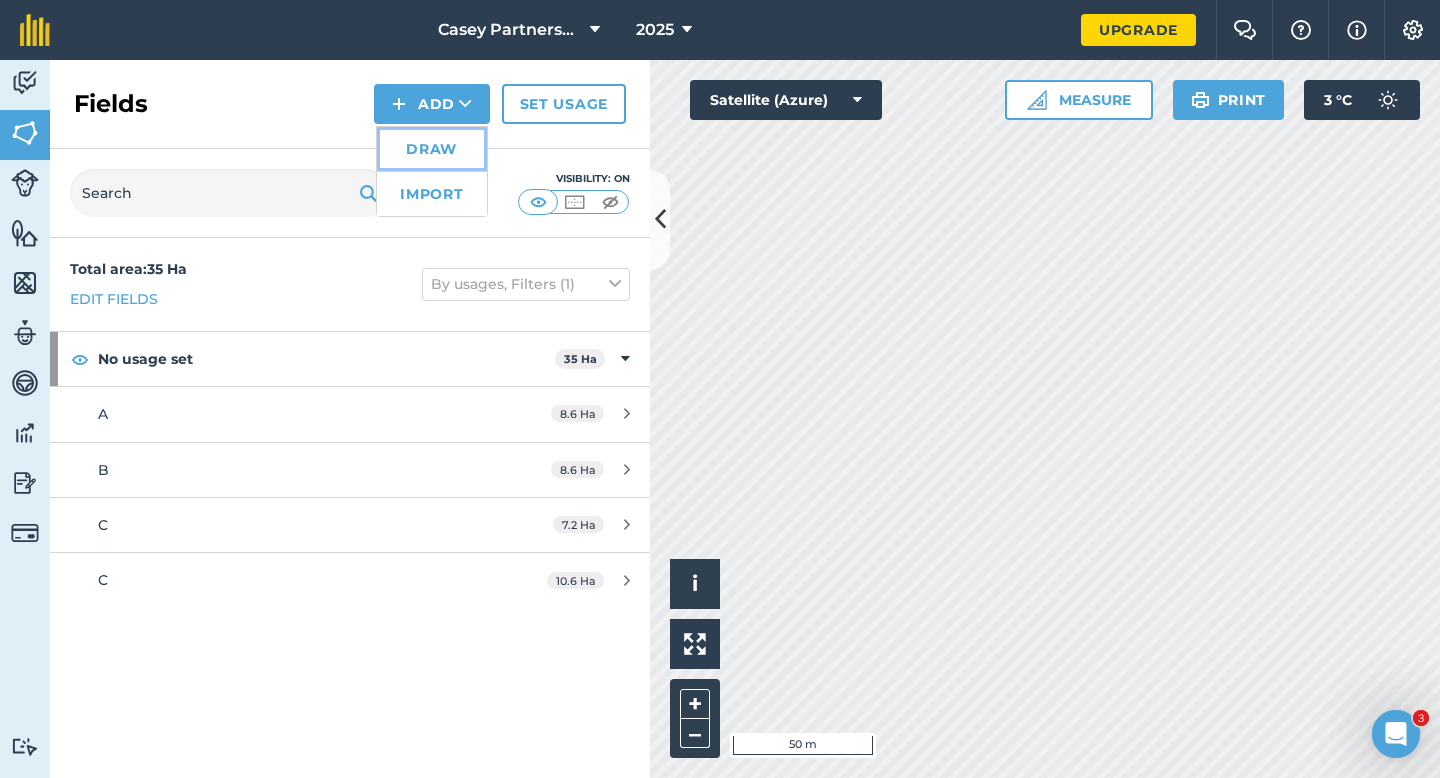 click on "Draw" at bounding box center [432, 149] 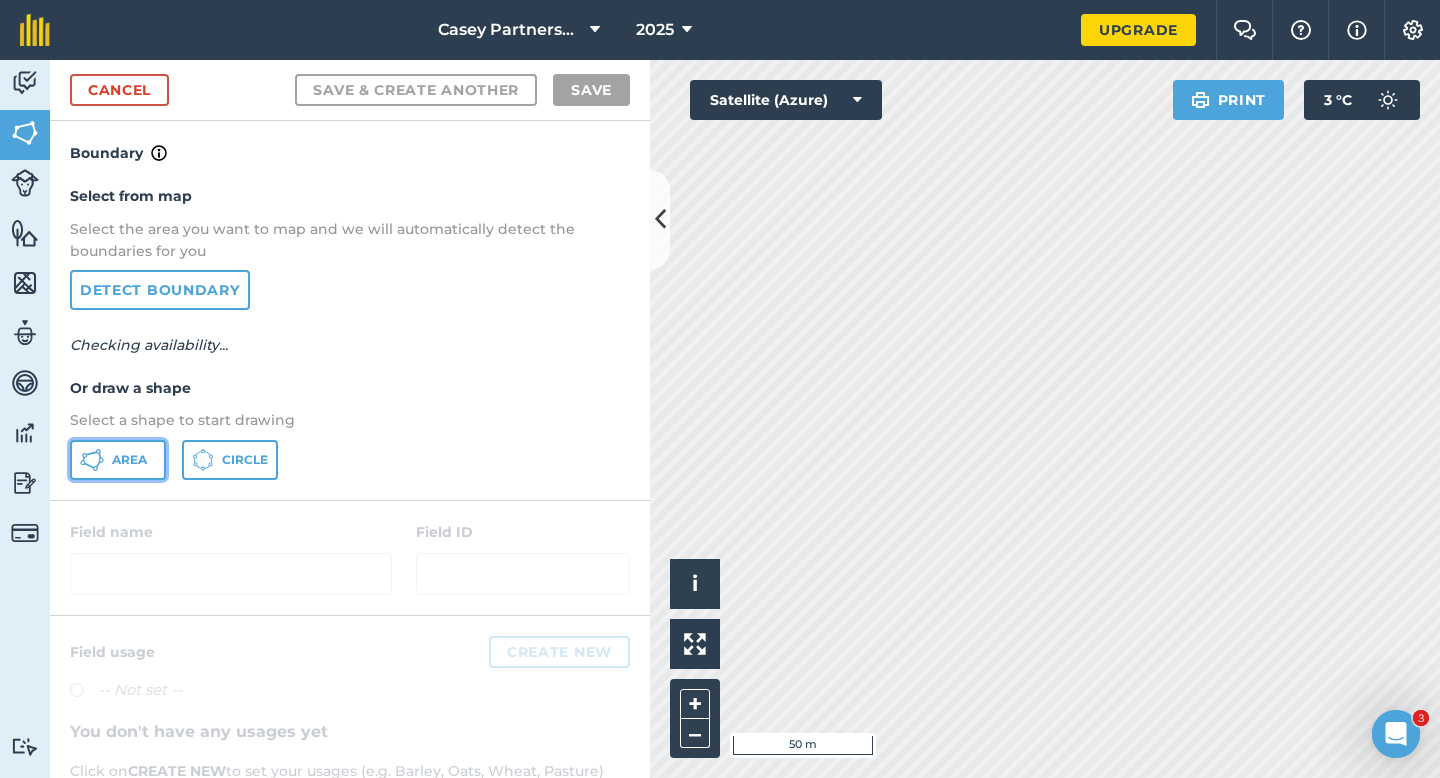 click on "Area" at bounding box center [129, 460] 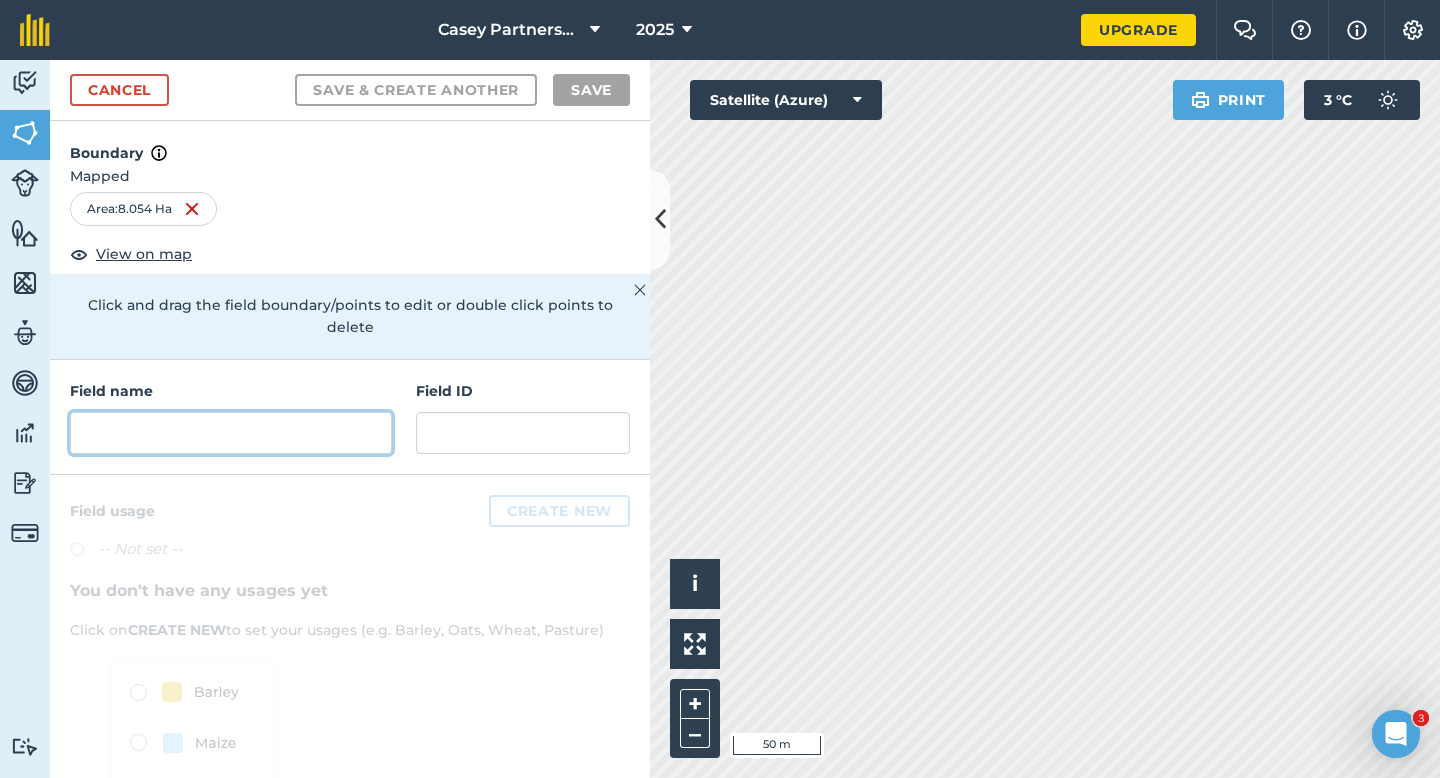 click at bounding box center [231, 433] 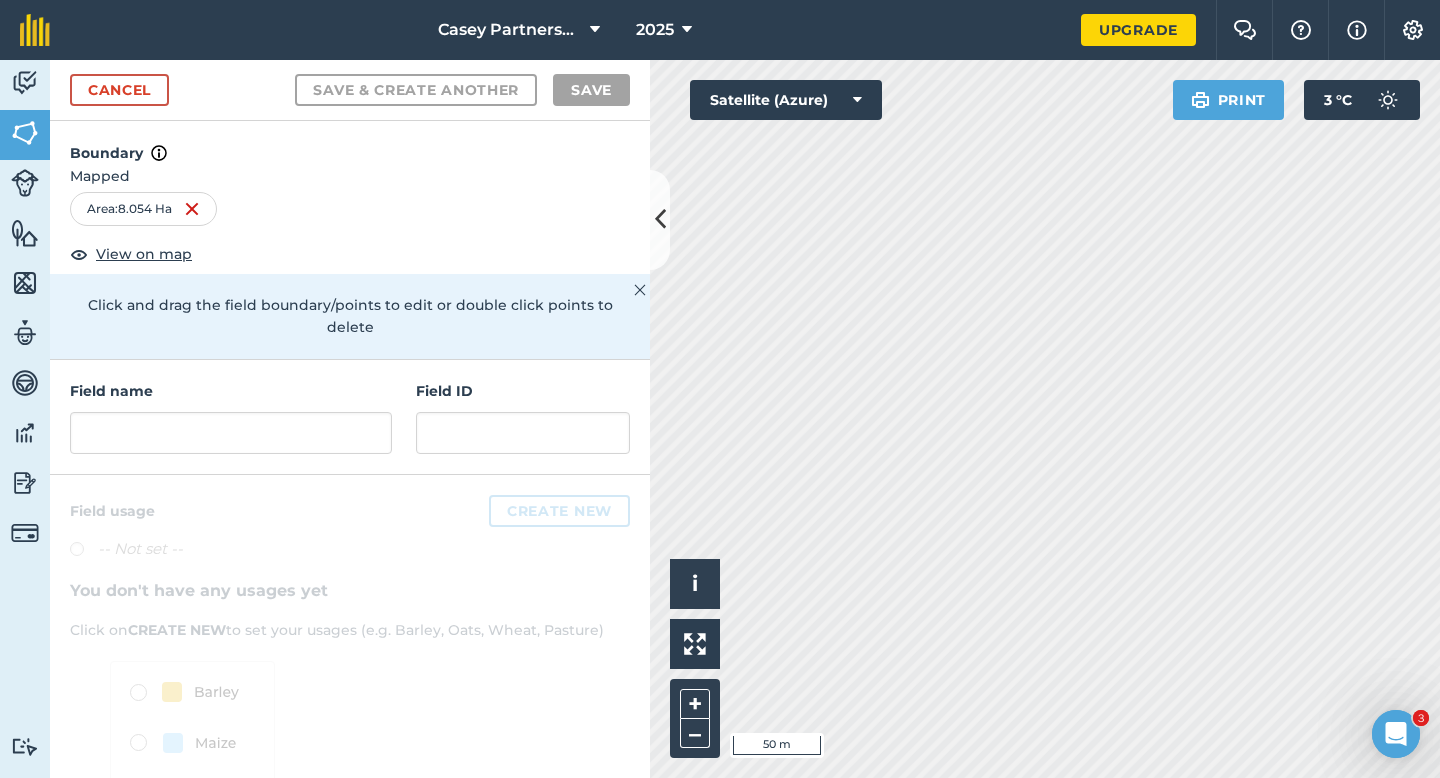 click on "Field name" at bounding box center (231, 417) 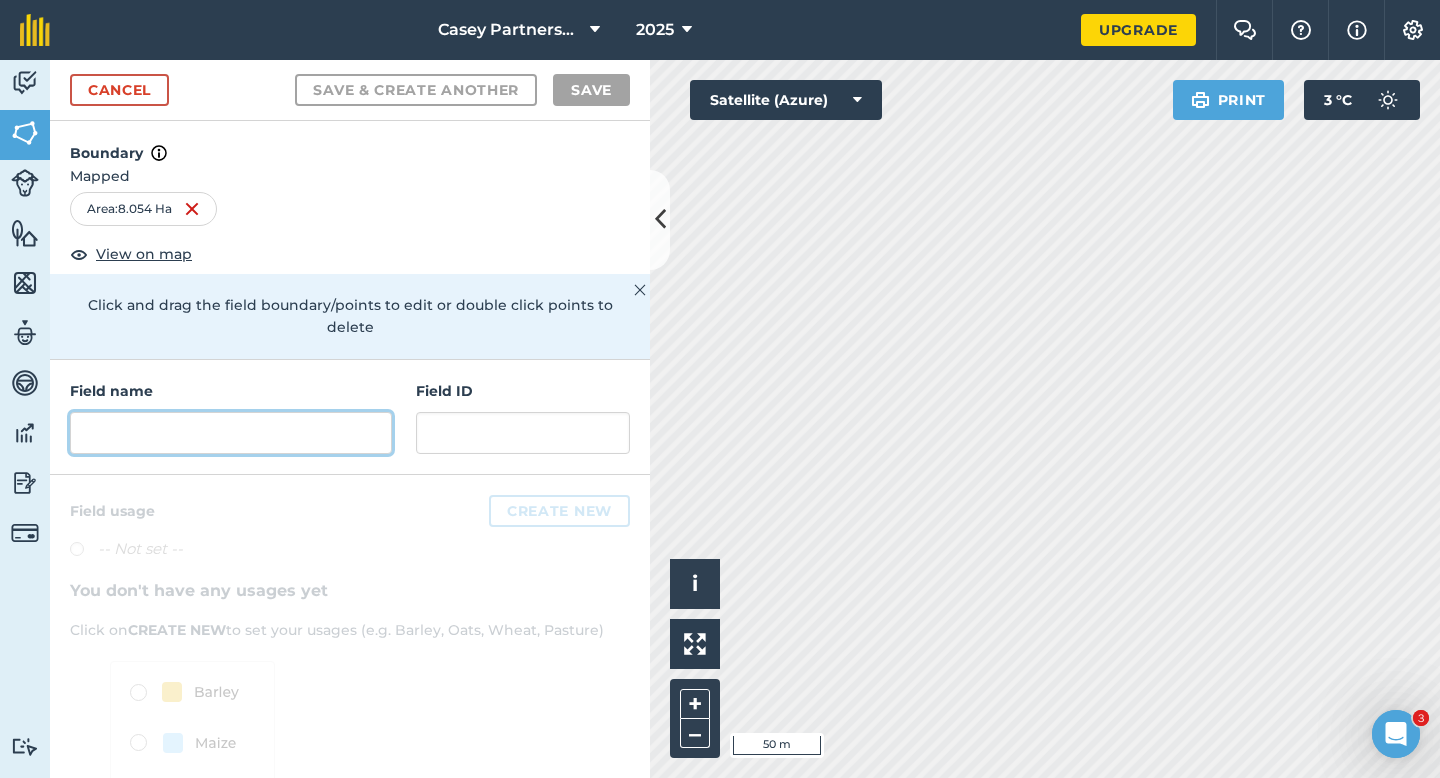 click at bounding box center (231, 433) 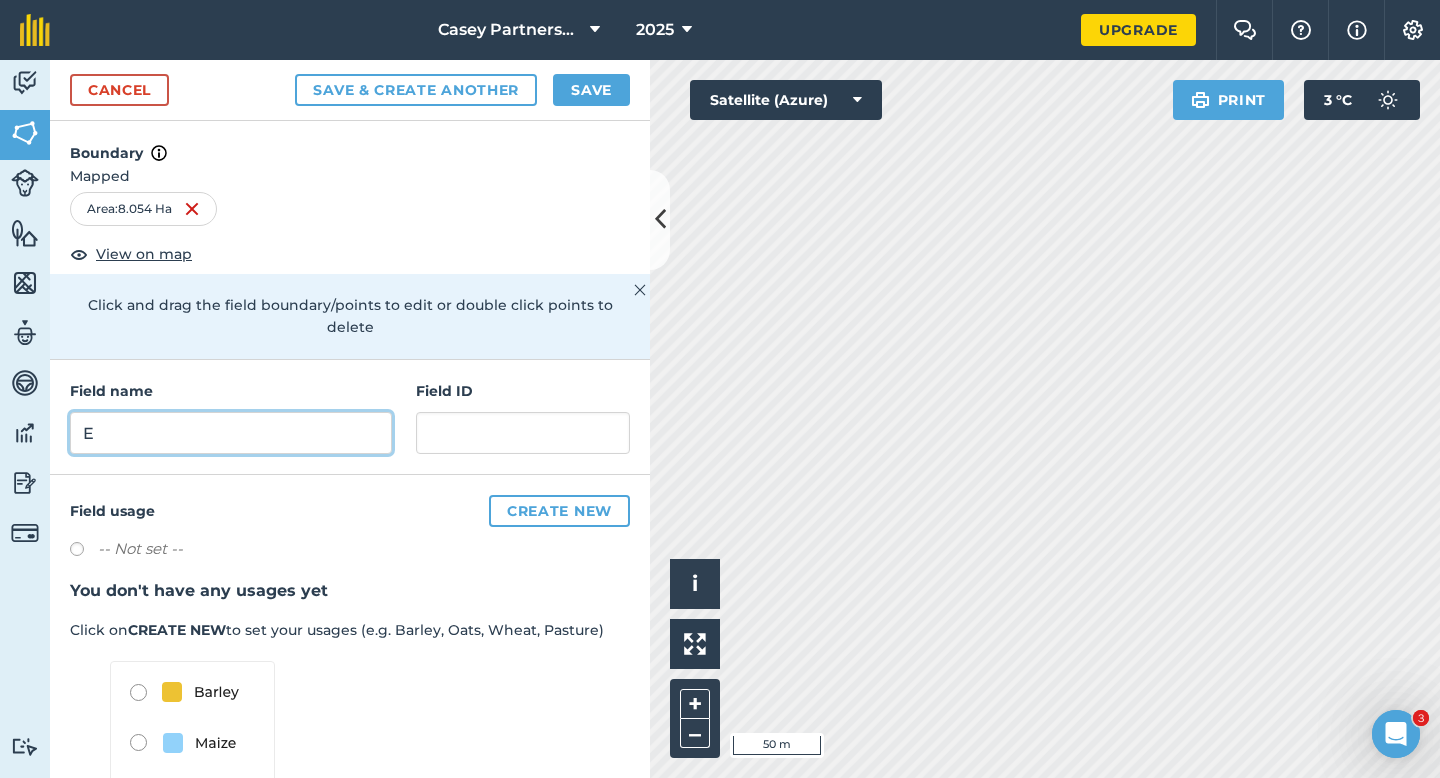 type on "E" 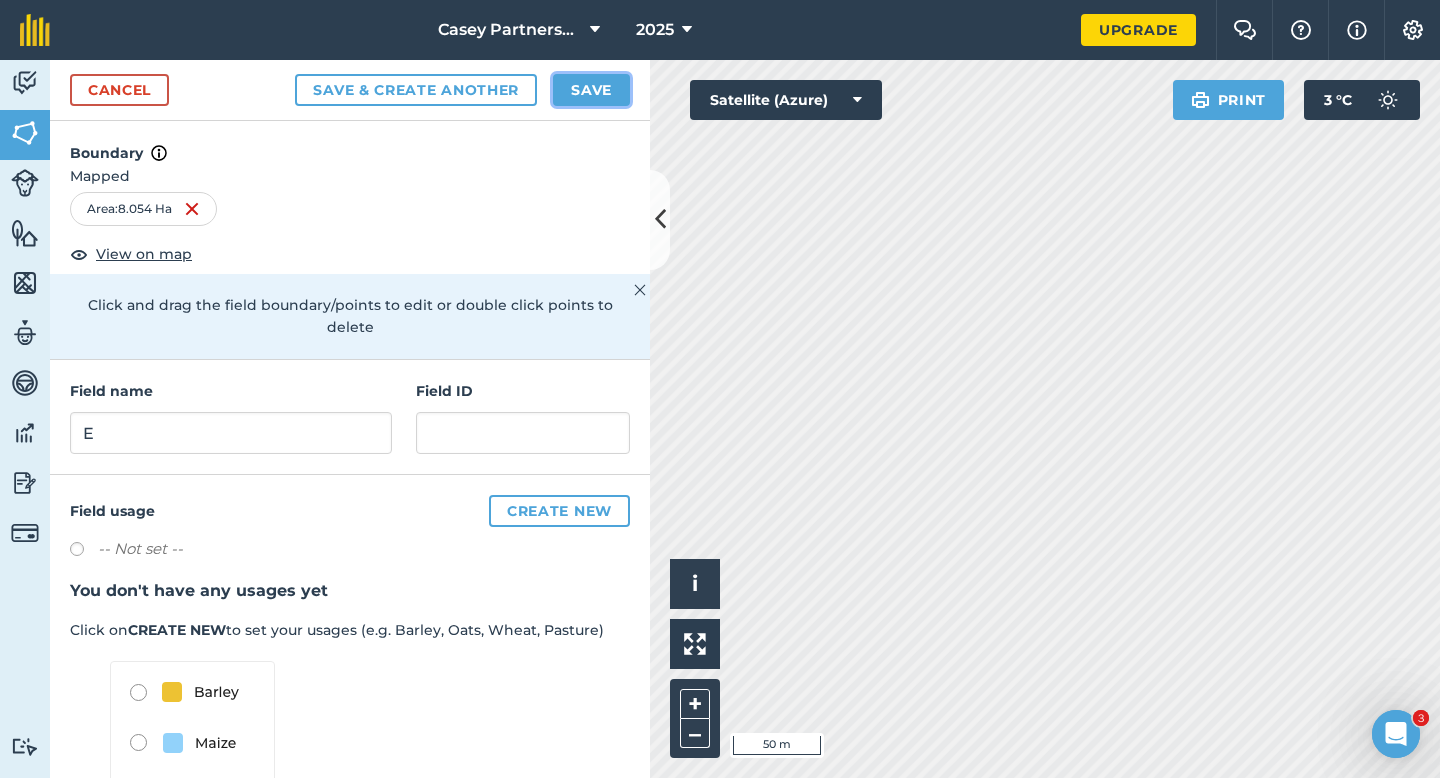 click on "Save" at bounding box center [591, 90] 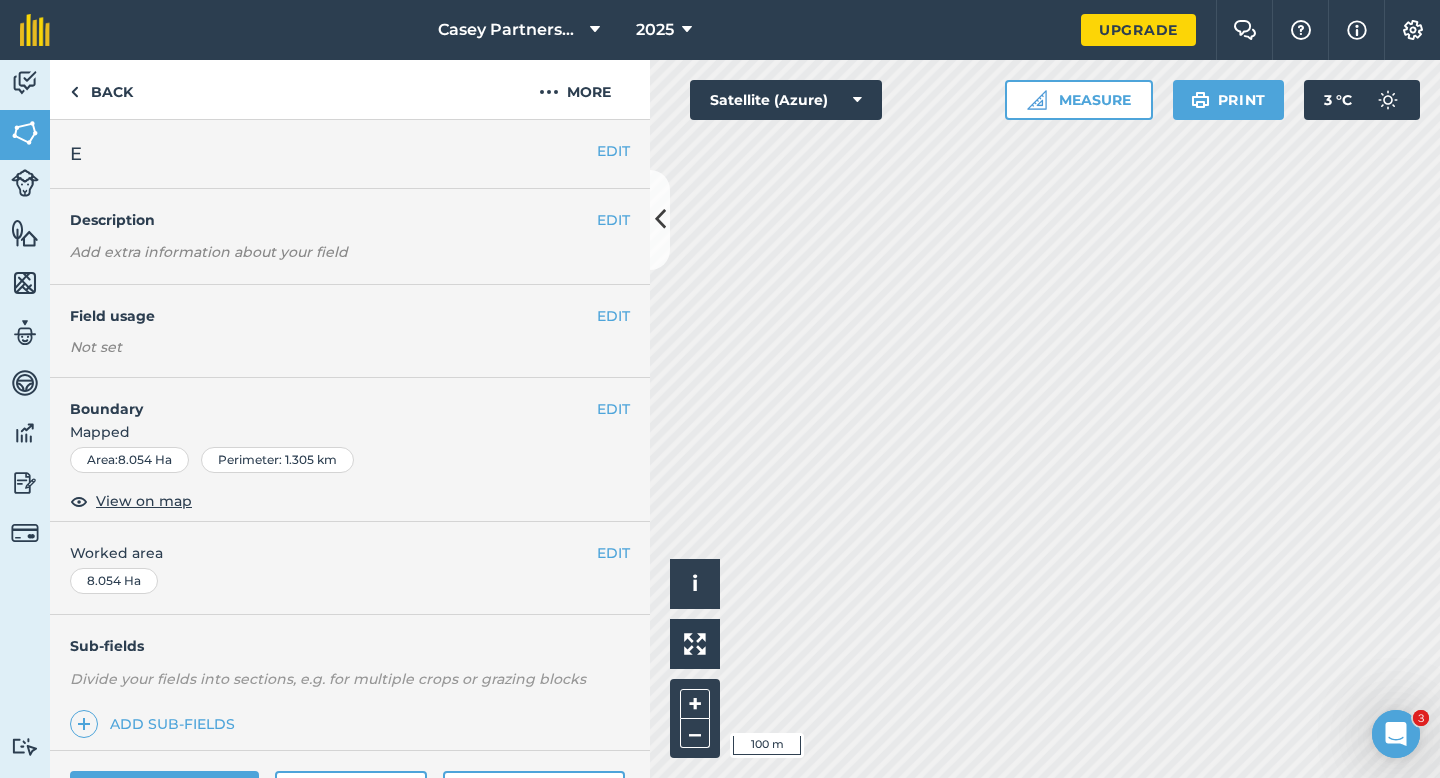click on "EDIT Worked area 8.054   Ha" at bounding box center (350, 568) 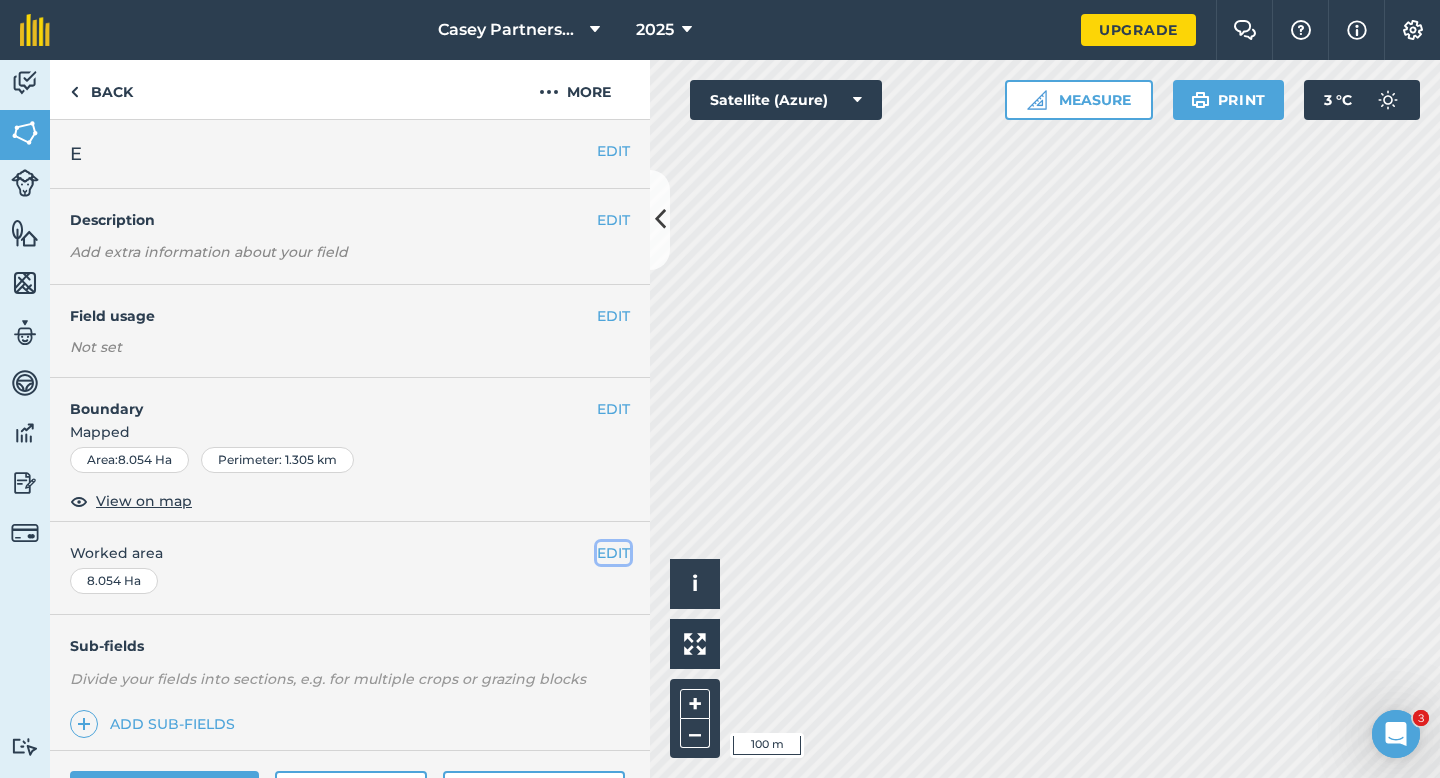 click on "EDIT" at bounding box center [613, 553] 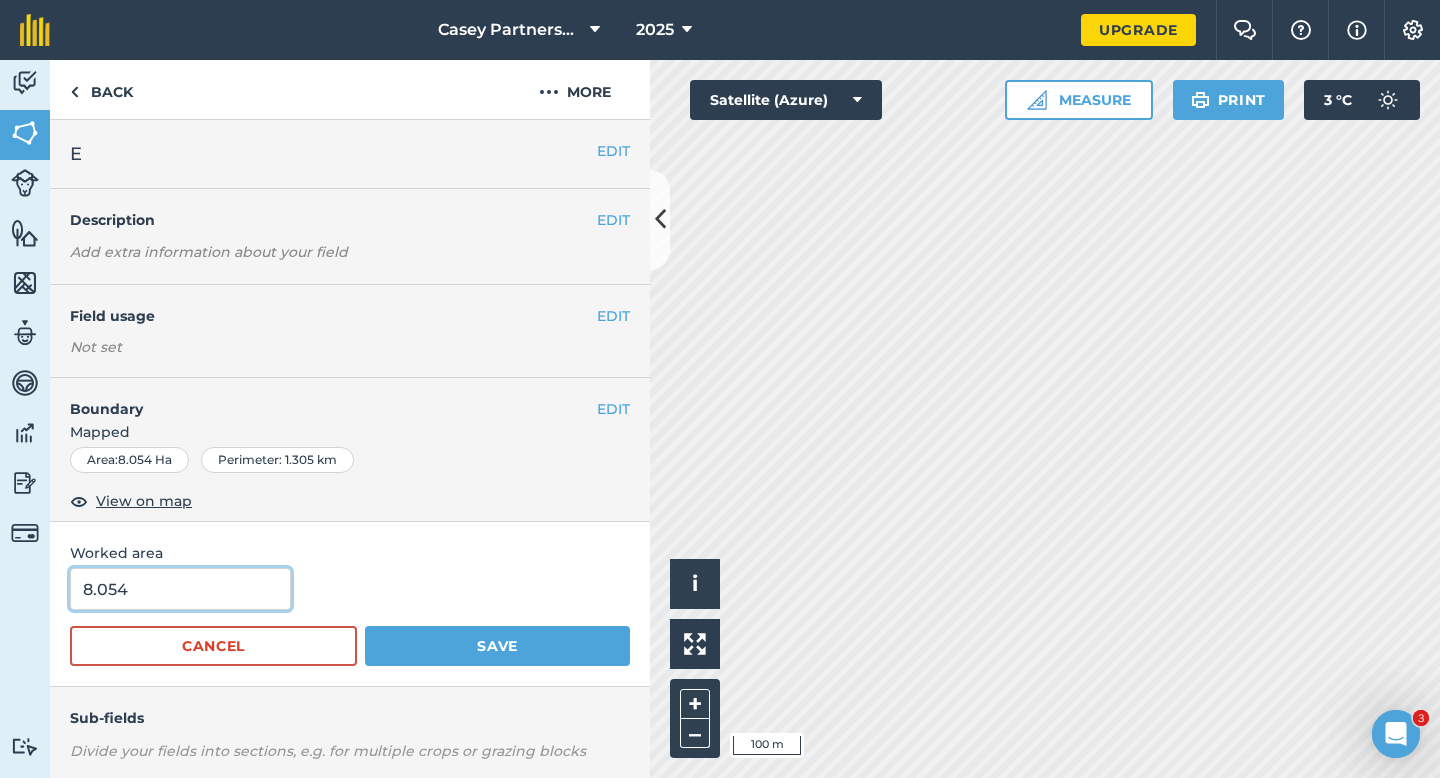 click on "8.054" at bounding box center [180, 589] 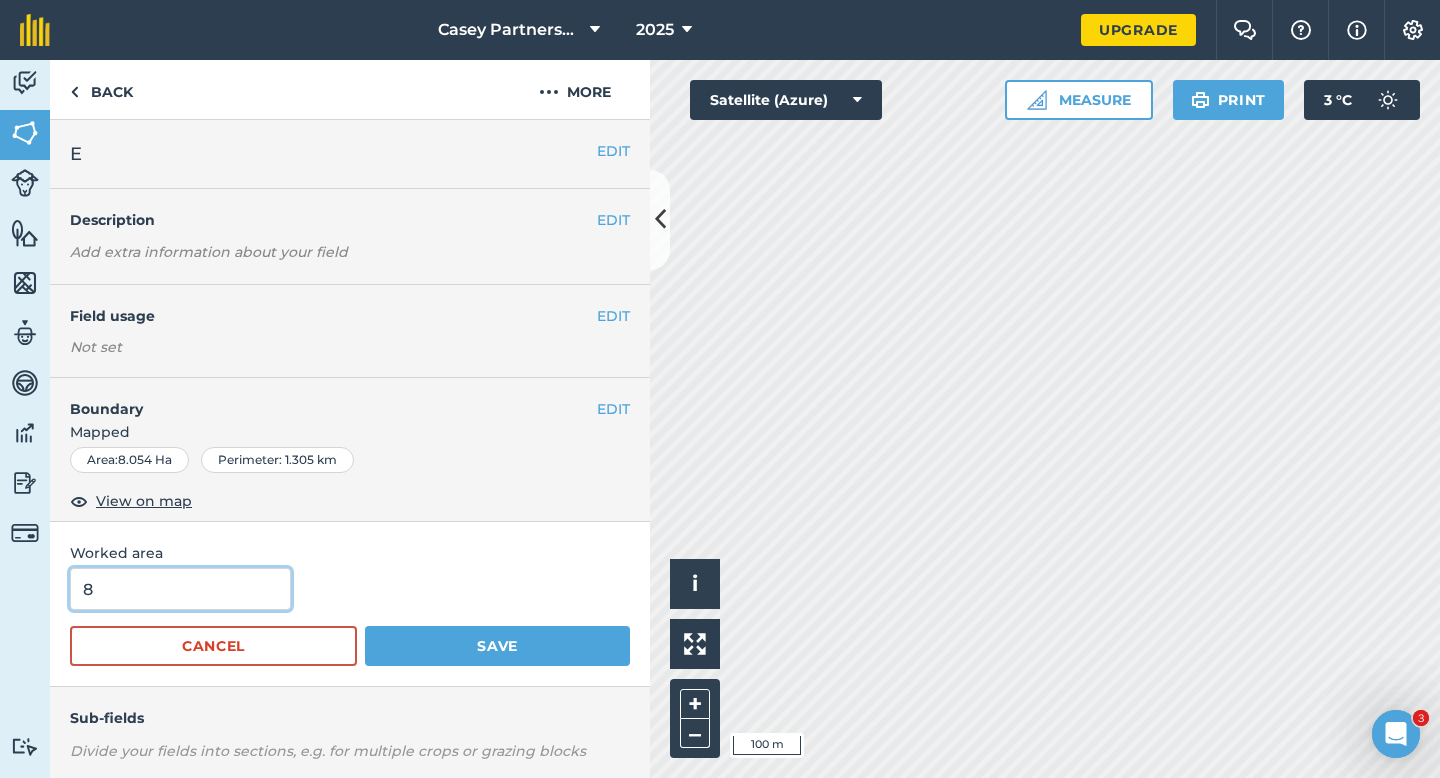 click on "Save" at bounding box center (497, 646) 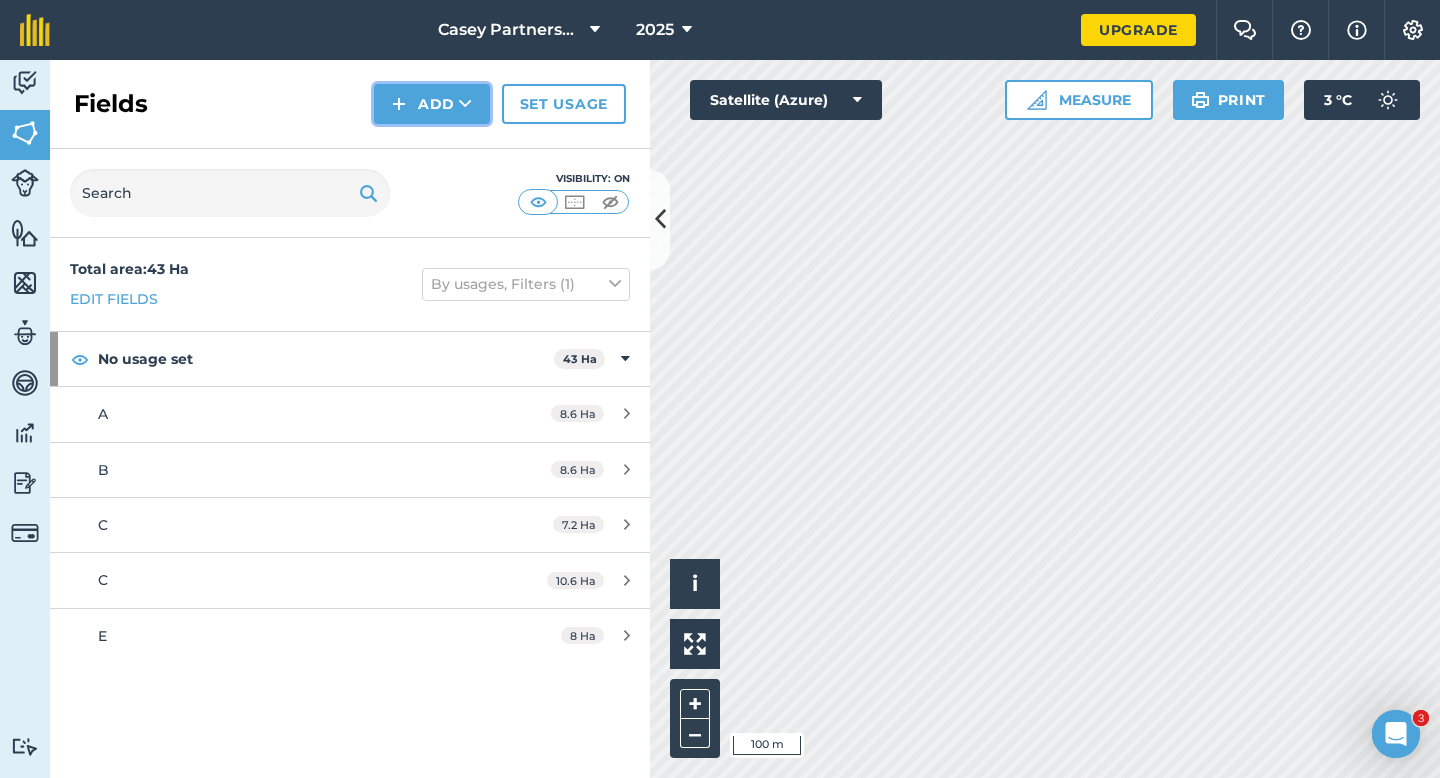 click on "Add" at bounding box center (432, 104) 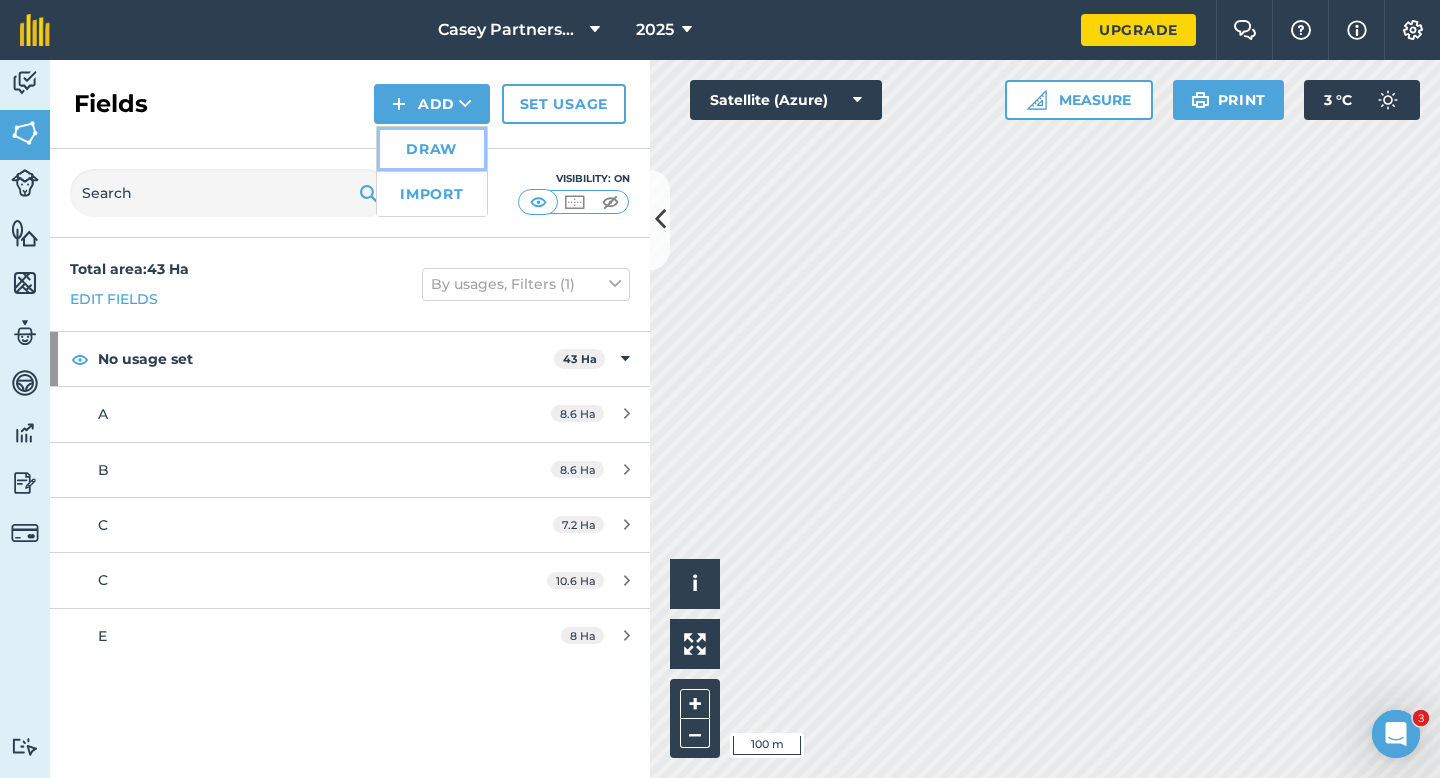 click on "Draw" at bounding box center [432, 149] 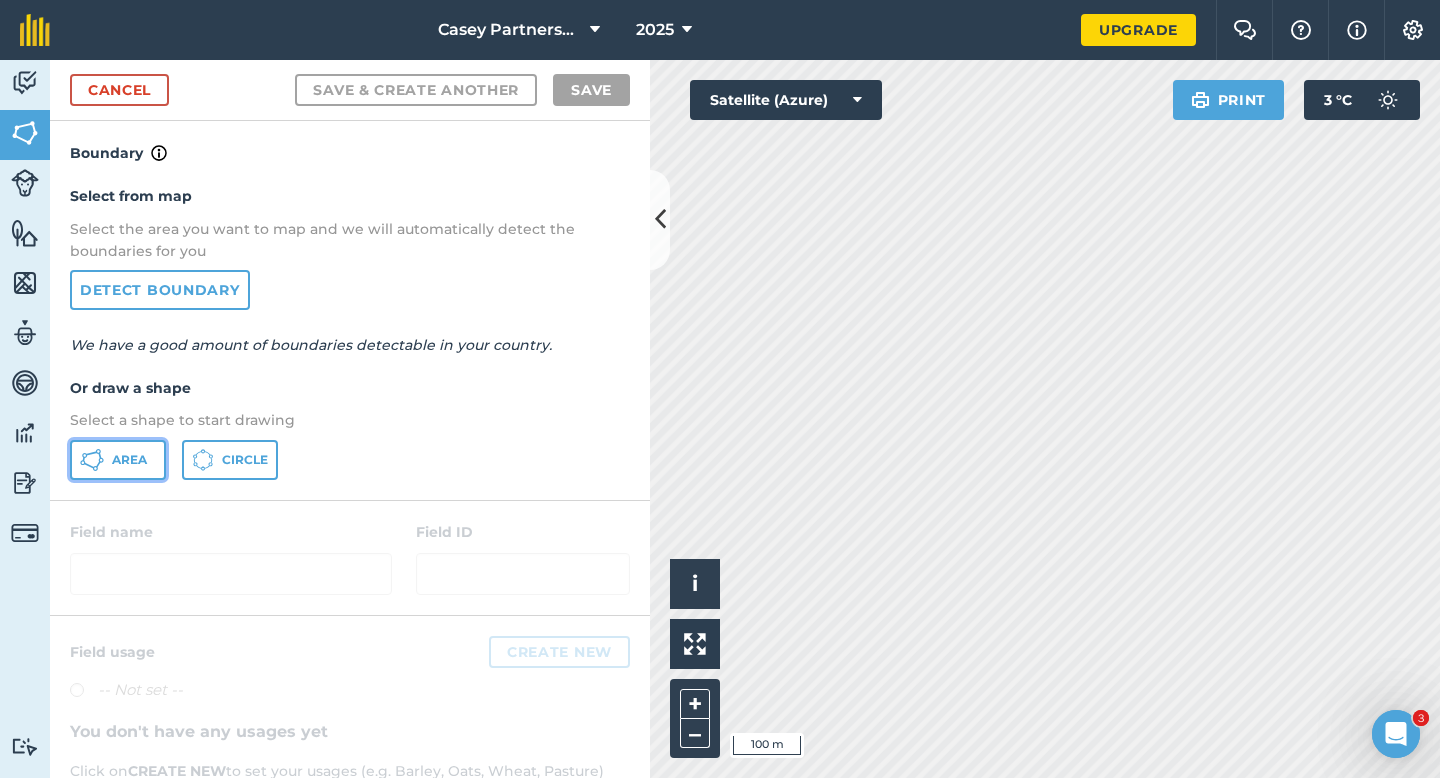 click on "Area" at bounding box center (129, 460) 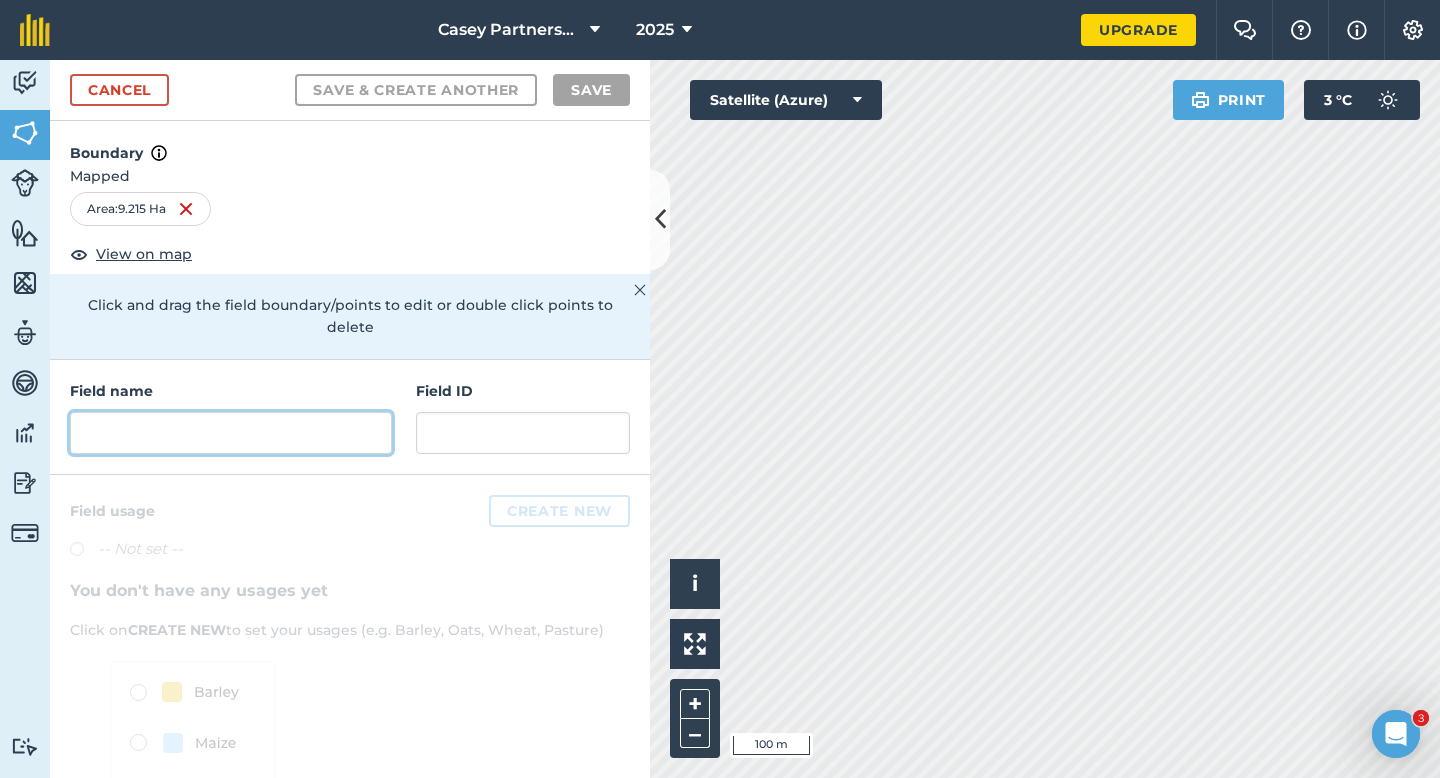 click at bounding box center (231, 433) 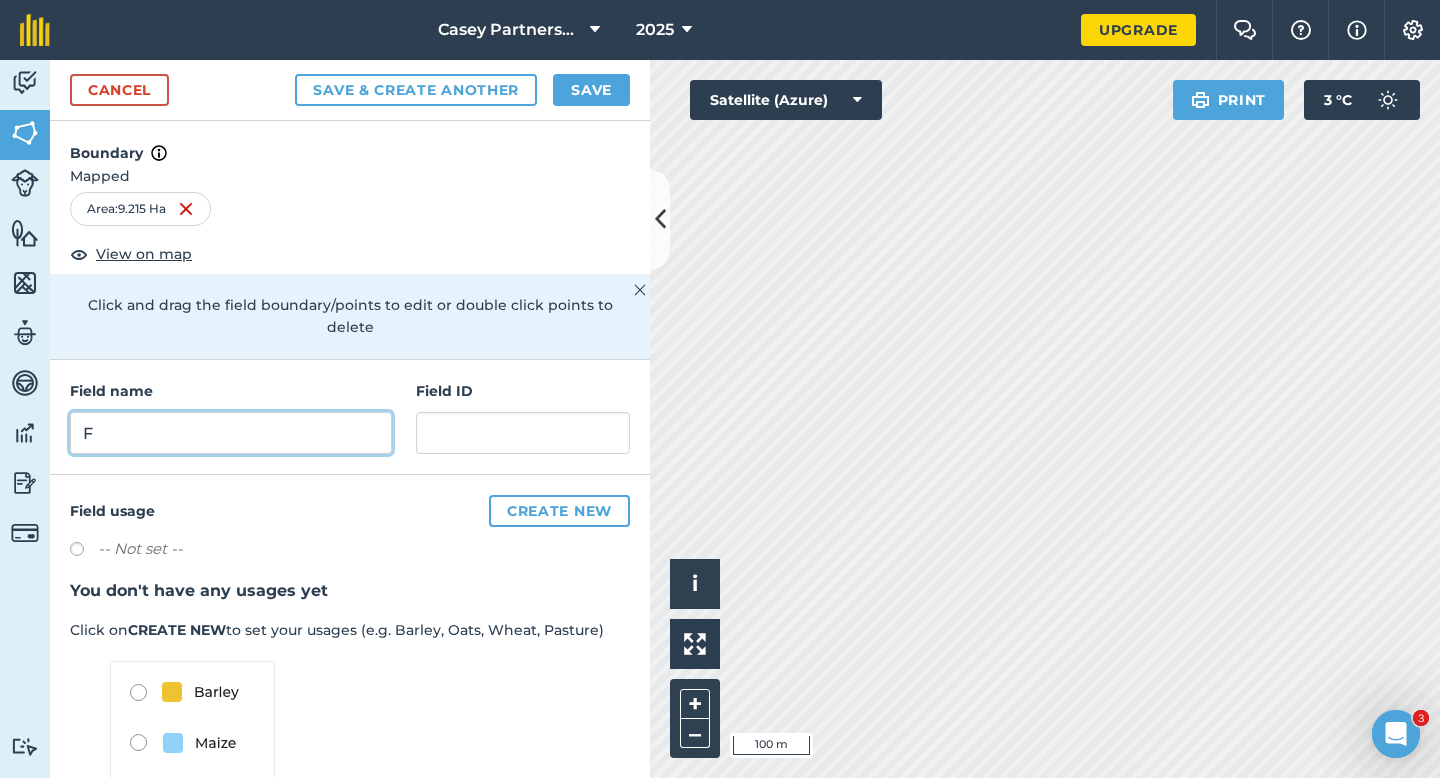 type on "F" 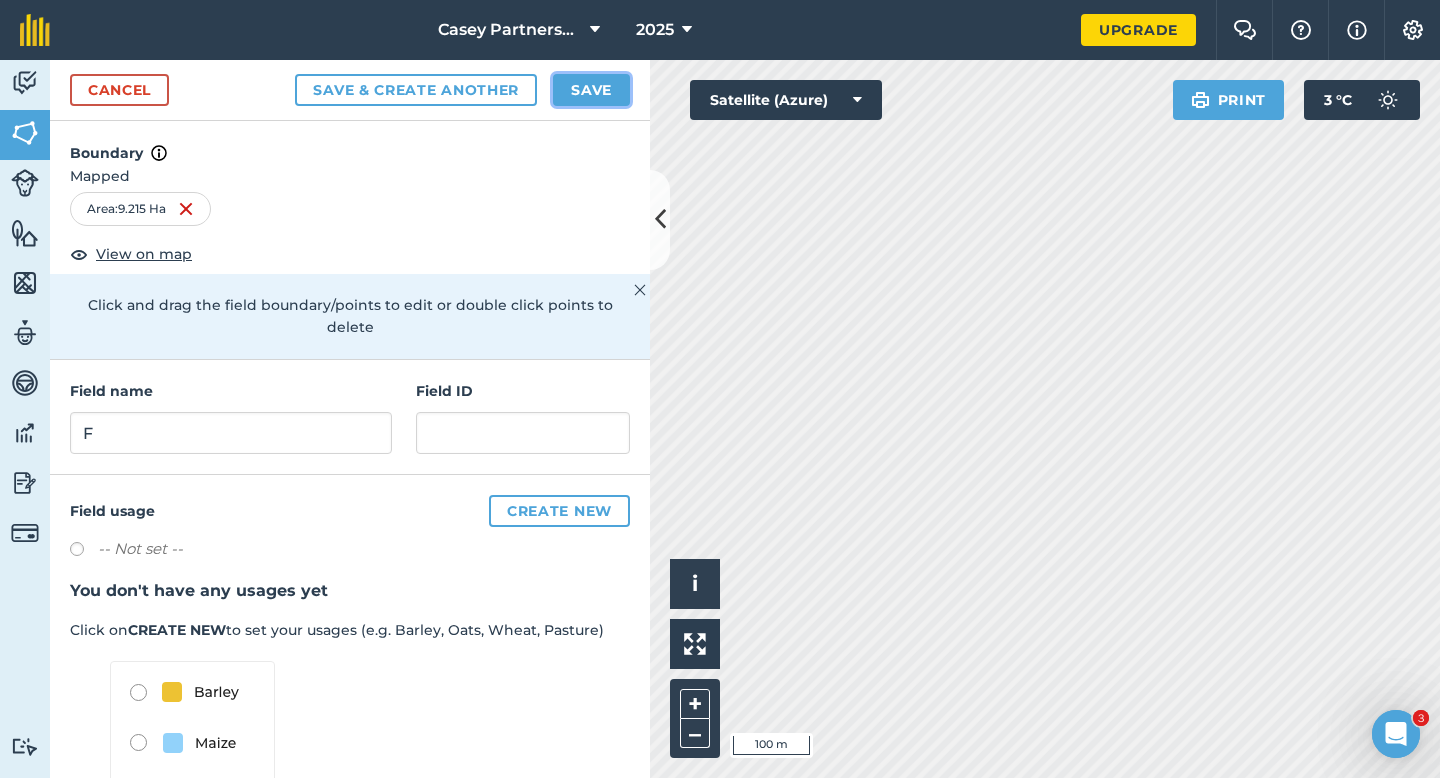 click on "Save" at bounding box center (591, 90) 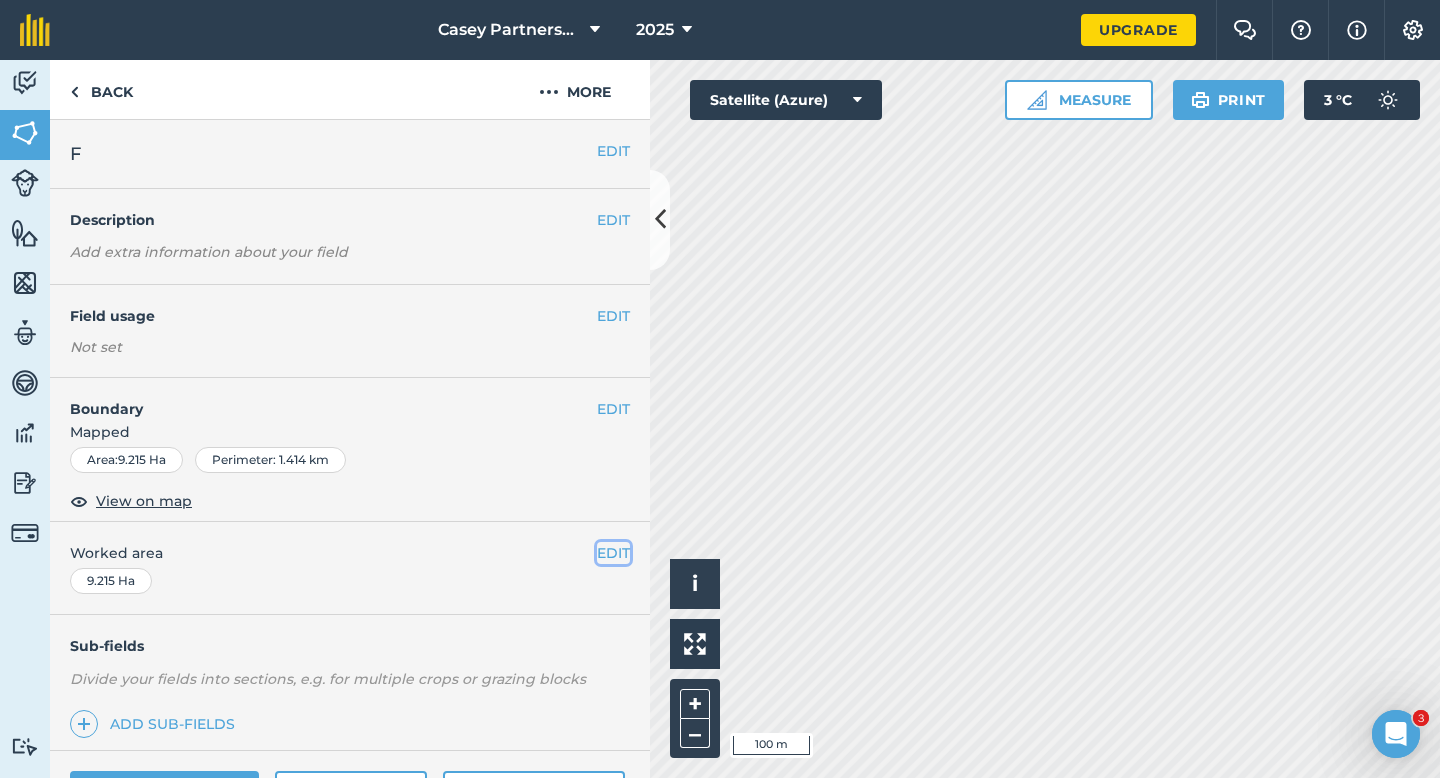 click on "EDIT" at bounding box center (613, 553) 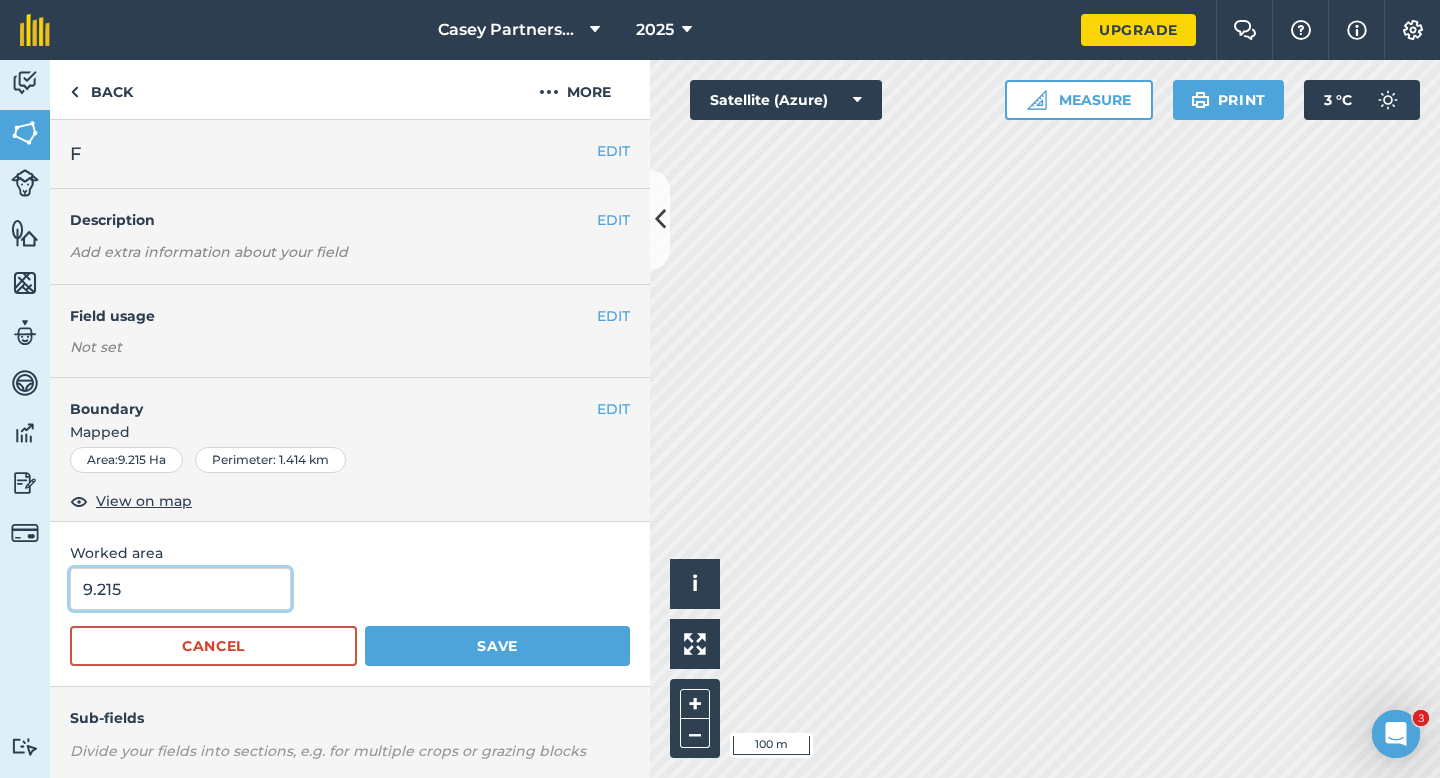 click on "9.215" at bounding box center [180, 589] 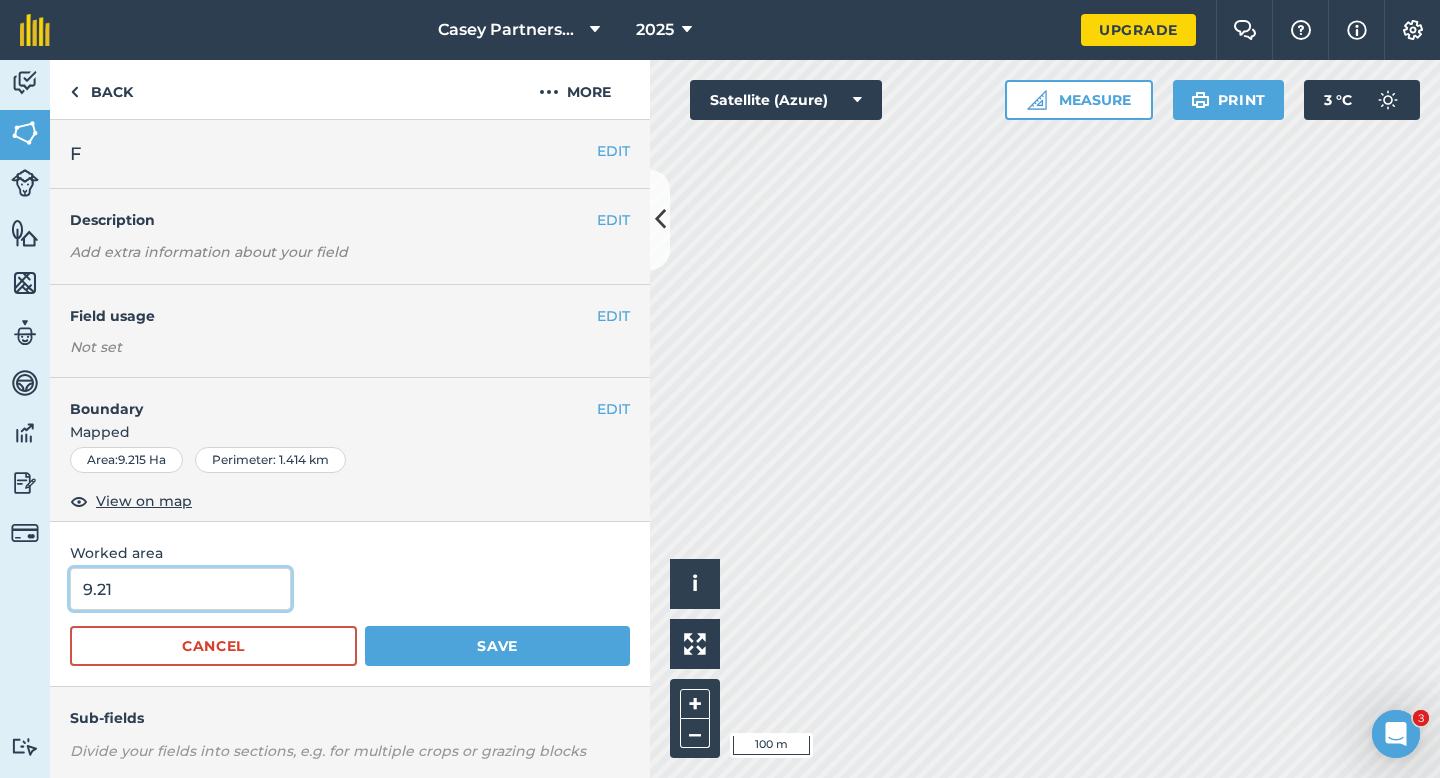 type on "9.21" 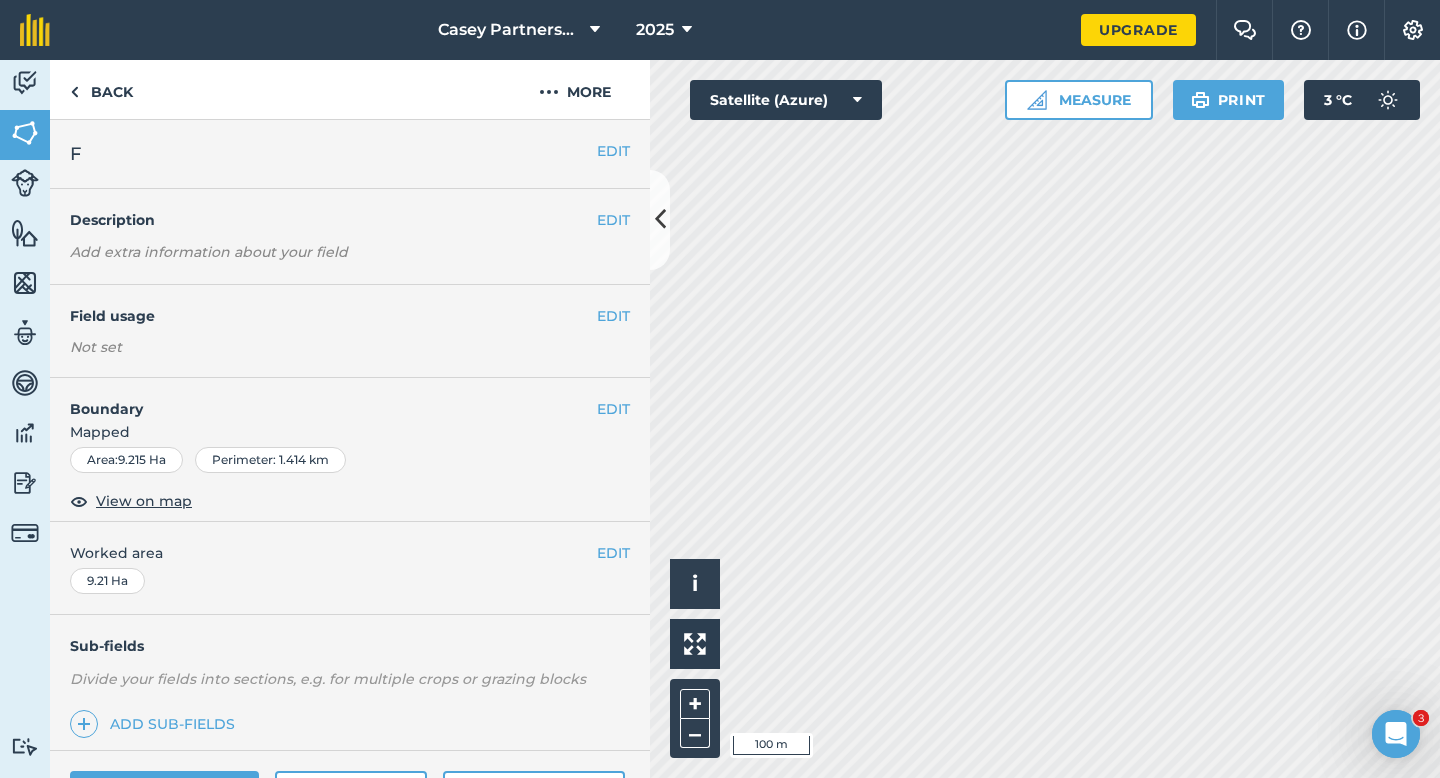 click on "EDIT" at bounding box center (613, 553) 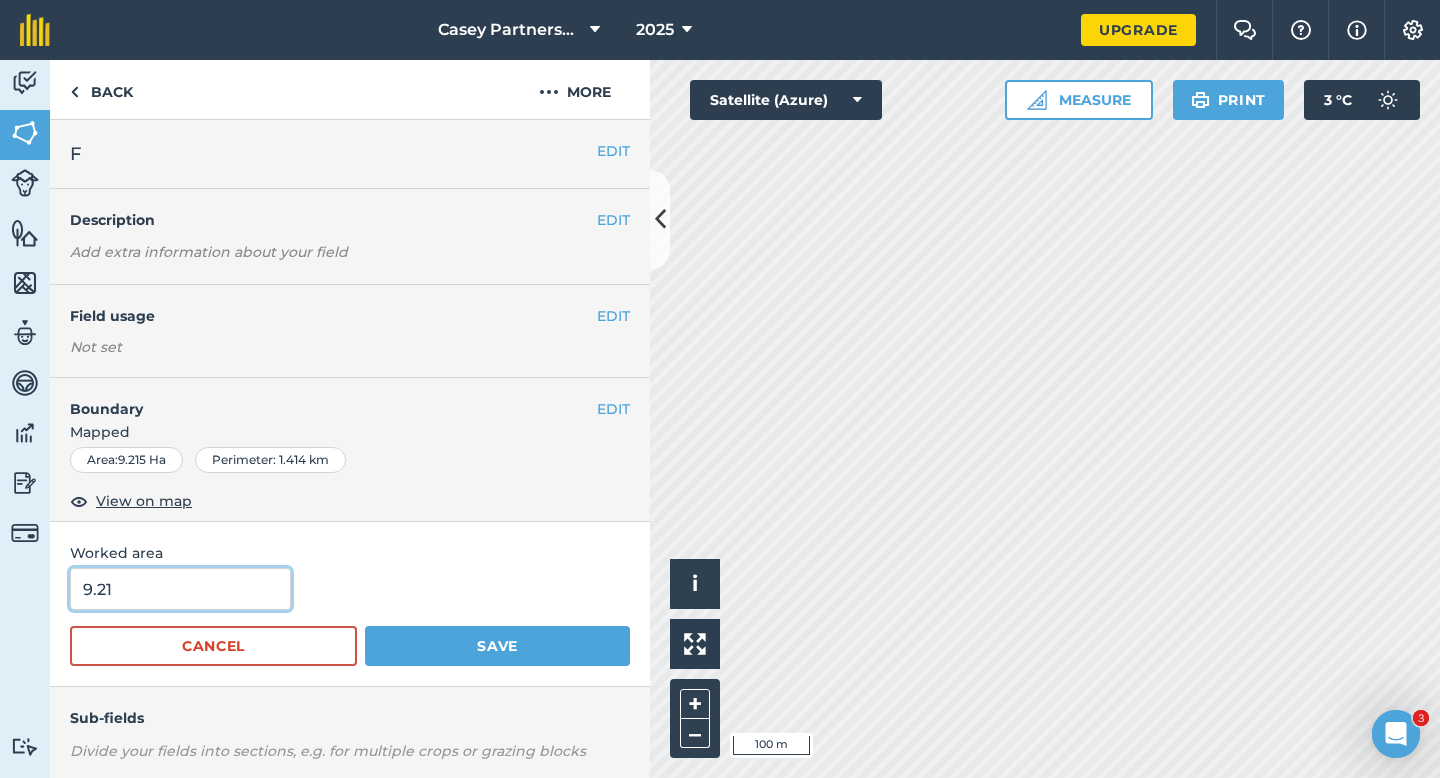 click on "9.21" at bounding box center (180, 589) 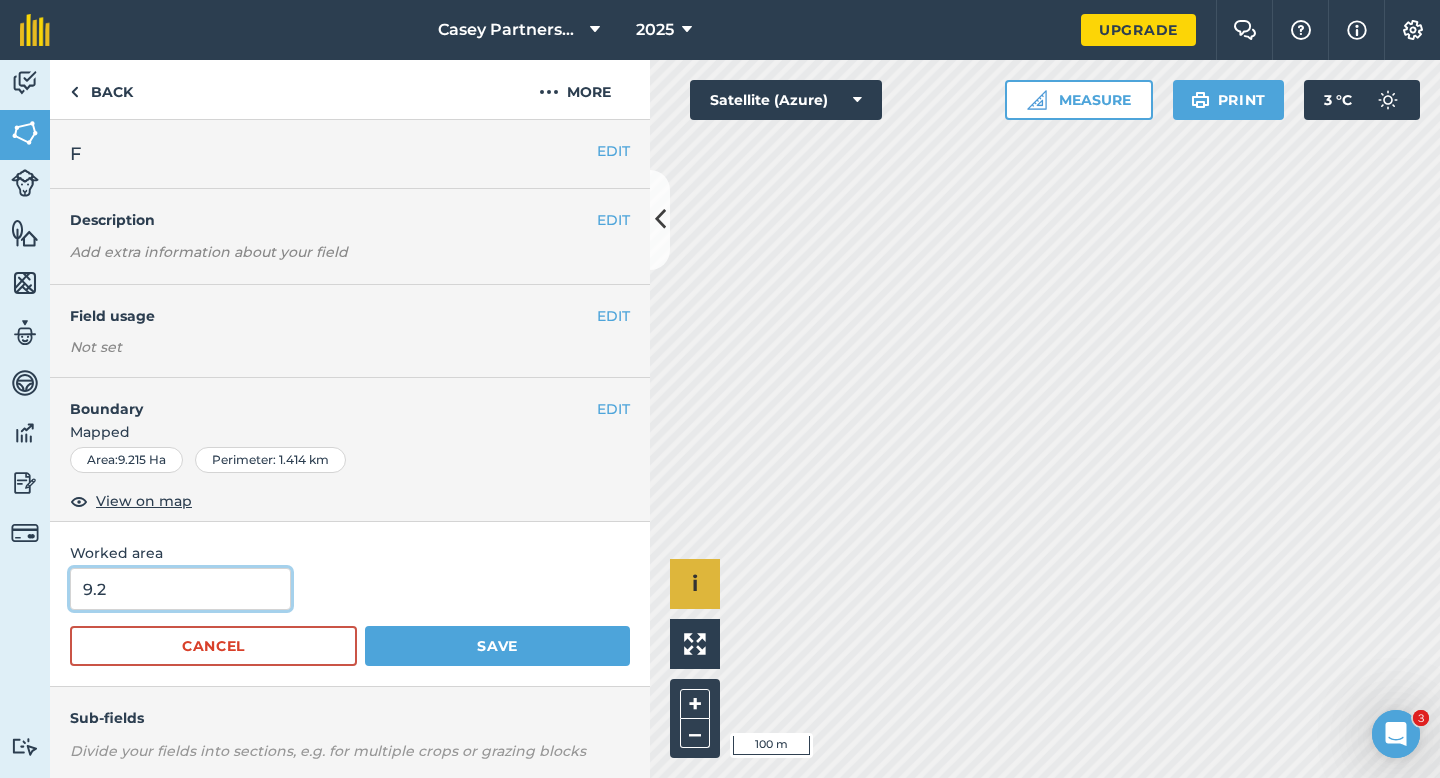 type on "9.2" 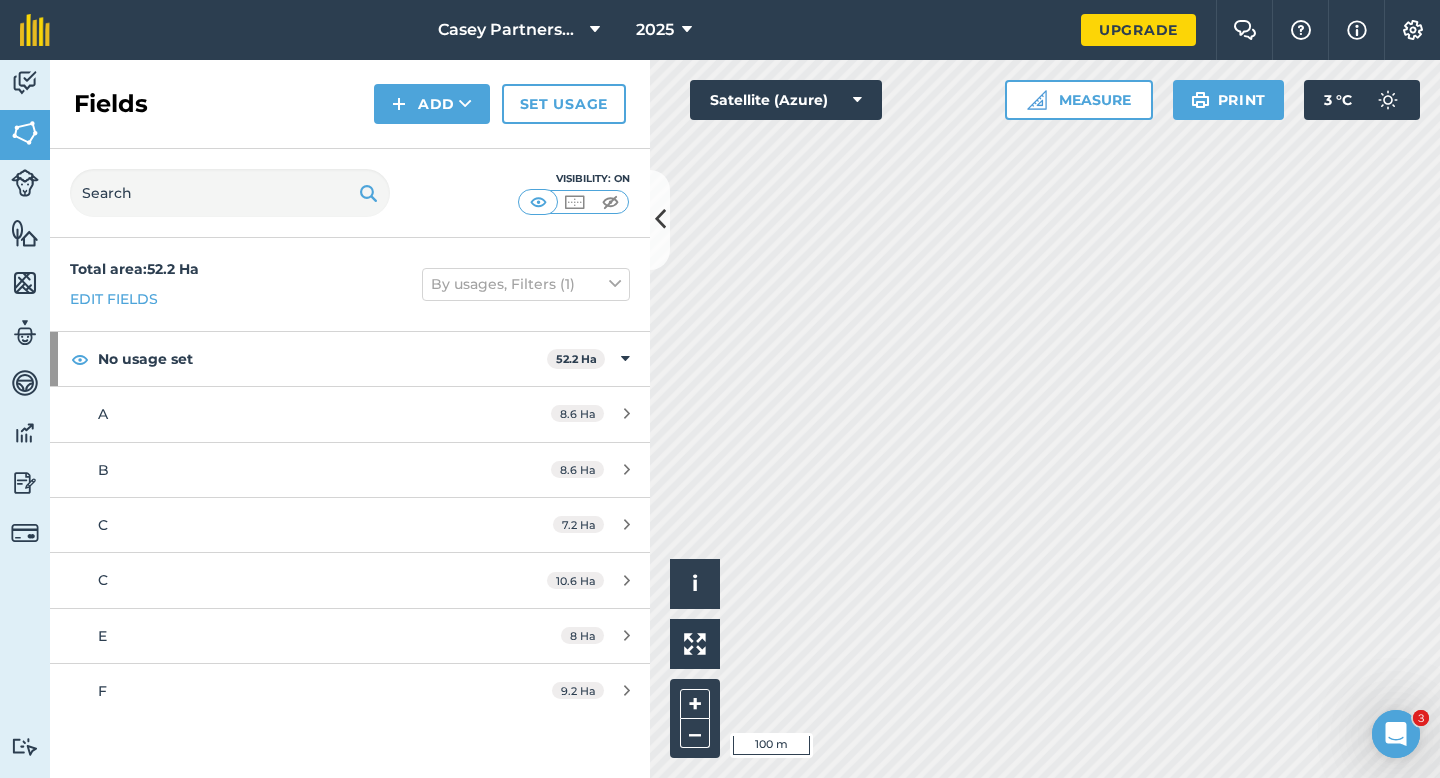 click on "Fields   Add   Set usage" at bounding box center [350, 104] 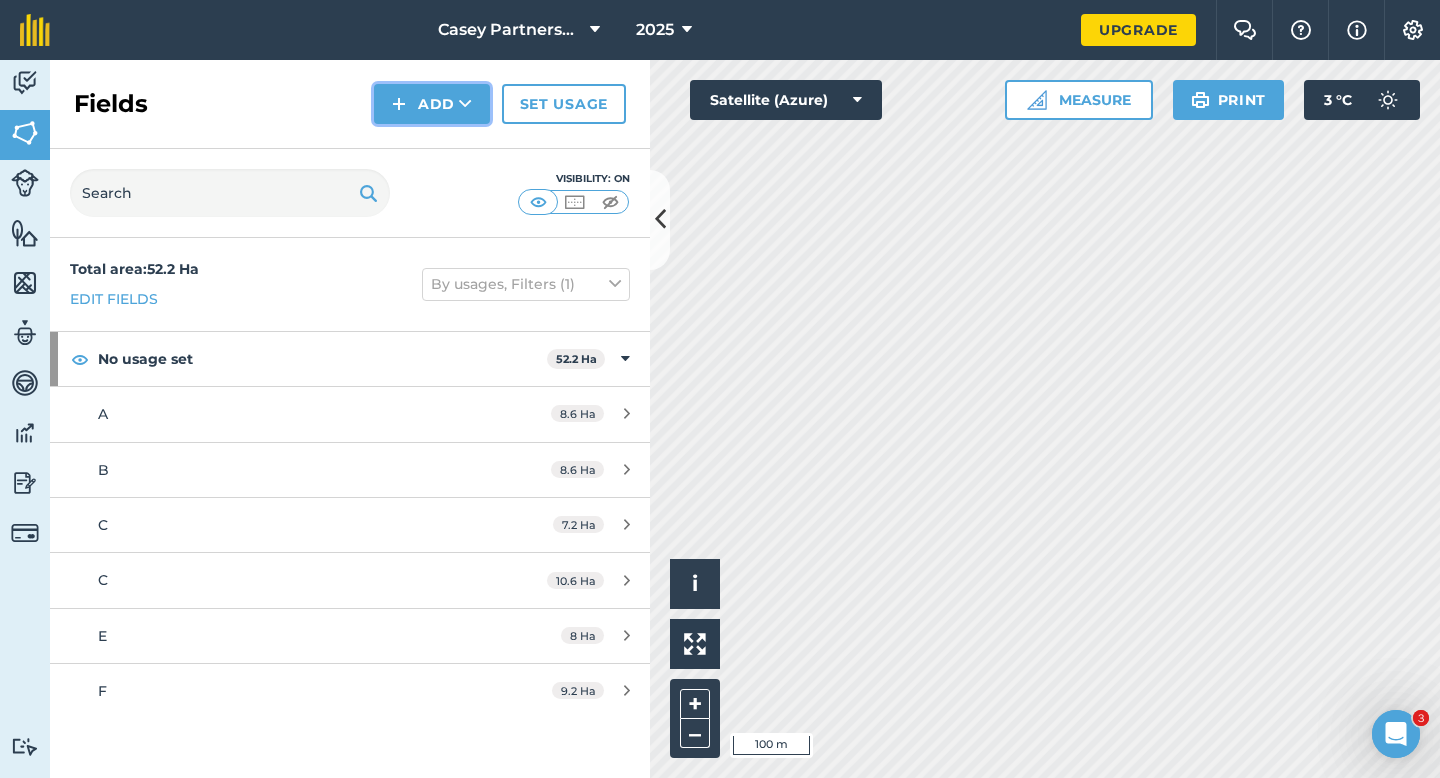 click on "Add" at bounding box center (432, 104) 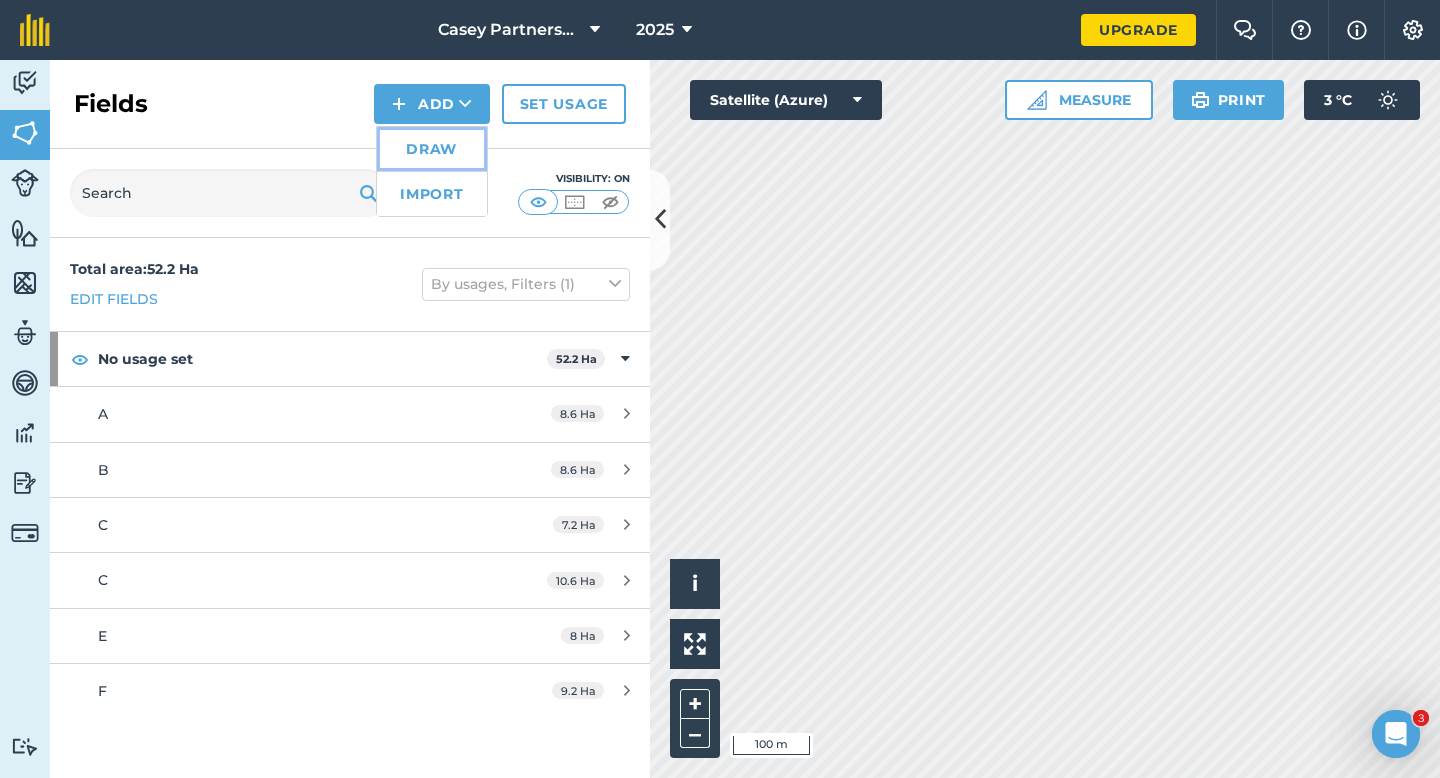click on "Draw" at bounding box center (432, 149) 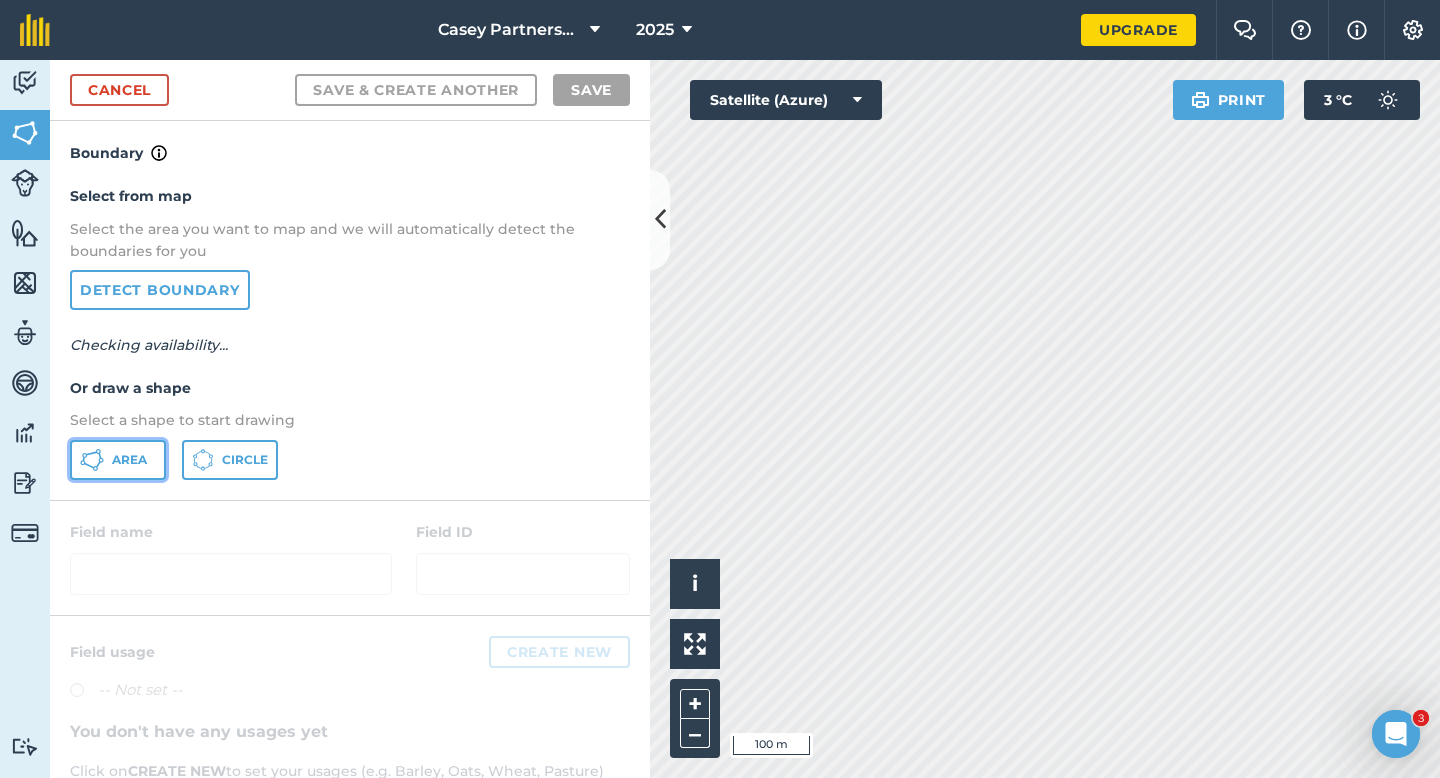 click on "Area" at bounding box center [118, 460] 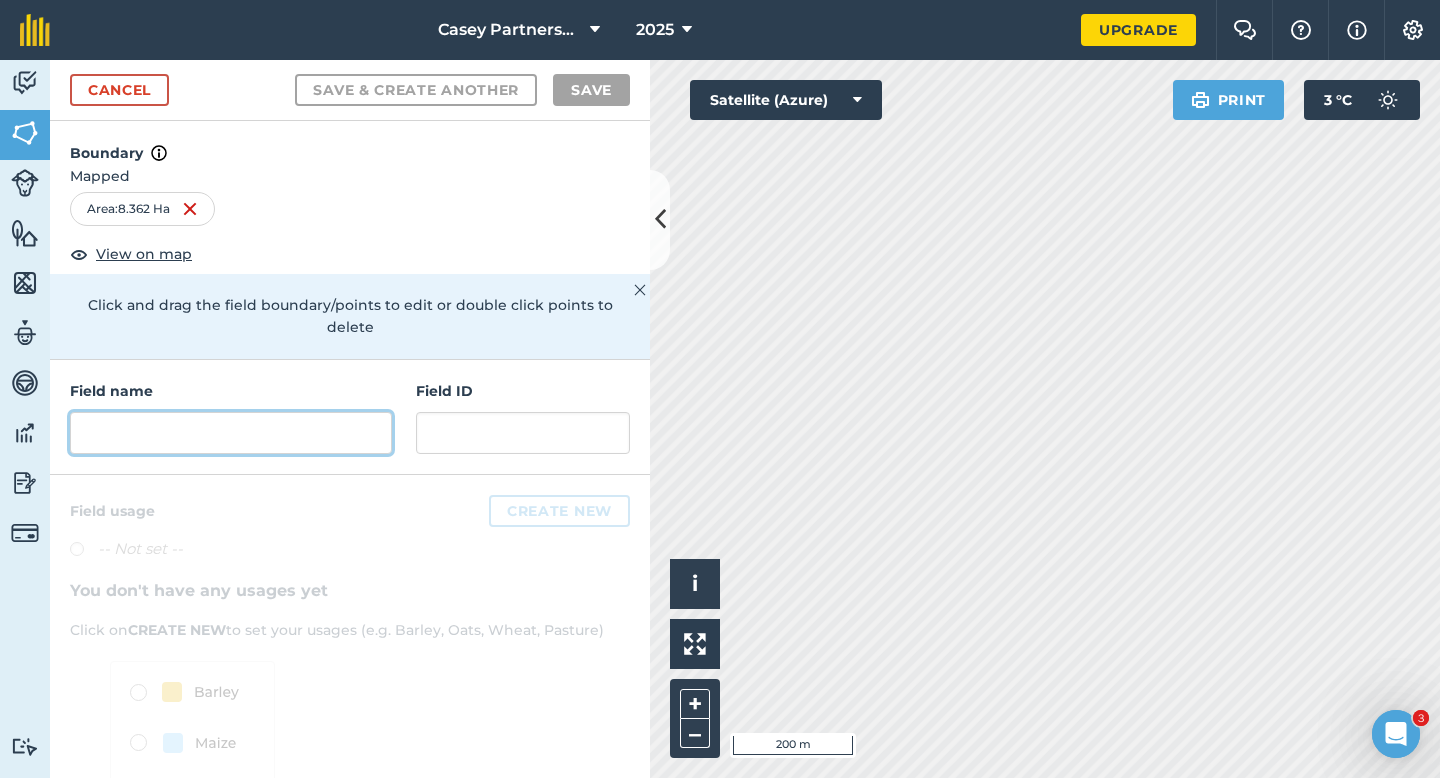 click at bounding box center [231, 433] 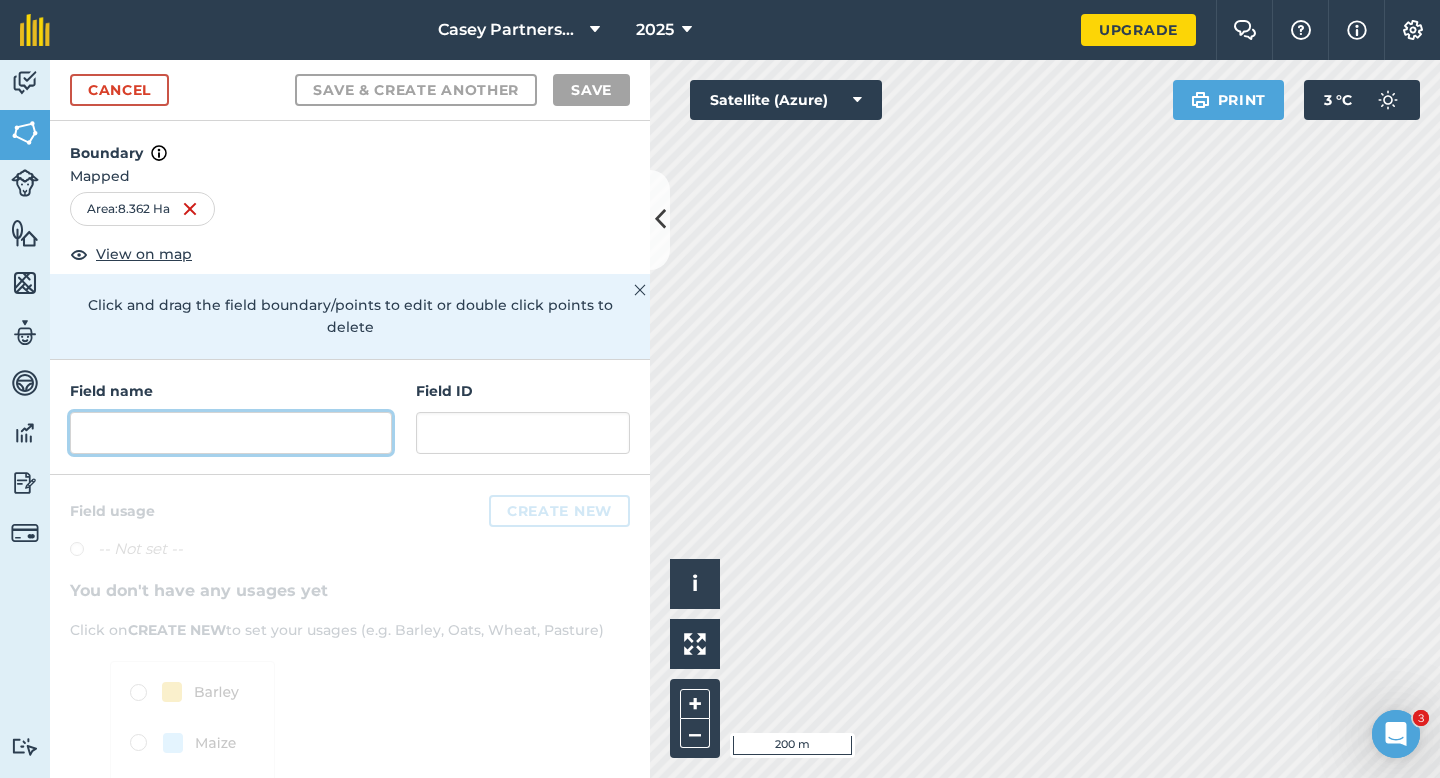 click at bounding box center [231, 433] 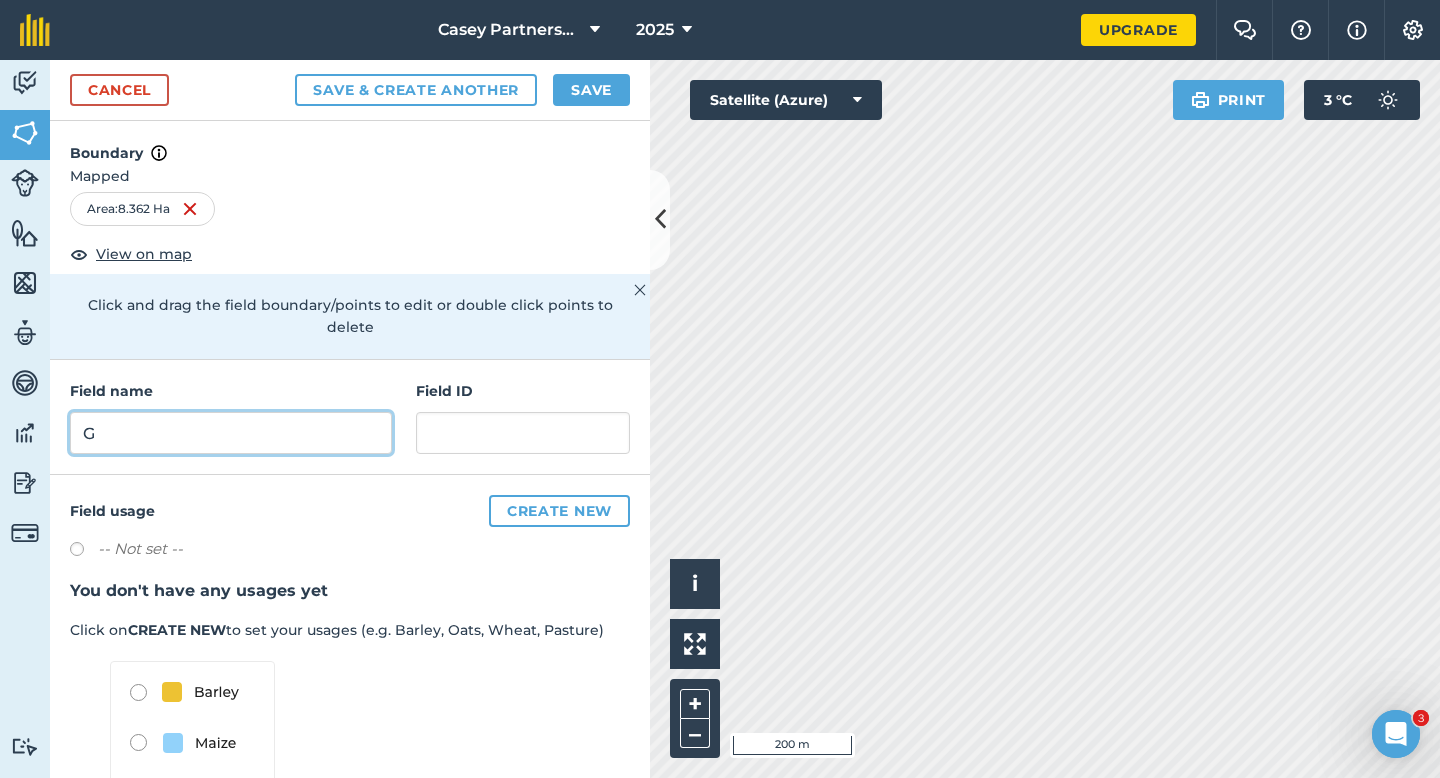type on "G" 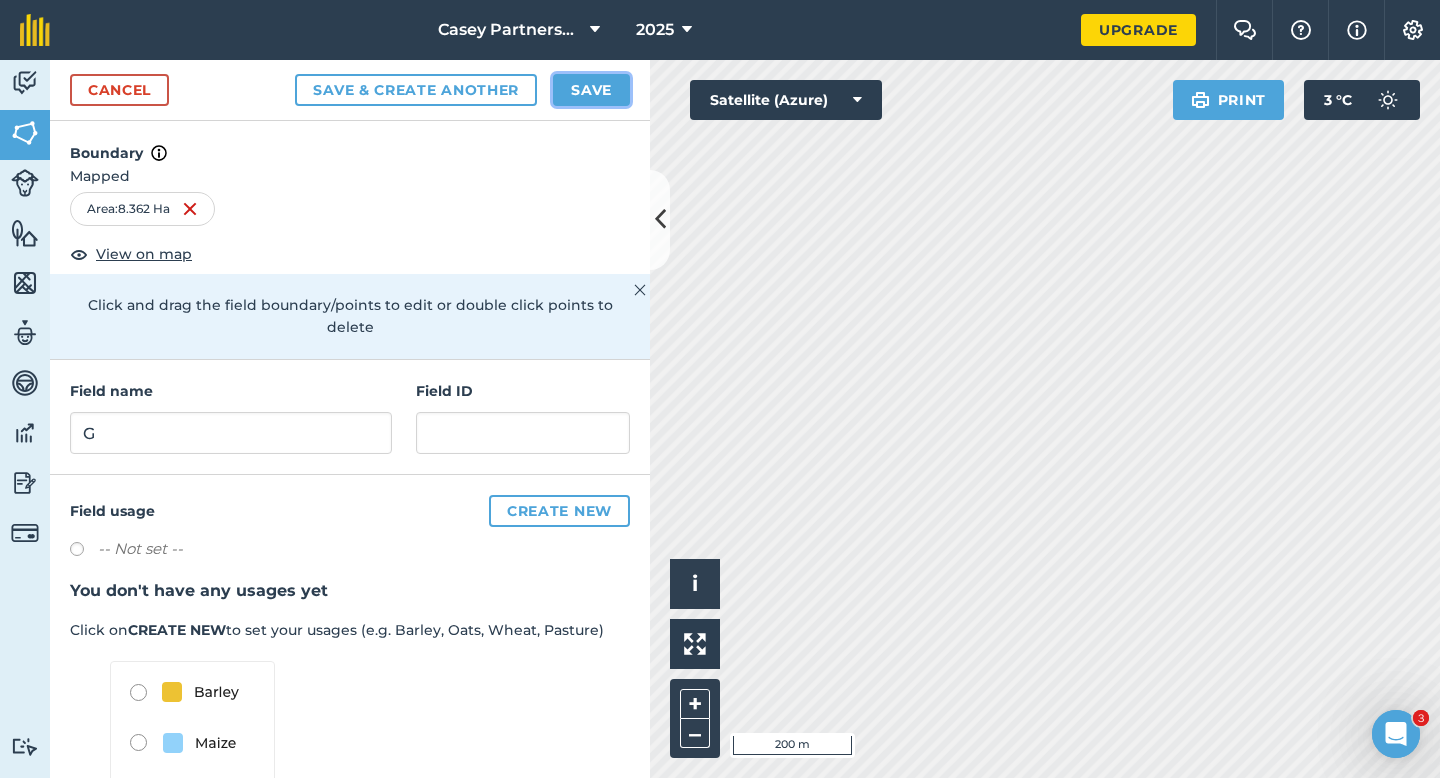 click on "Save" at bounding box center [591, 90] 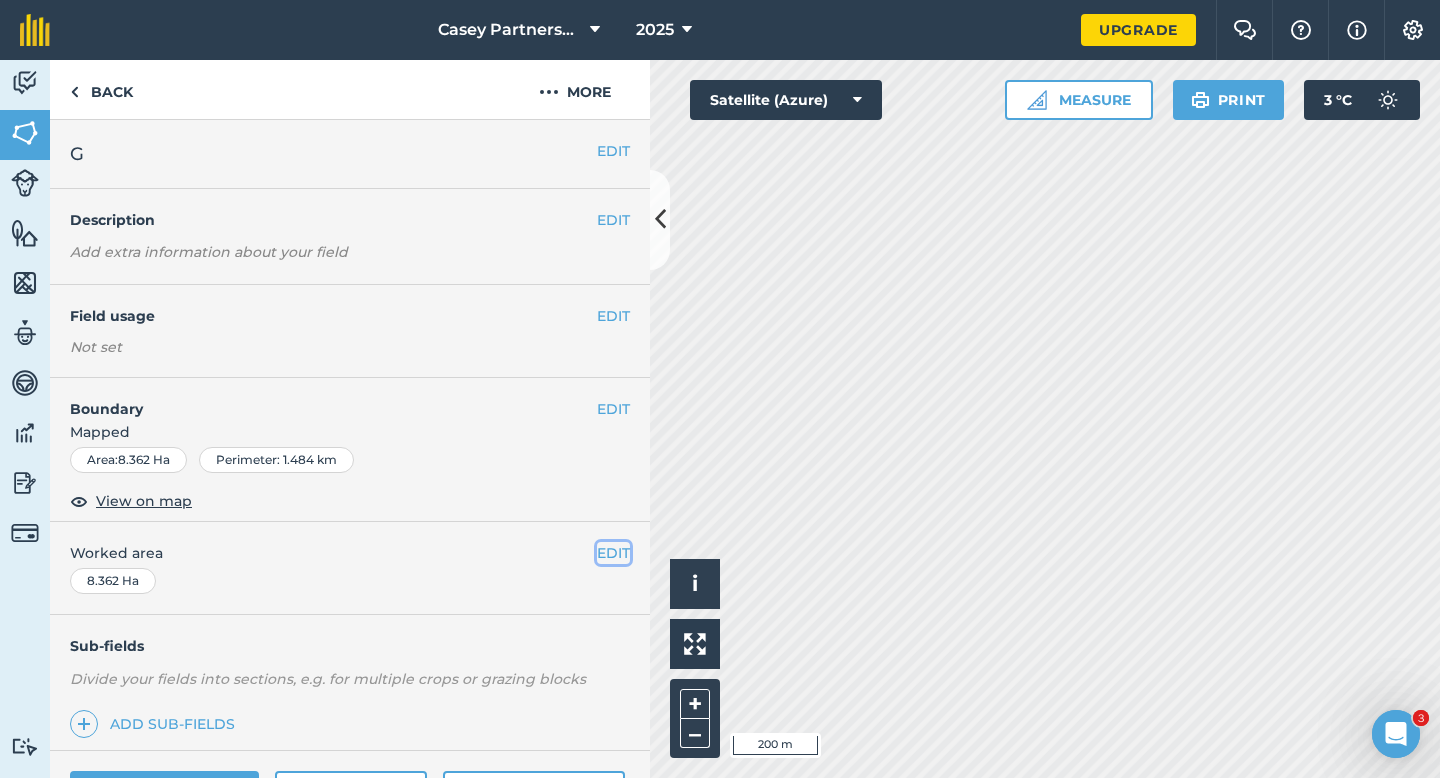 click on "EDIT" at bounding box center (613, 553) 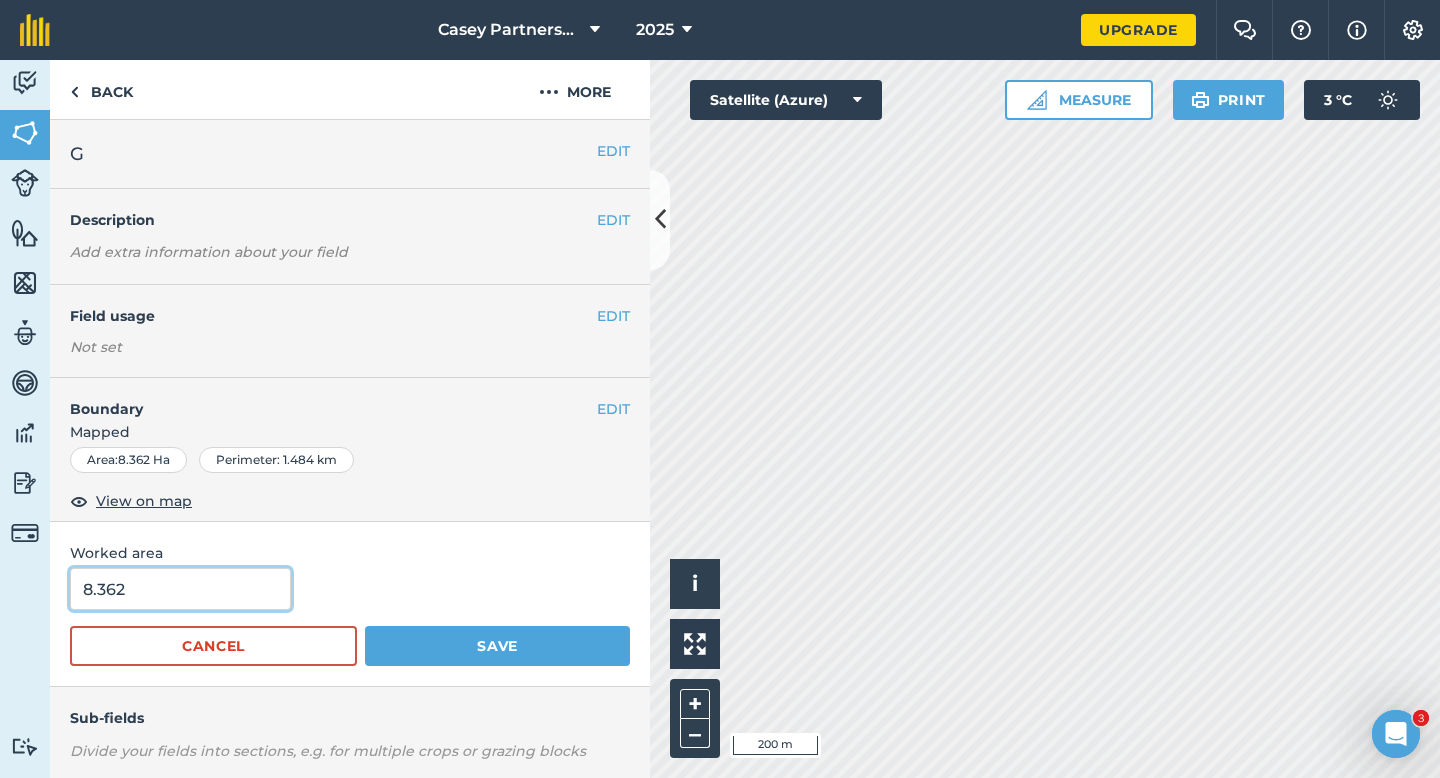 click on "8.362" at bounding box center (180, 589) 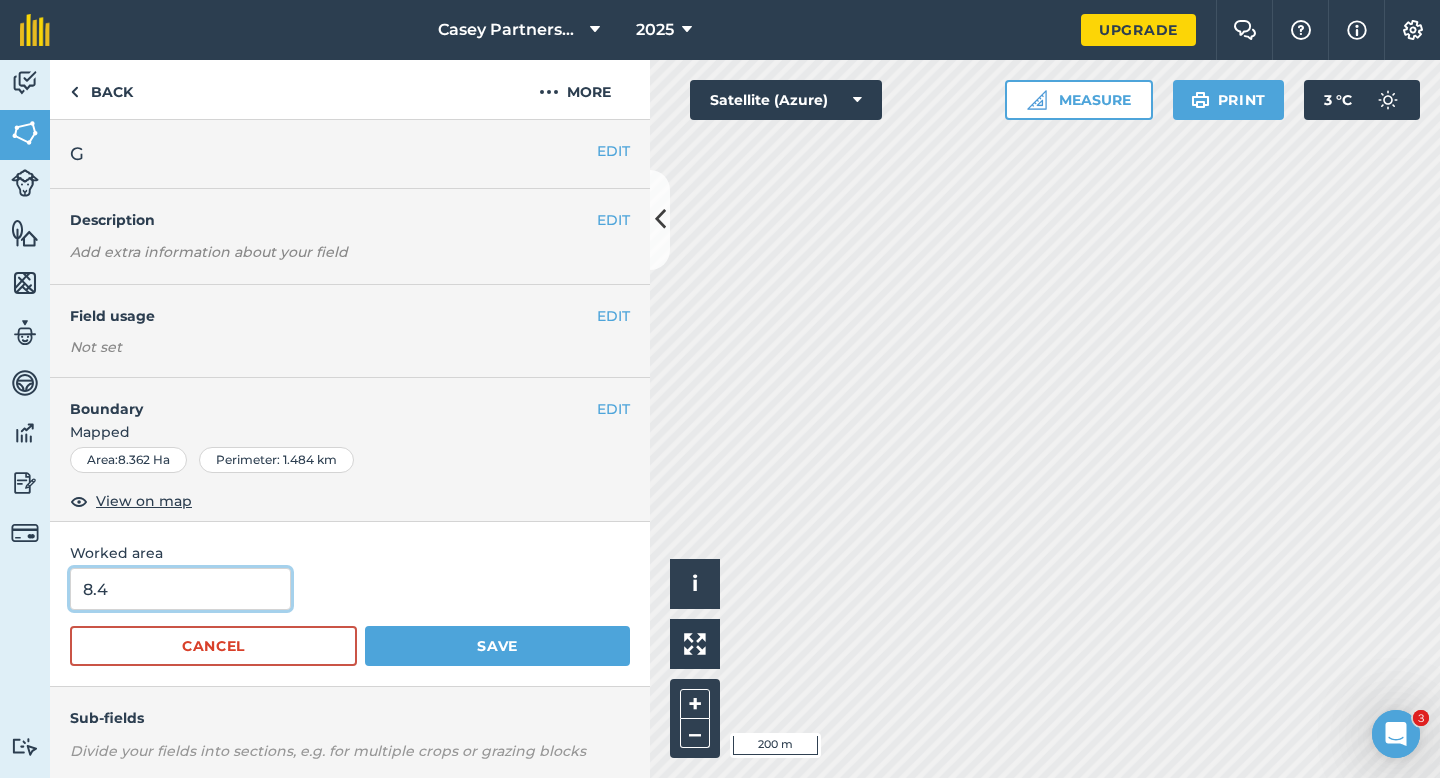 type on "8.4" 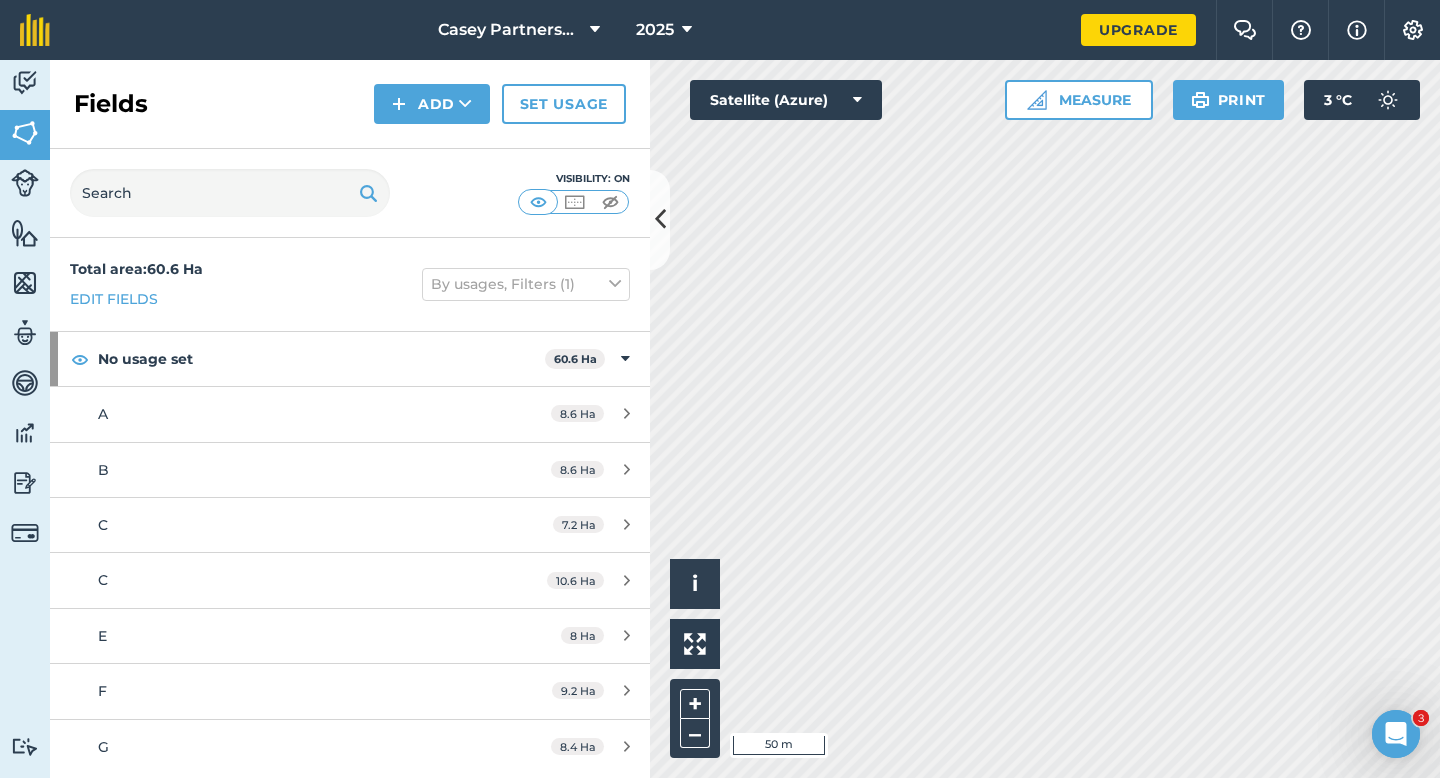 click on "Click to start drawing i © 2025 TomTom, Microsoft 50 m + – Satellite (Azure) Measure Print 3   ° C" at bounding box center [1045, 419] 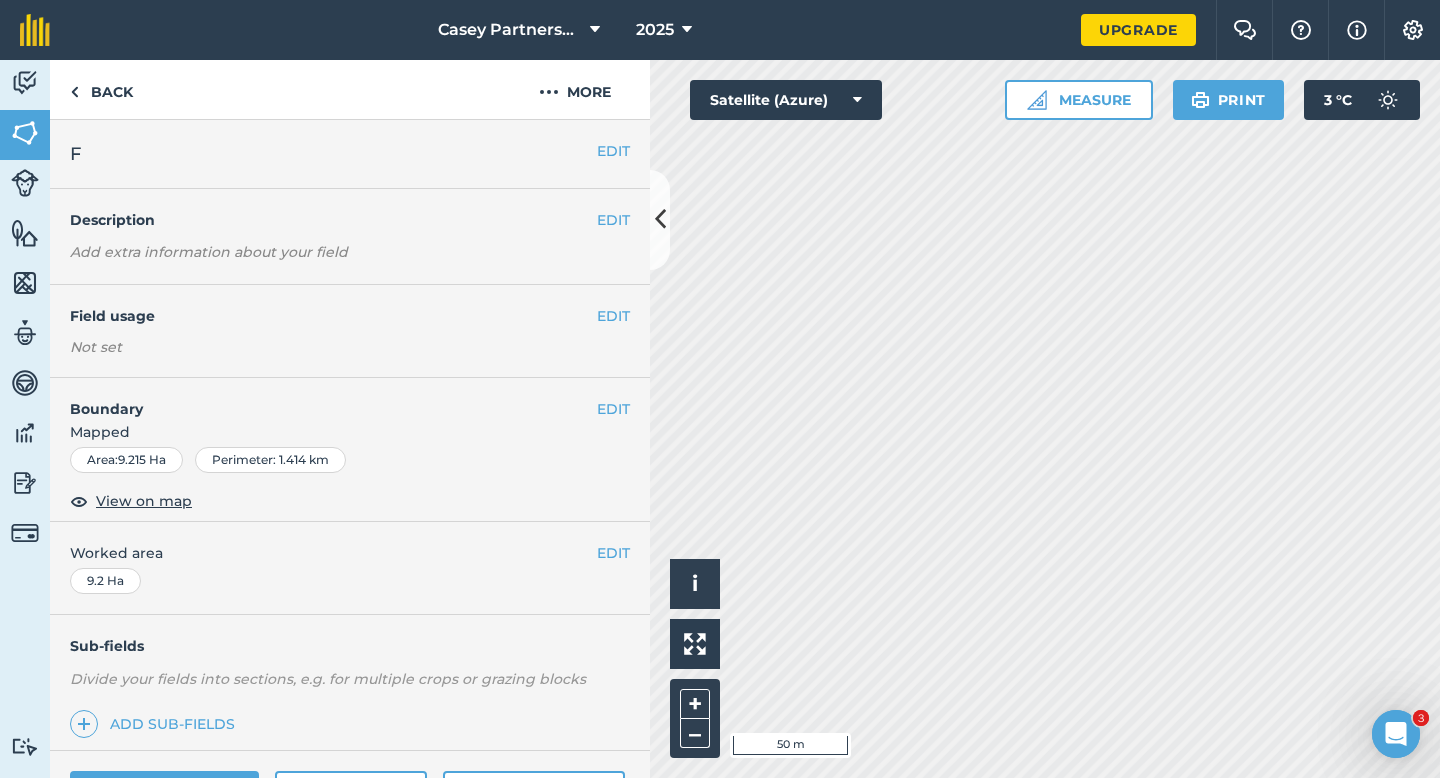 click on "EDIT Boundary   Mapped Area :  9.215   Ha Perimeter :   1.414   km   View on map" at bounding box center (350, 450) 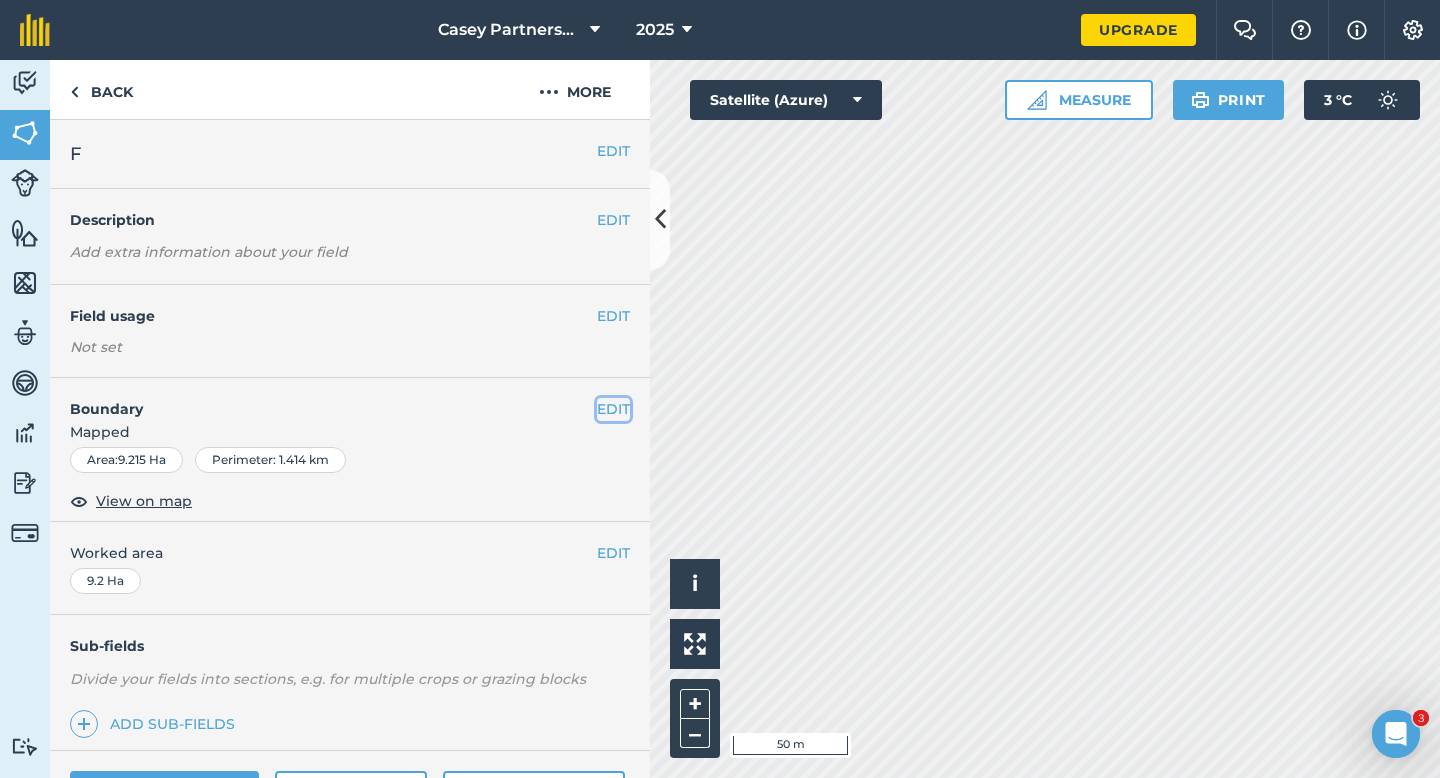 click on "EDIT" at bounding box center [613, 409] 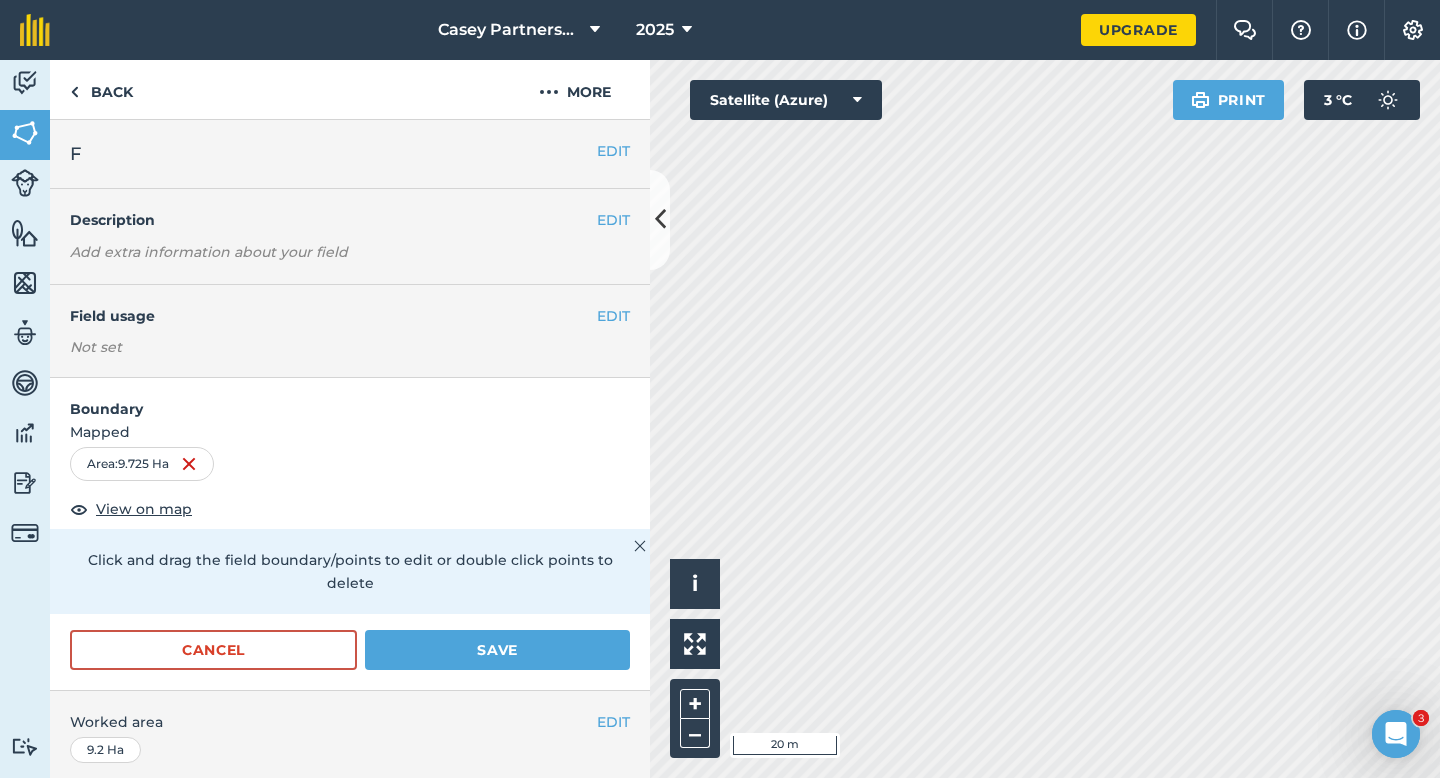 click on "Cancel Save" at bounding box center (350, 660) 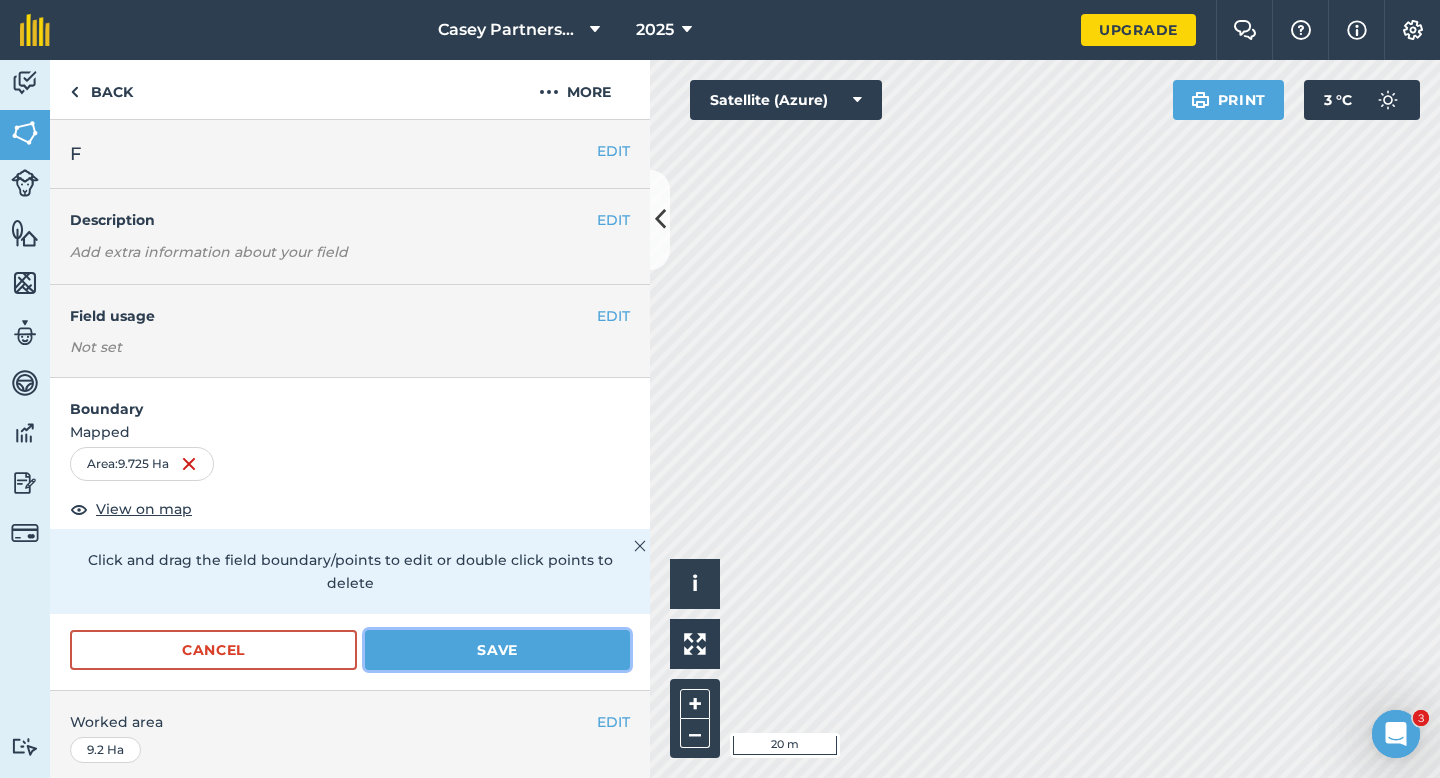 click on "Save" at bounding box center (497, 650) 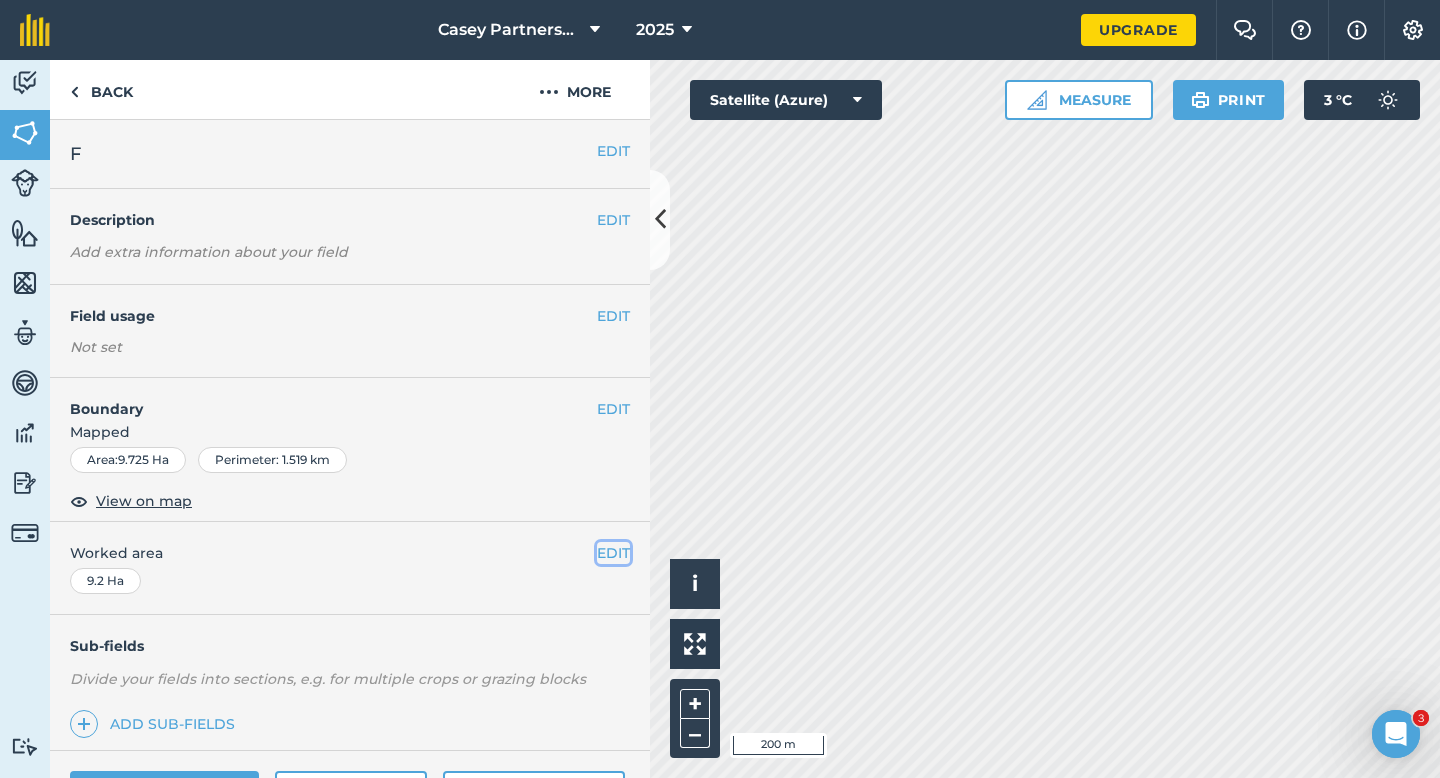 click on "EDIT" at bounding box center (613, 553) 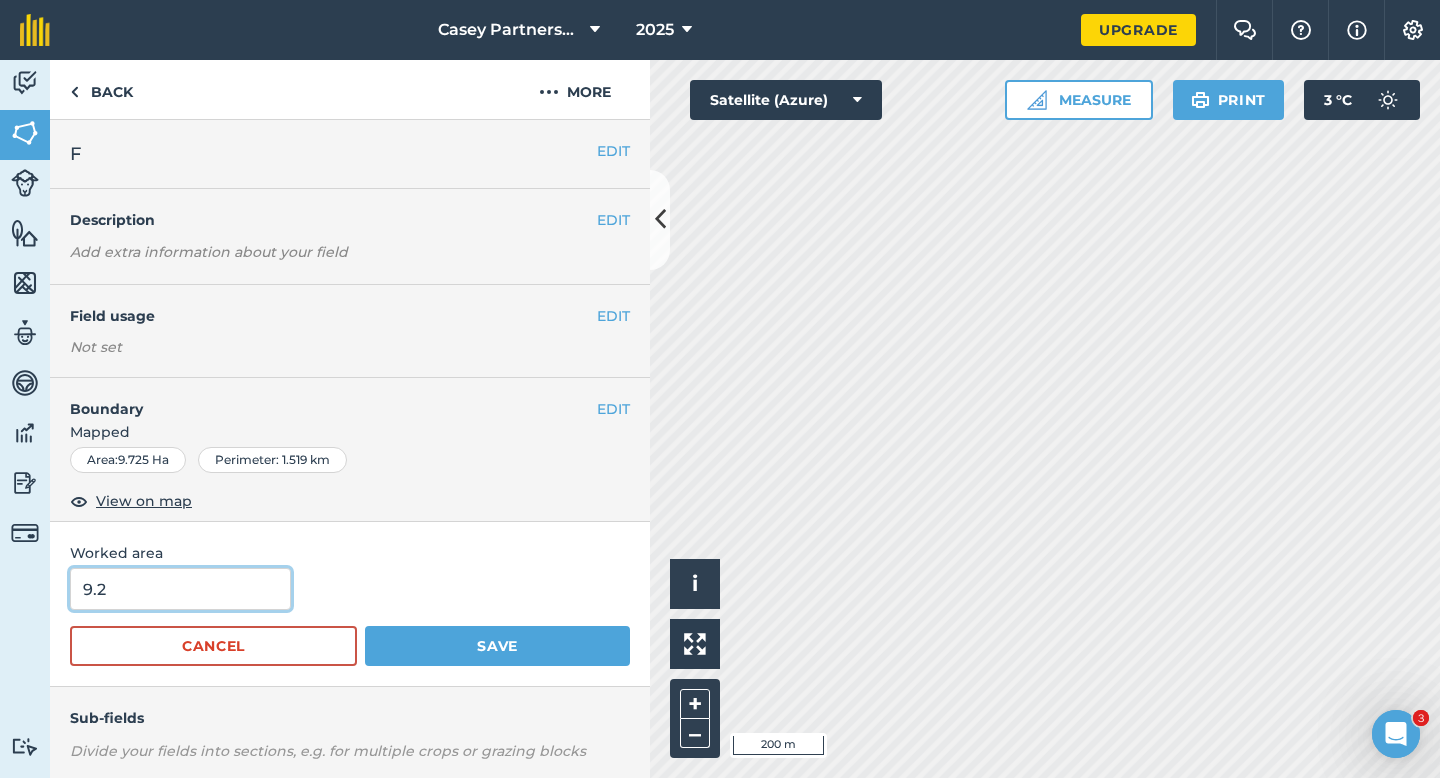 click on "9.2" at bounding box center [180, 589] 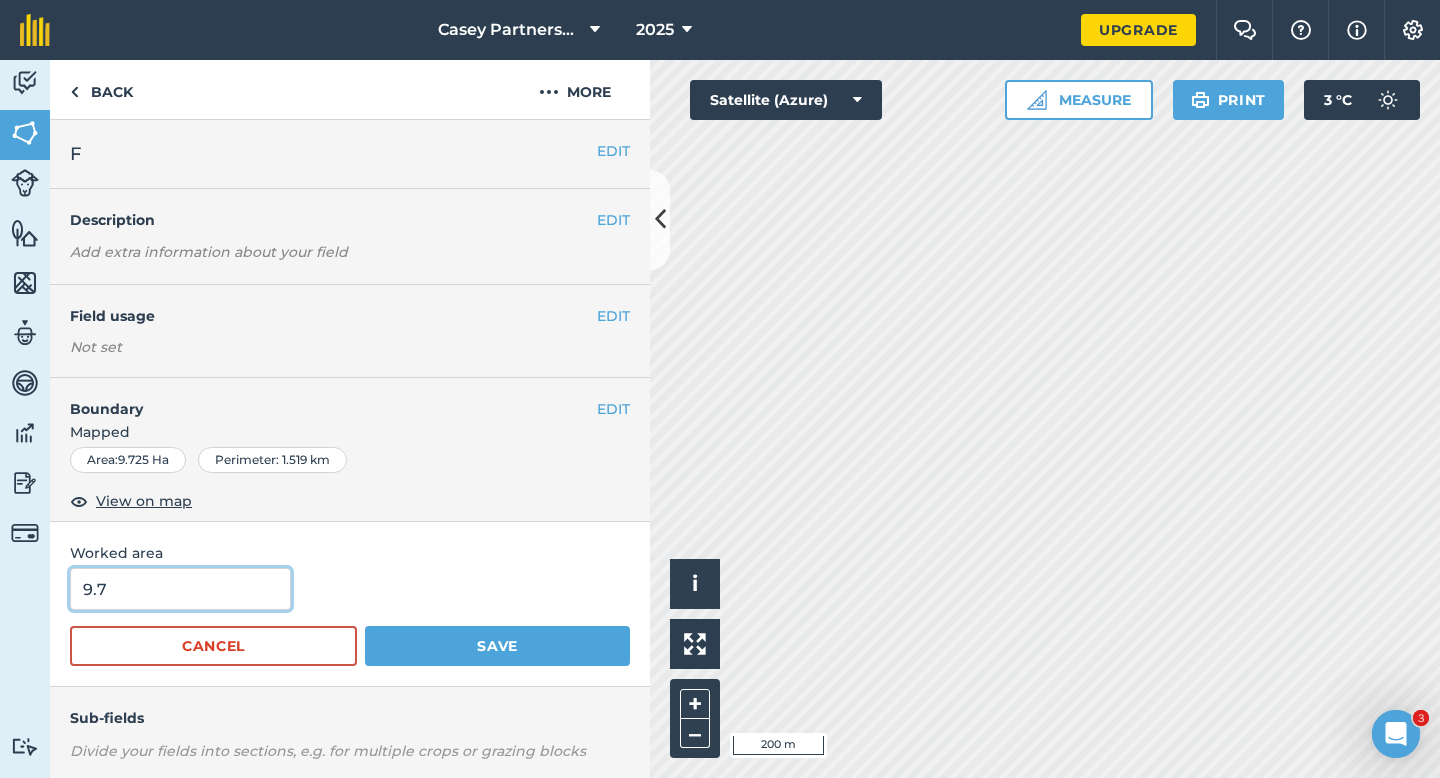 type on "9.7" 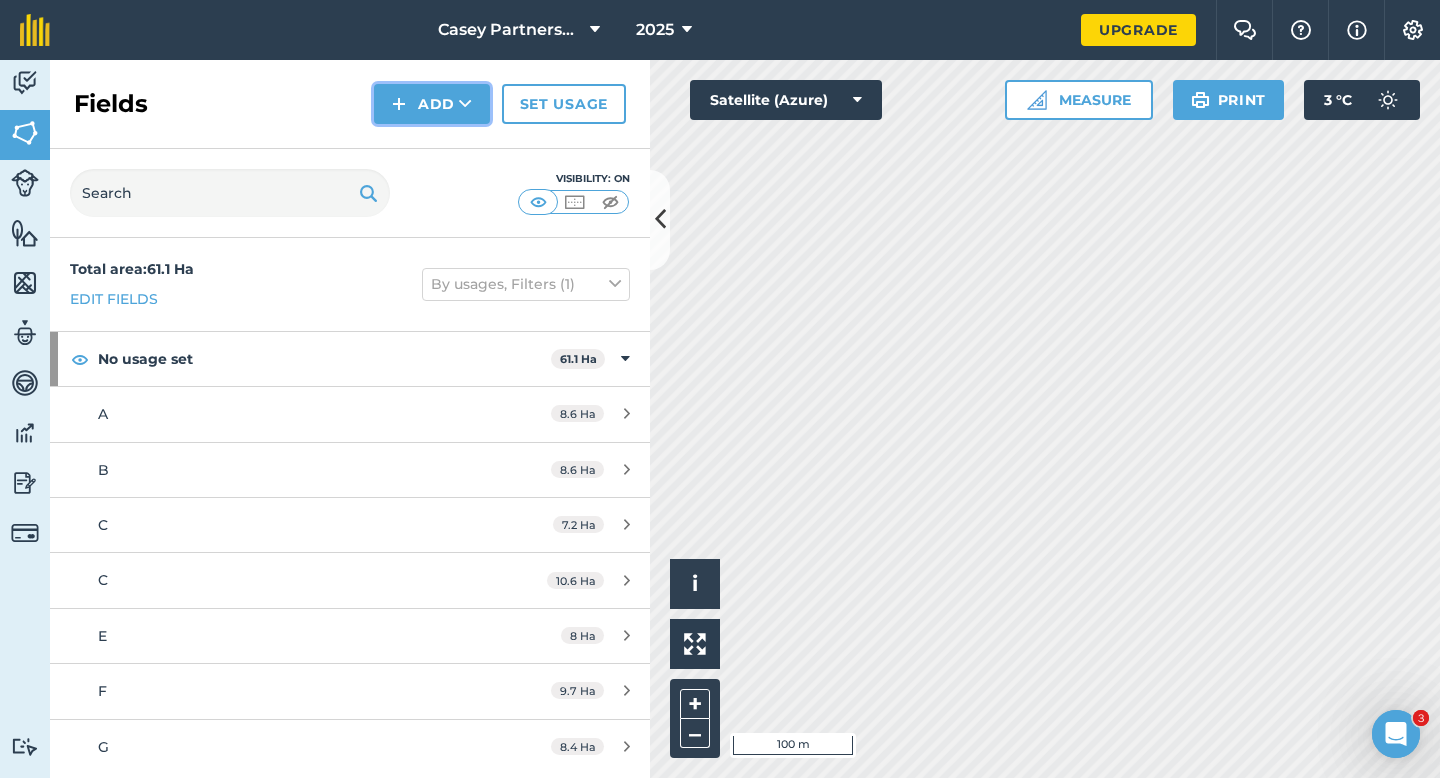 click on "Add" at bounding box center [432, 104] 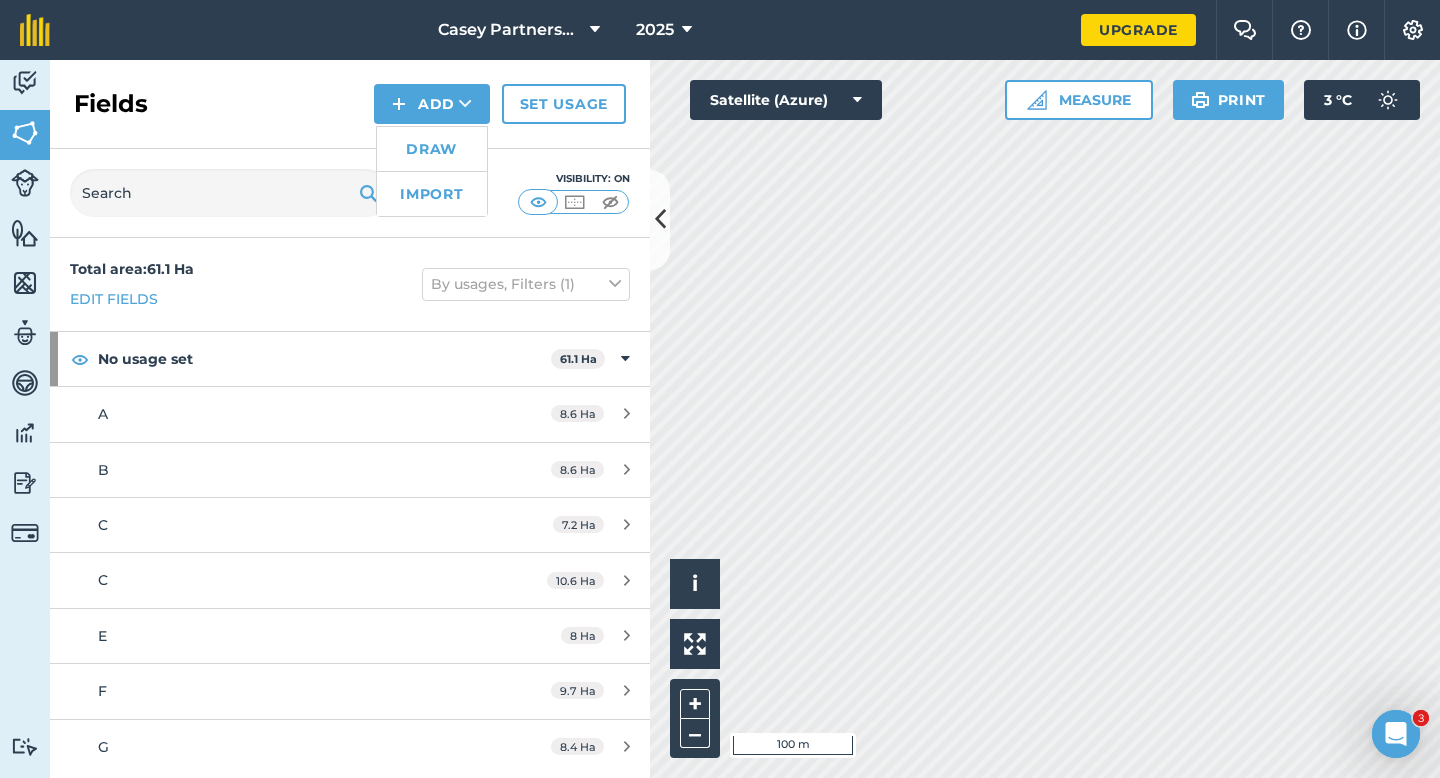 click on "Draw" at bounding box center (432, 149) 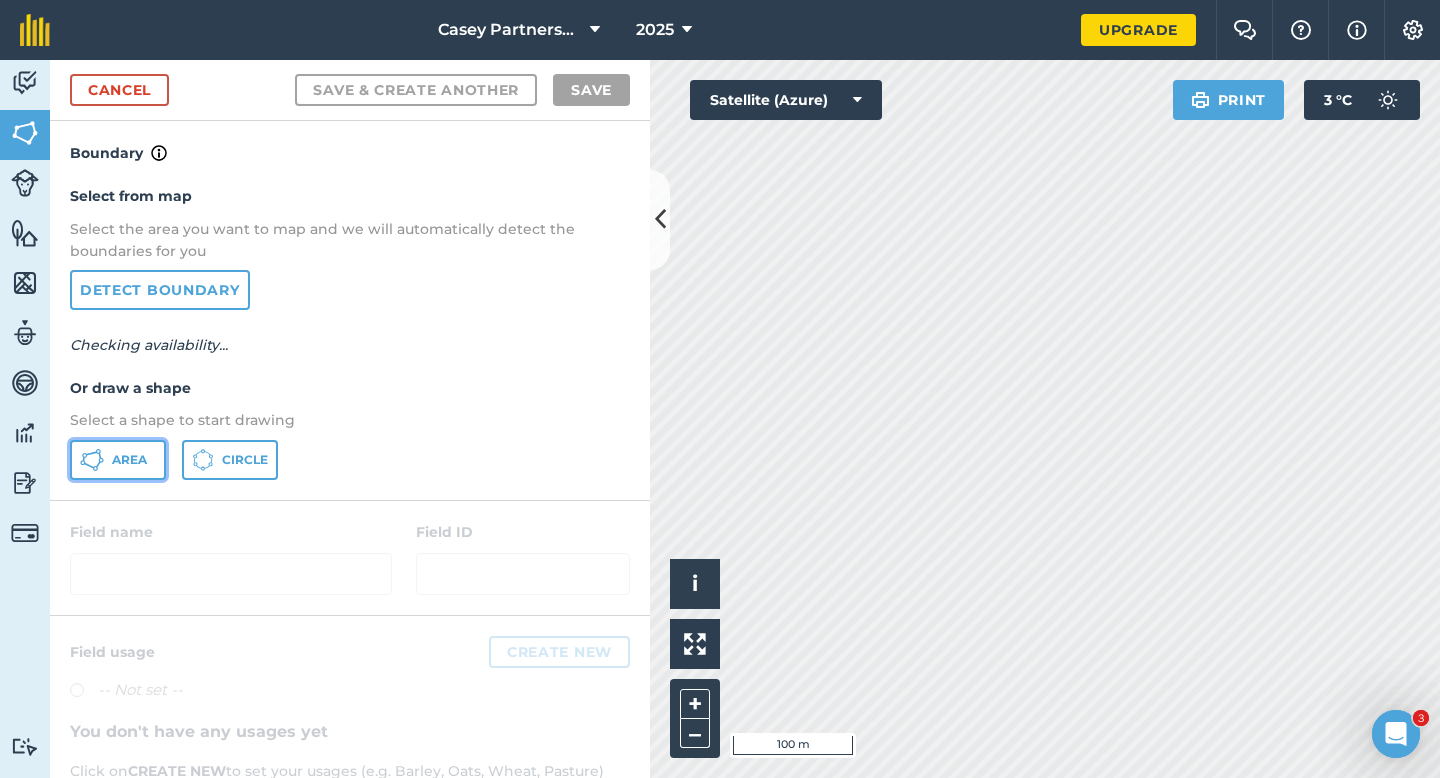 click on "Area" at bounding box center [118, 460] 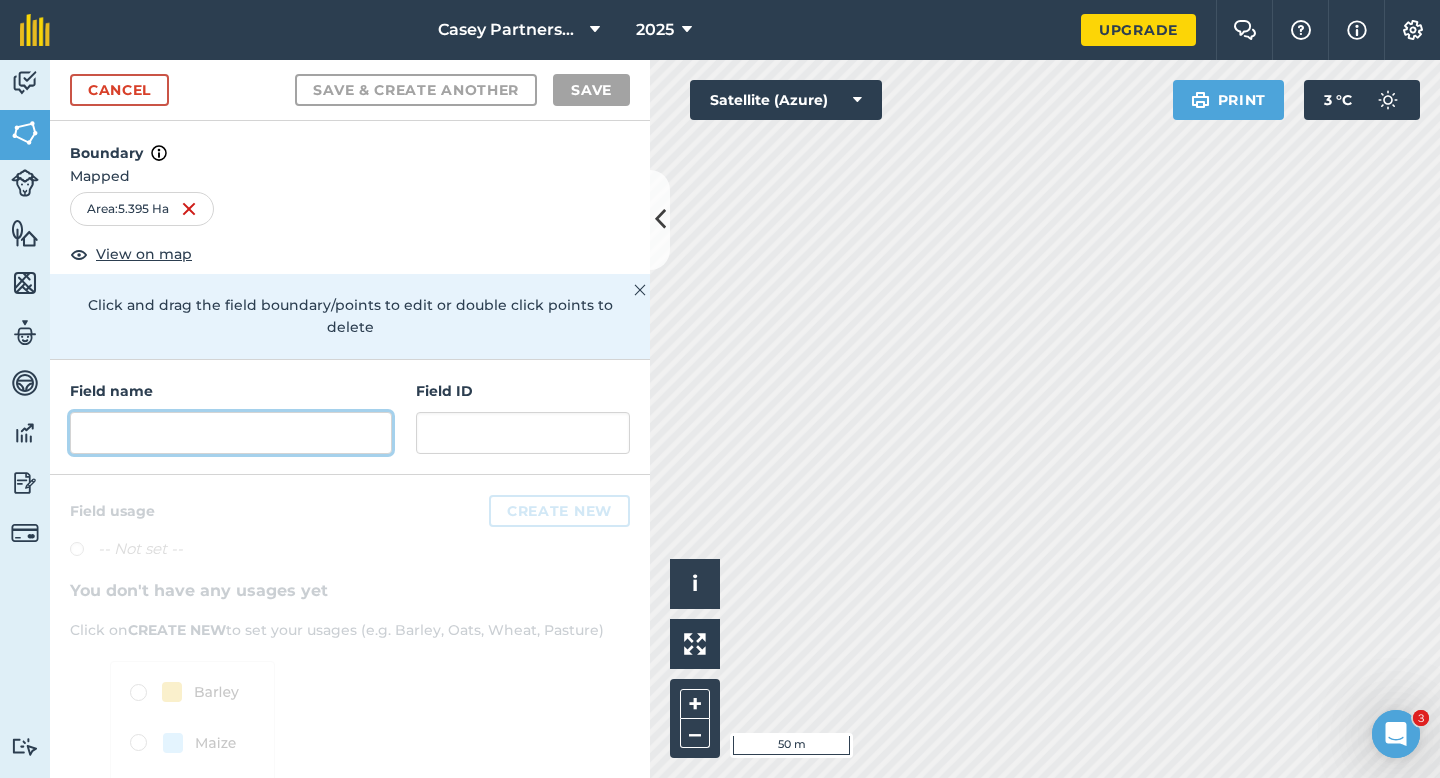 click at bounding box center (231, 433) 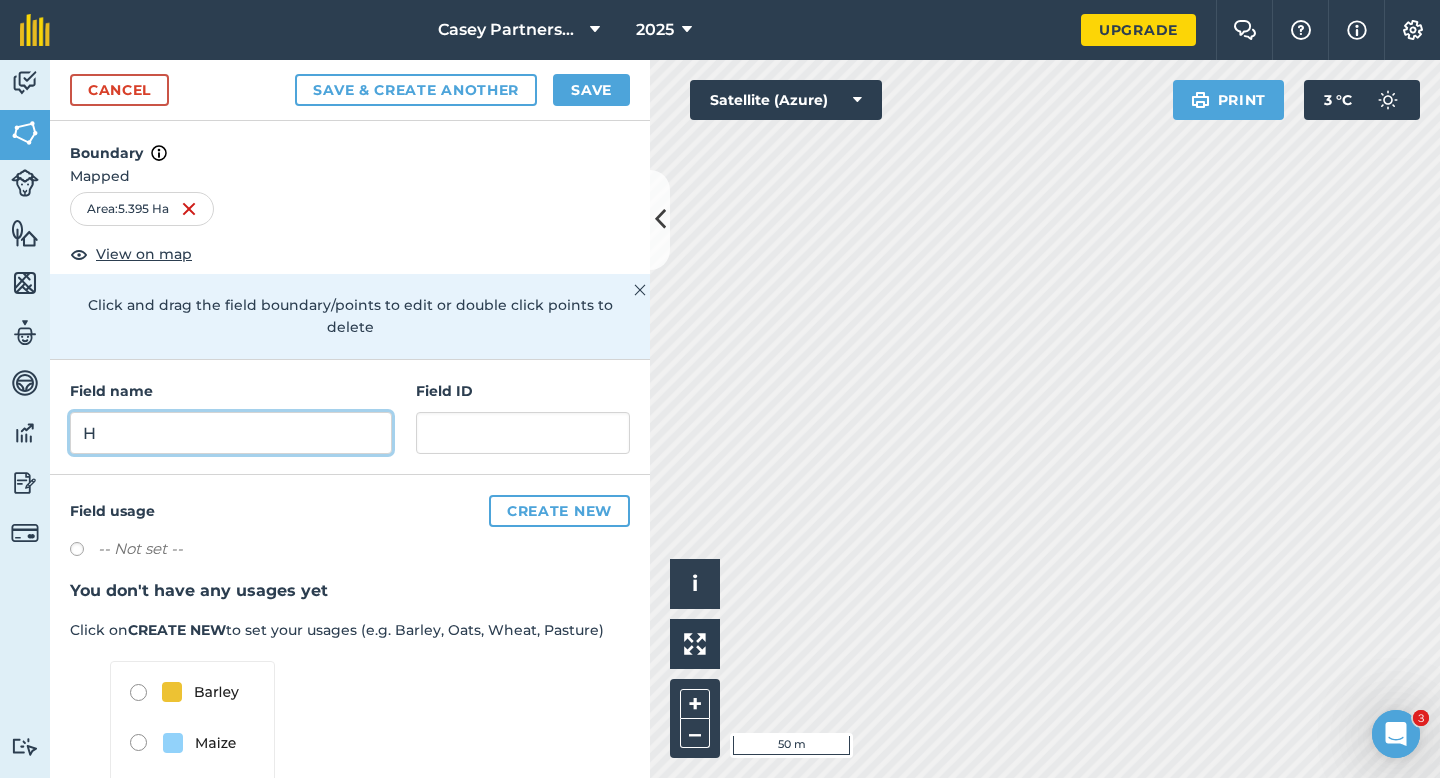 type on "H" 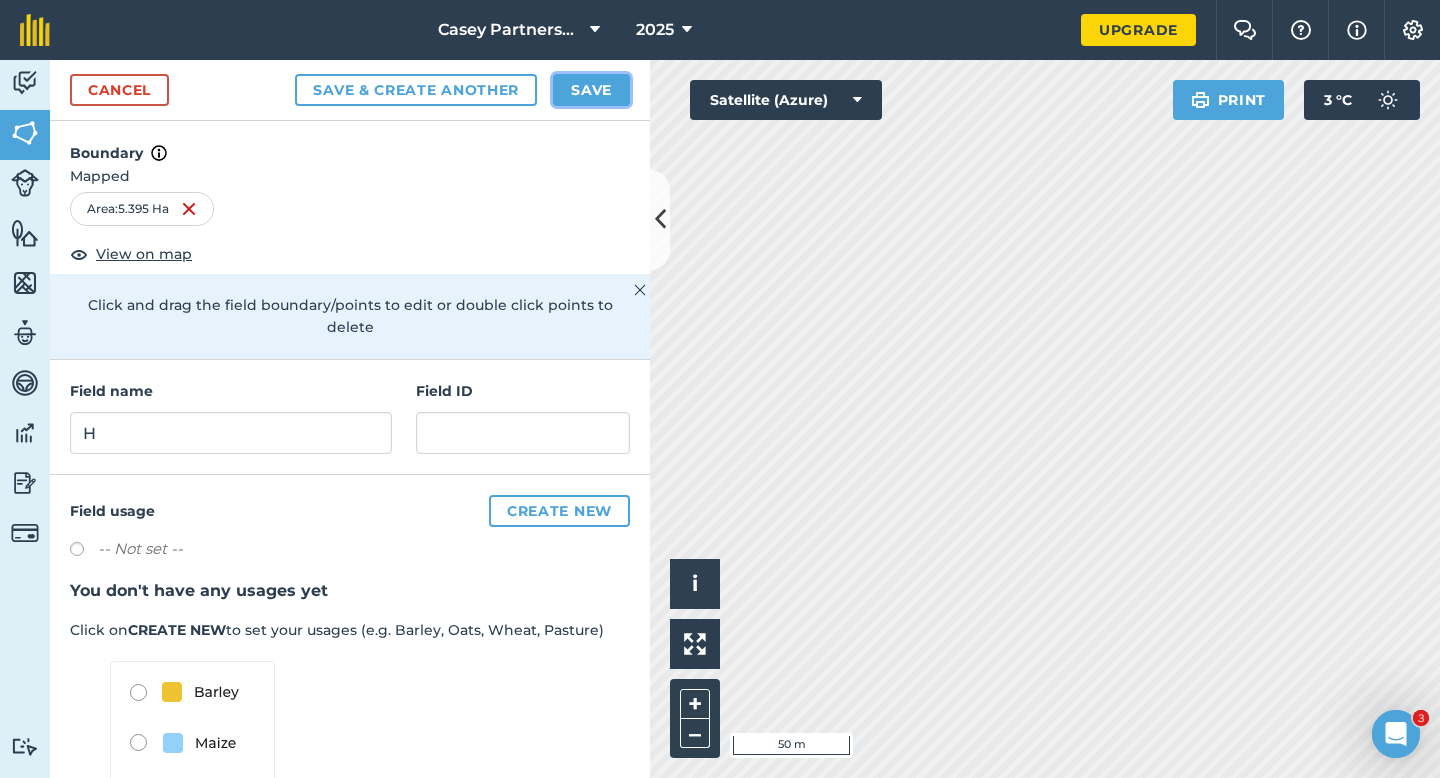 click on "Save" at bounding box center [591, 90] 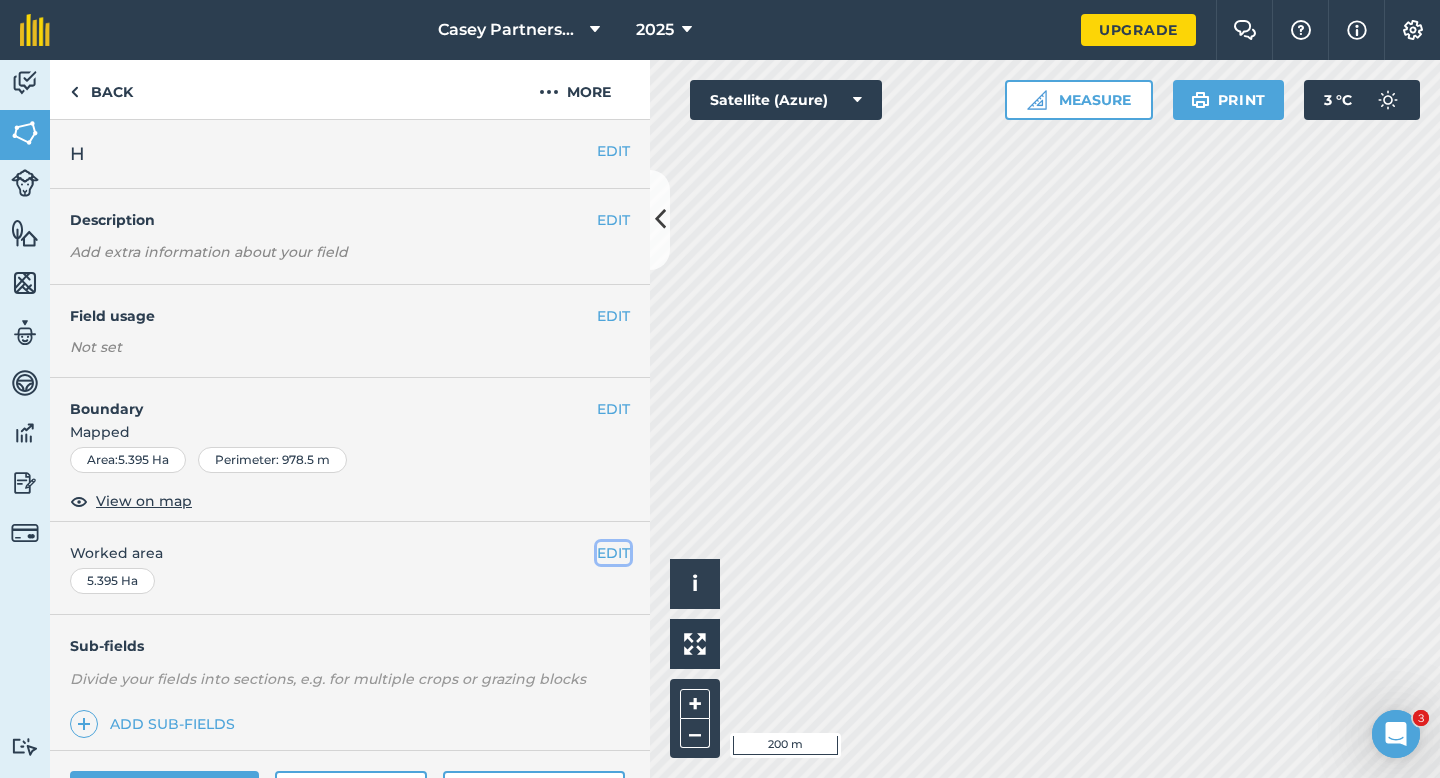 click on "EDIT" at bounding box center (613, 553) 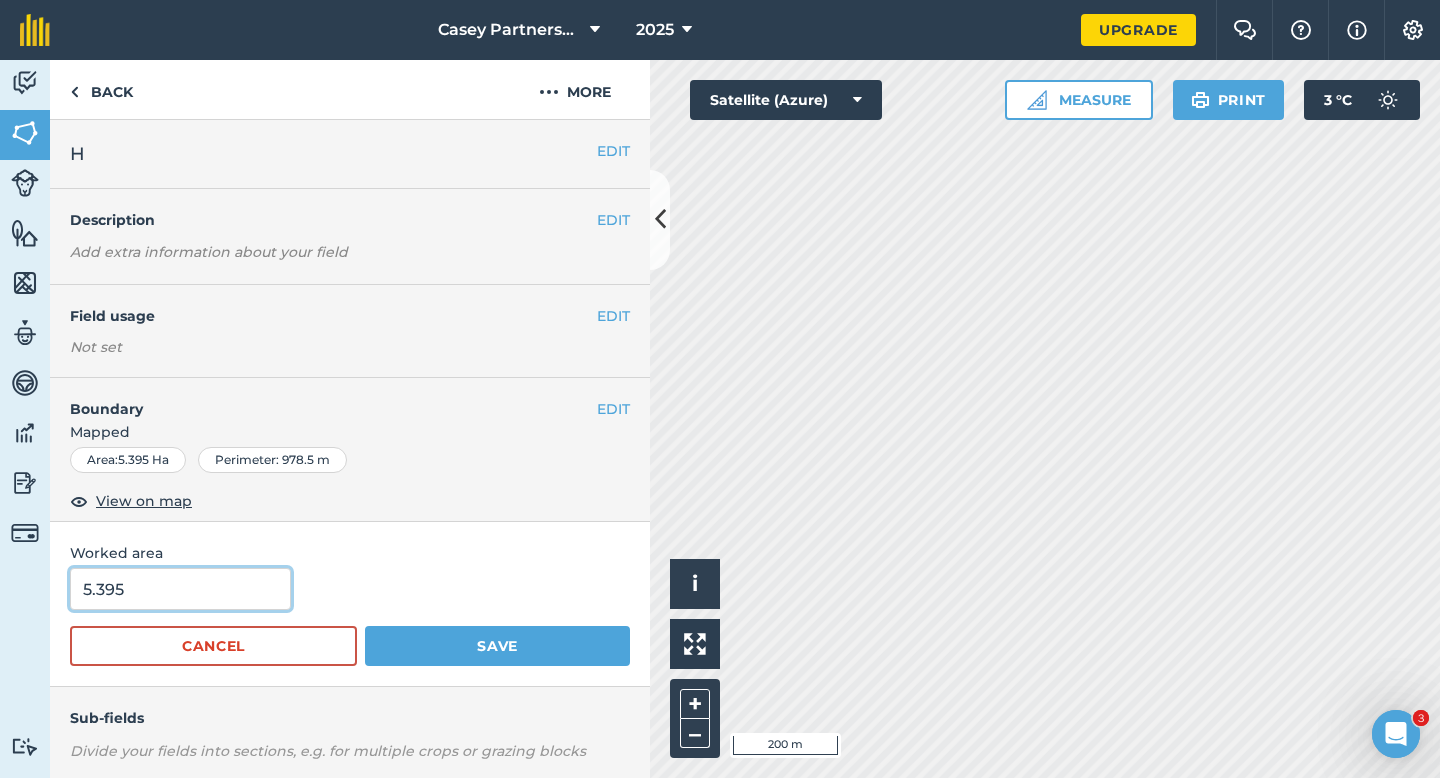 click on "5.395" at bounding box center (180, 589) 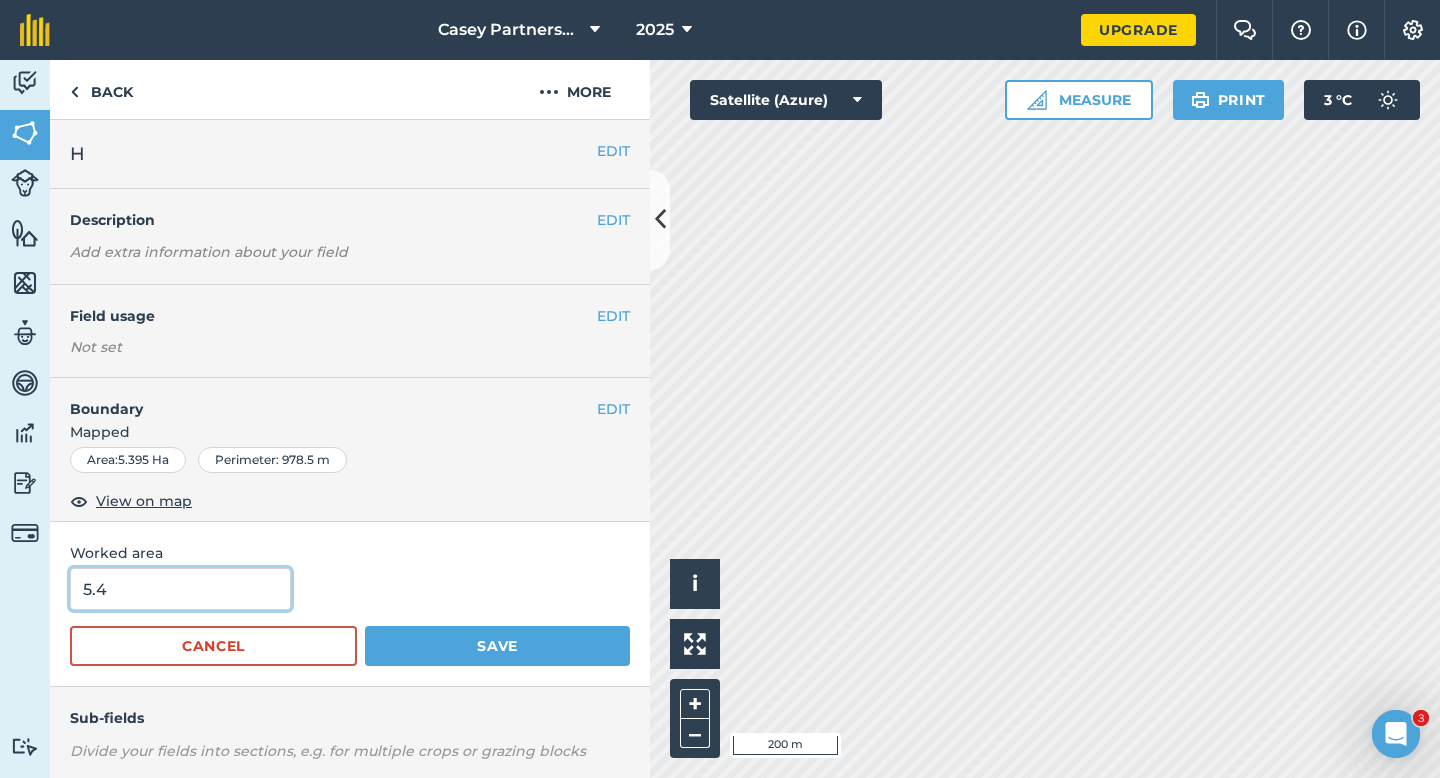 type on "5.4" 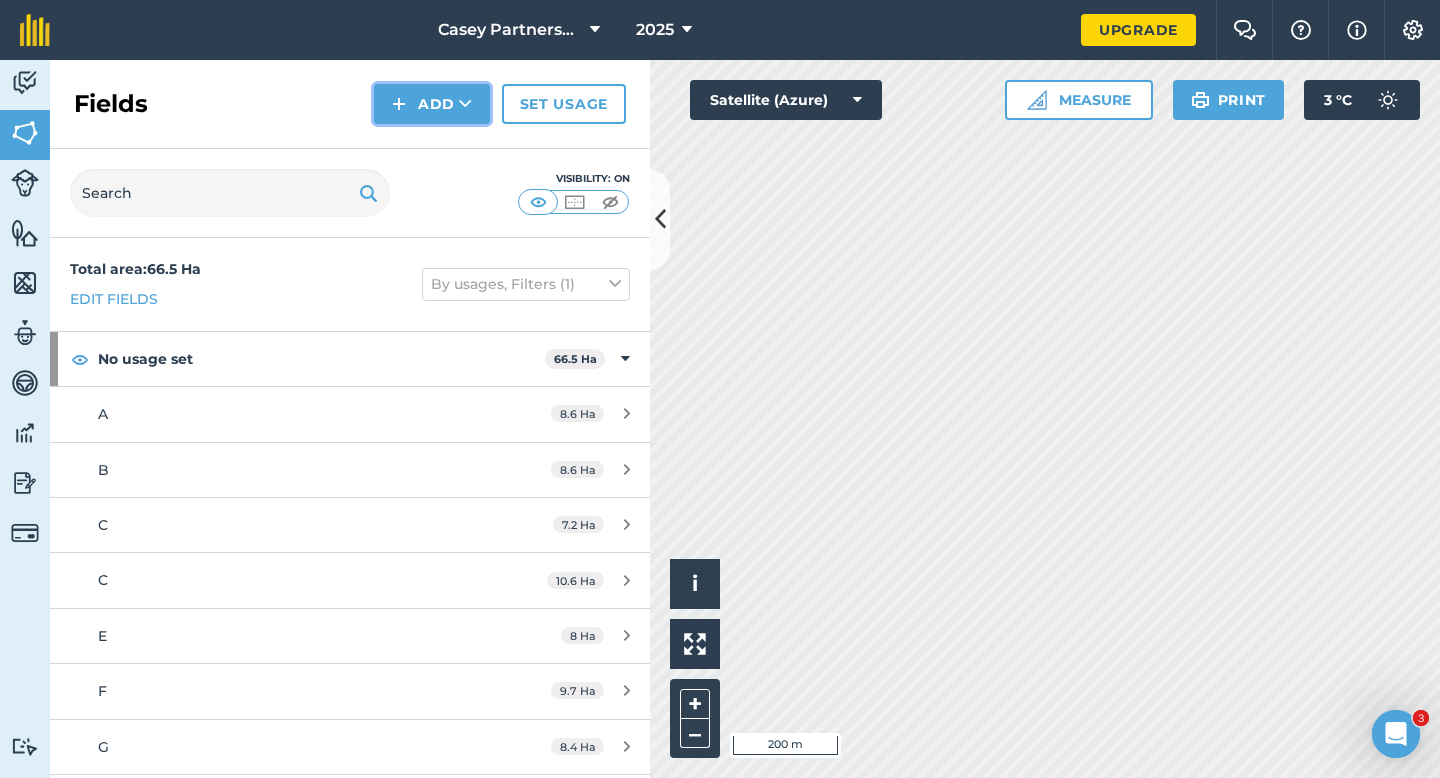 click at bounding box center (399, 104) 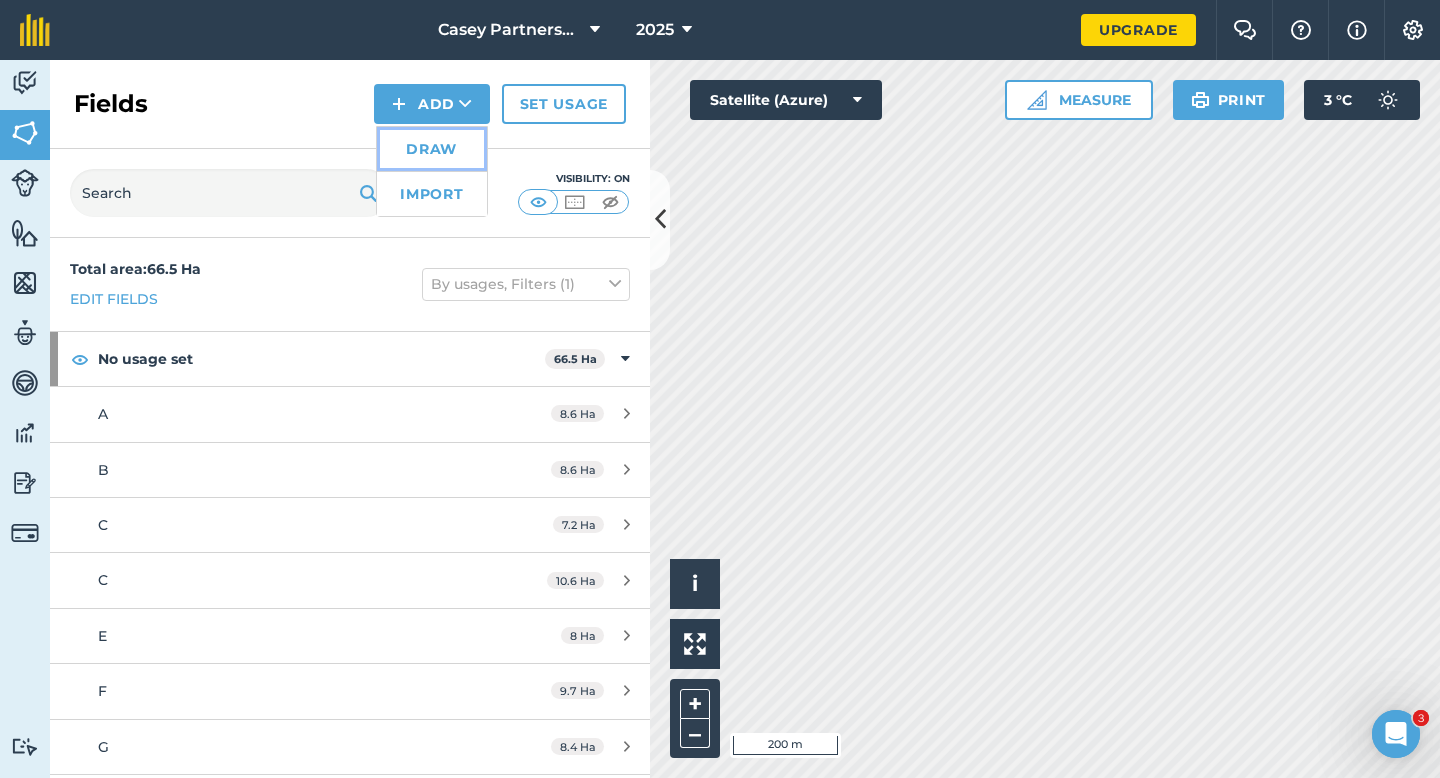 click on "Draw" at bounding box center [432, 149] 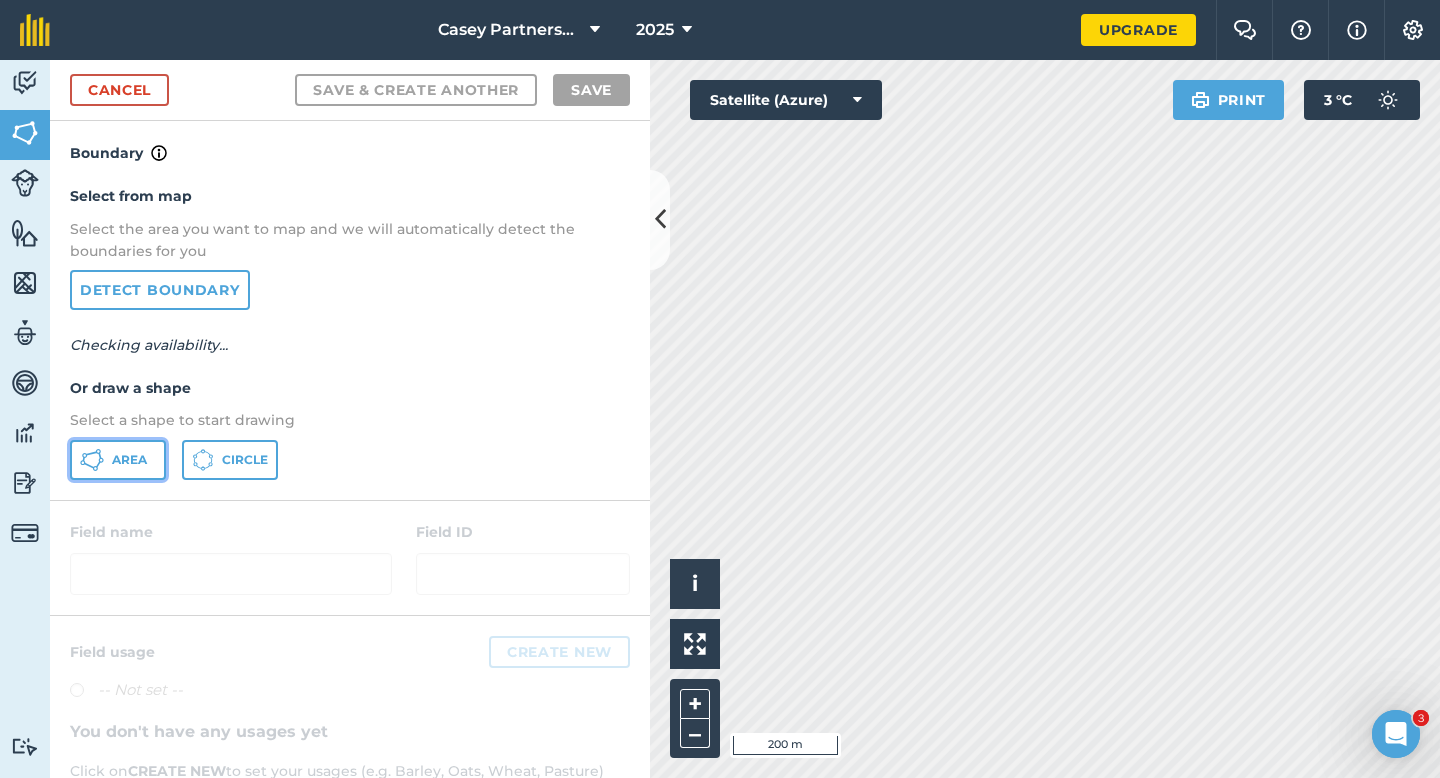 click on "Area" at bounding box center [129, 460] 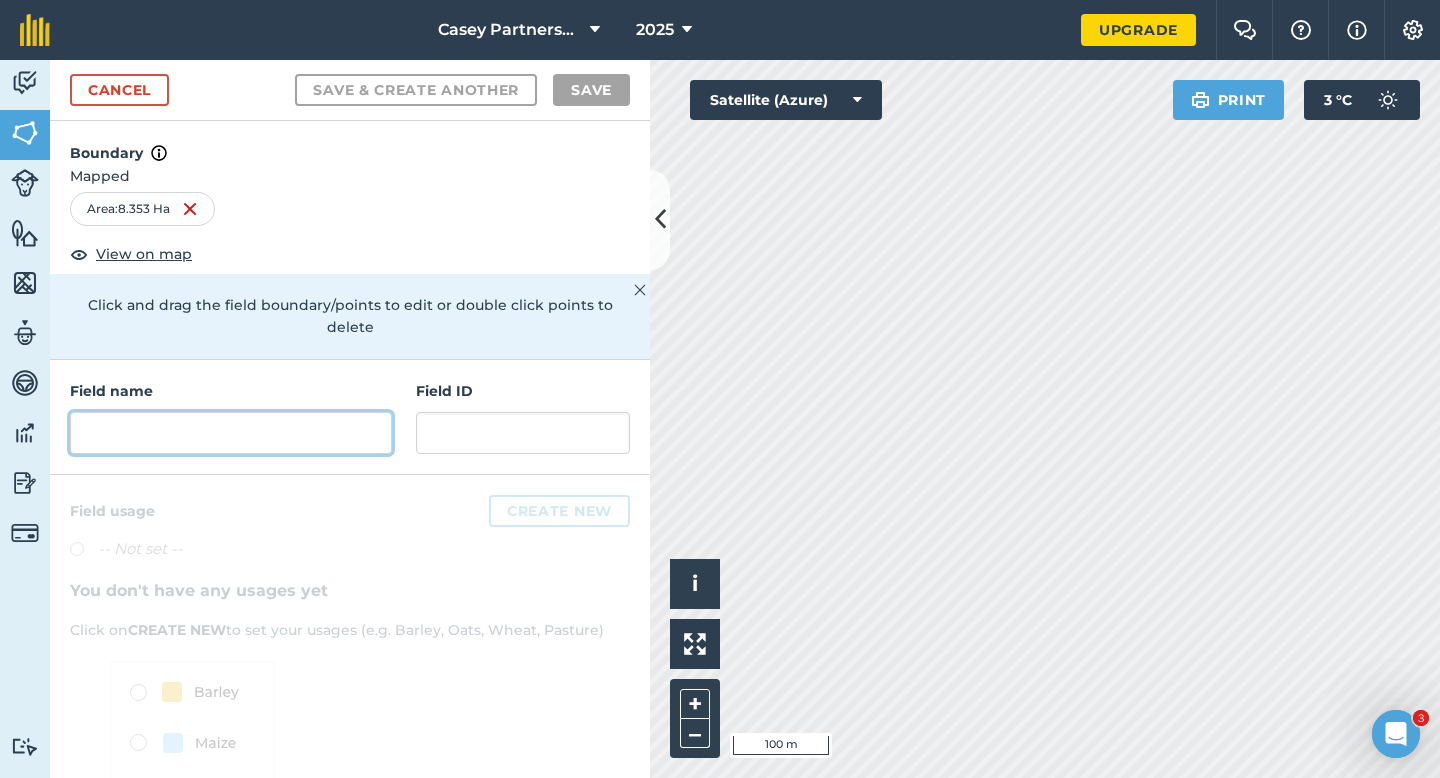 click at bounding box center (231, 433) 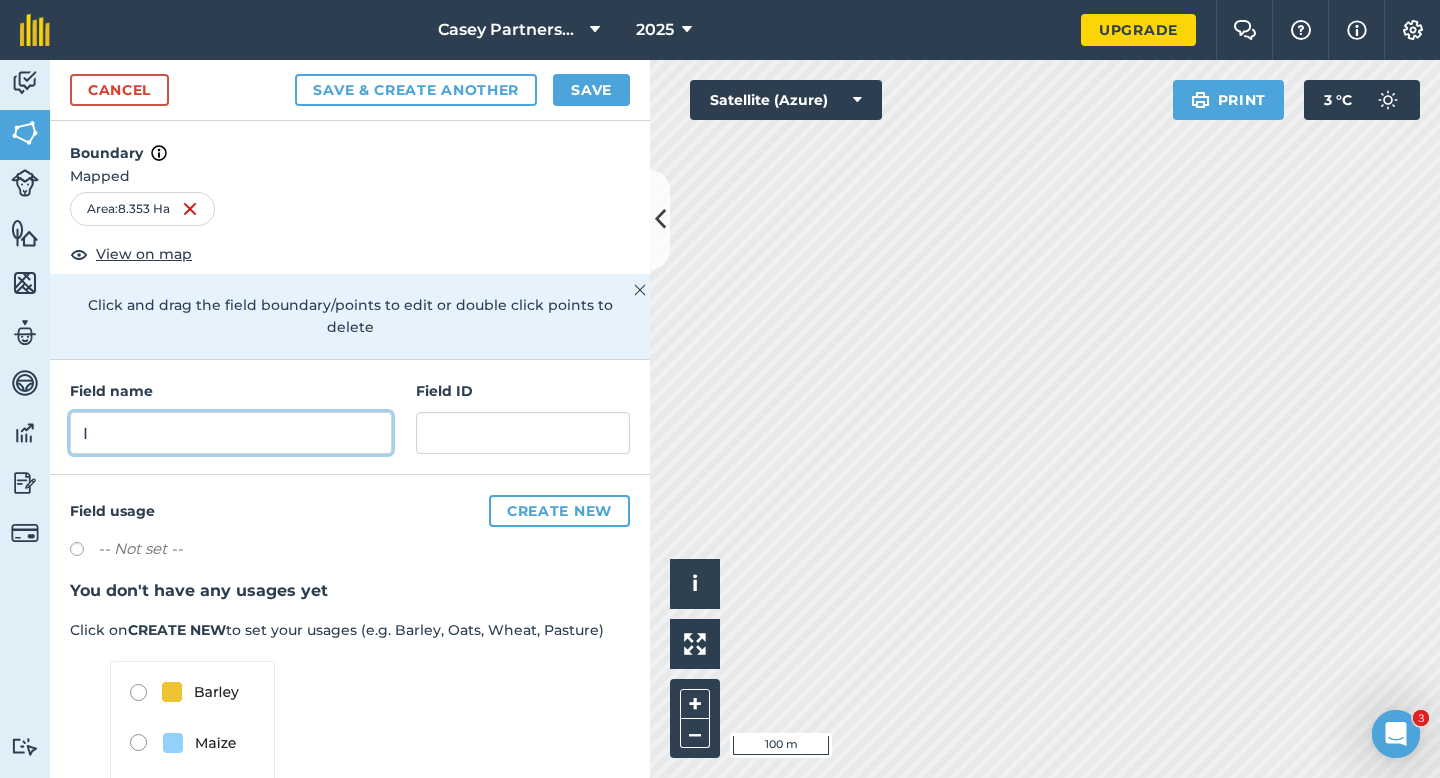 type on "I" 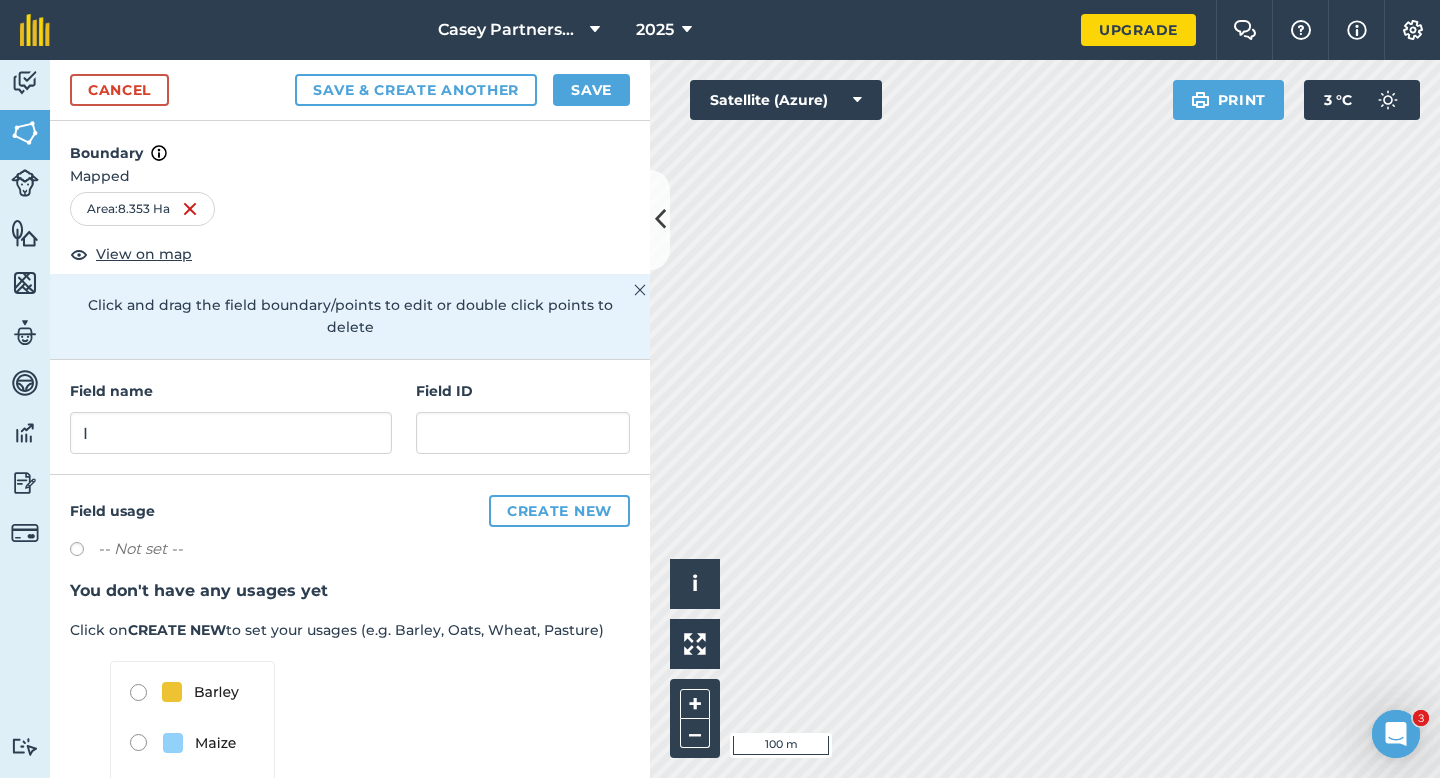 click on "Cancel Save & Create Another Save" at bounding box center [350, 90] 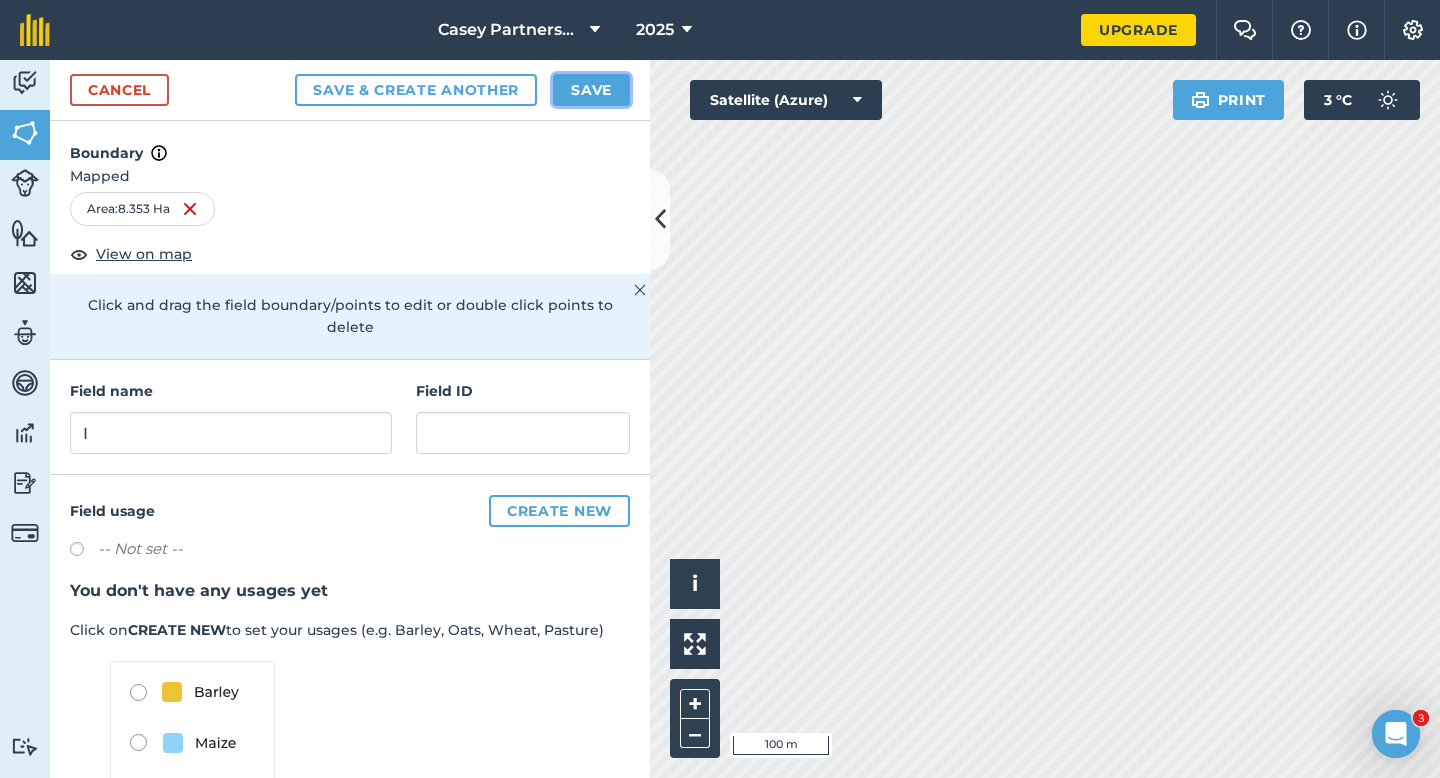 click on "Save" at bounding box center (591, 90) 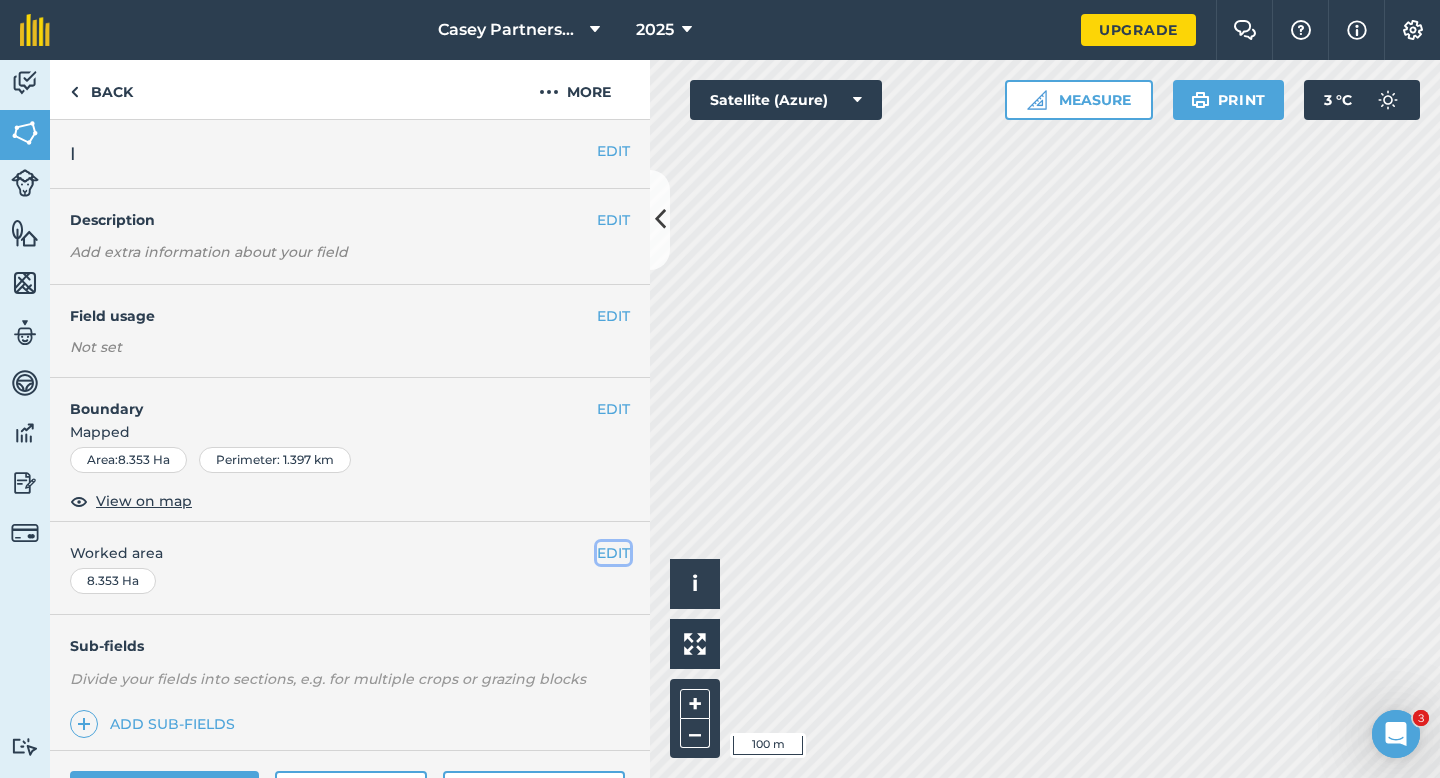click on "EDIT" at bounding box center [613, 553] 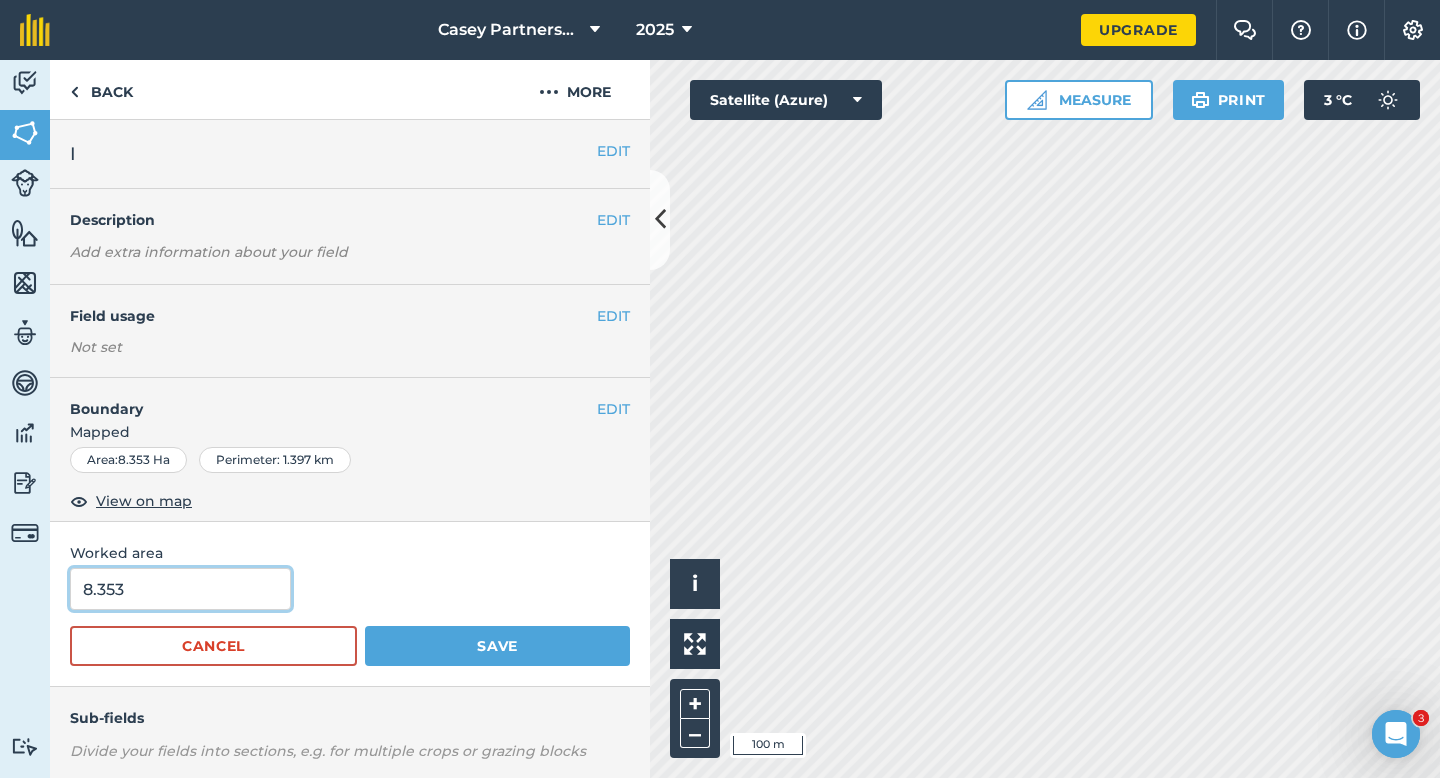click on "8.353" at bounding box center [180, 589] 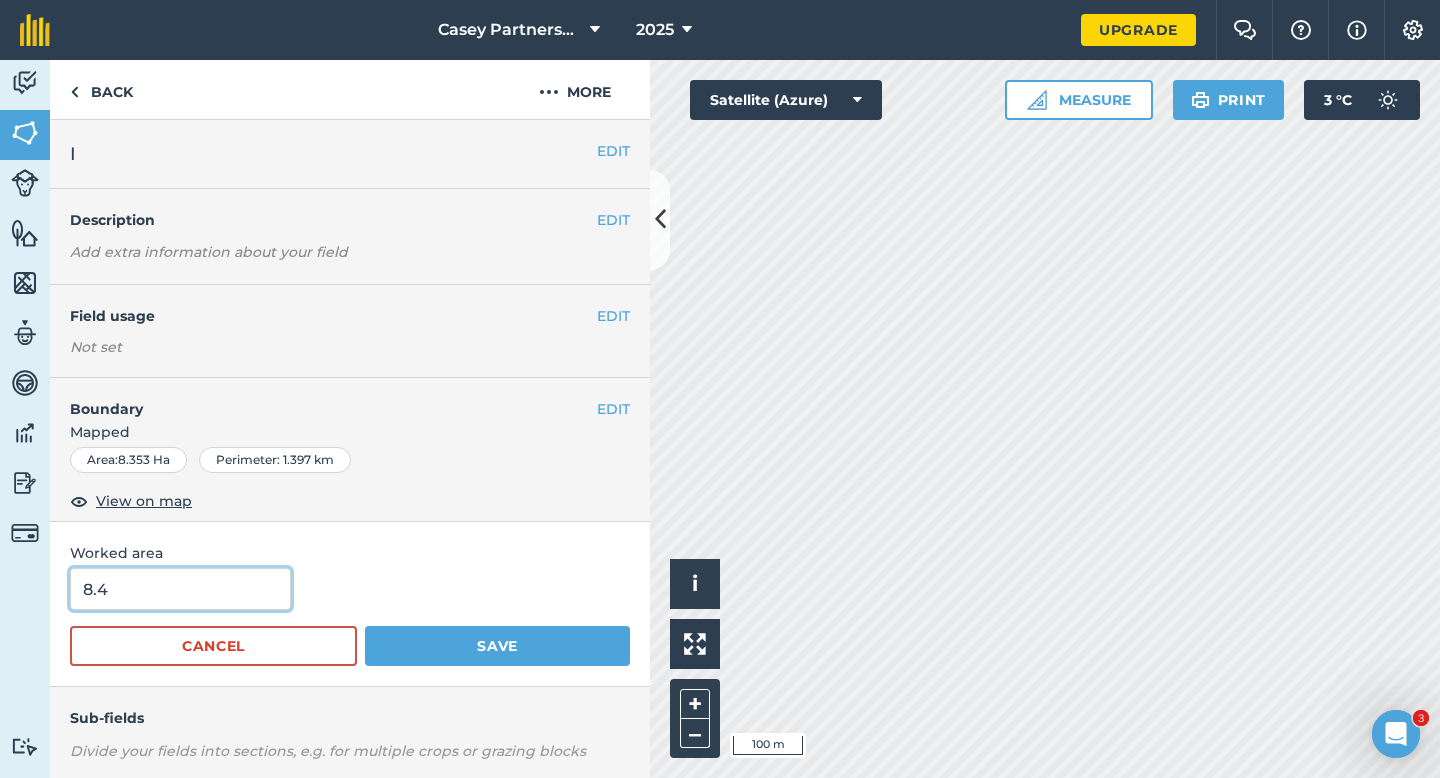 type on "8.4" 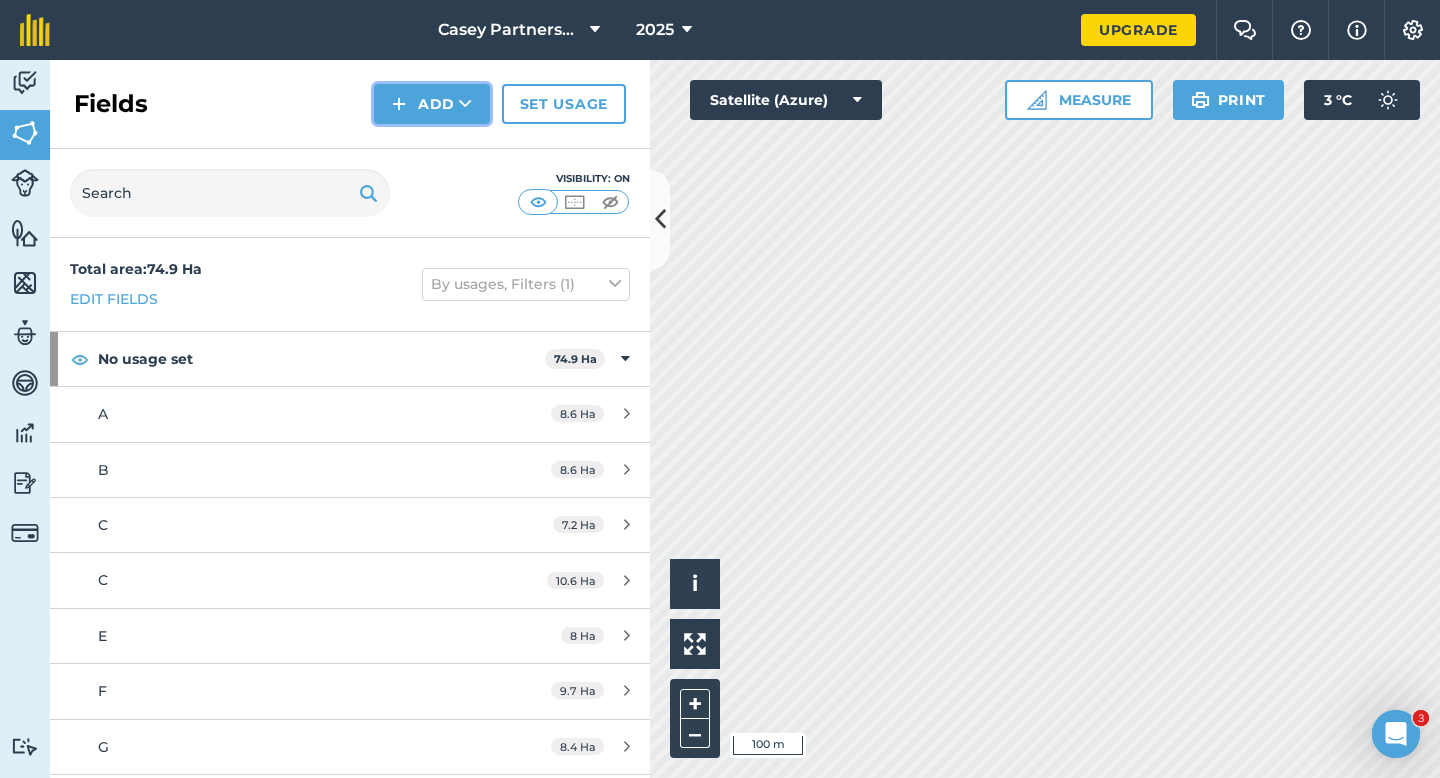 click on "Add" at bounding box center [432, 104] 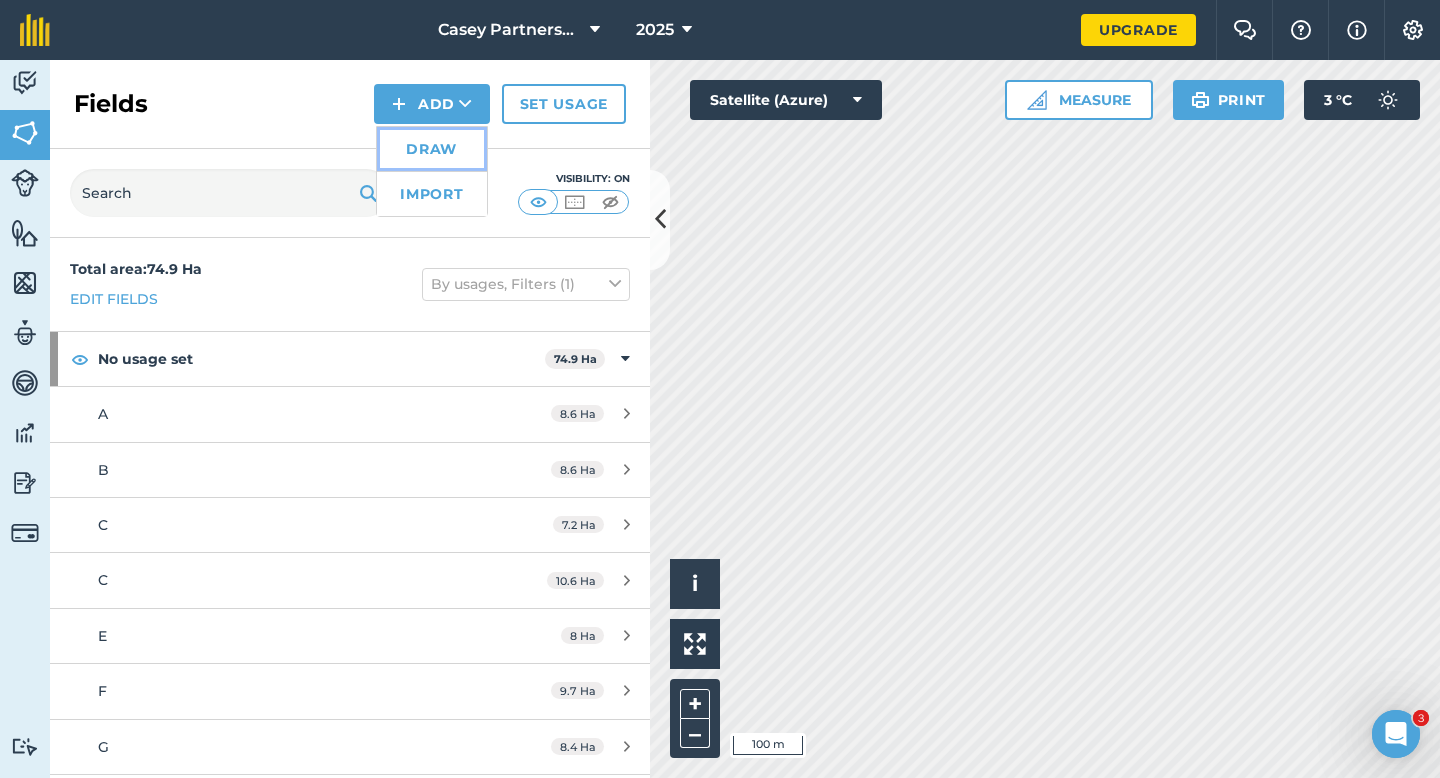 click on "Draw" at bounding box center (432, 149) 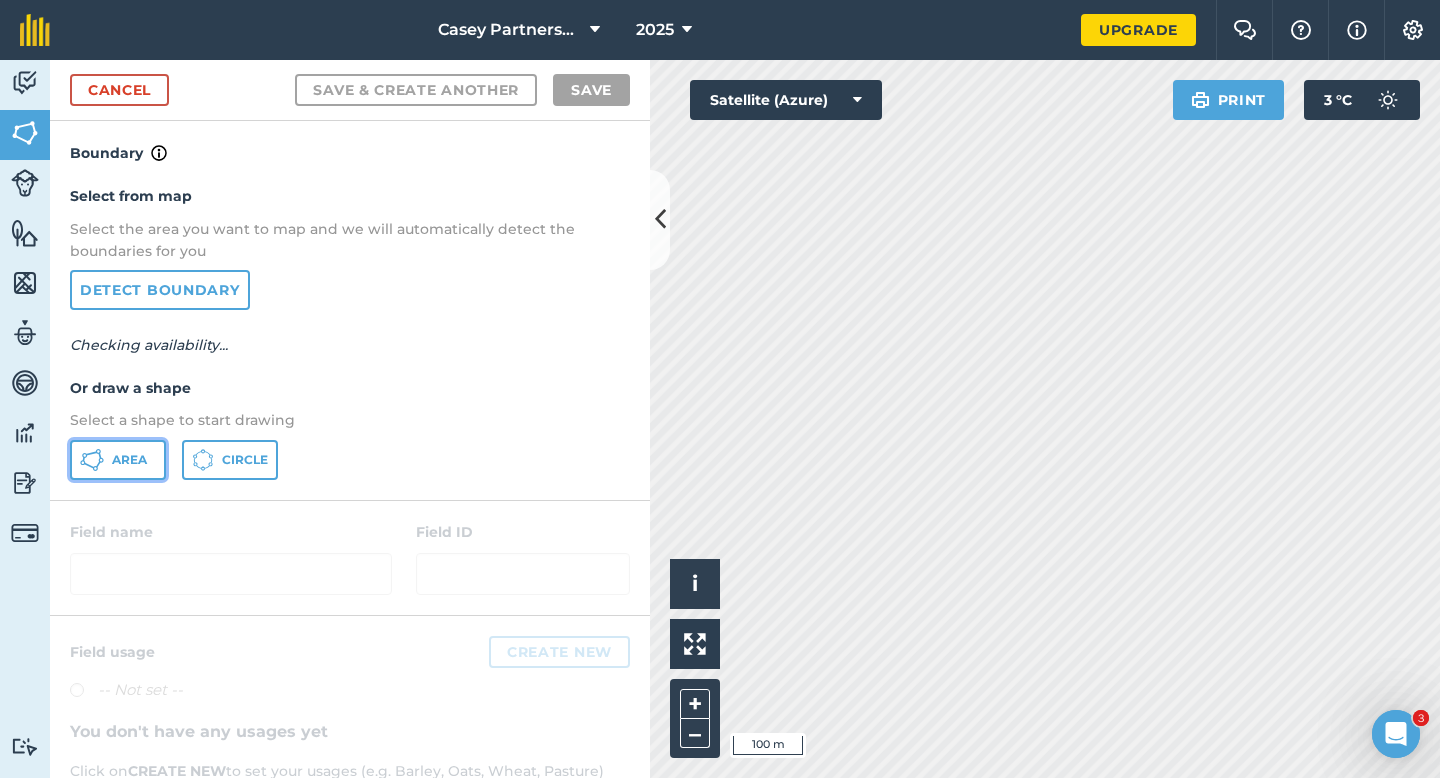 click on "Area" at bounding box center (129, 460) 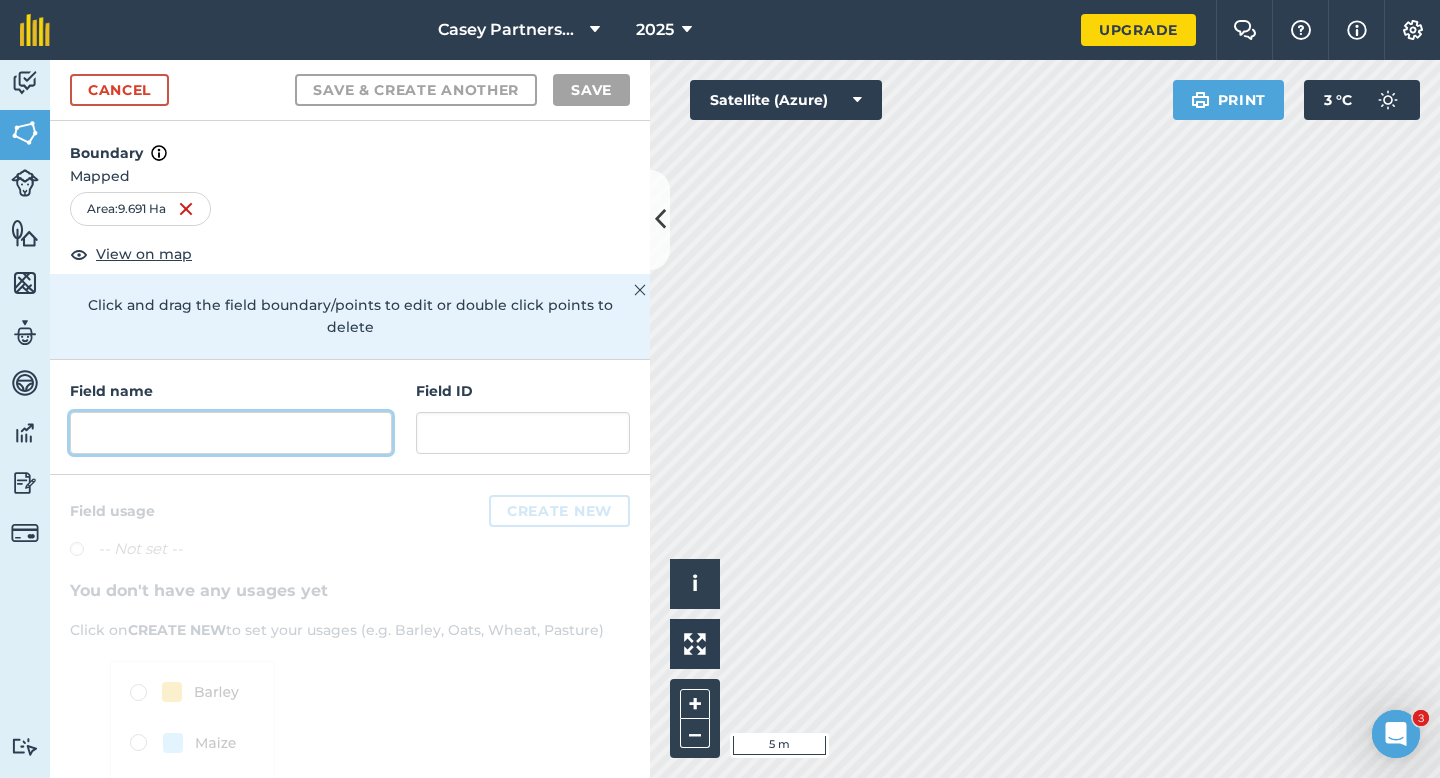 click at bounding box center (231, 433) 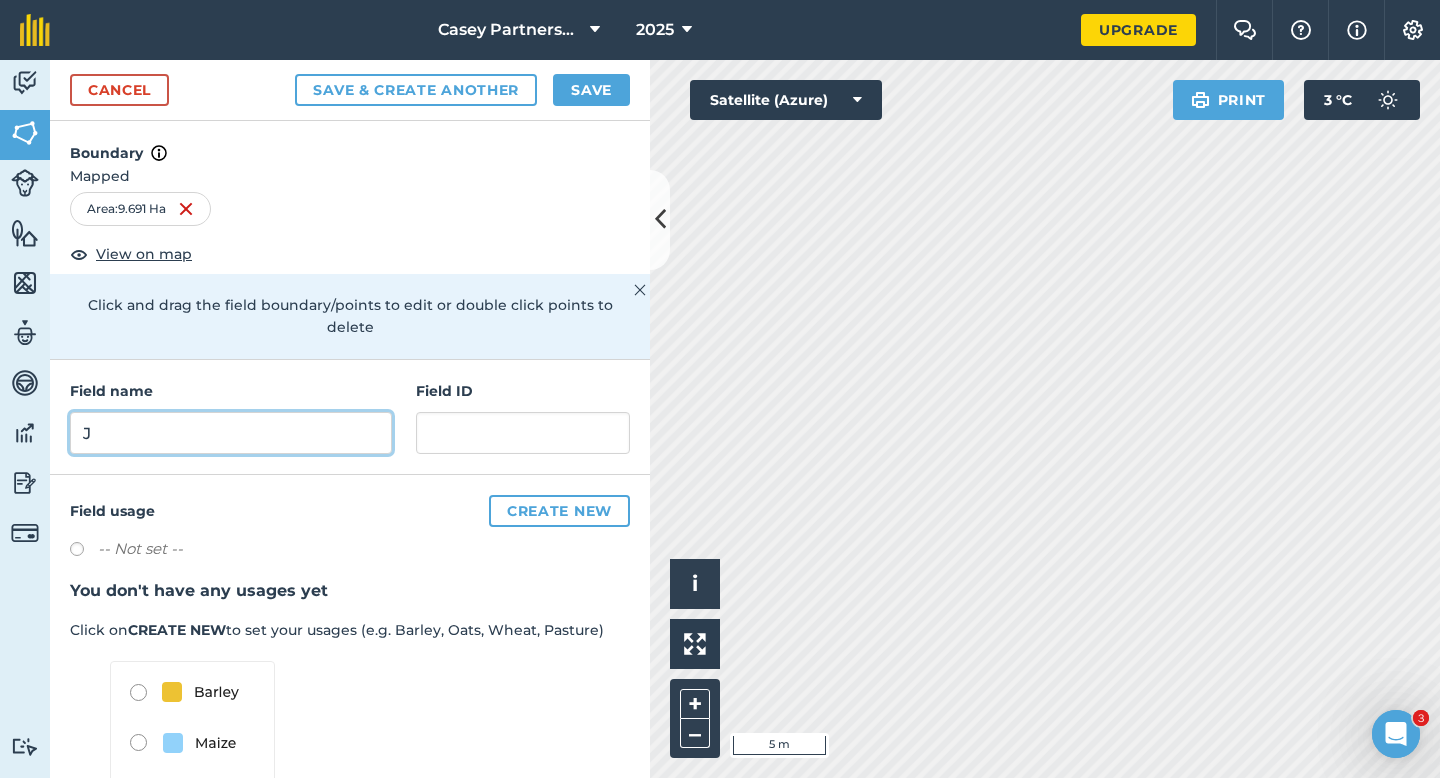 type on "J" 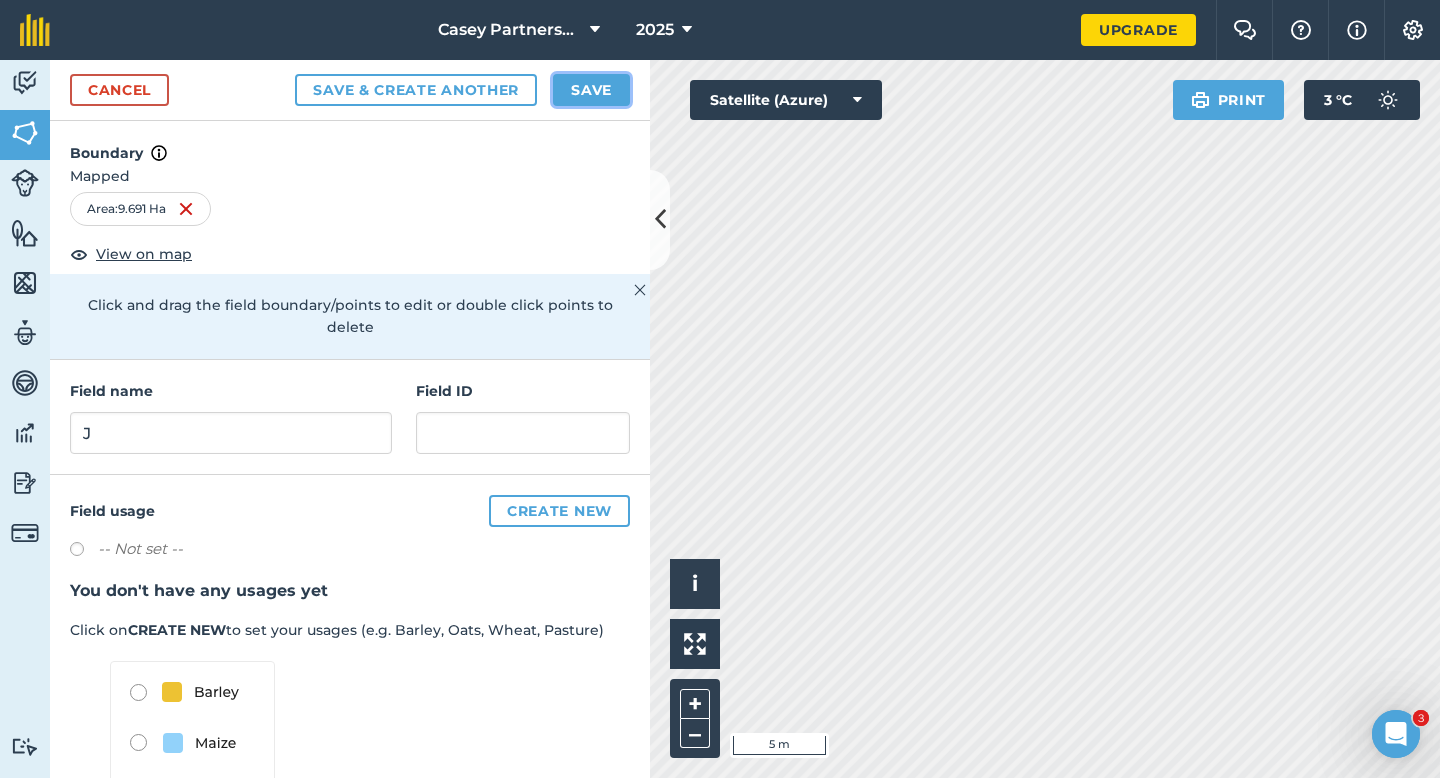 click on "Save" at bounding box center (591, 90) 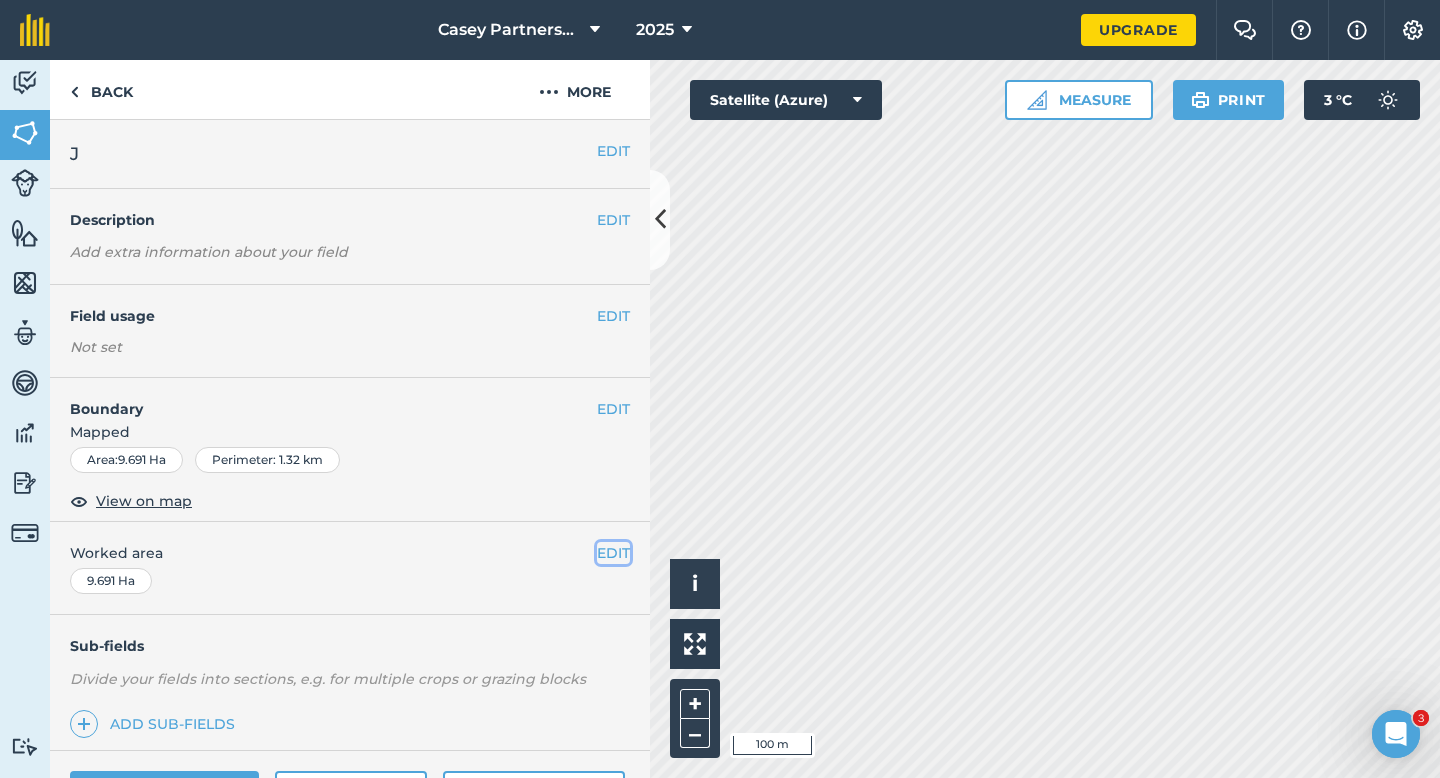 click on "EDIT" at bounding box center (613, 553) 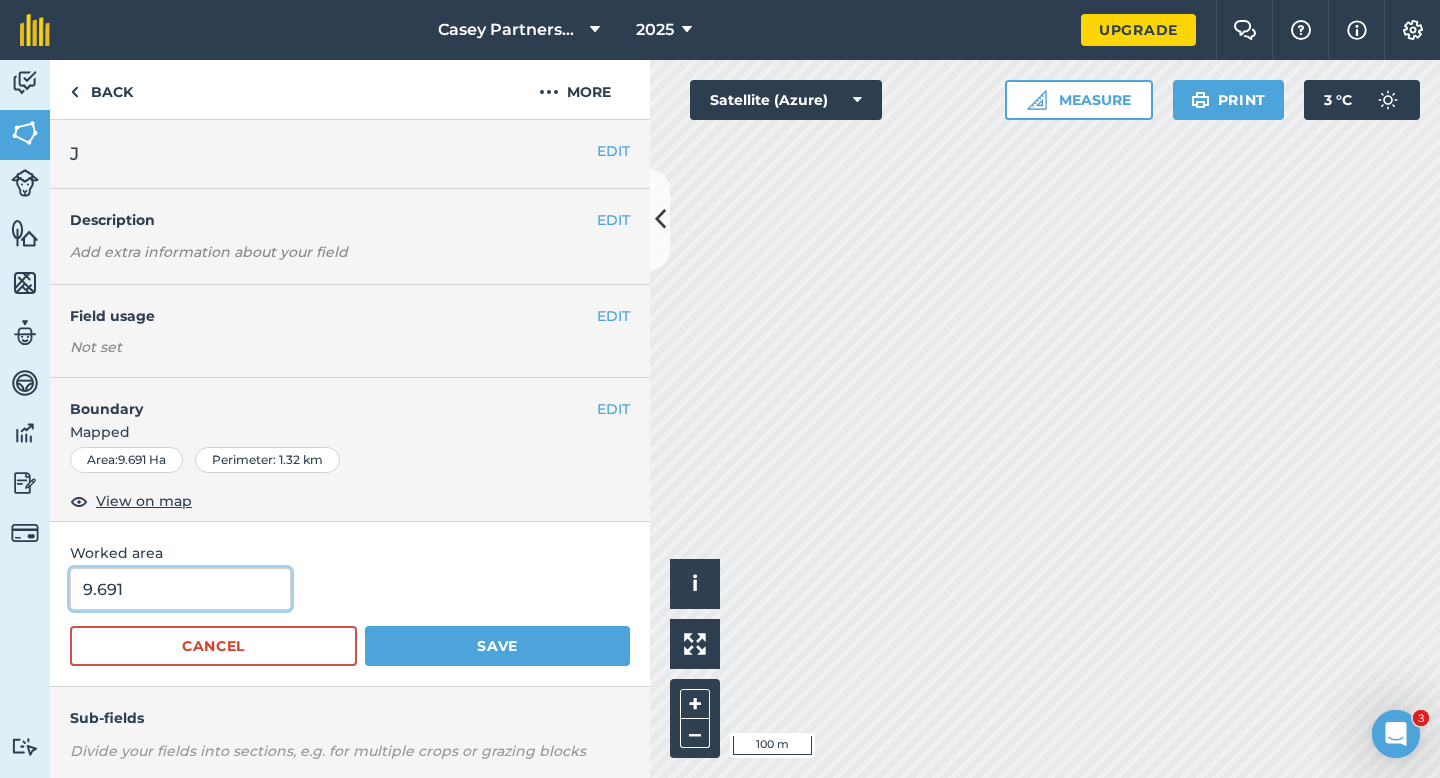 click on "9.691" at bounding box center (180, 589) 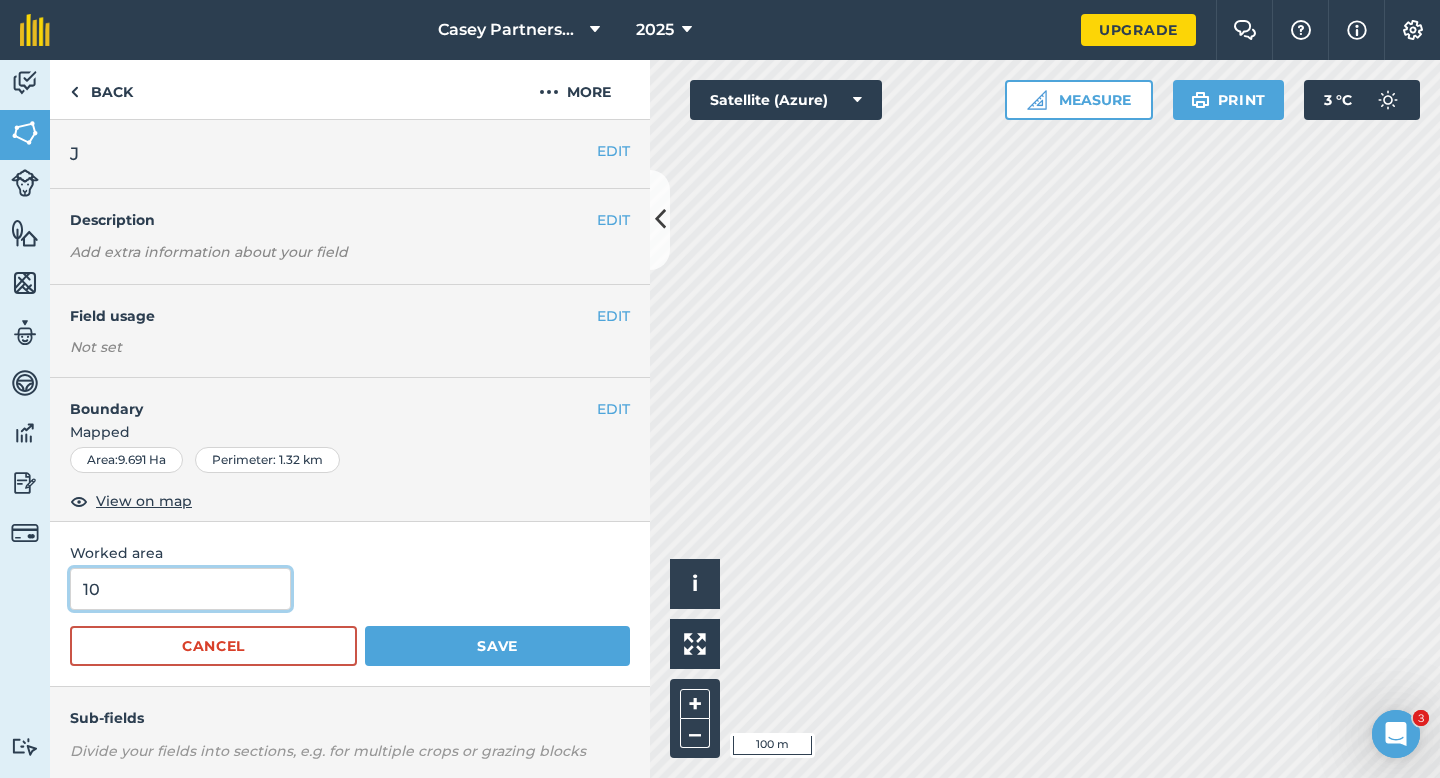 click on "Save" at bounding box center (497, 646) 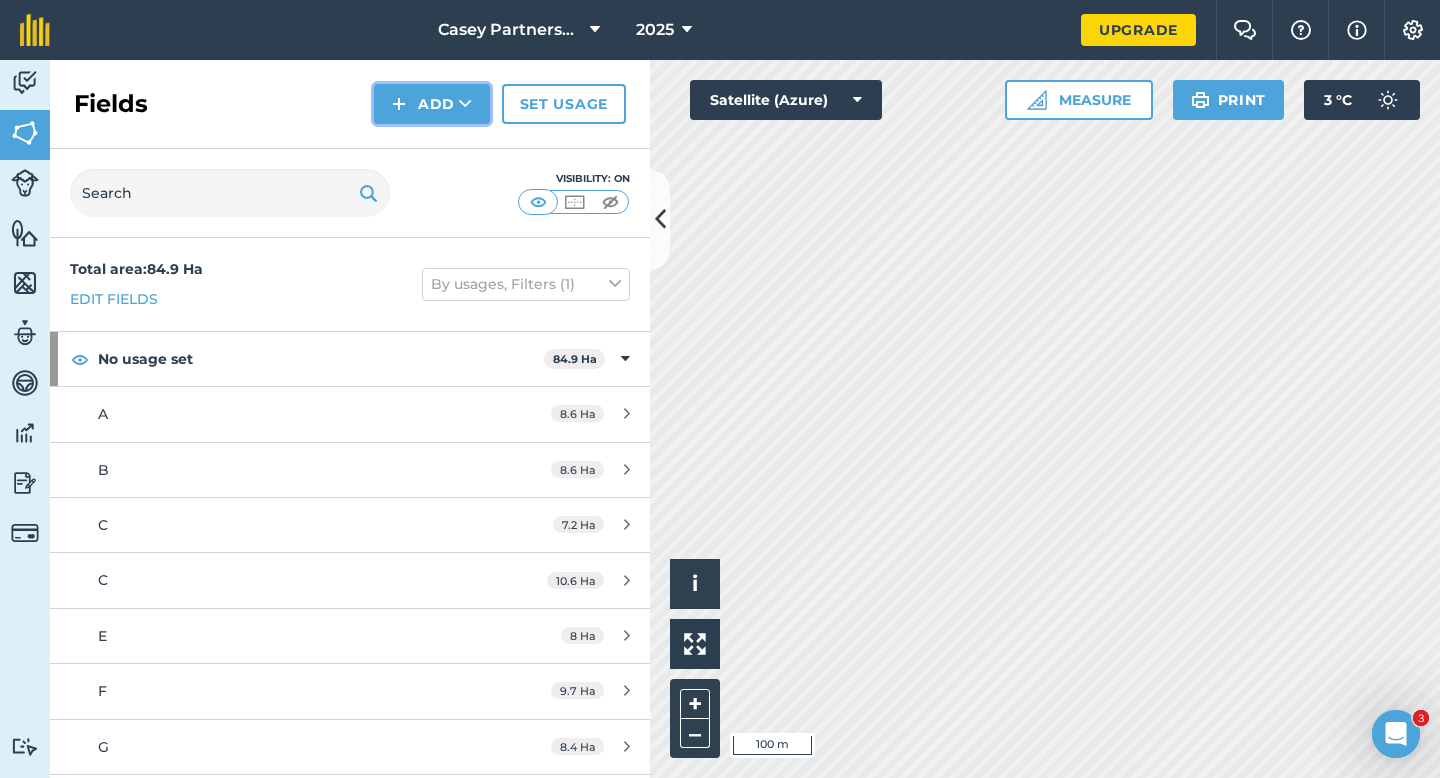 click on "Add" at bounding box center (432, 104) 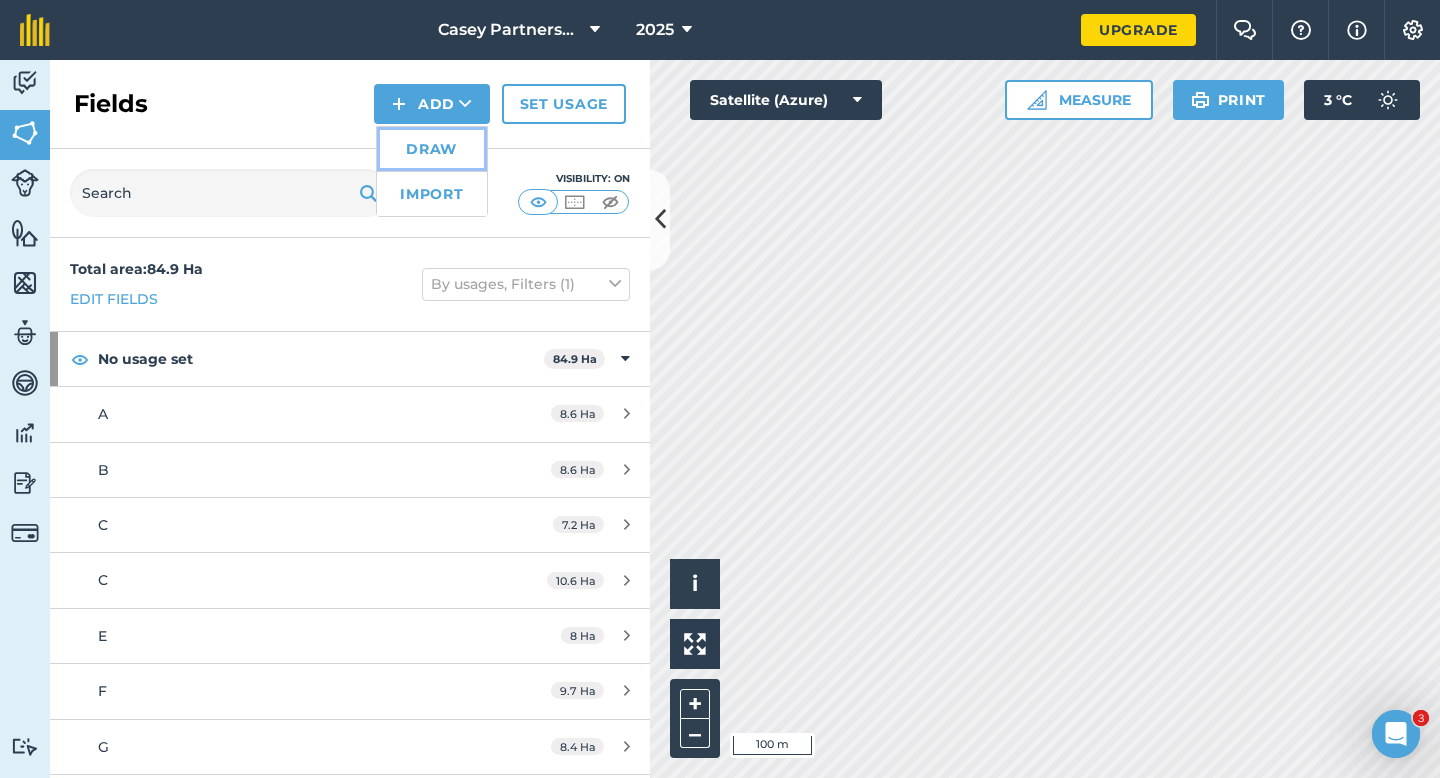 click on "Draw" at bounding box center (432, 149) 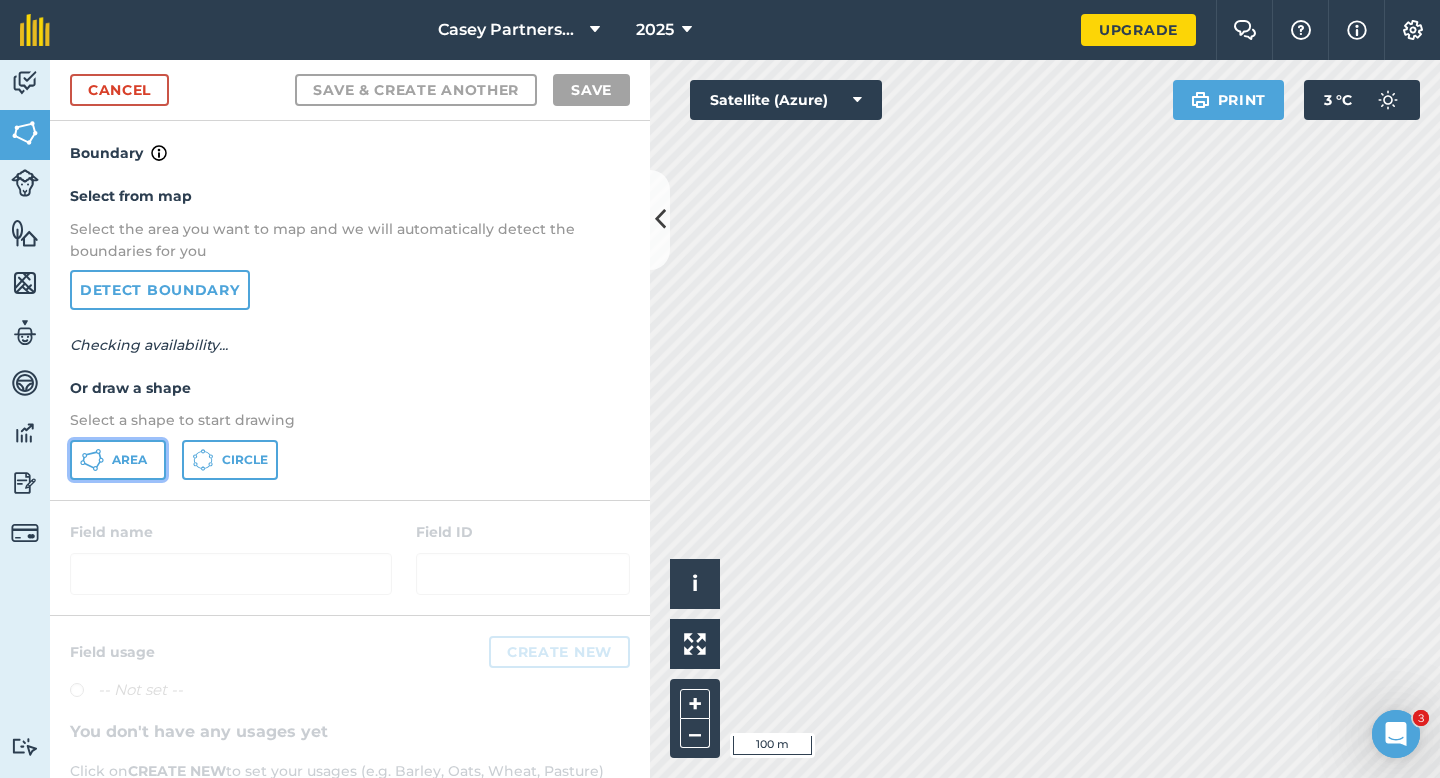 click on "Area" at bounding box center (129, 460) 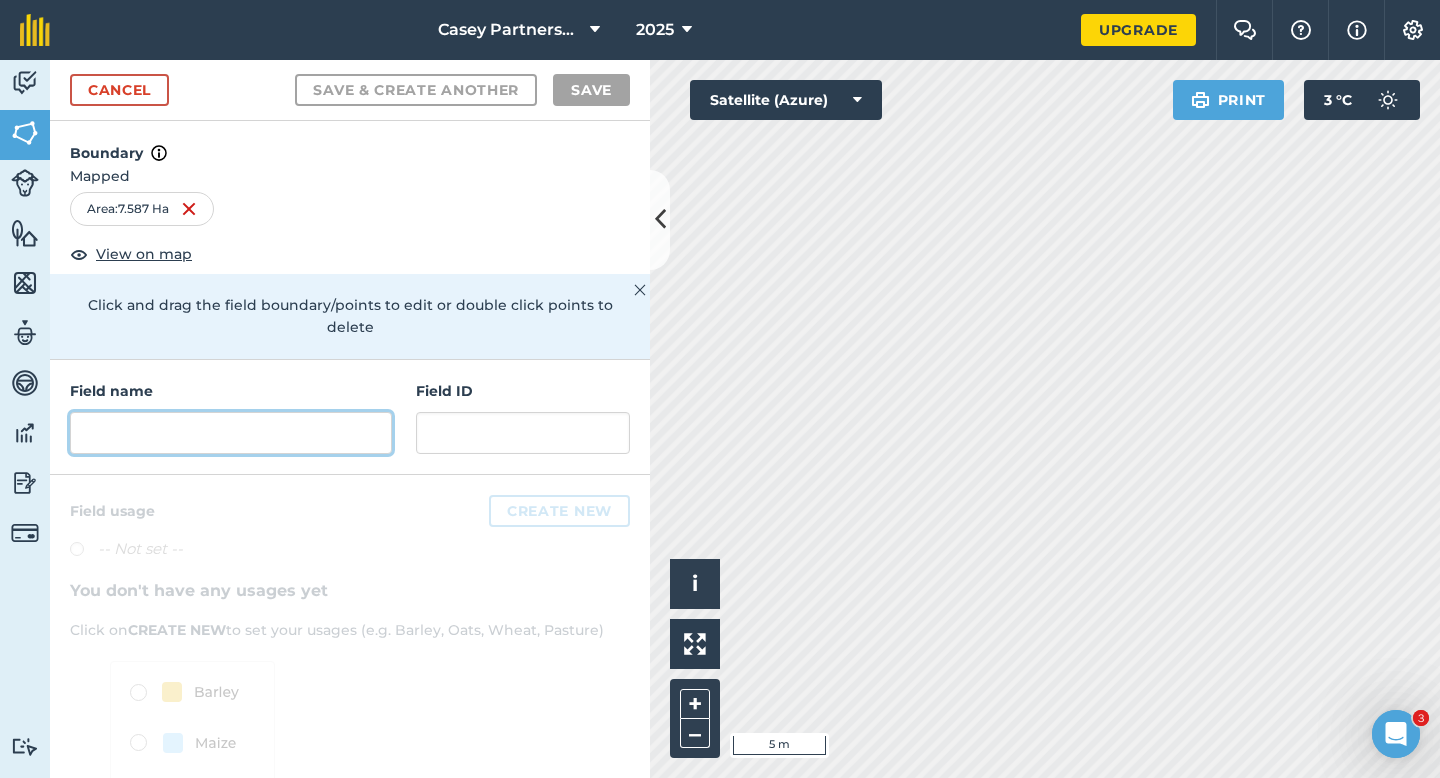 click at bounding box center [231, 433] 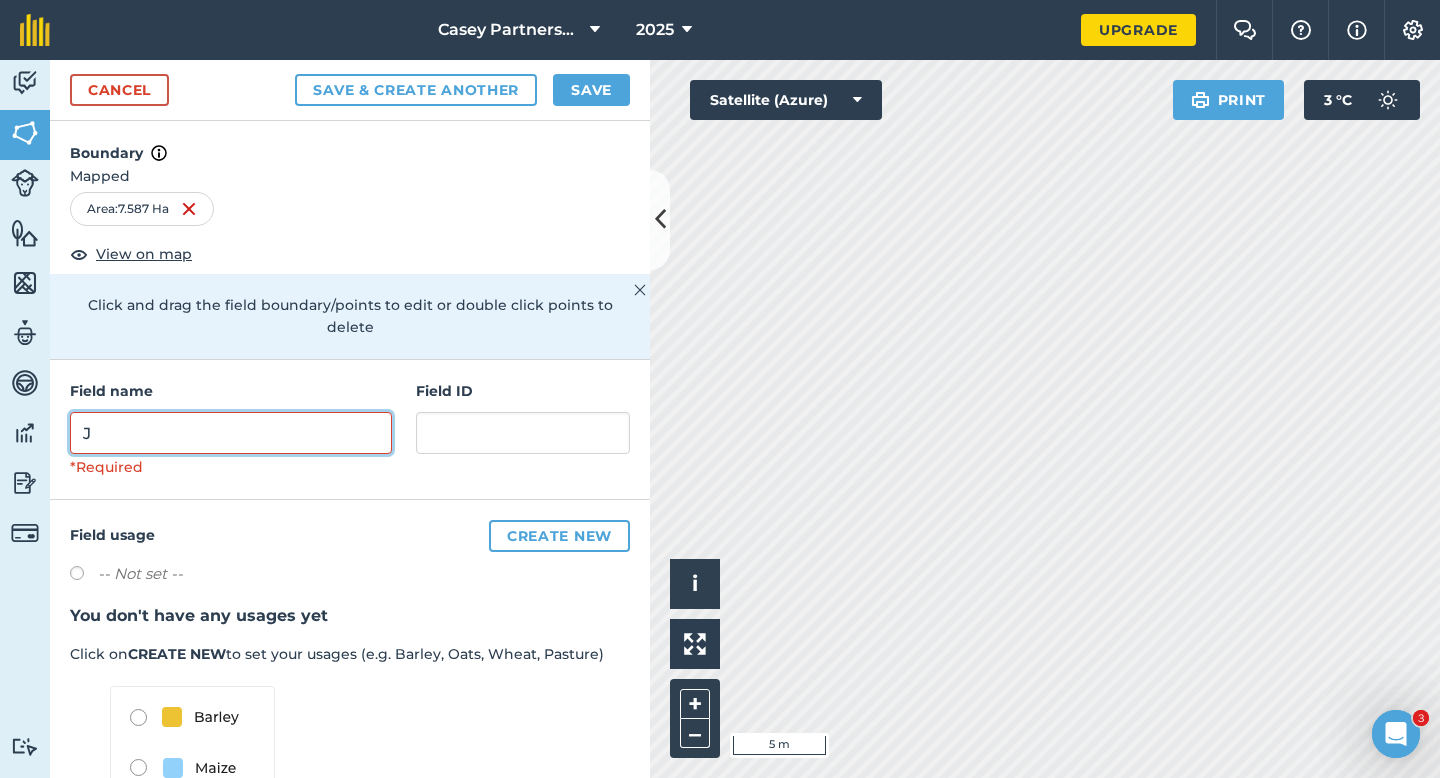 type on "J" 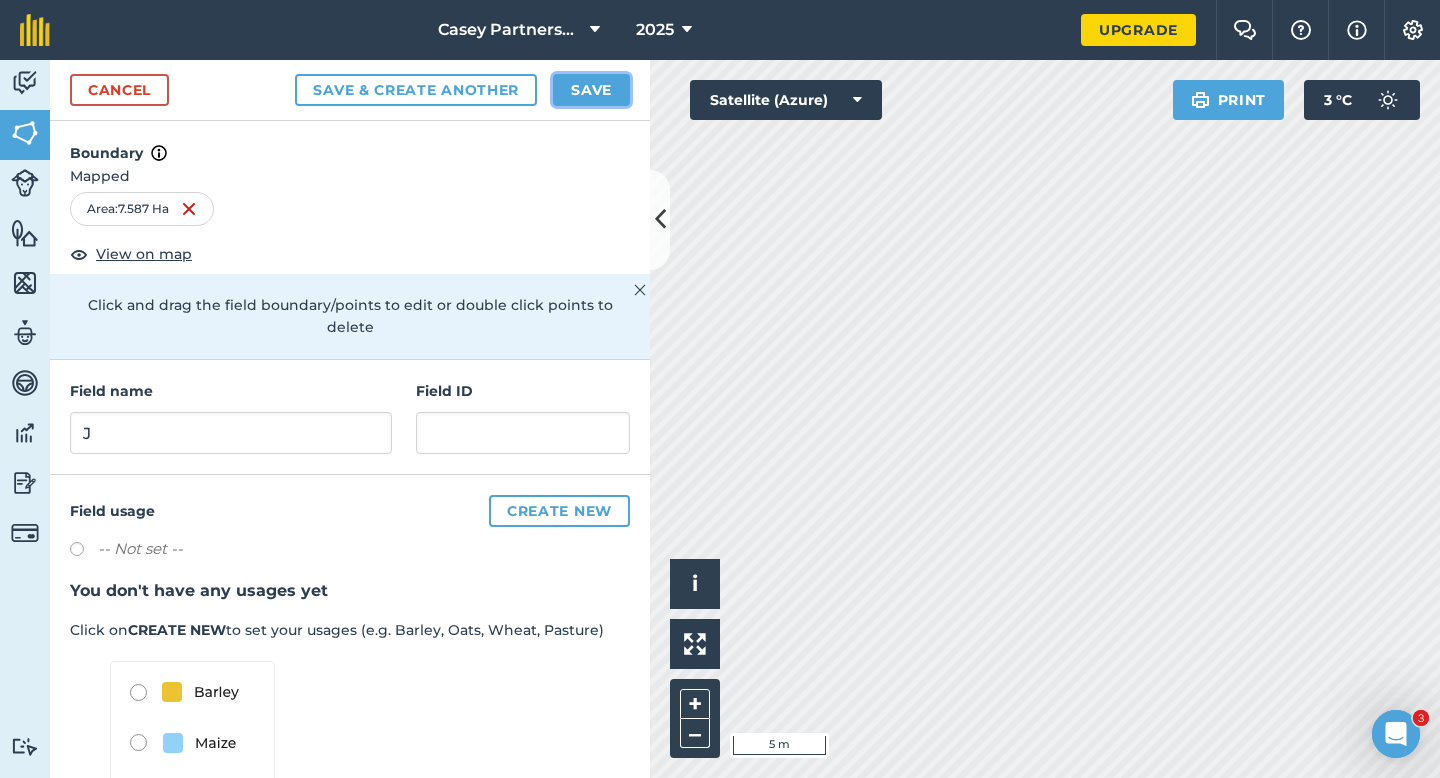 click on "Save" at bounding box center (591, 90) 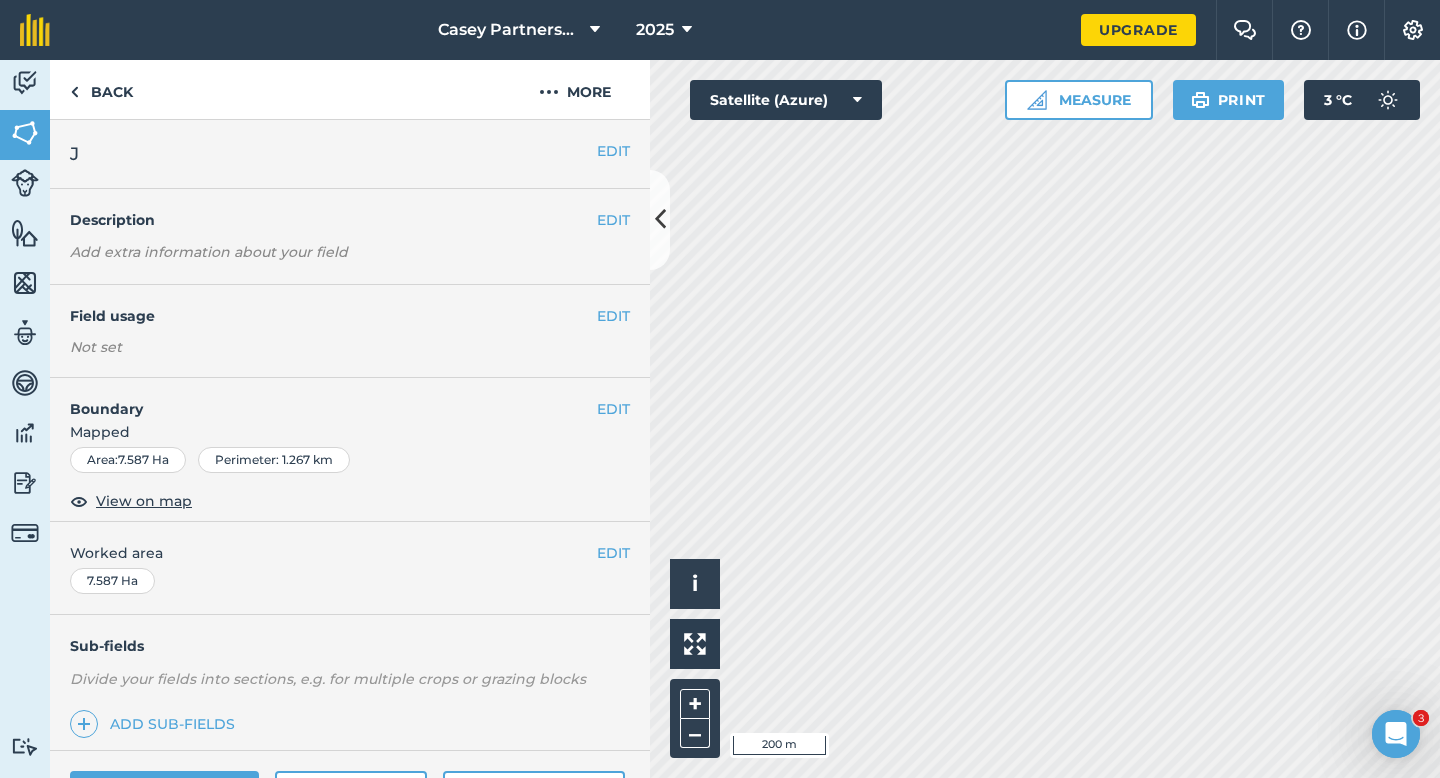 click on "EDIT J" at bounding box center (350, 154) 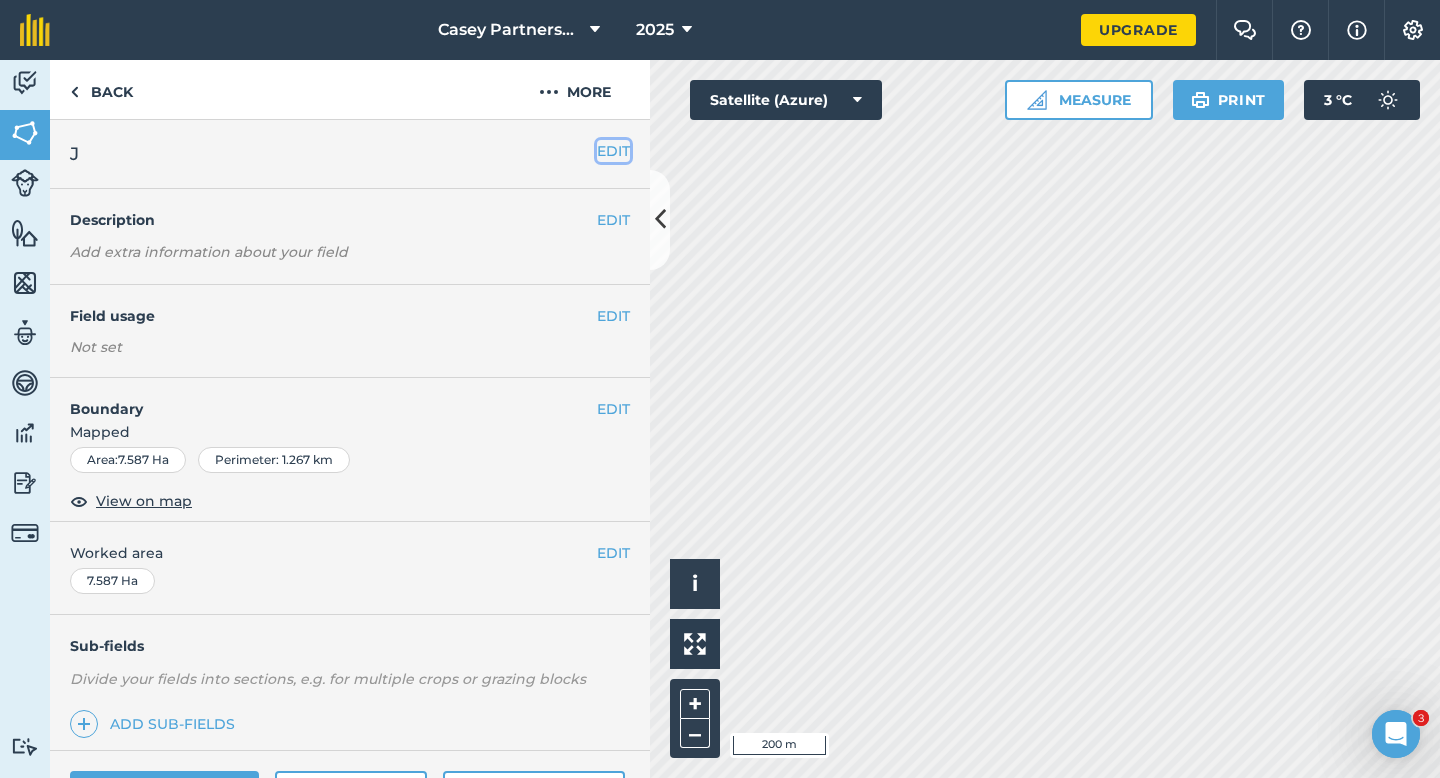 click on "EDIT" at bounding box center [613, 151] 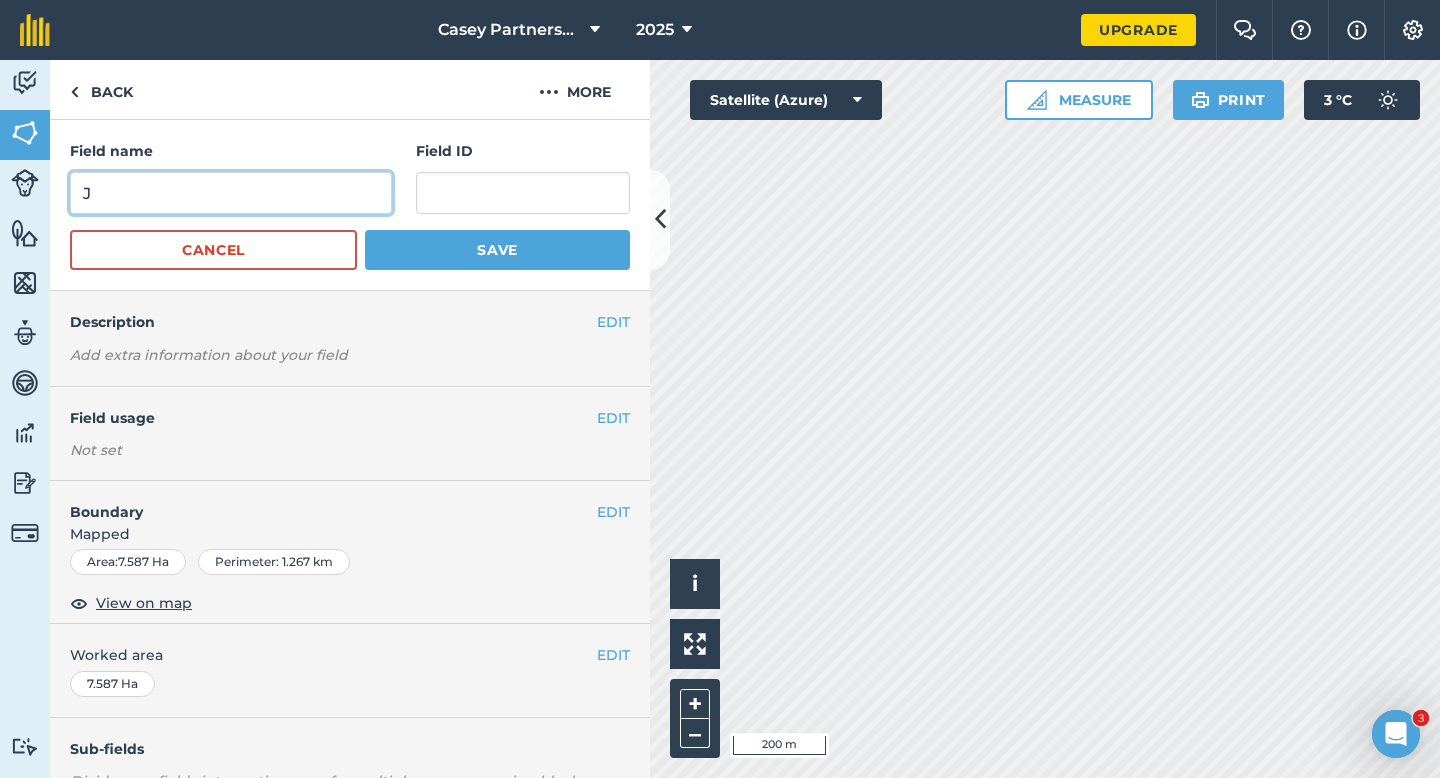 click on "J" at bounding box center (231, 193) 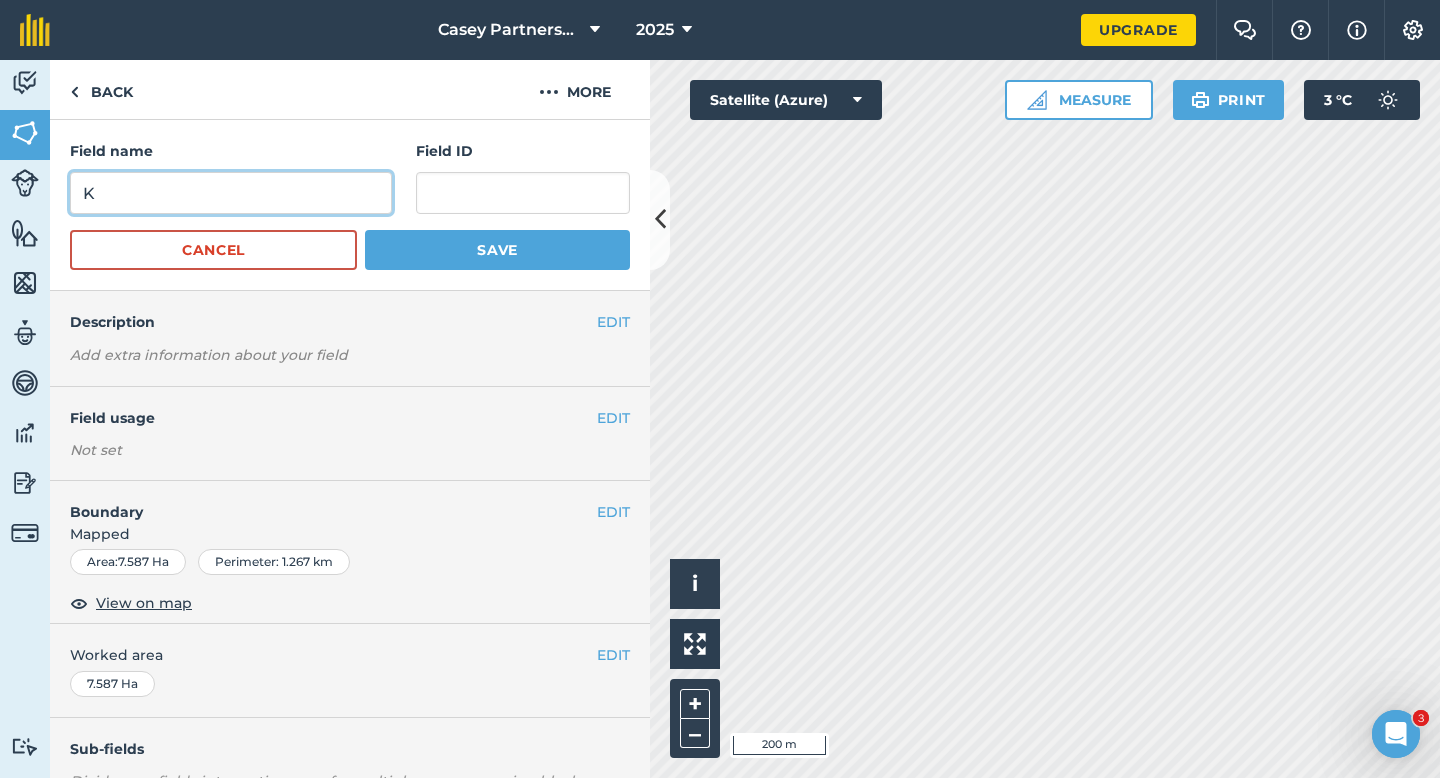 type on "K" 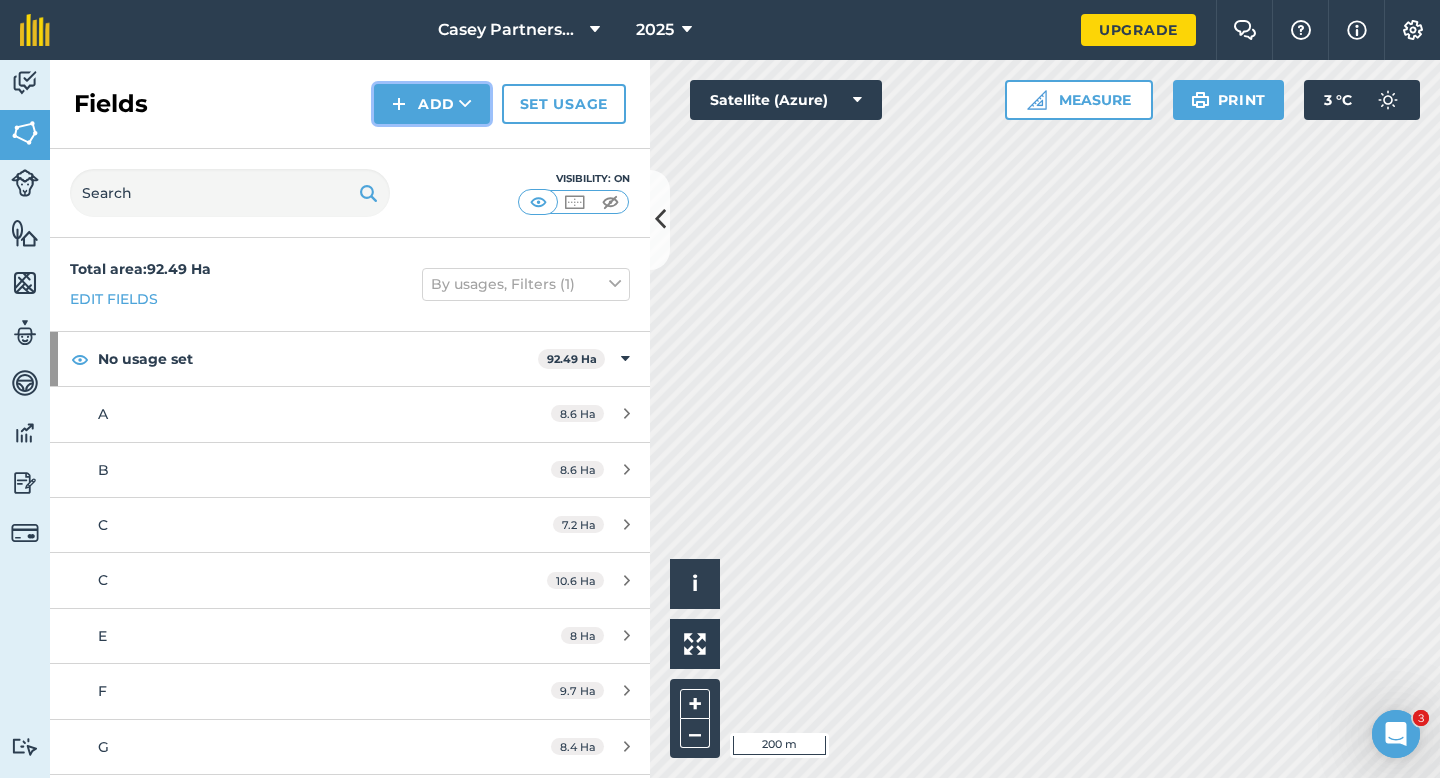 click on "Add" at bounding box center (432, 104) 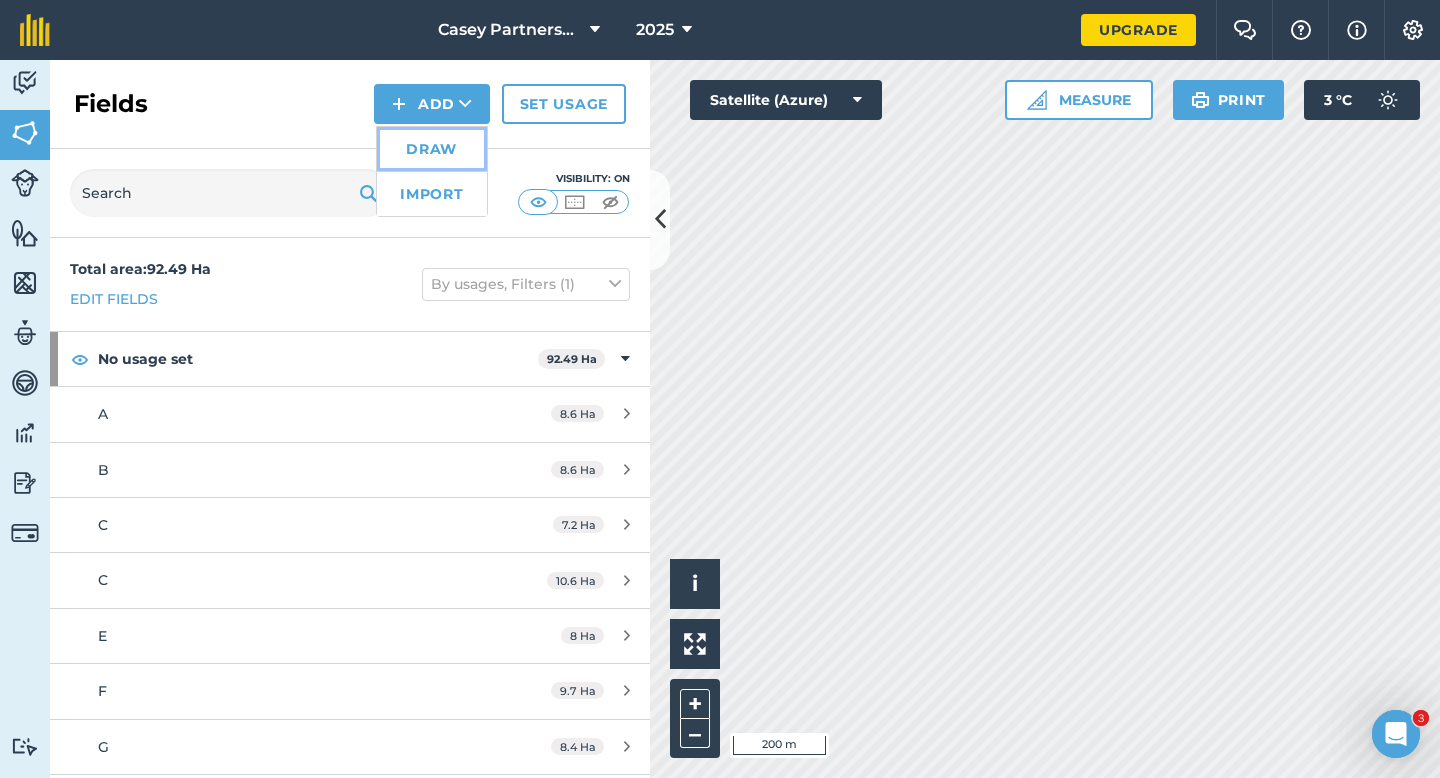 click on "Draw" at bounding box center [432, 149] 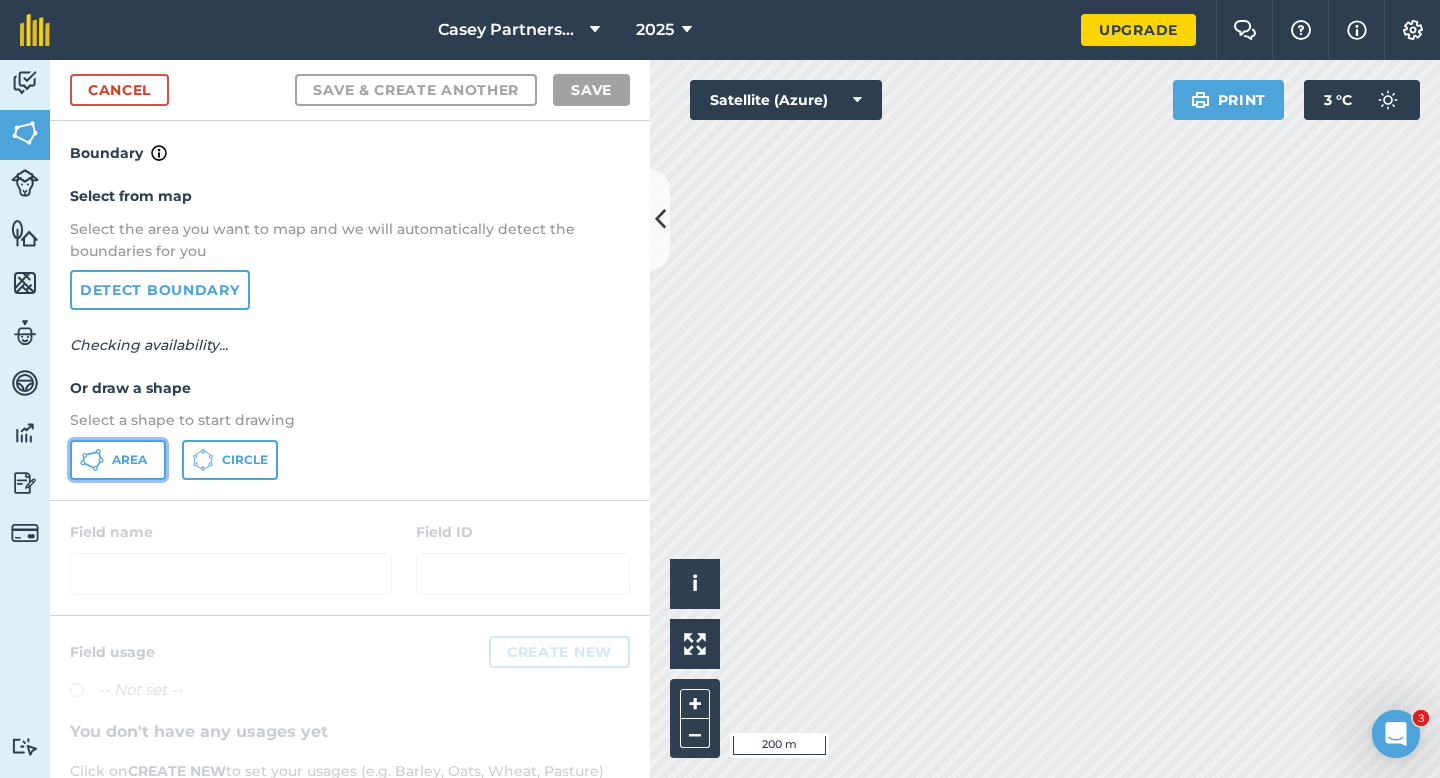 click on "Area" at bounding box center (129, 460) 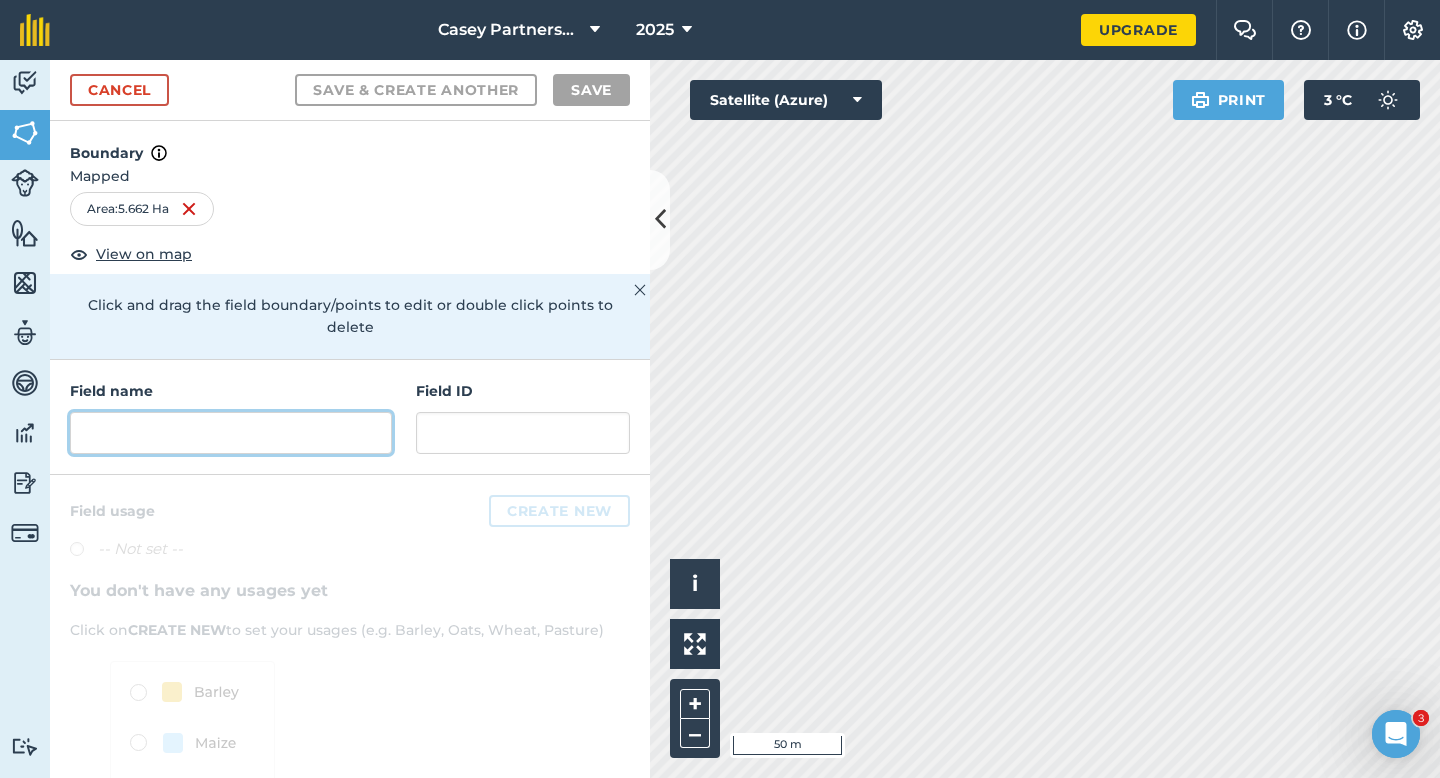 click at bounding box center (231, 433) 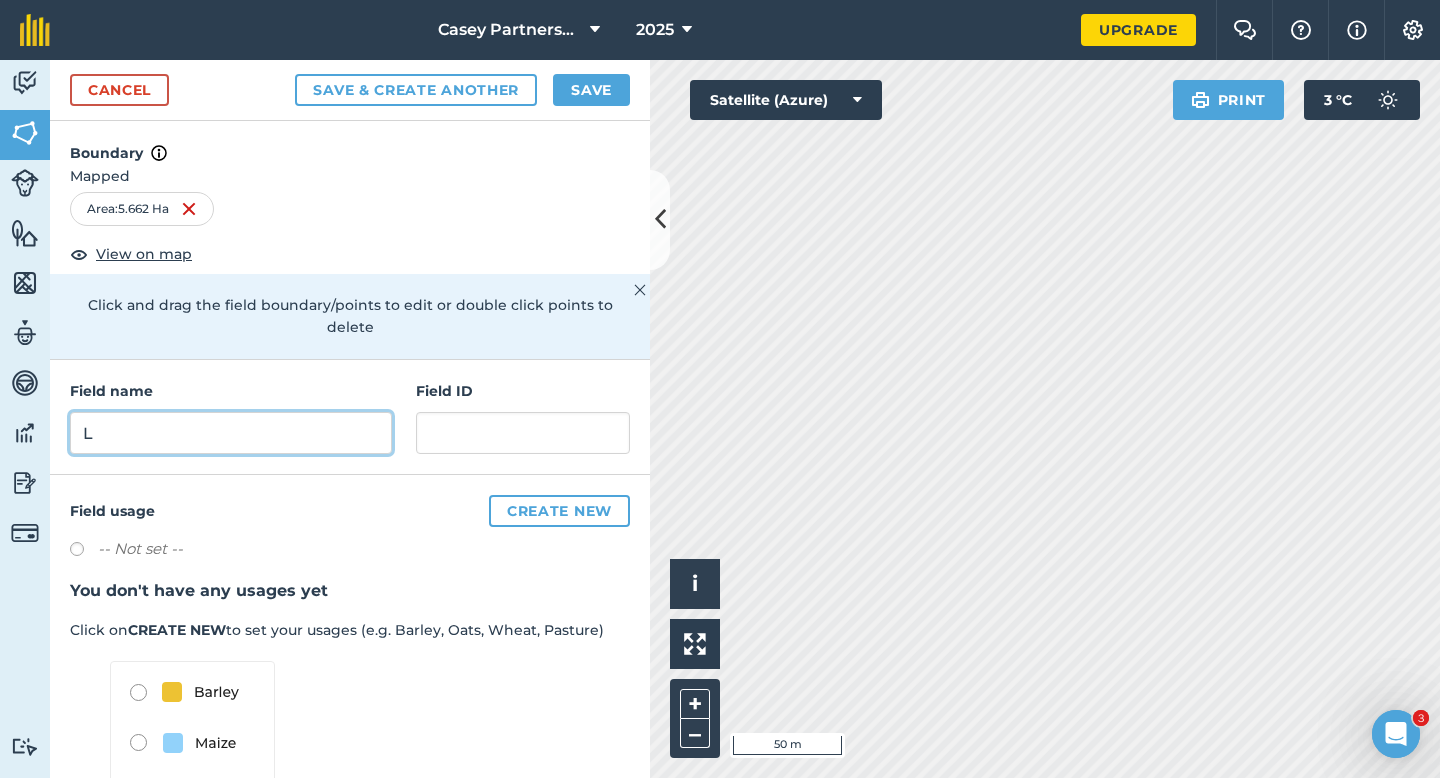 type on "L" 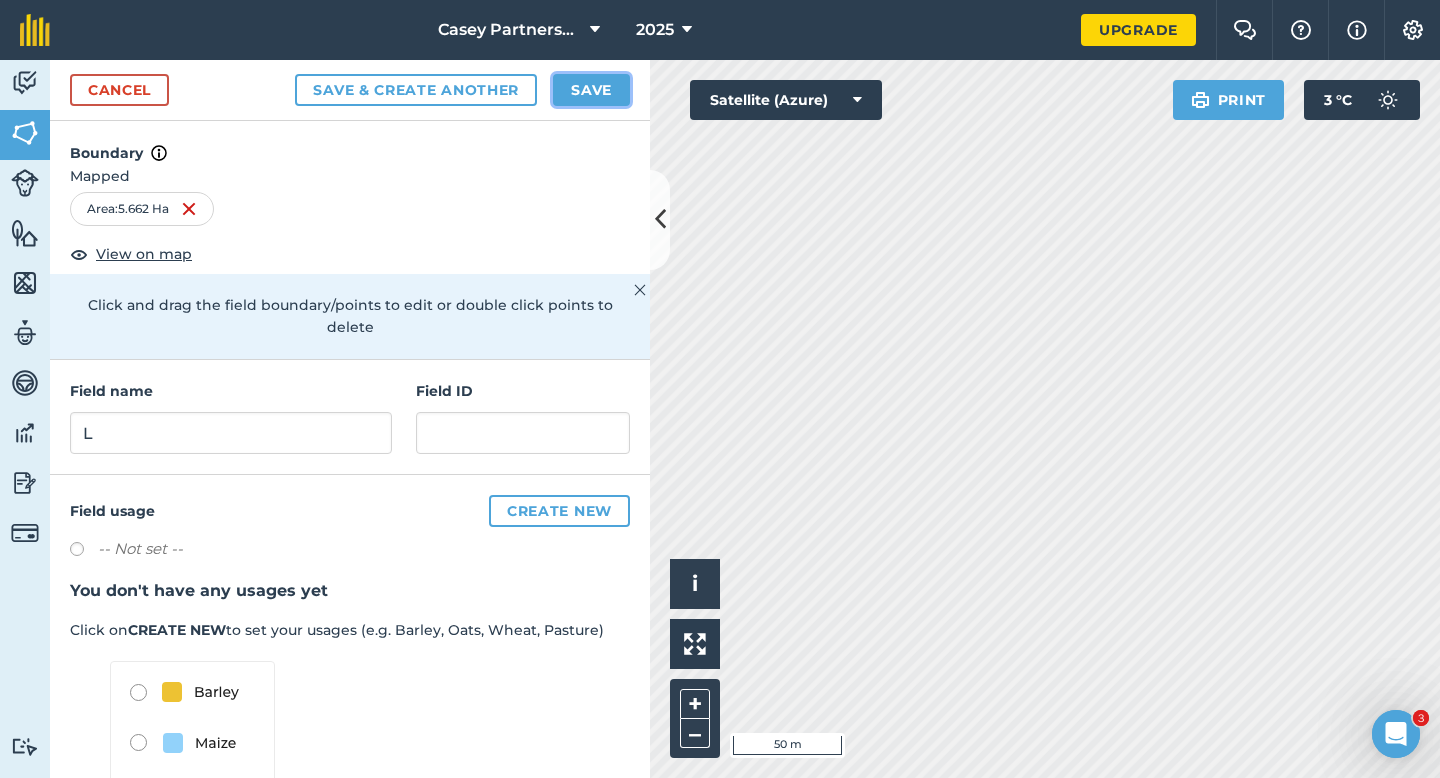 click on "Save" at bounding box center (591, 90) 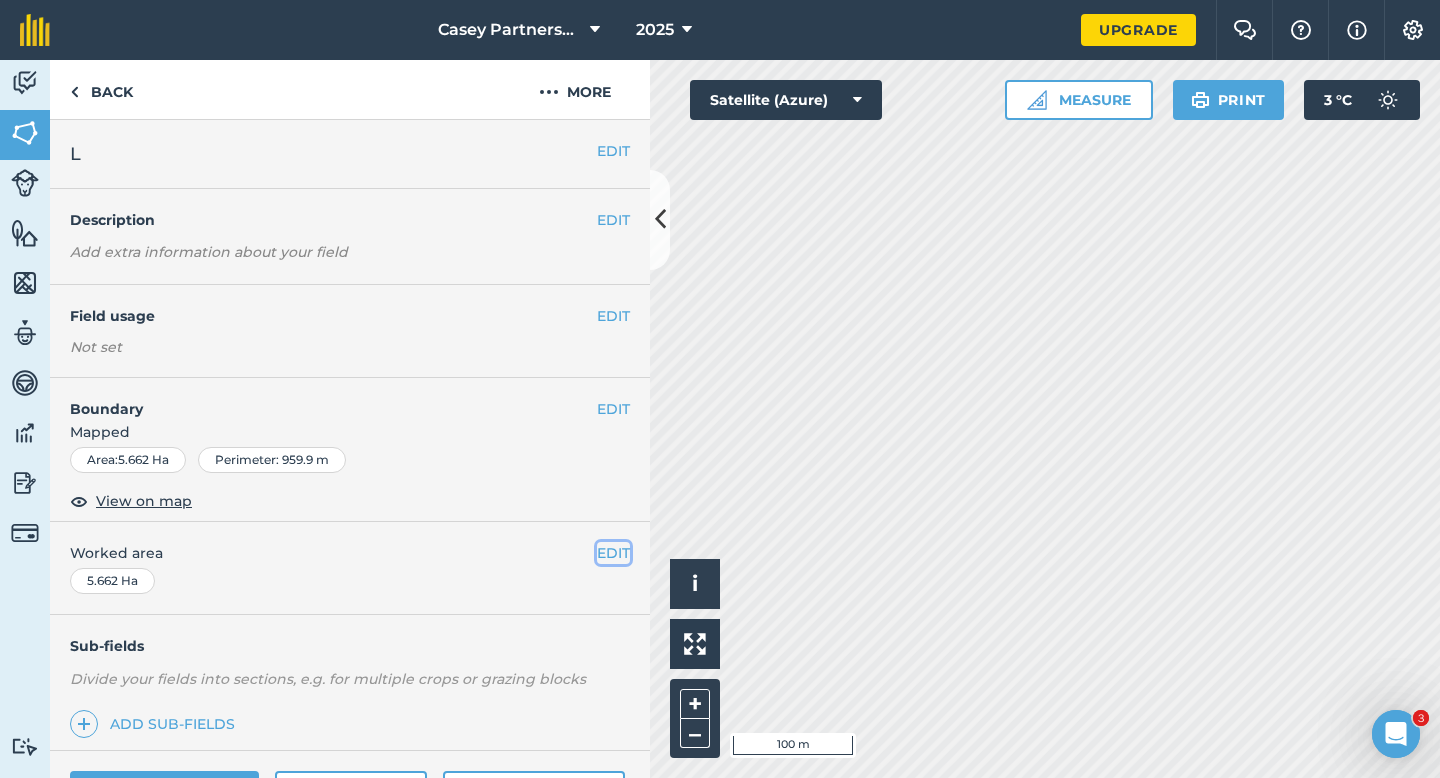 click on "EDIT" at bounding box center (613, 553) 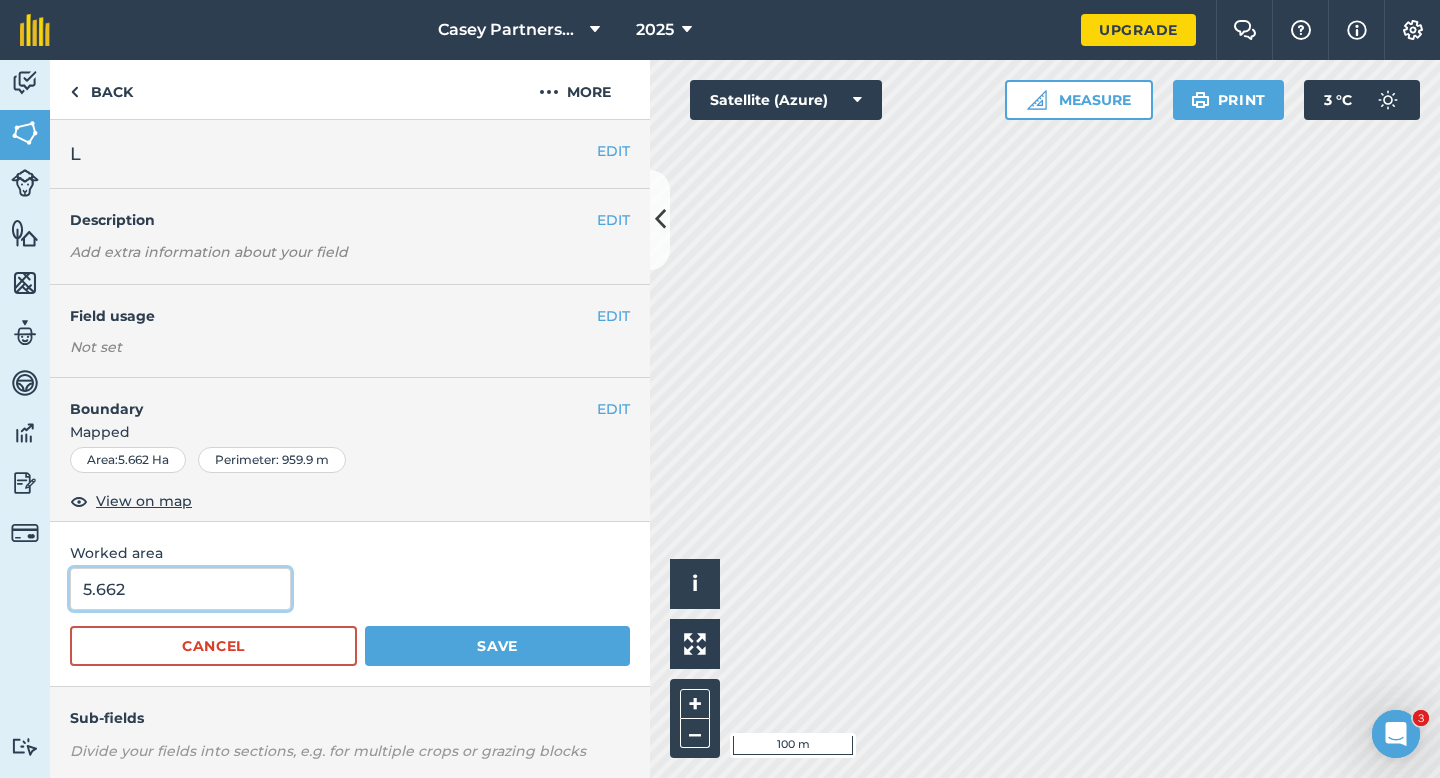 click on "5.662" at bounding box center (180, 589) 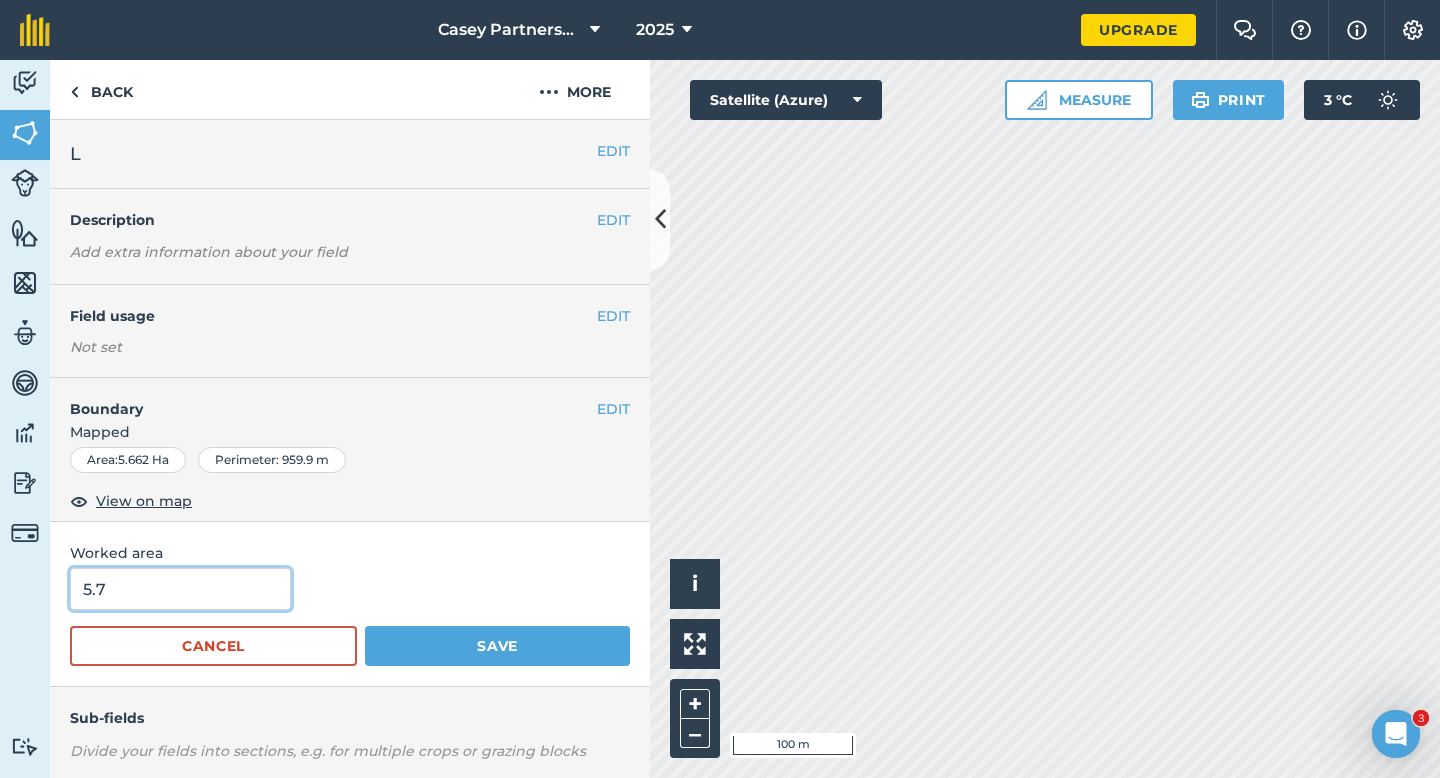 type on "5.7" 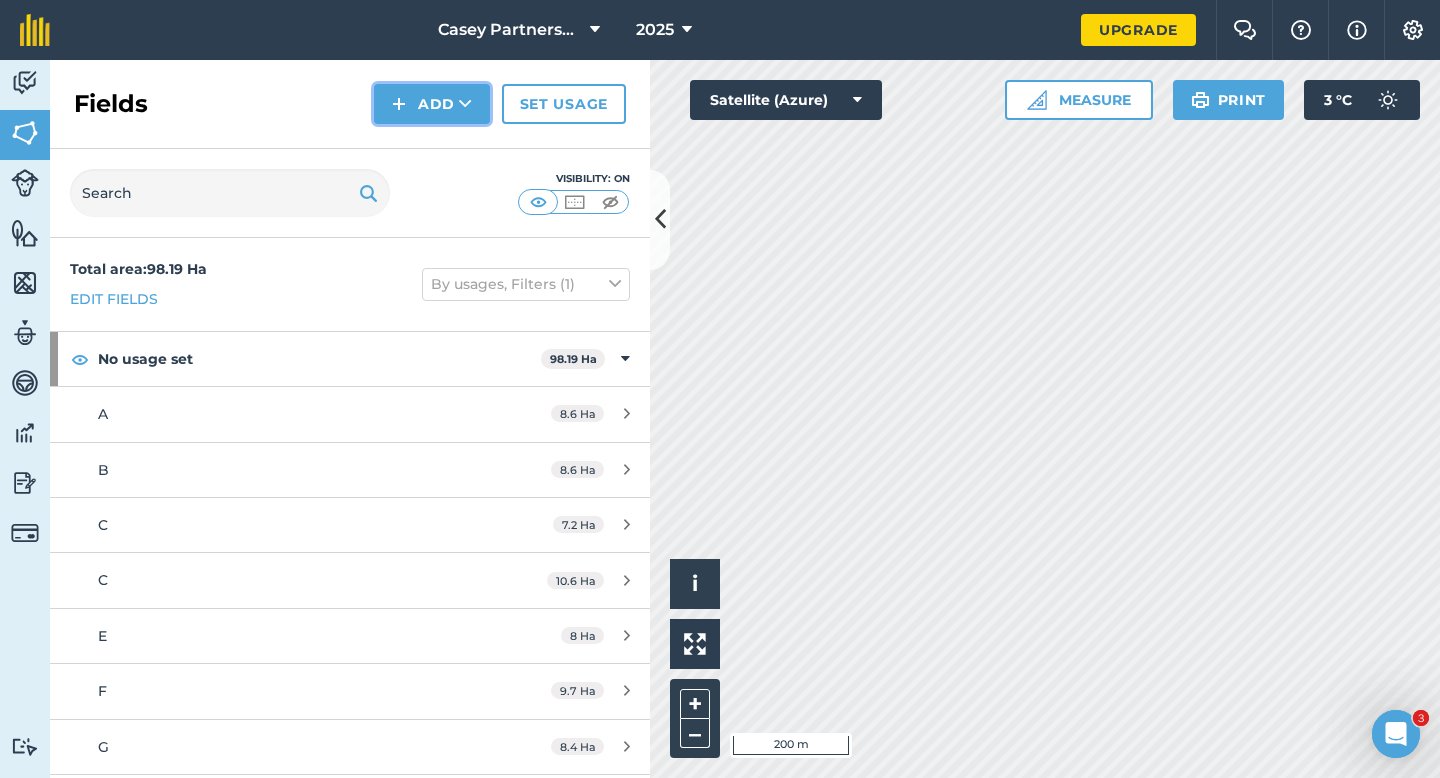 click on "Add" at bounding box center (432, 104) 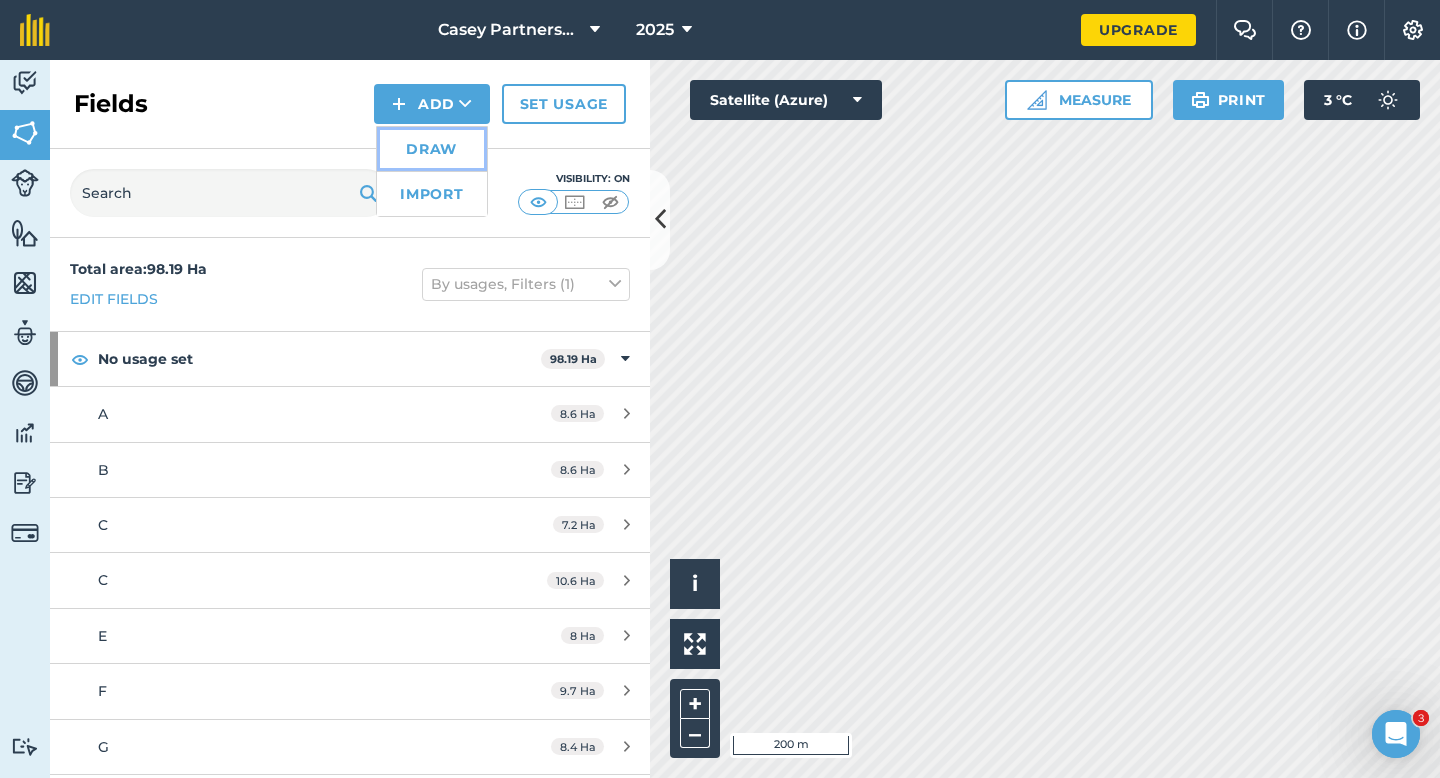click on "Draw" at bounding box center [432, 149] 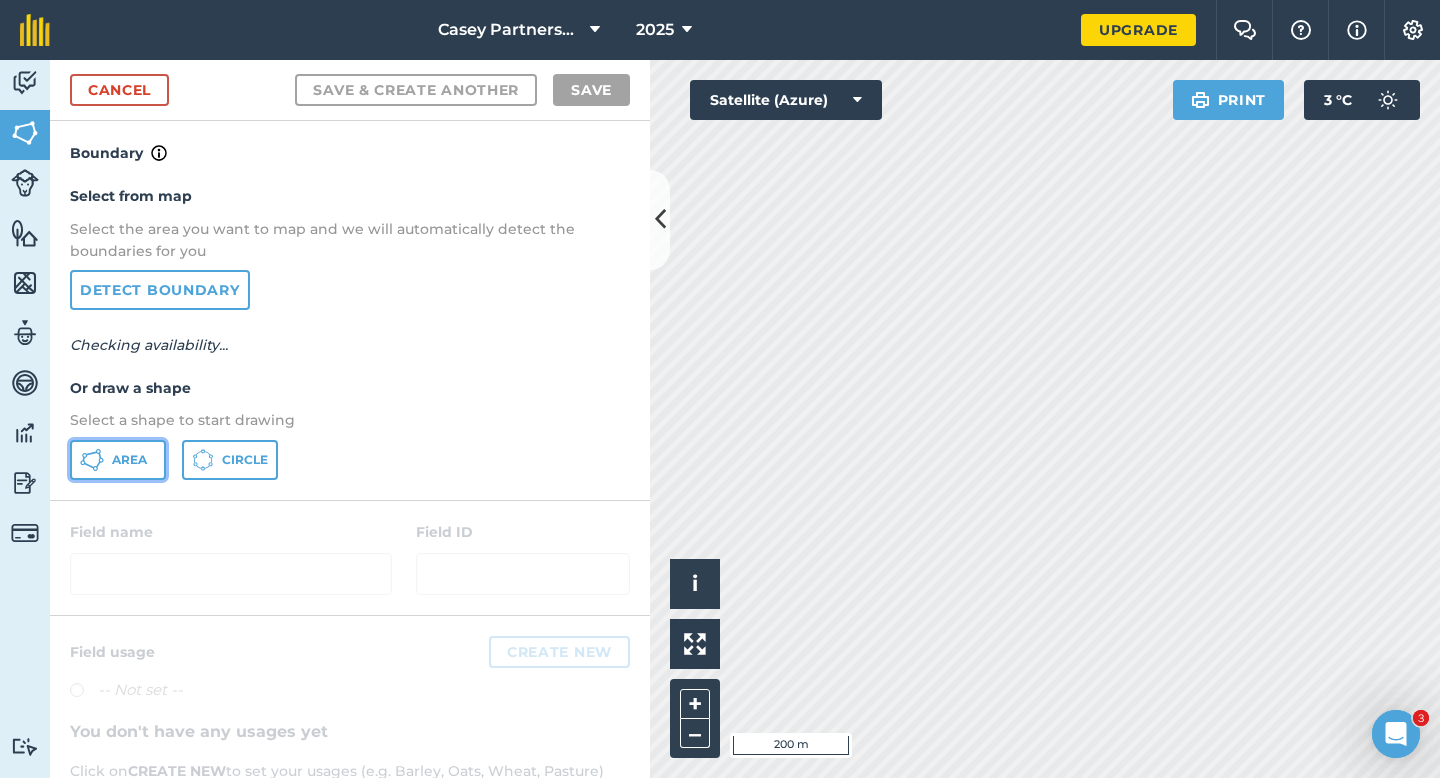 click on "Area" at bounding box center [118, 460] 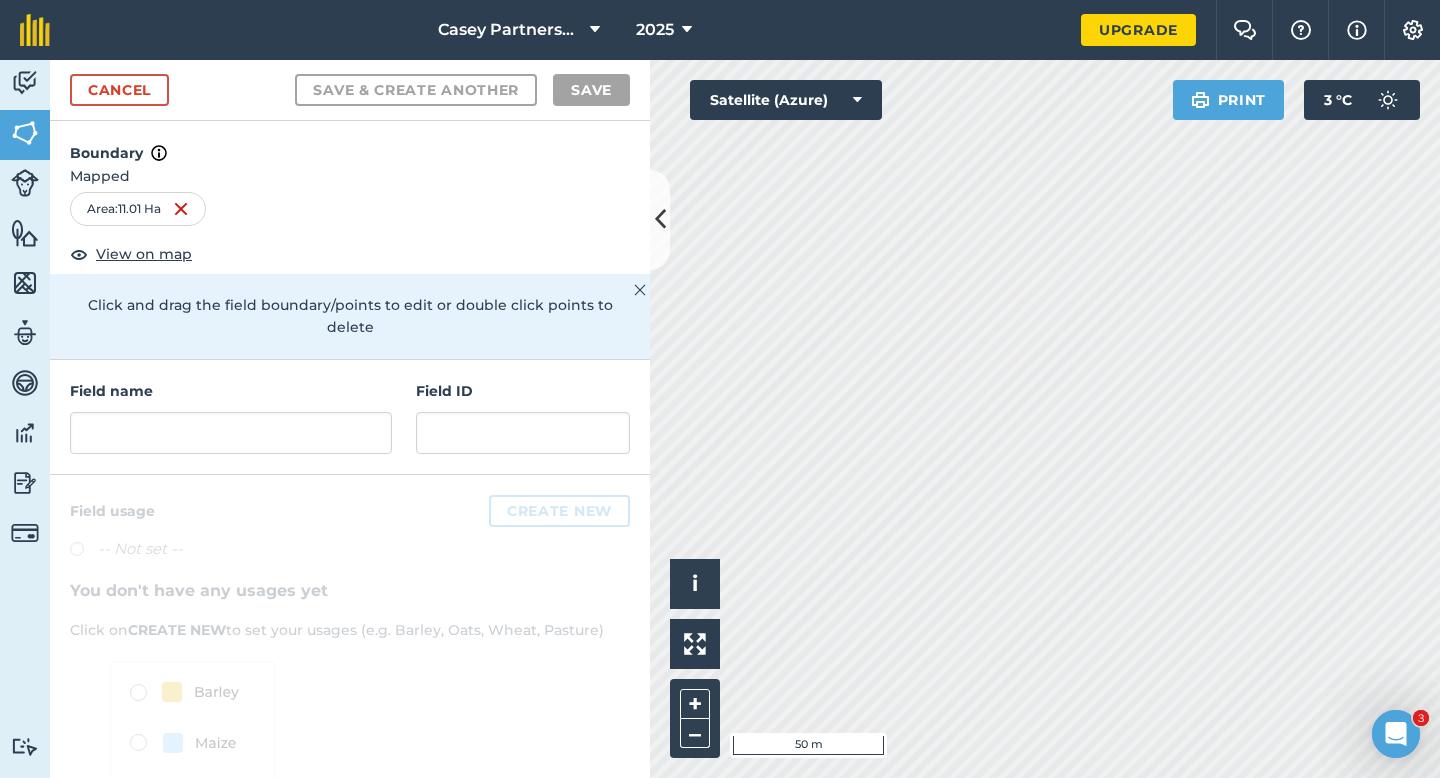click on "Field name Field ID" at bounding box center (350, 417) 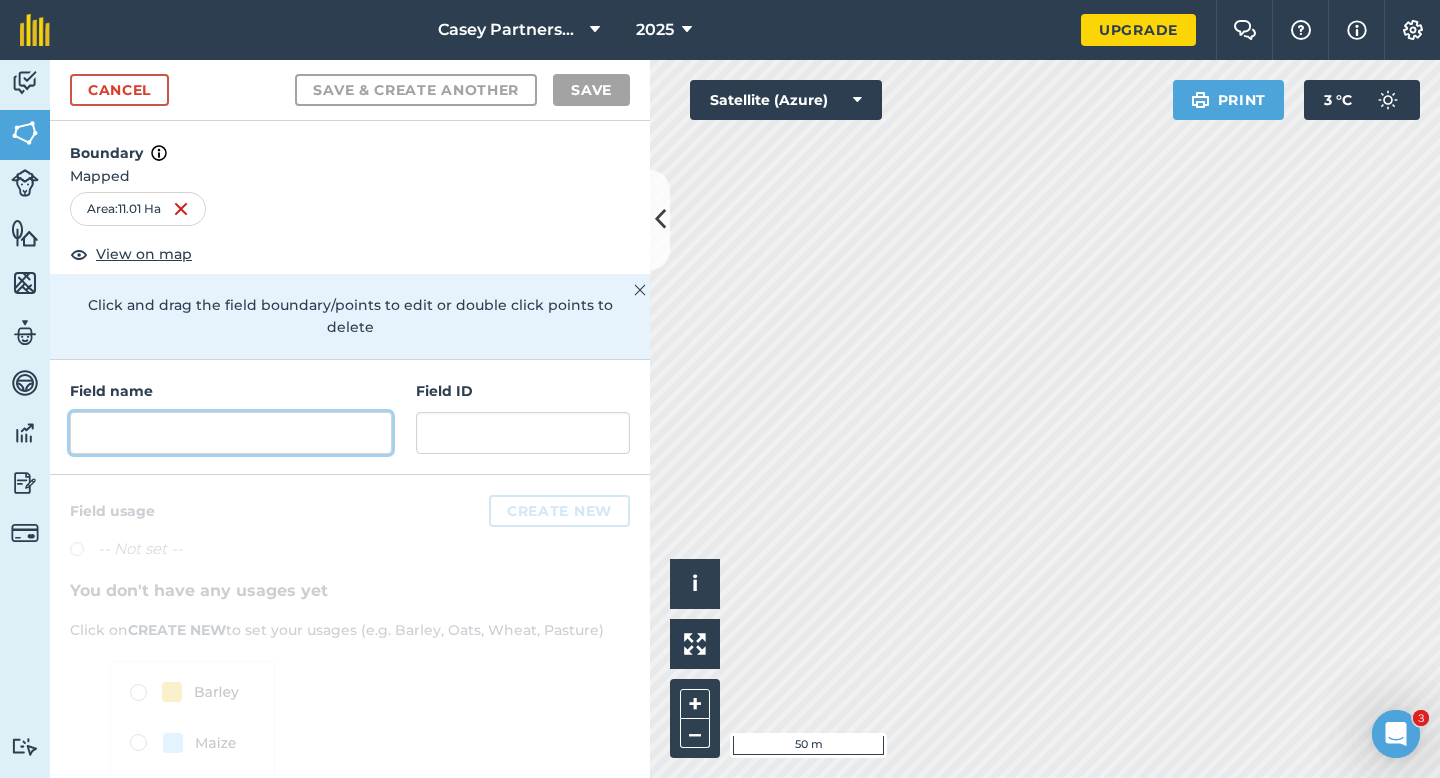 click at bounding box center (231, 433) 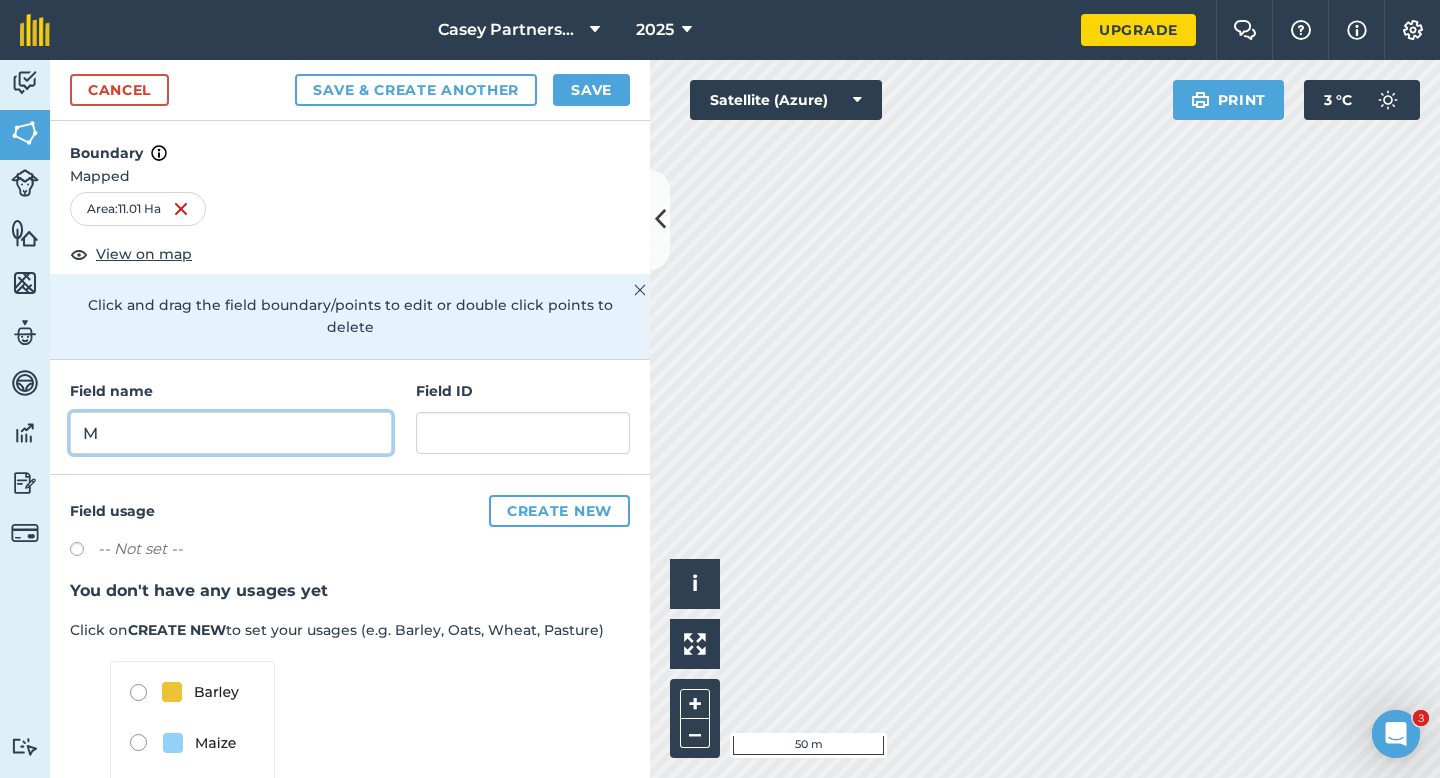 type on "M" 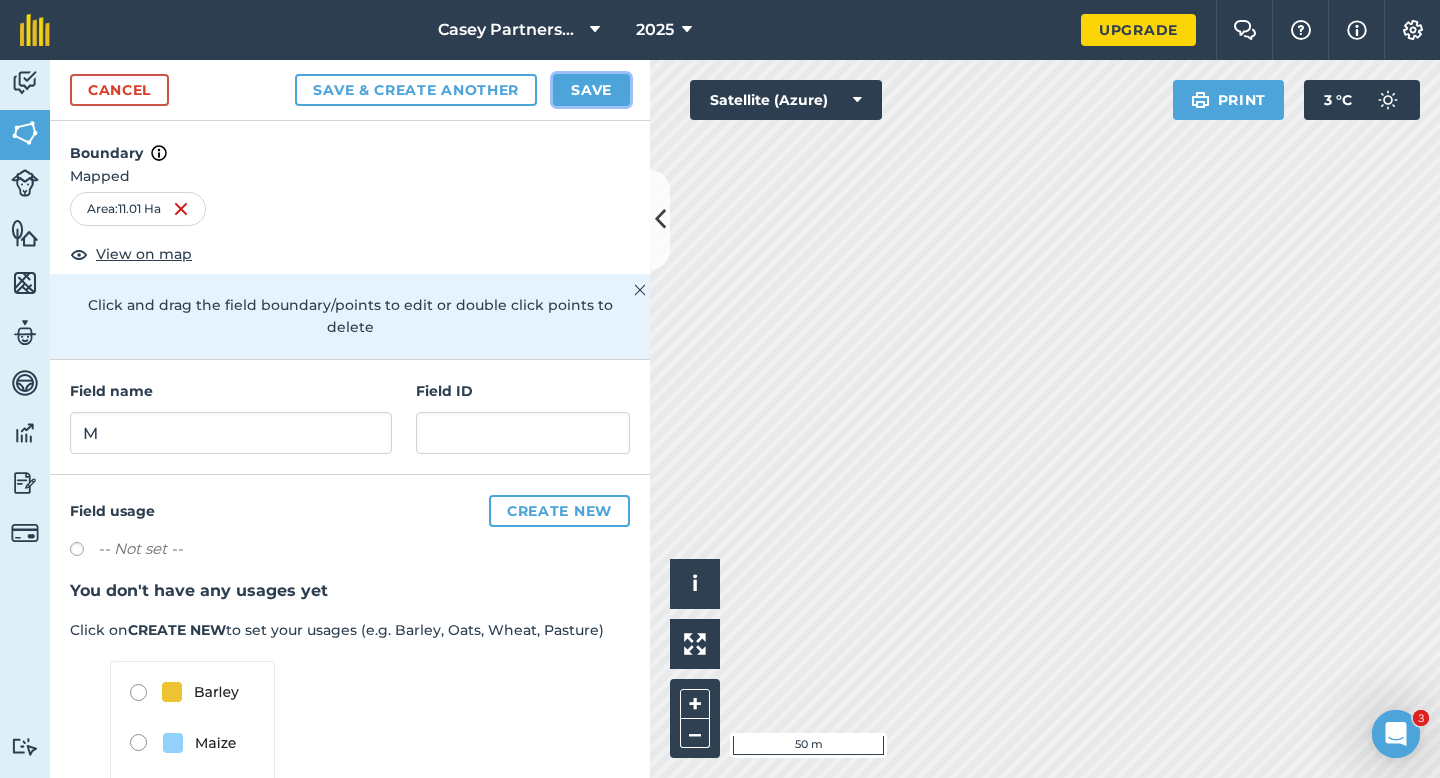 click on "Save" at bounding box center [591, 90] 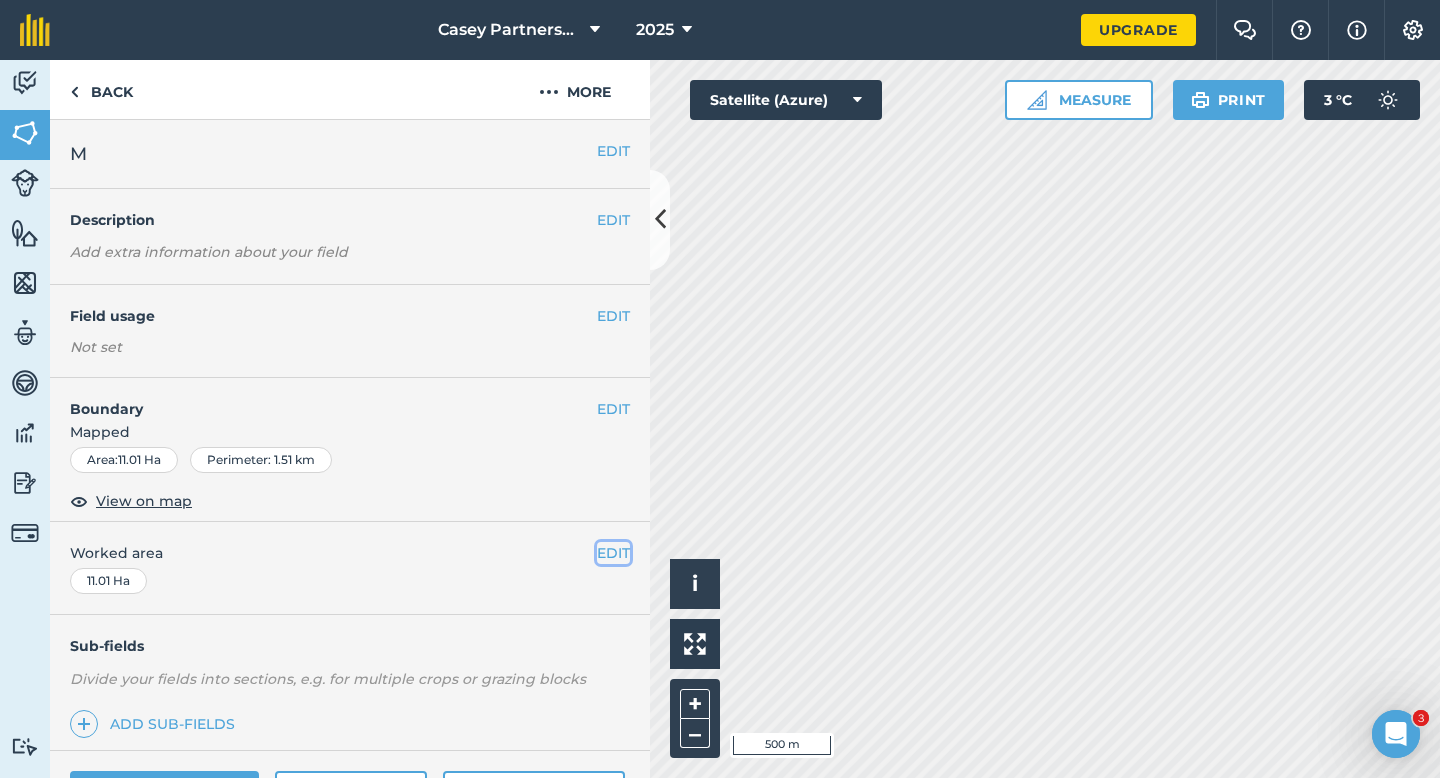click on "EDIT" at bounding box center (613, 553) 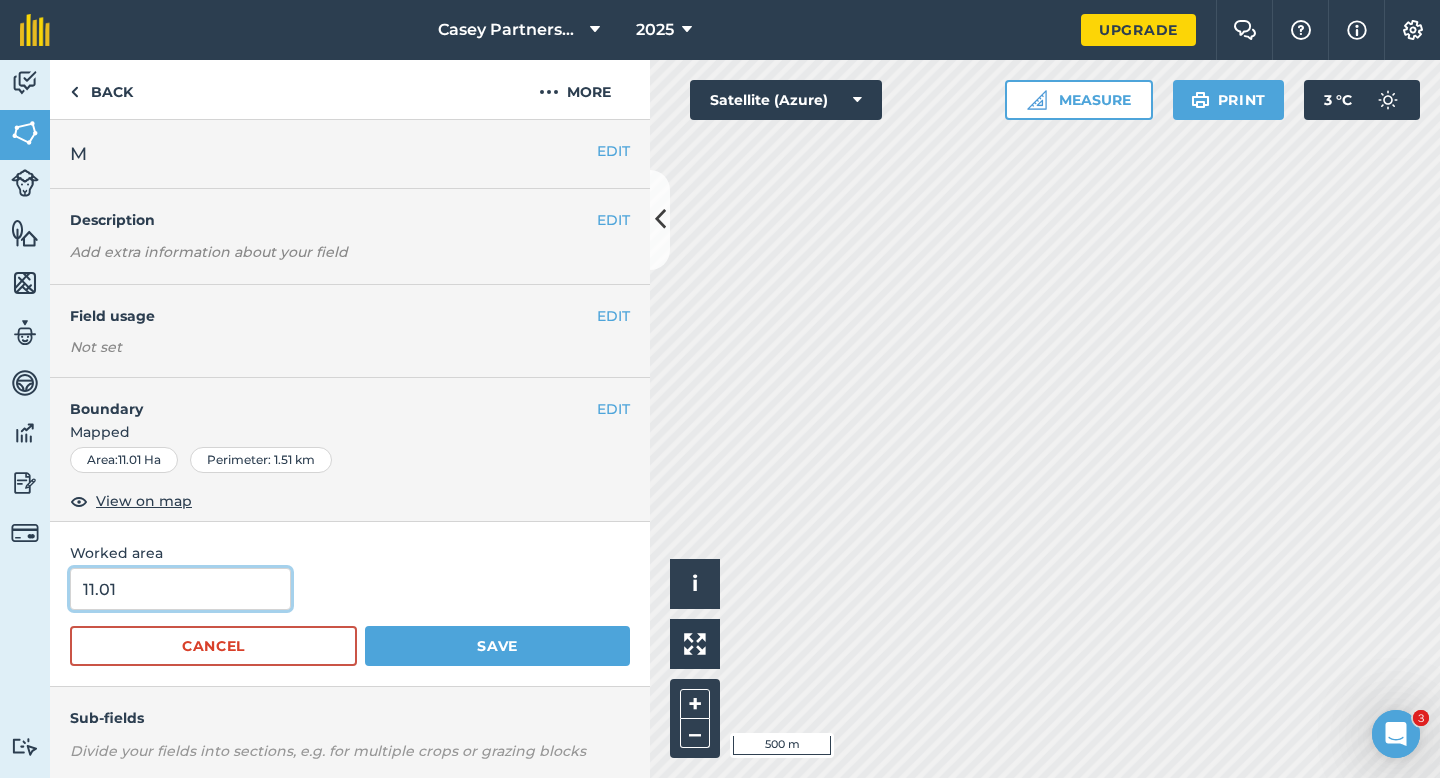 click on "11.01" at bounding box center (180, 589) 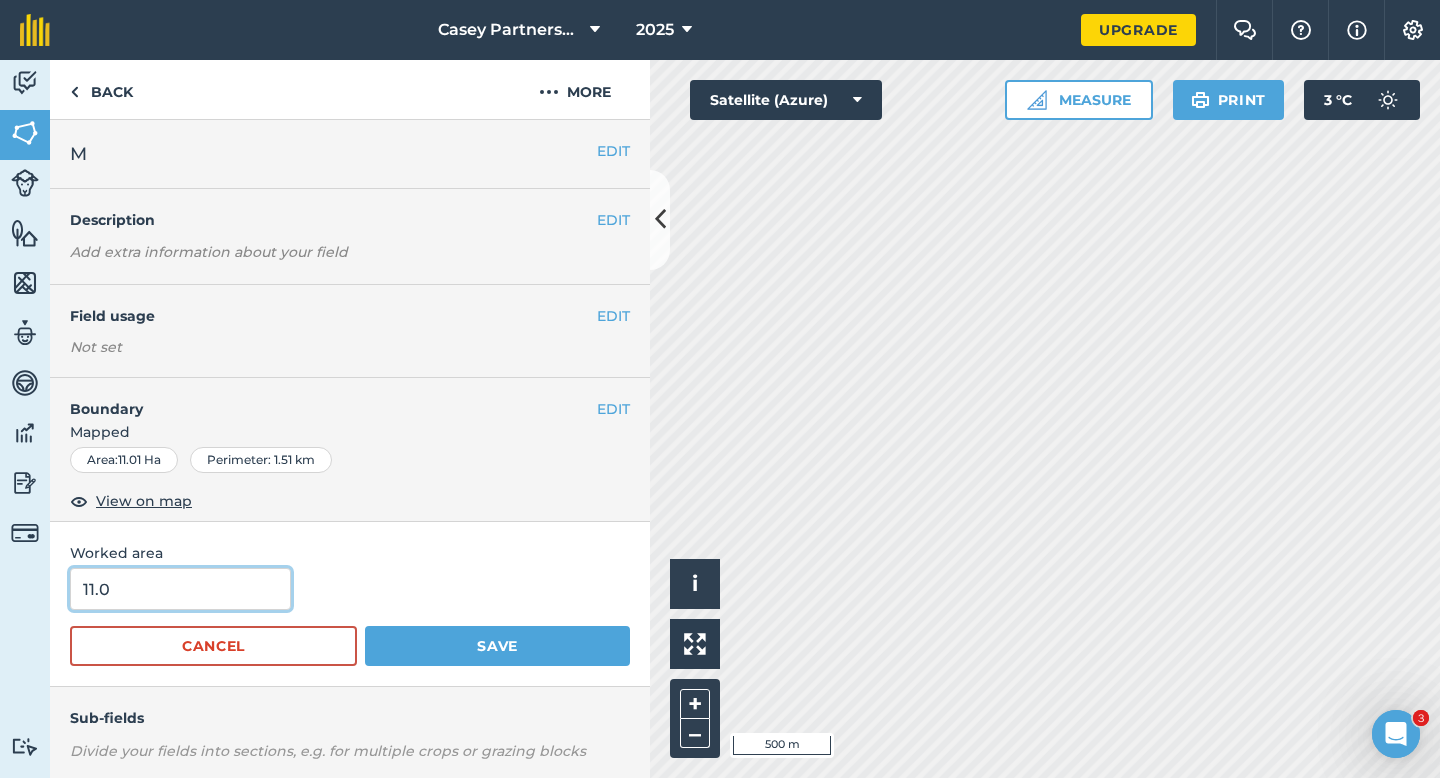type on "11" 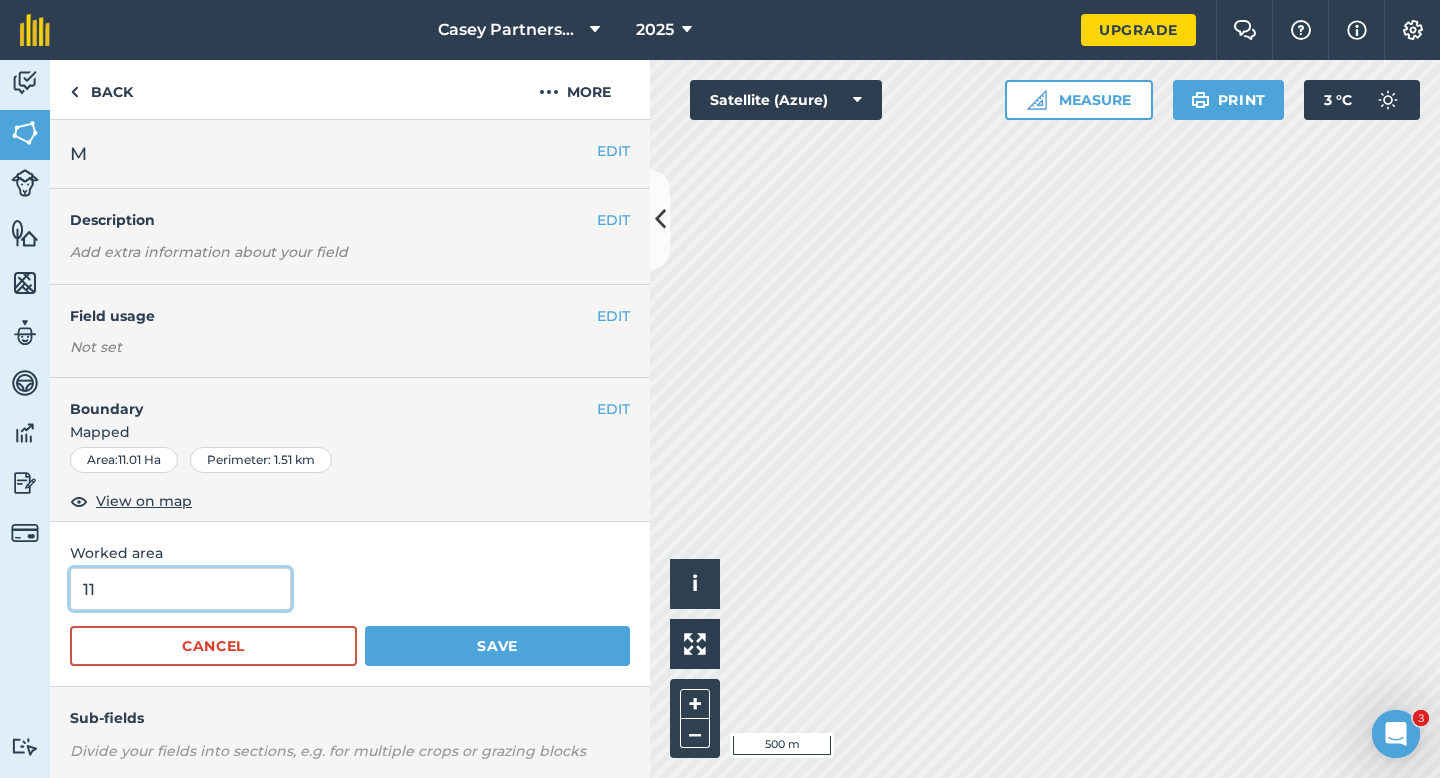 click on "Save" at bounding box center [497, 646] 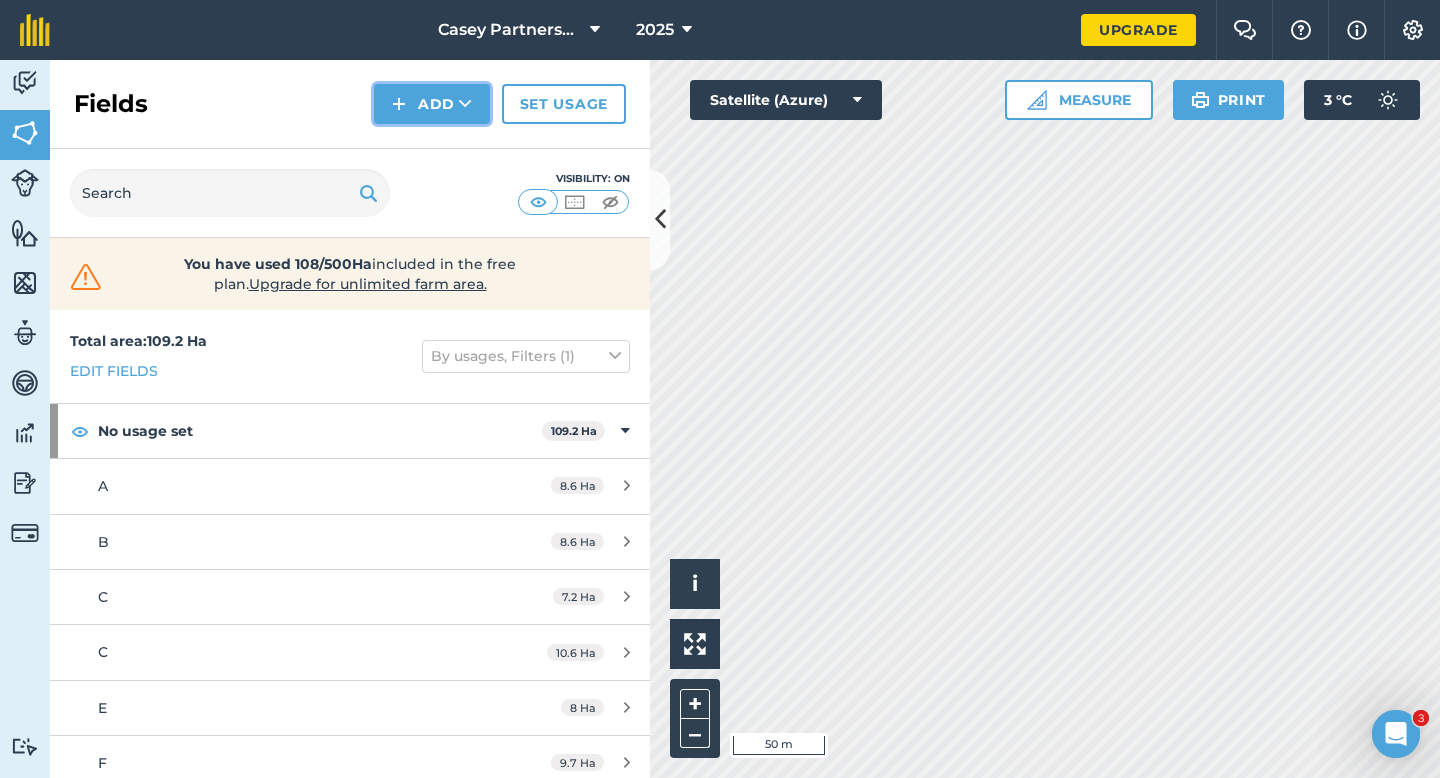 drag, startPoint x: 421, startPoint y: 111, endPoint x: 421, endPoint y: 122, distance: 11 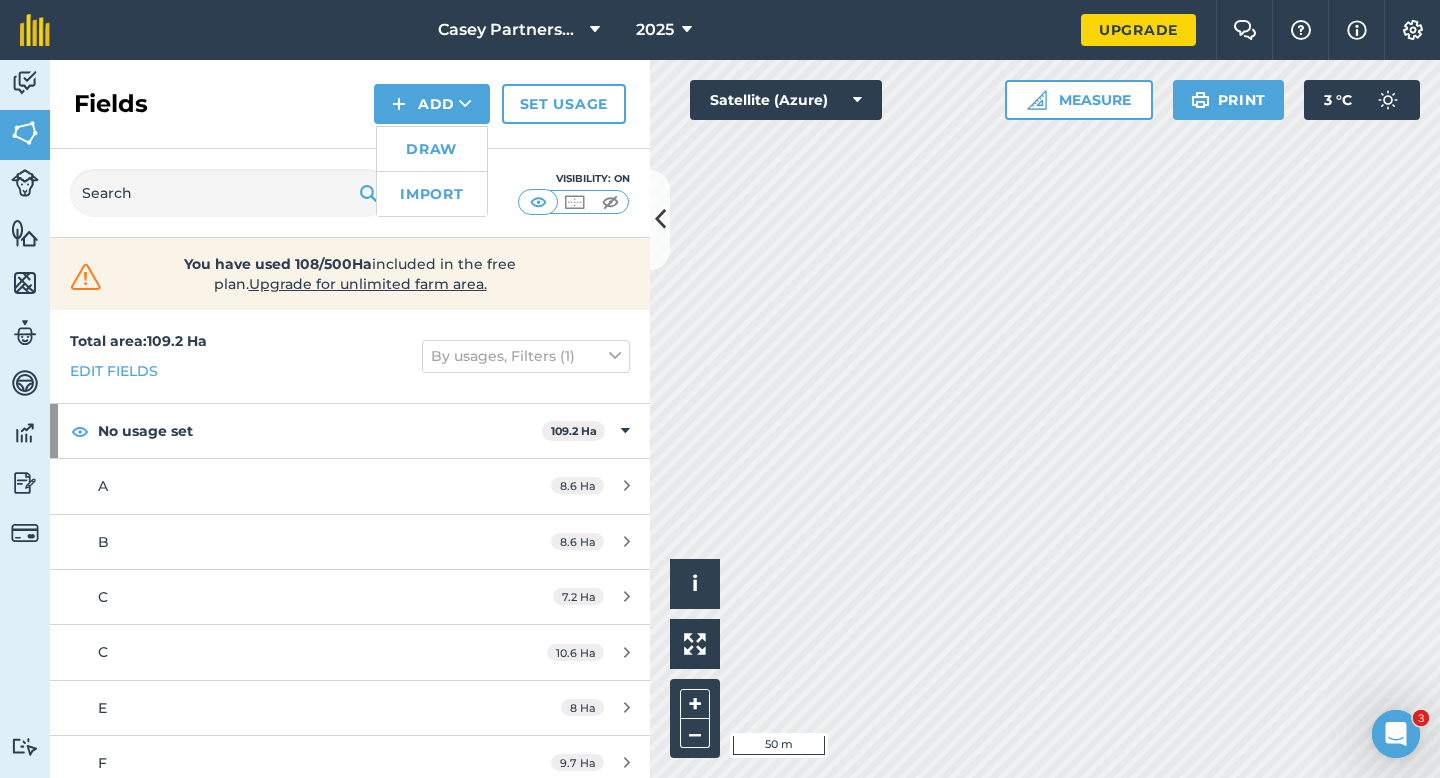 click on "Draw" at bounding box center (432, 149) 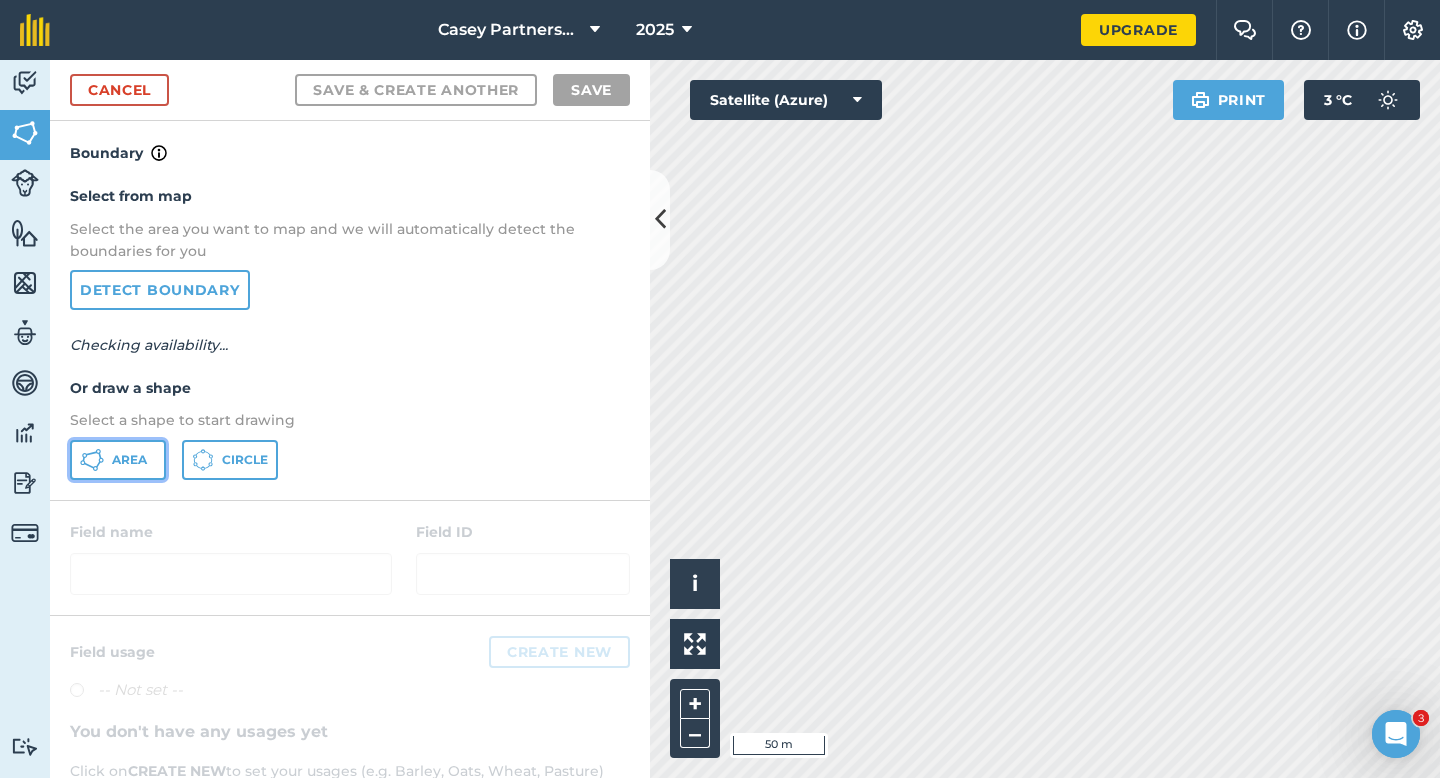 click on "Area" at bounding box center [118, 460] 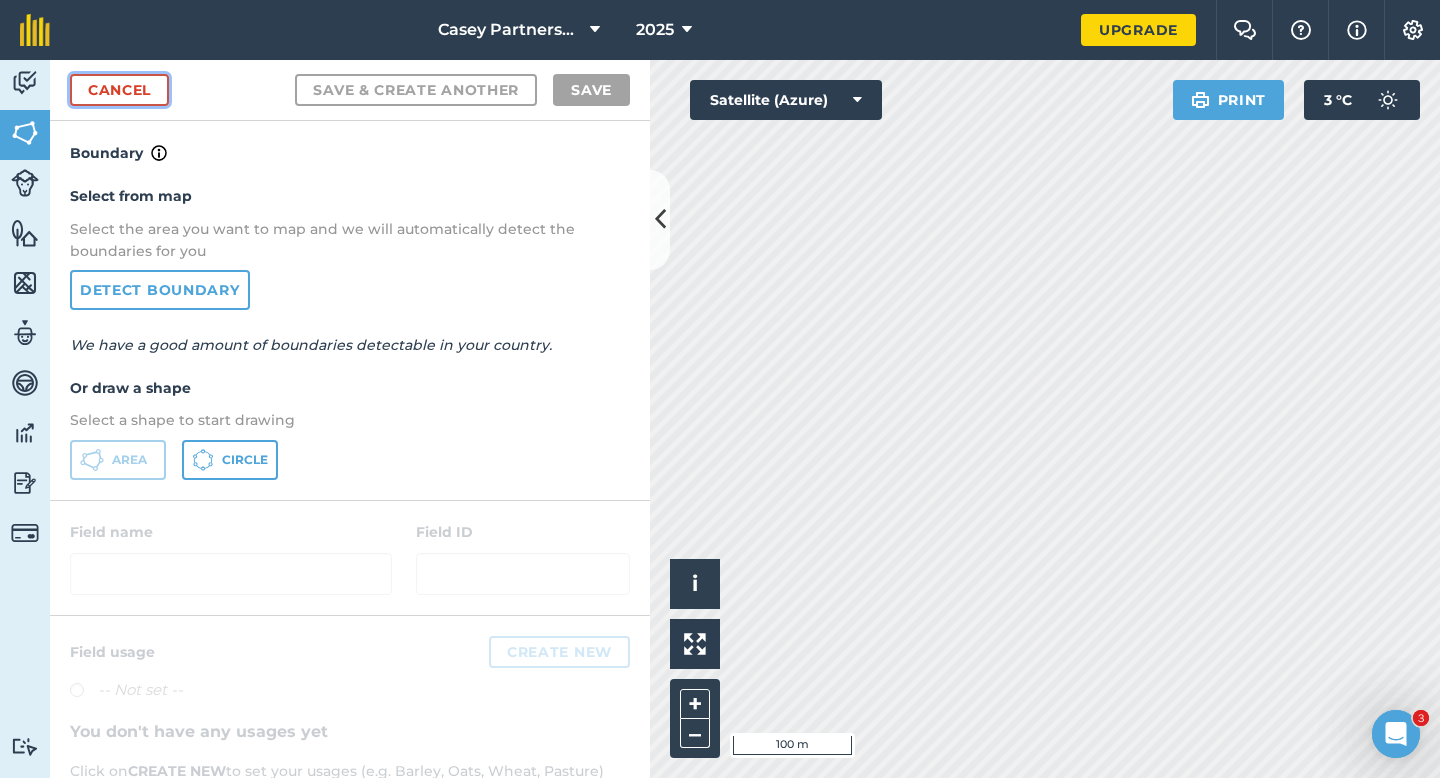 click on "Cancel" at bounding box center (119, 90) 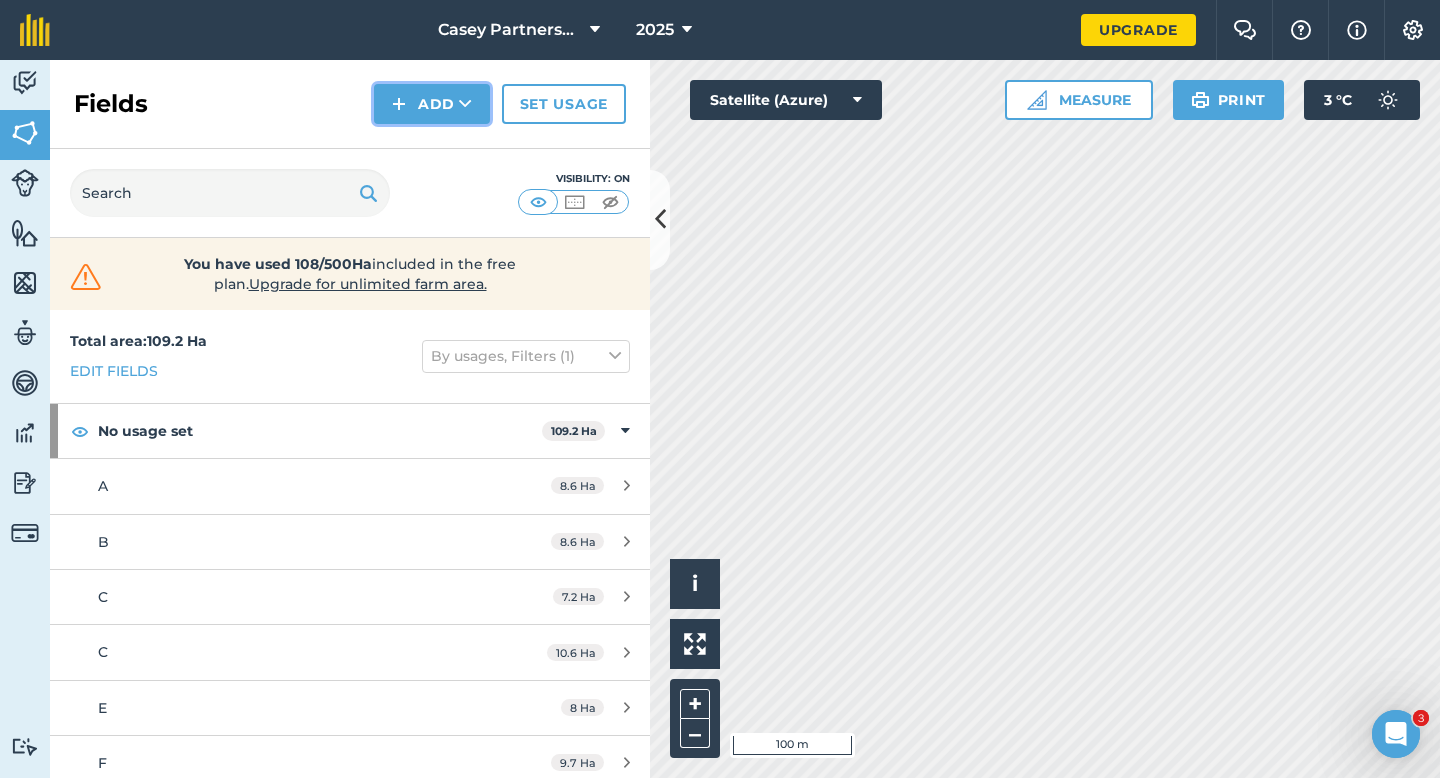 click at bounding box center (399, 104) 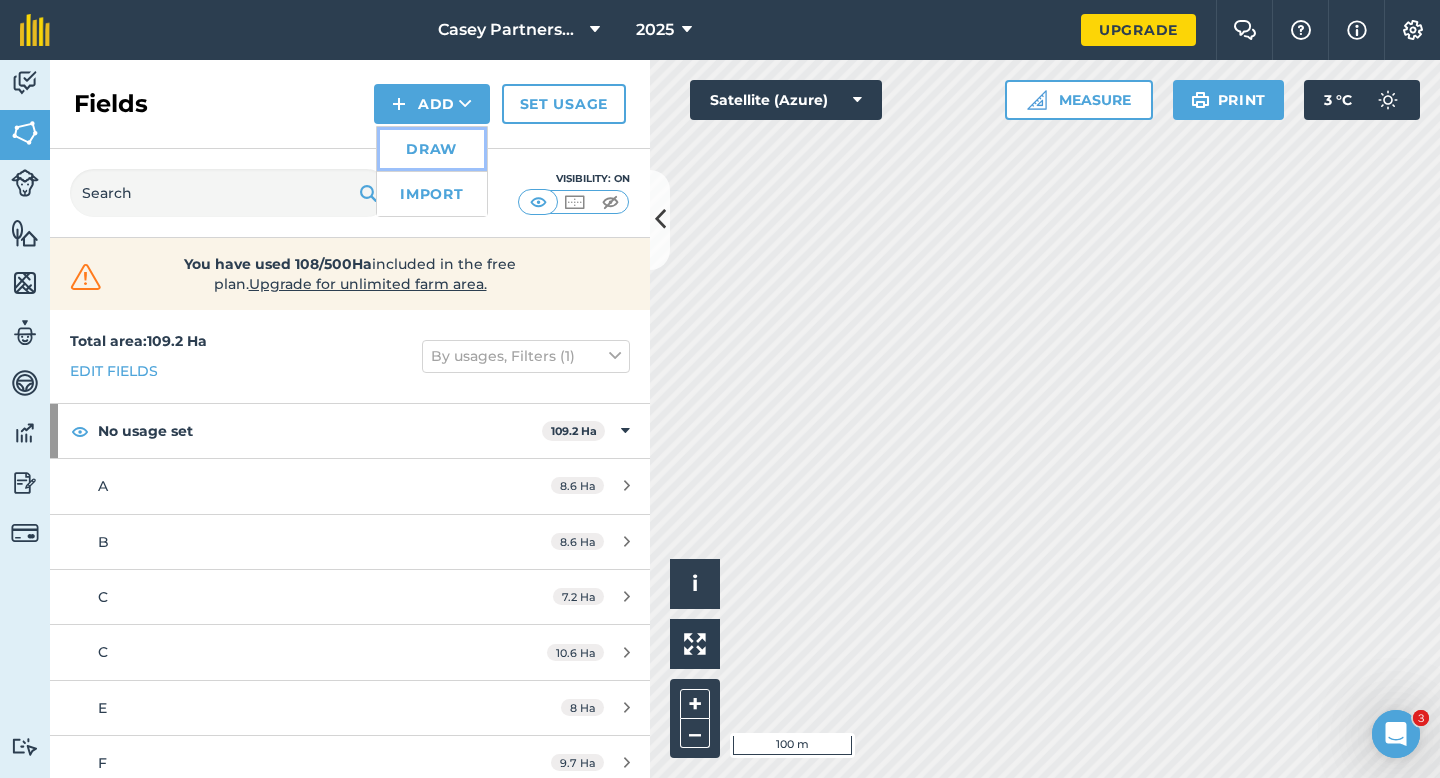 click on "Draw" at bounding box center [432, 149] 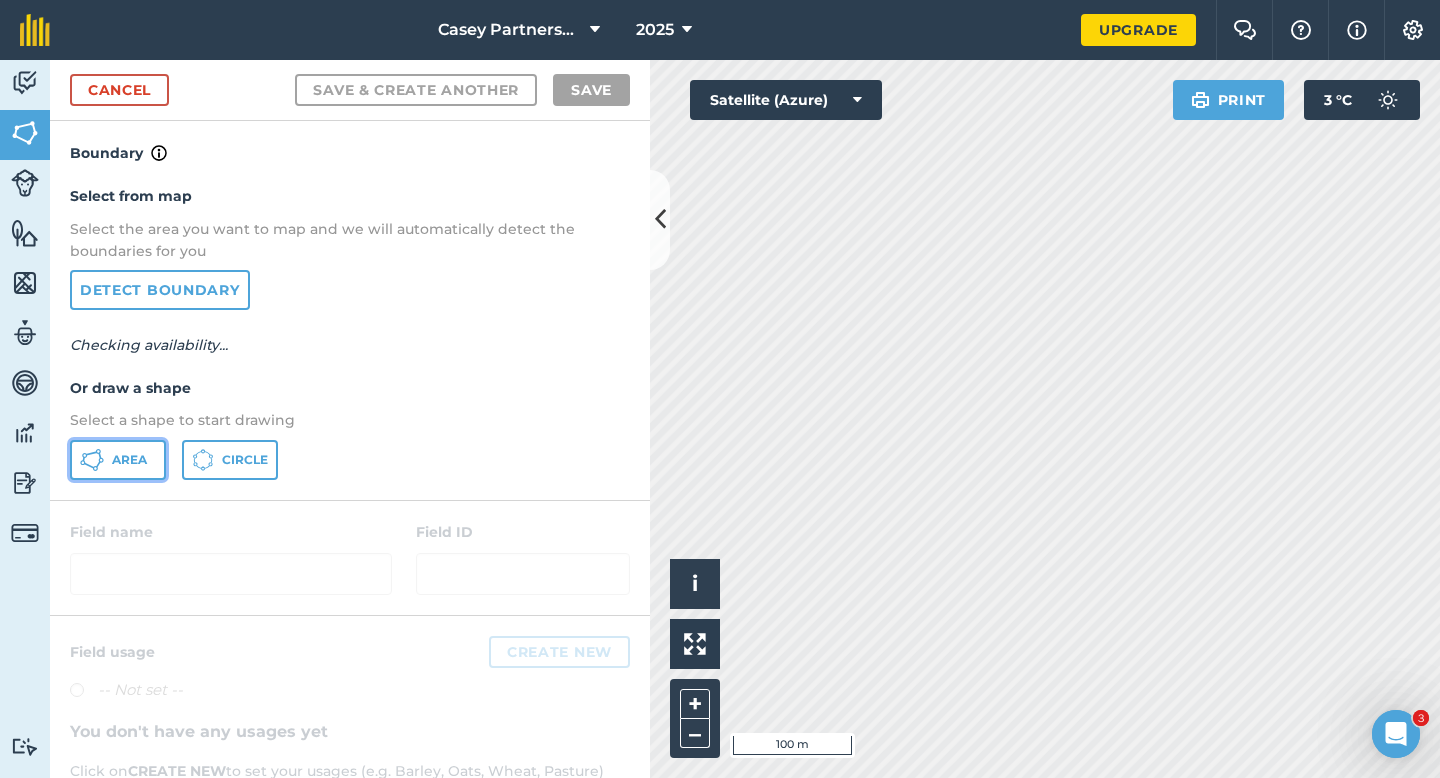 click on "Area" at bounding box center (129, 460) 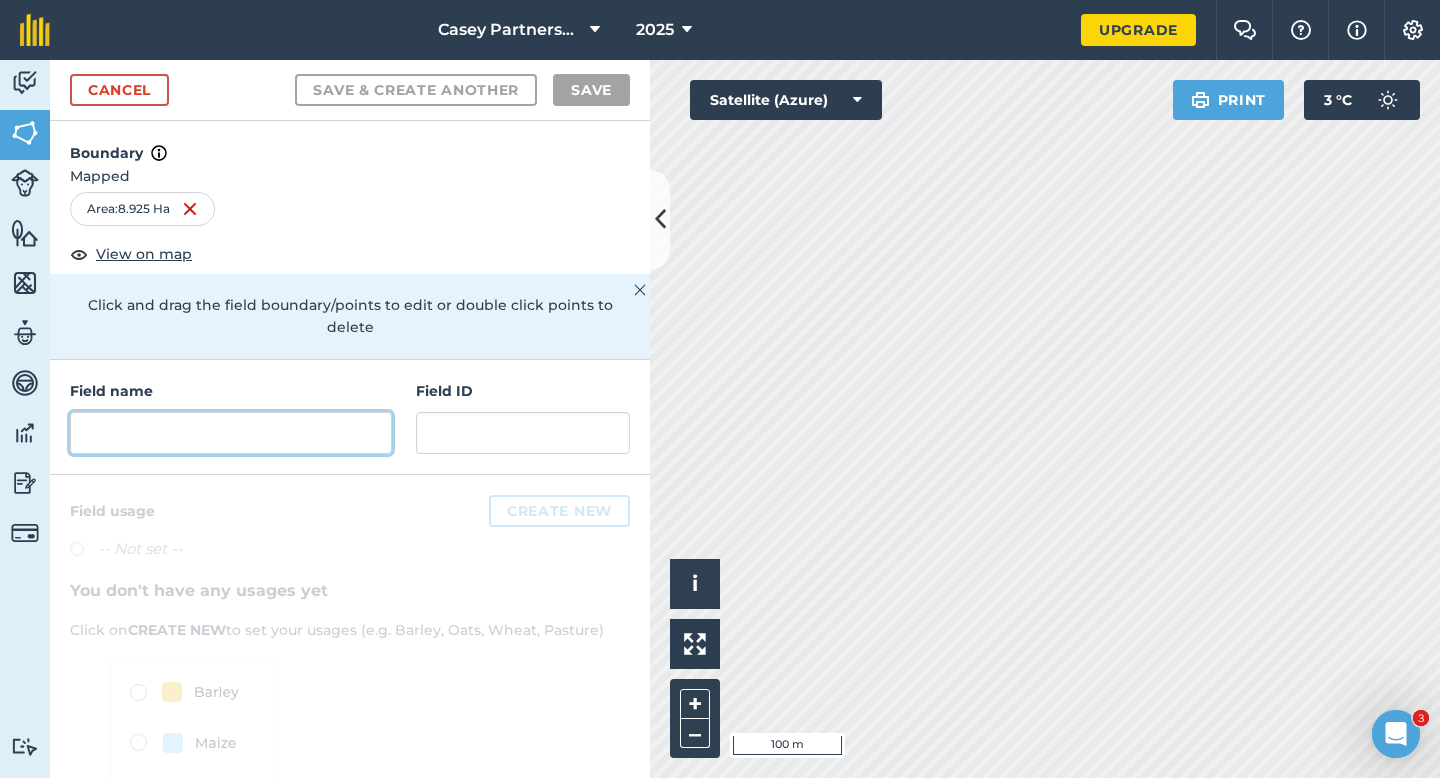 click at bounding box center [231, 433] 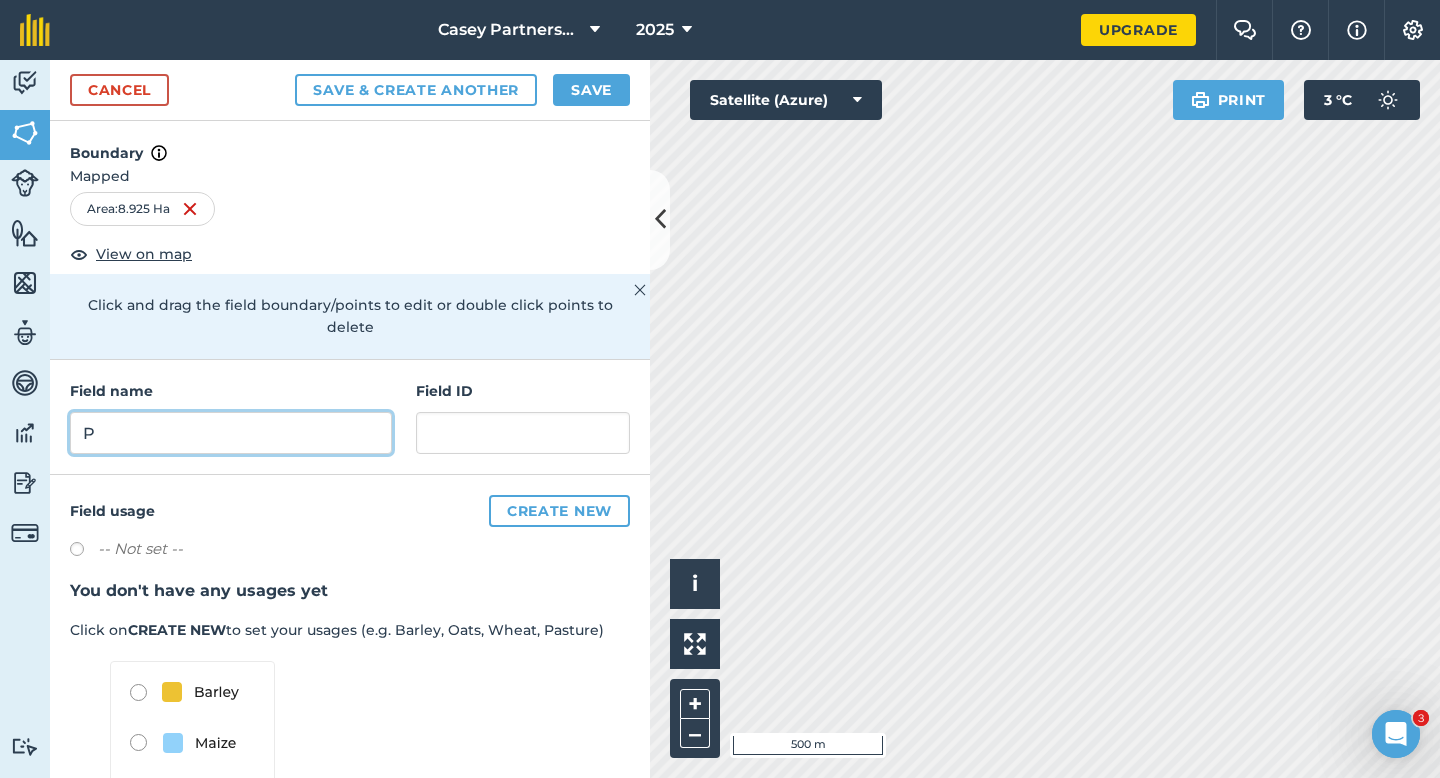 type on "P" 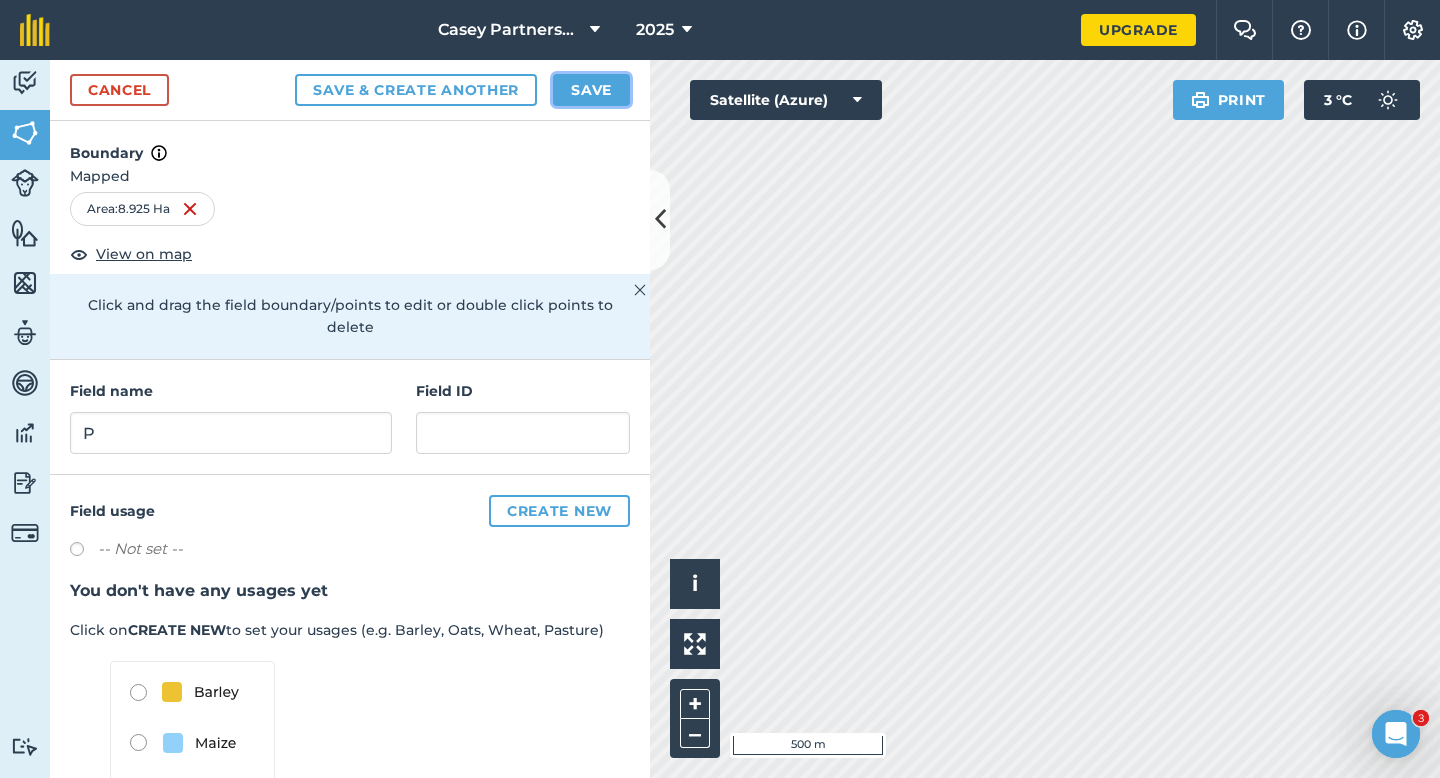 click on "Save" at bounding box center [591, 90] 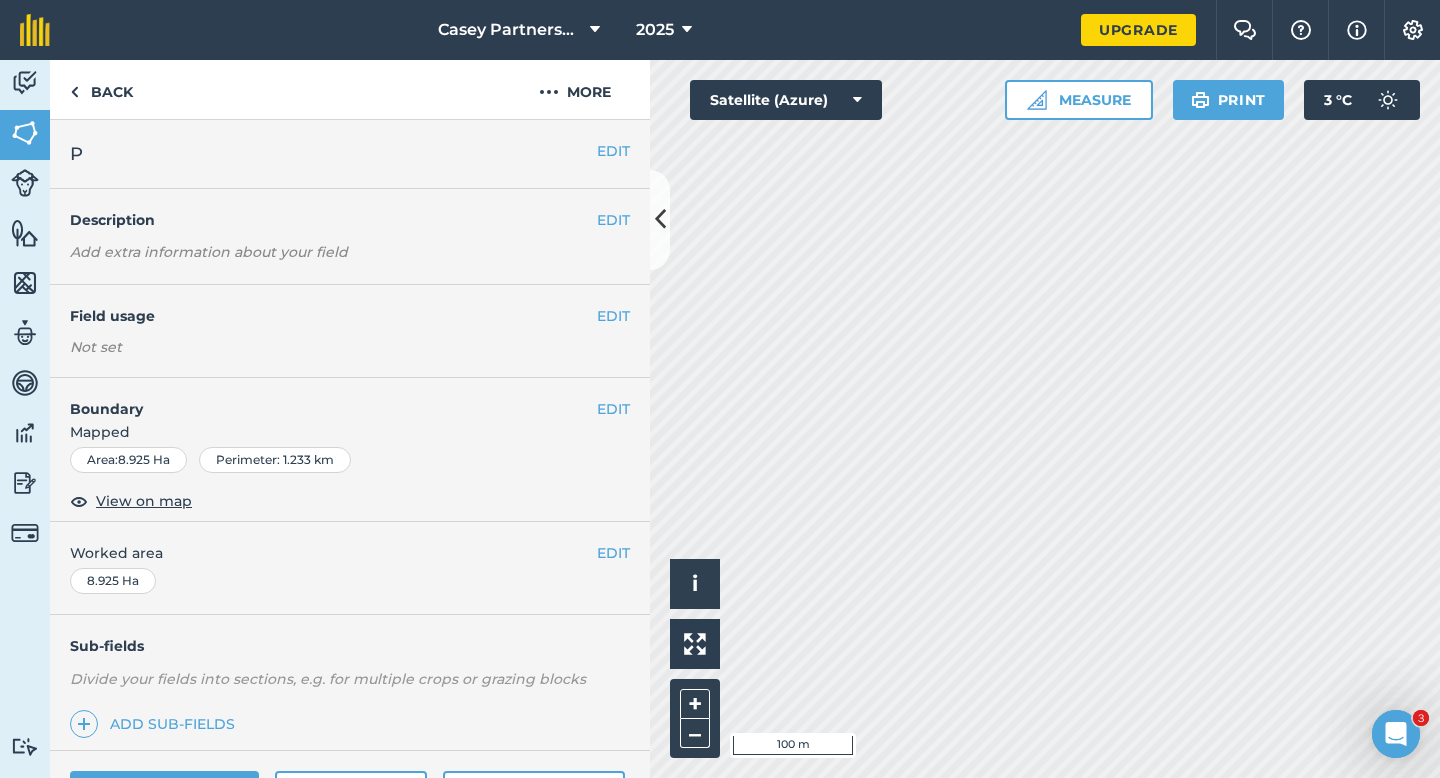 click on "EDIT Boundary   Mapped Area :  8.925   Ha Perimeter :   1.233   km   View on map" at bounding box center (350, 450) 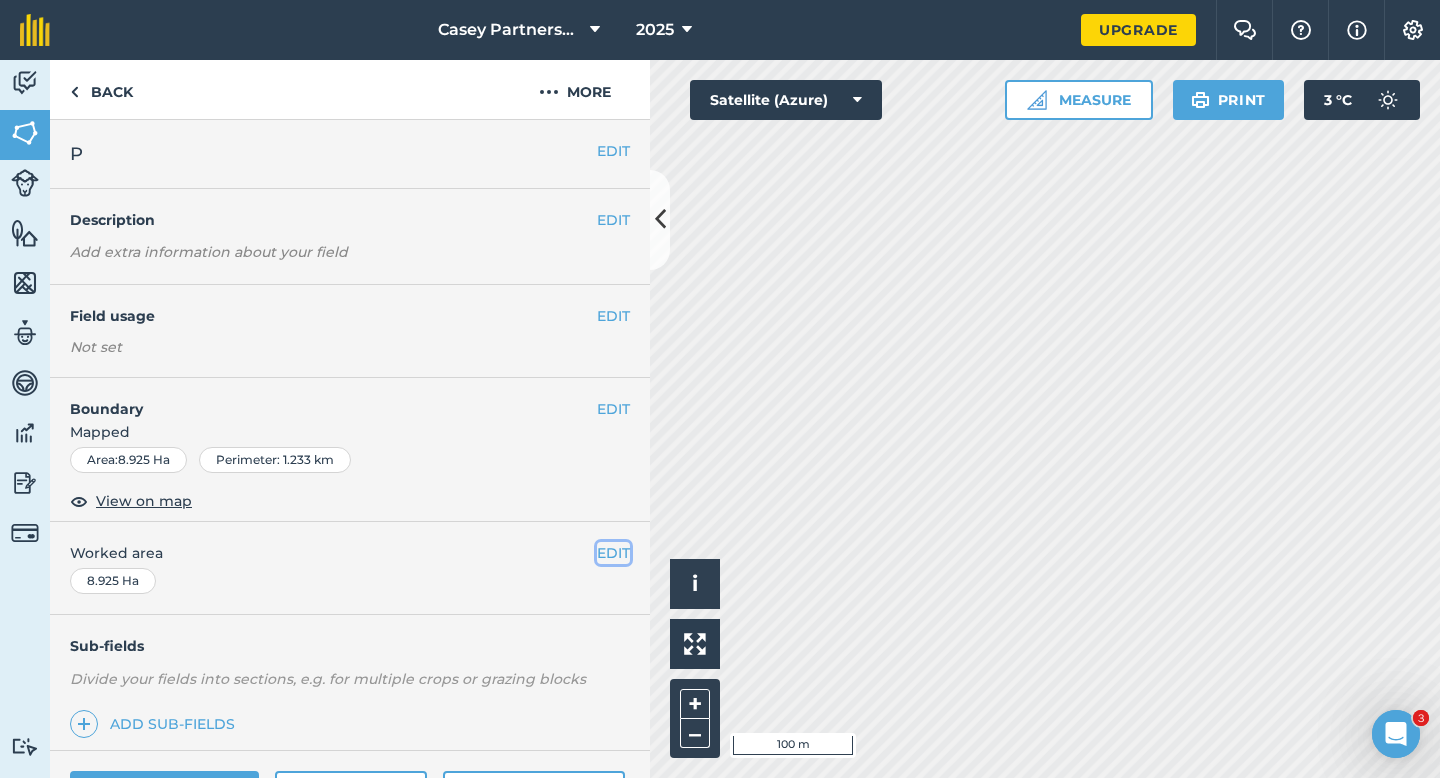 click on "EDIT" at bounding box center (613, 553) 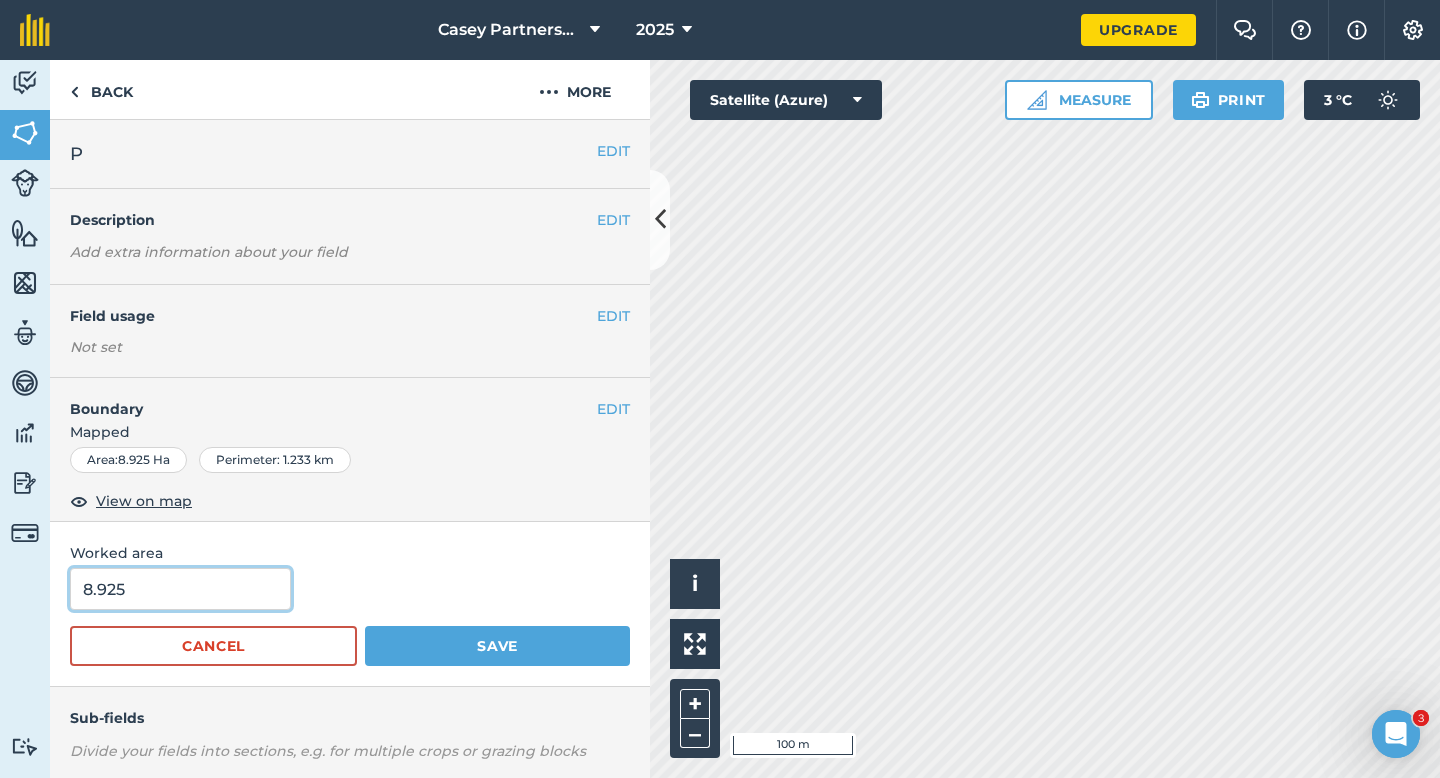 click on "8.925" at bounding box center [180, 589] 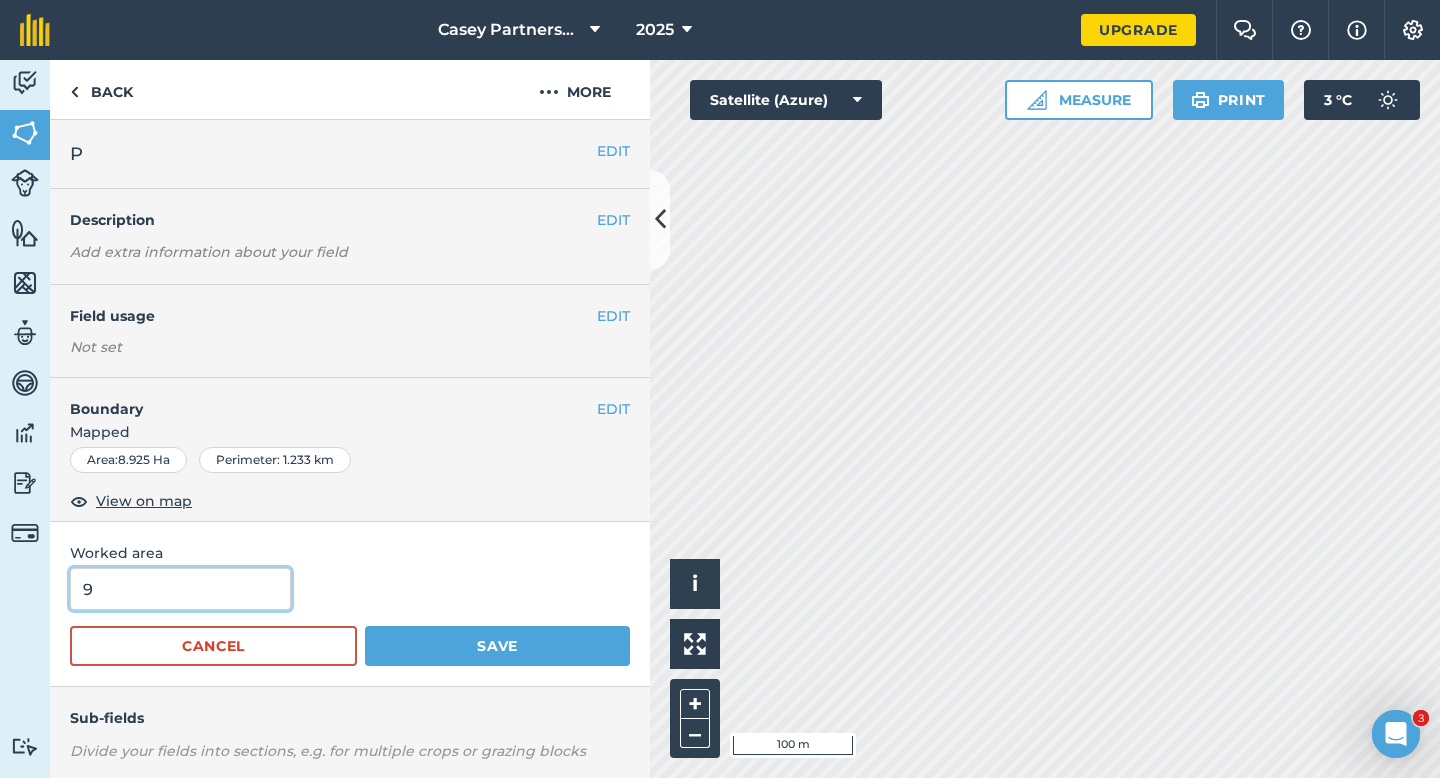 click on "Save" at bounding box center [497, 646] 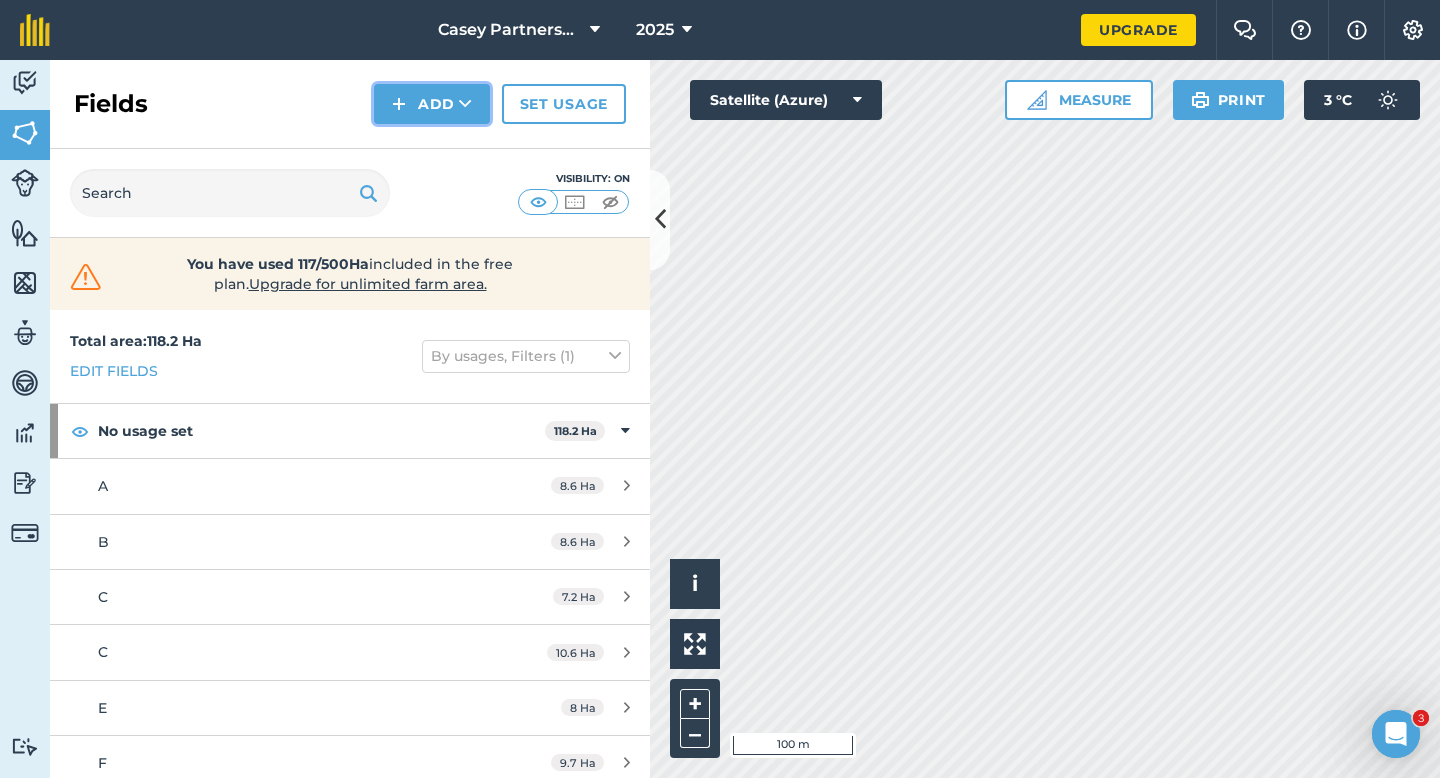 click on "Add" at bounding box center [432, 104] 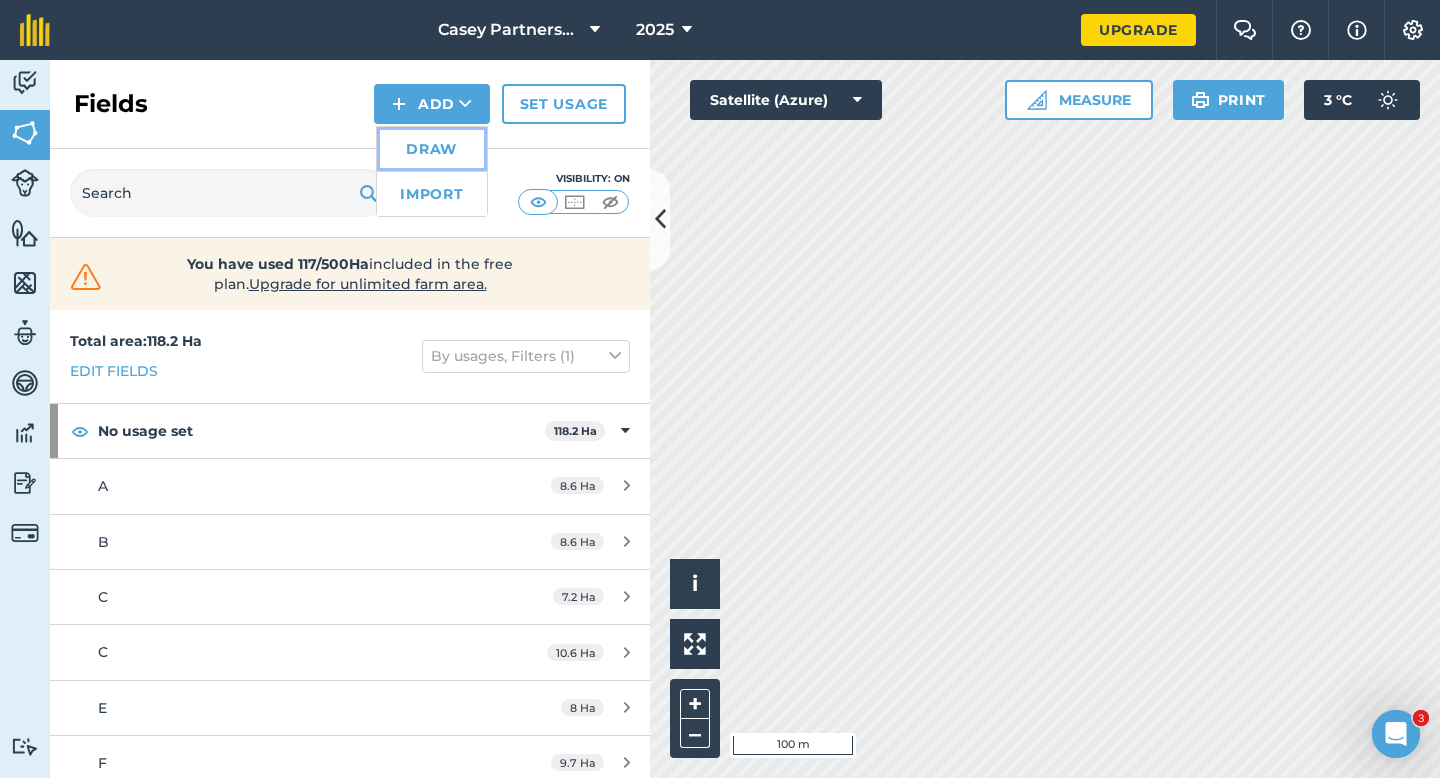 click on "Draw" at bounding box center (432, 149) 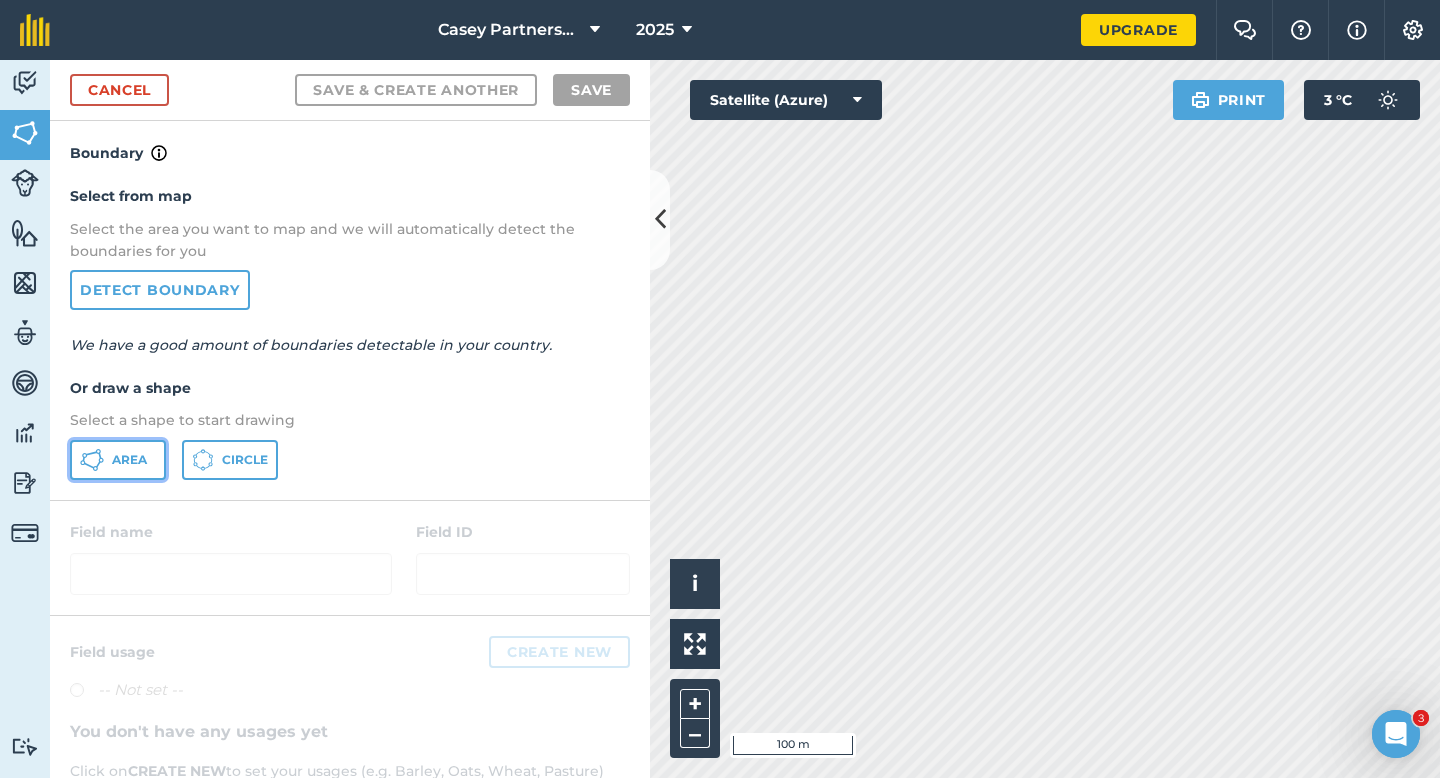 click on "Area" at bounding box center [118, 460] 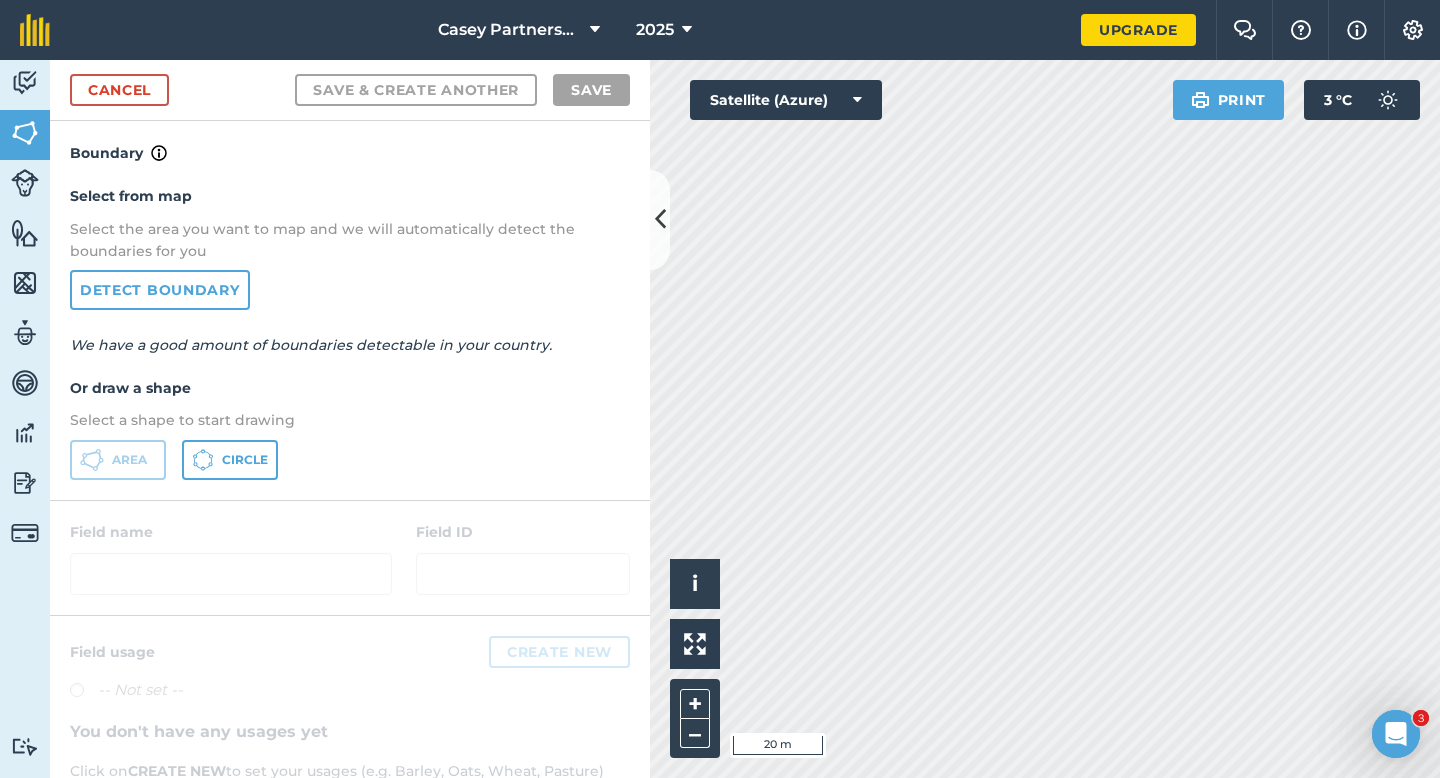 click on "[COMPANY] Partnership LTD 2025 Upgrade Farm Chat Help Info Settings Map printing is not available on our free plan Please upgrade to our Essentials, Plus or Pro plan to access this feature. Activity Fields Livestock Features Maps Team Vehicles Data Reporting Billing Tutorials Tutorials Cancel Save & Create Another Save Boundary   Select from map Select the area you want to map and we will automatically detect the boundaries for you Detect boundary We have a good amount of boundaries detectable in your country. Or draw a shape Select a shape to start drawing Area Circle Field name Field ID Field usage   Create new -- Not set -- You don't have any usages yet Click on  CREATE NEW  to set your usages (e.g. Barley, Oats, Wheat, Pasture) Click to start drawing i © 2025 TomTom, Microsoft 20 m + – Satellite (Azure) Print 3   ° C" at bounding box center [720, 389] 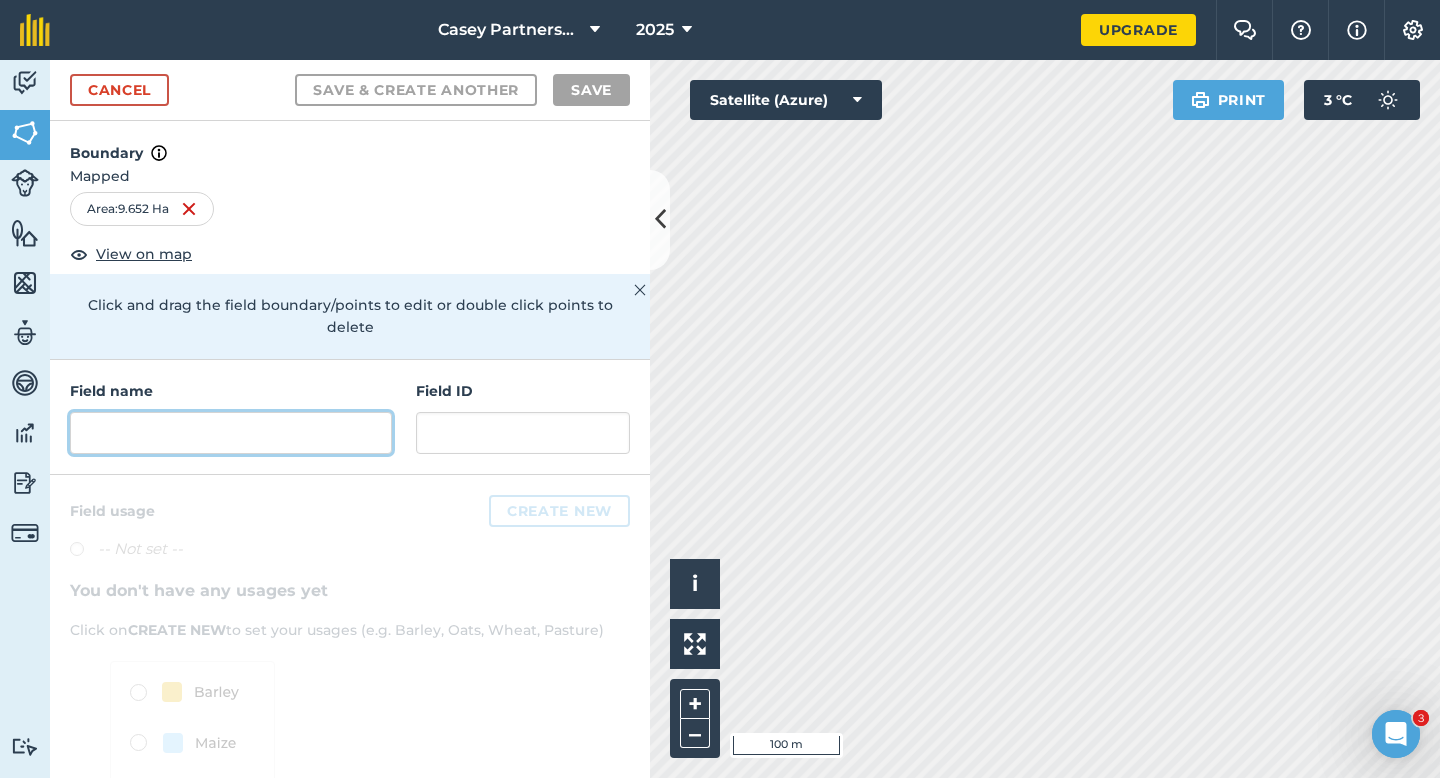 click at bounding box center (231, 433) 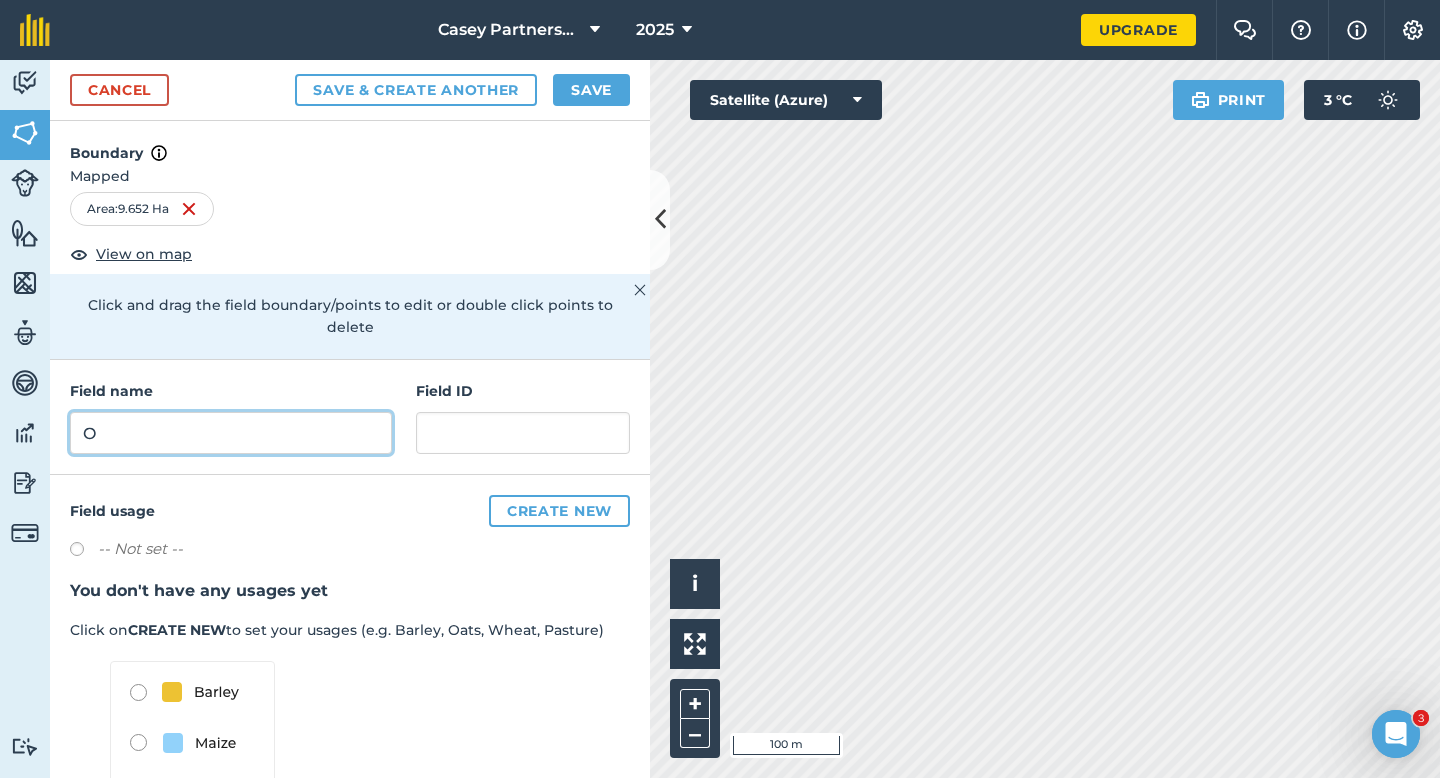 type on "O" 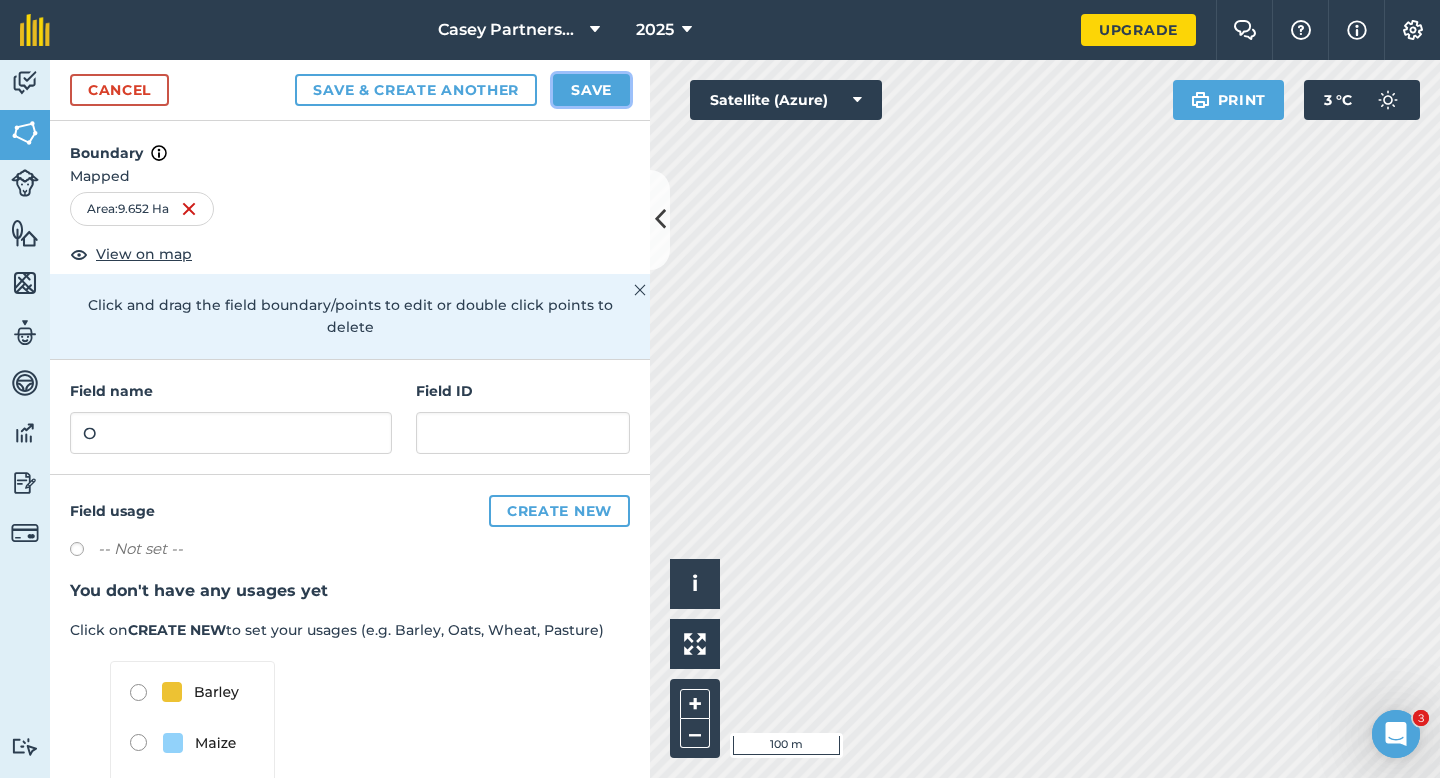 click on "Save" at bounding box center [591, 90] 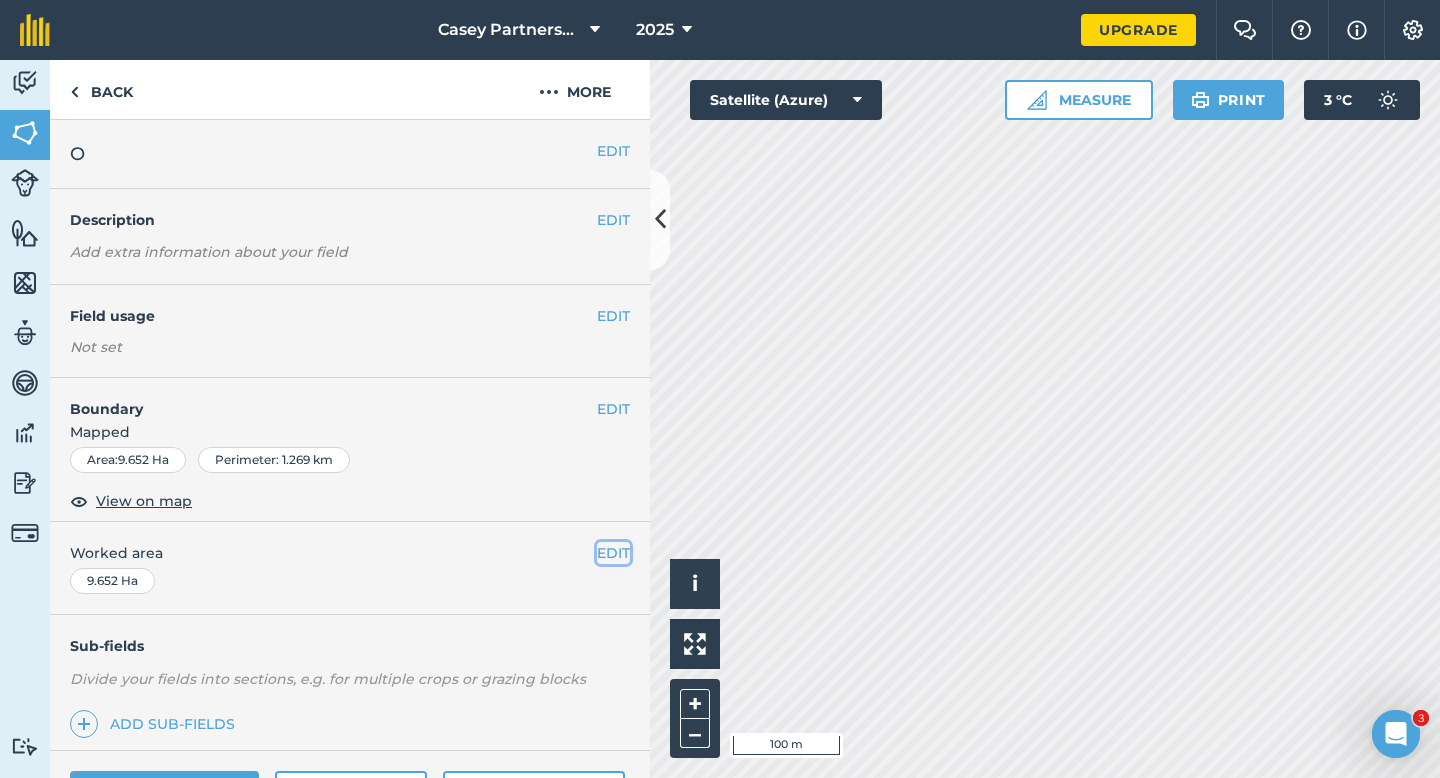 click on "EDIT" at bounding box center [613, 553] 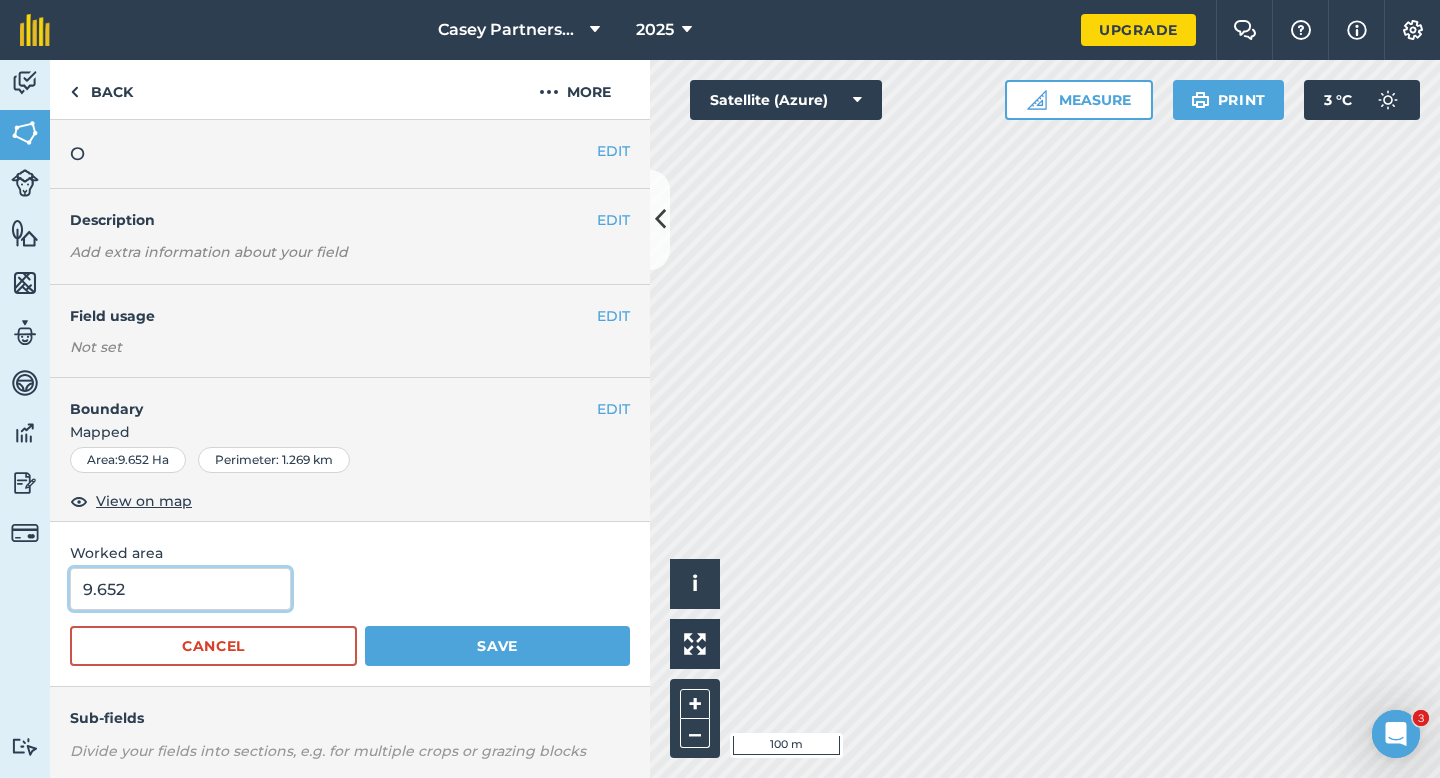 click on "9.652" at bounding box center (180, 589) 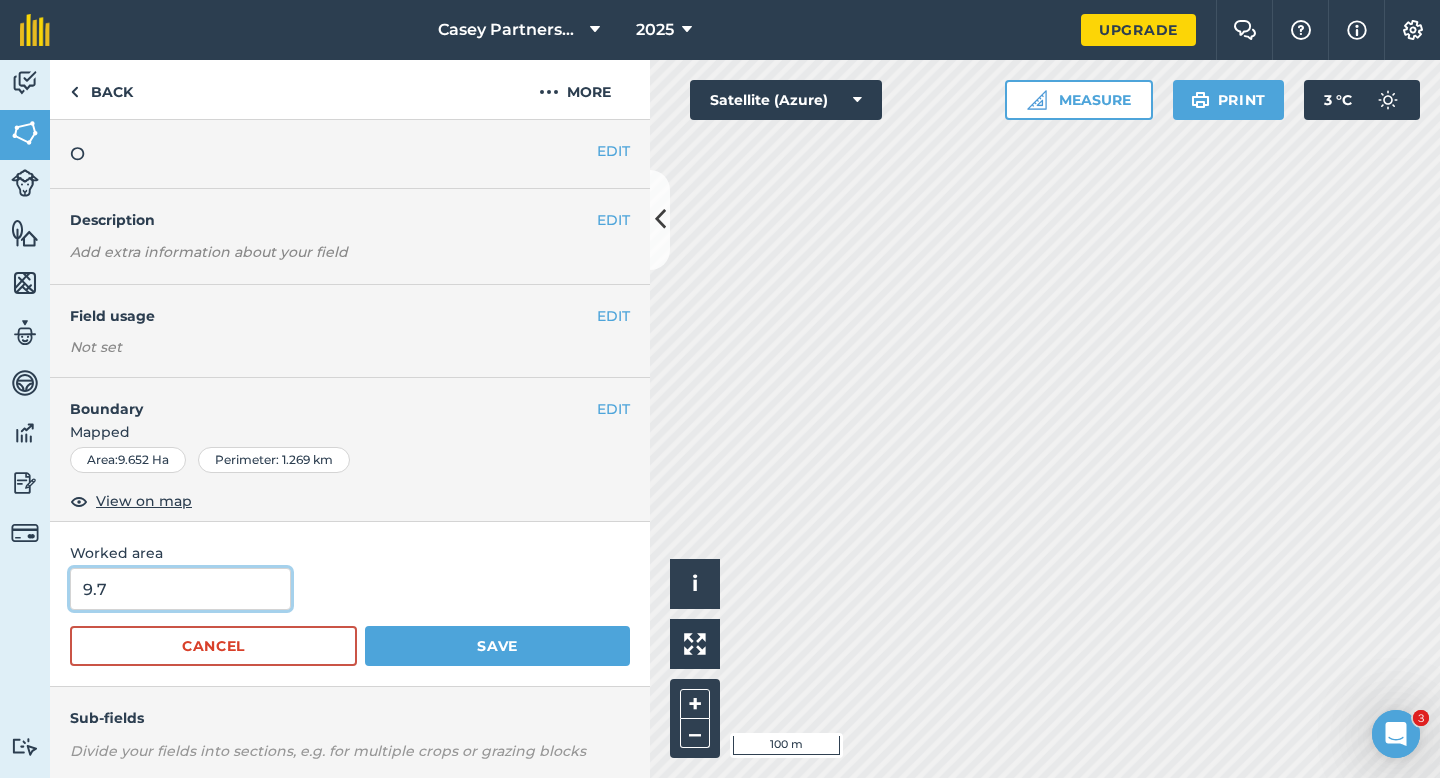 type on "9.7" 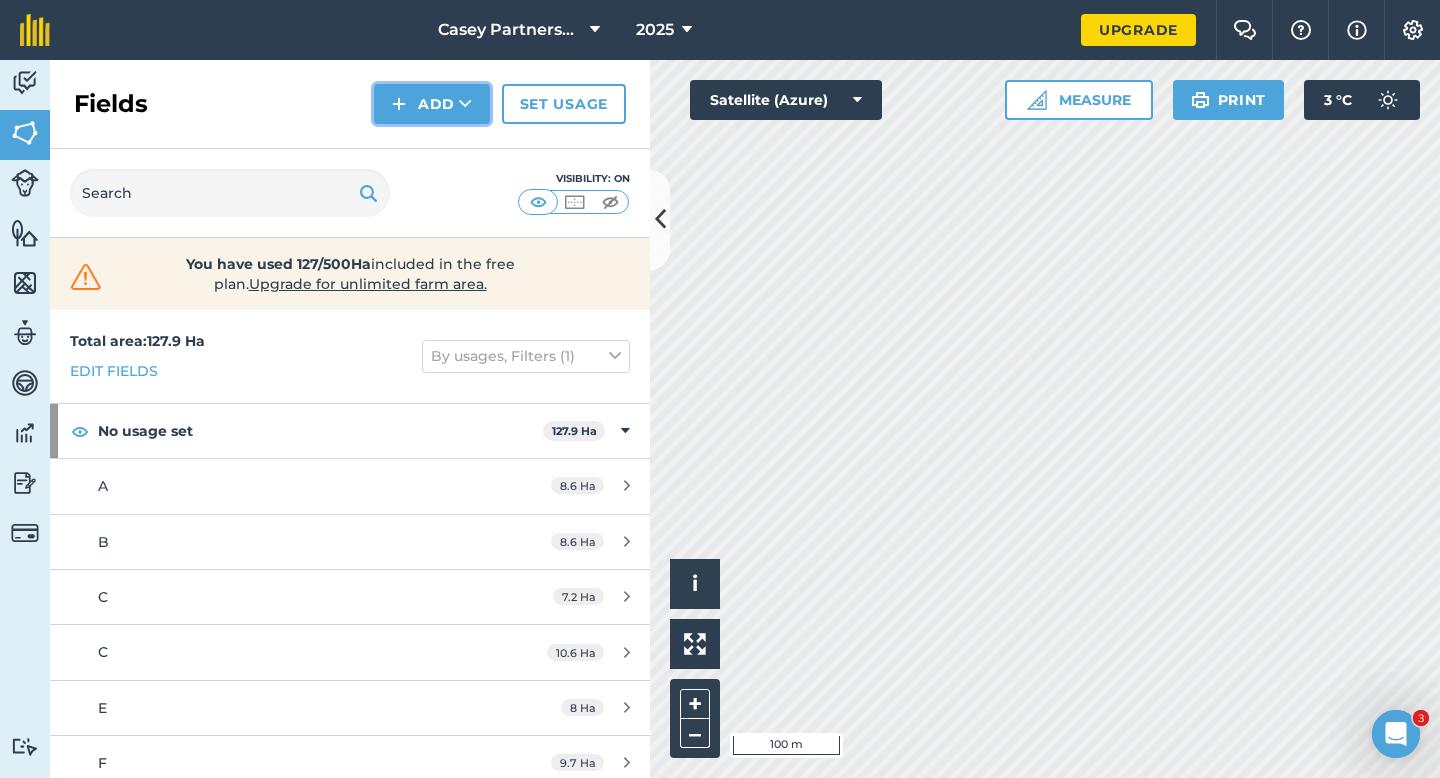 click on "Add" at bounding box center (432, 104) 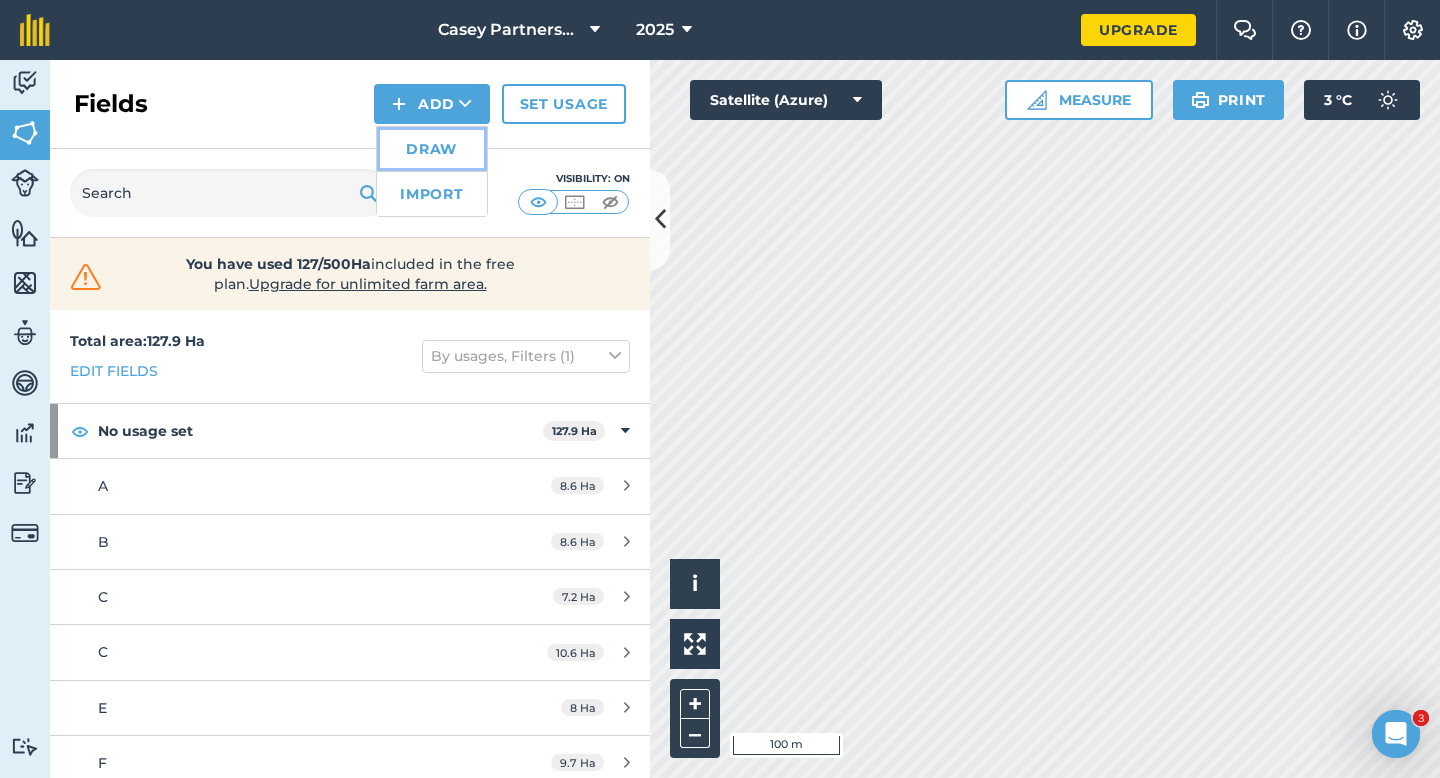 click on "Draw" at bounding box center [432, 149] 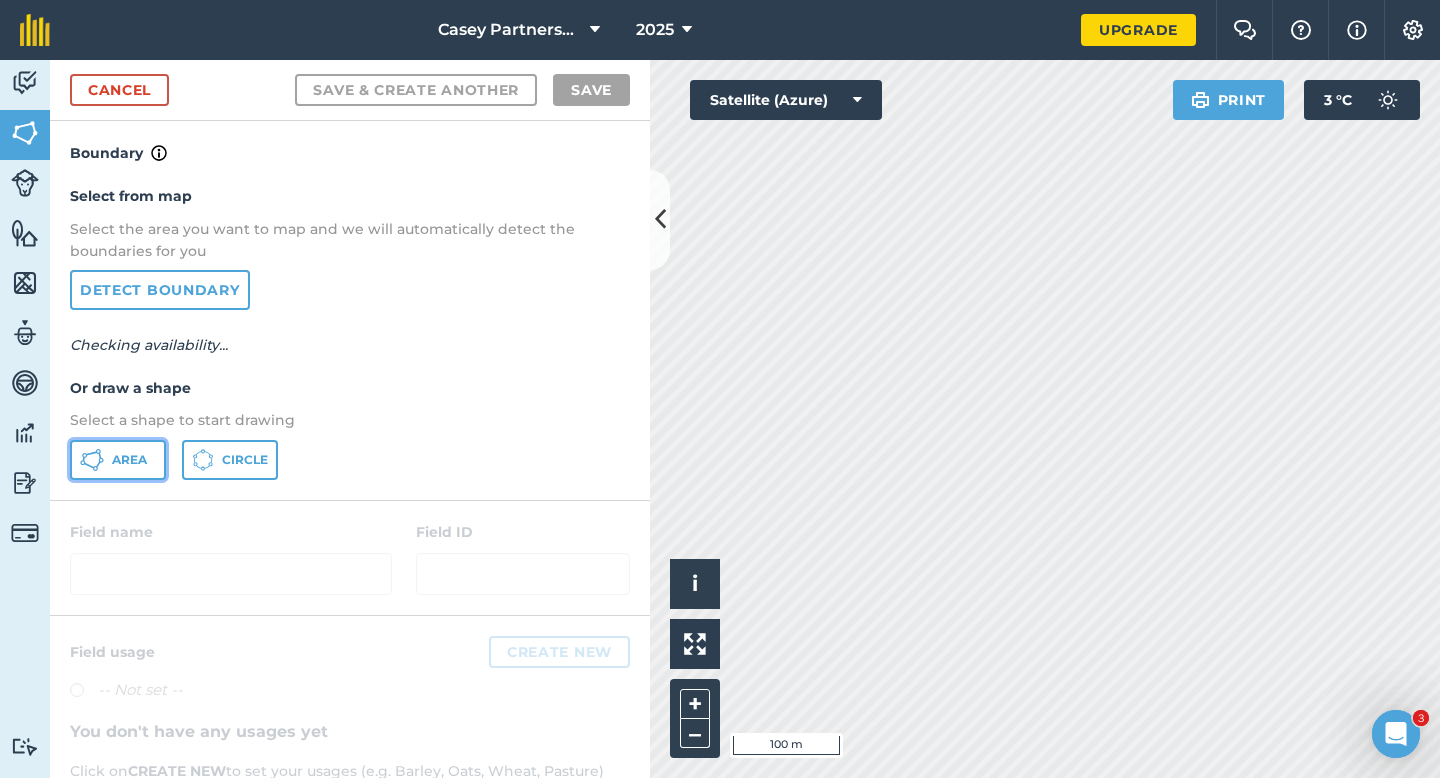 click 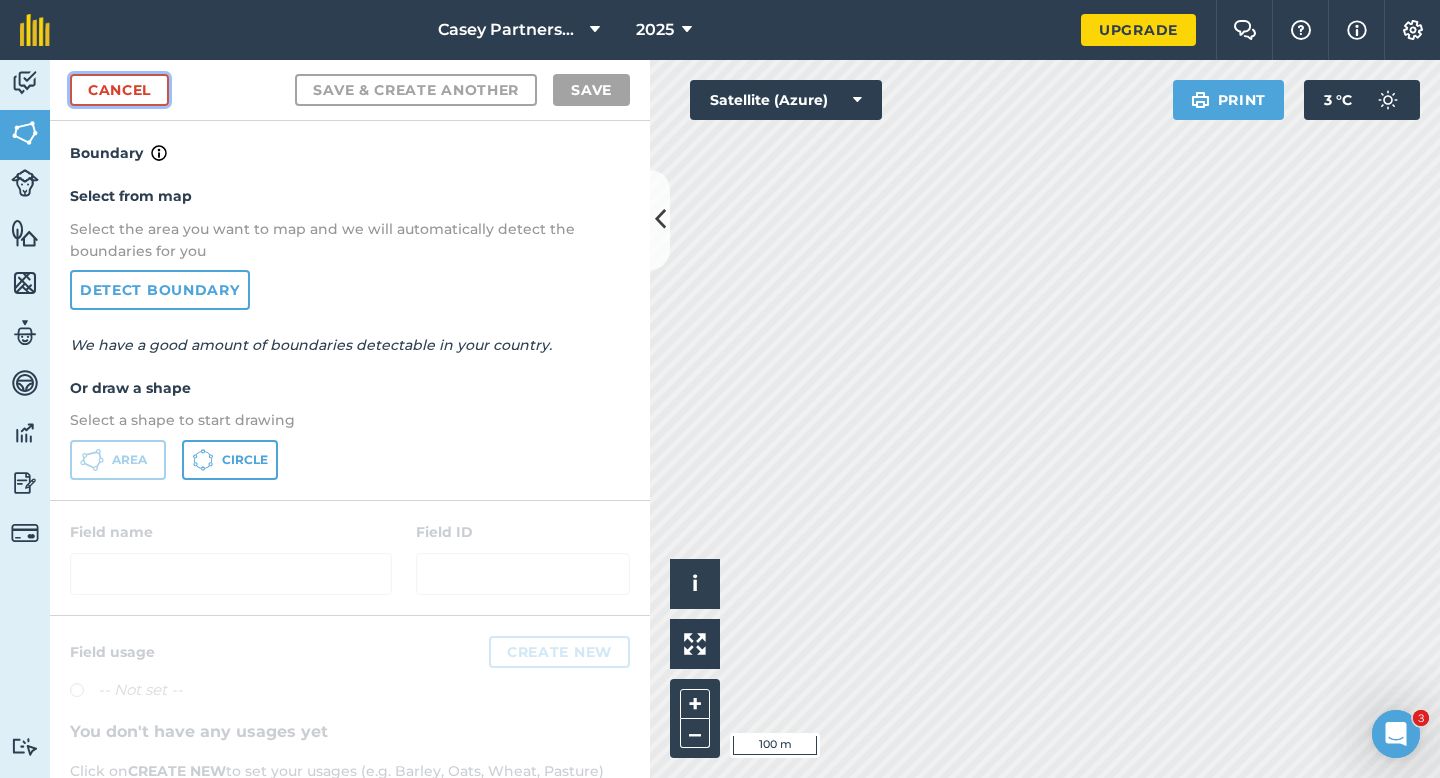 click on "Cancel" at bounding box center [119, 90] 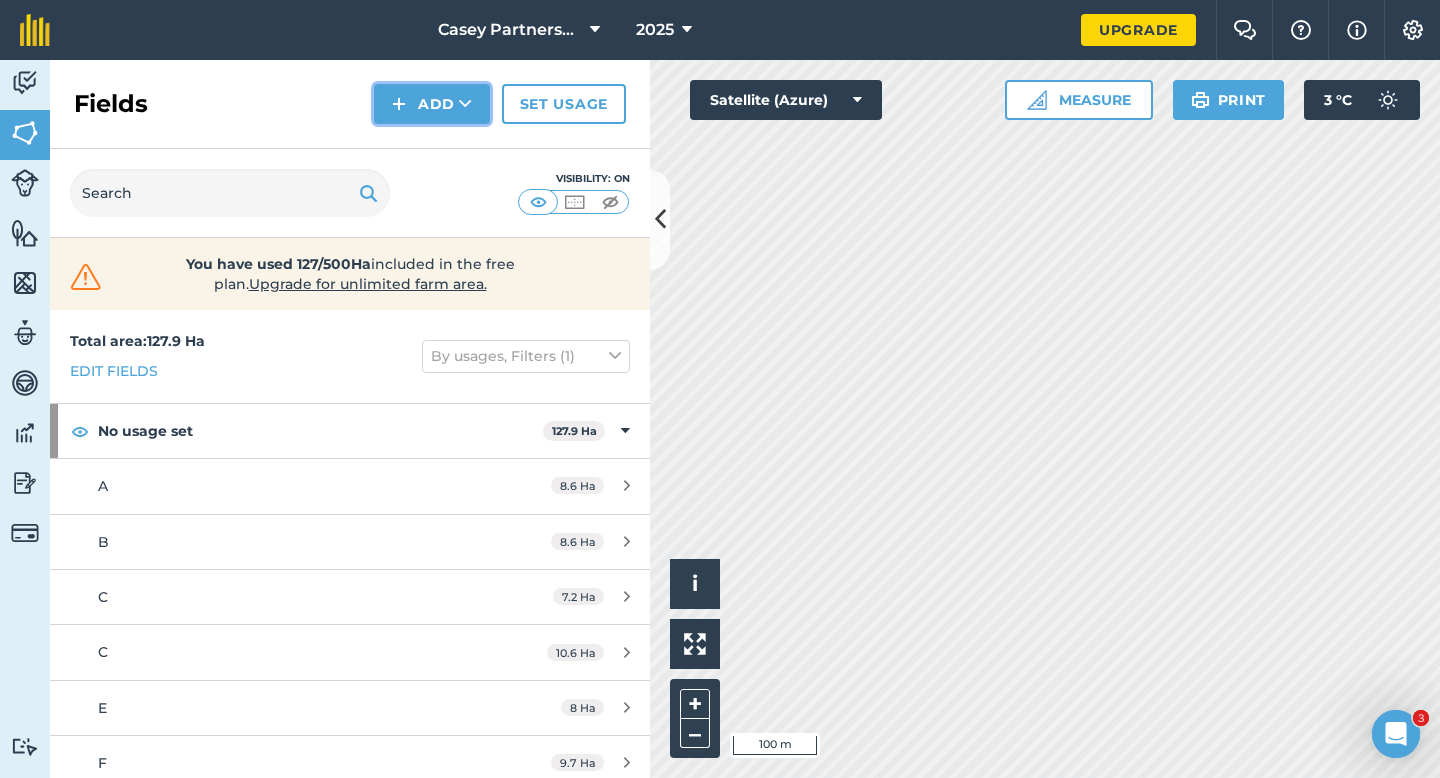click on "Add" at bounding box center (432, 104) 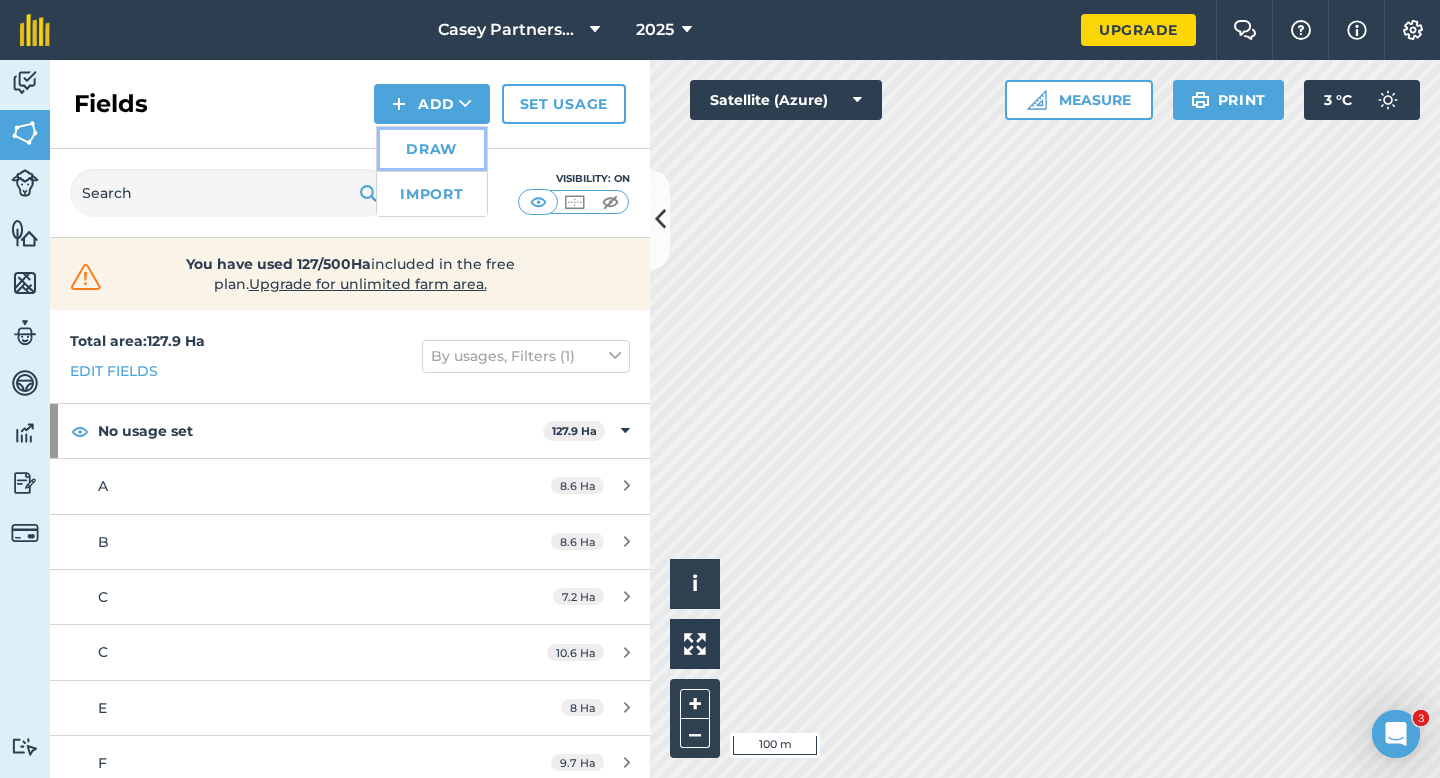 click on "Draw" at bounding box center (432, 149) 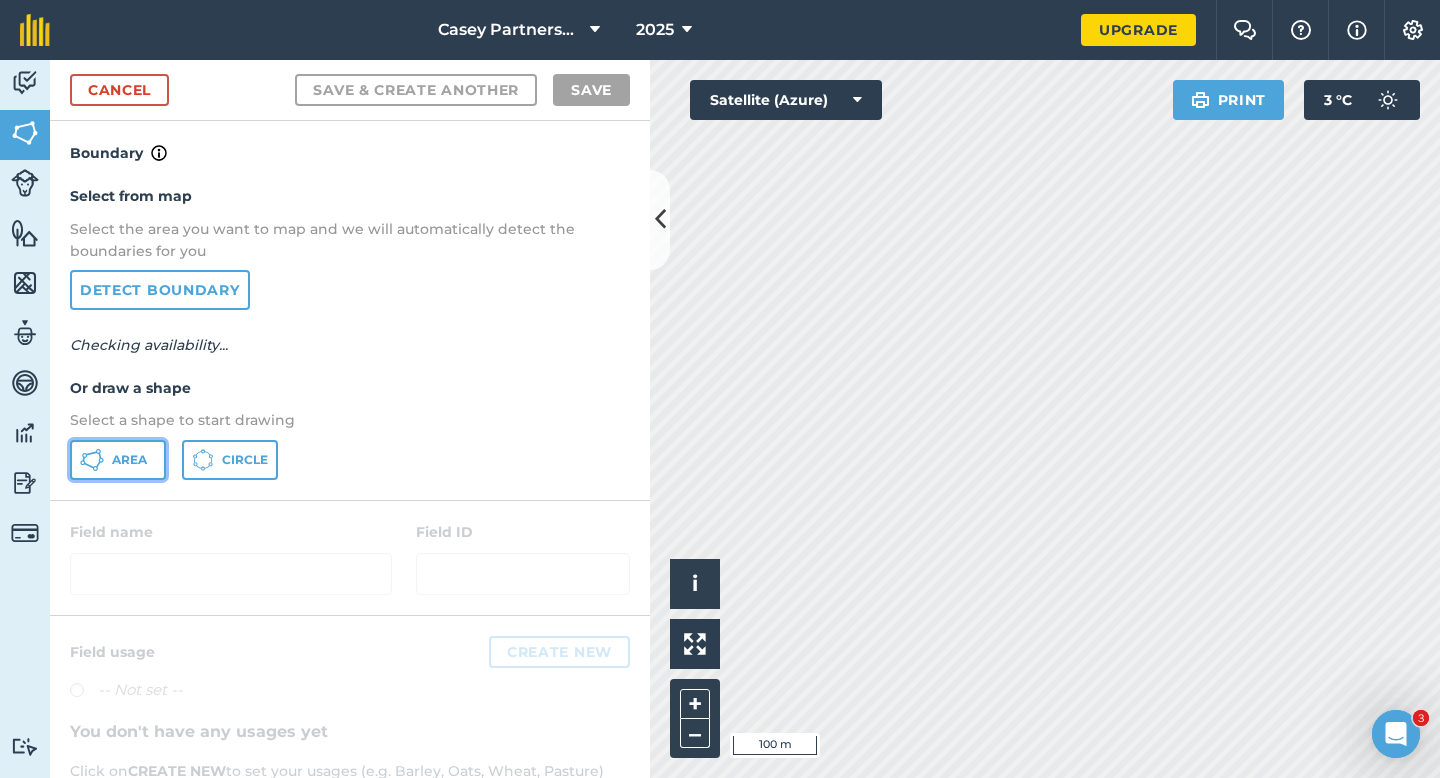 click on "Area" at bounding box center [118, 460] 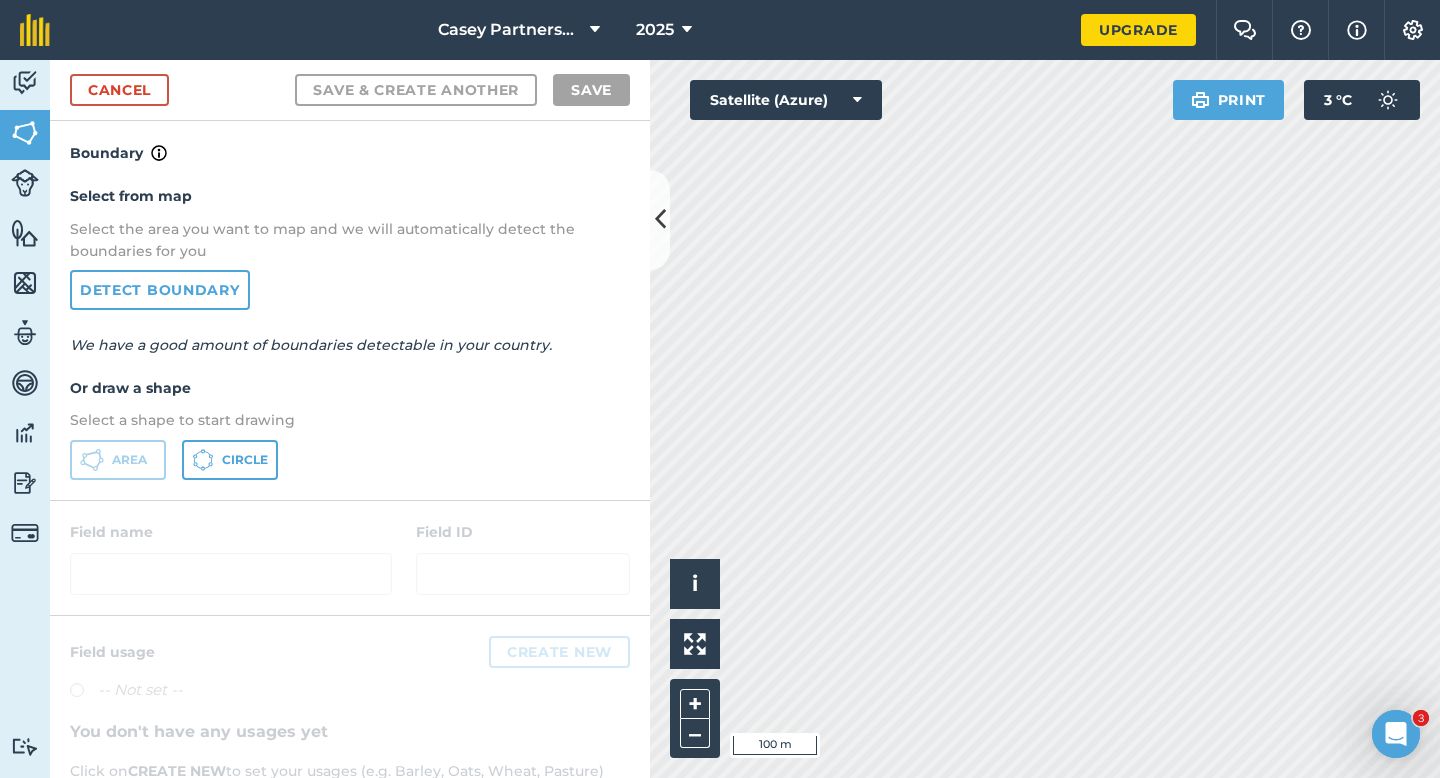 click on "Cancel Save & Create Another Save" at bounding box center [350, 90] 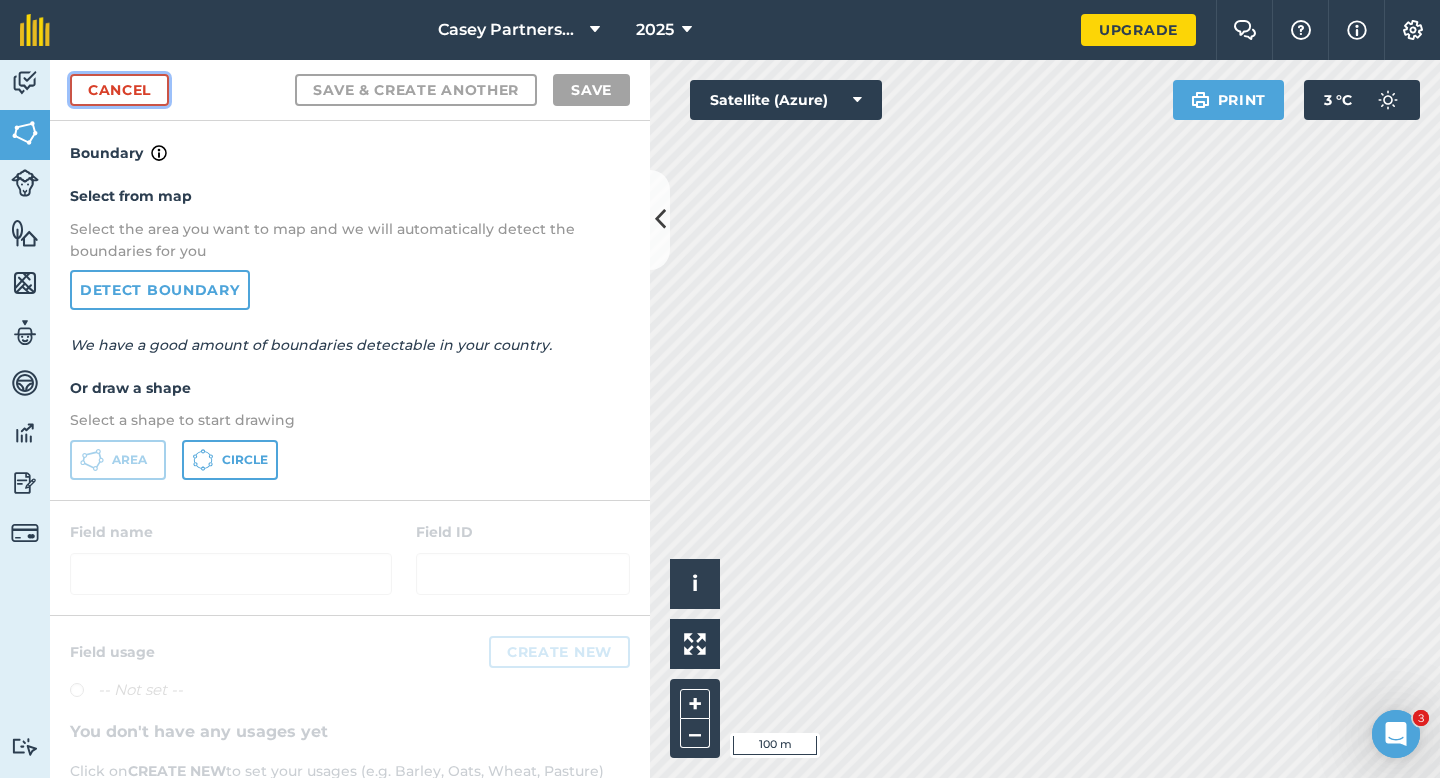 click on "Cancel" at bounding box center (119, 90) 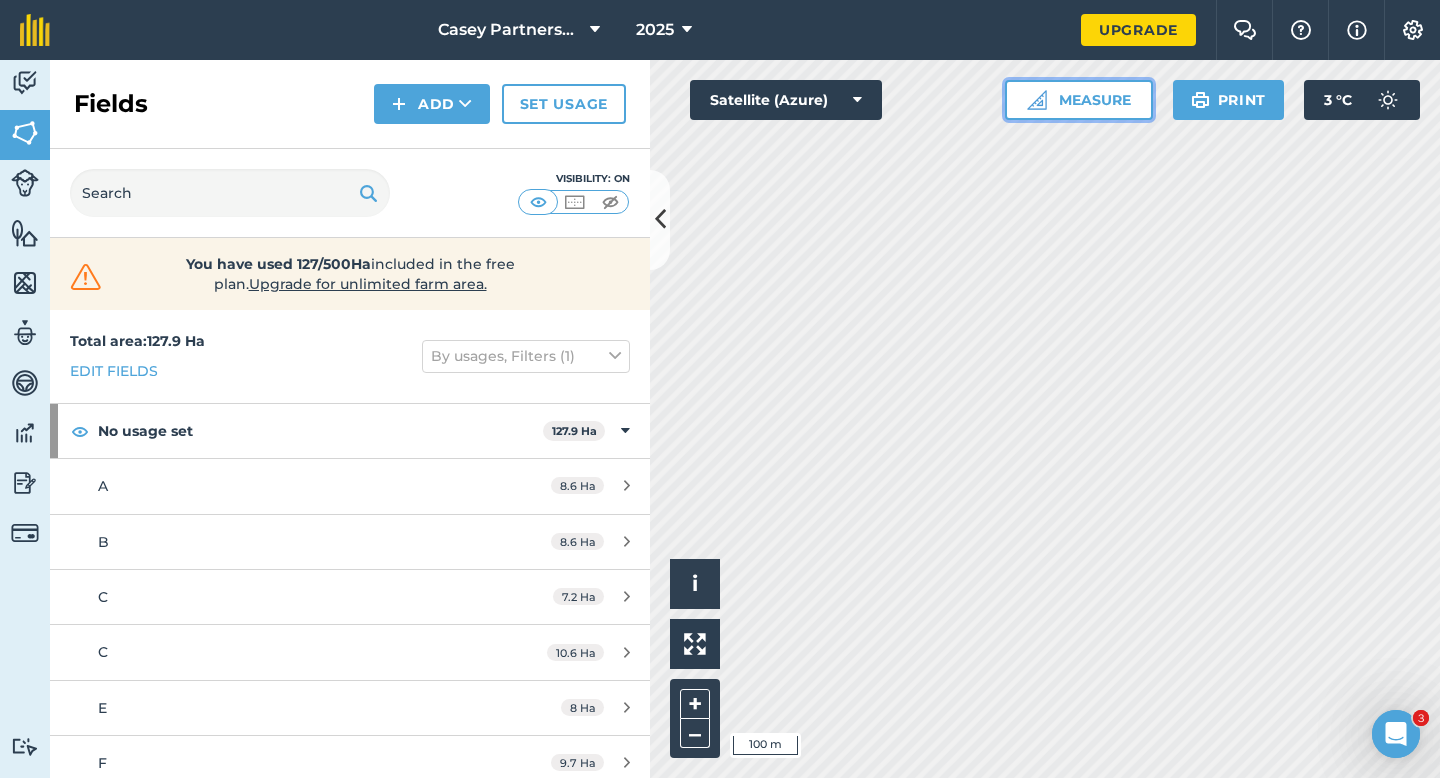 click on "Measure" at bounding box center [1079, 100] 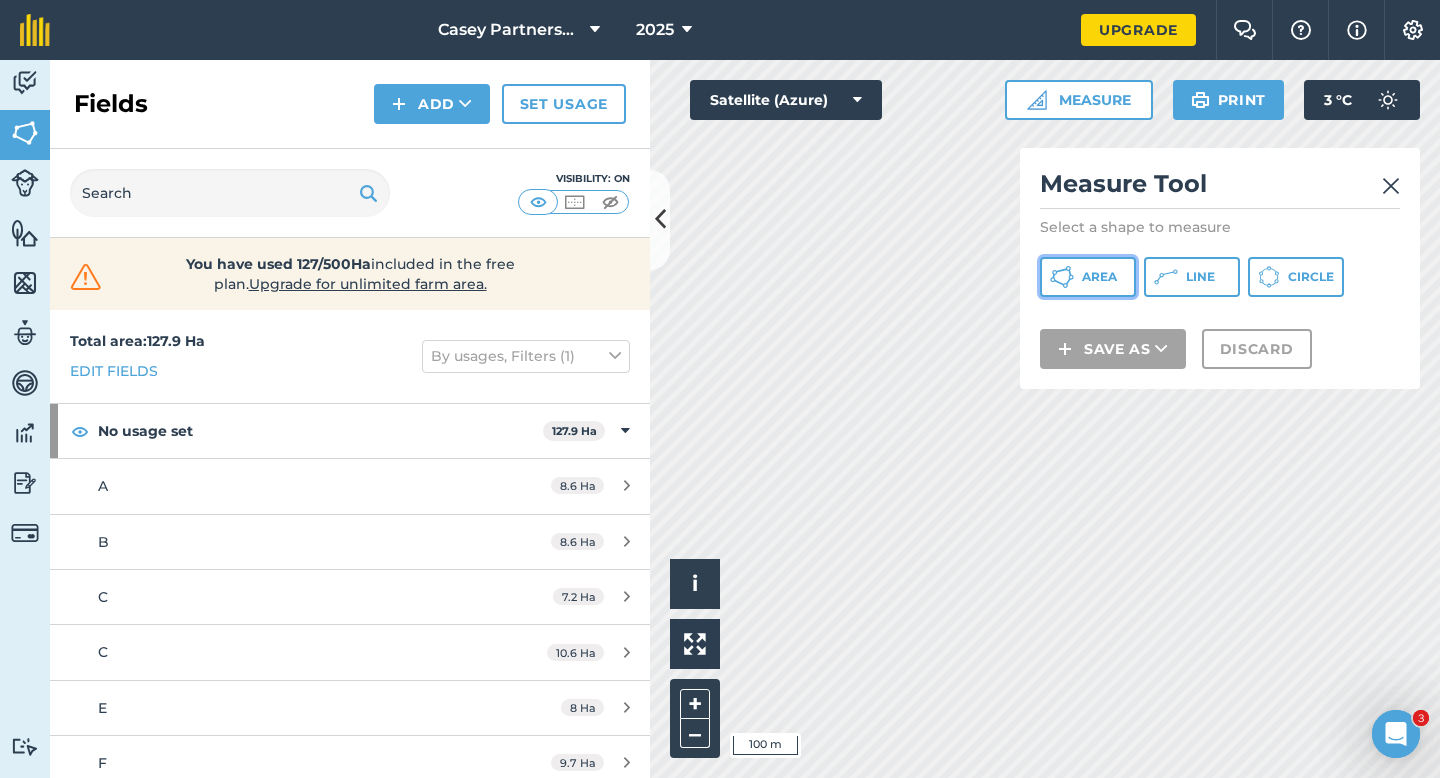 click on "Area" at bounding box center (1099, 277) 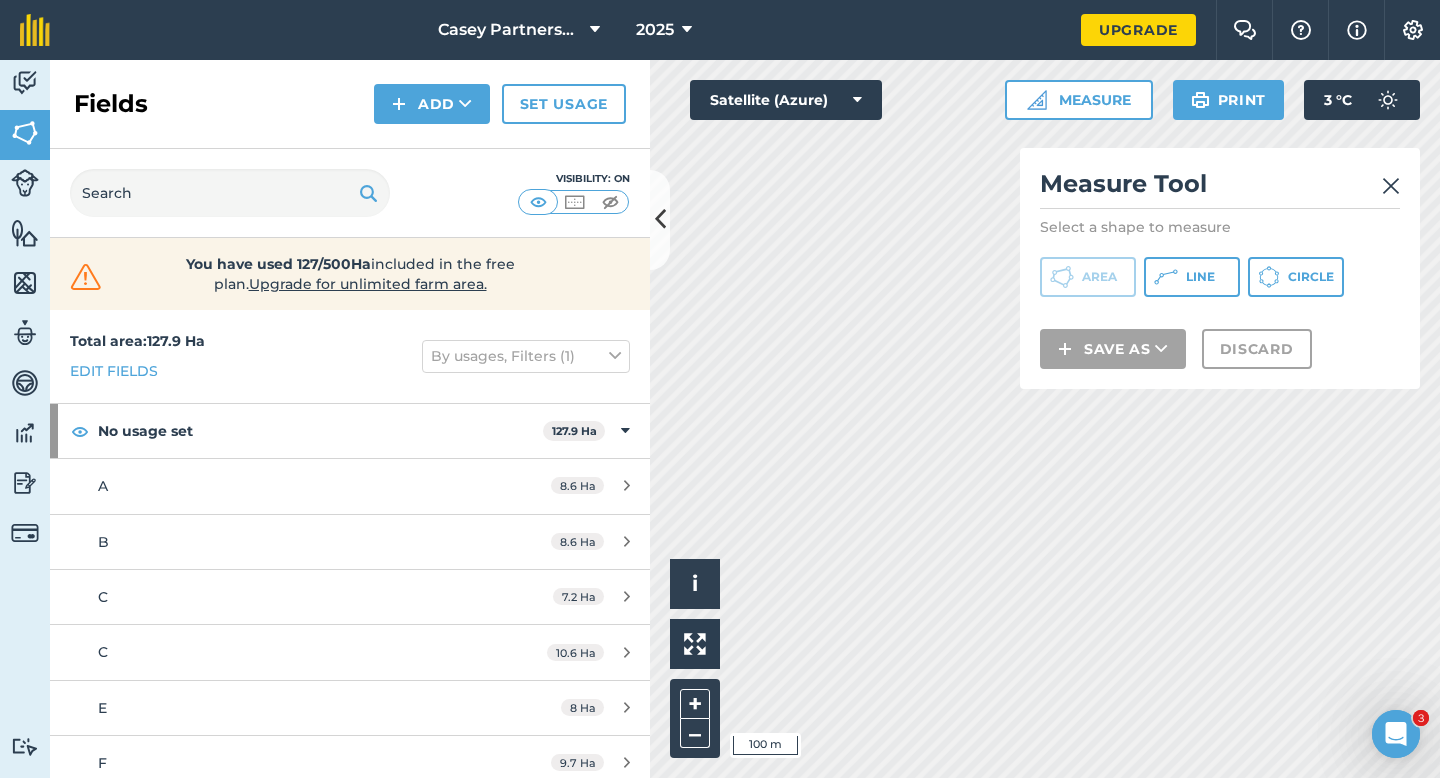 click at bounding box center [1391, 186] 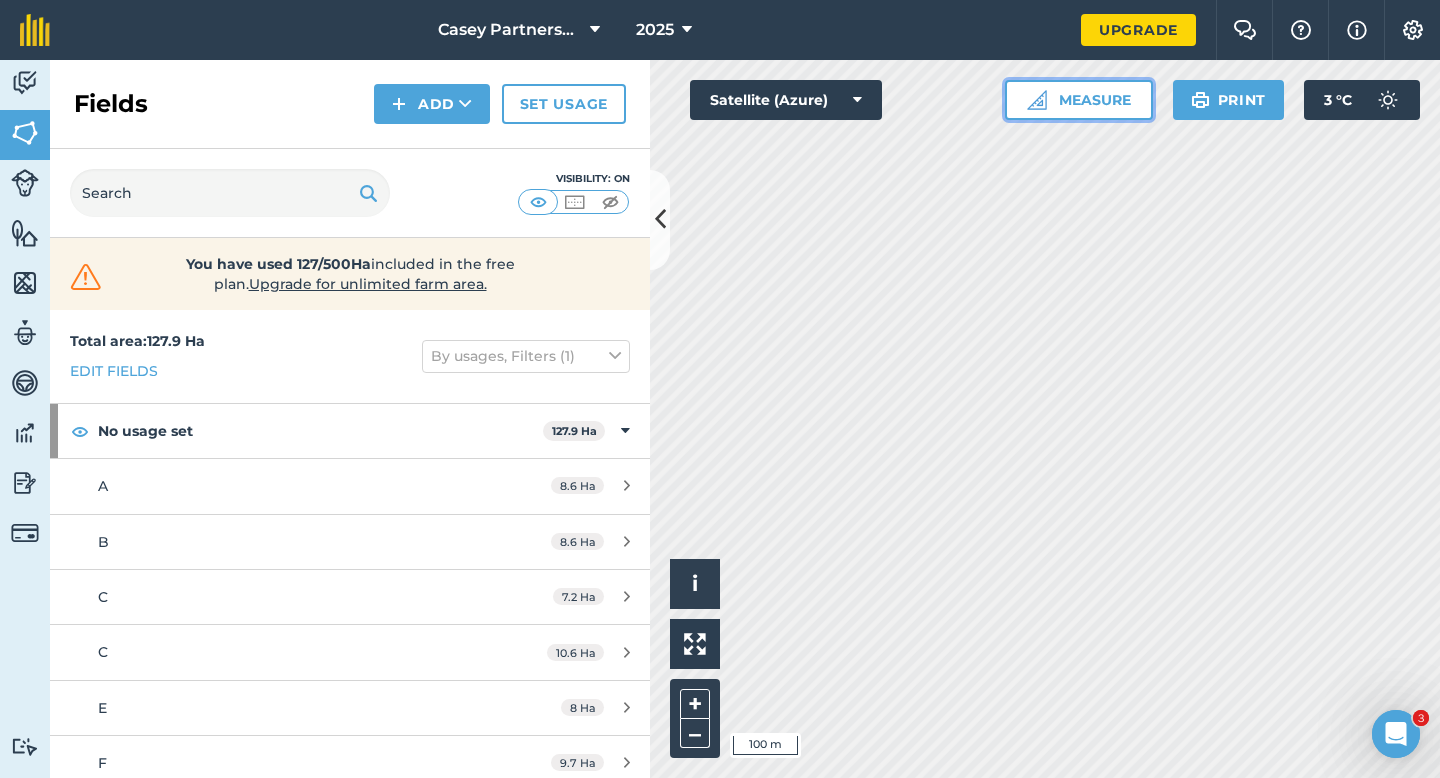 click on "Measure" at bounding box center (1079, 100) 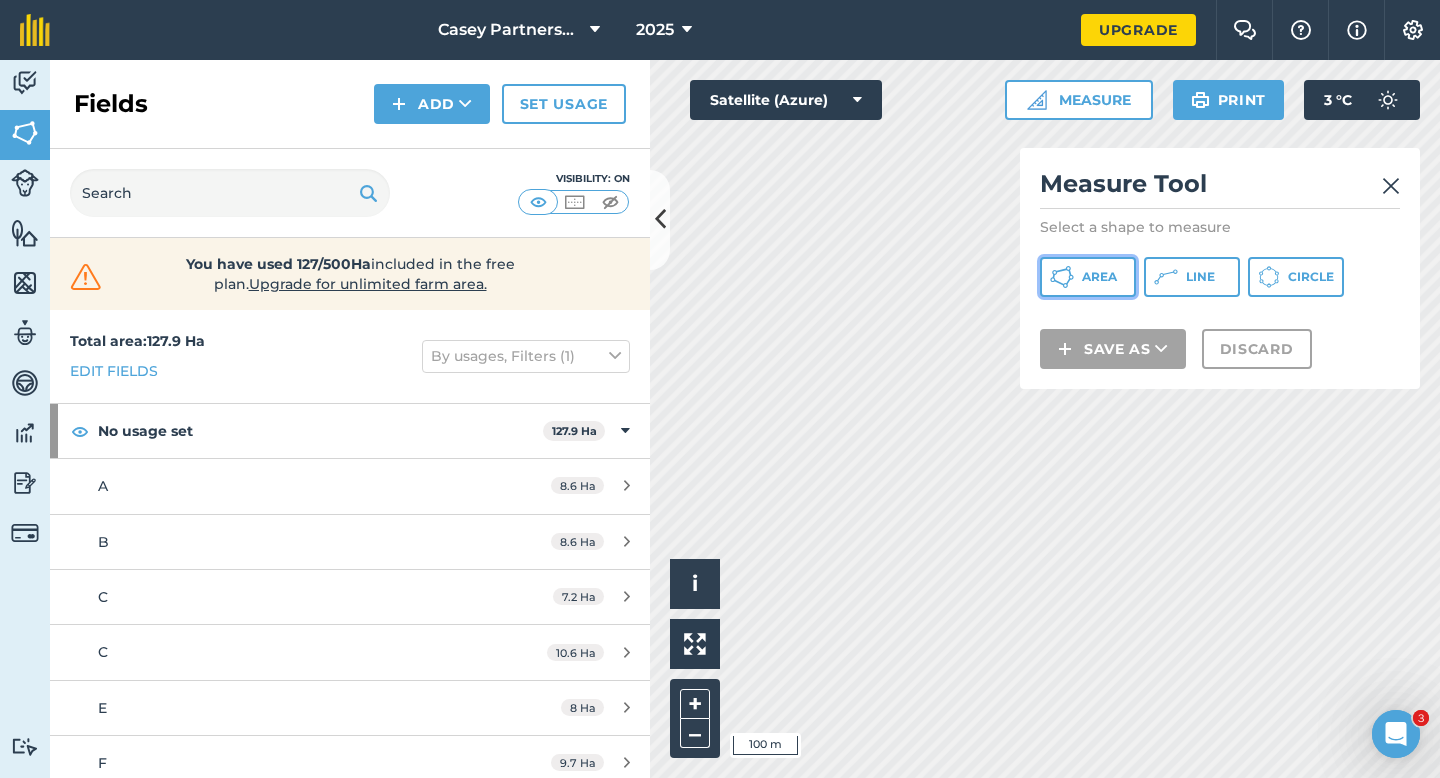 click on "Area" at bounding box center (1088, 277) 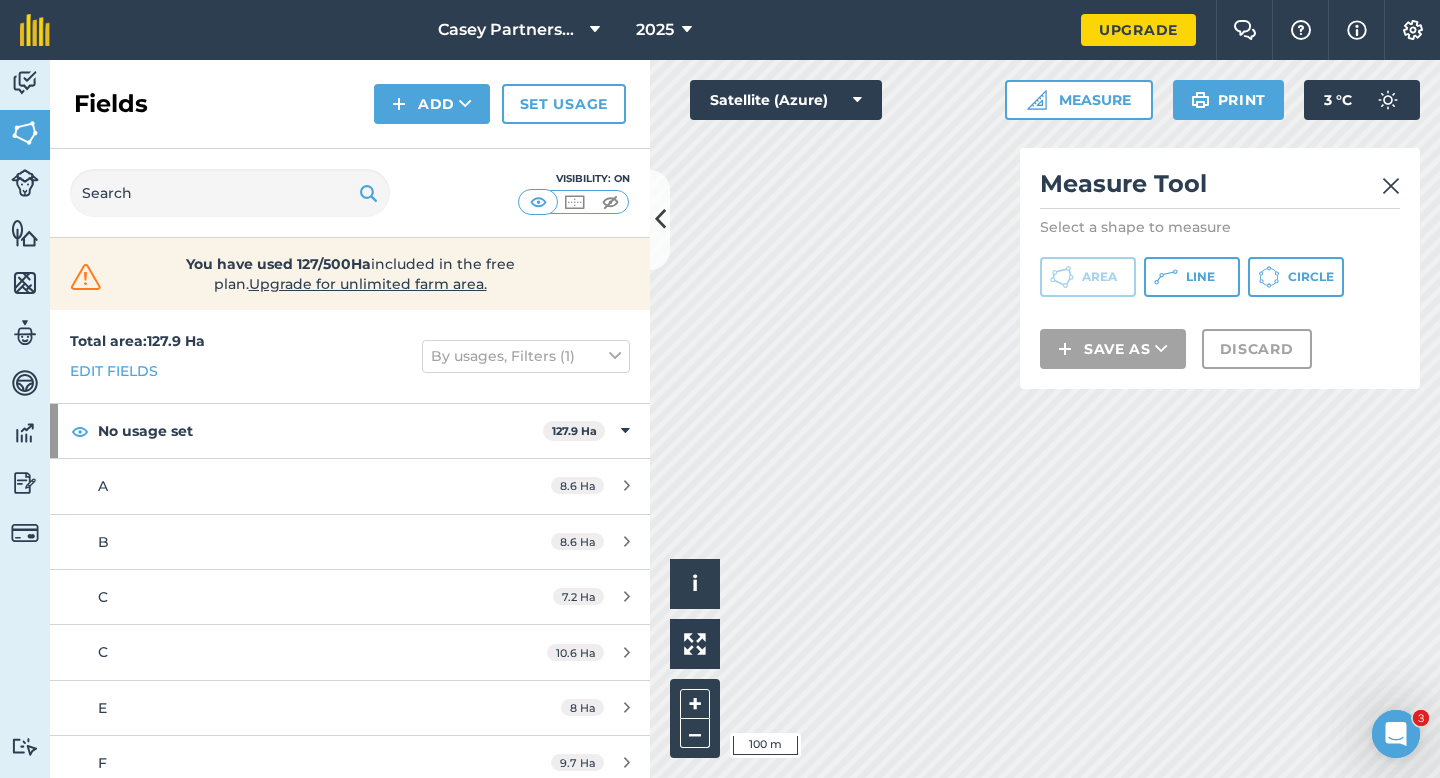 click at bounding box center (1391, 186) 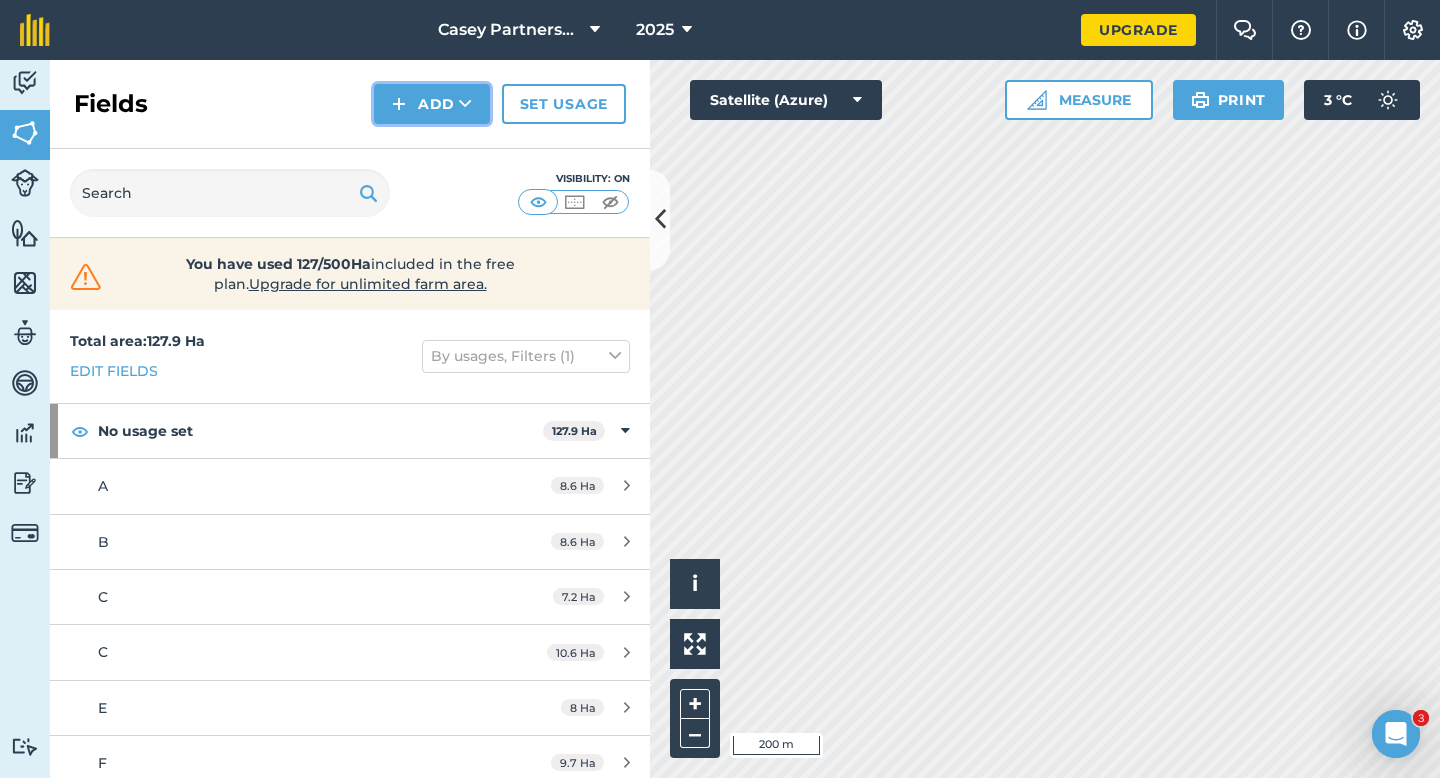 click on "Add" at bounding box center (432, 104) 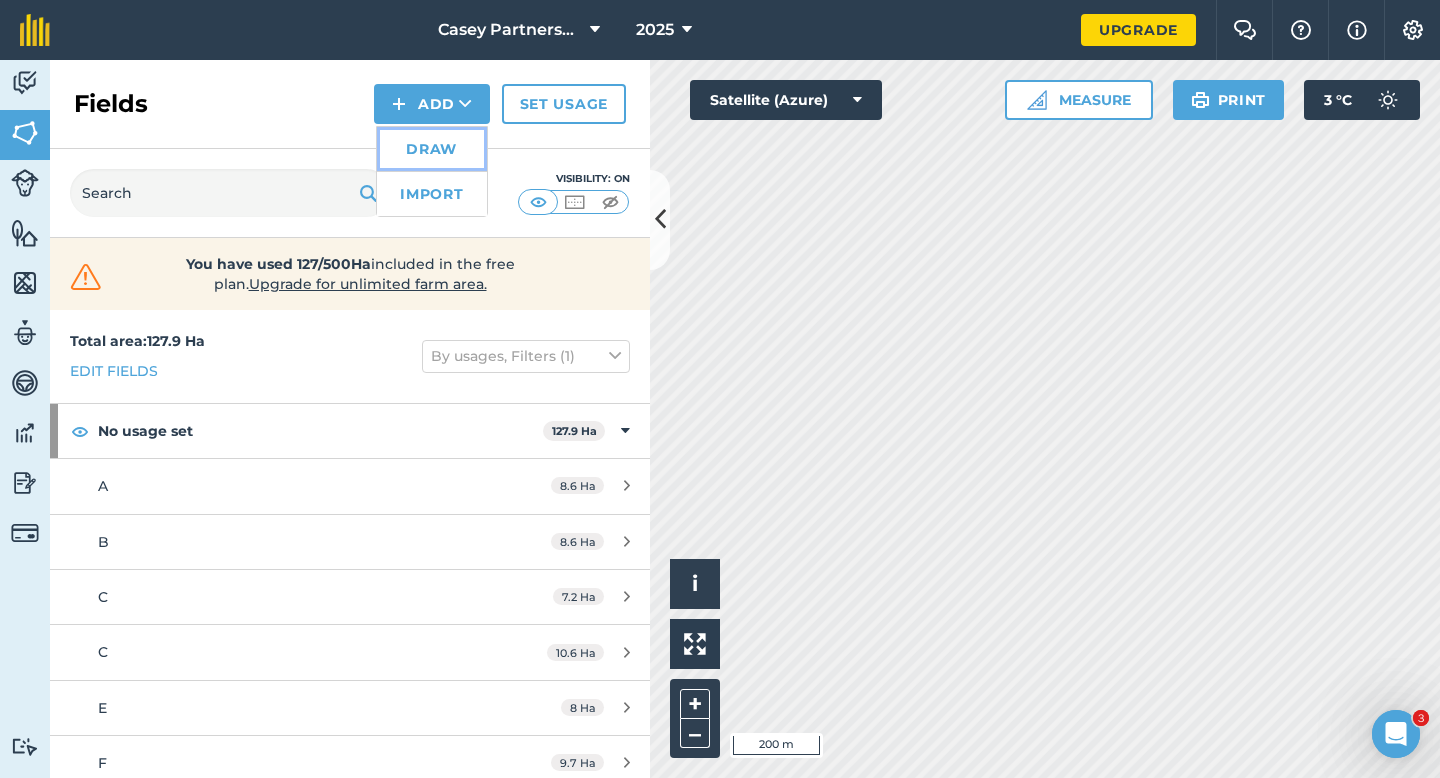 click on "Draw" at bounding box center [432, 149] 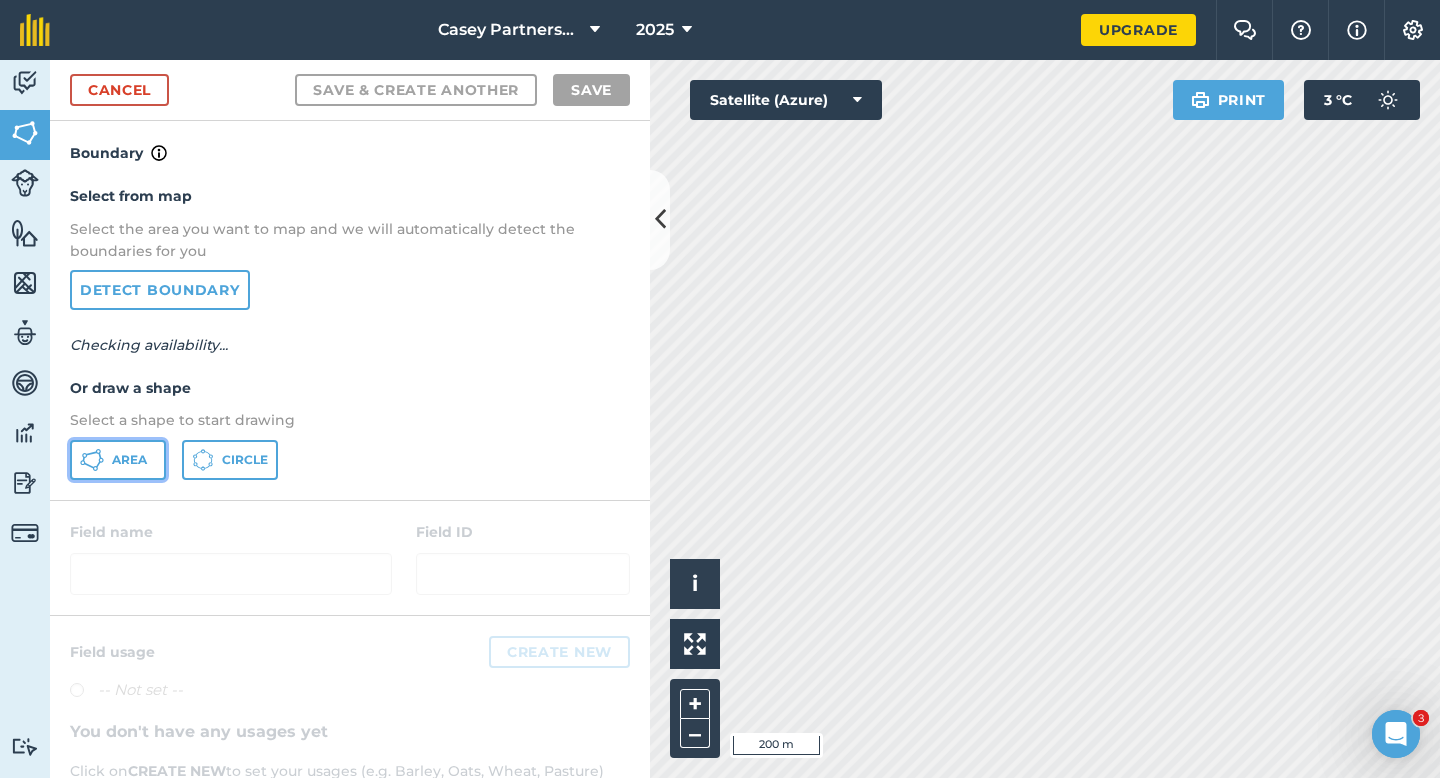 click on "Area" at bounding box center [118, 460] 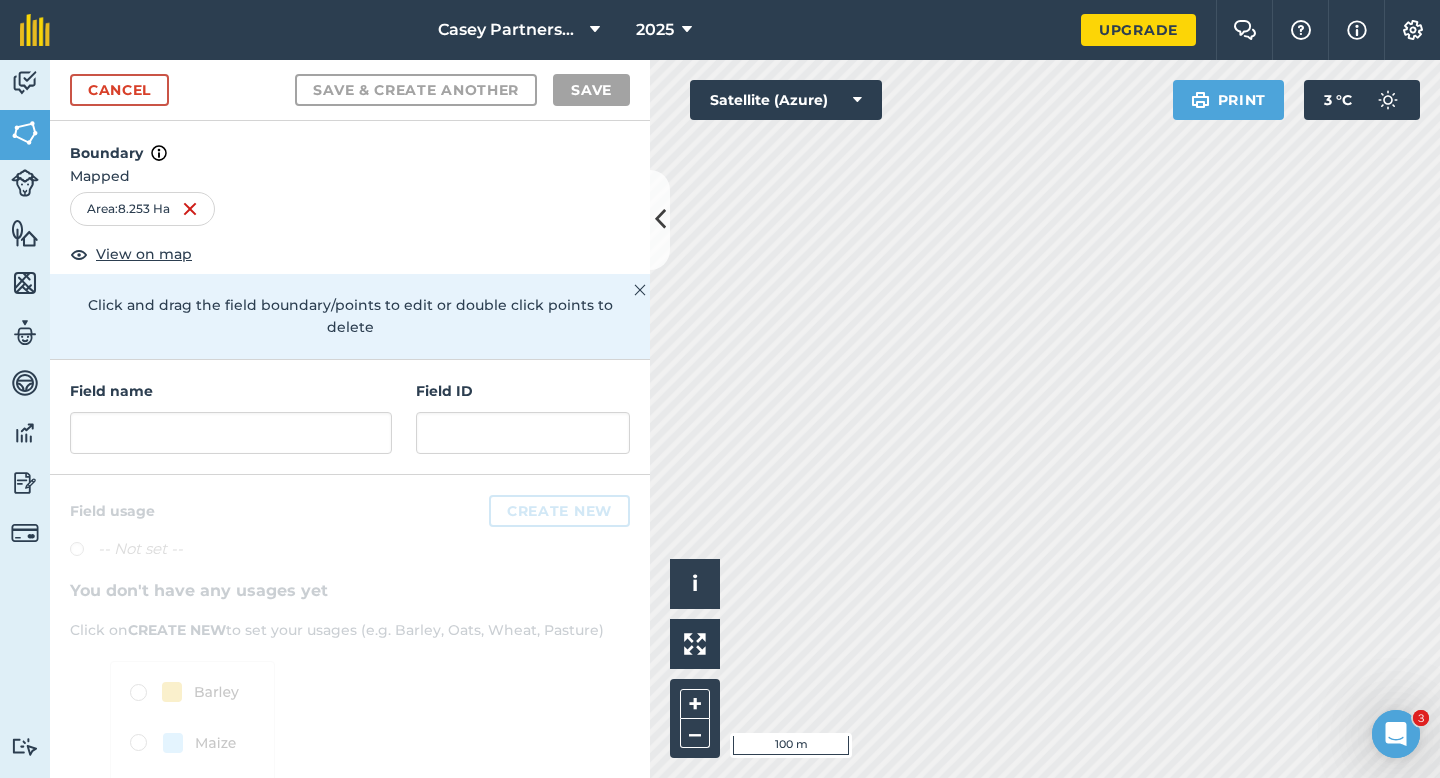 click on "Field name" at bounding box center [231, 417] 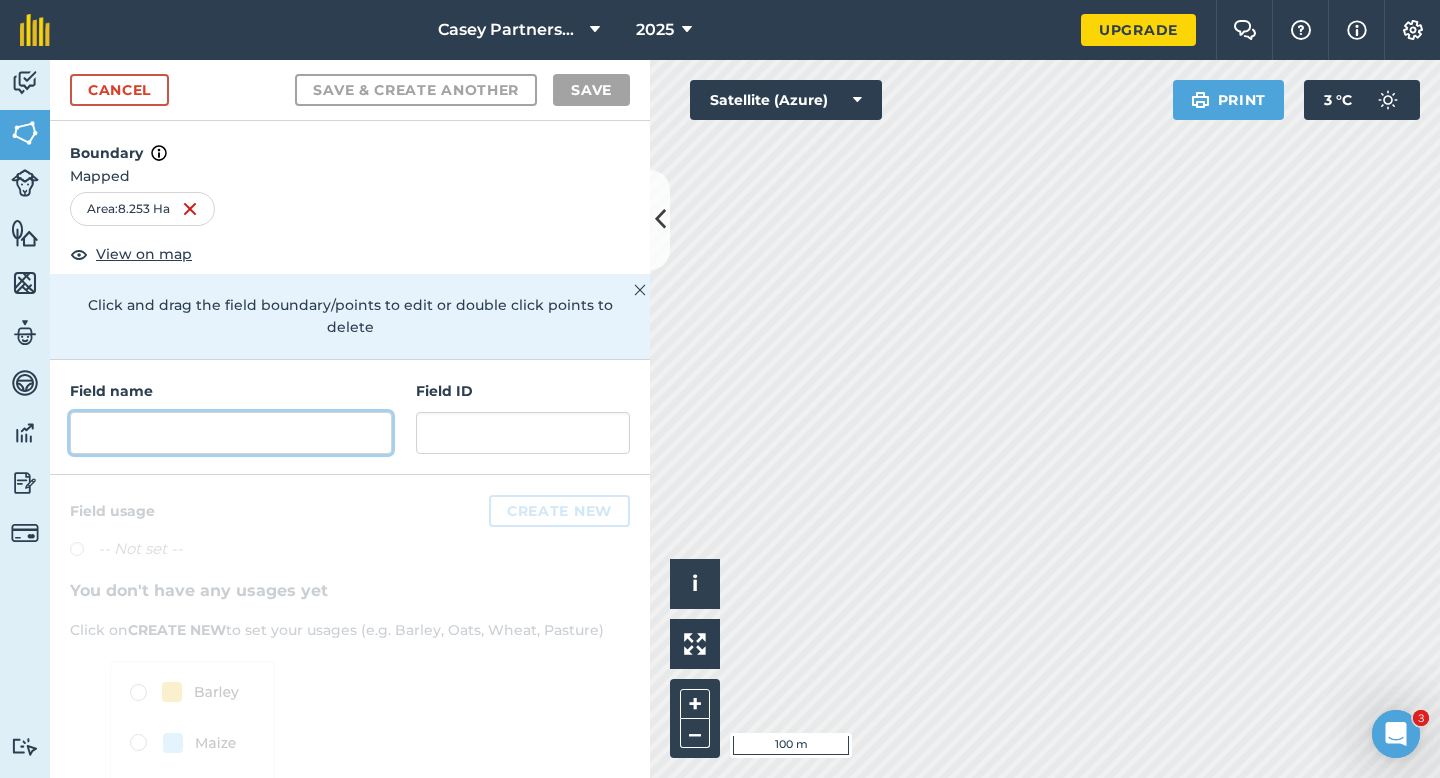 click at bounding box center (231, 433) 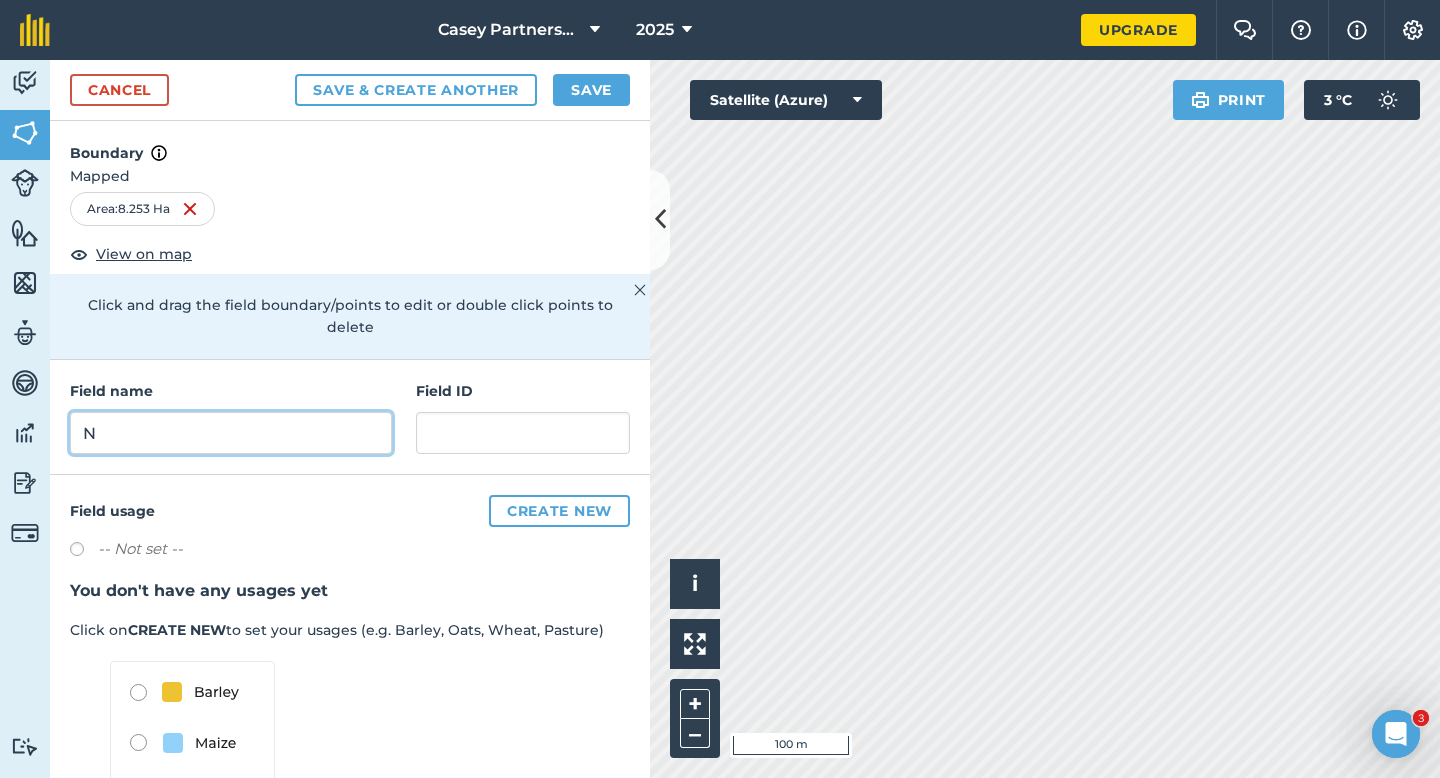 type on "N" 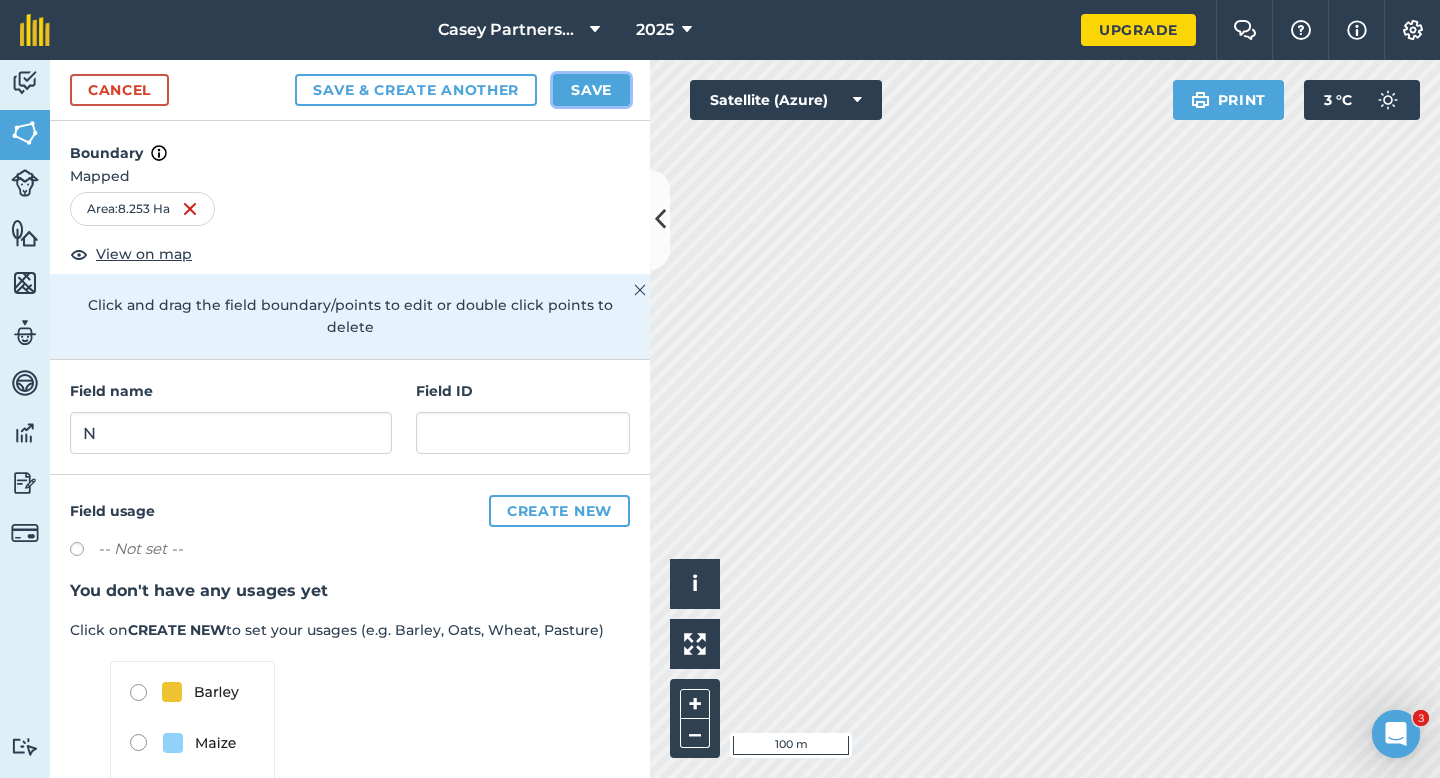 click on "Save" at bounding box center (591, 90) 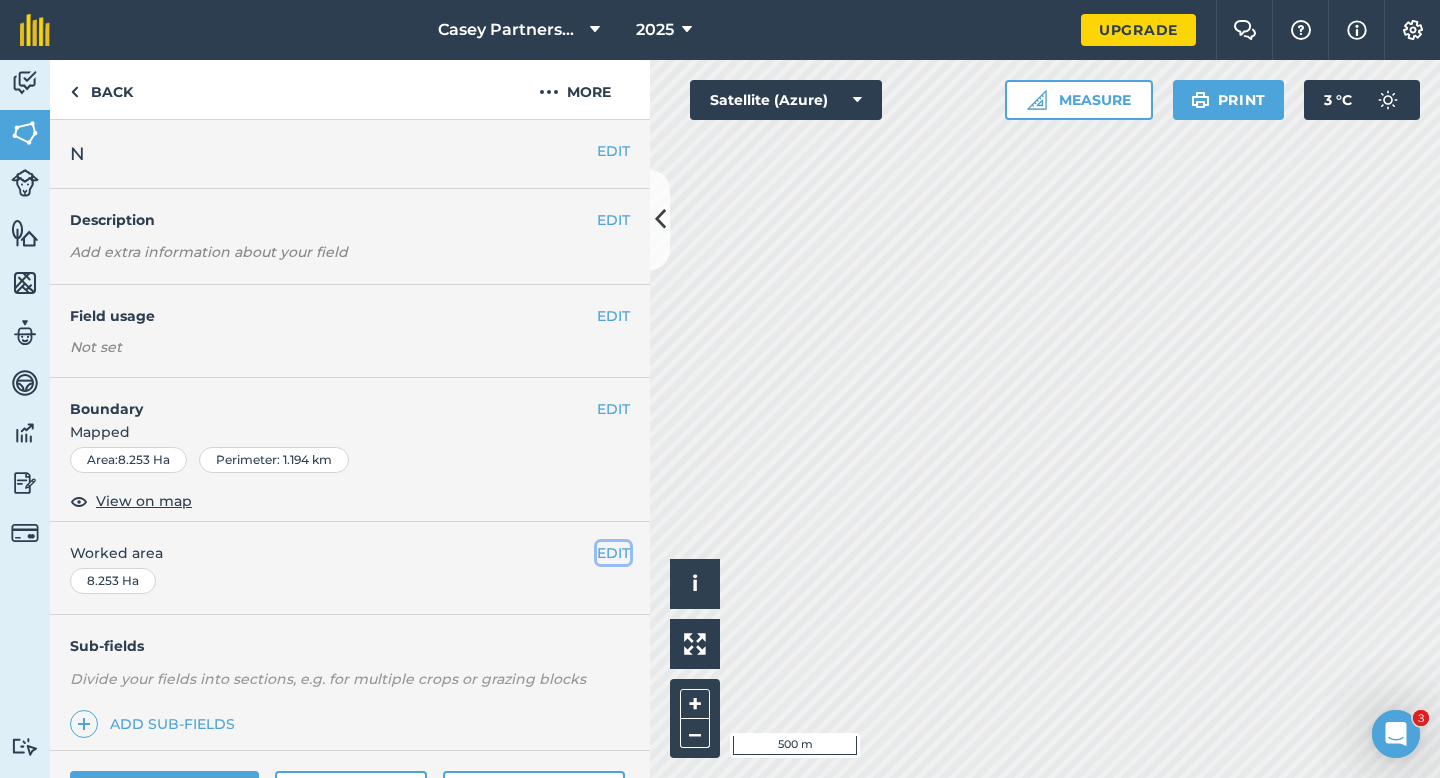 click on "EDIT" at bounding box center [613, 553] 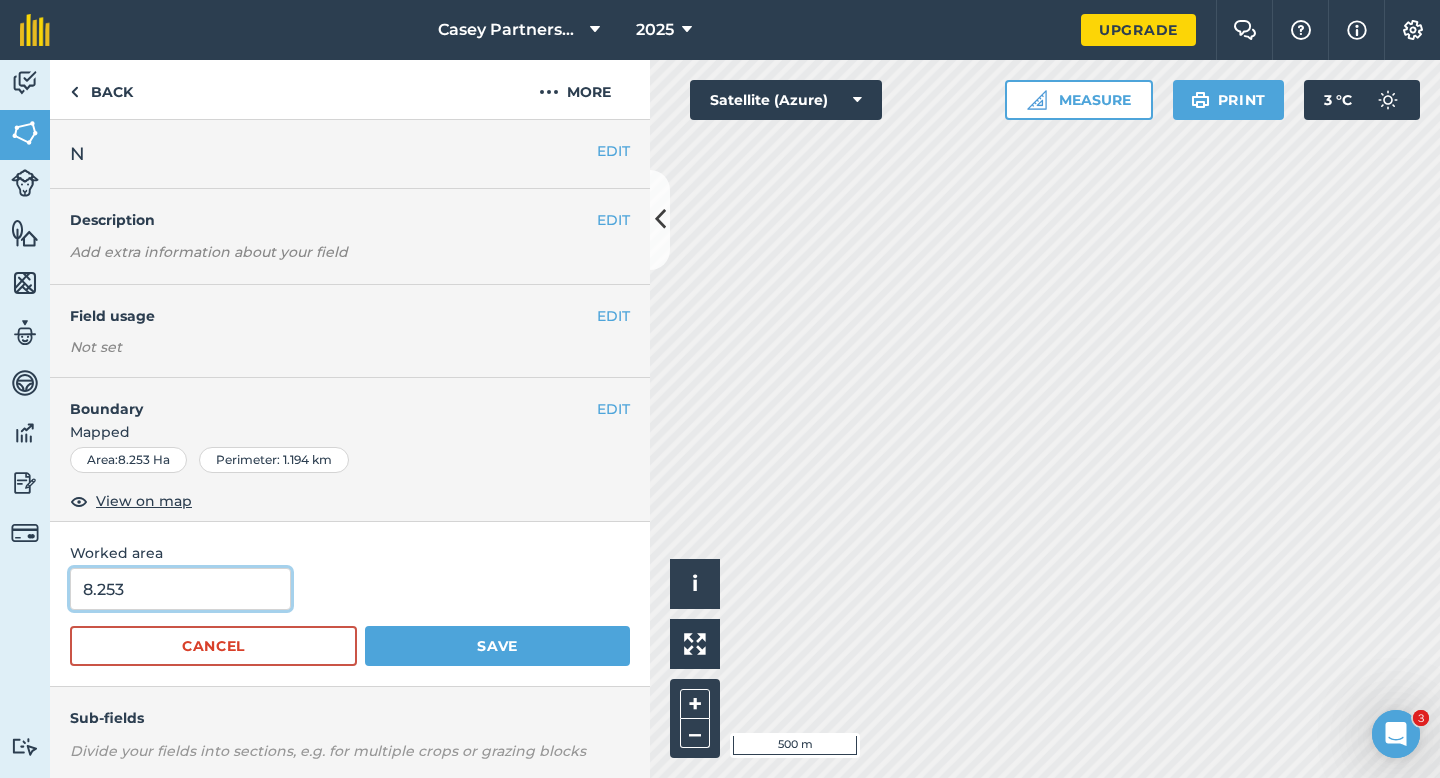 click on "8.253" at bounding box center [180, 589] 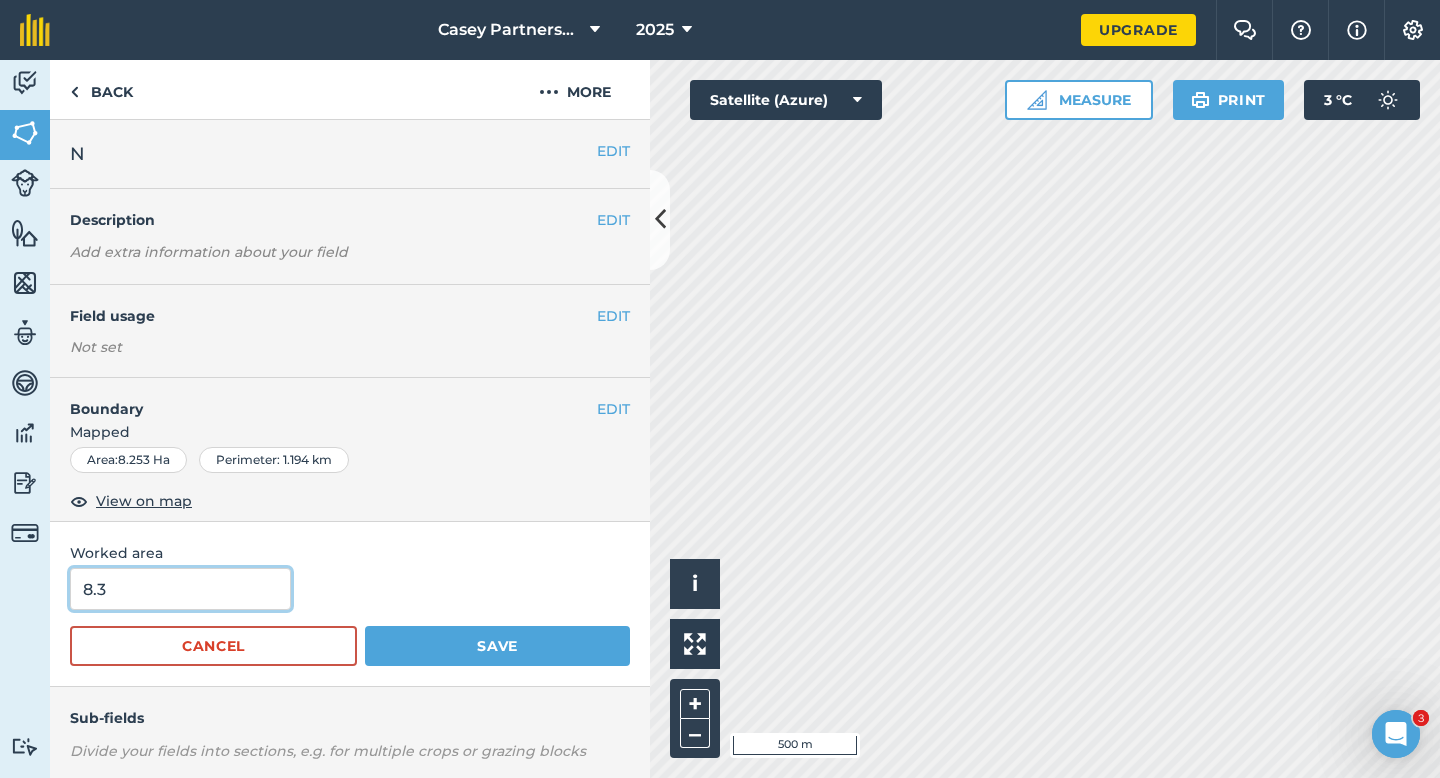 type on "8.3" 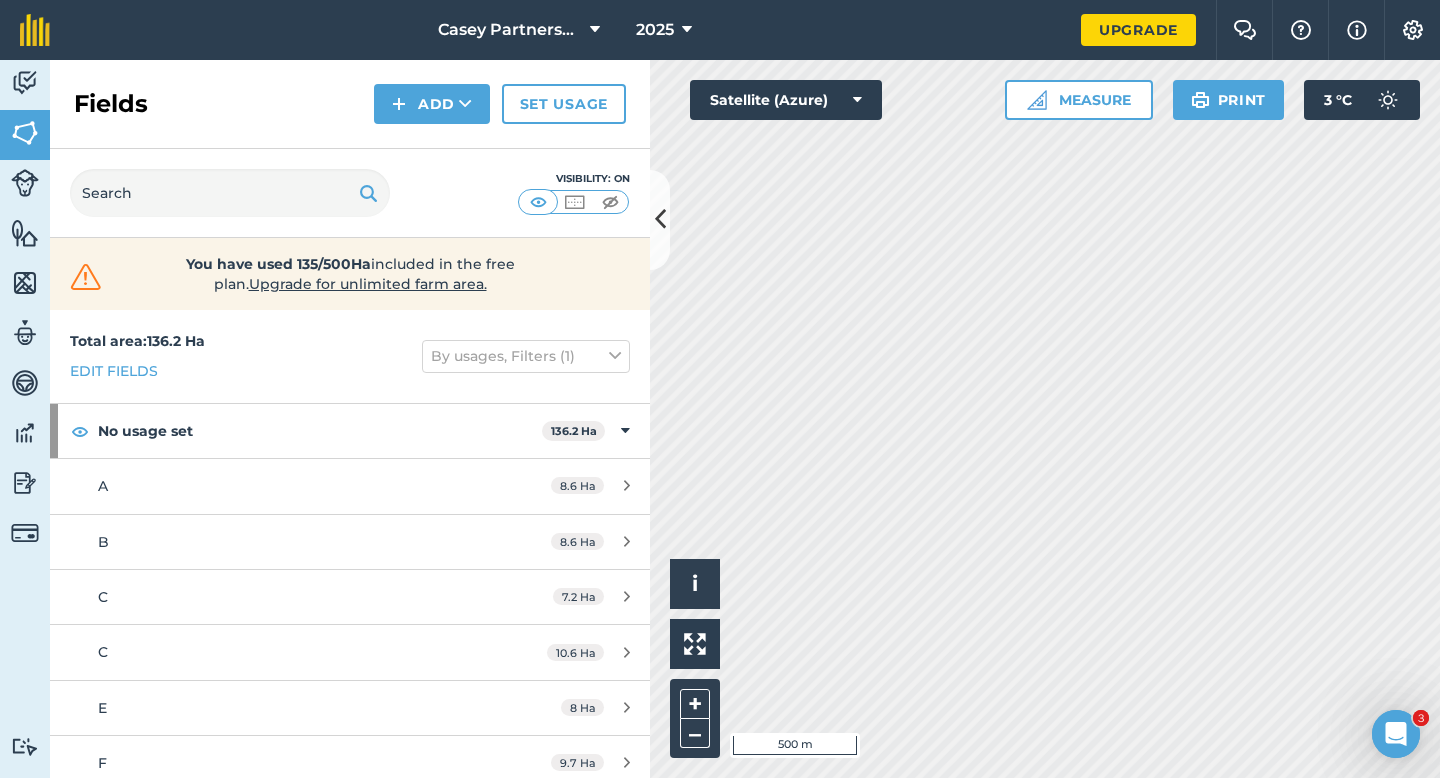 click on "Fields   Add   Set usage" at bounding box center (350, 104) 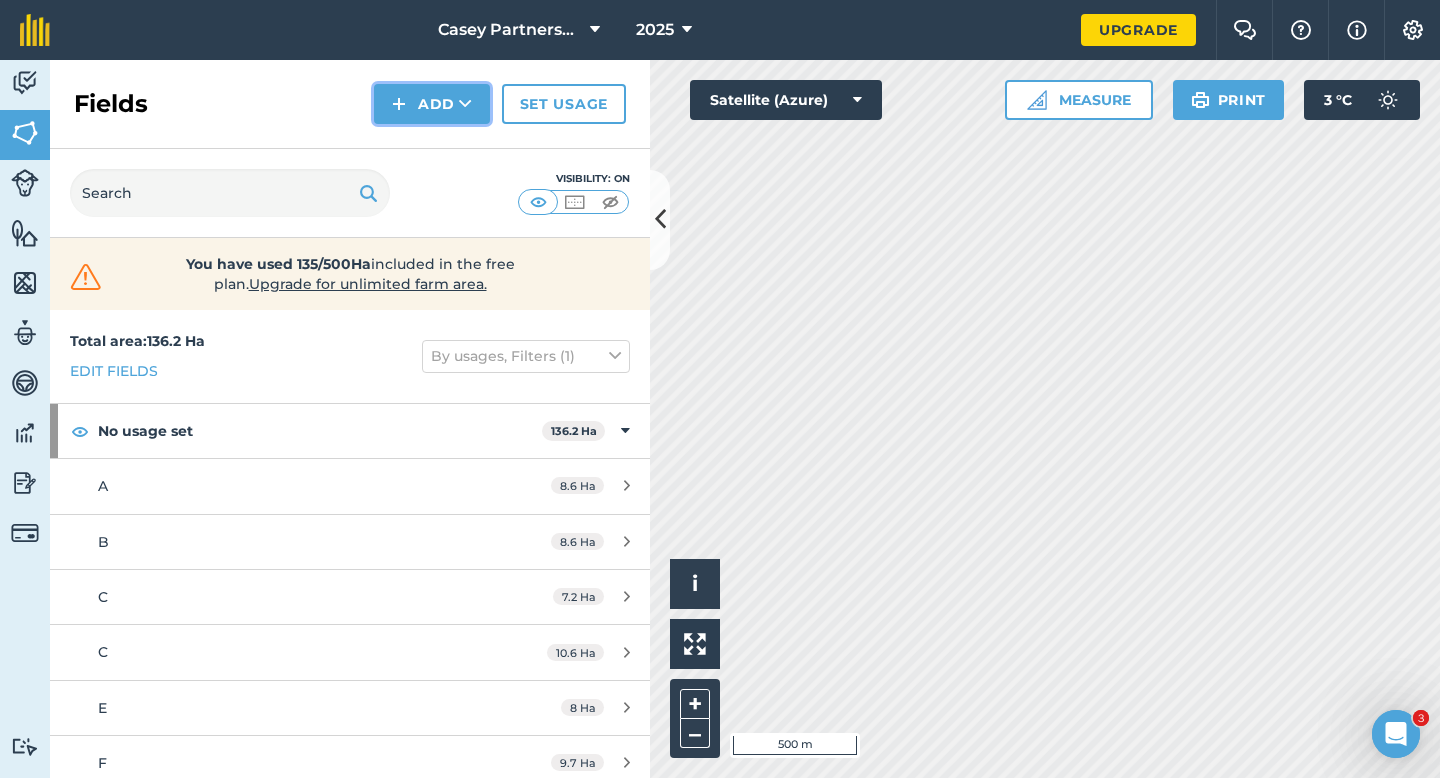click on "Add" at bounding box center (432, 104) 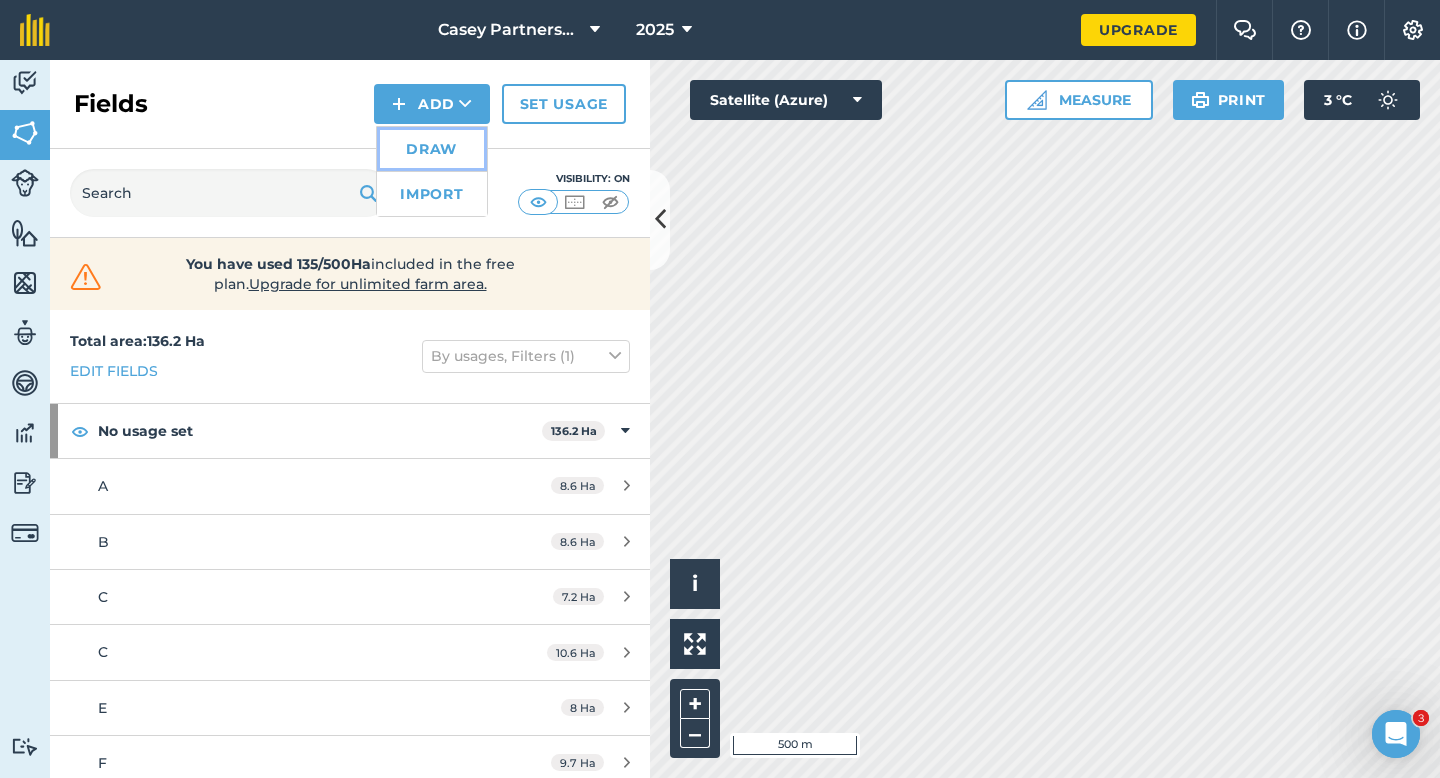 click on "Draw" at bounding box center [432, 149] 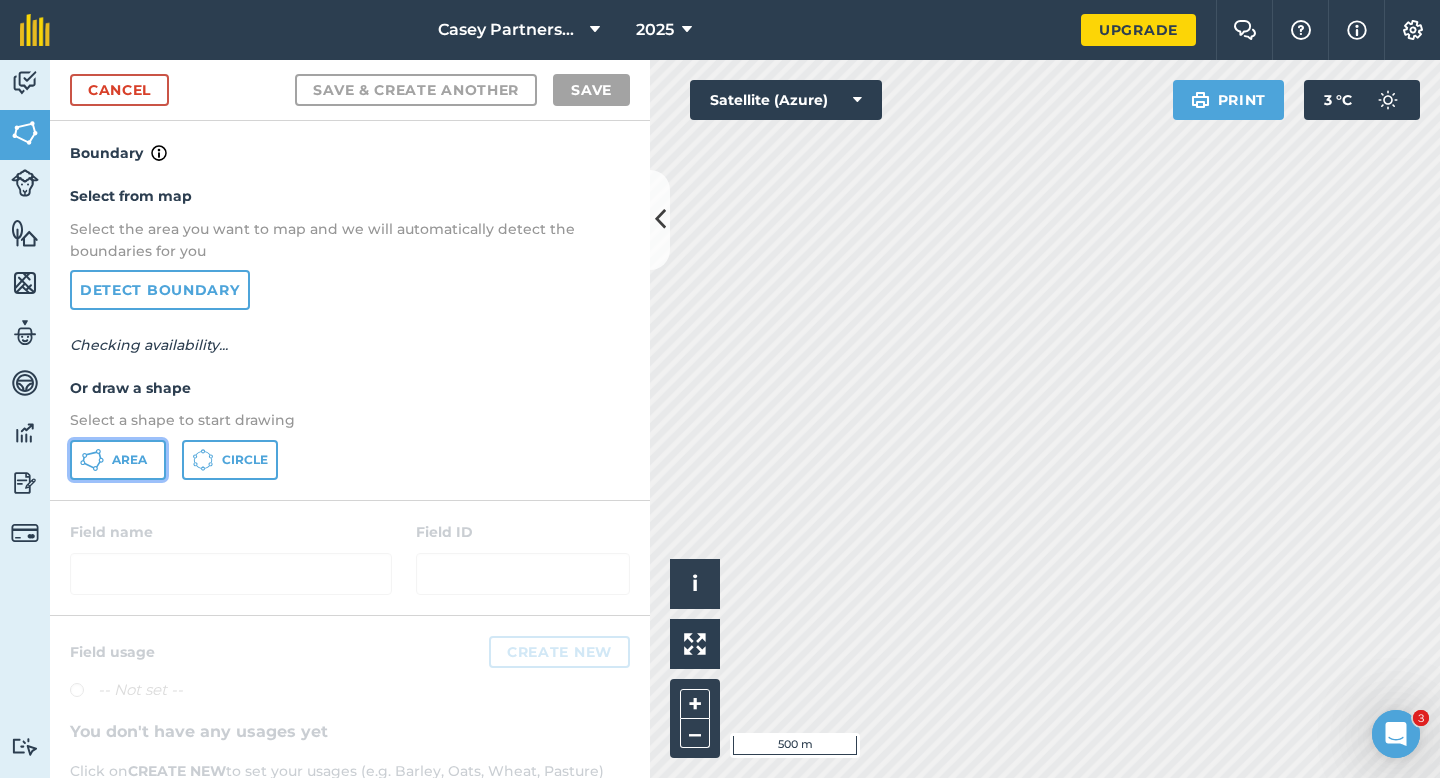 click on "Area" at bounding box center (118, 460) 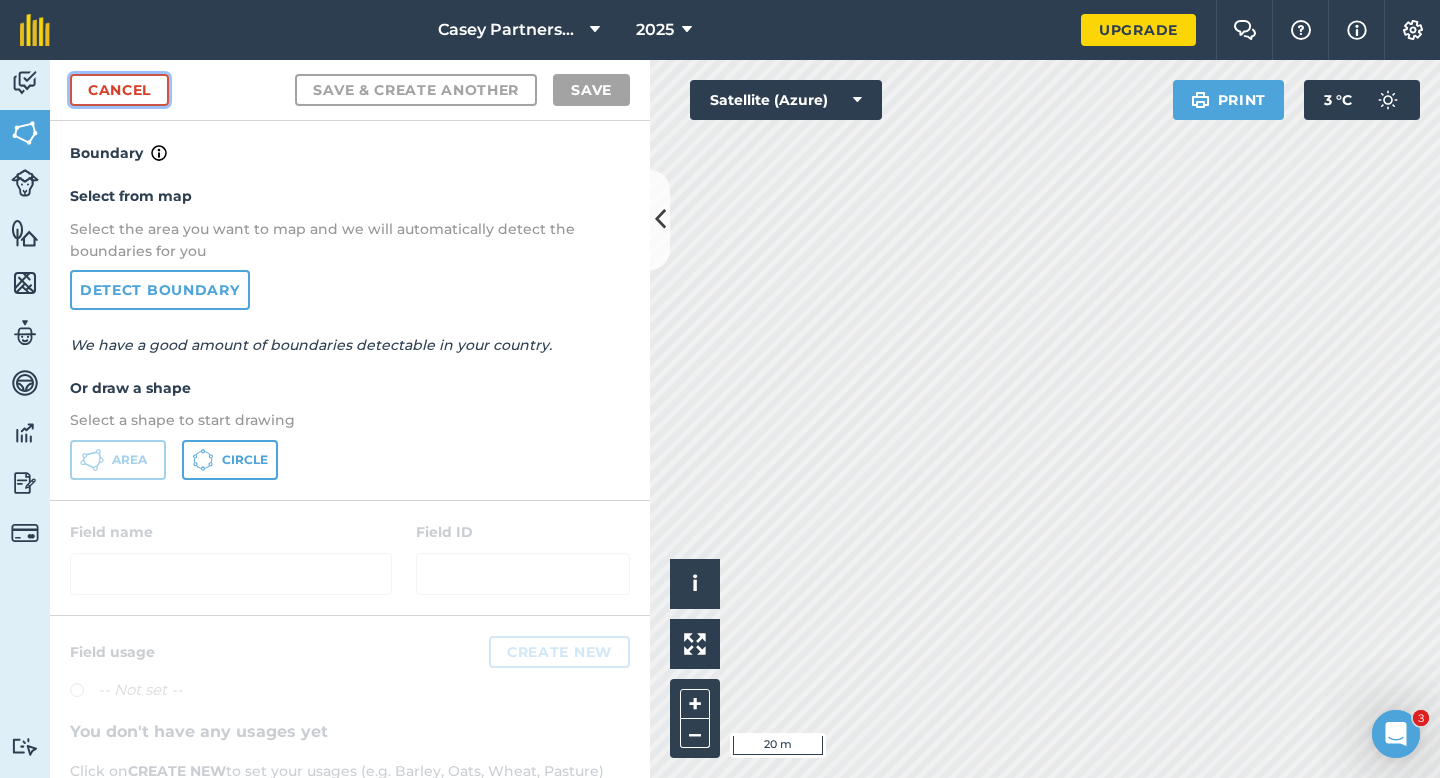 click on "Cancel" at bounding box center (119, 90) 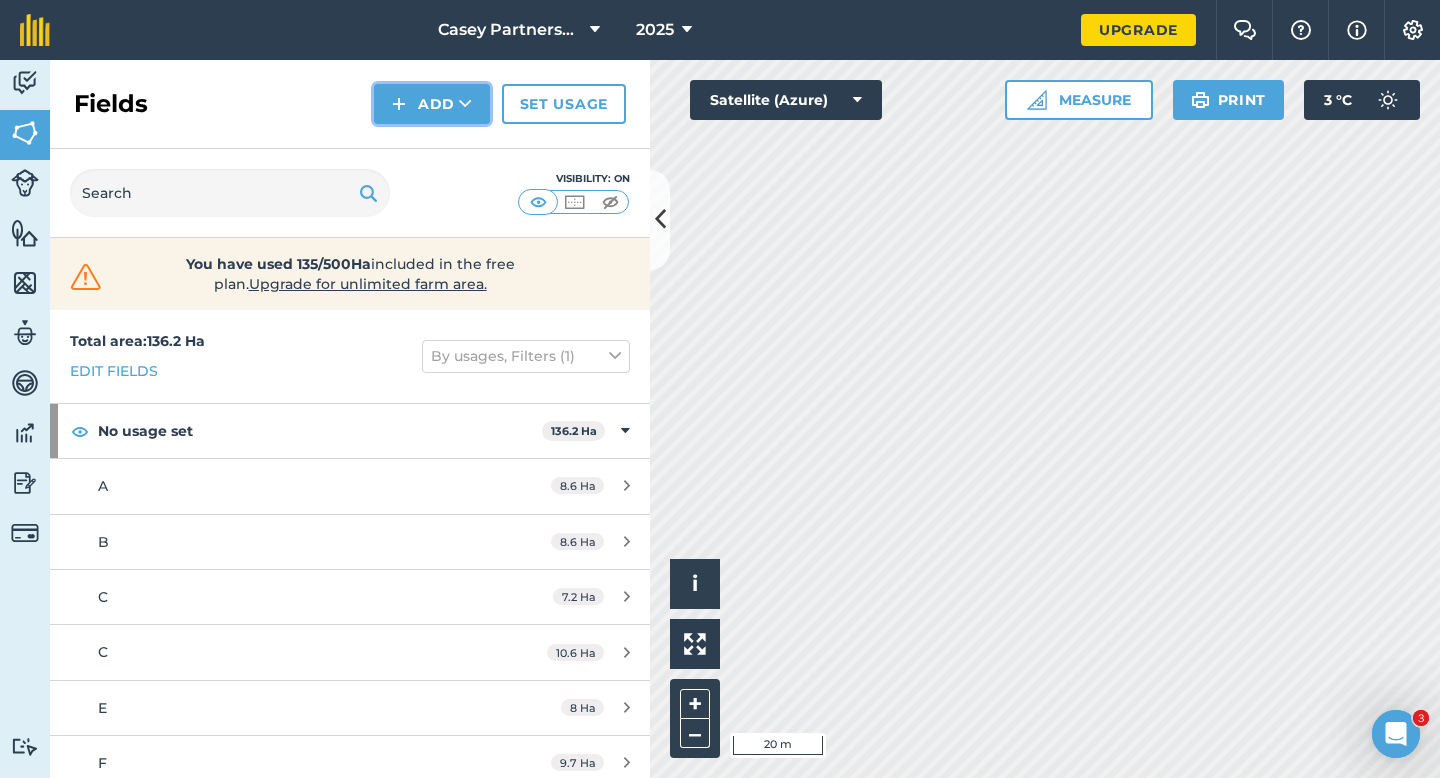 click on "Add" at bounding box center [432, 104] 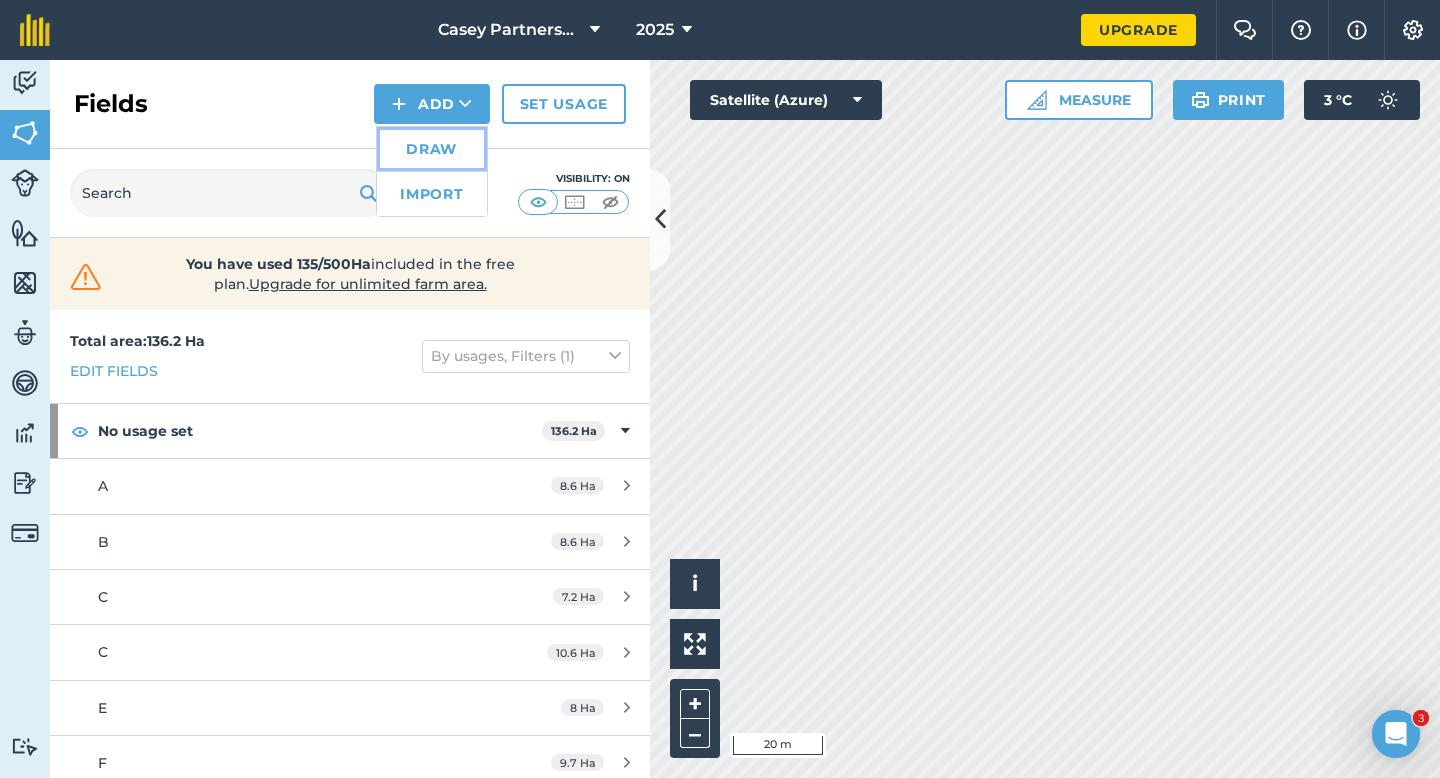 click on "Draw" at bounding box center [432, 149] 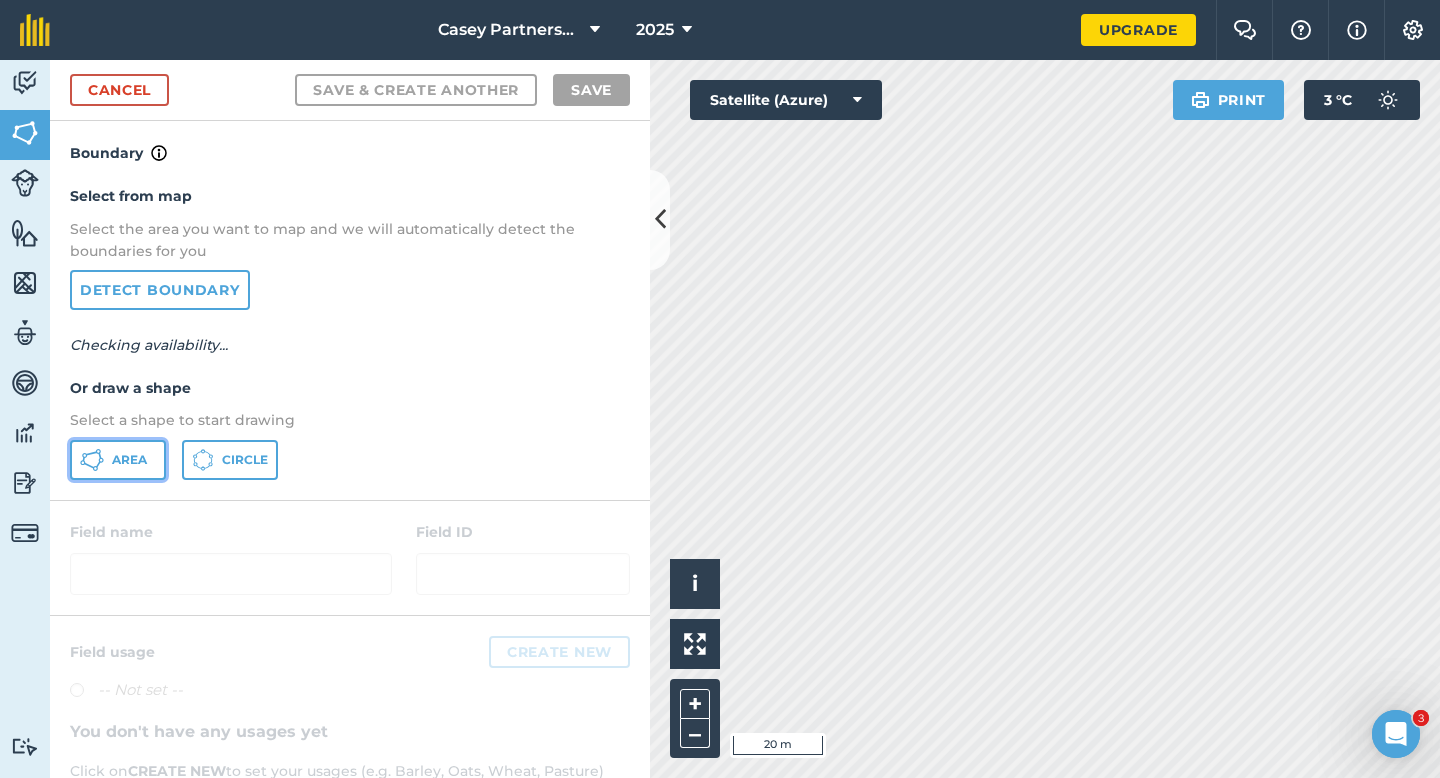 click on "Area" at bounding box center [118, 460] 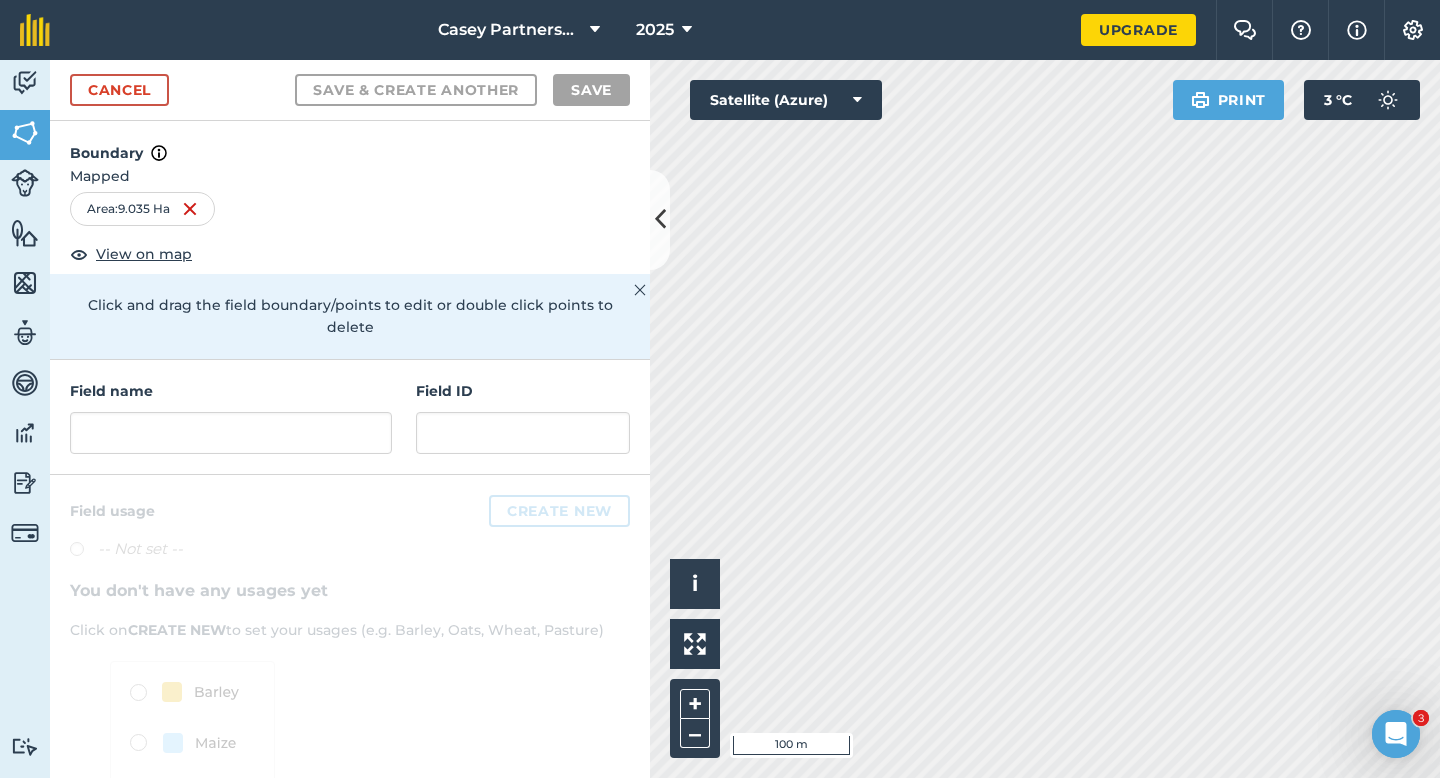 click on "Field name Field ID" at bounding box center [350, 417] 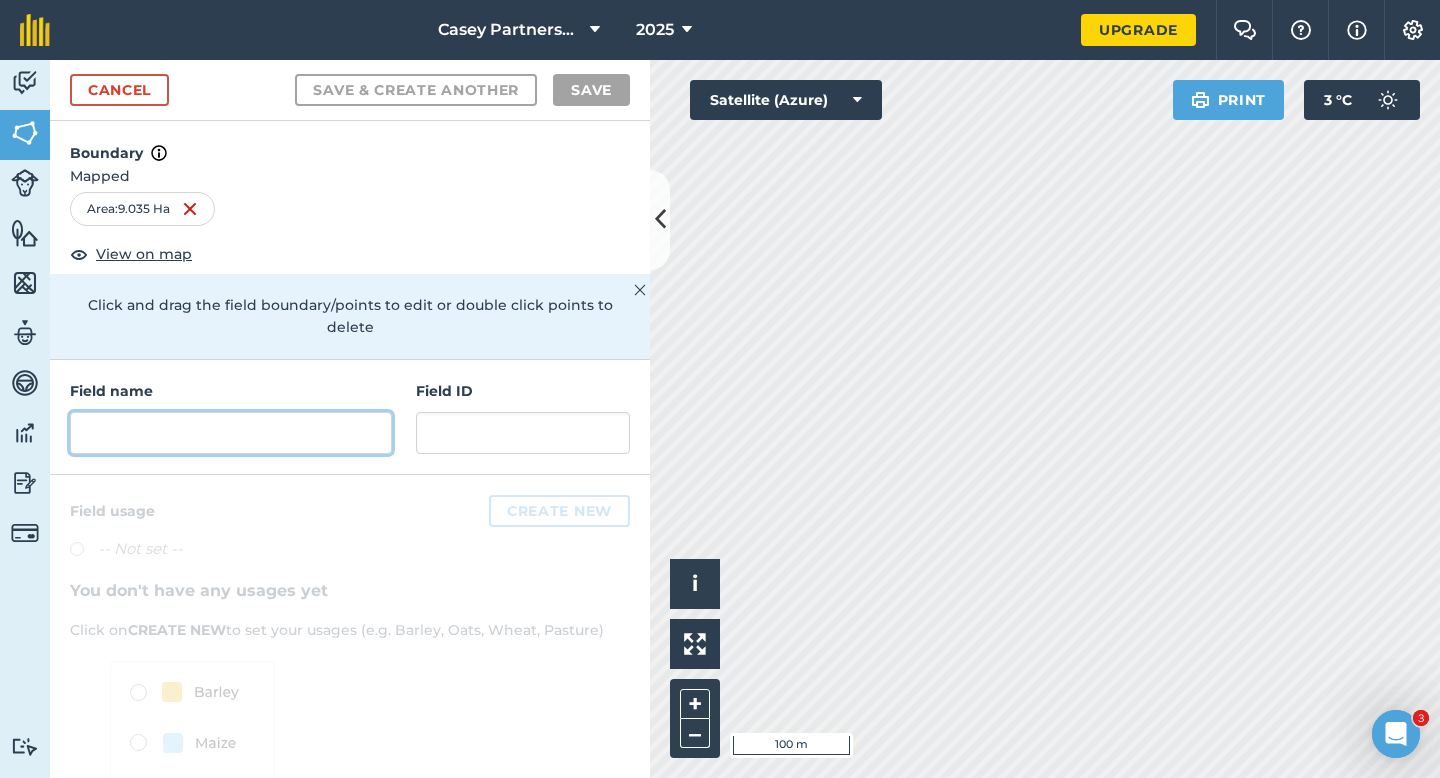 click at bounding box center (231, 433) 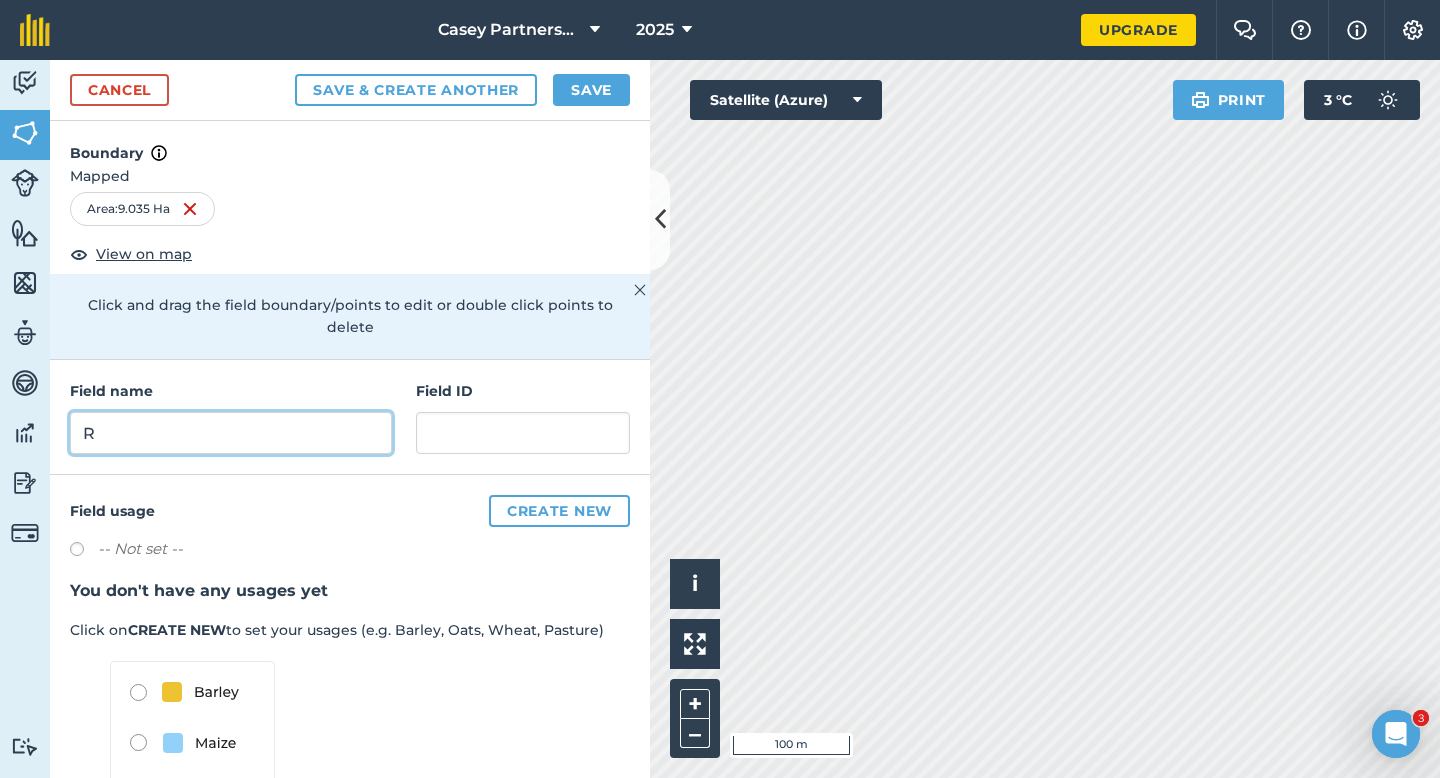type on "R" 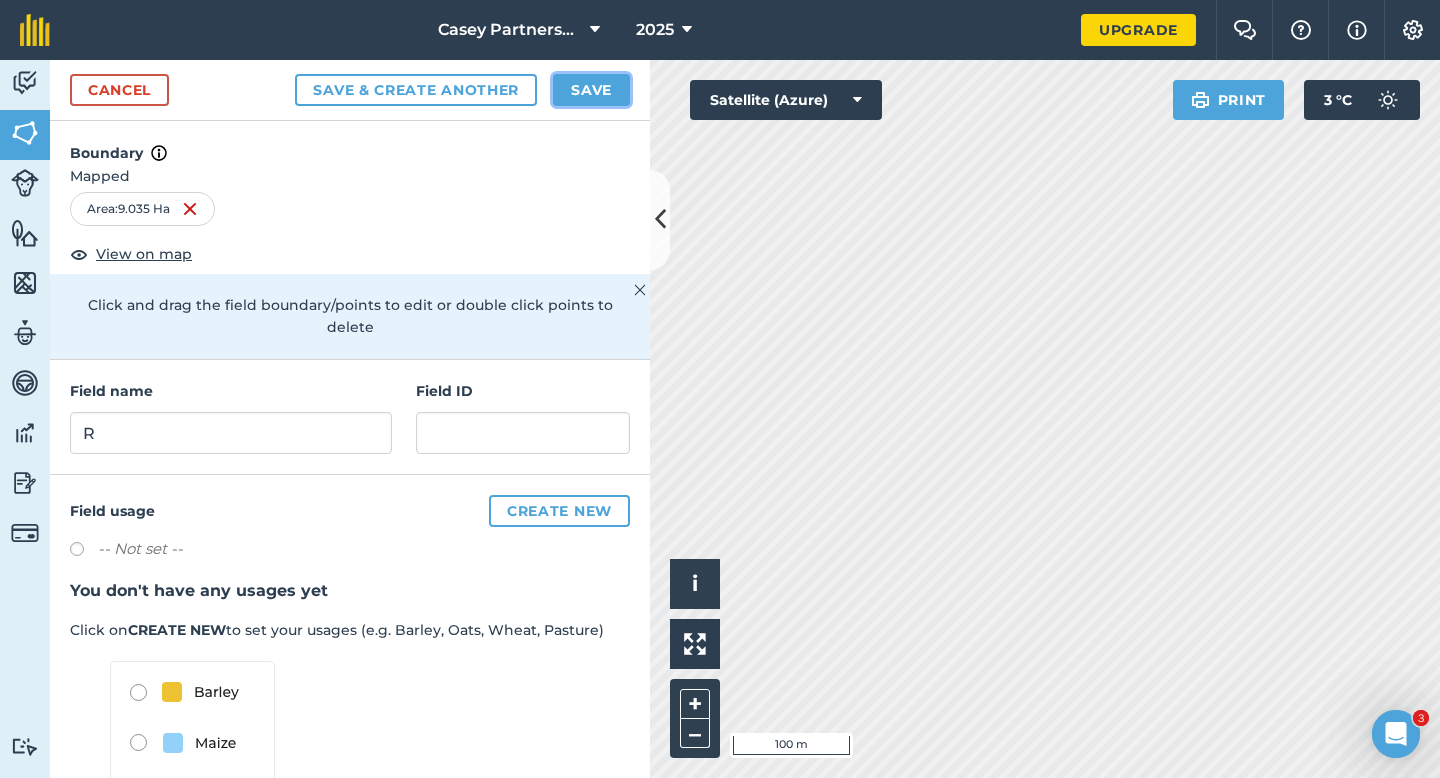click on "Save" at bounding box center [591, 90] 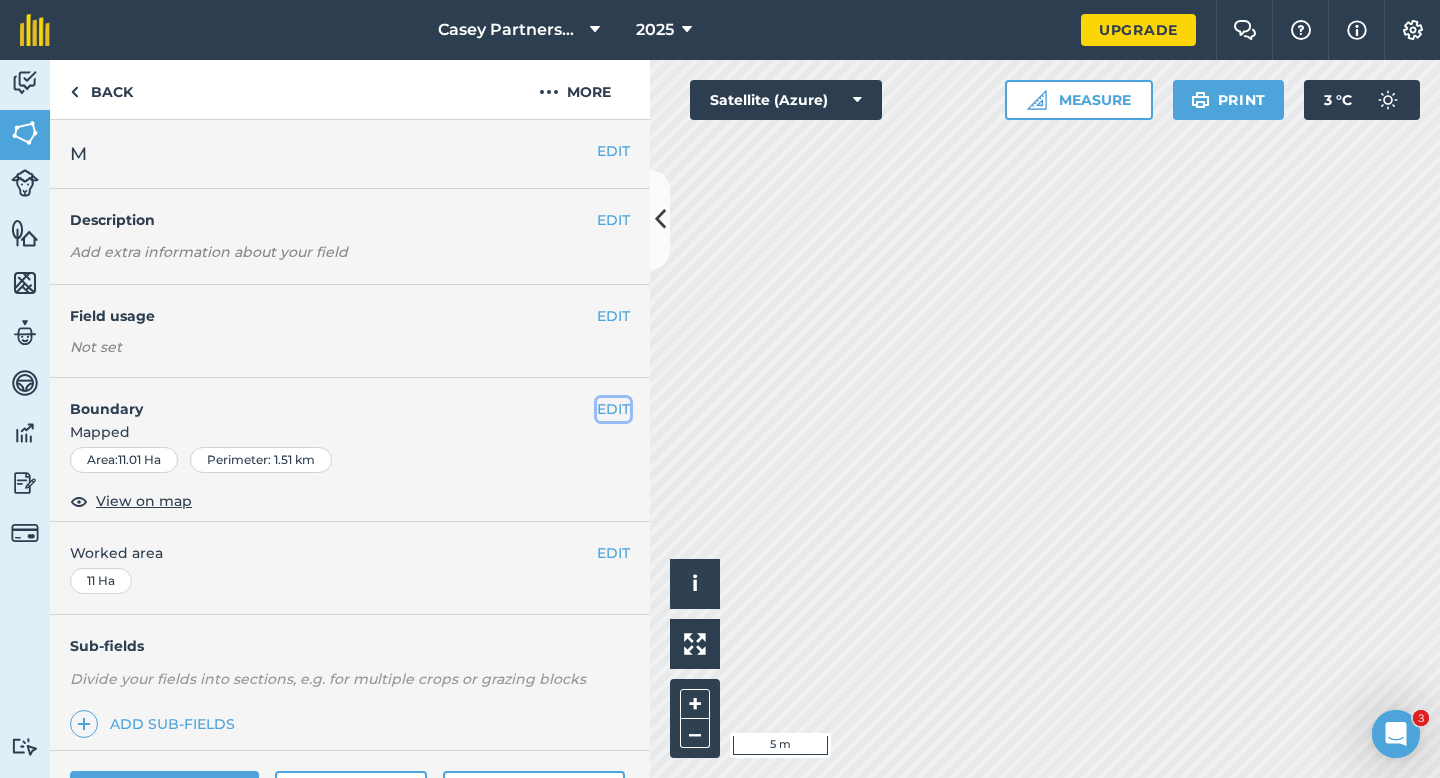 click on "EDIT" at bounding box center [613, 409] 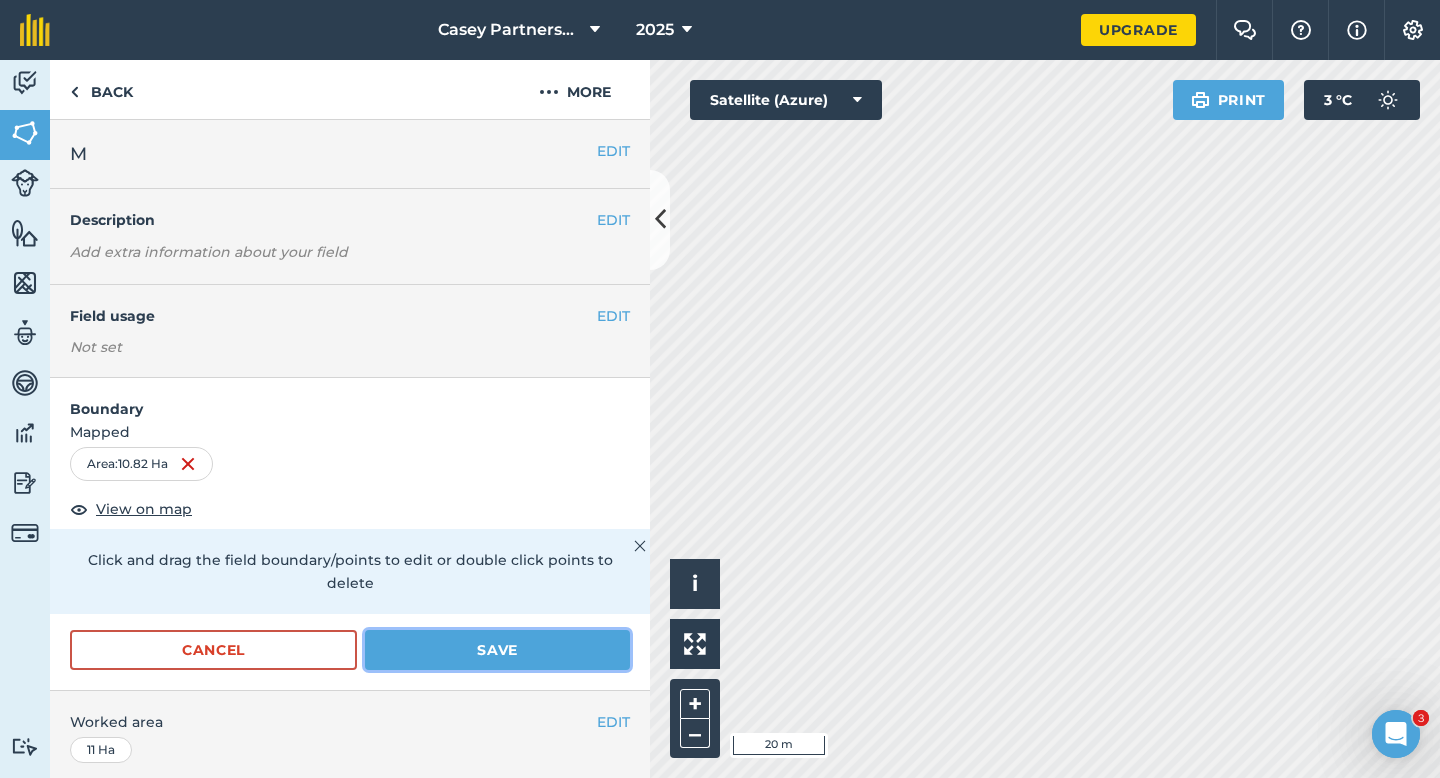 click on "Save" at bounding box center (497, 650) 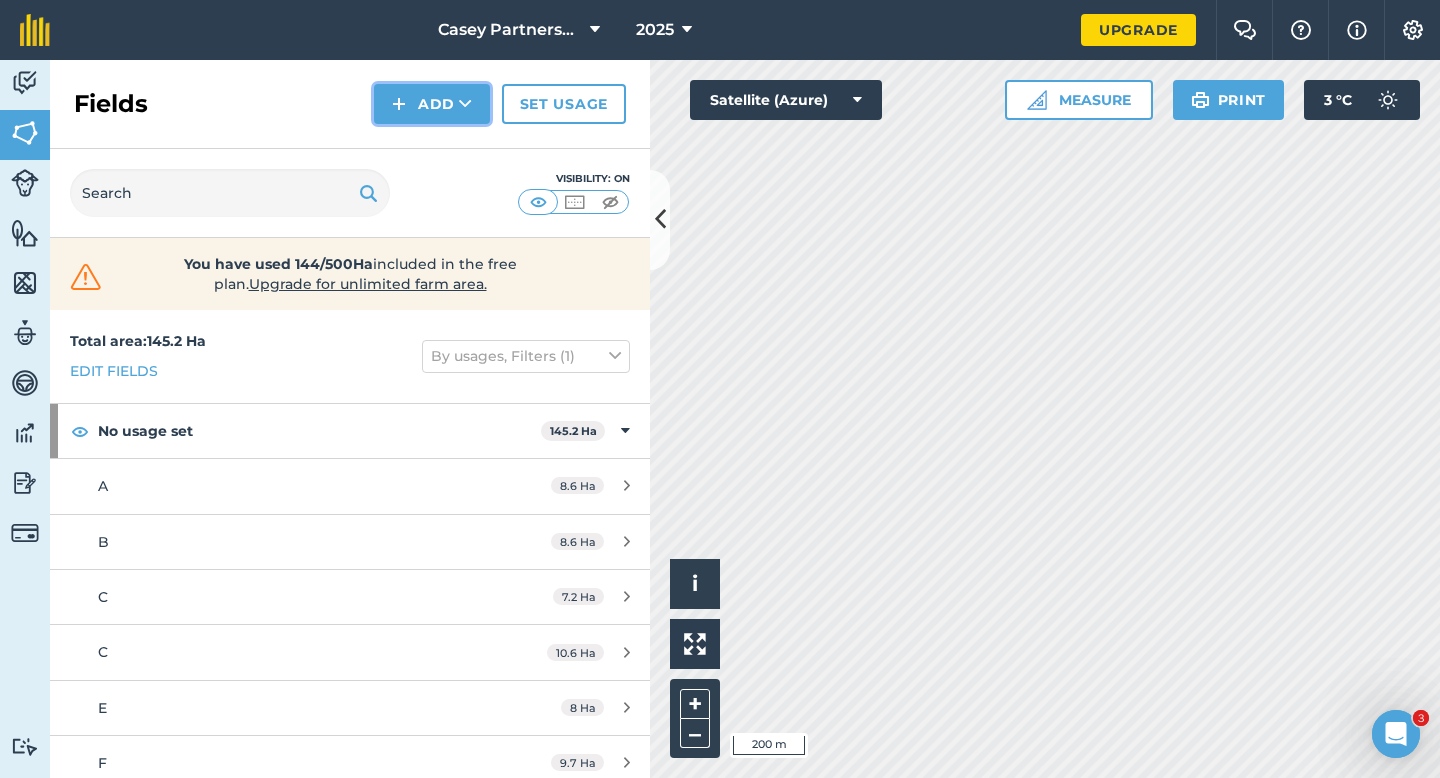 click on "Add" at bounding box center [432, 104] 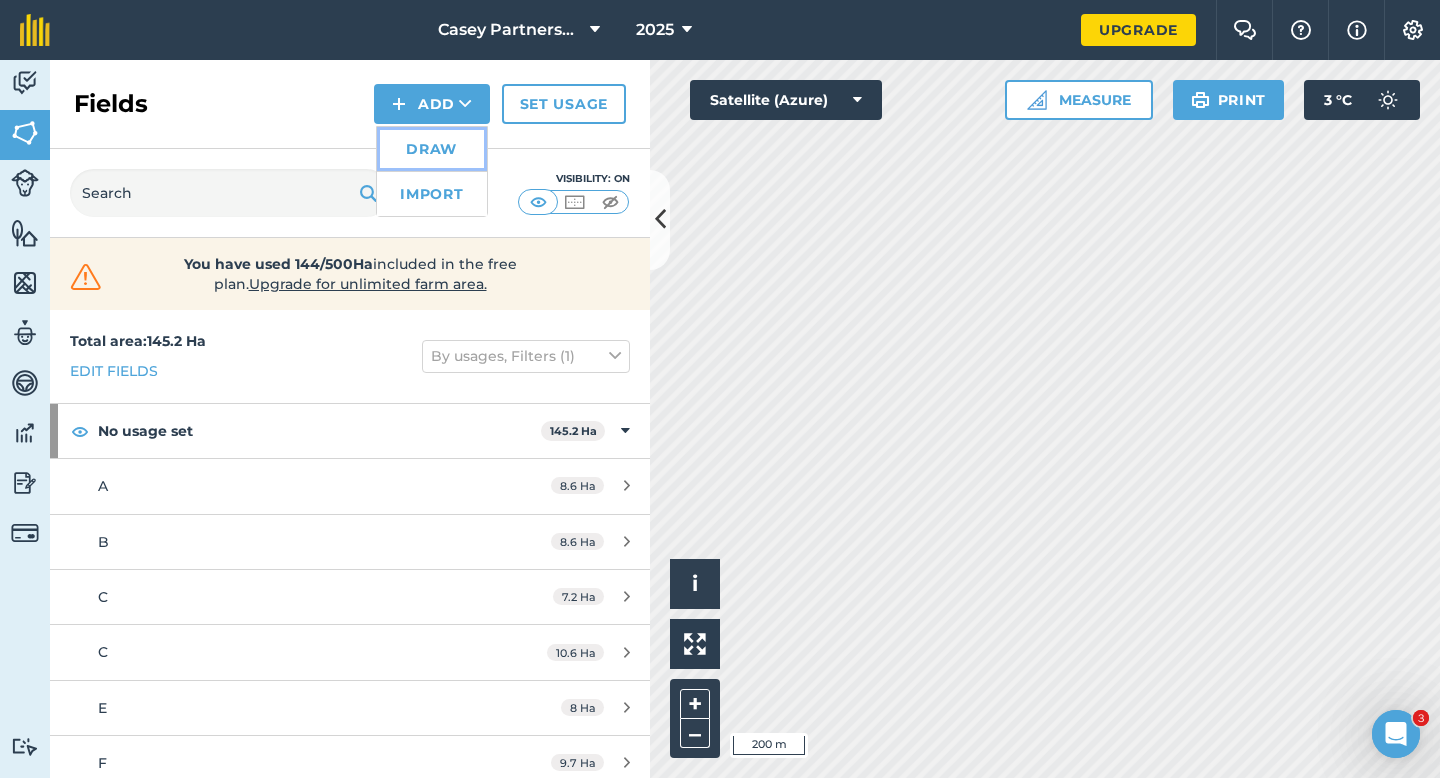 click on "Draw" at bounding box center [432, 149] 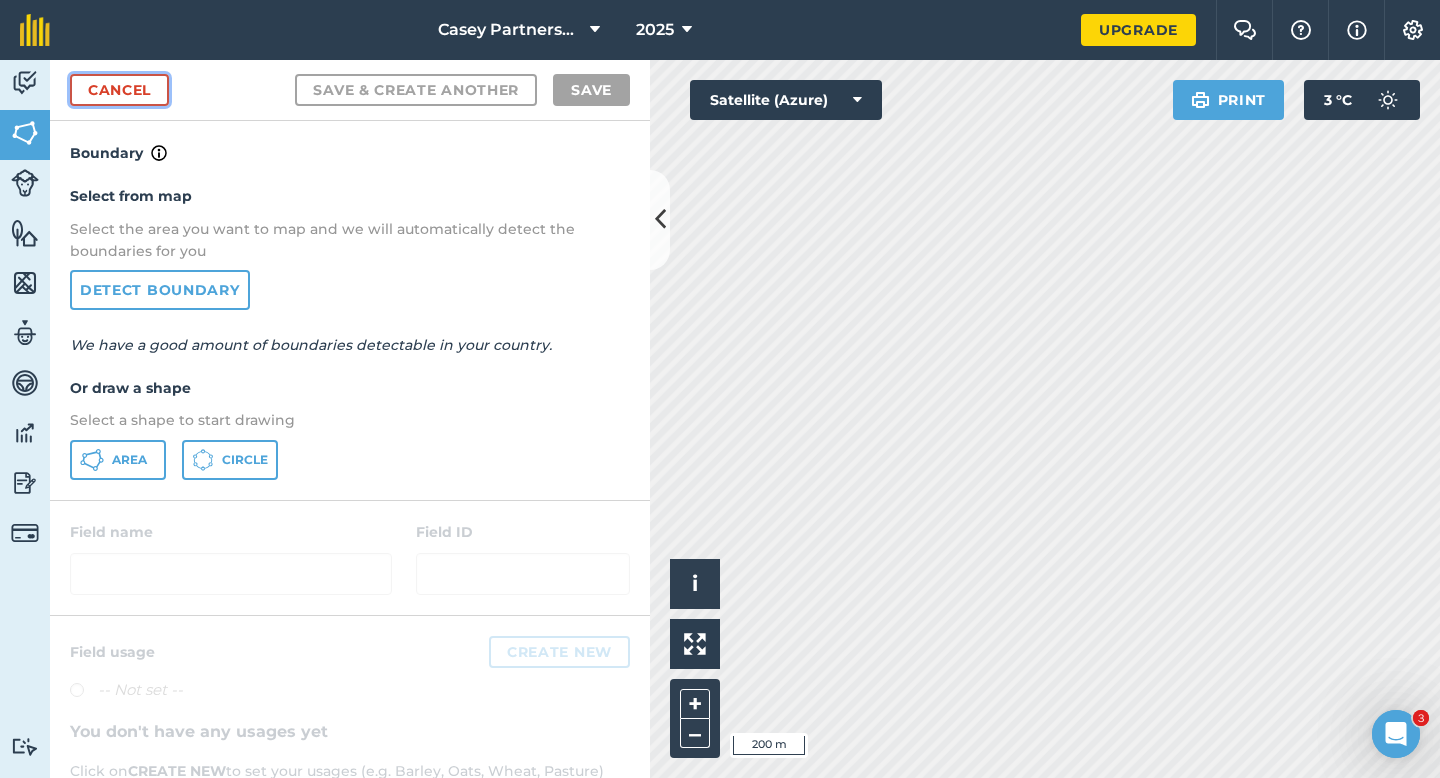 click on "Cancel" at bounding box center [119, 90] 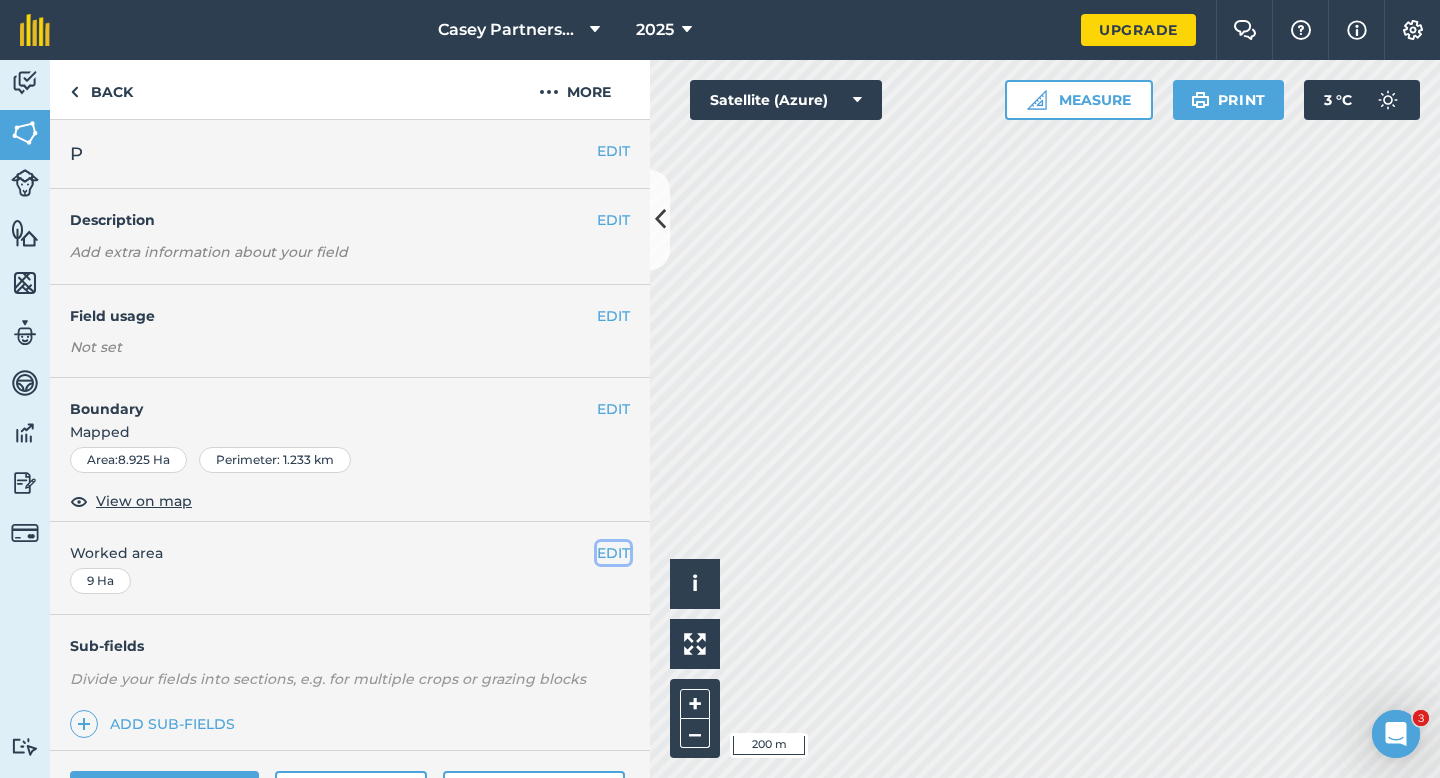 click on "EDIT" at bounding box center [613, 553] 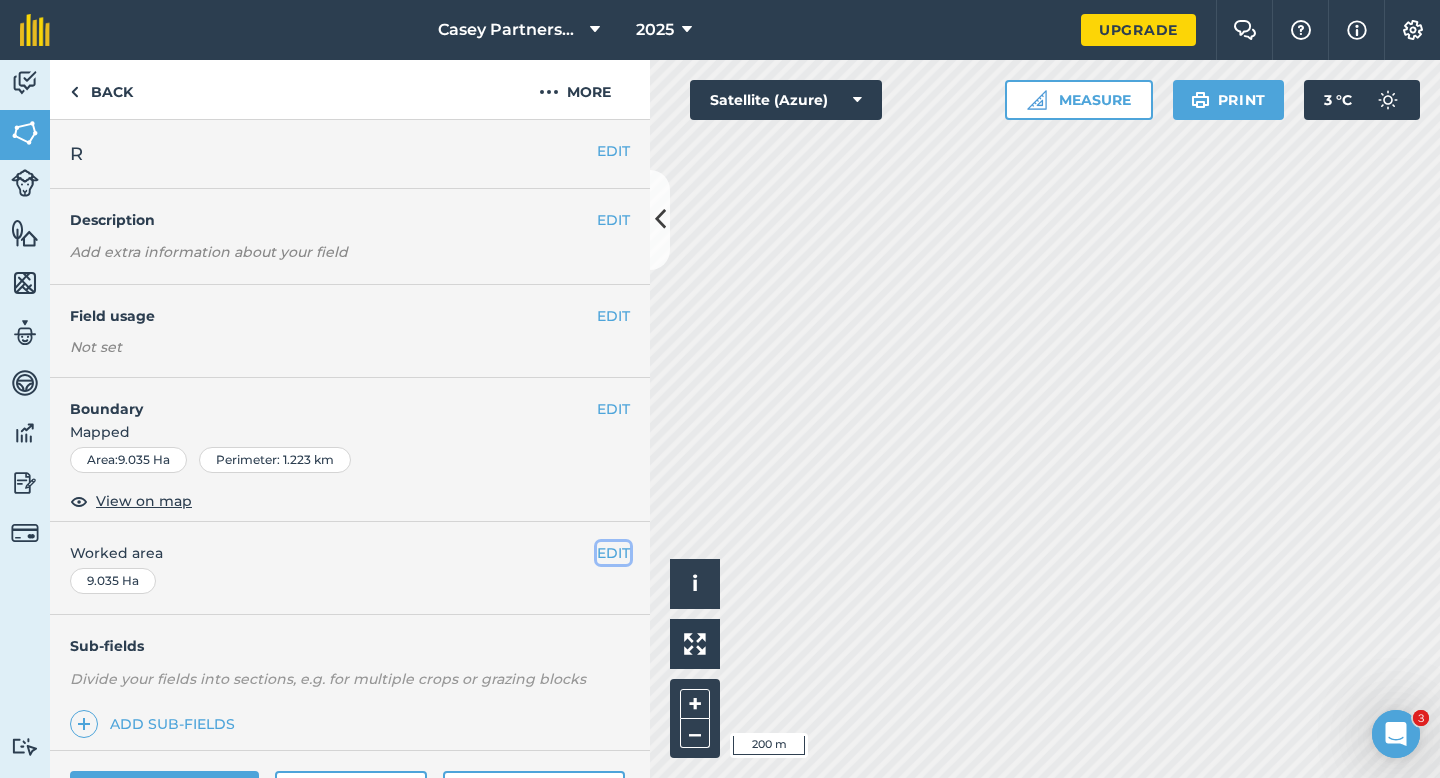 click on "EDIT" at bounding box center [613, 553] 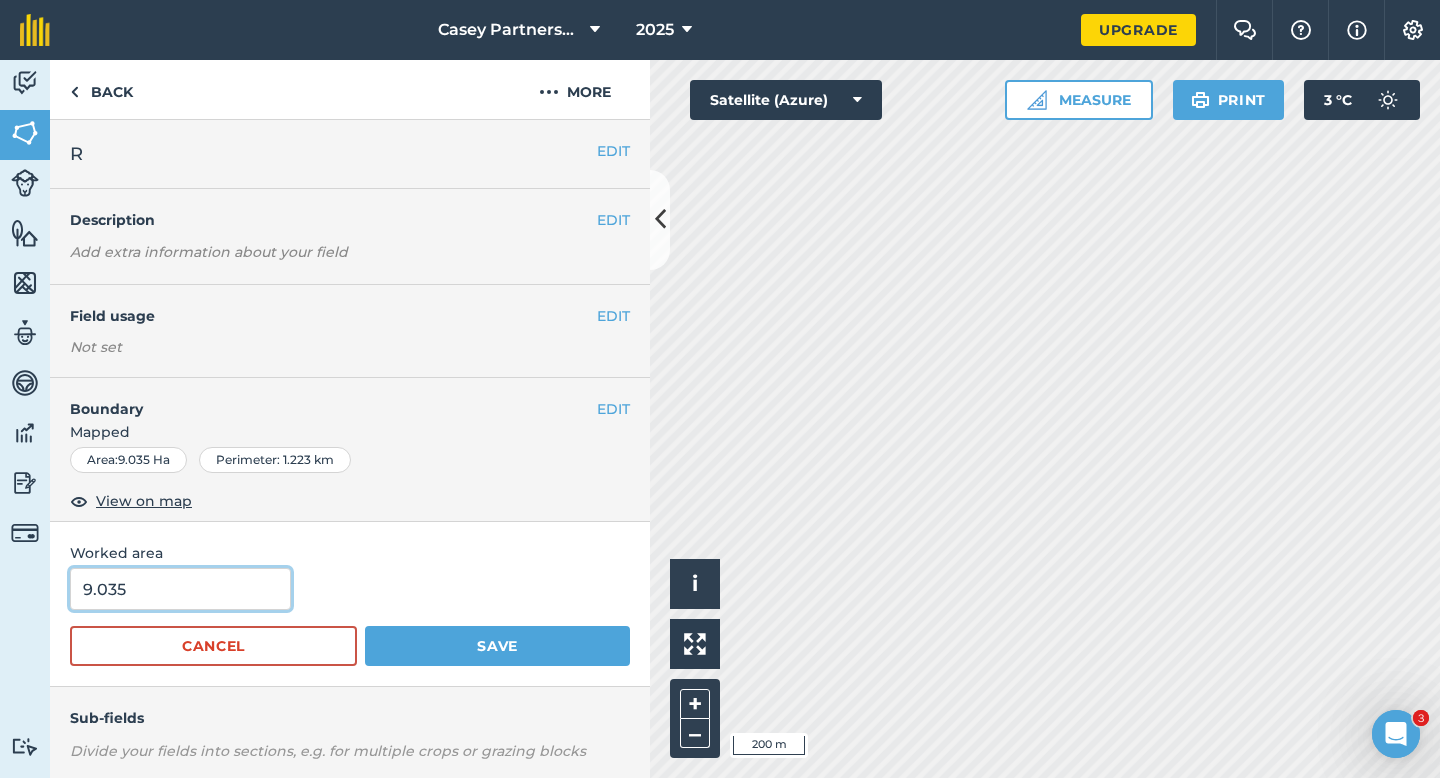 click on "9.035" at bounding box center (180, 589) 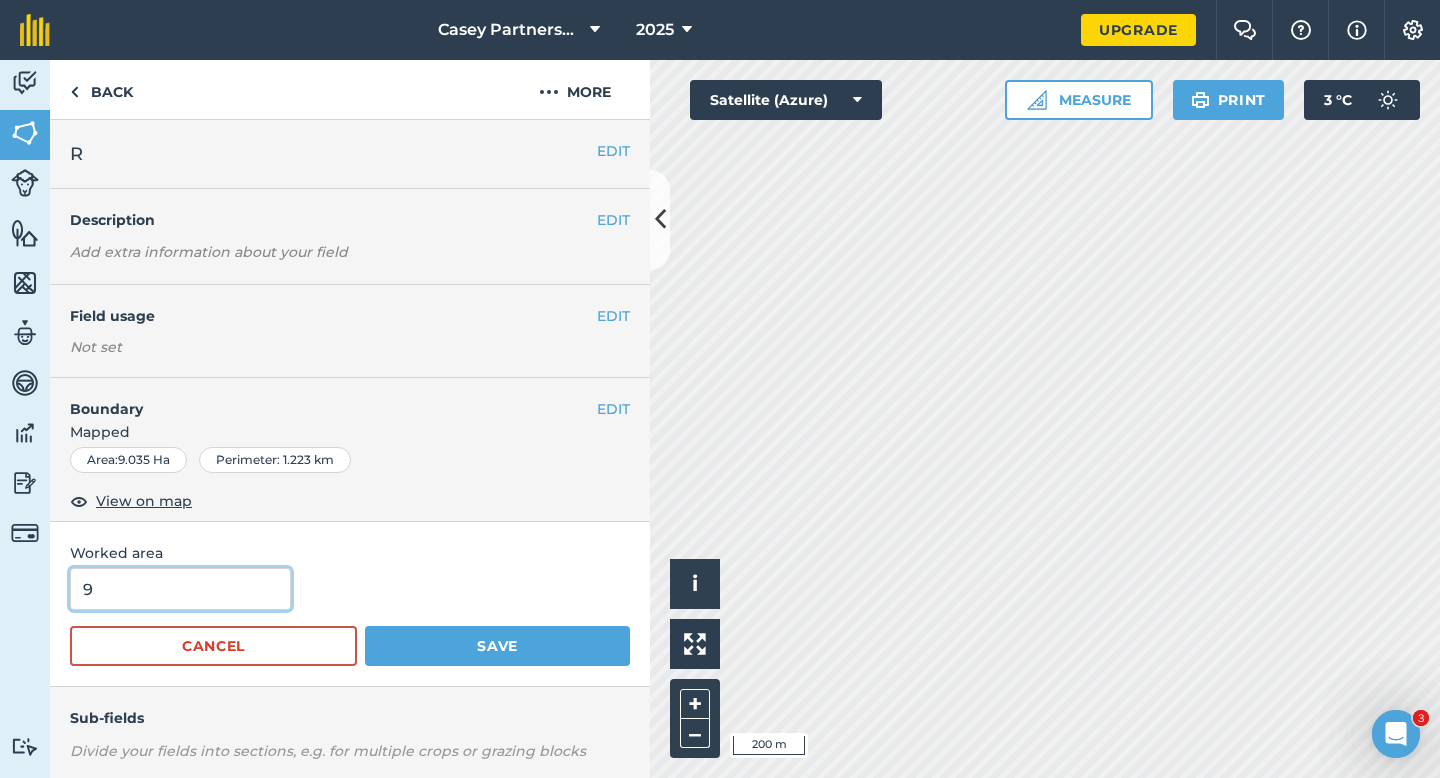 click on "Save" at bounding box center [497, 646] 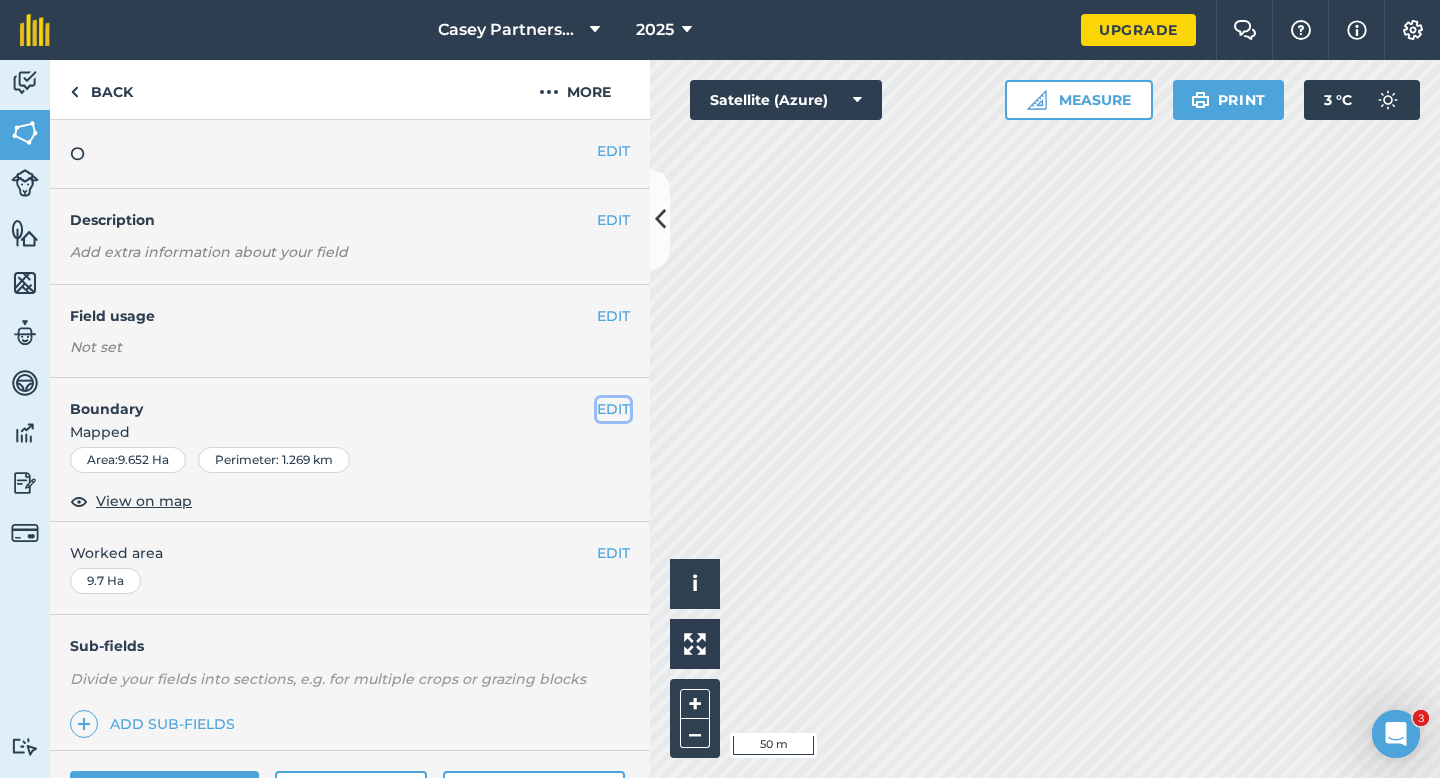 click on "EDIT" at bounding box center (613, 409) 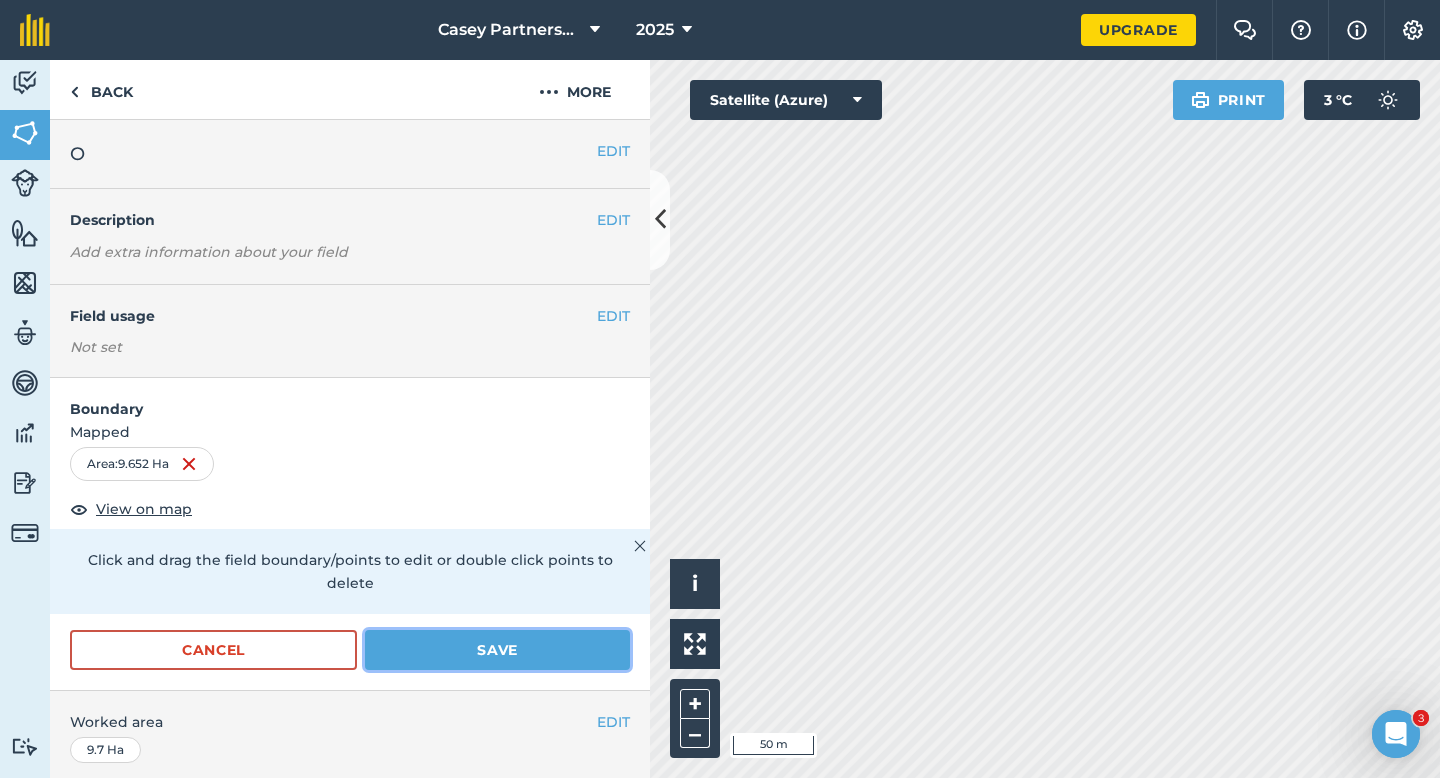 click on "Save" at bounding box center [497, 650] 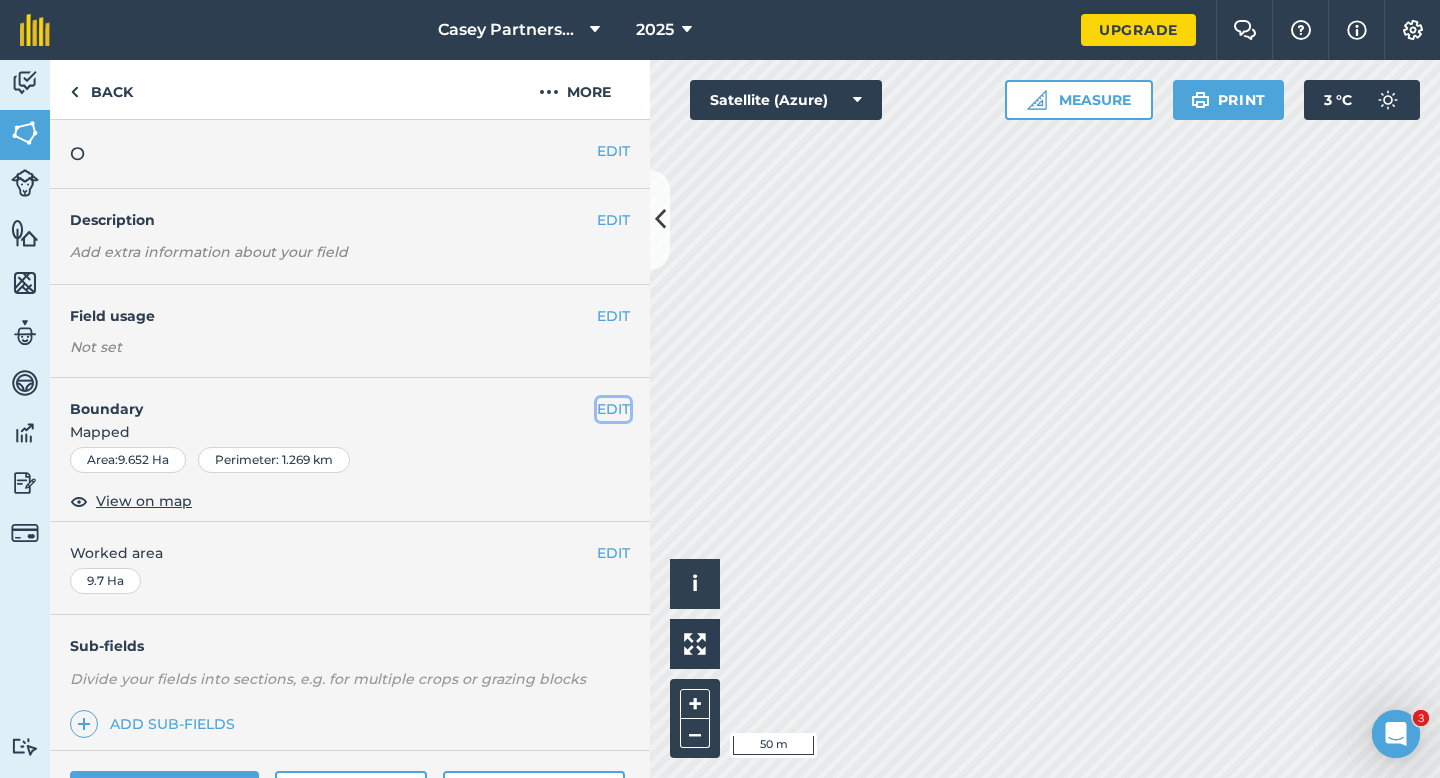 click on "EDIT" at bounding box center [613, 409] 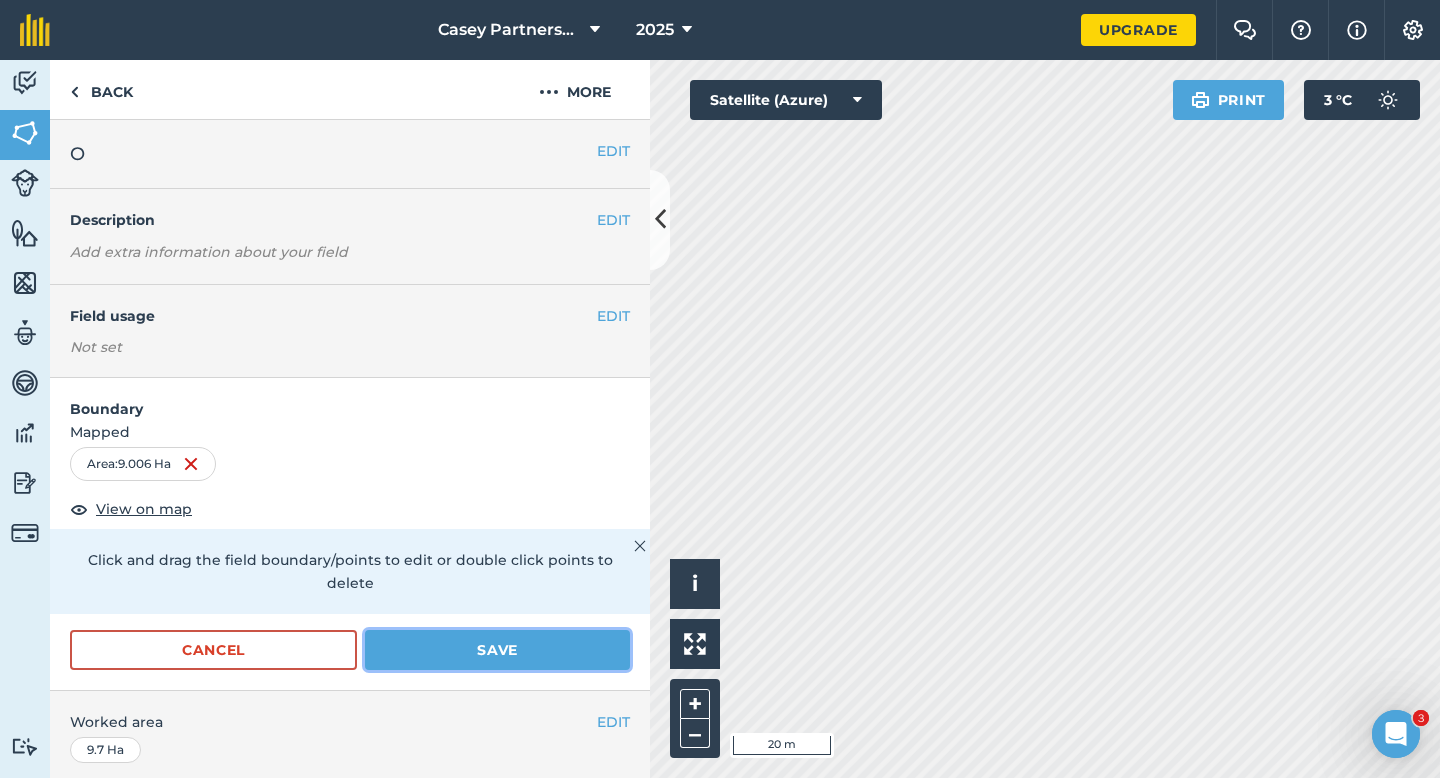 click on "Save" at bounding box center [497, 650] 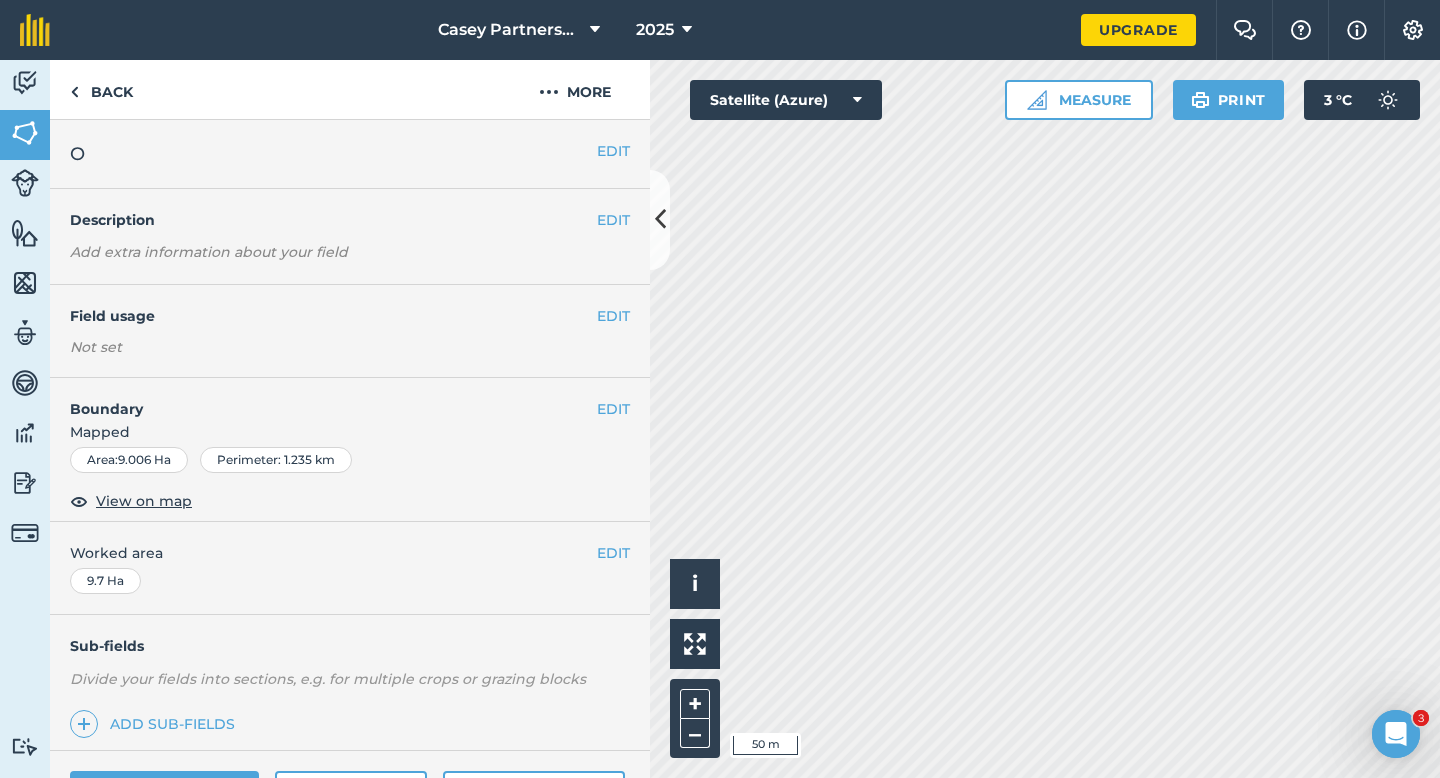 click on "EDIT Worked area 9.7   Ha" at bounding box center (350, 568) 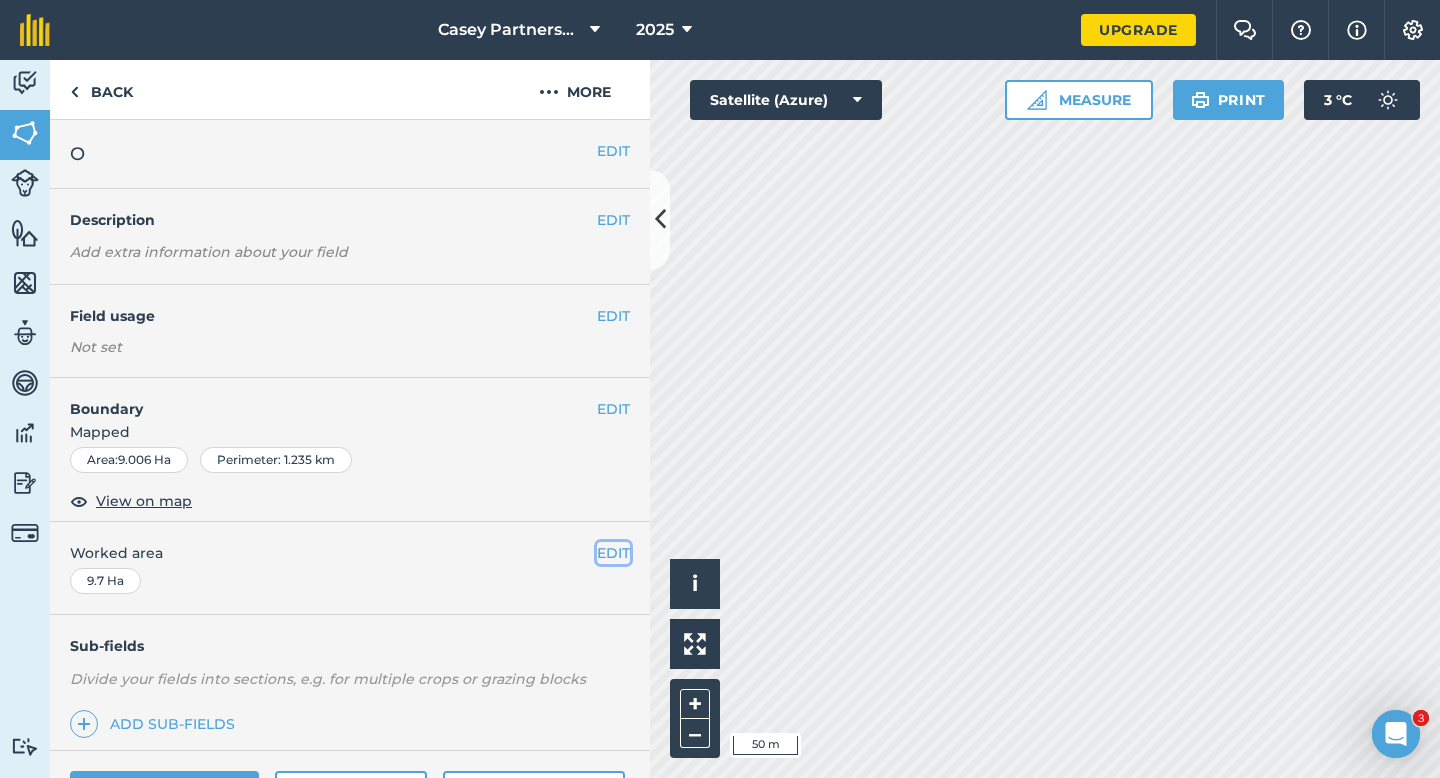 click on "EDIT" at bounding box center [613, 553] 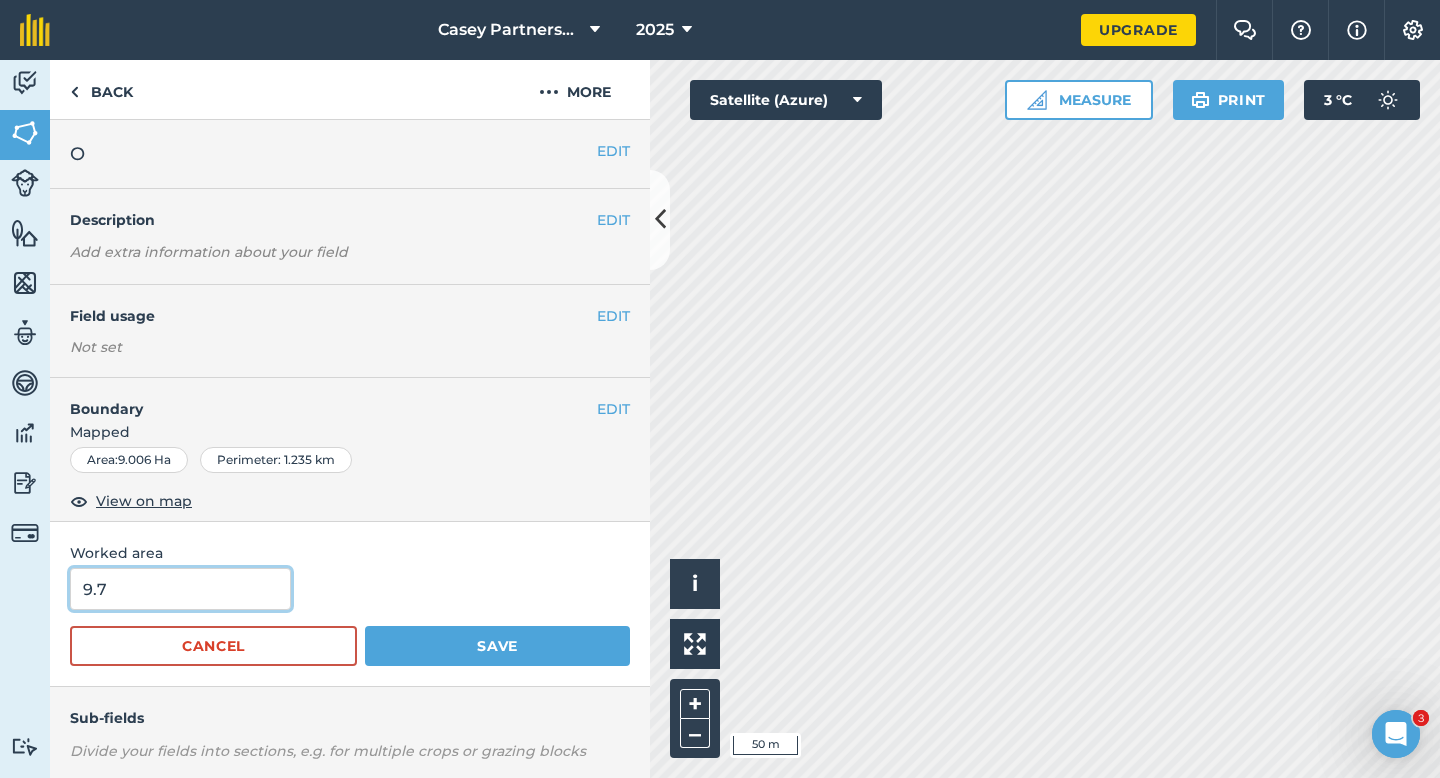 click on "9.7" at bounding box center [180, 589] 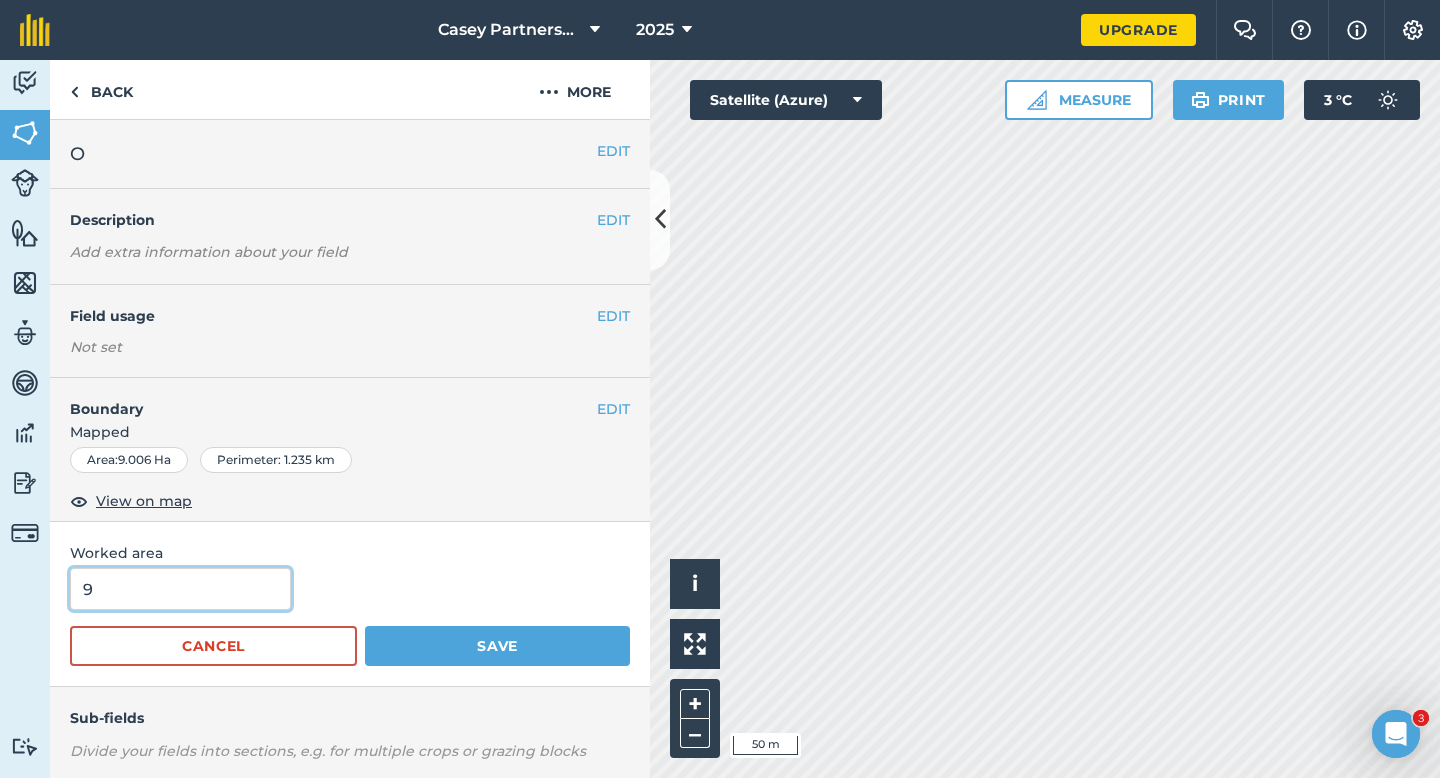 click on "Save" at bounding box center [497, 646] 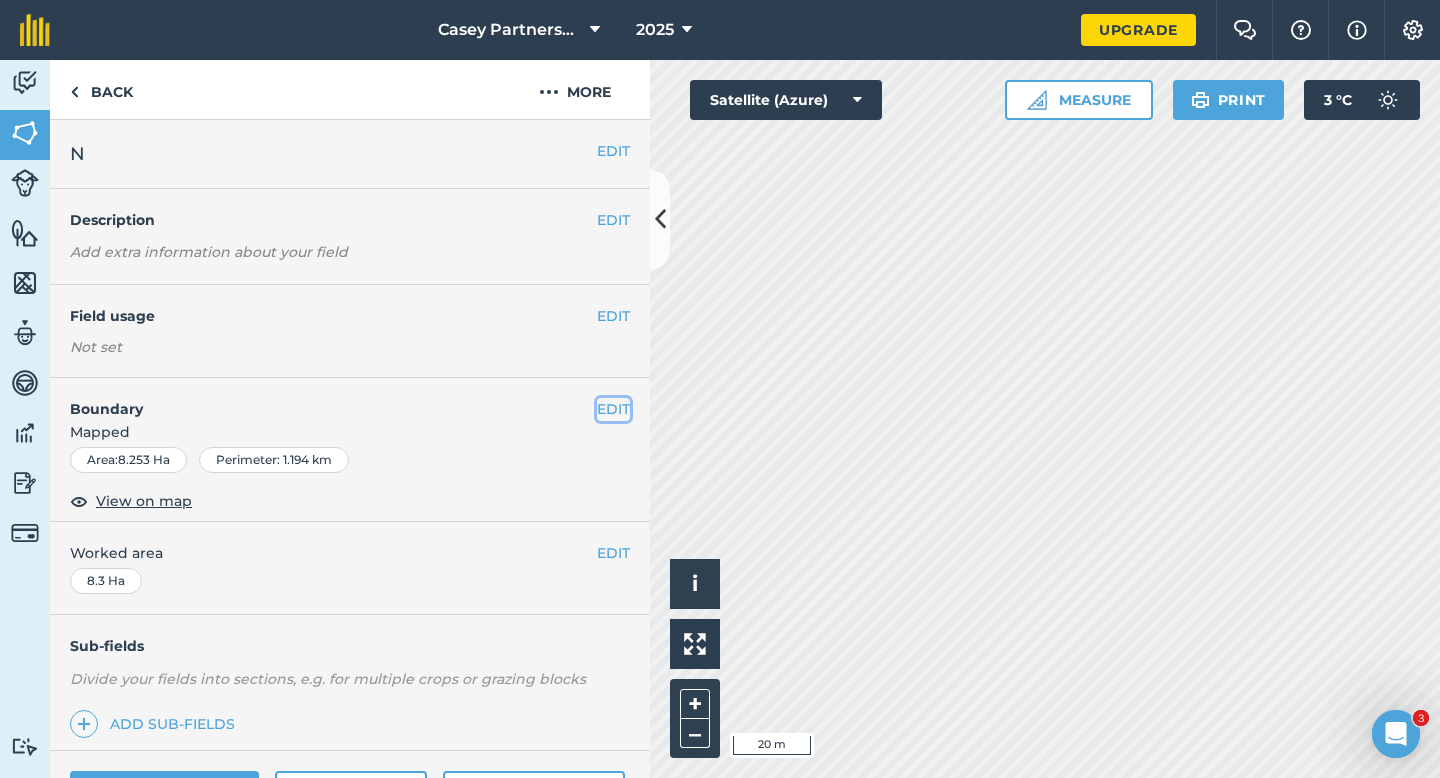 click on "EDIT" at bounding box center [613, 409] 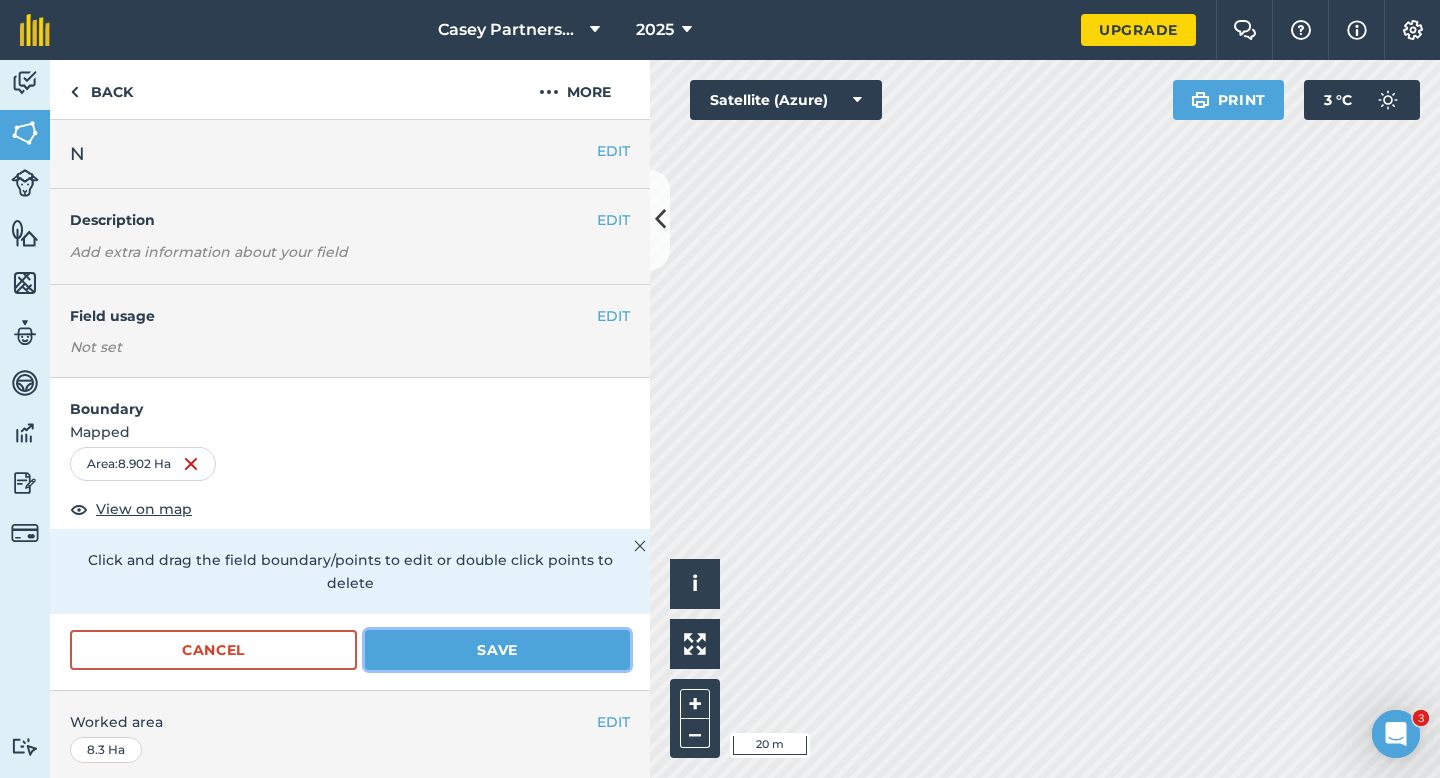 click on "Save" at bounding box center (497, 650) 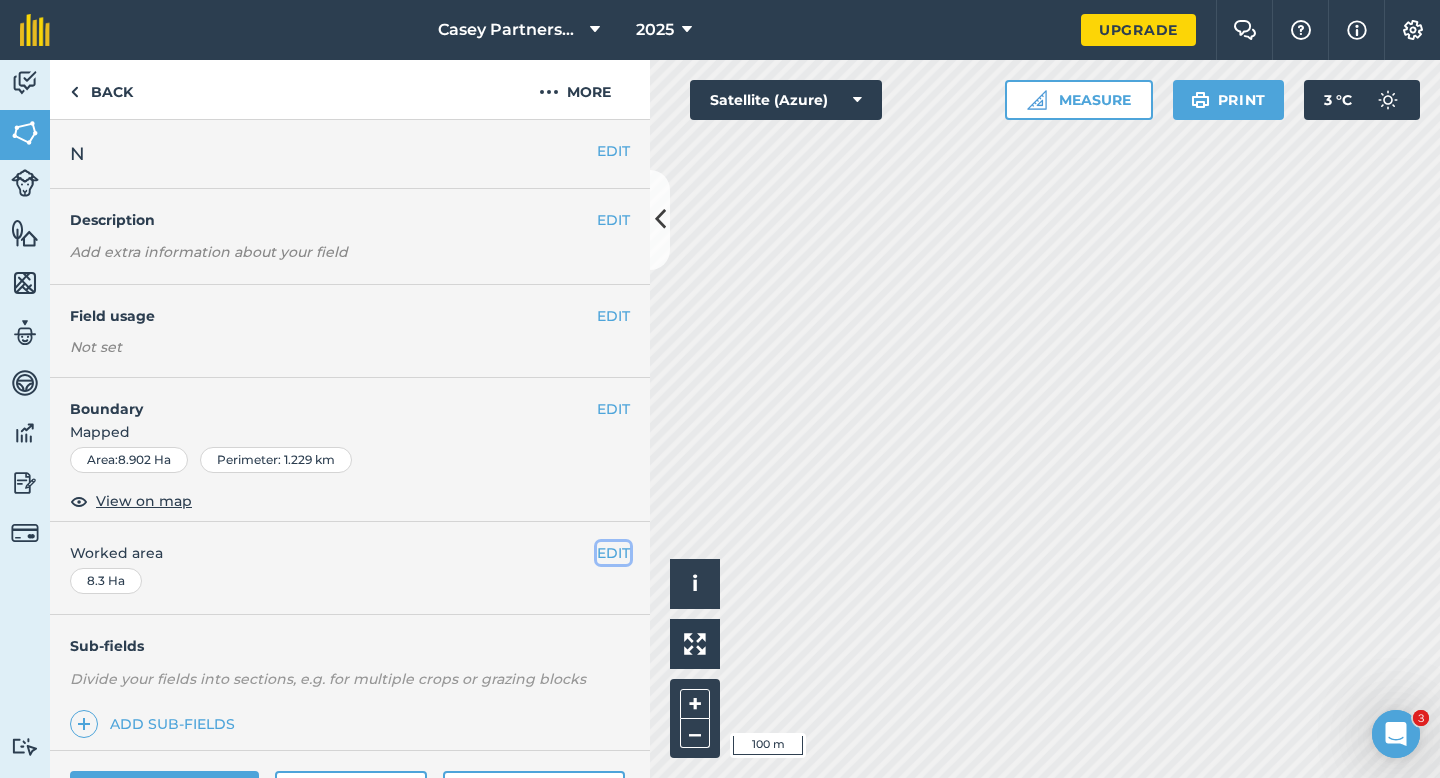click on "EDIT" at bounding box center [613, 553] 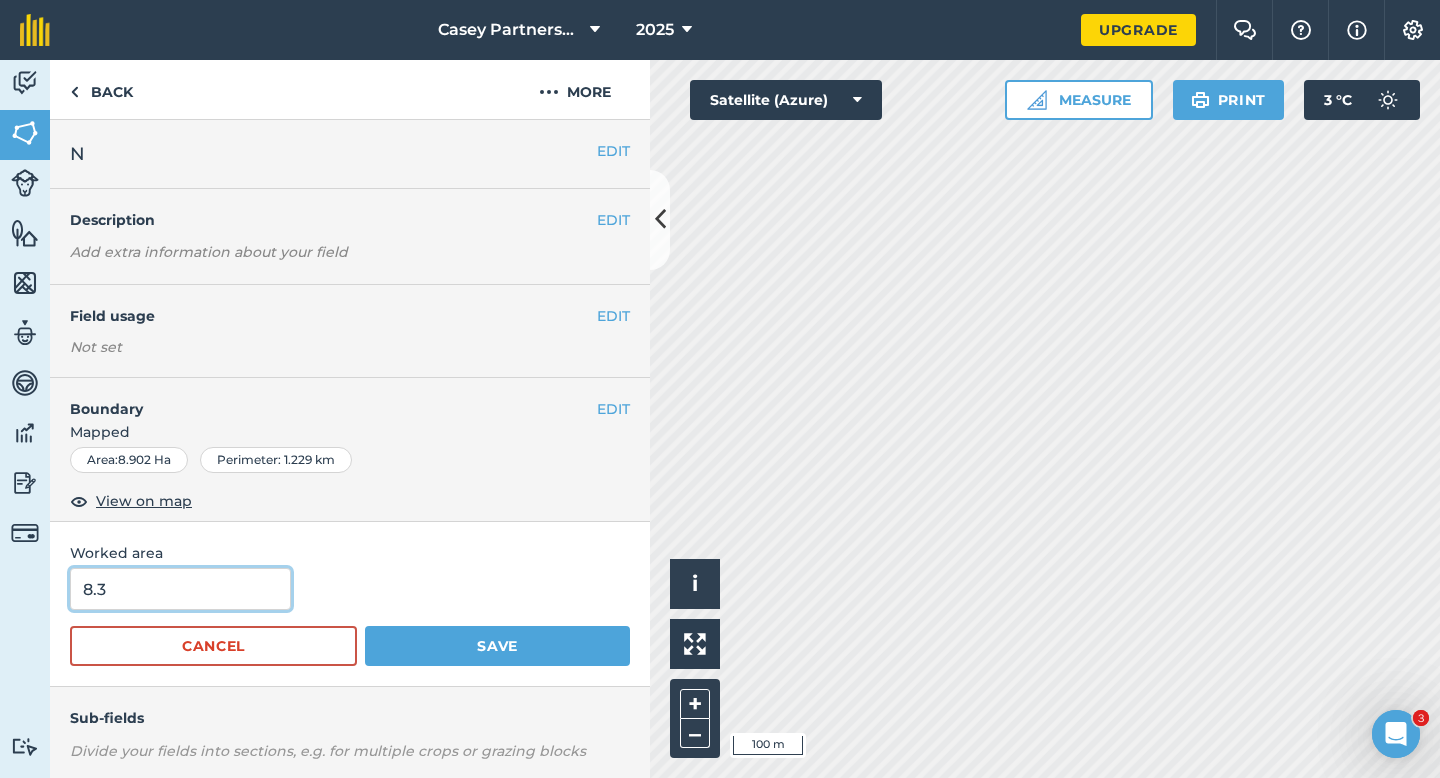 click on "8.3" at bounding box center (180, 589) 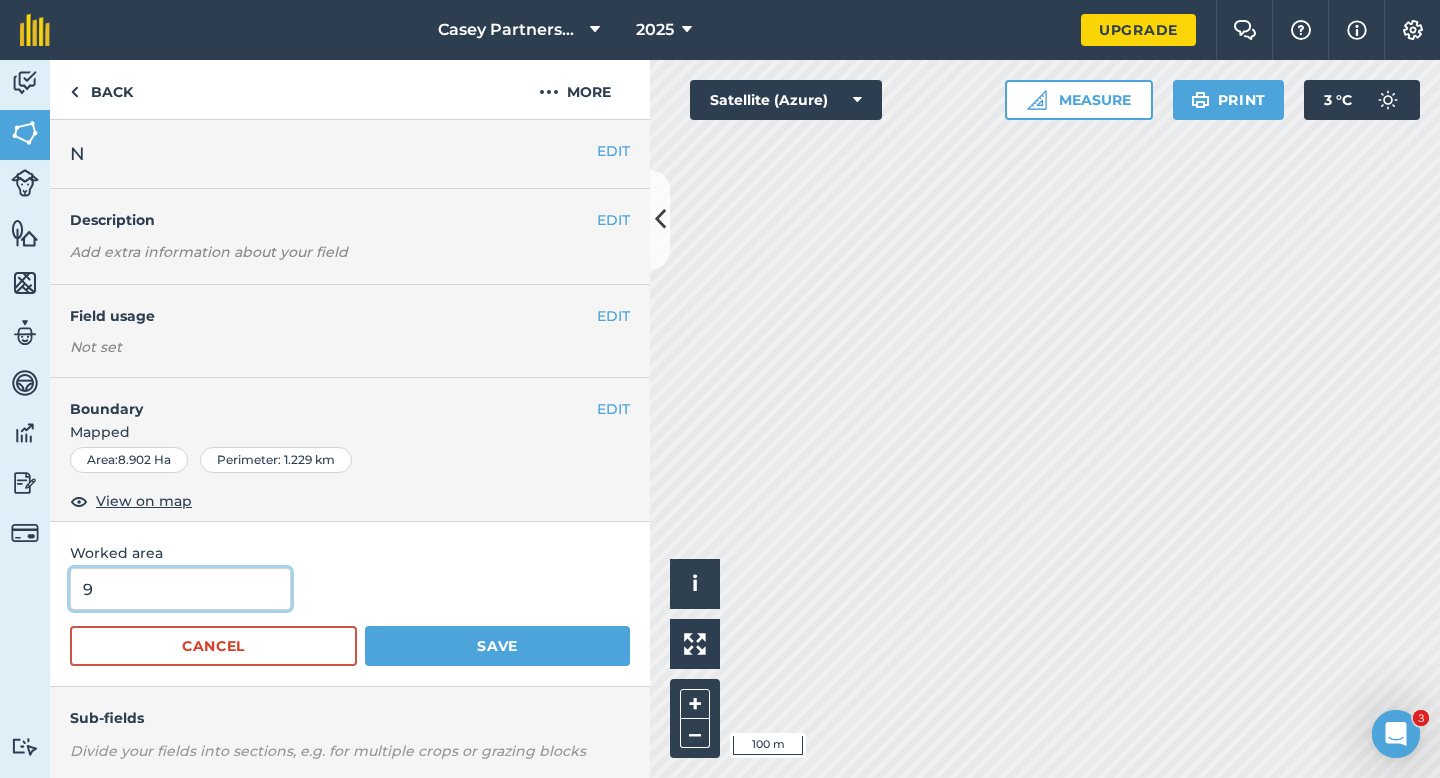 click on "Save" at bounding box center [497, 646] 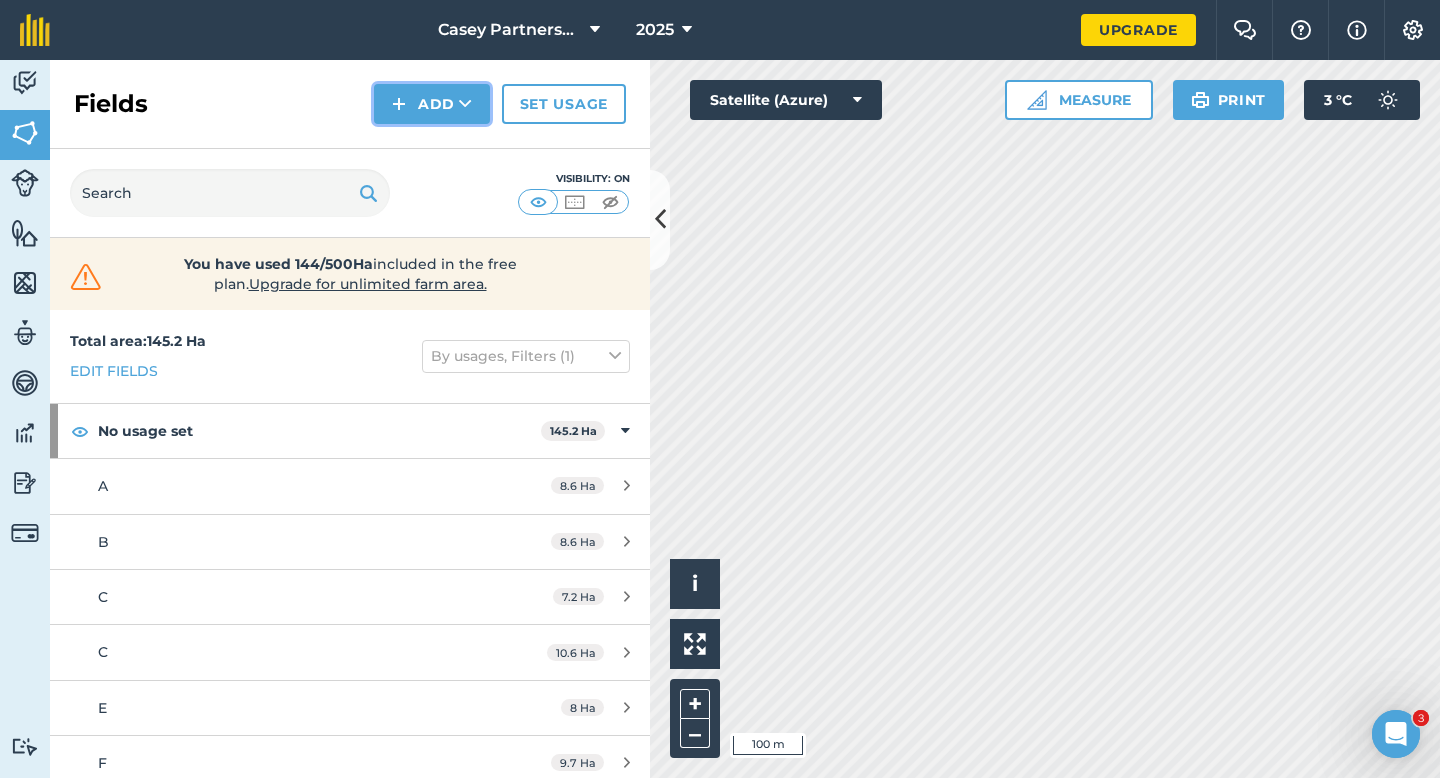click at bounding box center (399, 104) 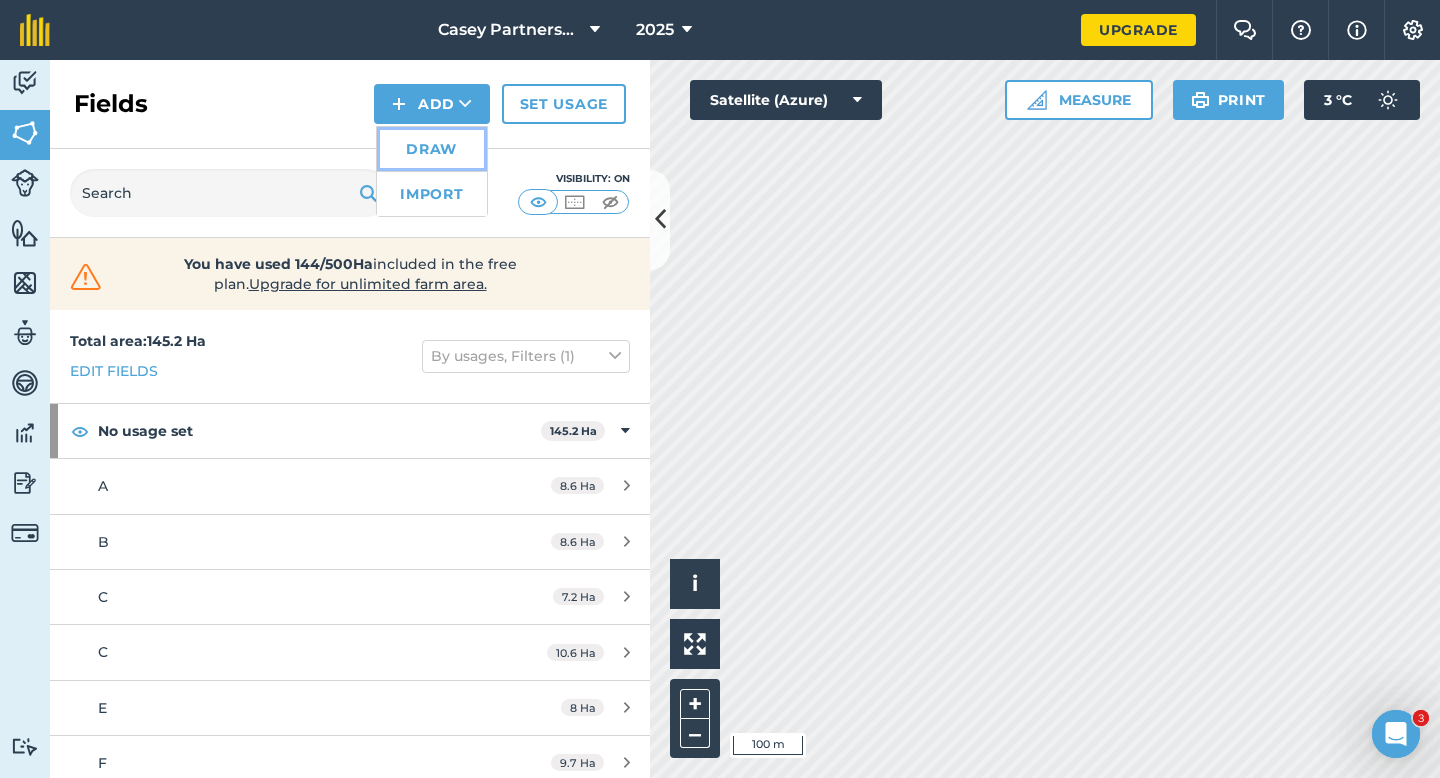 click on "Draw" at bounding box center (432, 149) 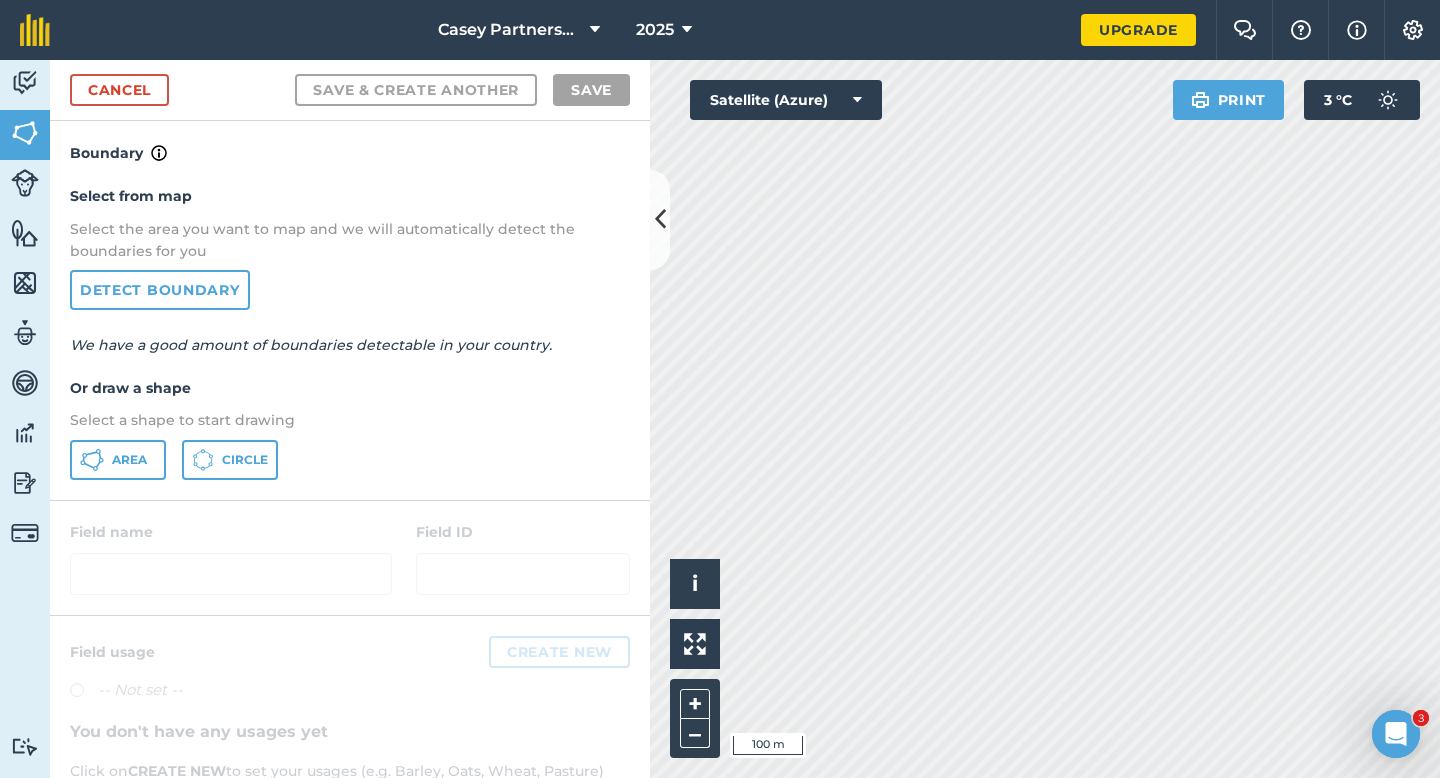 click on "Select from map Select the area you want to map and we will automatically detect the boundaries for you Detect boundary We have a good amount of boundaries detectable in your country. Or draw a shape Select a shape to start drawing Area Circle" at bounding box center [350, 332] 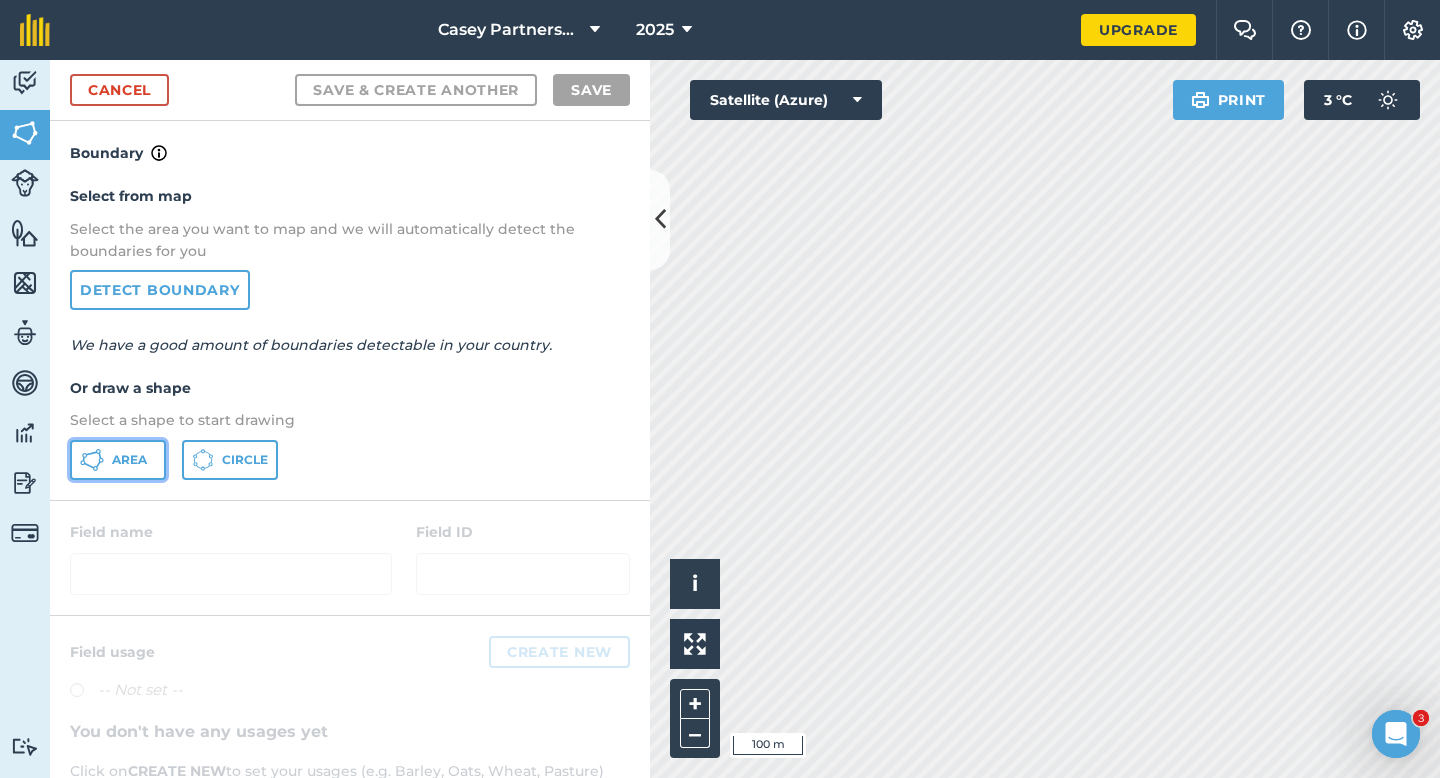 click on "Area" at bounding box center [129, 460] 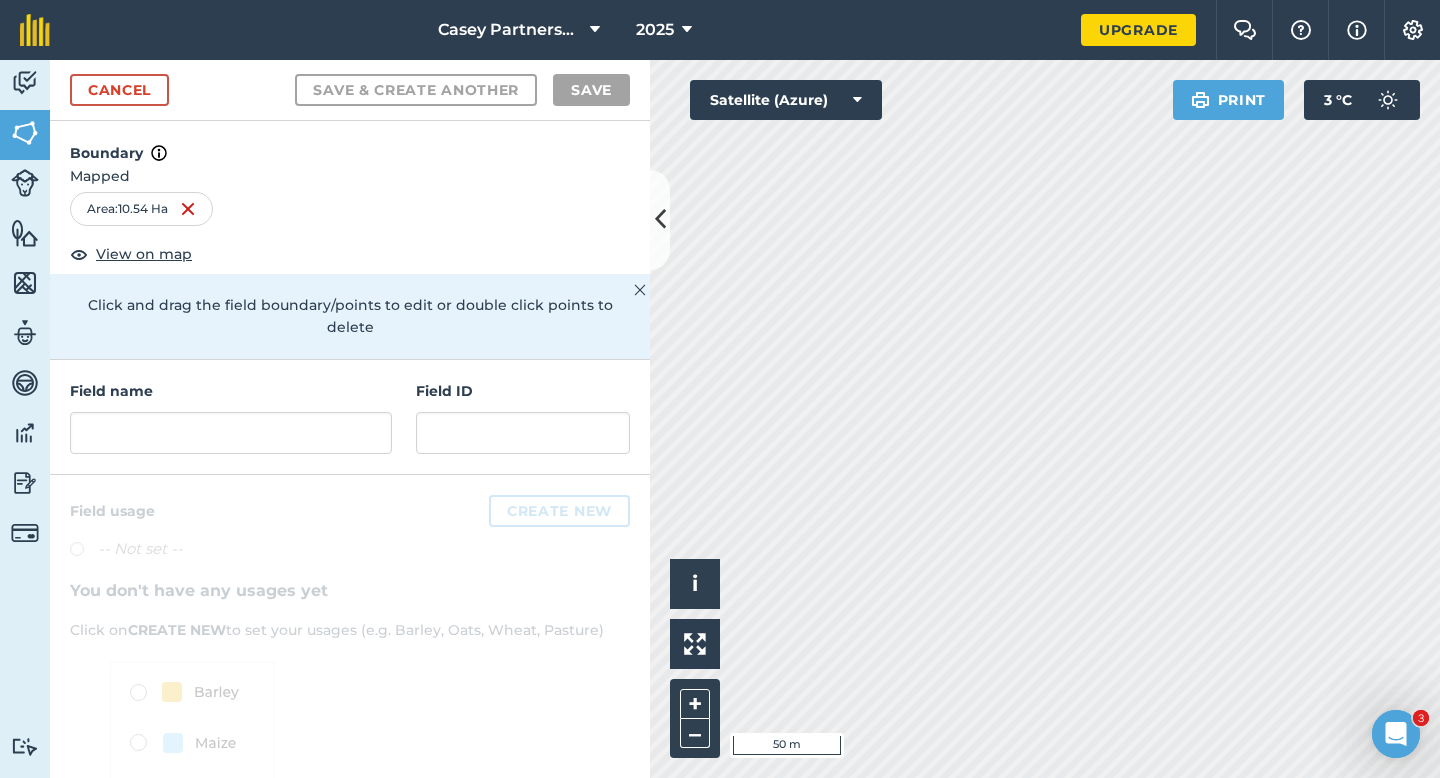 click on "Field name Field ID" at bounding box center [350, 417] 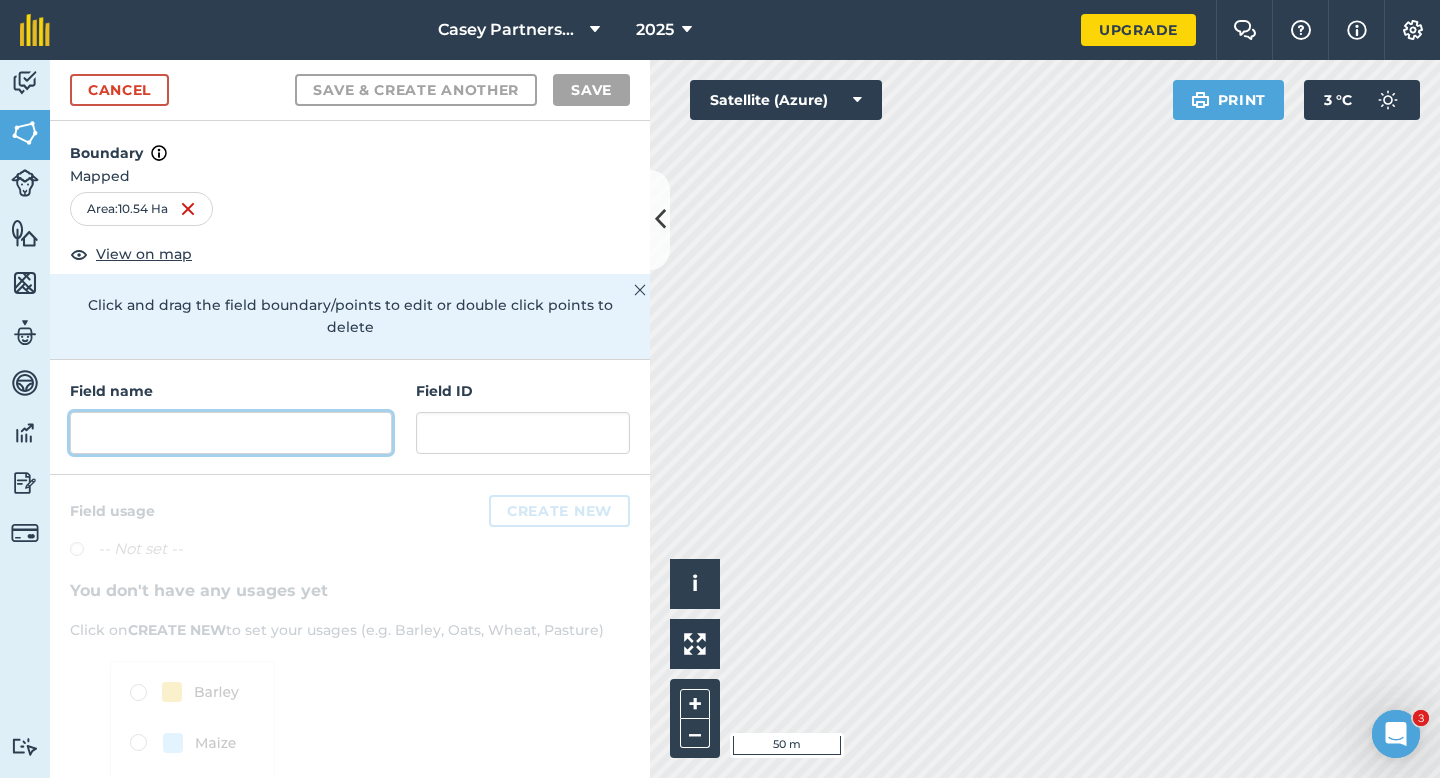 click at bounding box center [231, 433] 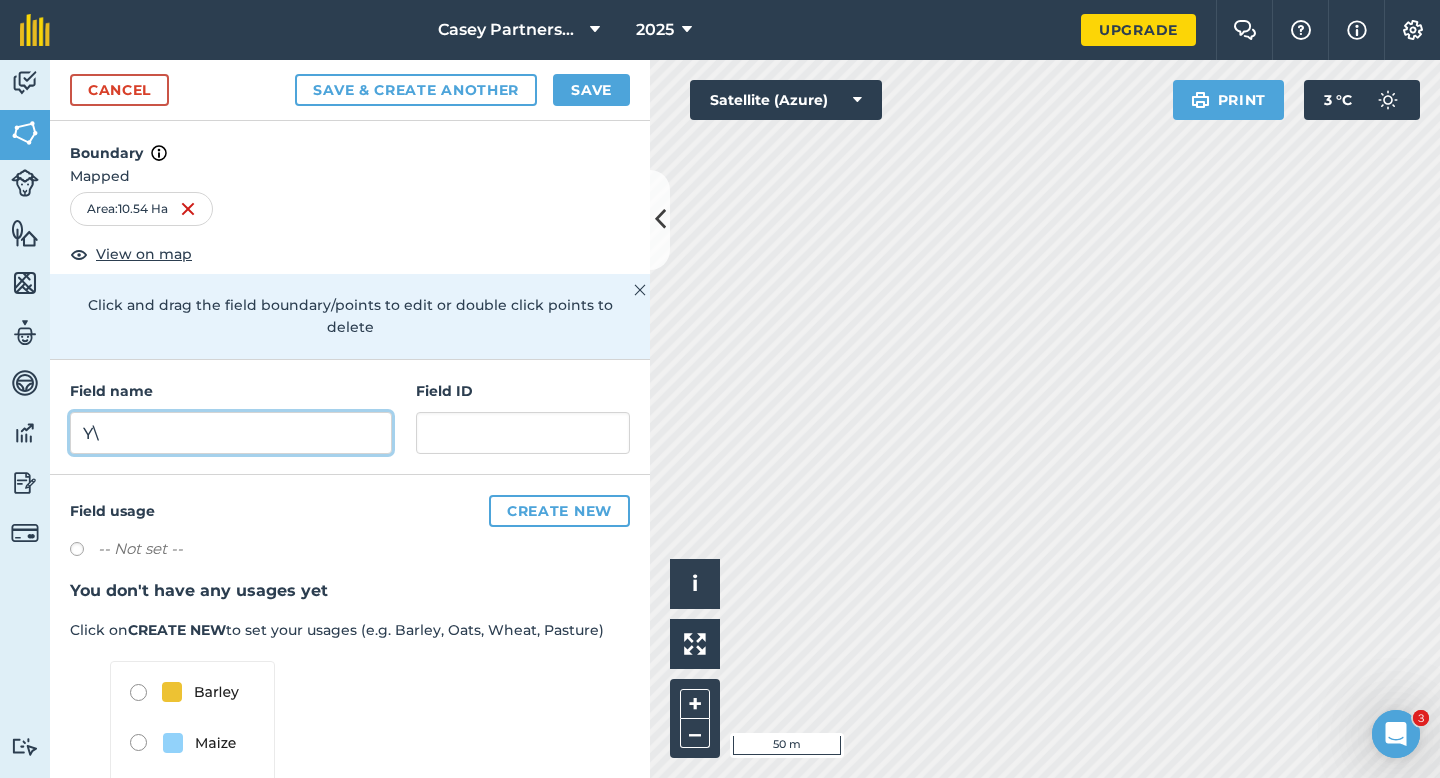 type on "Y" 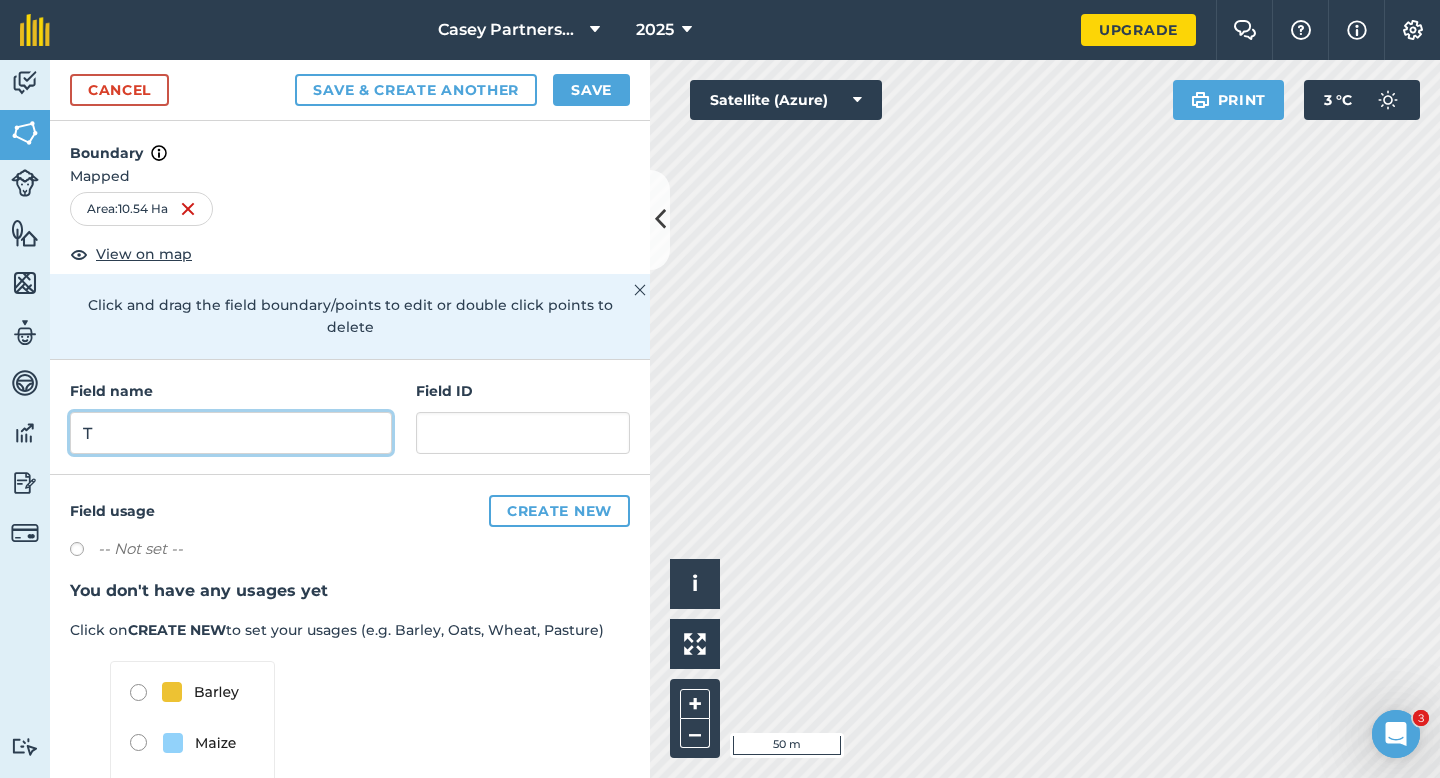 type on "T" 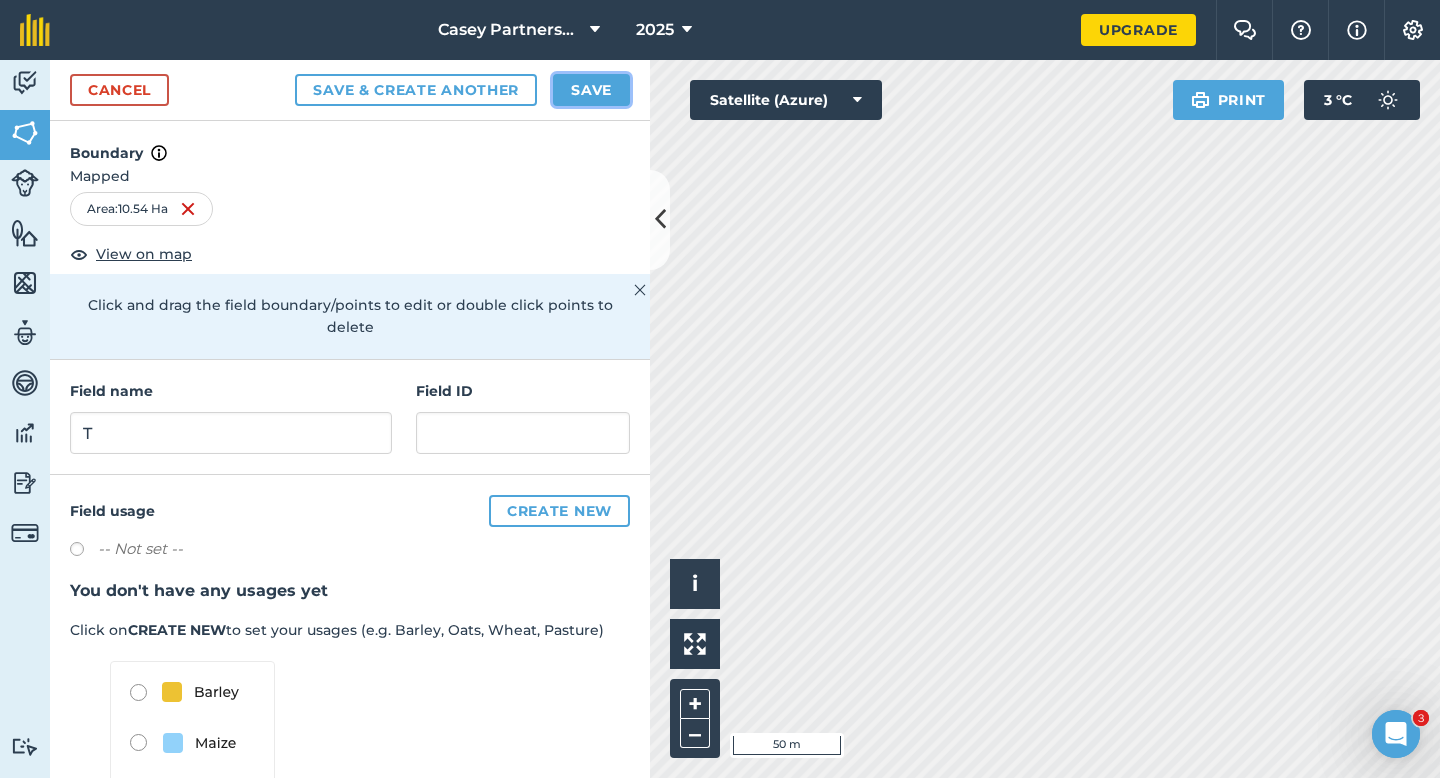 click on "Save" at bounding box center (591, 90) 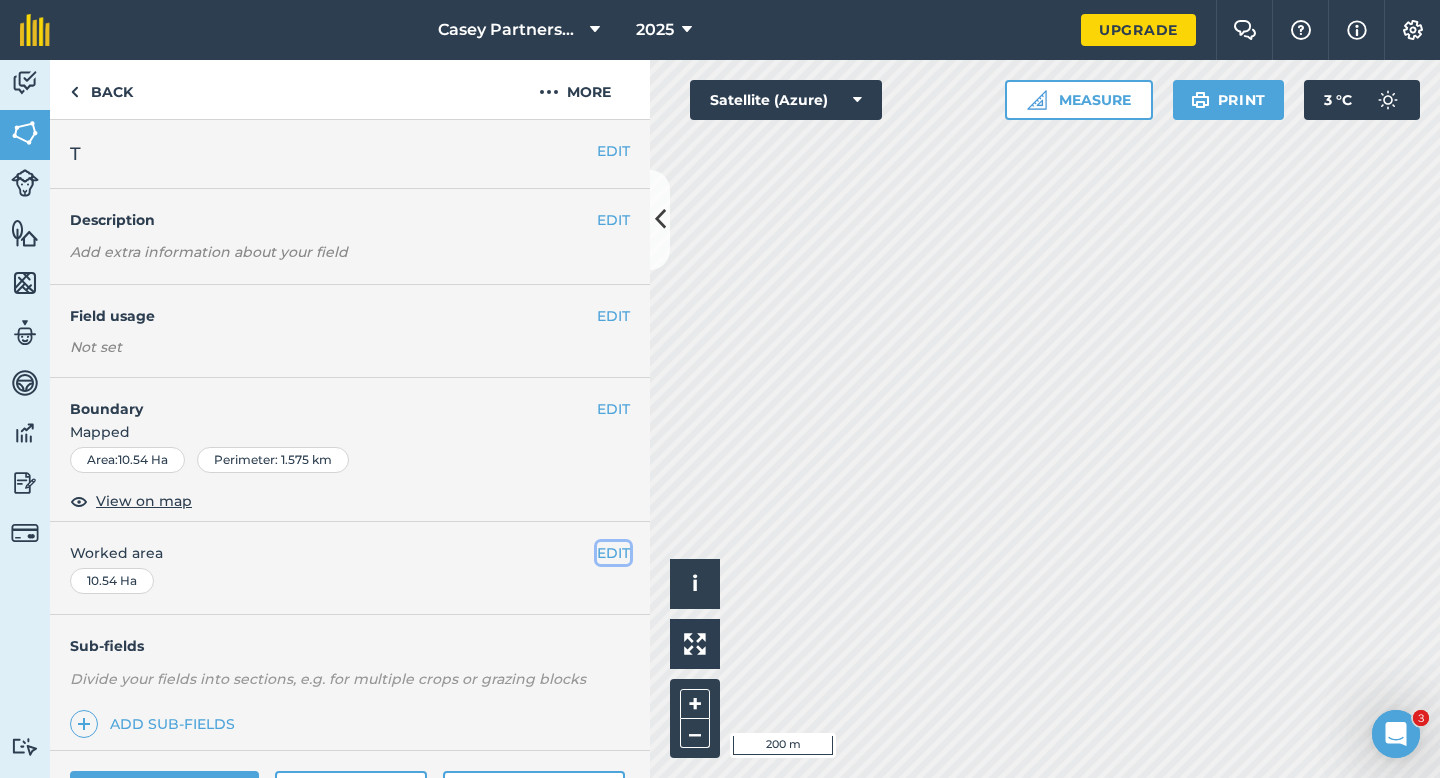 click on "EDIT" at bounding box center (613, 553) 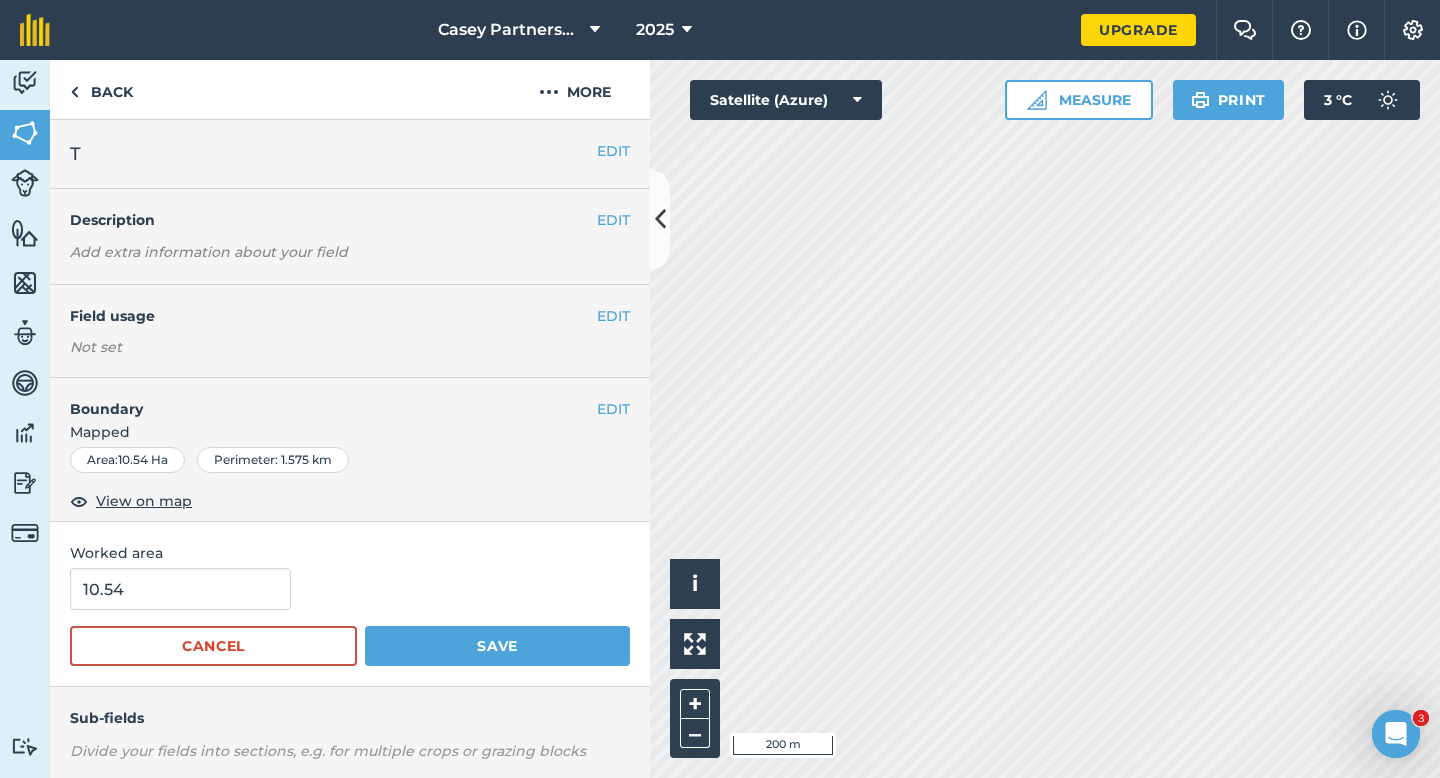 click on "10.54" at bounding box center (350, 589) 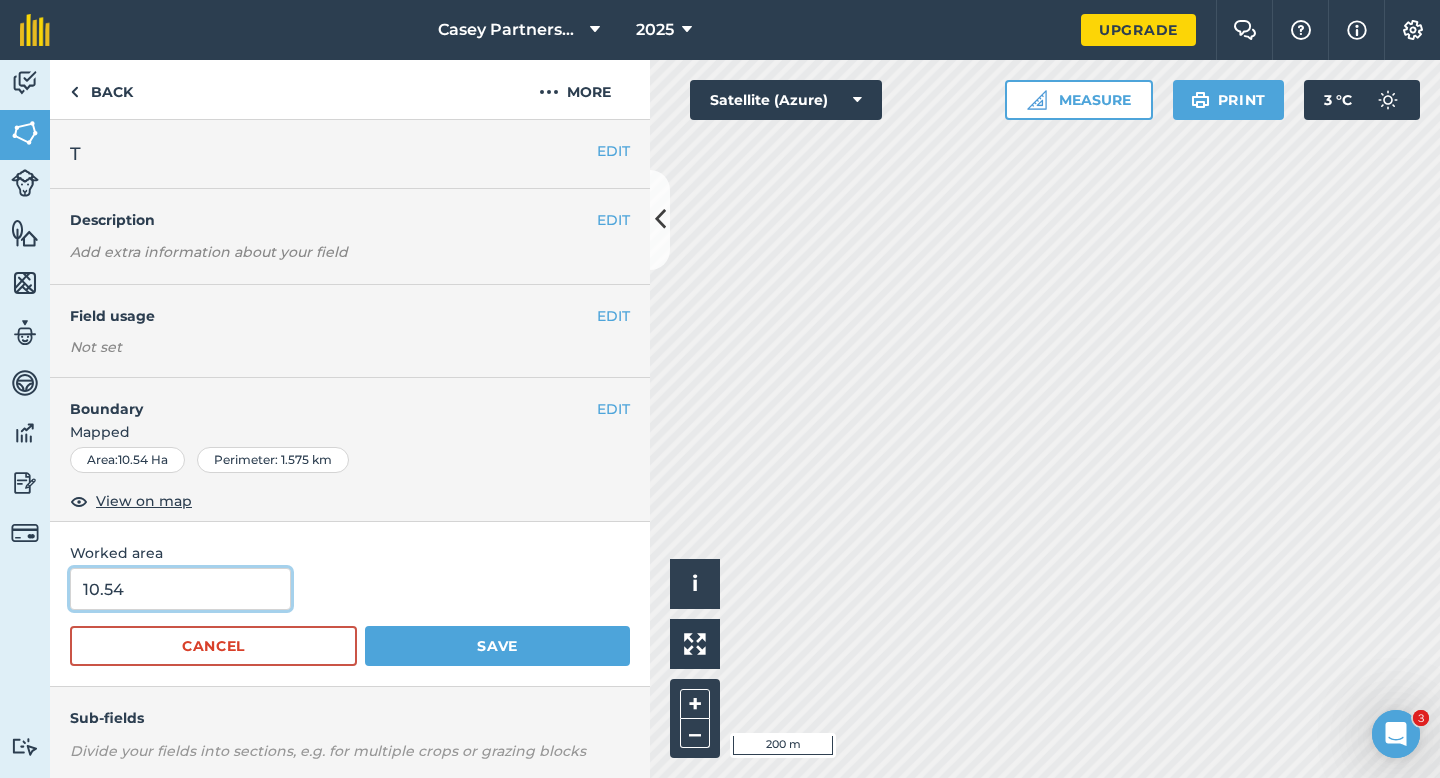 click on "10.54" at bounding box center (180, 589) 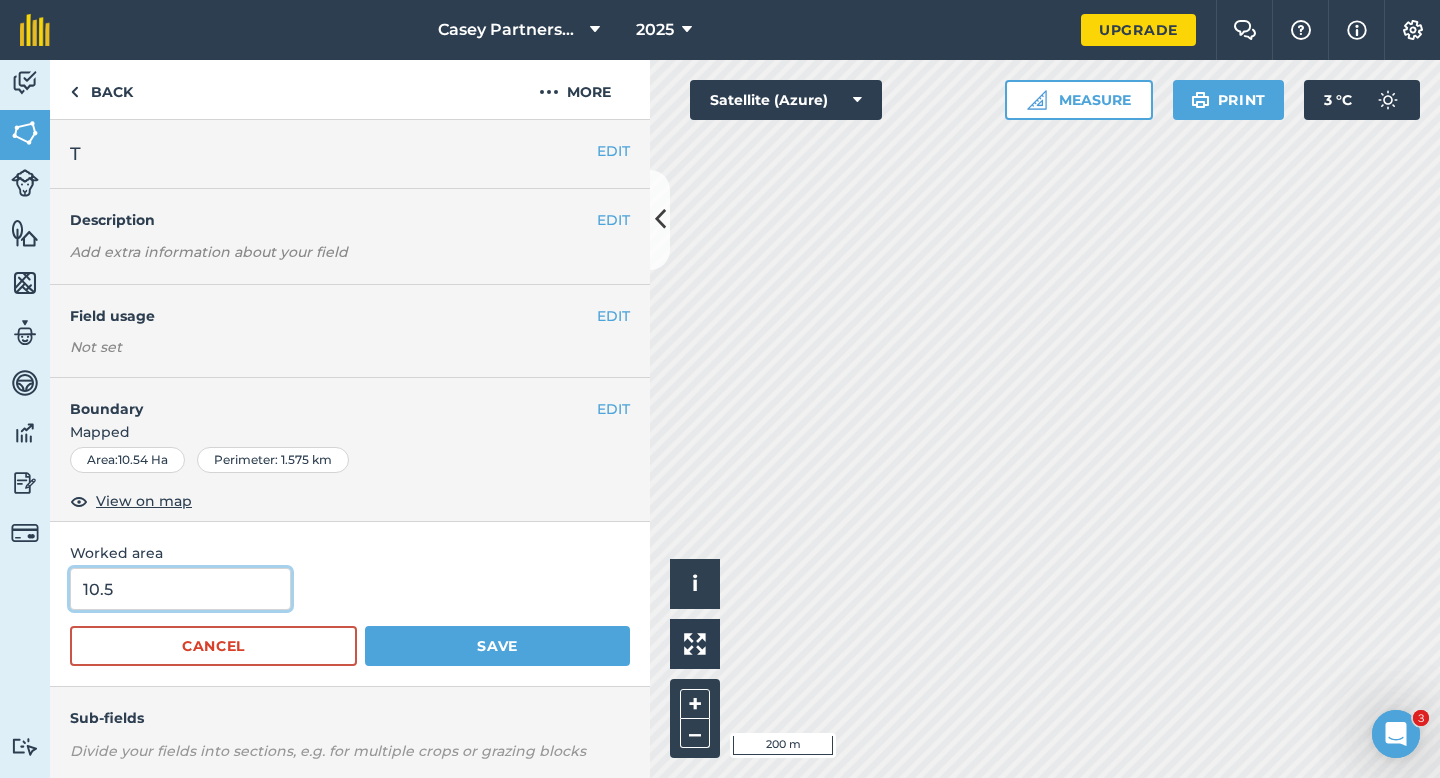 type on "10.5" 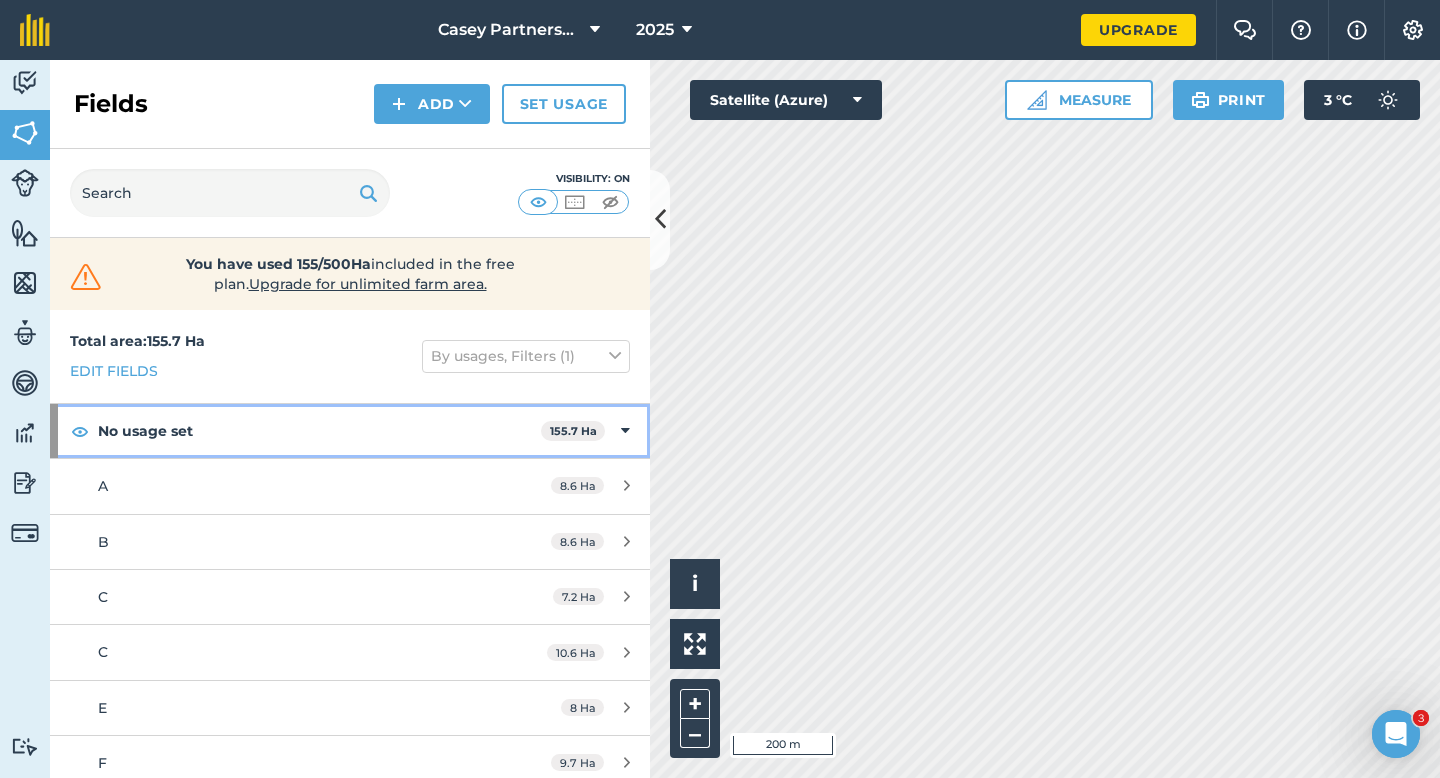 click on "No usage set" at bounding box center [319, 431] 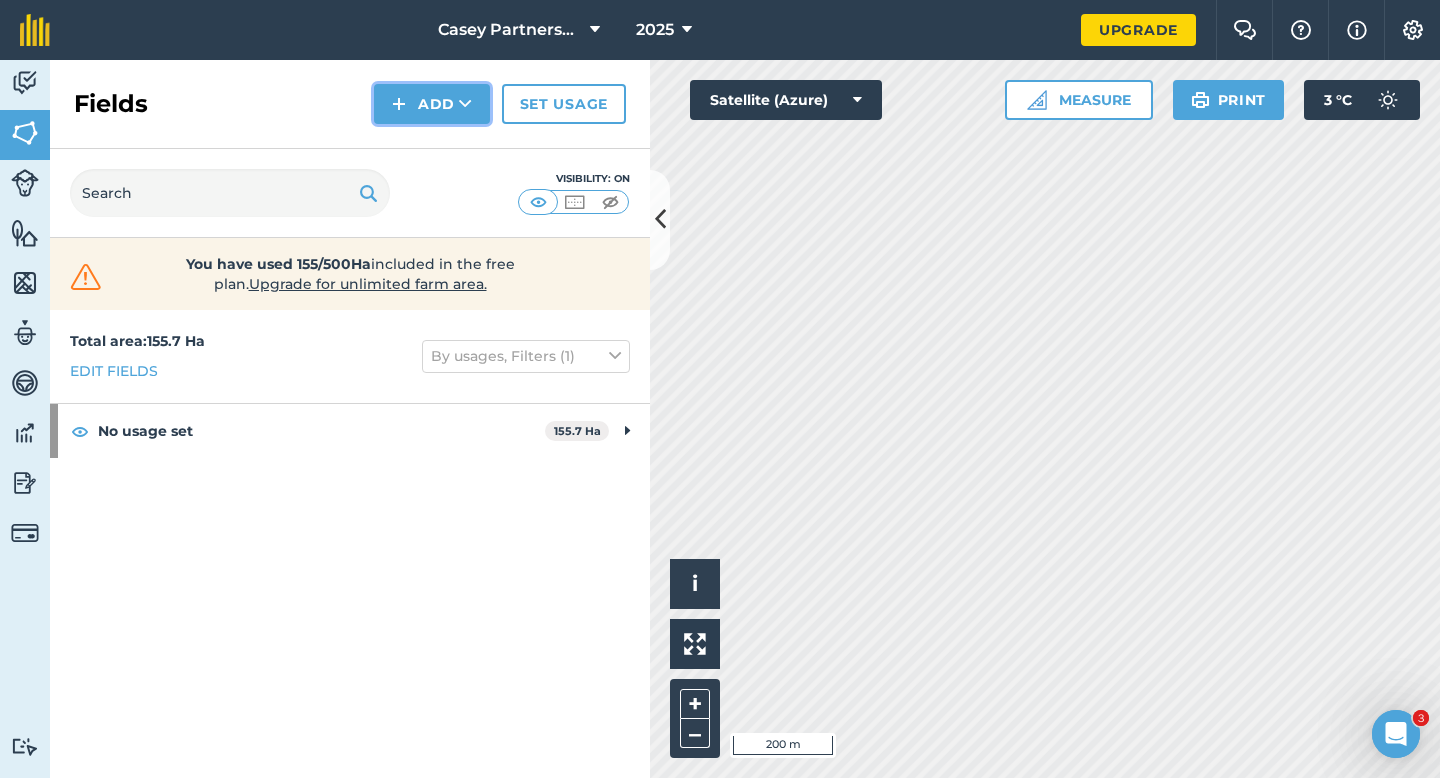 click on "Add" at bounding box center [432, 104] 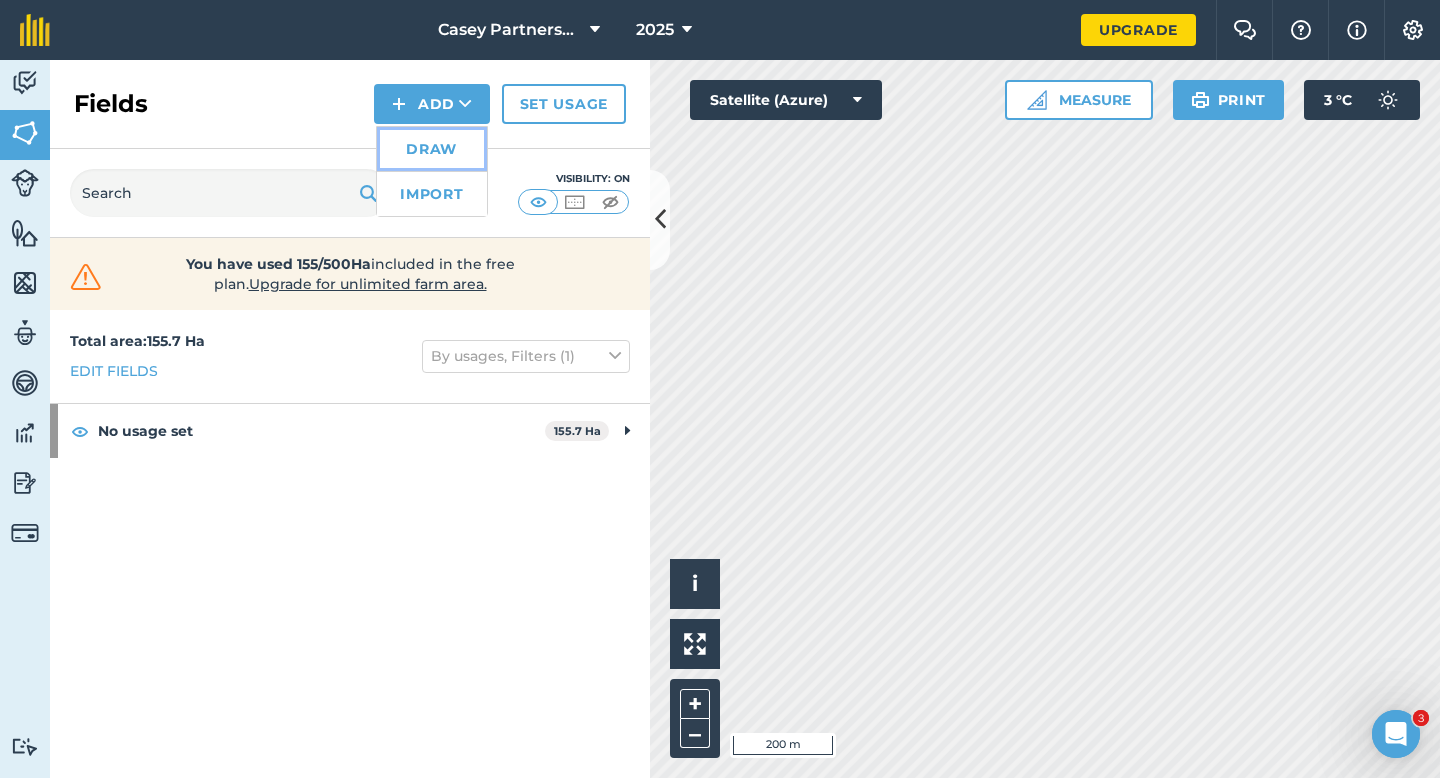click on "Draw" at bounding box center [432, 149] 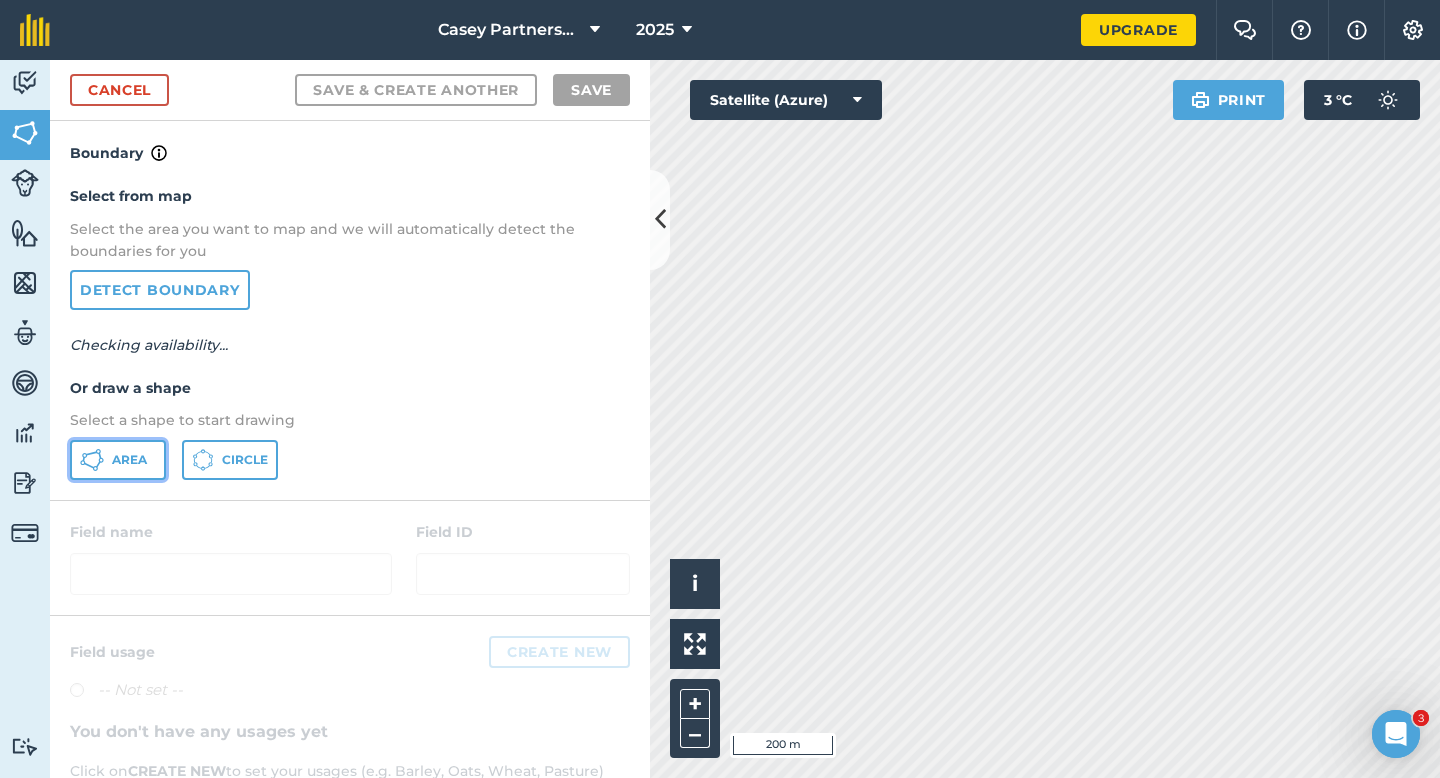 click on "Area" at bounding box center [118, 460] 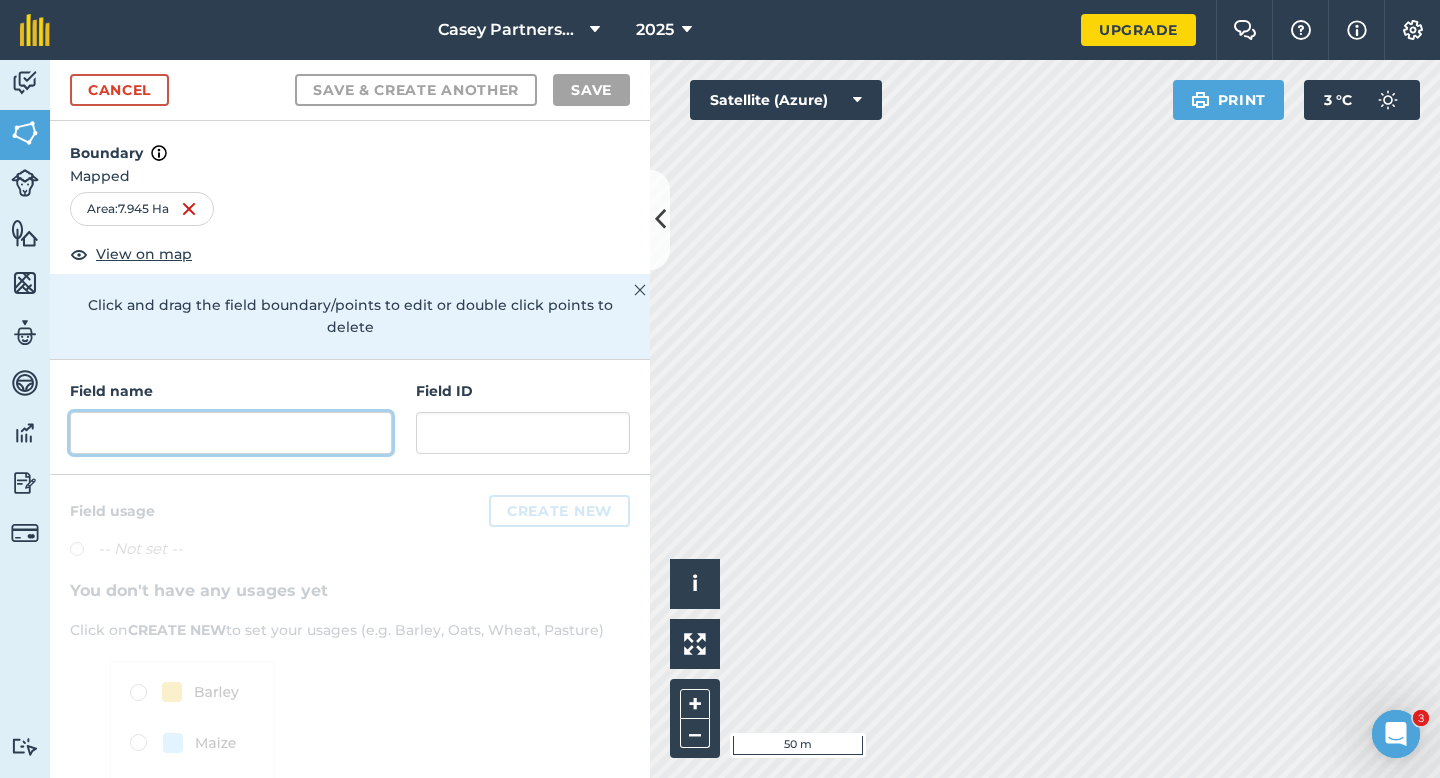 click at bounding box center [231, 433] 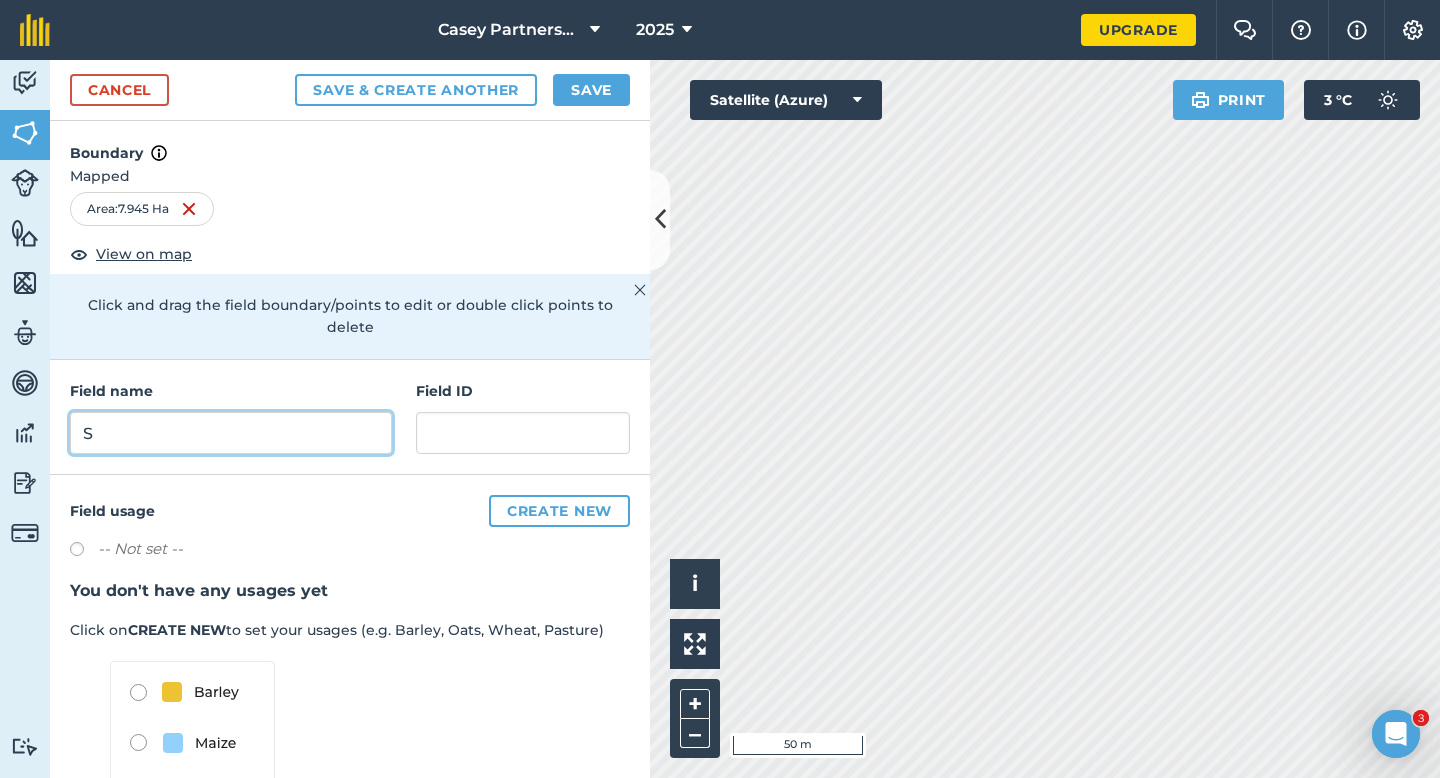 type on "S" 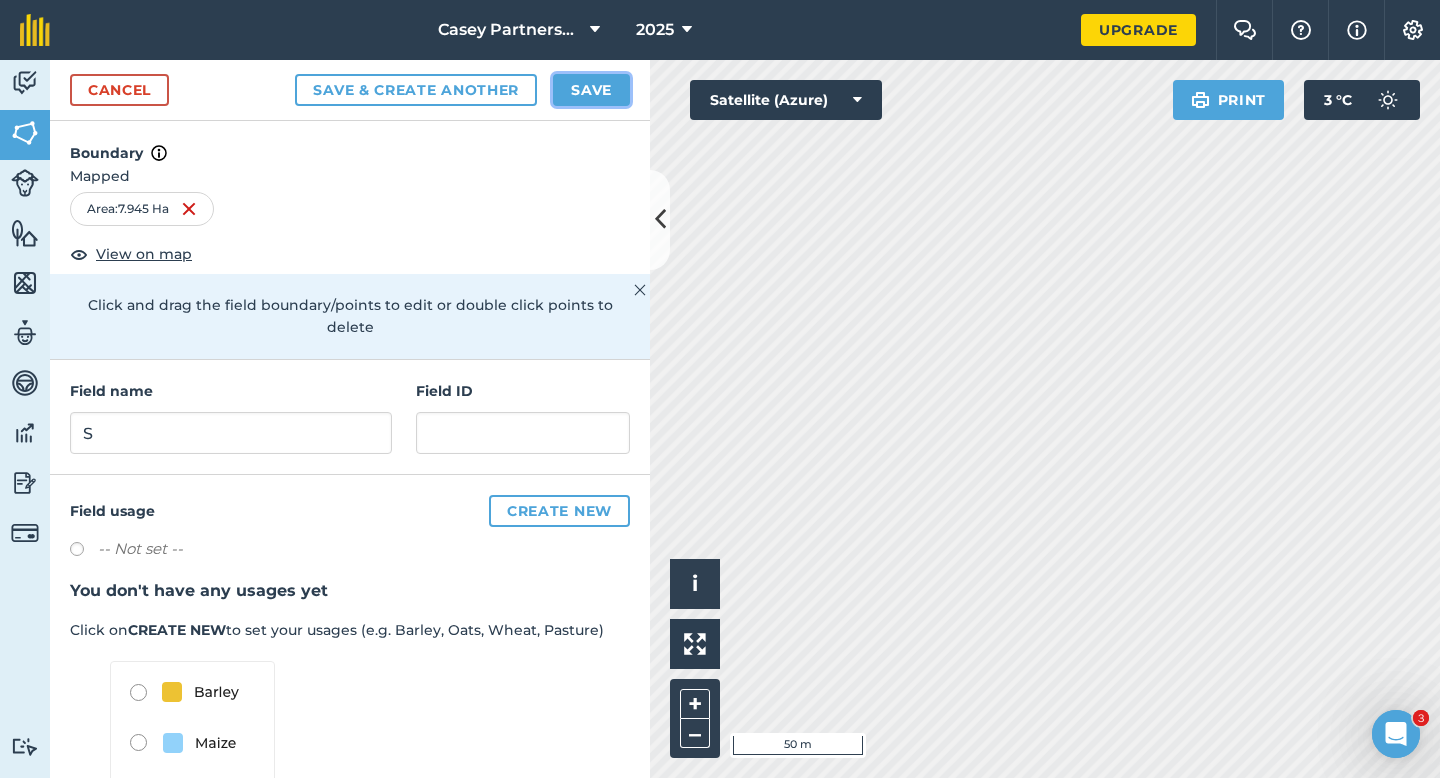 click on "Save" at bounding box center (591, 90) 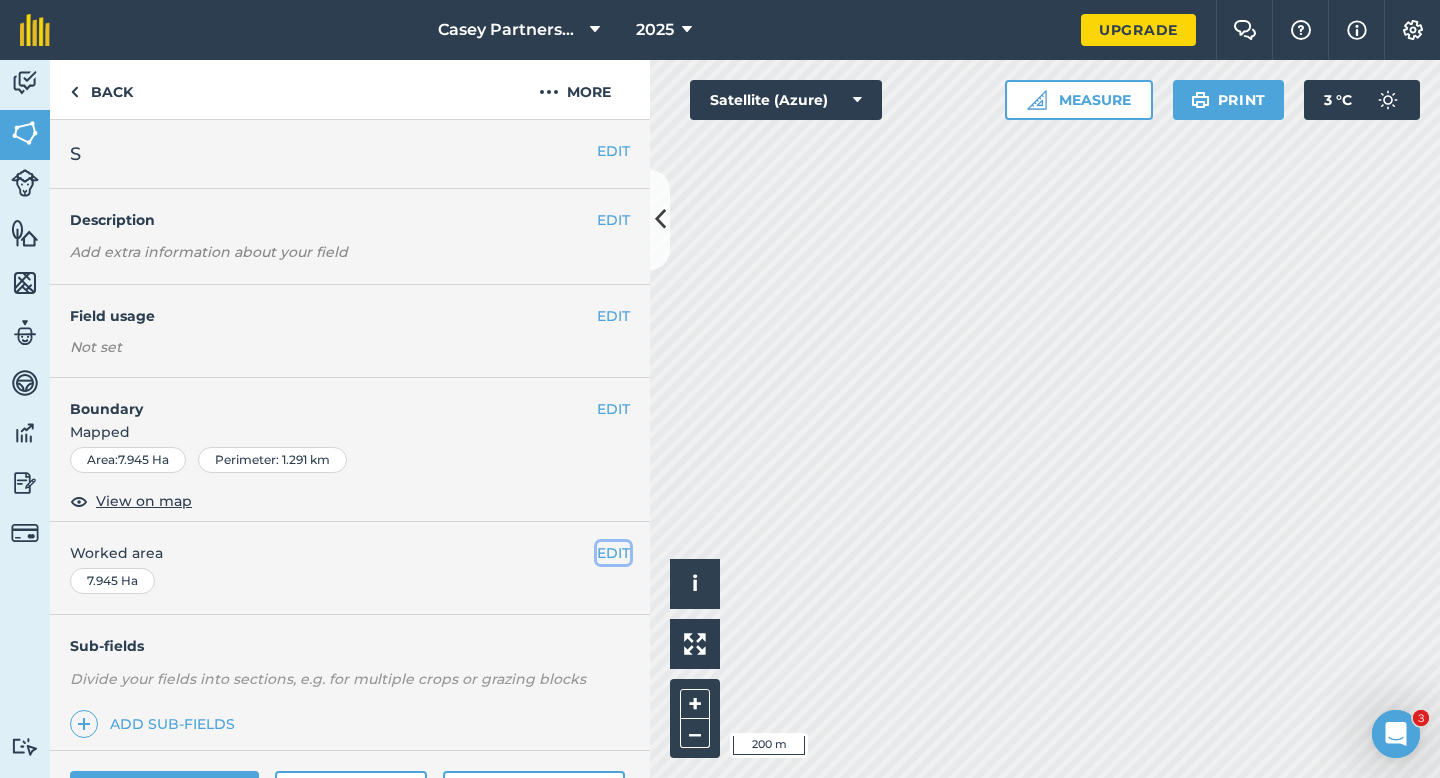 click on "EDIT" at bounding box center (613, 553) 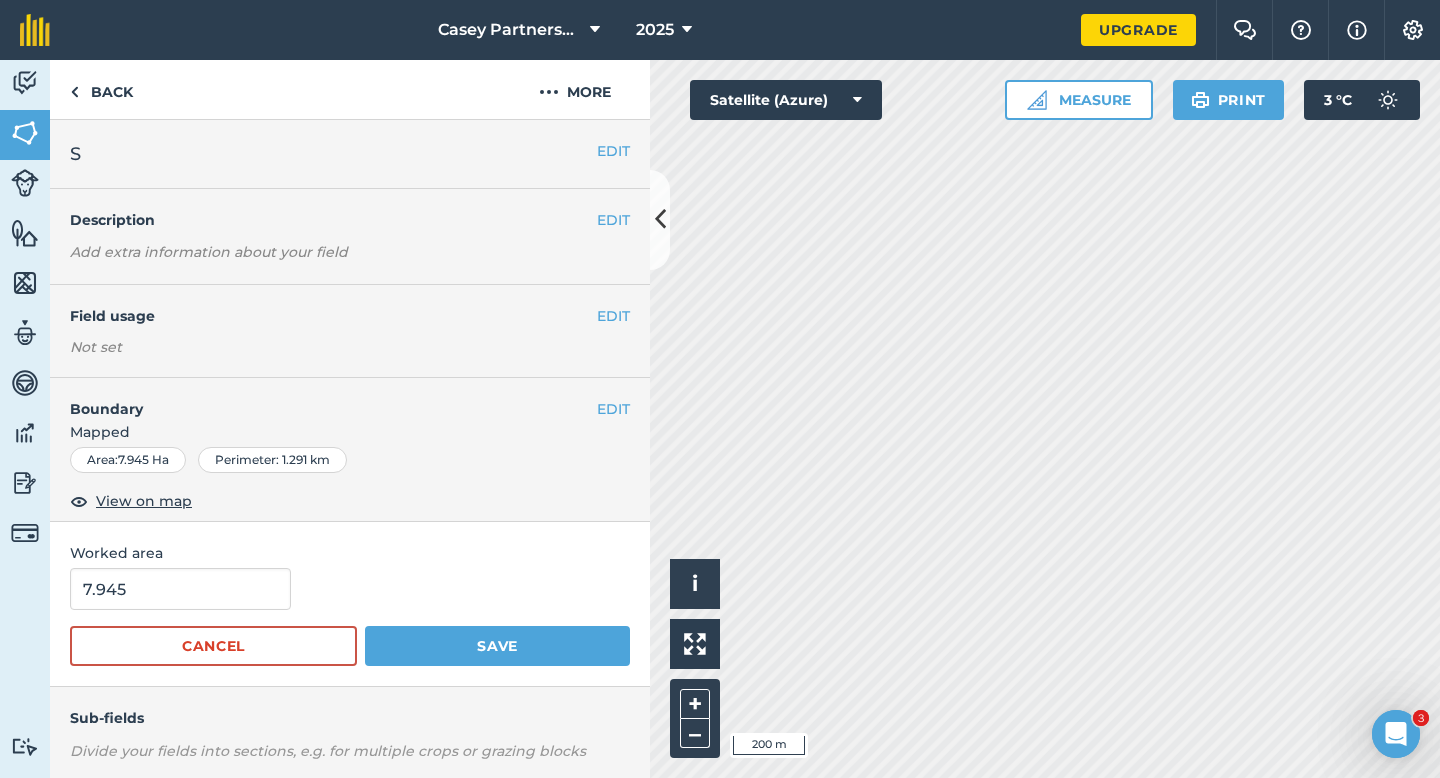 click on "7.945 Cancel Save" at bounding box center (350, 617) 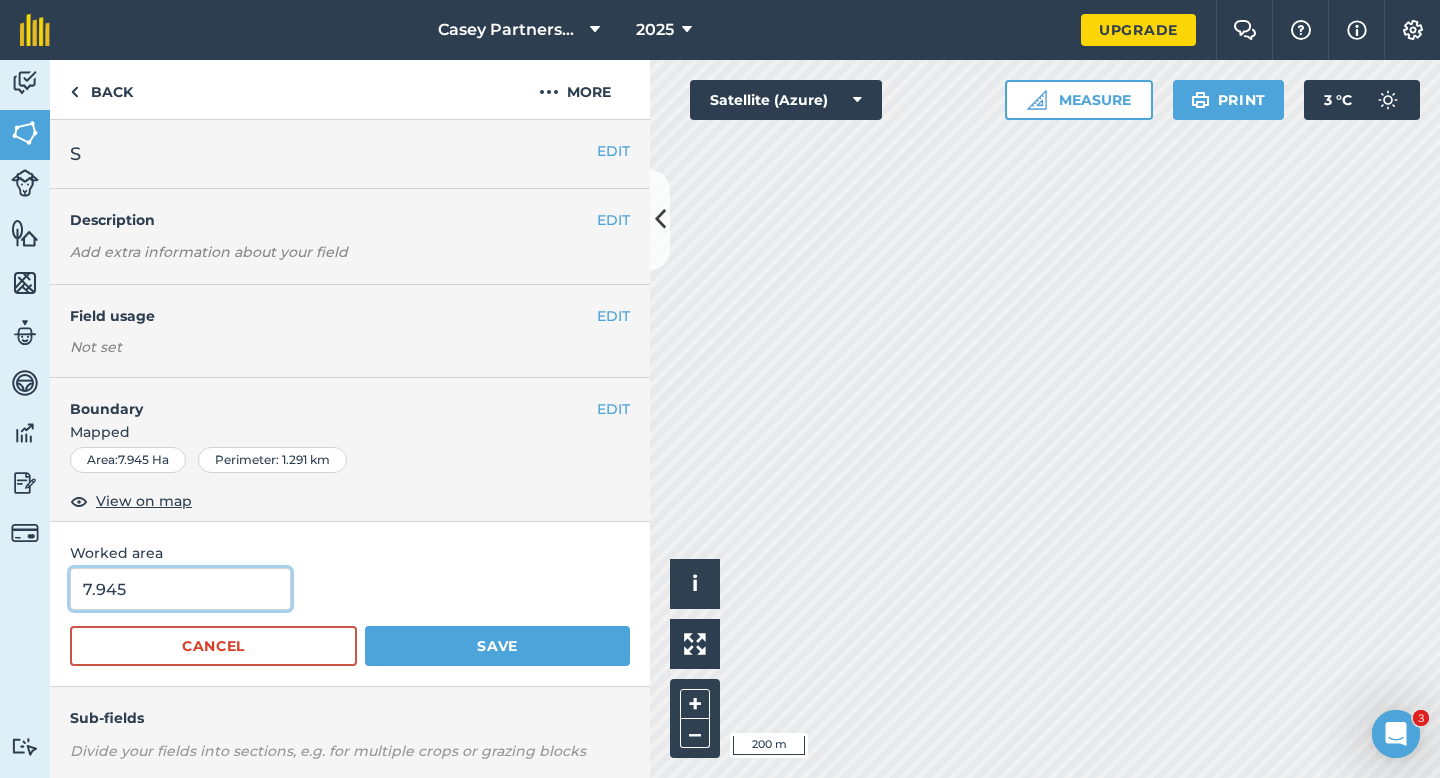 type on "8" 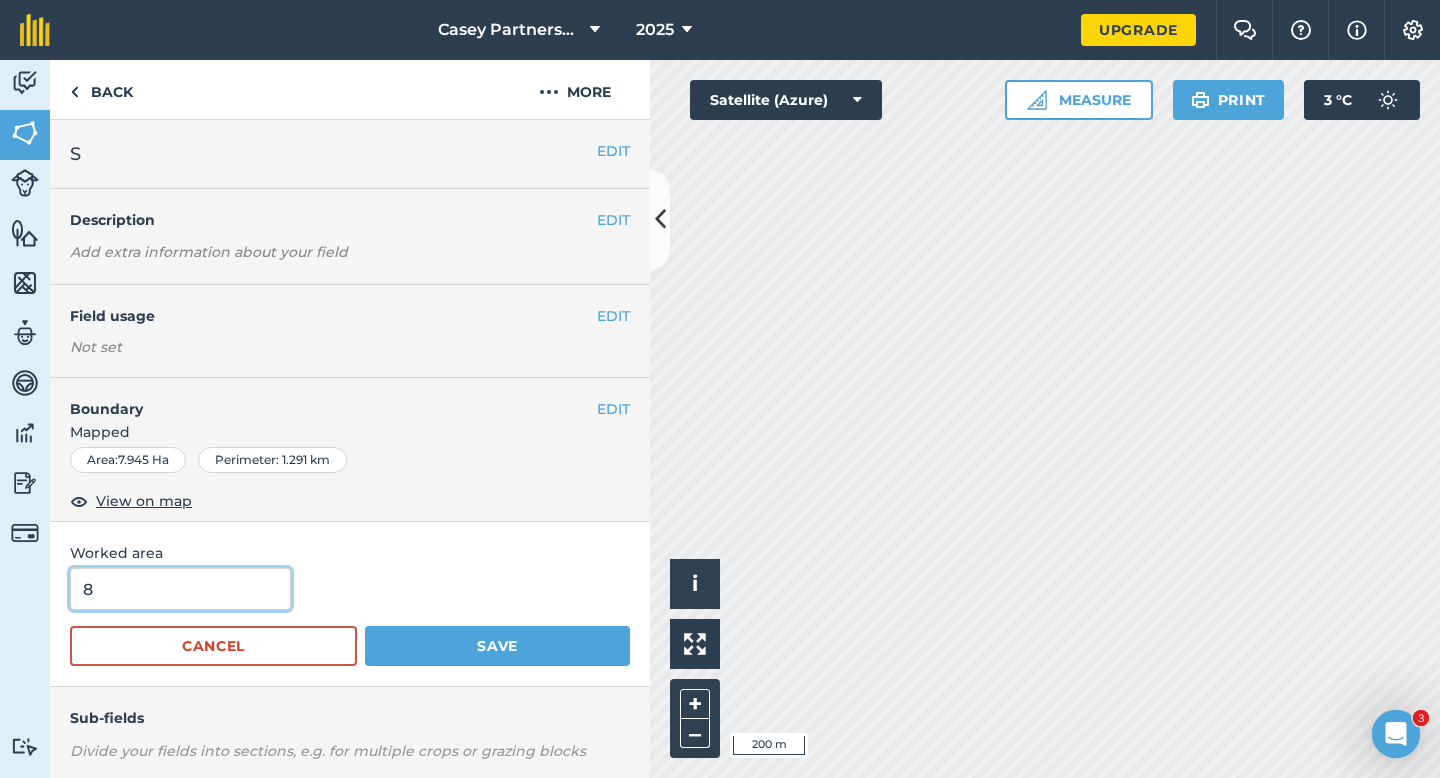 click on "8" at bounding box center (180, 589) 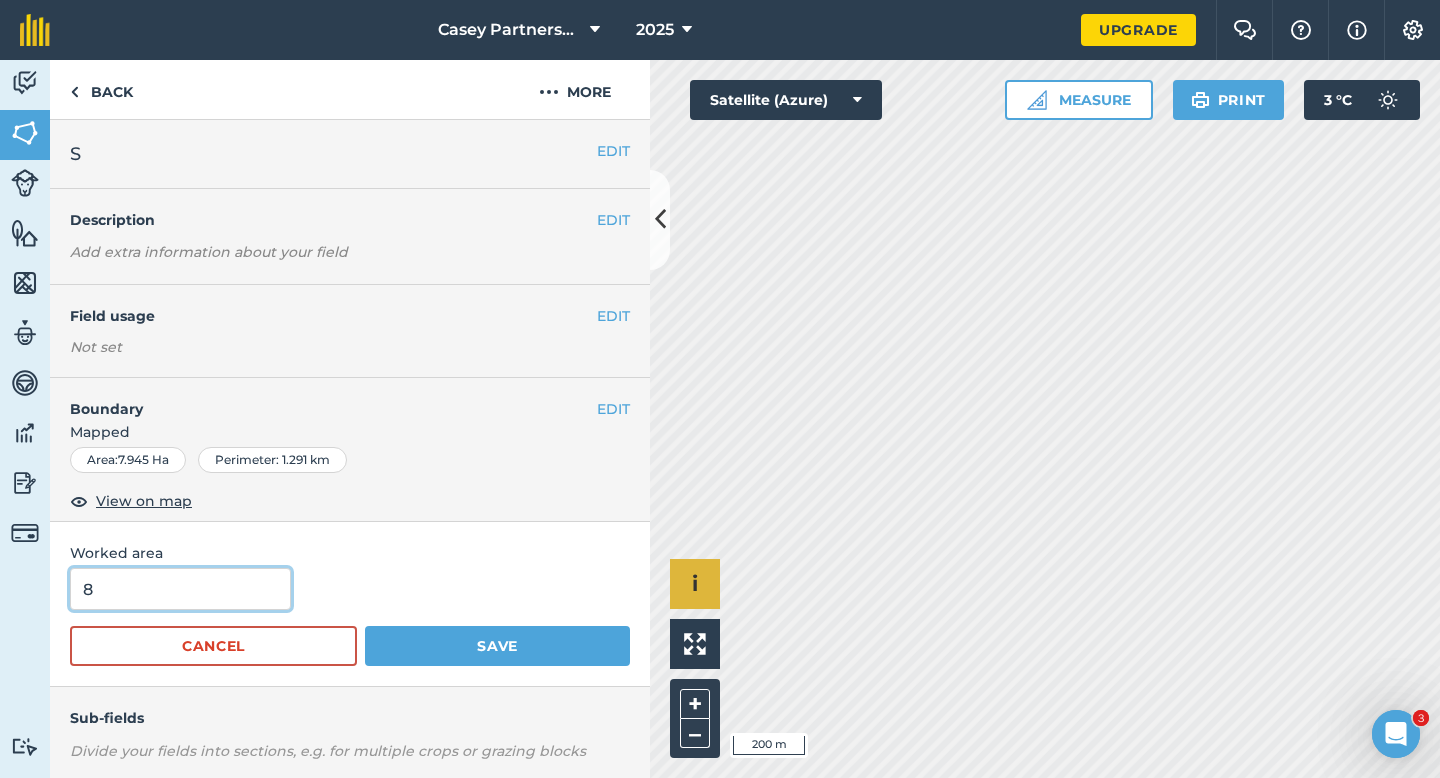 click on "Save" at bounding box center [497, 646] 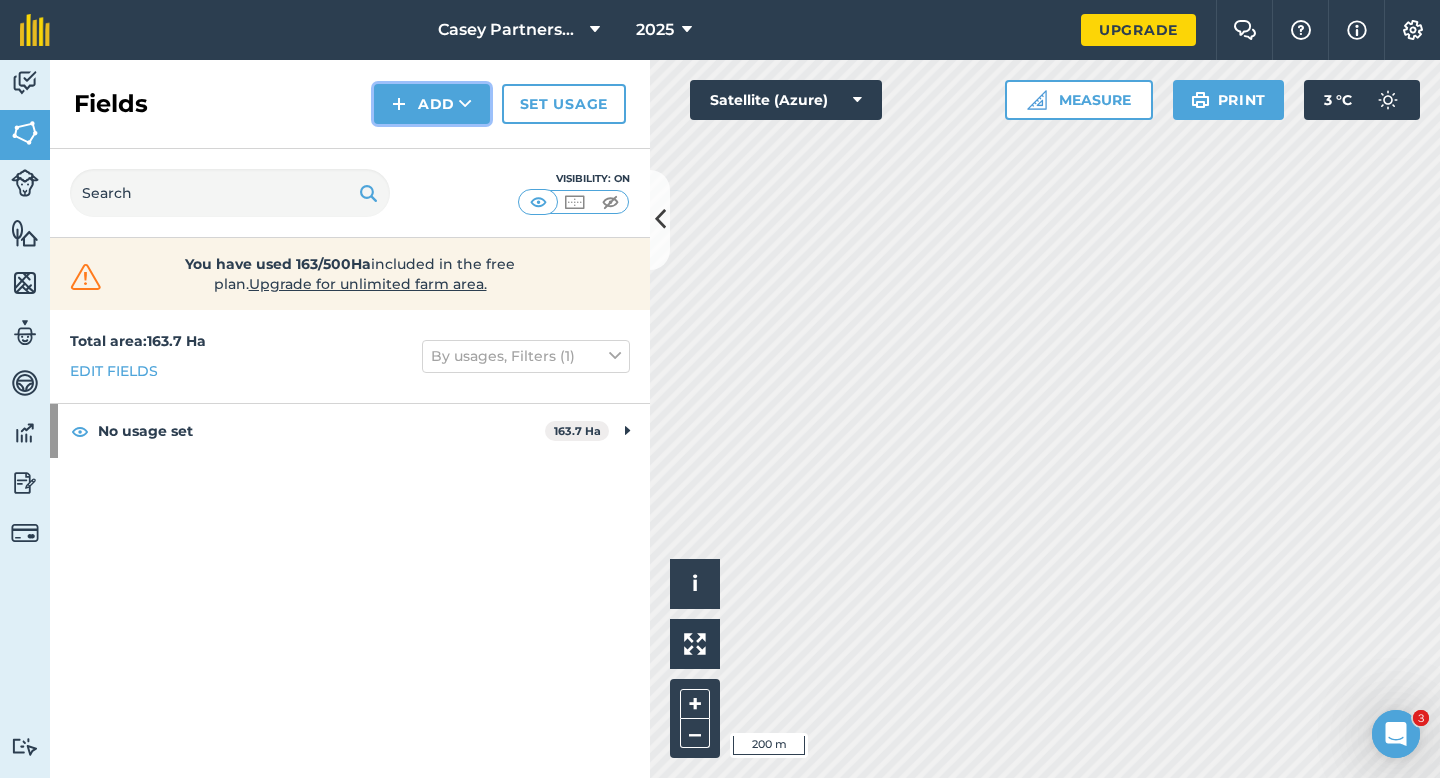 click on "Add" at bounding box center [432, 104] 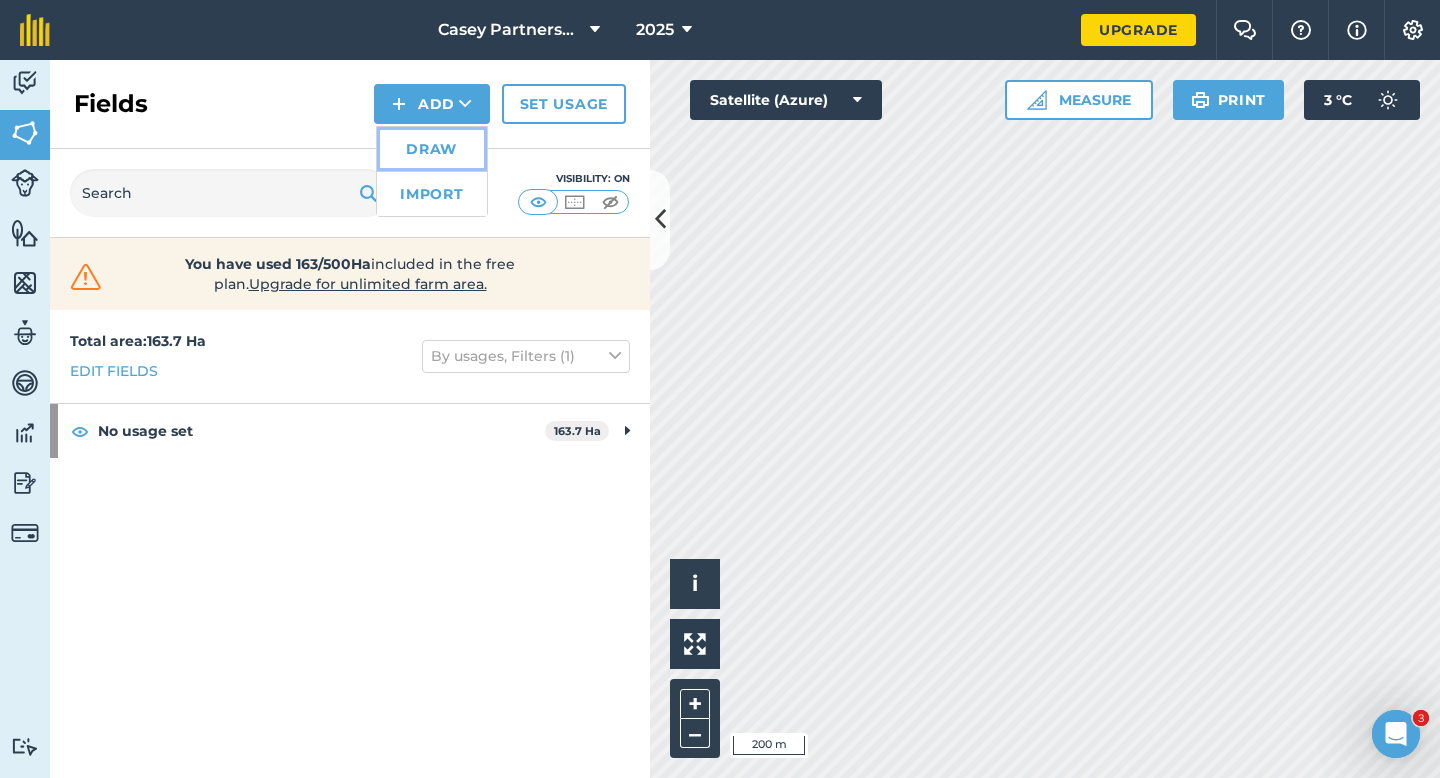 click on "Draw" at bounding box center [432, 149] 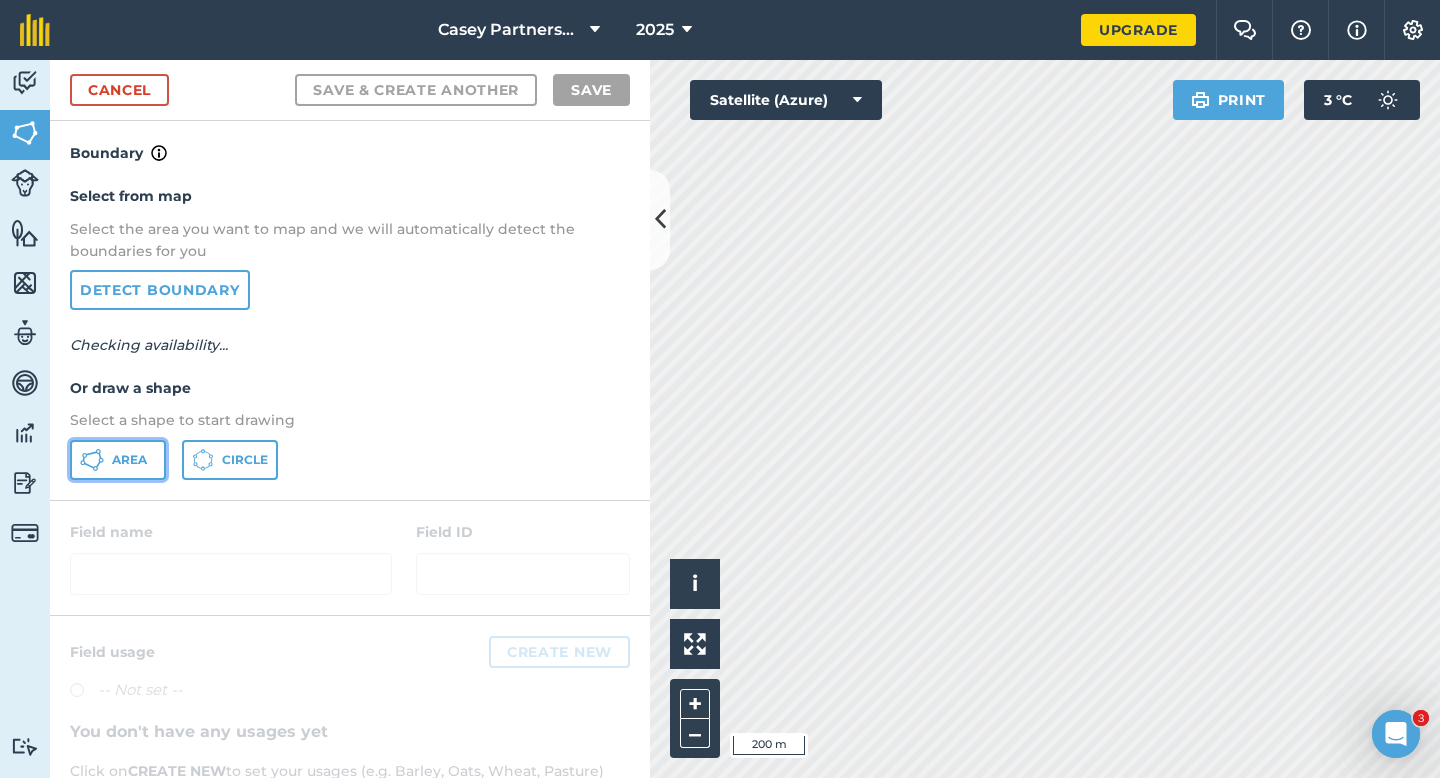 click on "Area" at bounding box center [118, 460] 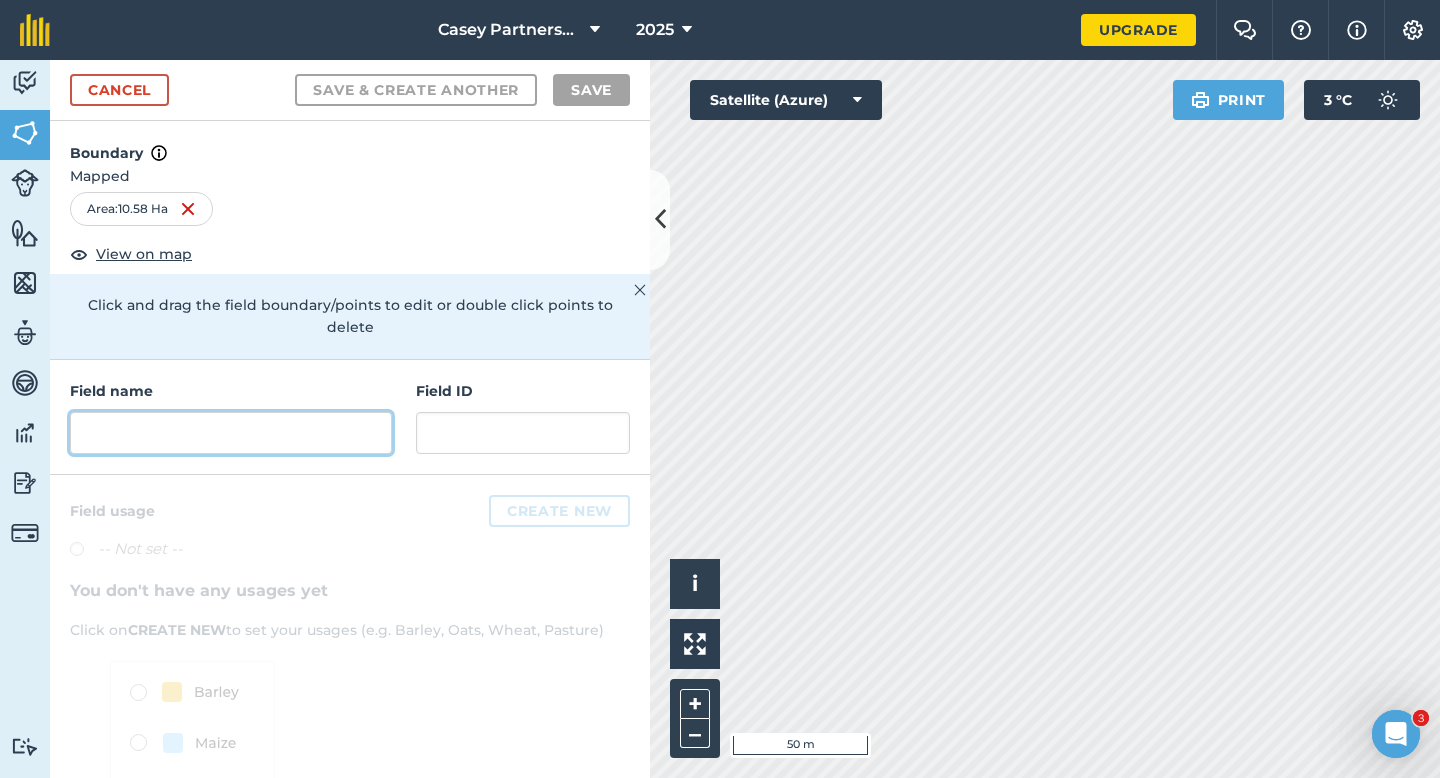 click at bounding box center [231, 433] 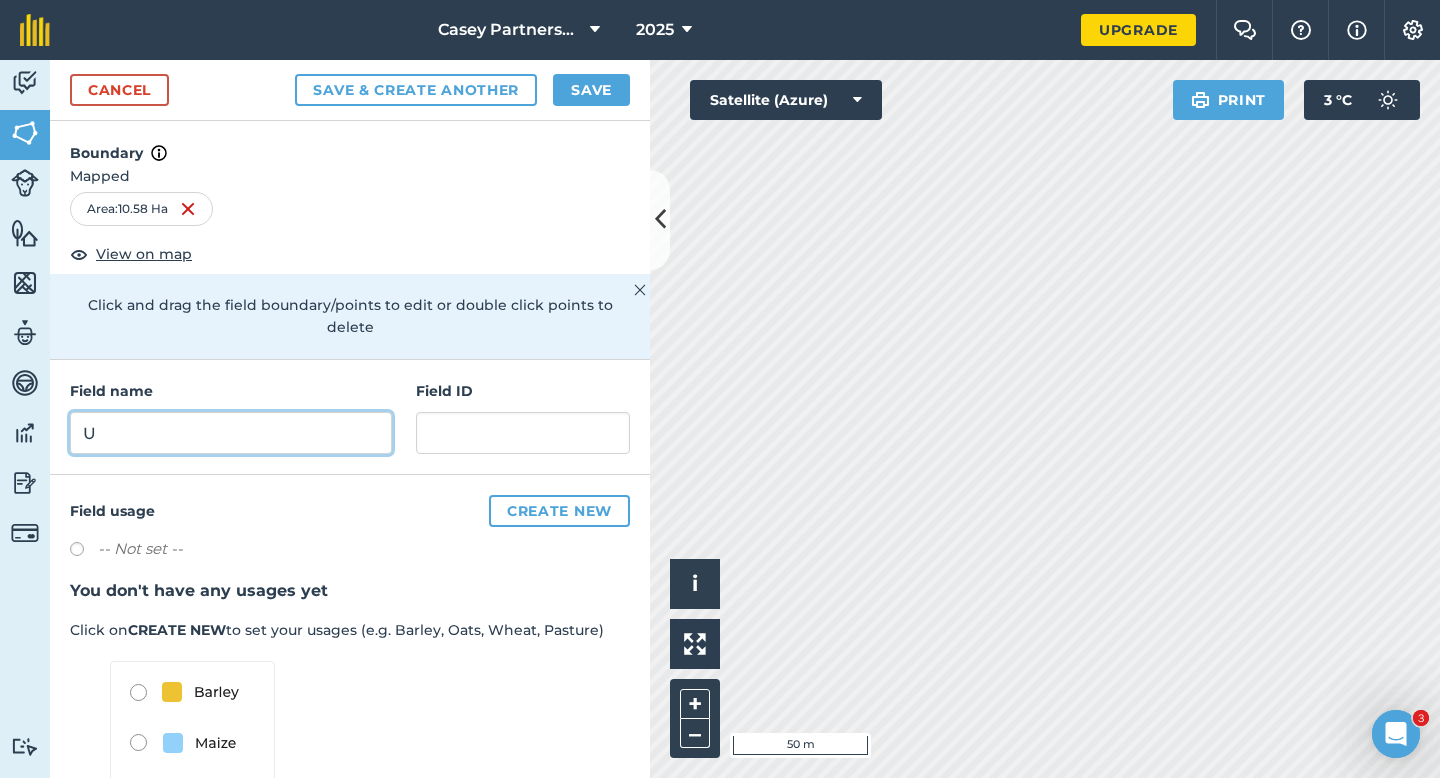 type on "U" 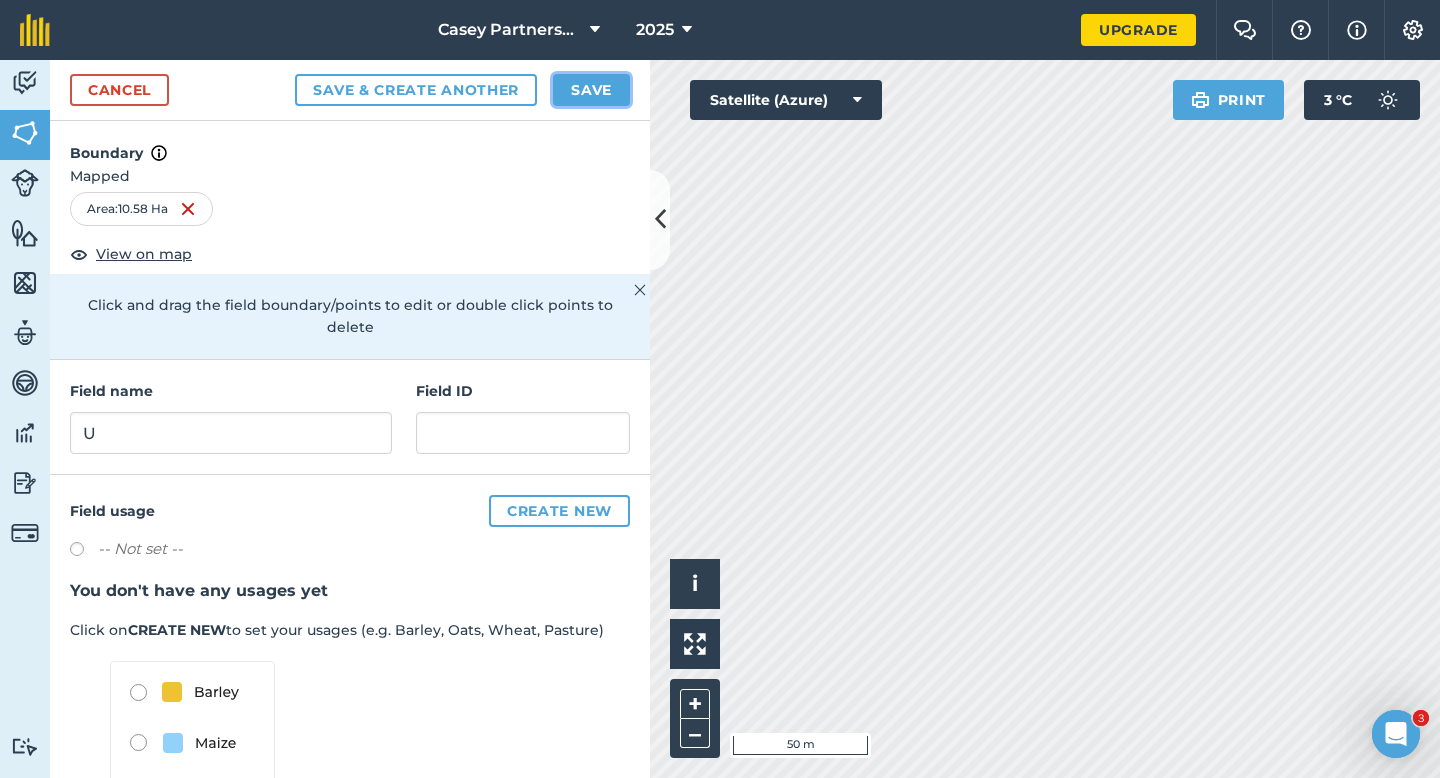 click on "Save" at bounding box center (591, 90) 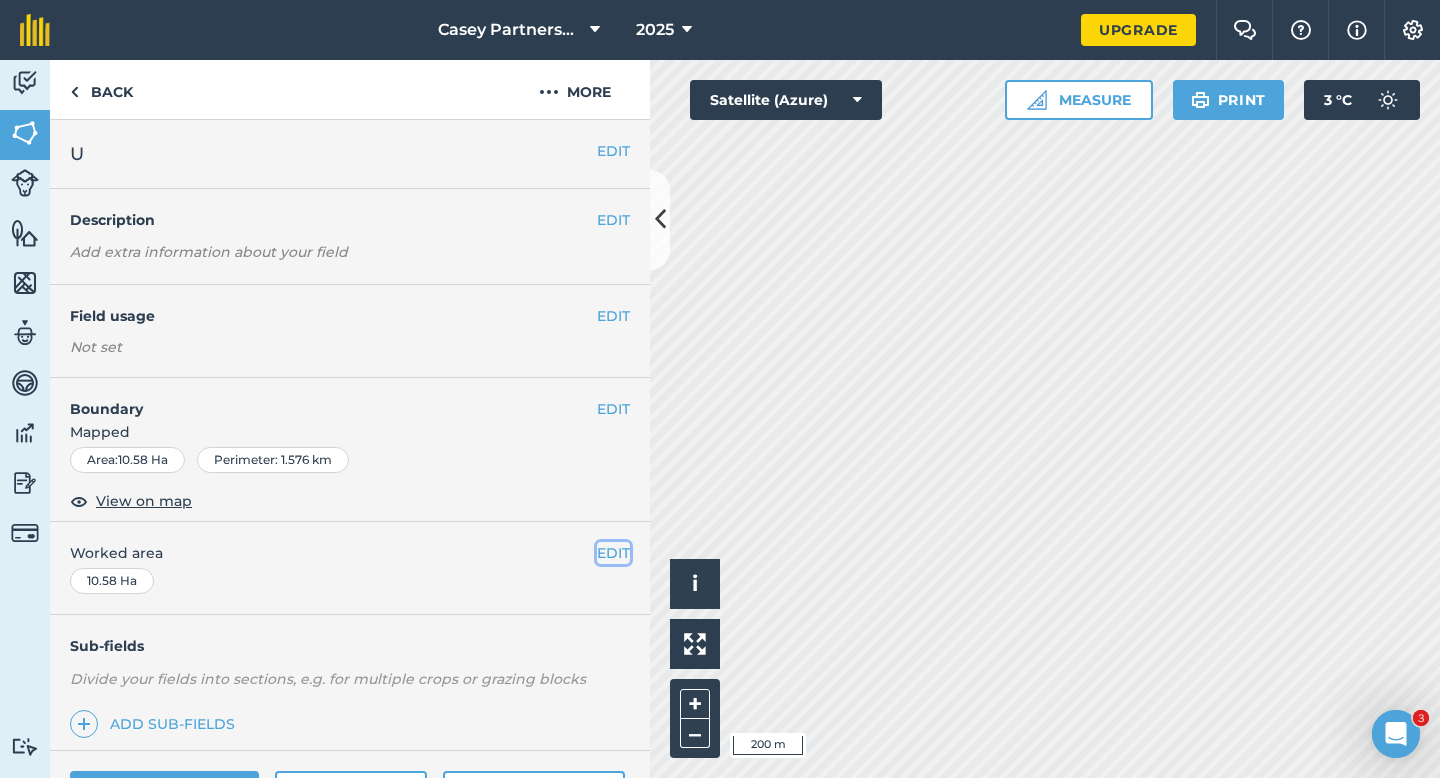click on "EDIT" at bounding box center [613, 553] 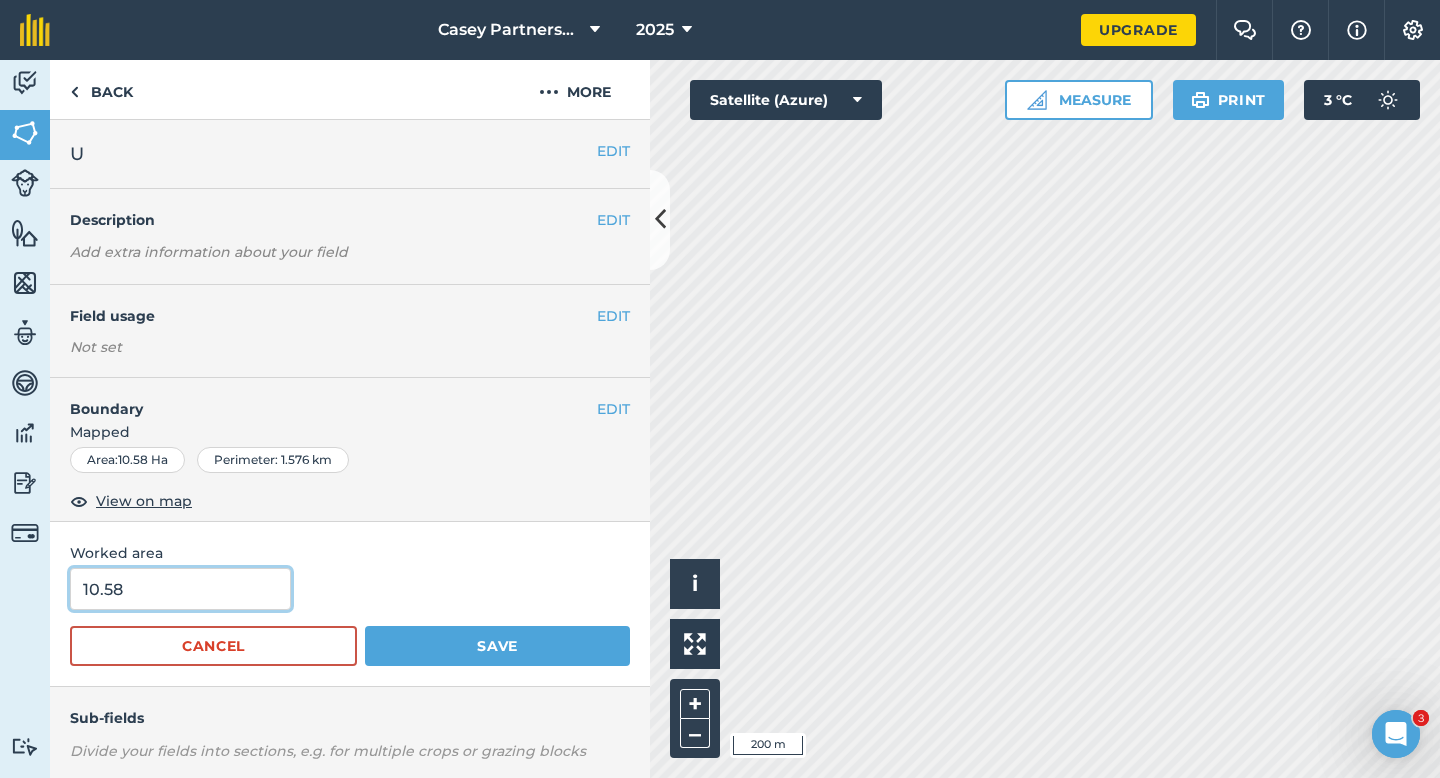 click on "10.58" at bounding box center [180, 589] 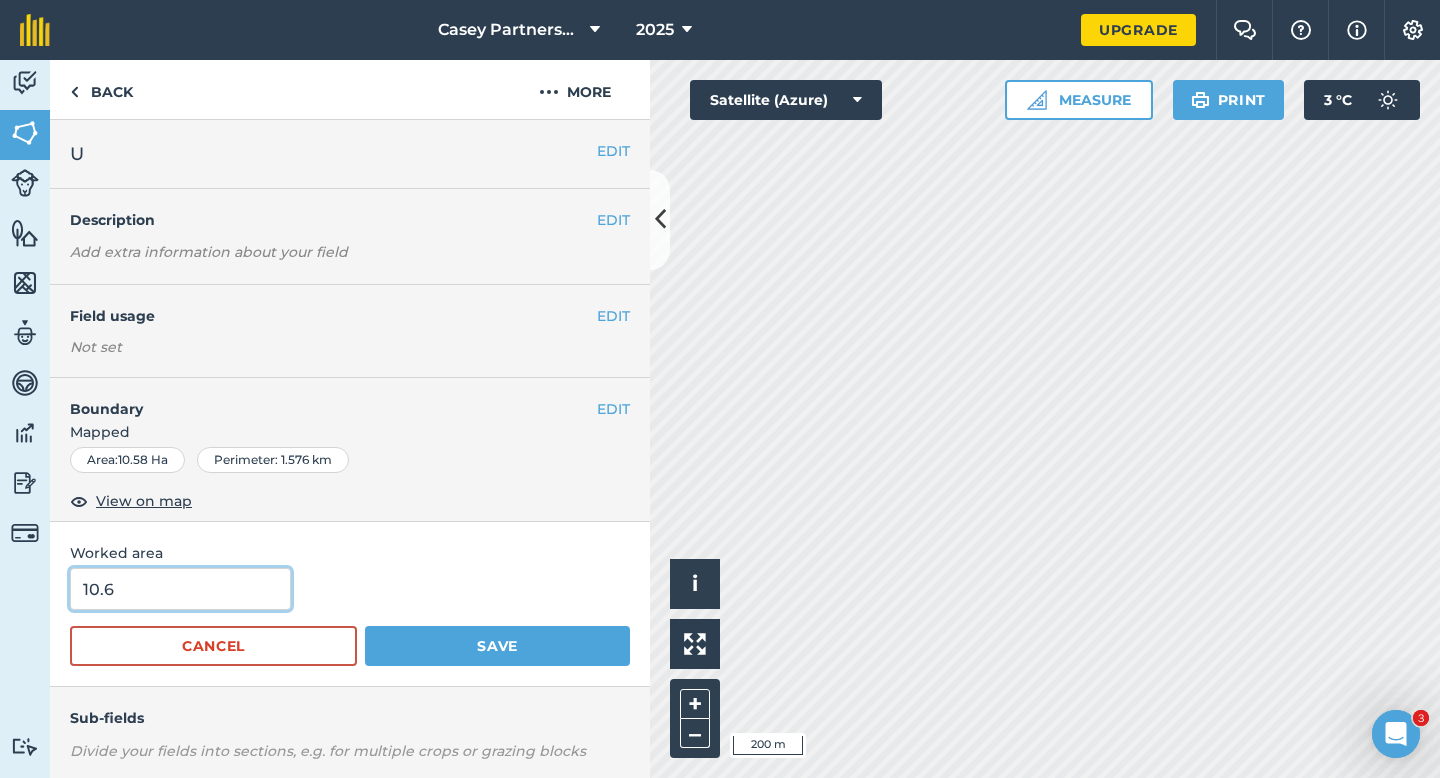 type on "10.6" 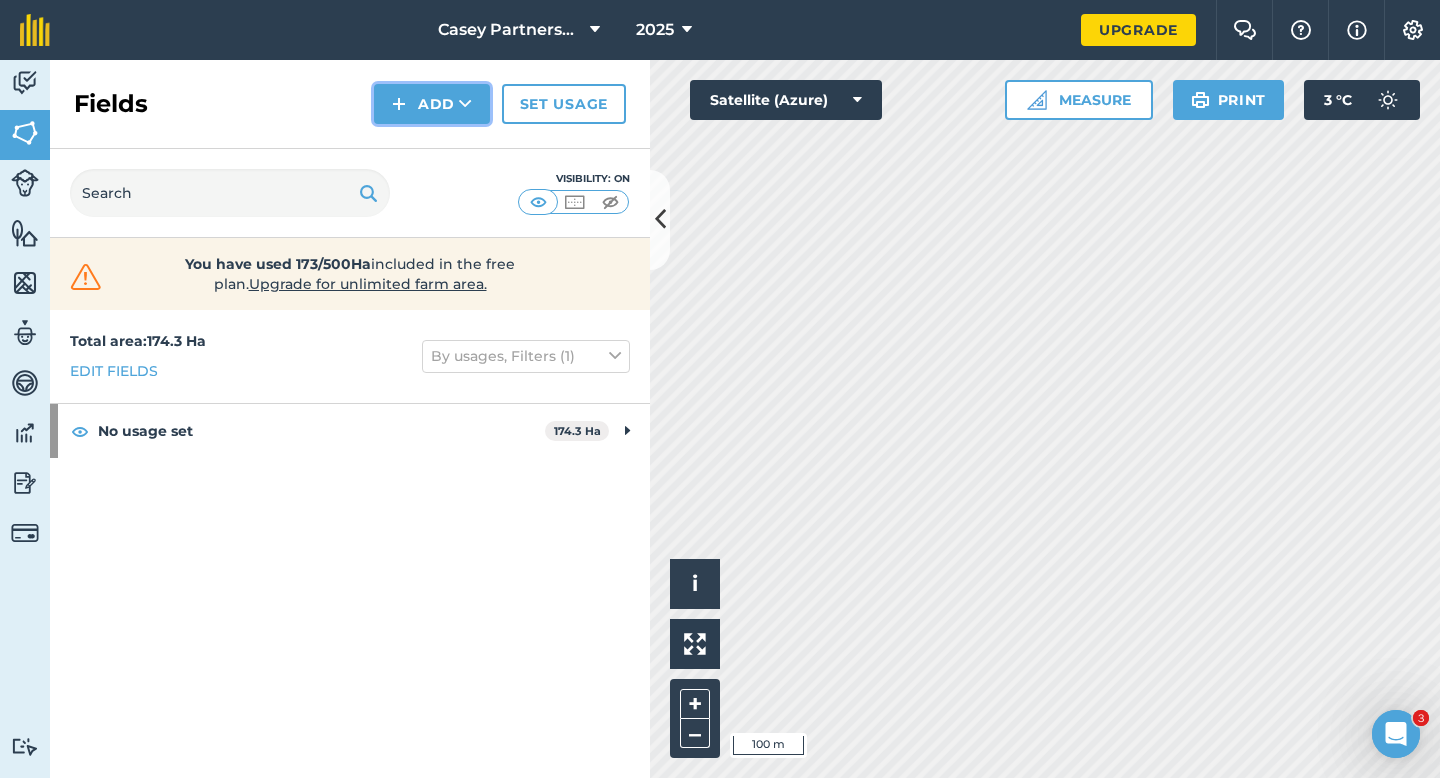 click on "Add" at bounding box center [432, 104] 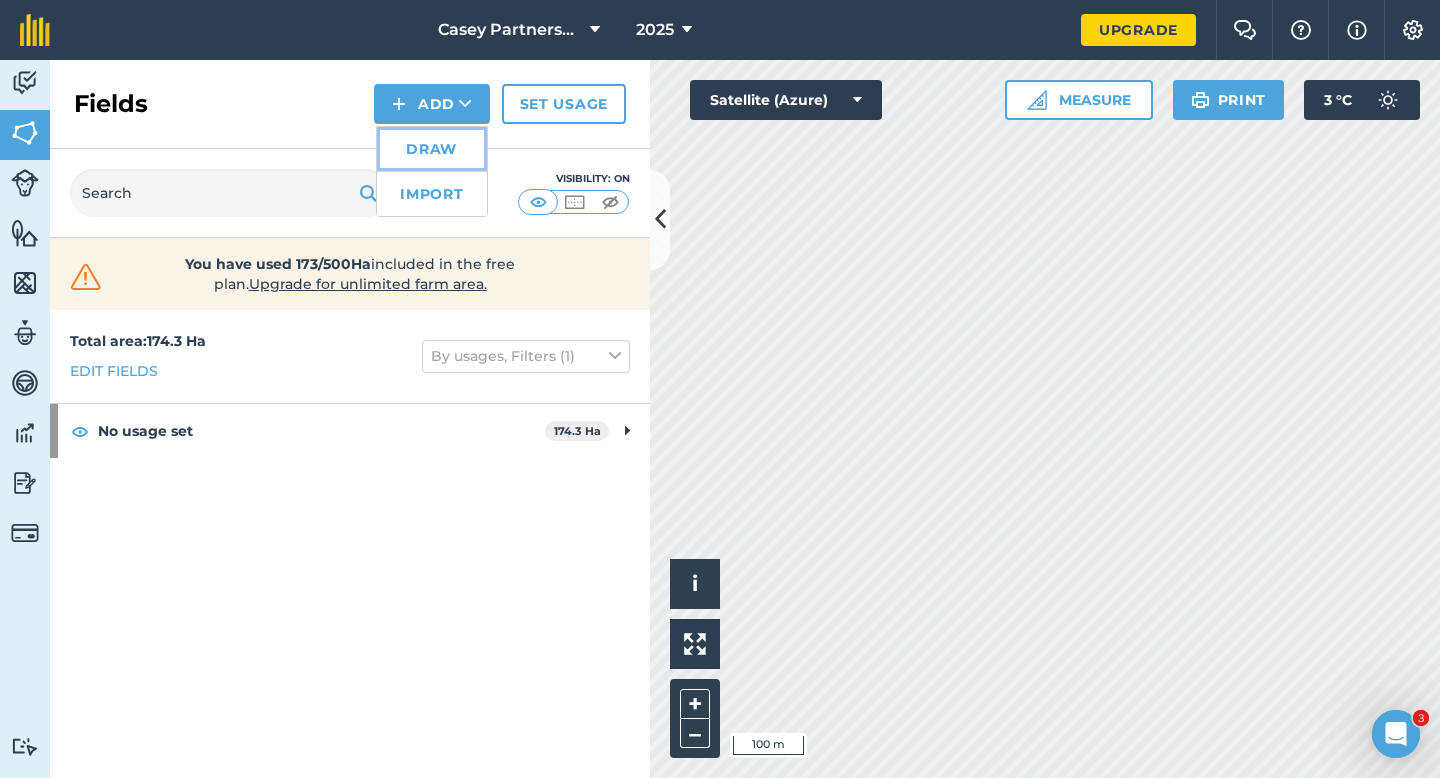 click on "Draw" at bounding box center [432, 149] 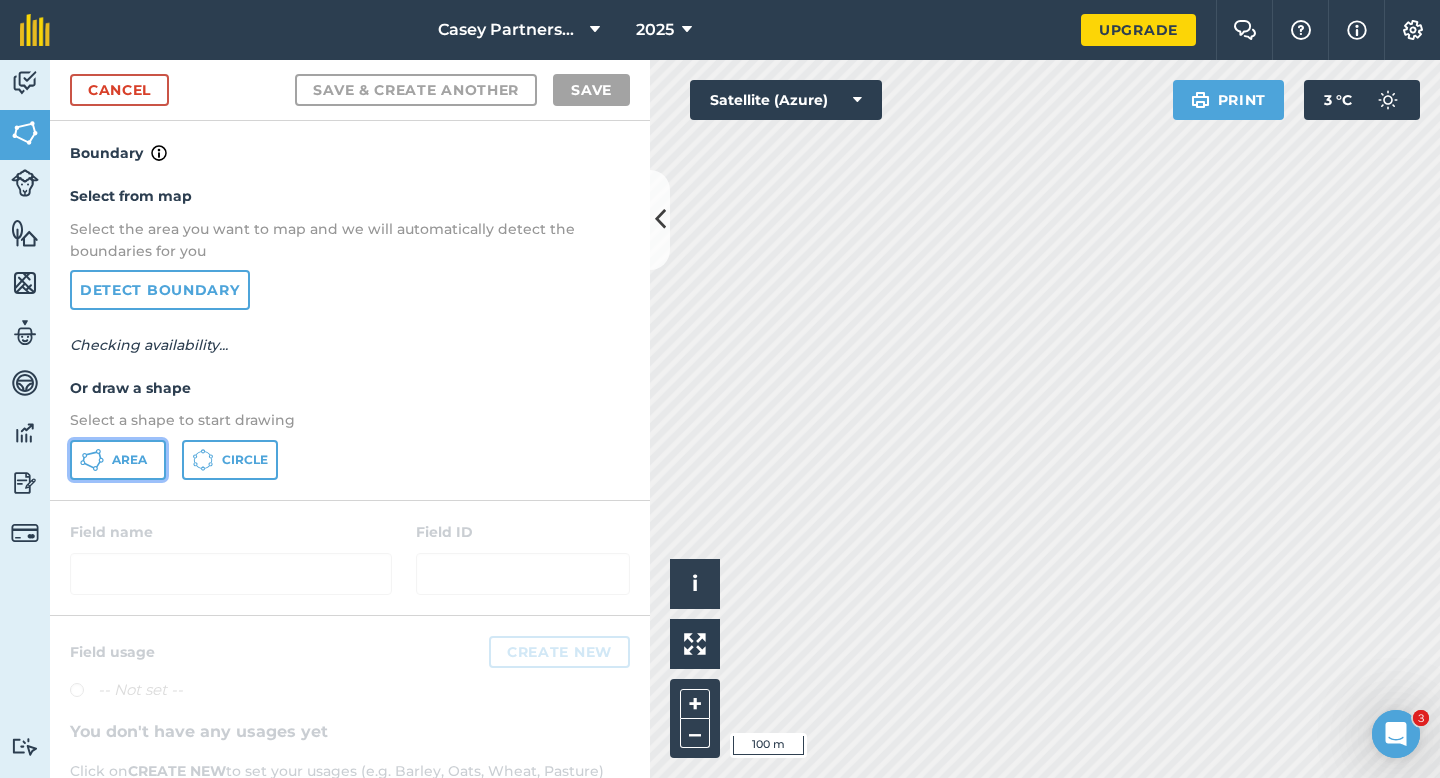 click on "Area" at bounding box center [118, 460] 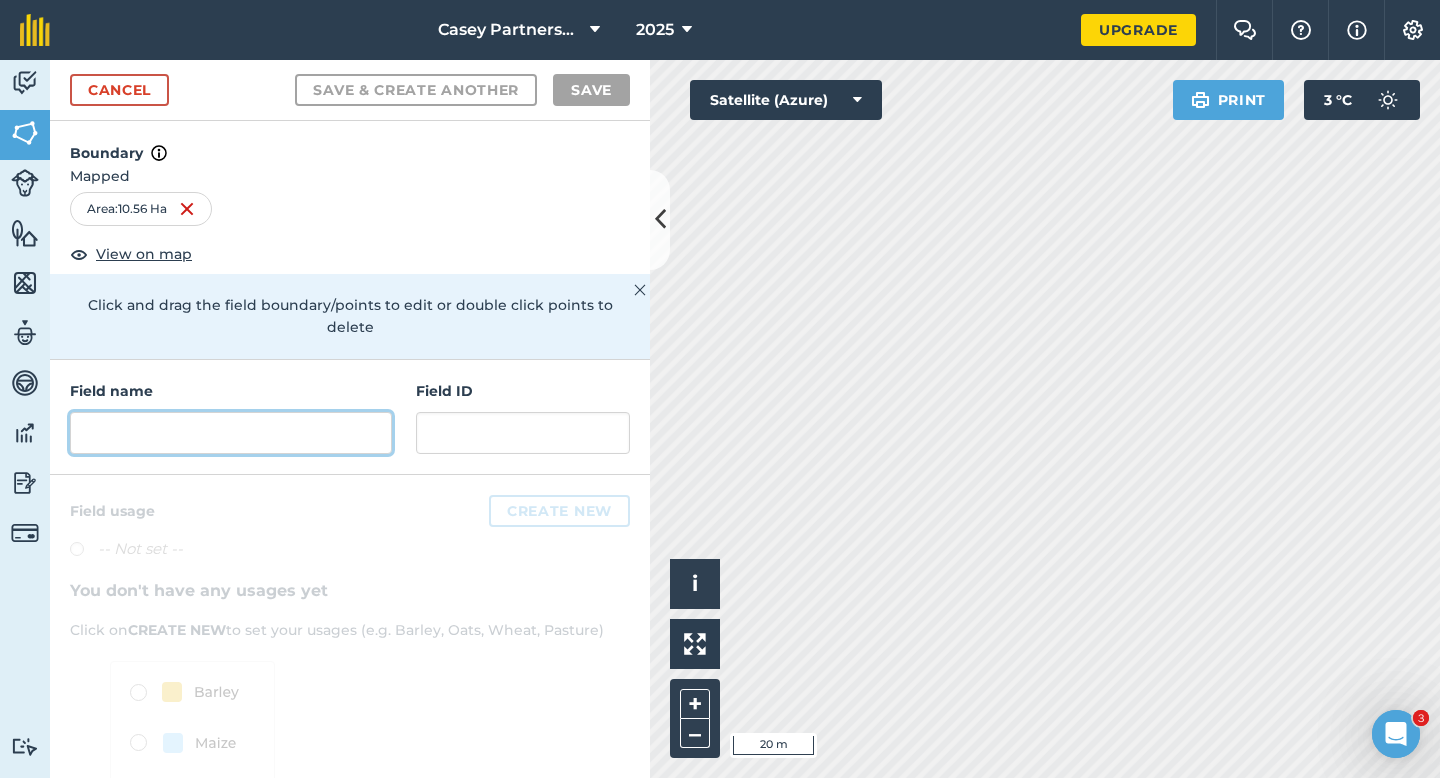 click at bounding box center (231, 433) 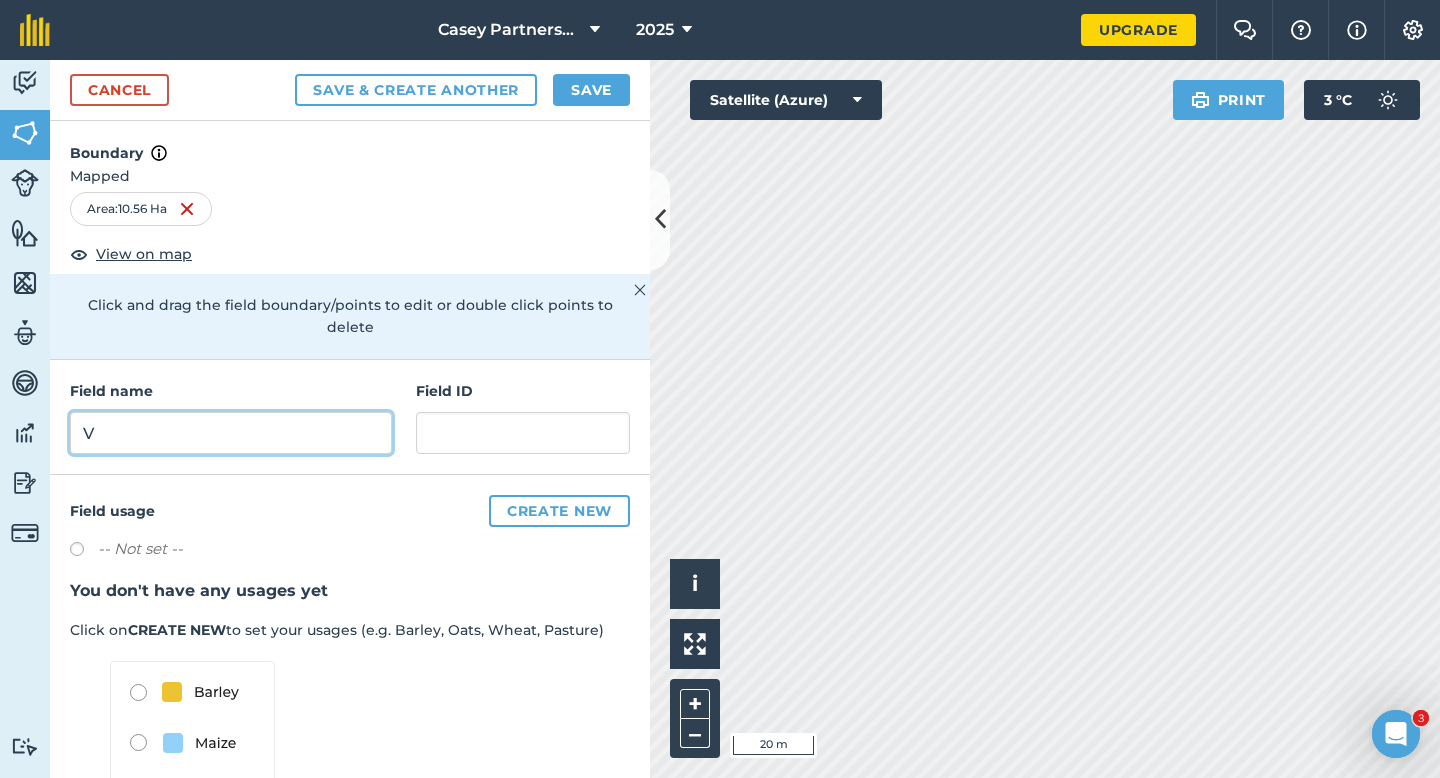type on "V" 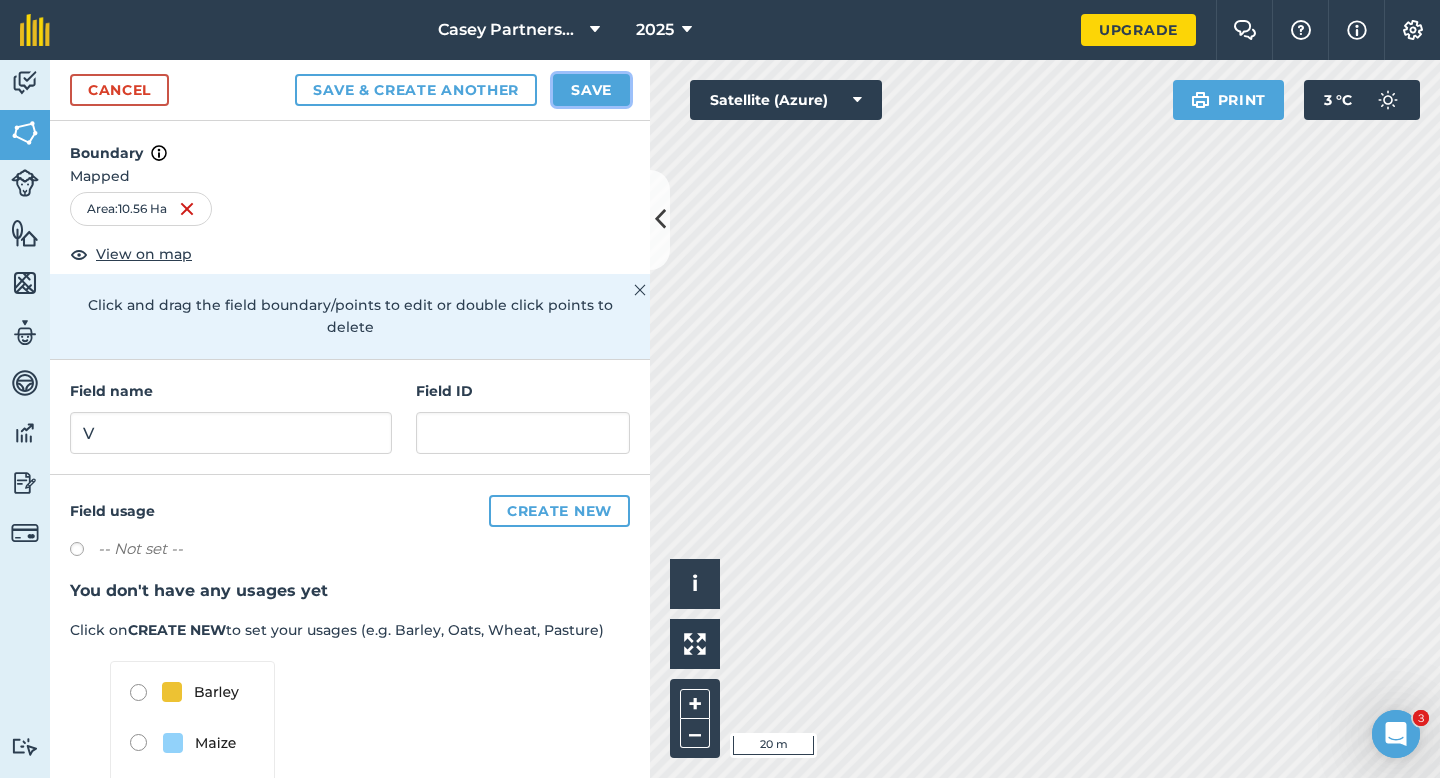 click on "Save" at bounding box center [591, 90] 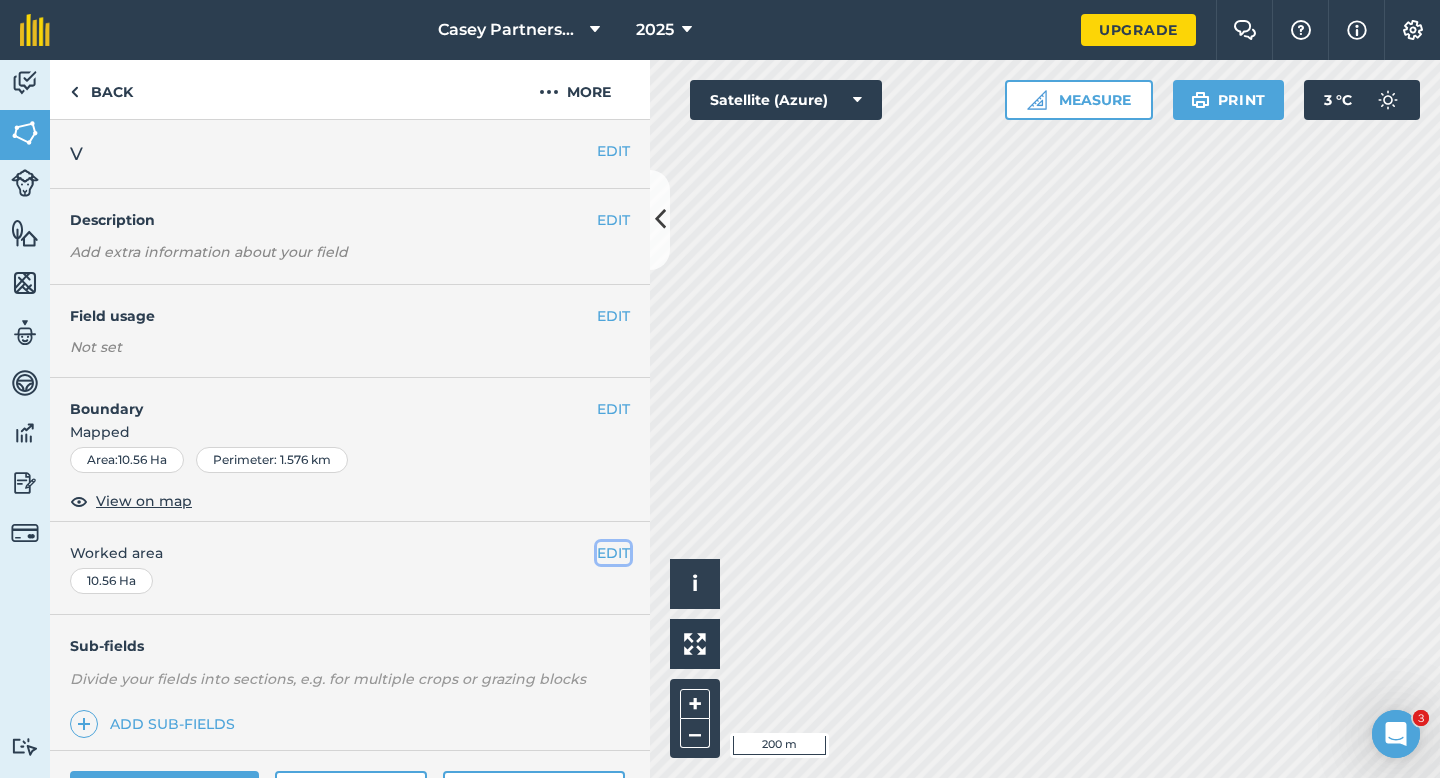 click on "EDIT" at bounding box center (613, 553) 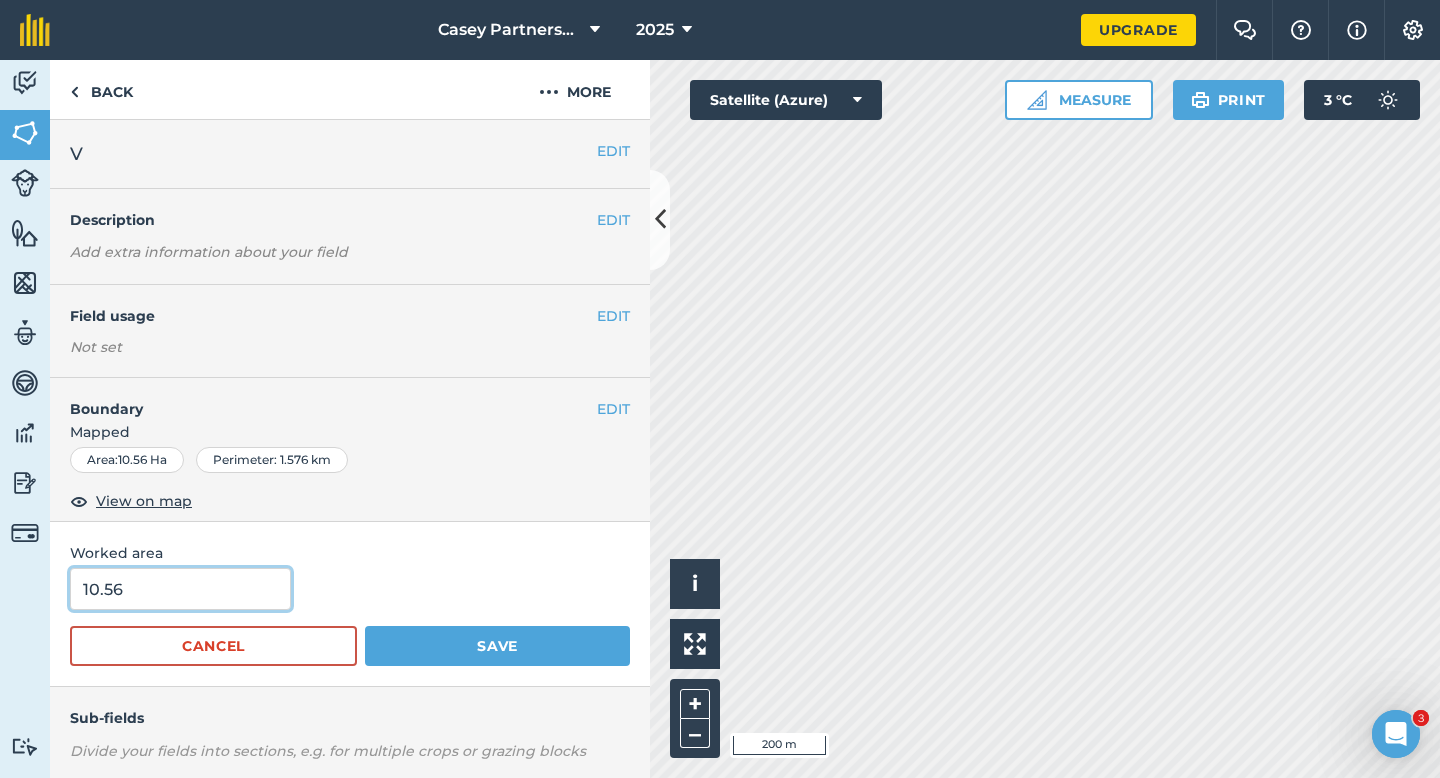 click on "10.56" at bounding box center [180, 589] 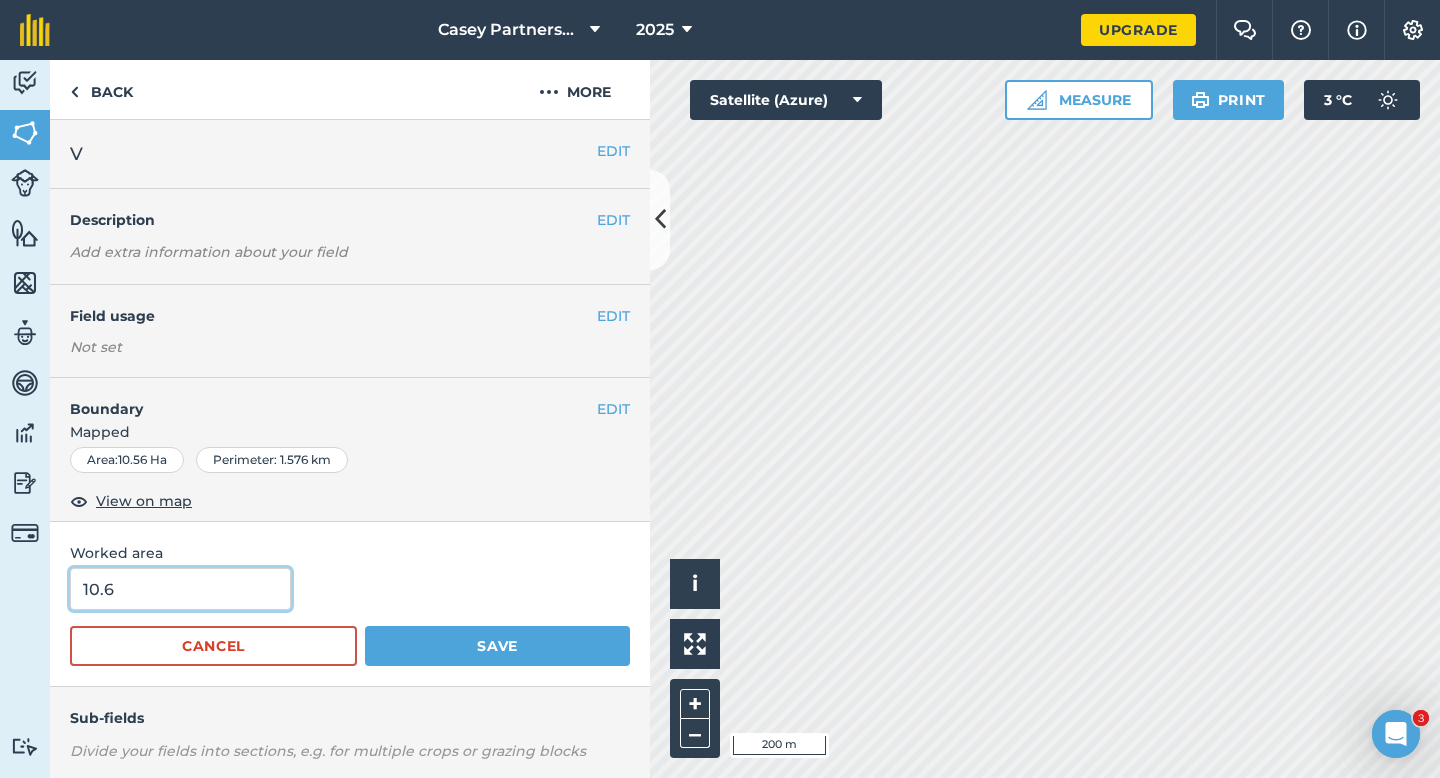 type on "10.6" 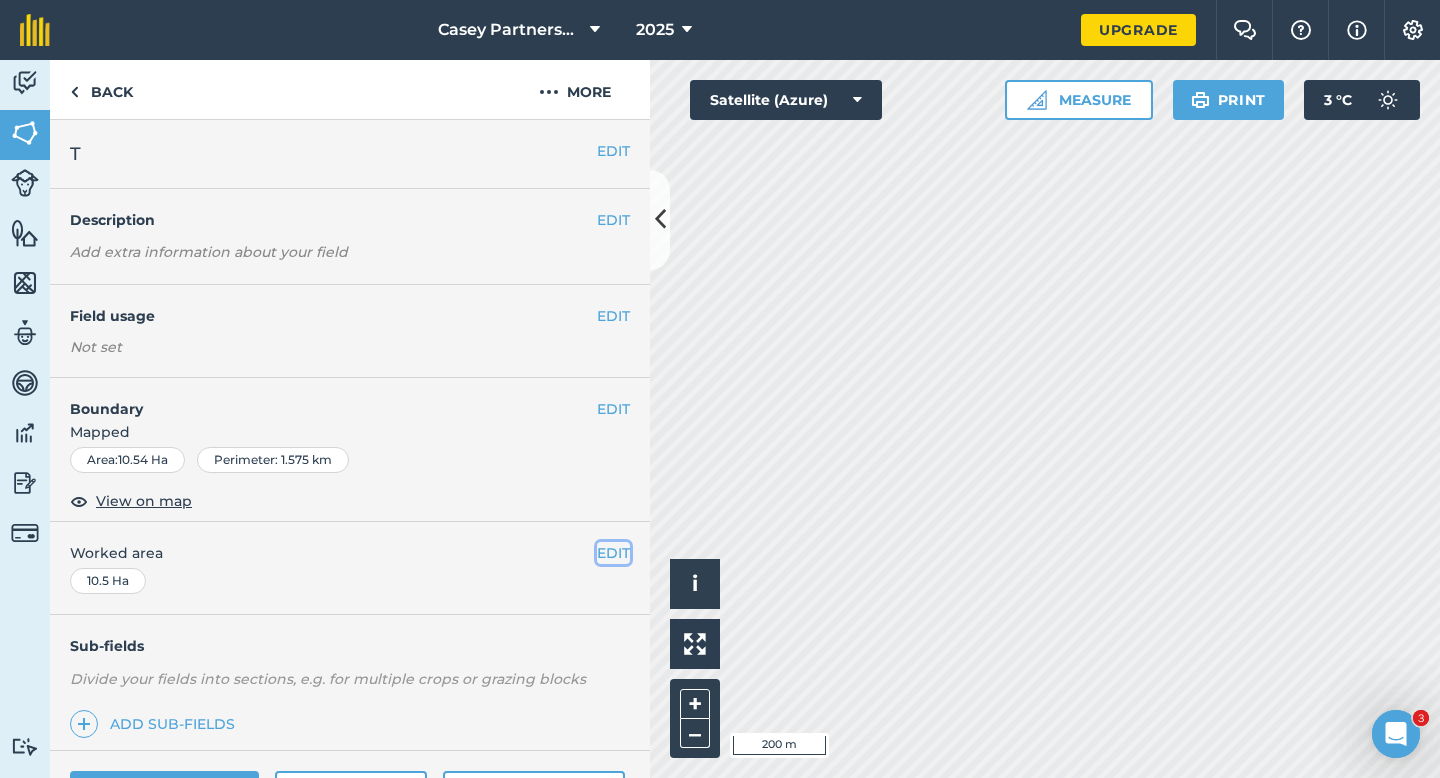 click on "EDIT" at bounding box center (613, 553) 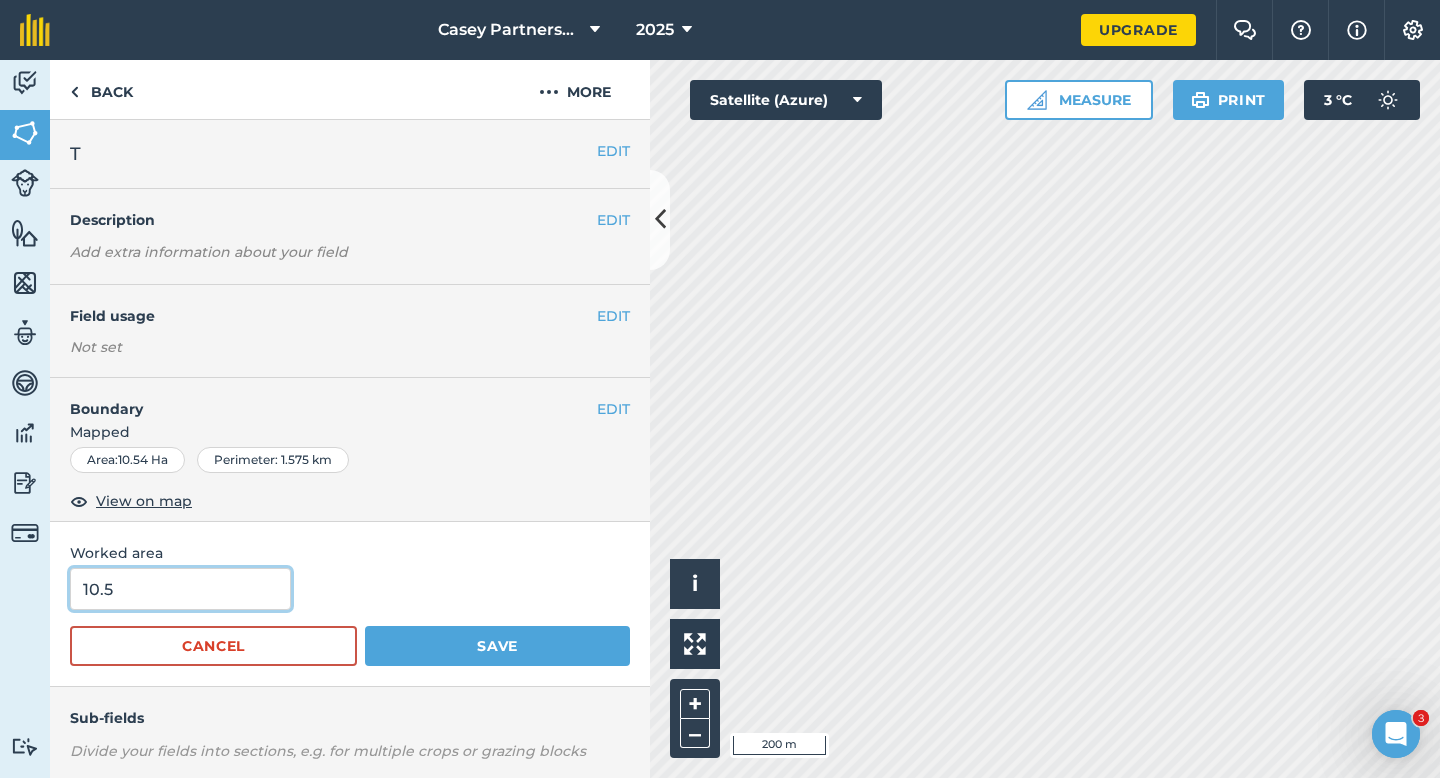 click on "10.5" at bounding box center [180, 589] 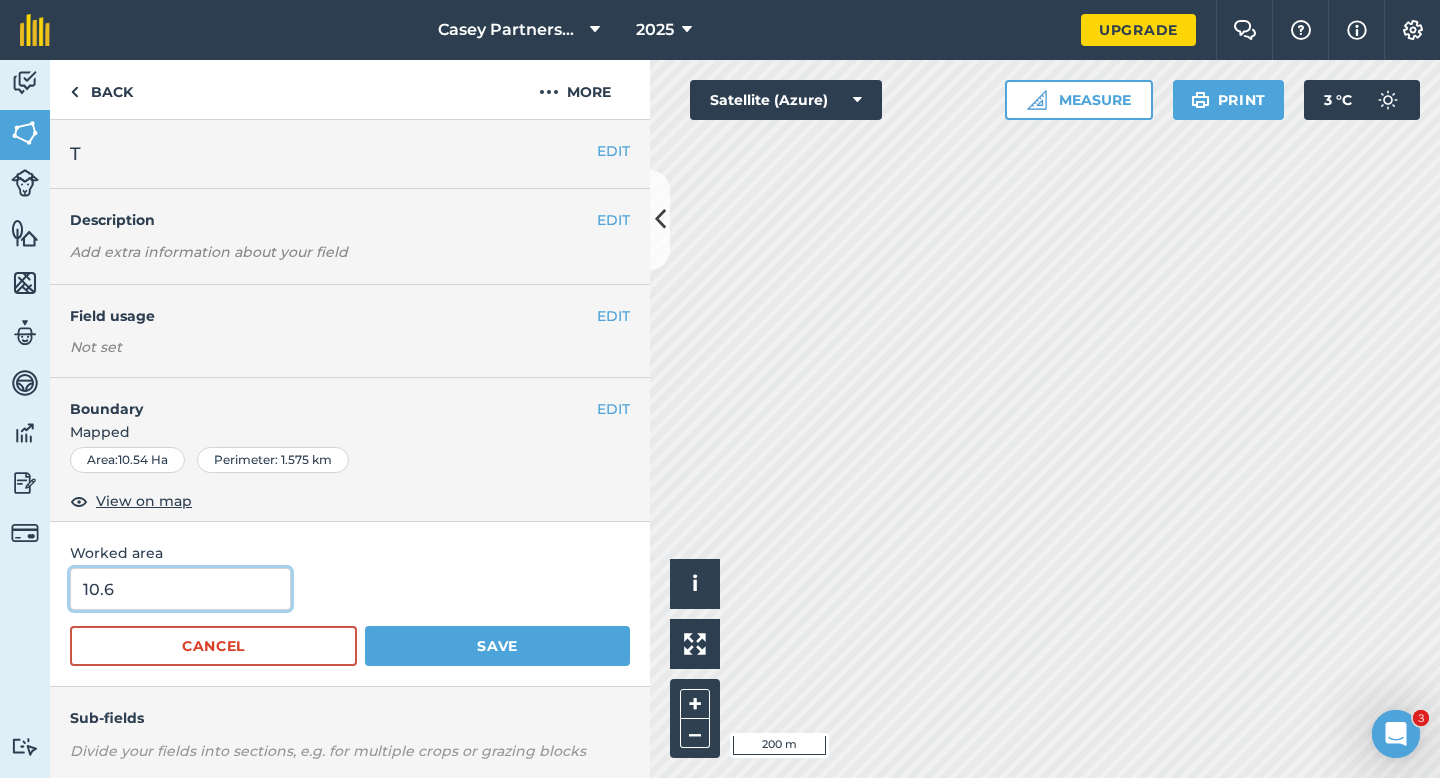 type on "10.6" 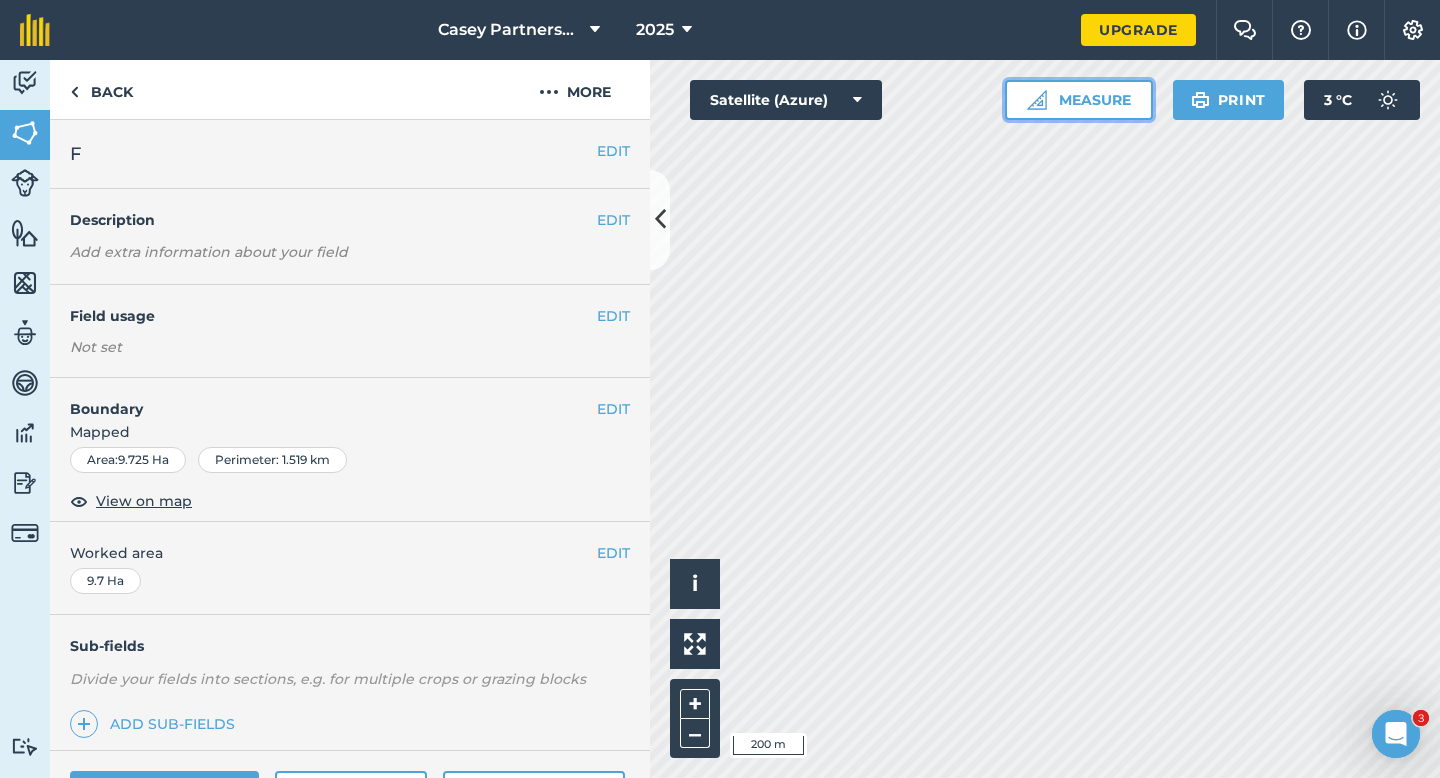 click on "Measure" at bounding box center [1079, 100] 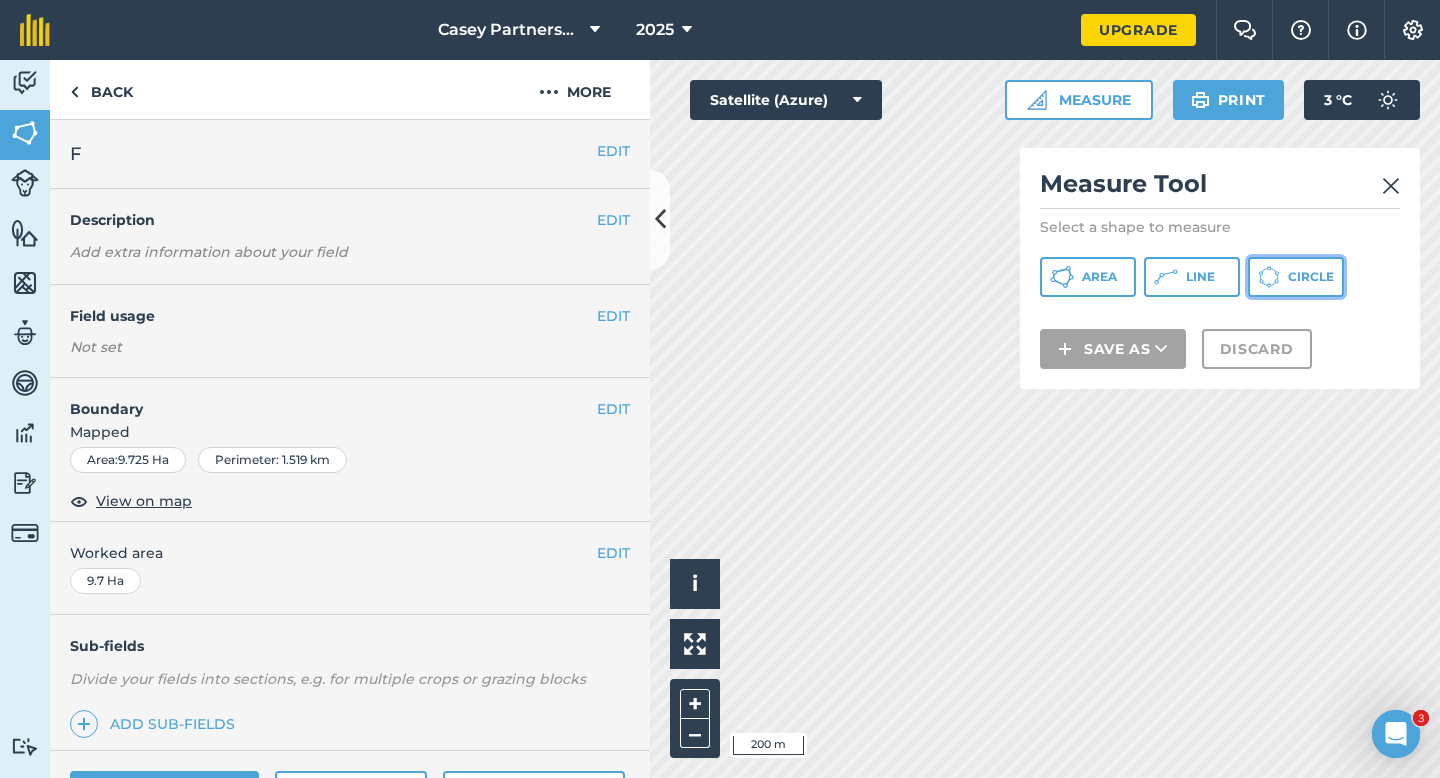 click 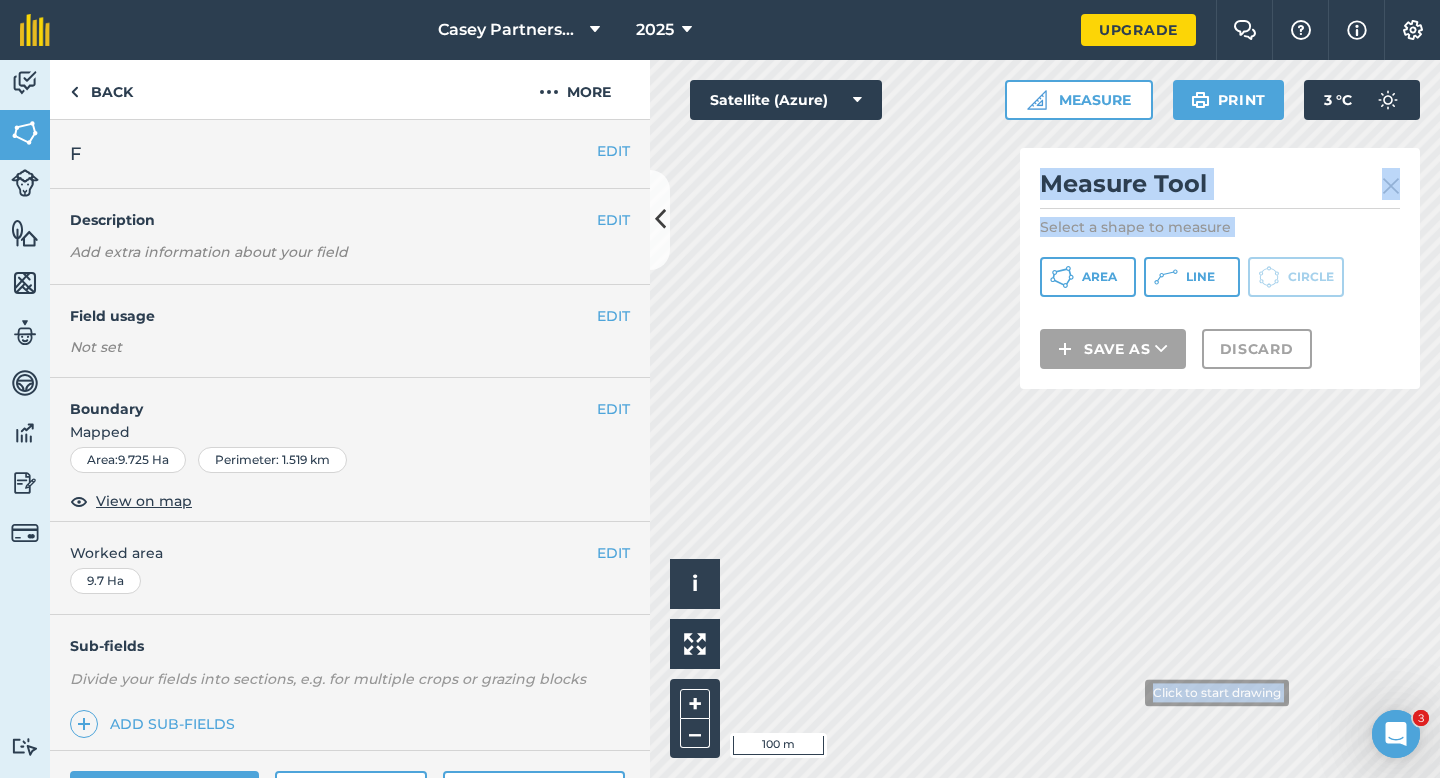 click on "Click to start drawing i © 2025 TomTom, Microsoft 100 m + – Satellite (Azure) Measure Measure Tool Select a shape to measure Area Line Circle   Save as   Discard Print 3   ° C" at bounding box center (1045, 419) 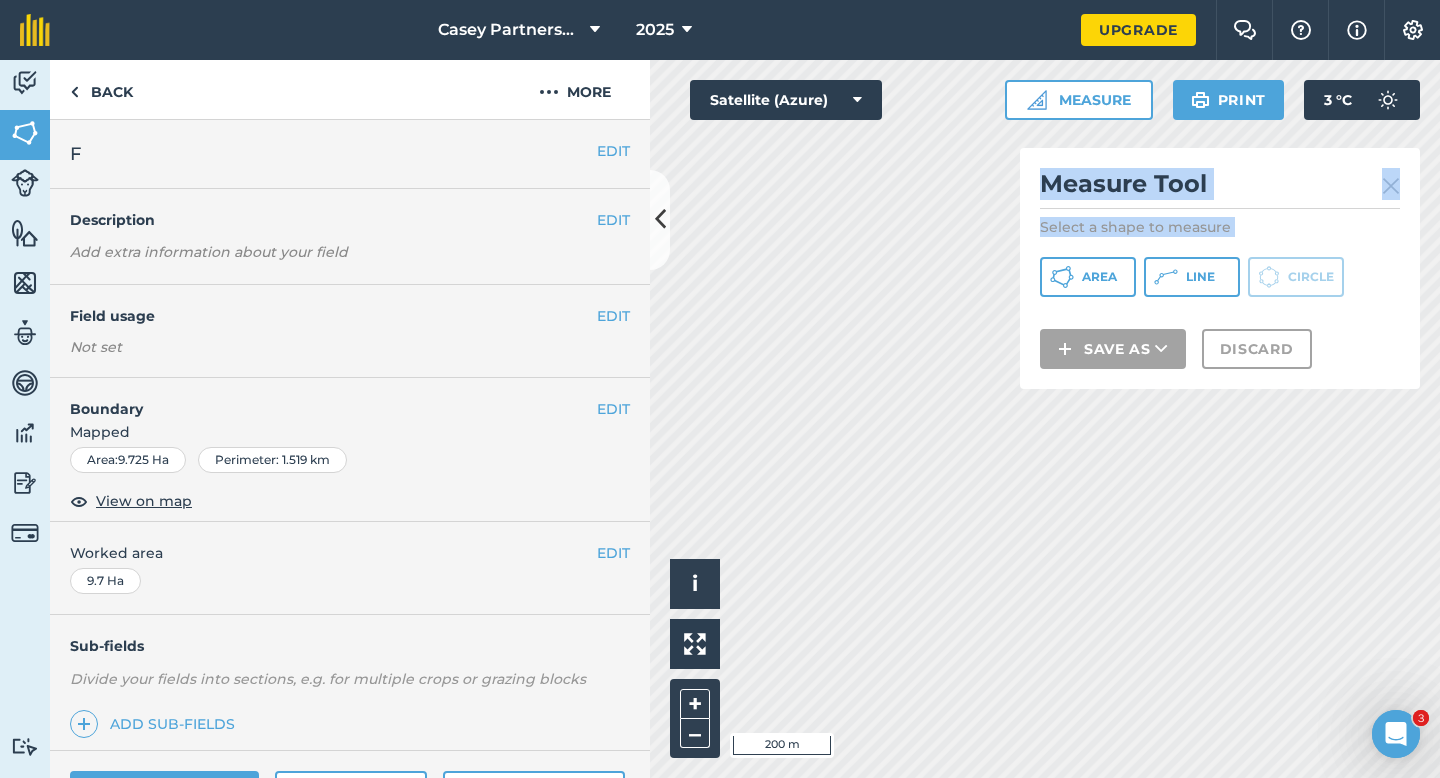 click at bounding box center [1391, 186] 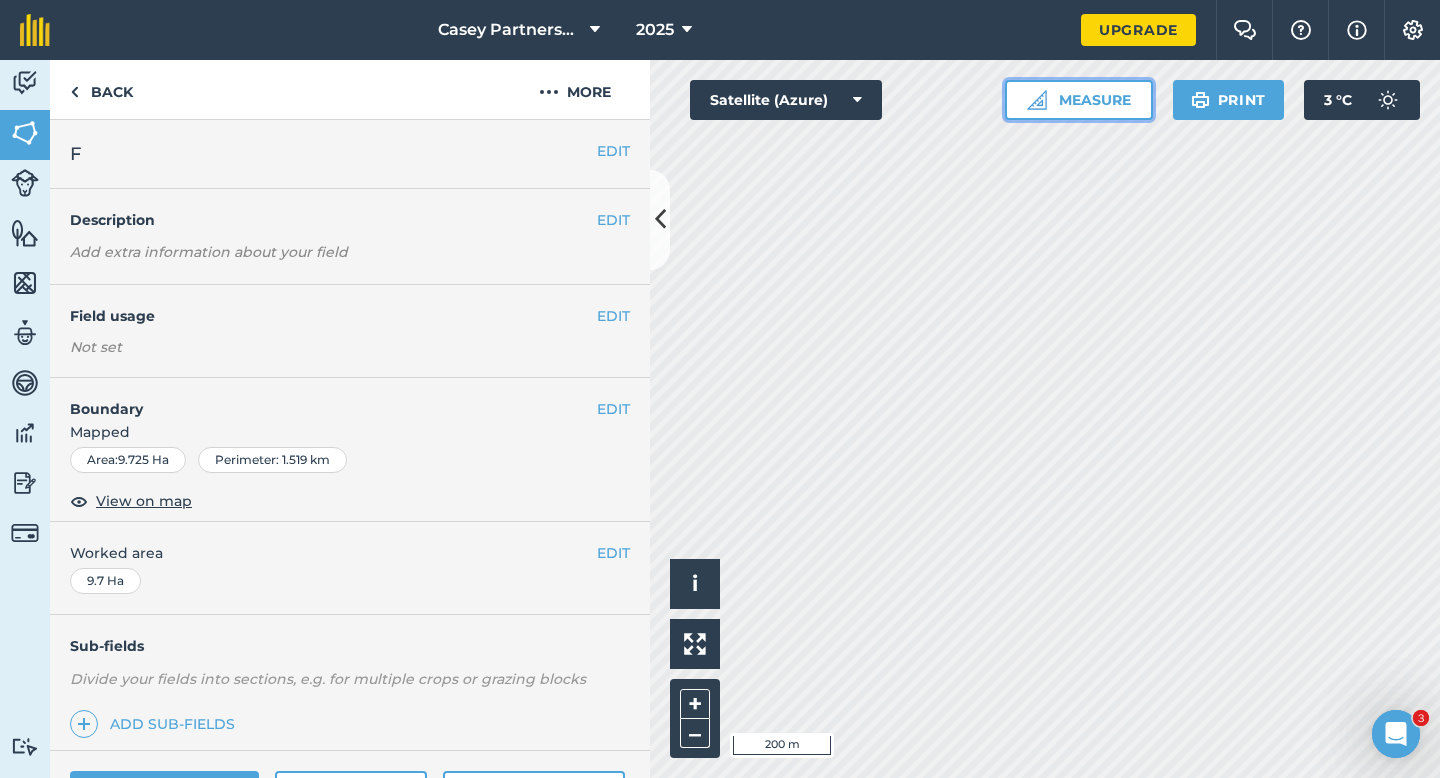 click on "Measure" at bounding box center [1079, 100] 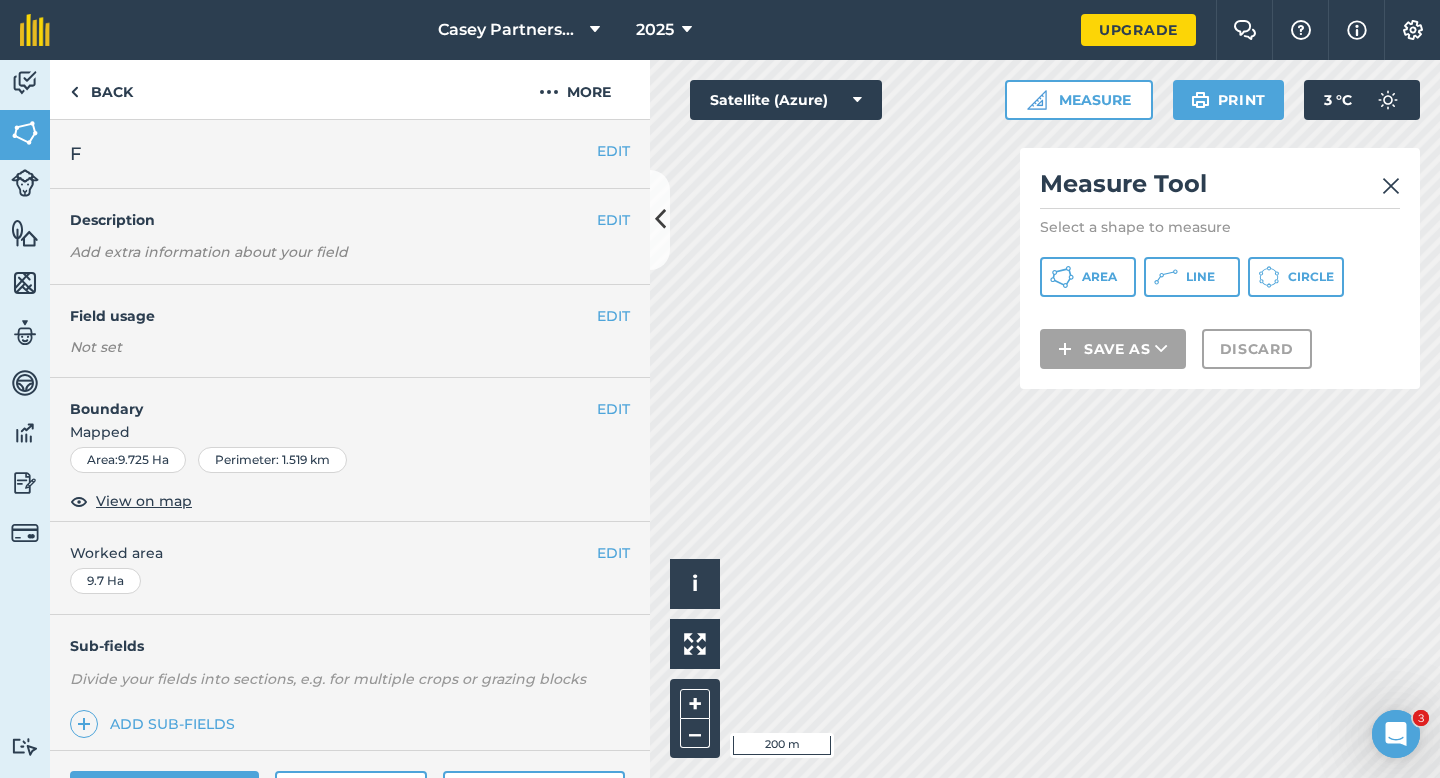 click on "Area Line Circle" at bounding box center (1220, 277) 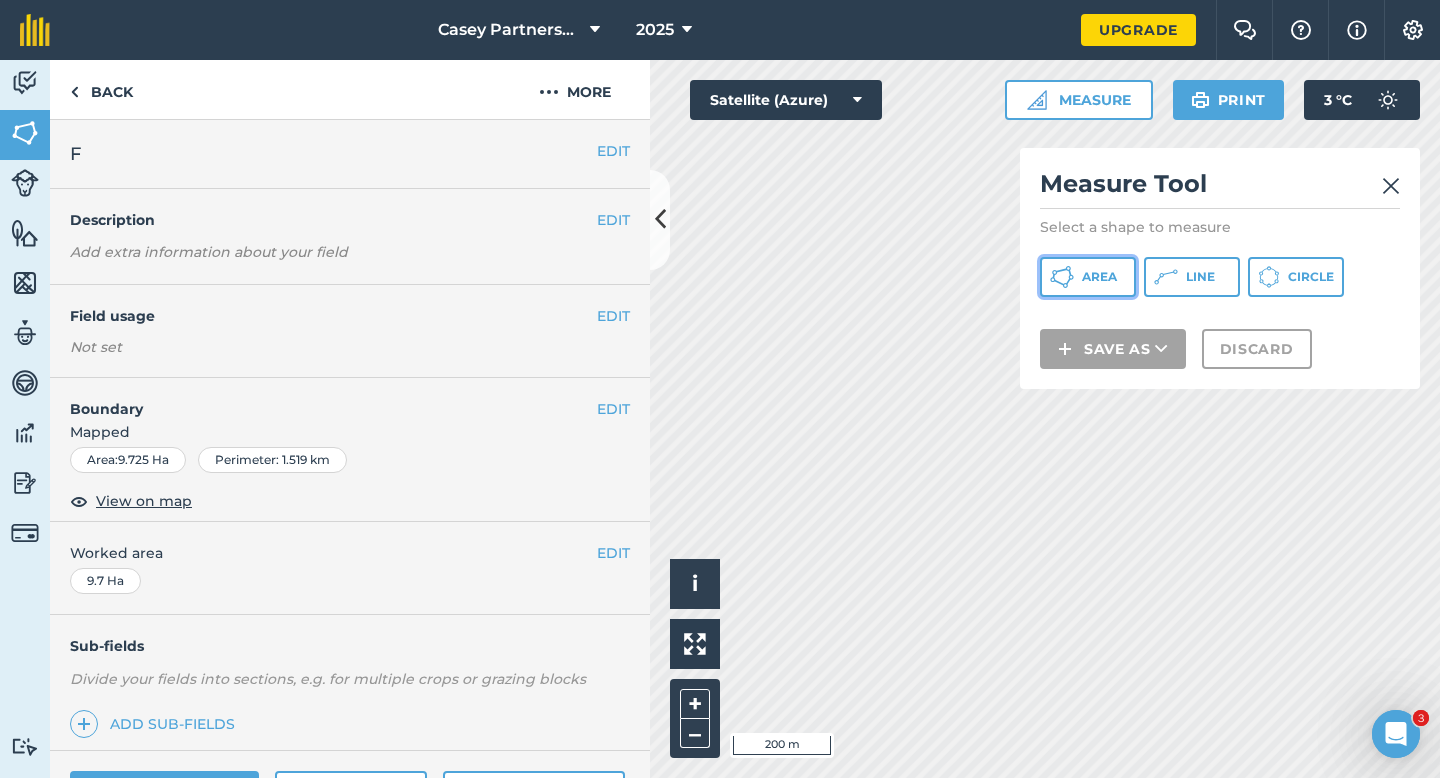 click 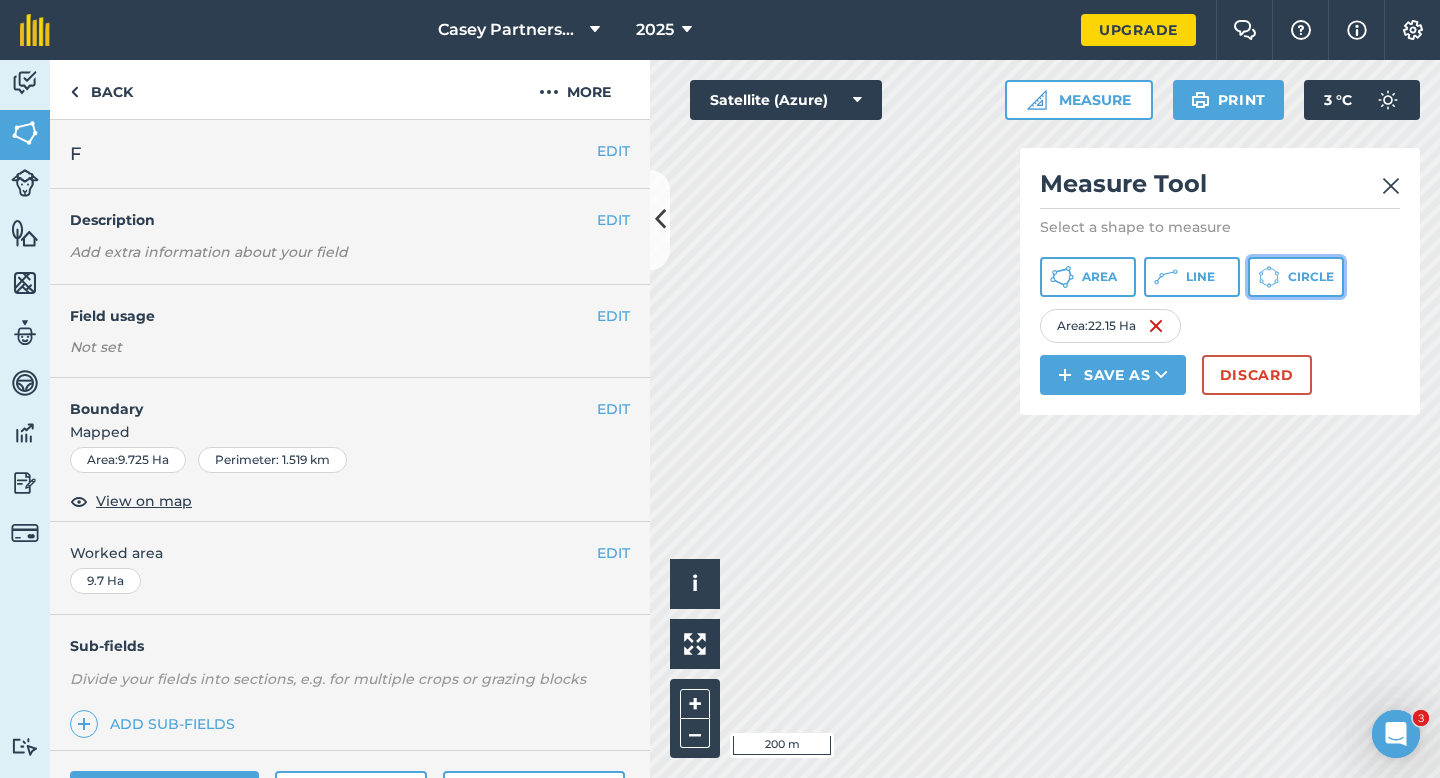 click 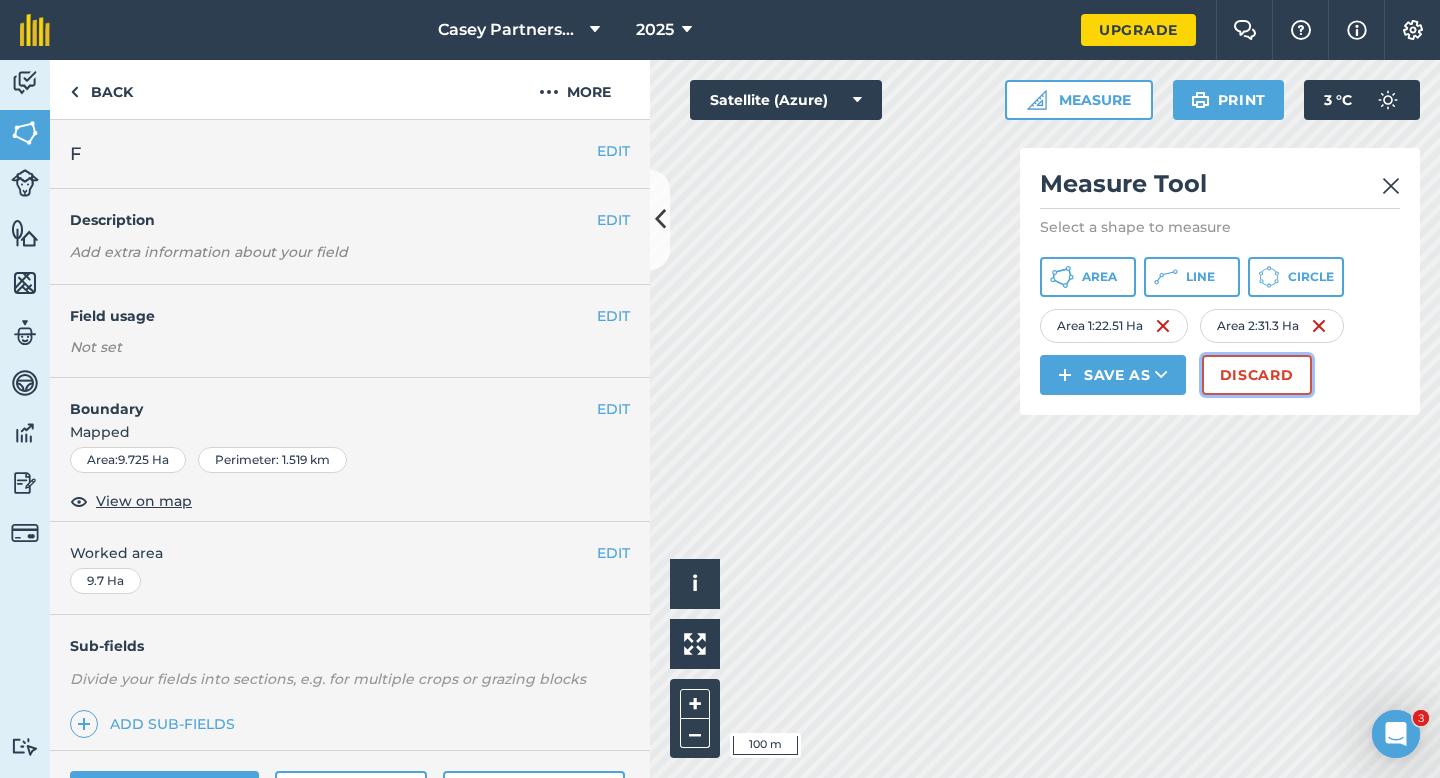 click on "Discard" at bounding box center [1257, 375] 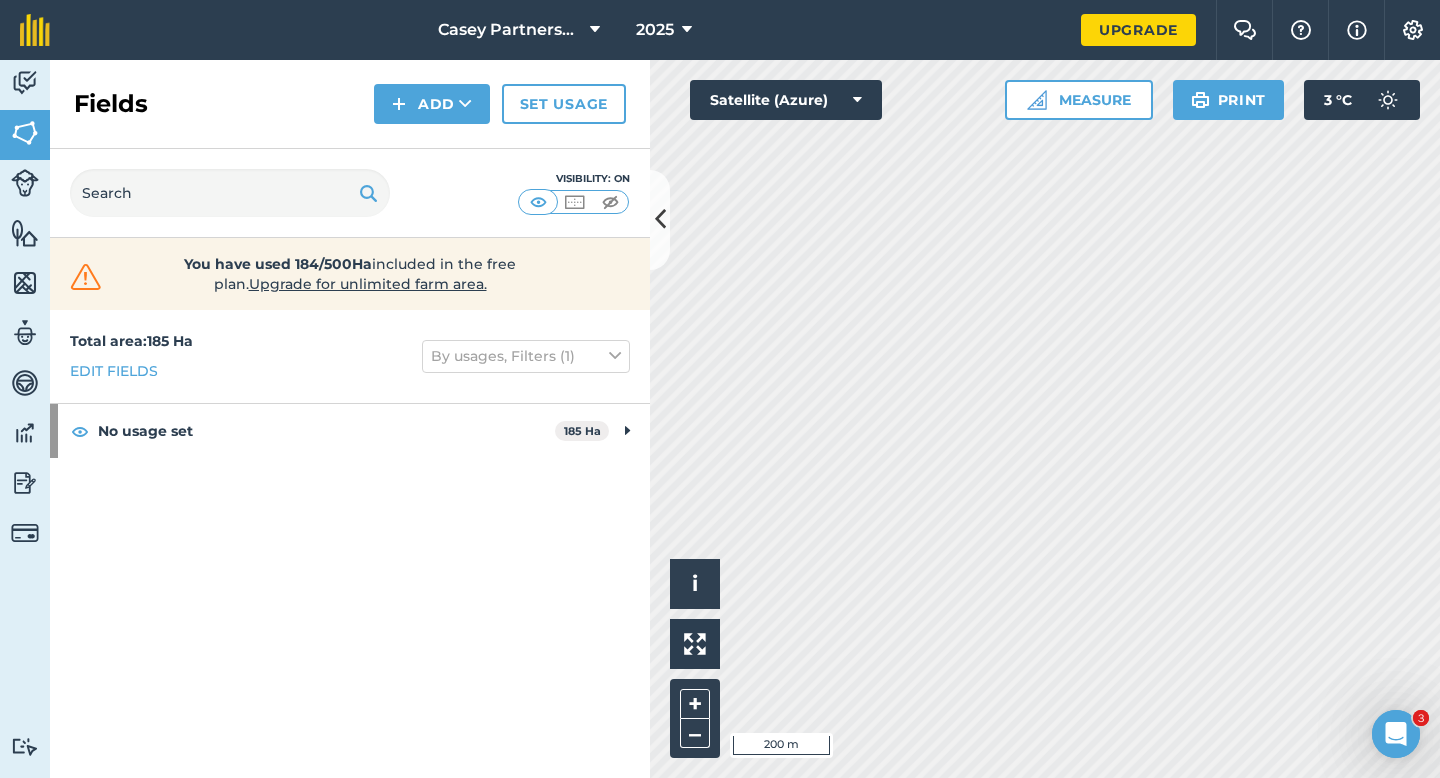 click on "Activity Fields Livestock Features Maps Team Vehicles Data Reporting Billing Tutorials Tutorials Fields   Add   Set usage Visibility: On You have used 184/500Ha  included in the free plan .  Upgrade for unlimited farm area. Total area :  185   Ha Edit fields By usages, Filters (1) No usage set 185   Ha A 8.6   Ha B 8.6   Ha C 7.2   Ha C 10.6   Ha E 8   Ha F 9.7   Ha G 8.4   Ha H 5.4   Ha I 8.4   Ha J 10   Ha K 7.587   Ha L 5.7   Ha M 11   Ha N 9   Ha O 9   Ha P 9   Ha R 9   Ha S 8   Ha T 10.6   Ha U 10.6   Ha V 10.6   Ha Click to start drawing i © 2025 TomTom, Microsoft 200 m + – Satellite (Azure) Measure Print 3   ° C" at bounding box center [720, 419] 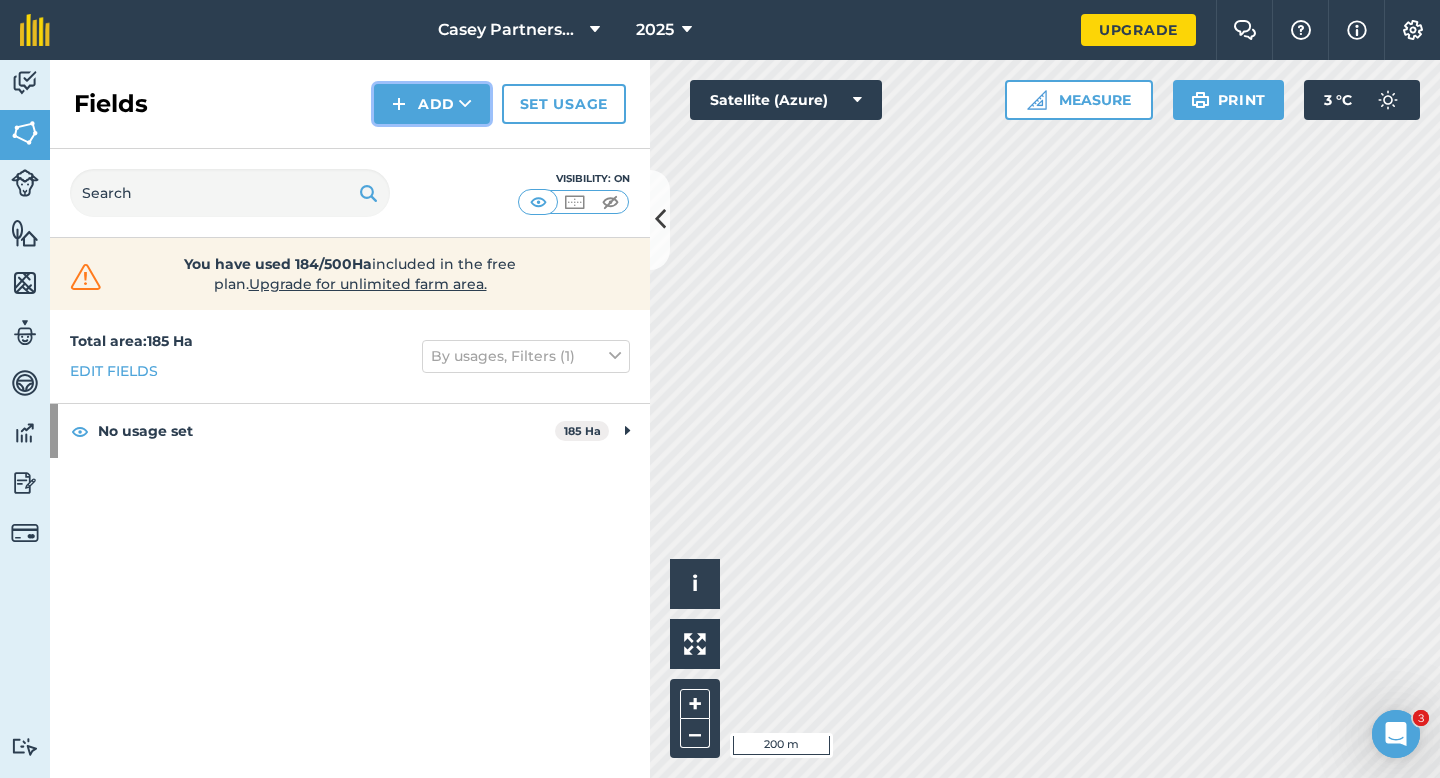 click on "Add" at bounding box center (432, 104) 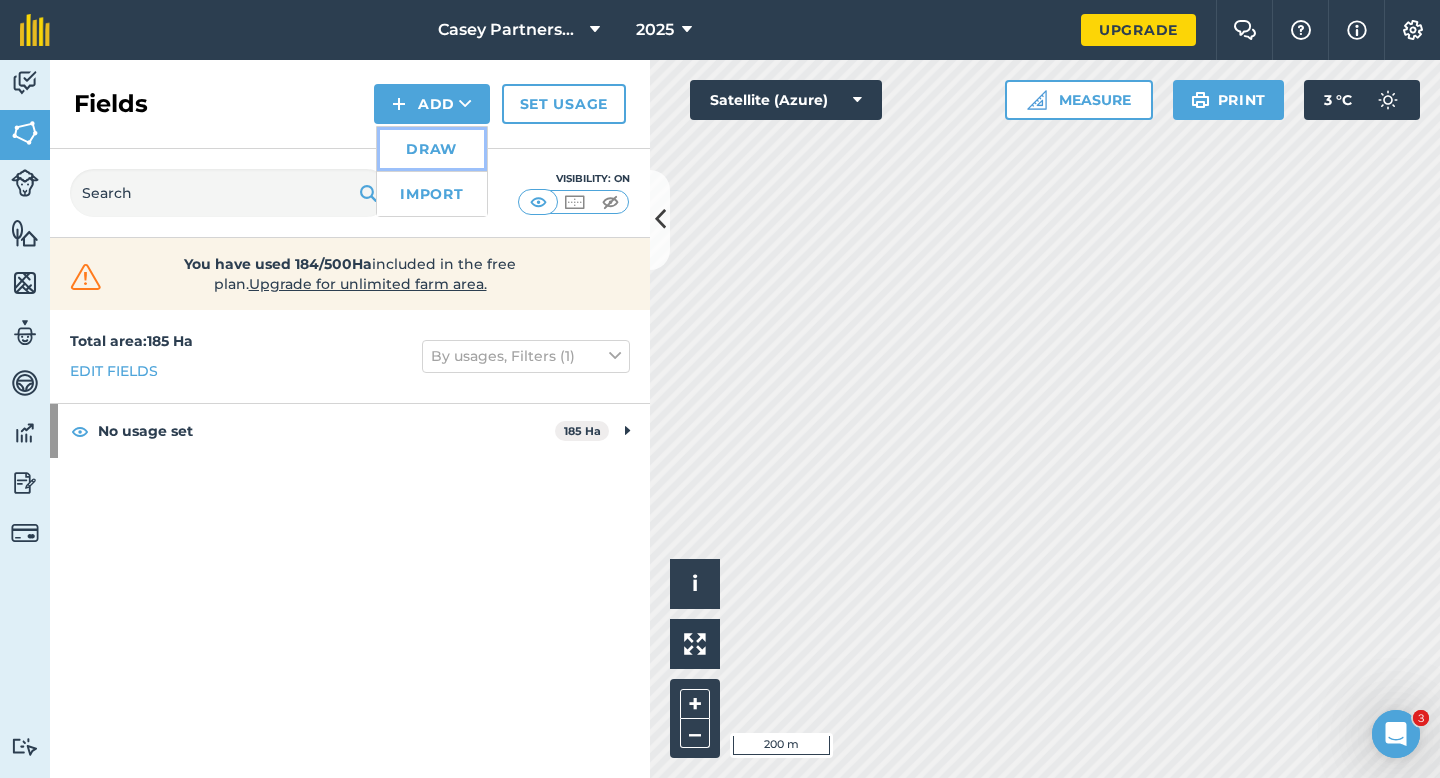 click on "Draw" at bounding box center (432, 149) 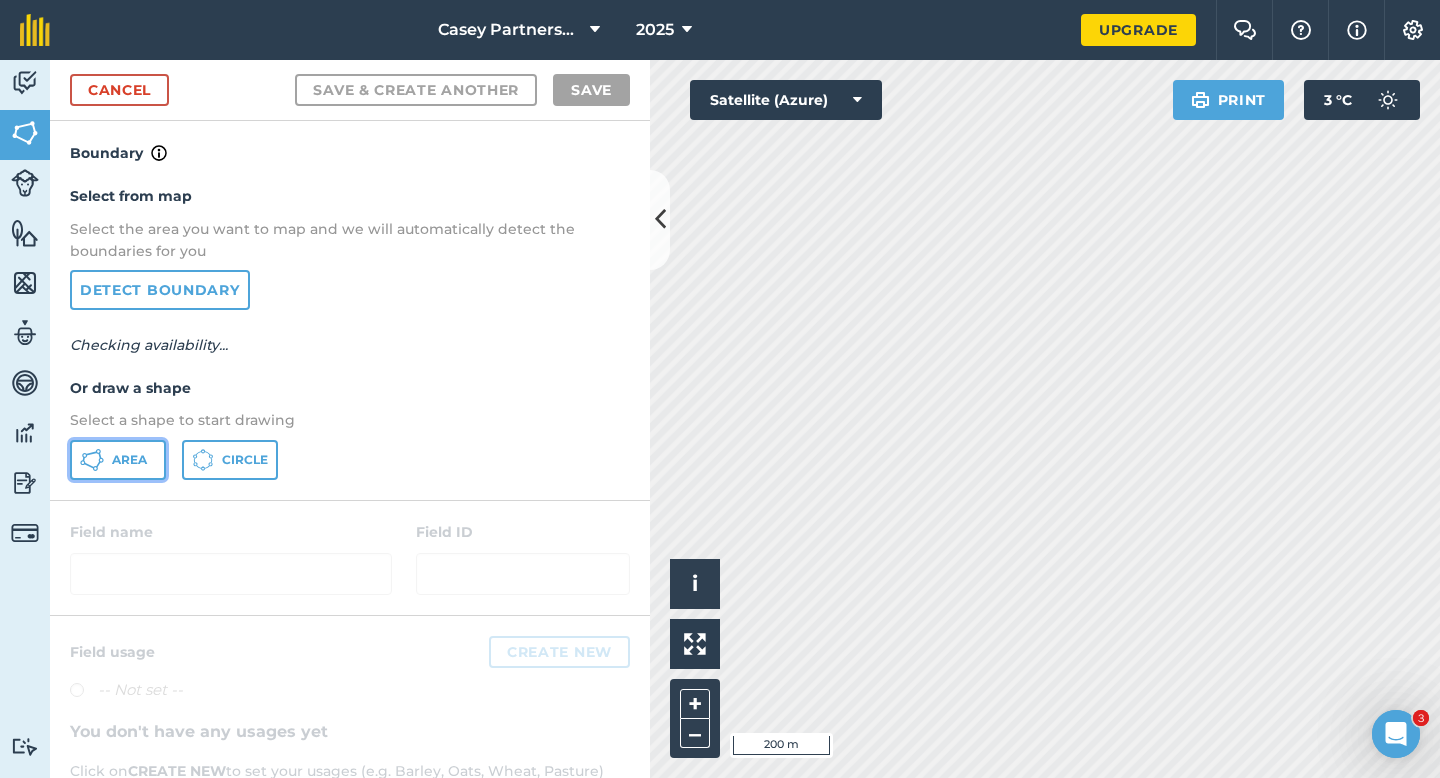 click on "Area" at bounding box center [129, 460] 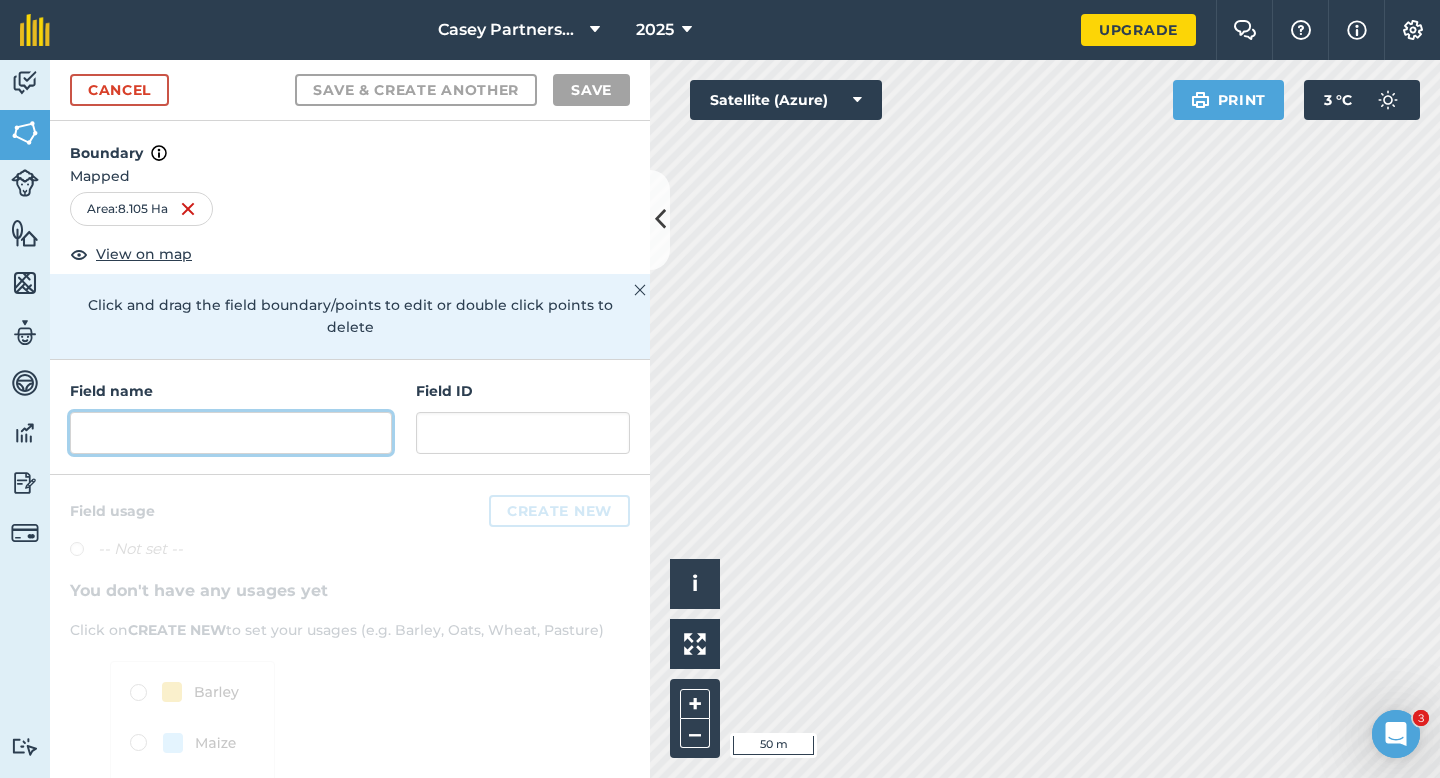click at bounding box center [231, 433] 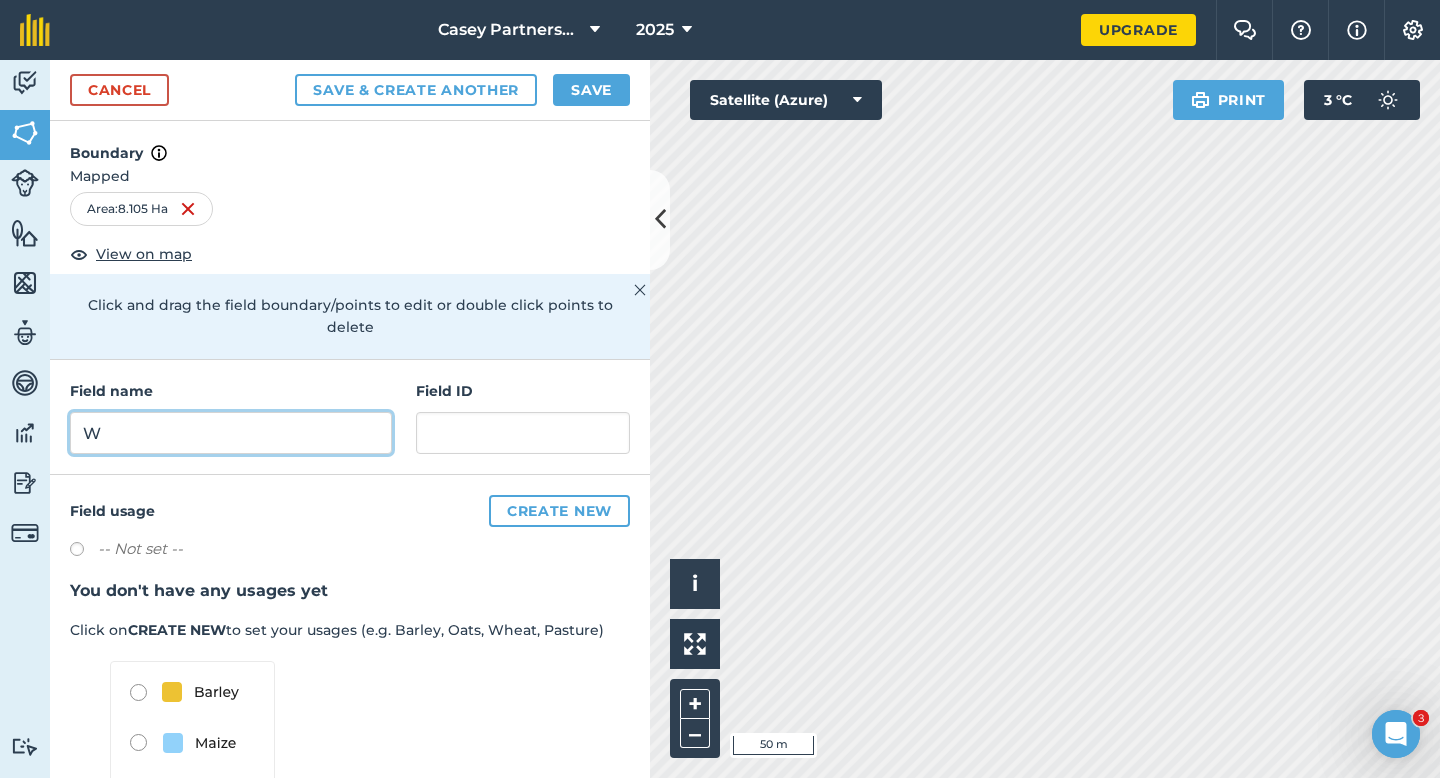 type on "W" 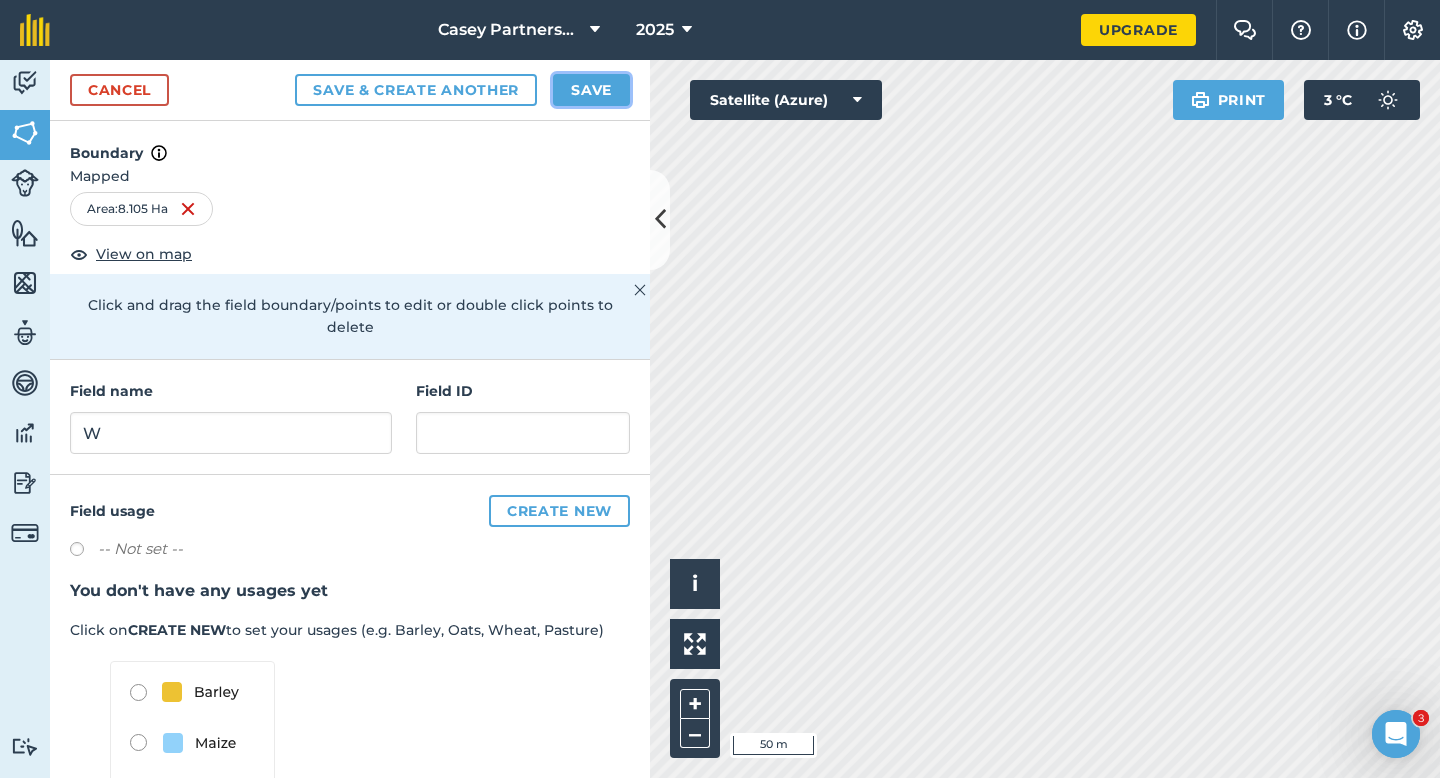 click on "Save" at bounding box center (591, 90) 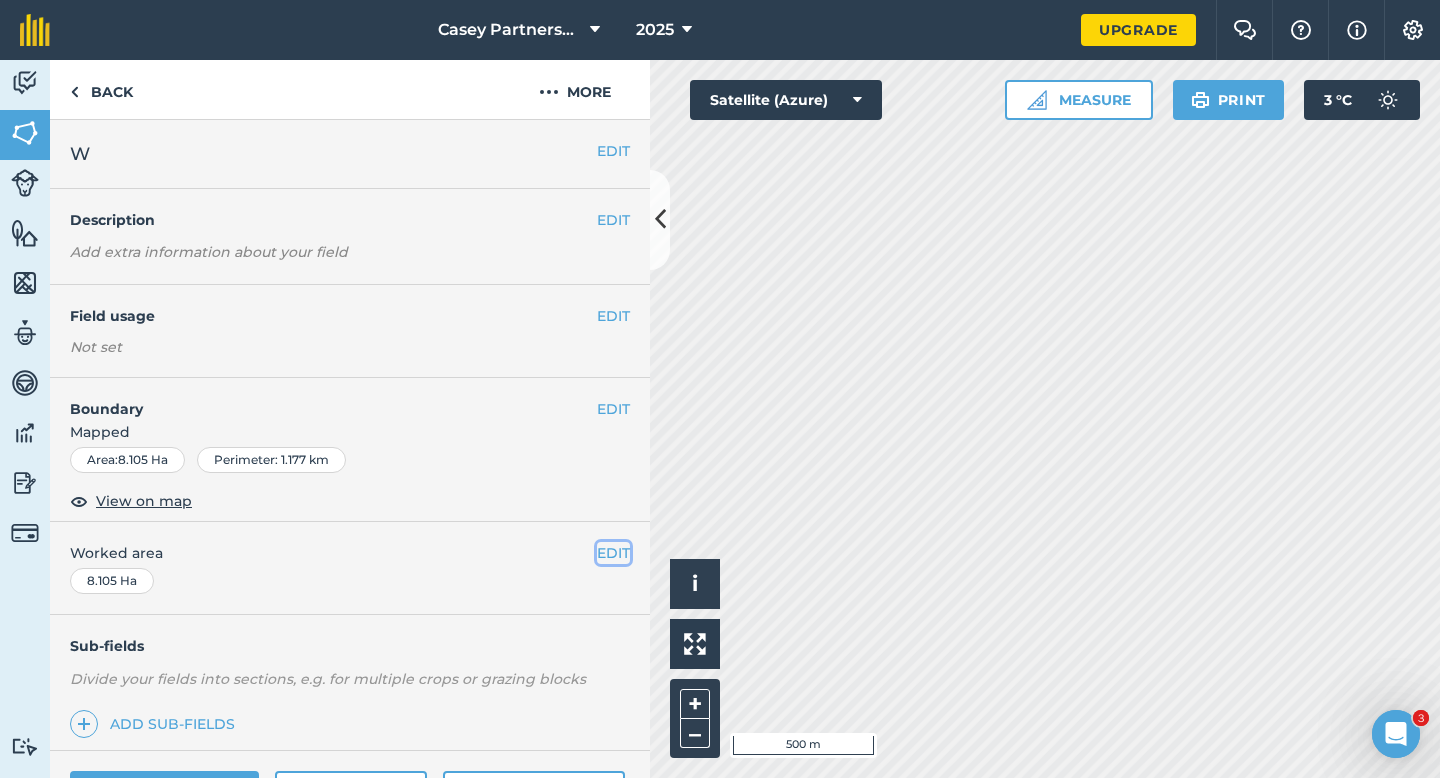 click on "EDIT" at bounding box center [613, 553] 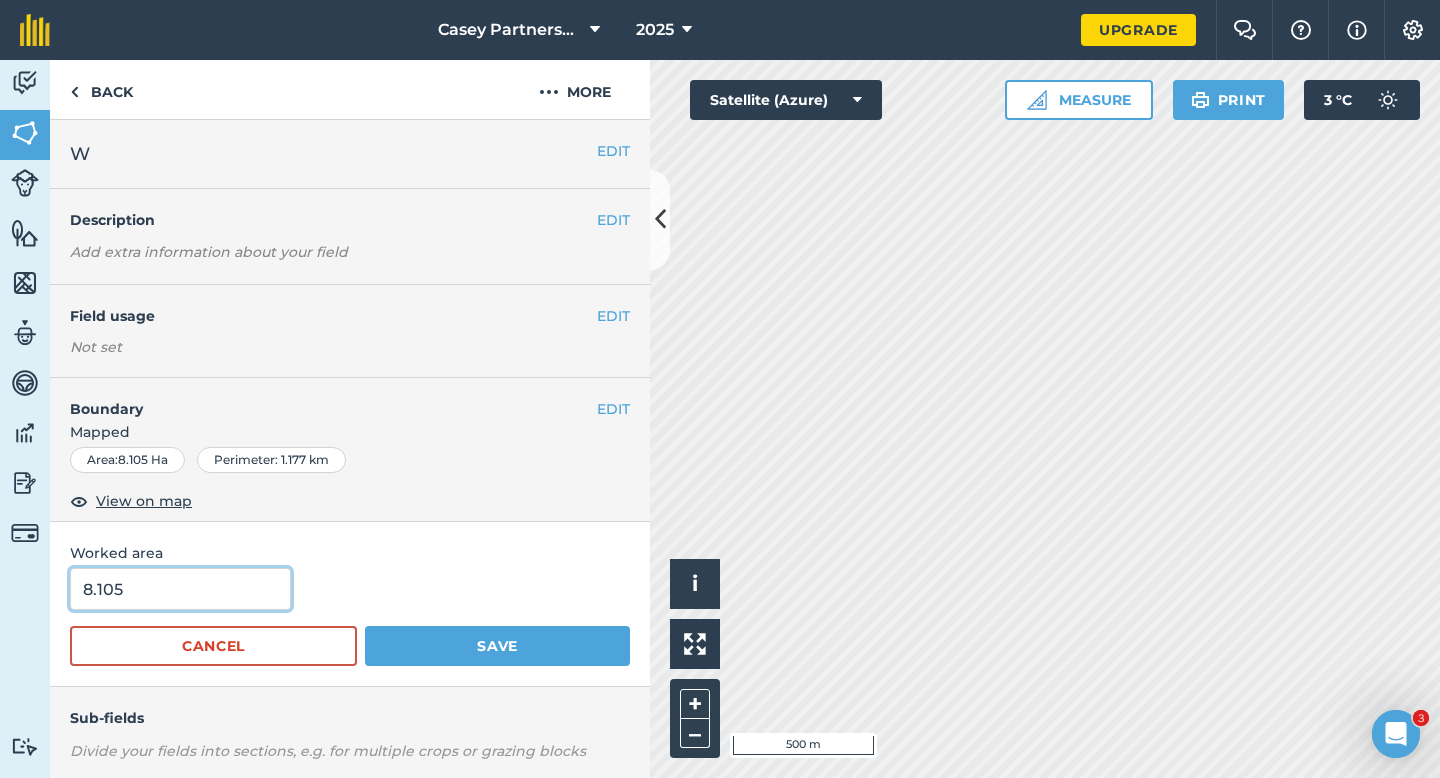 click on "8.105" at bounding box center (180, 589) 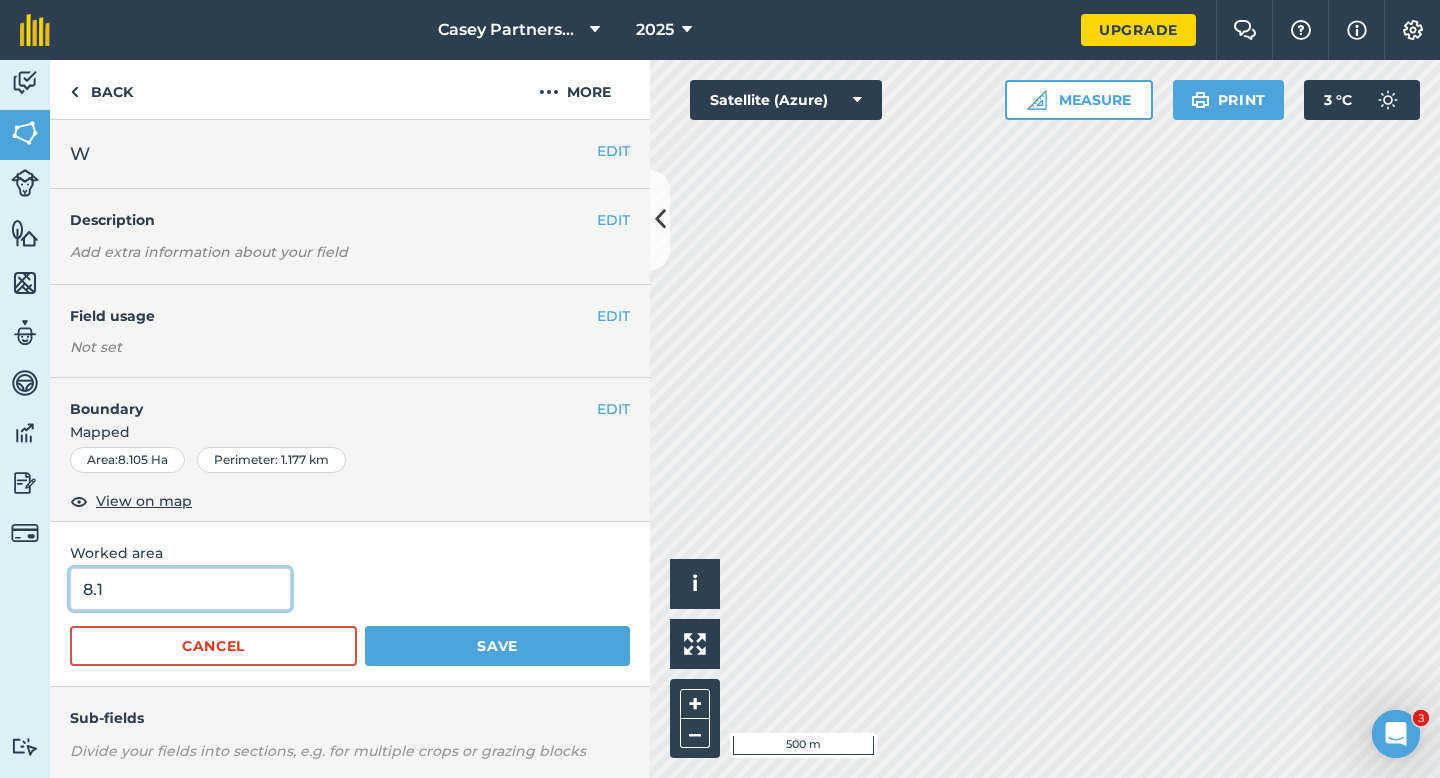 type on "8.1" 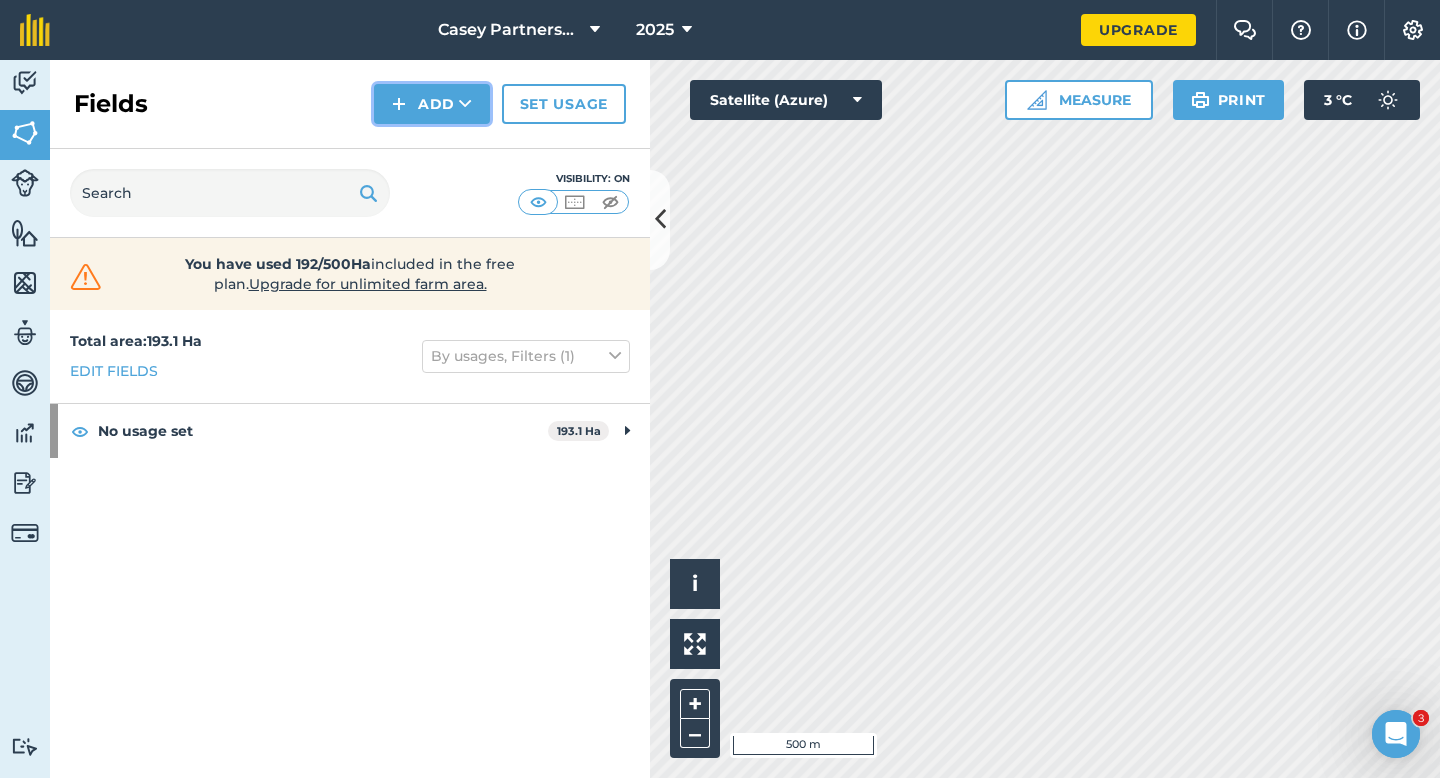 click on "Add" at bounding box center (432, 104) 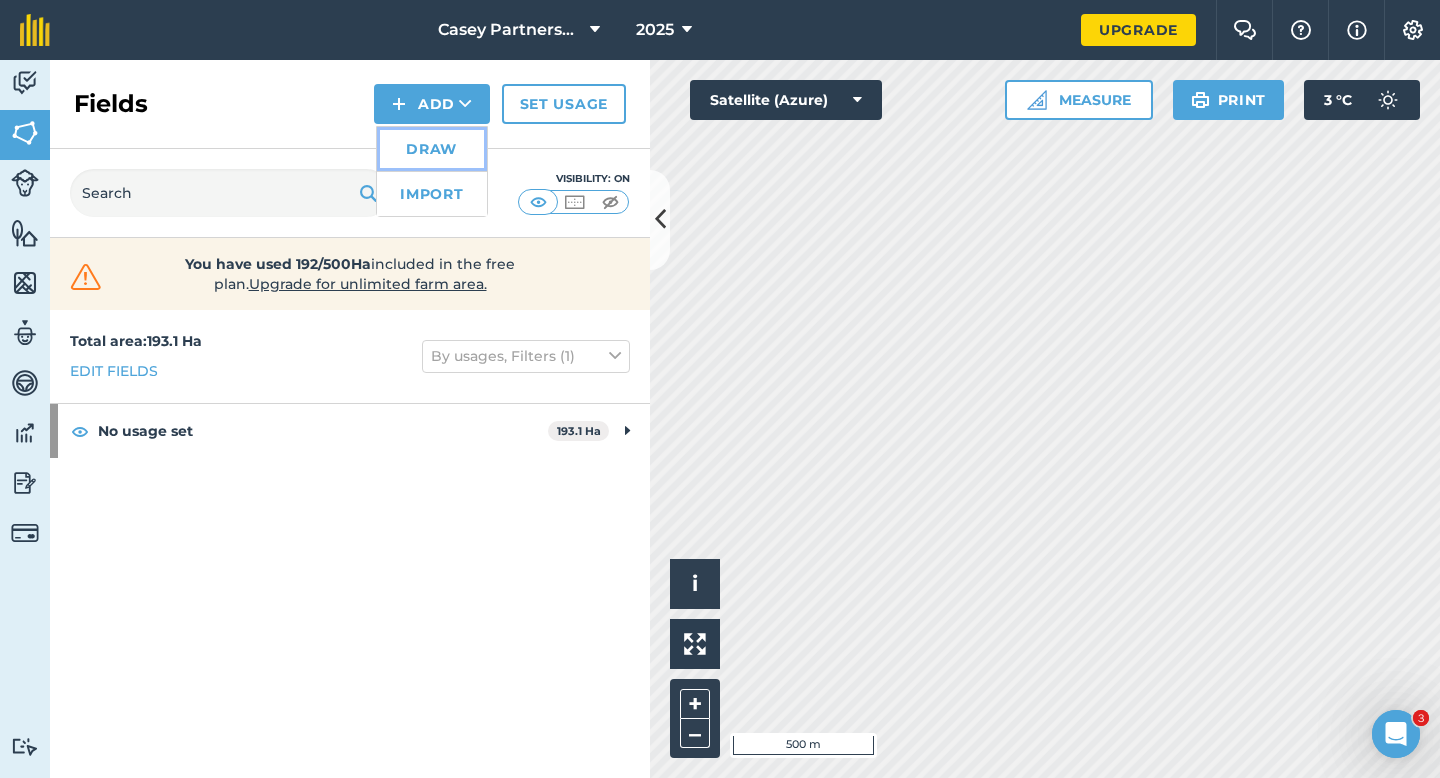 click on "Draw" at bounding box center [432, 149] 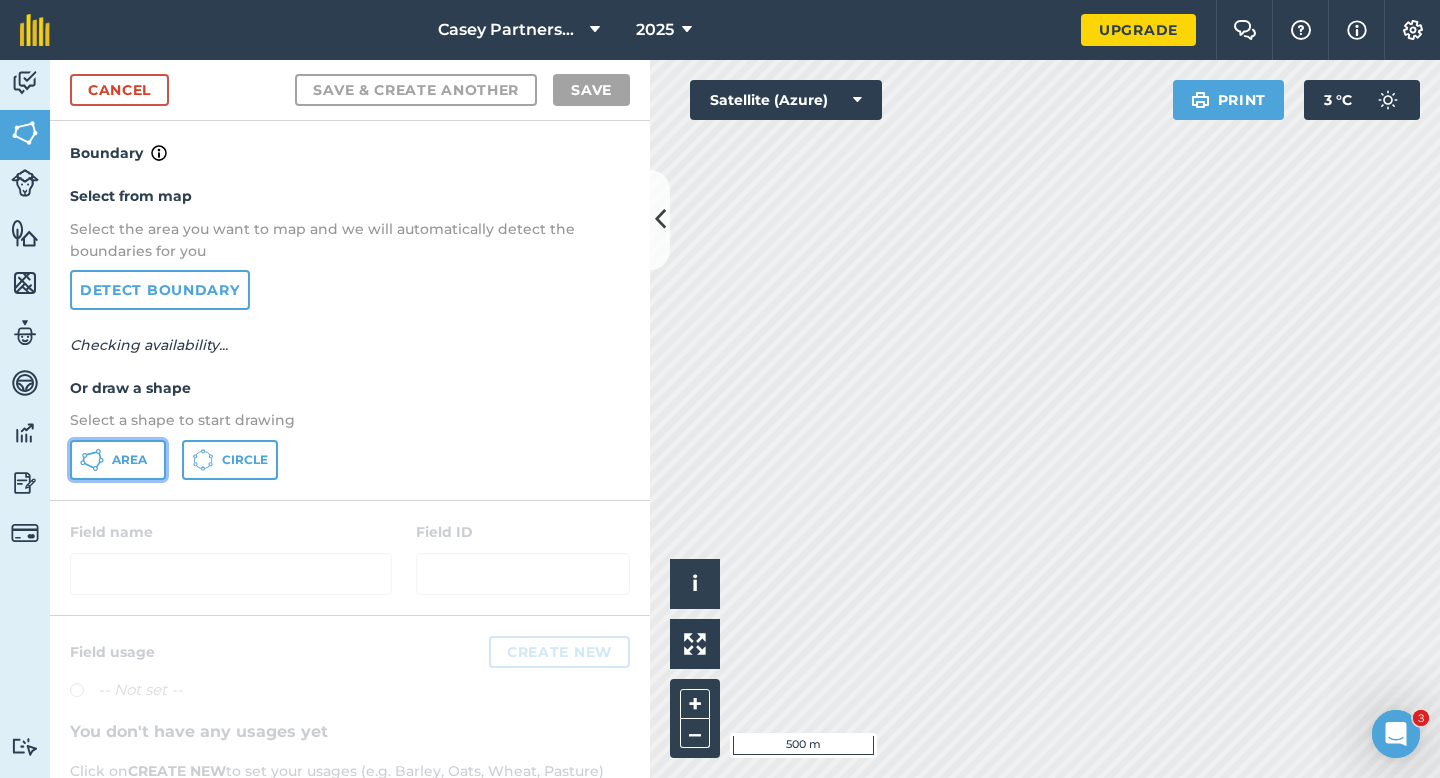click on "Area" at bounding box center [118, 460] 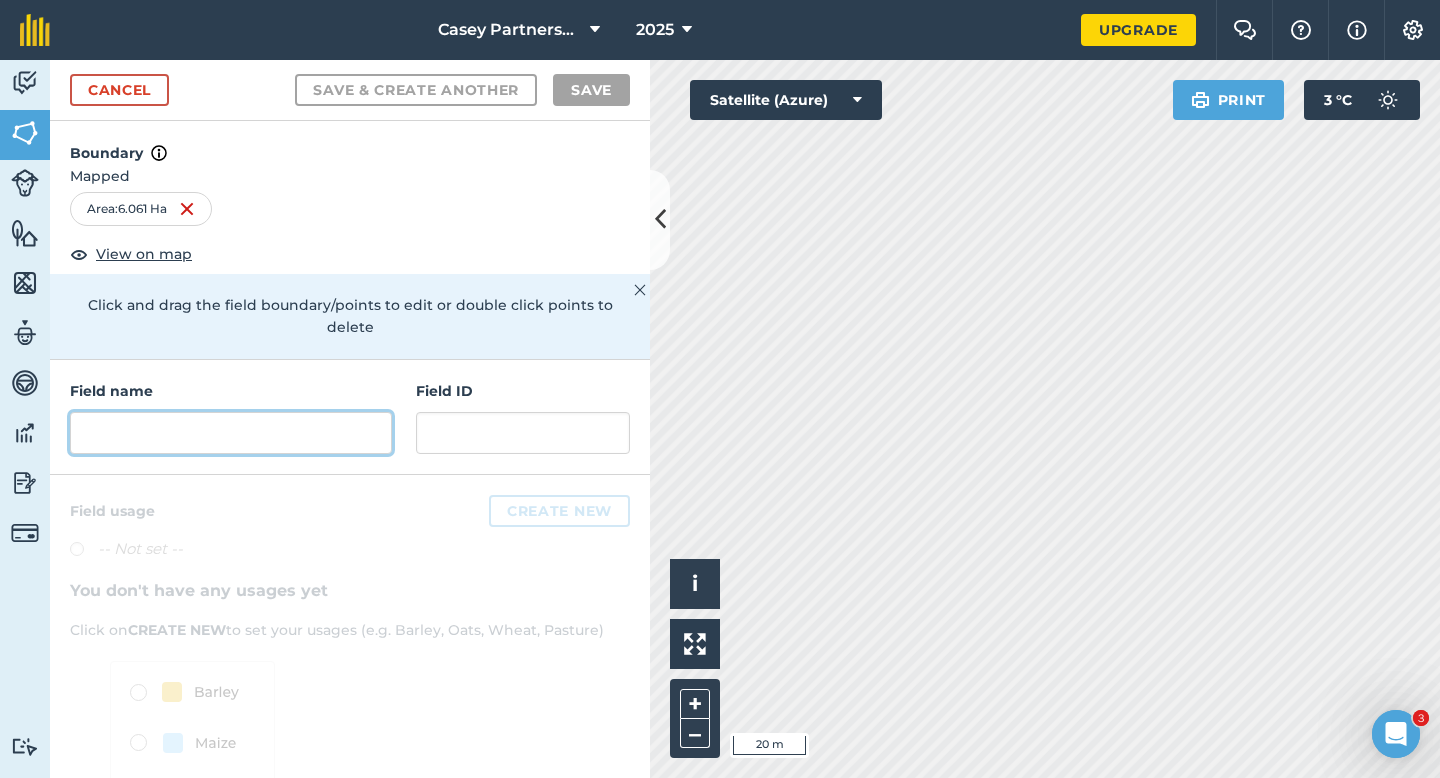 click at bounding box center (231, 433) 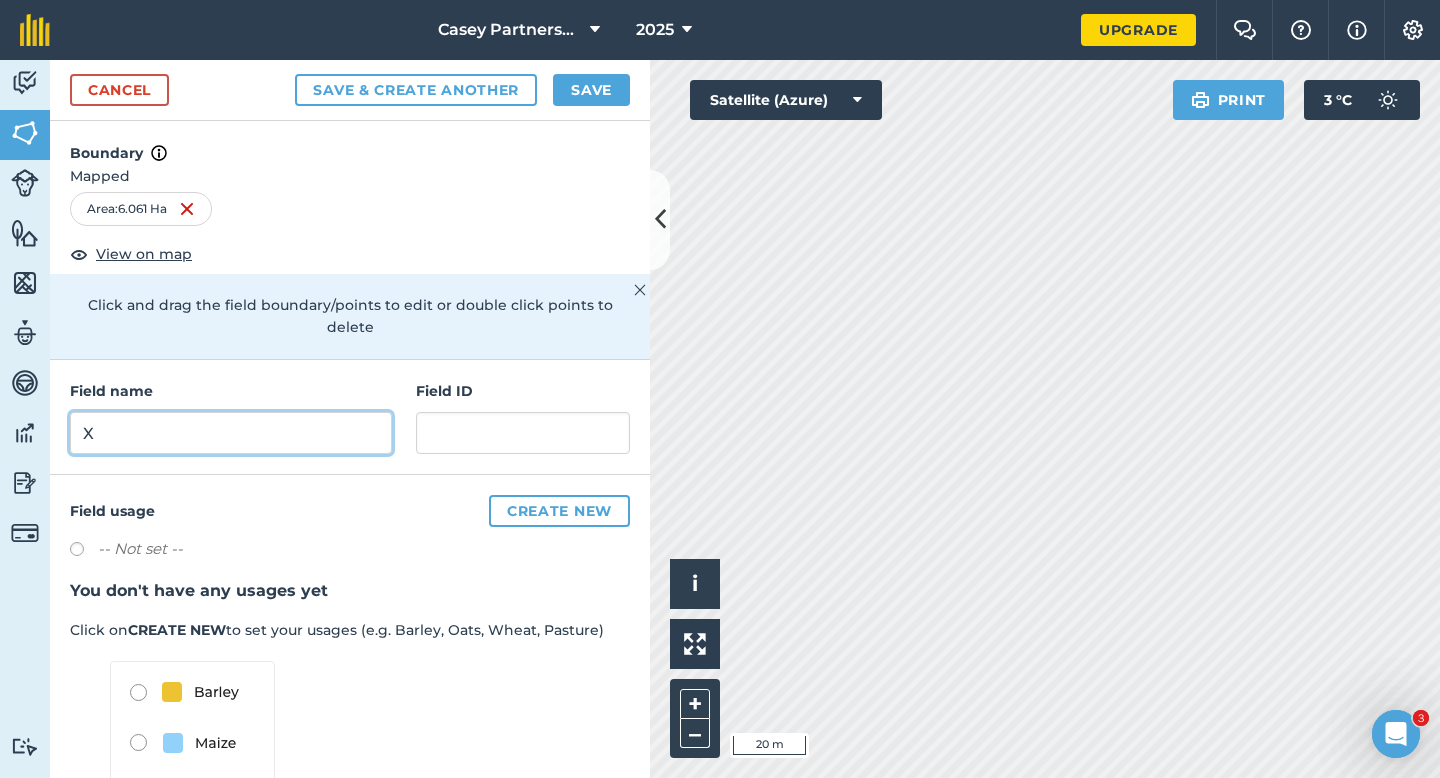 type on "X" 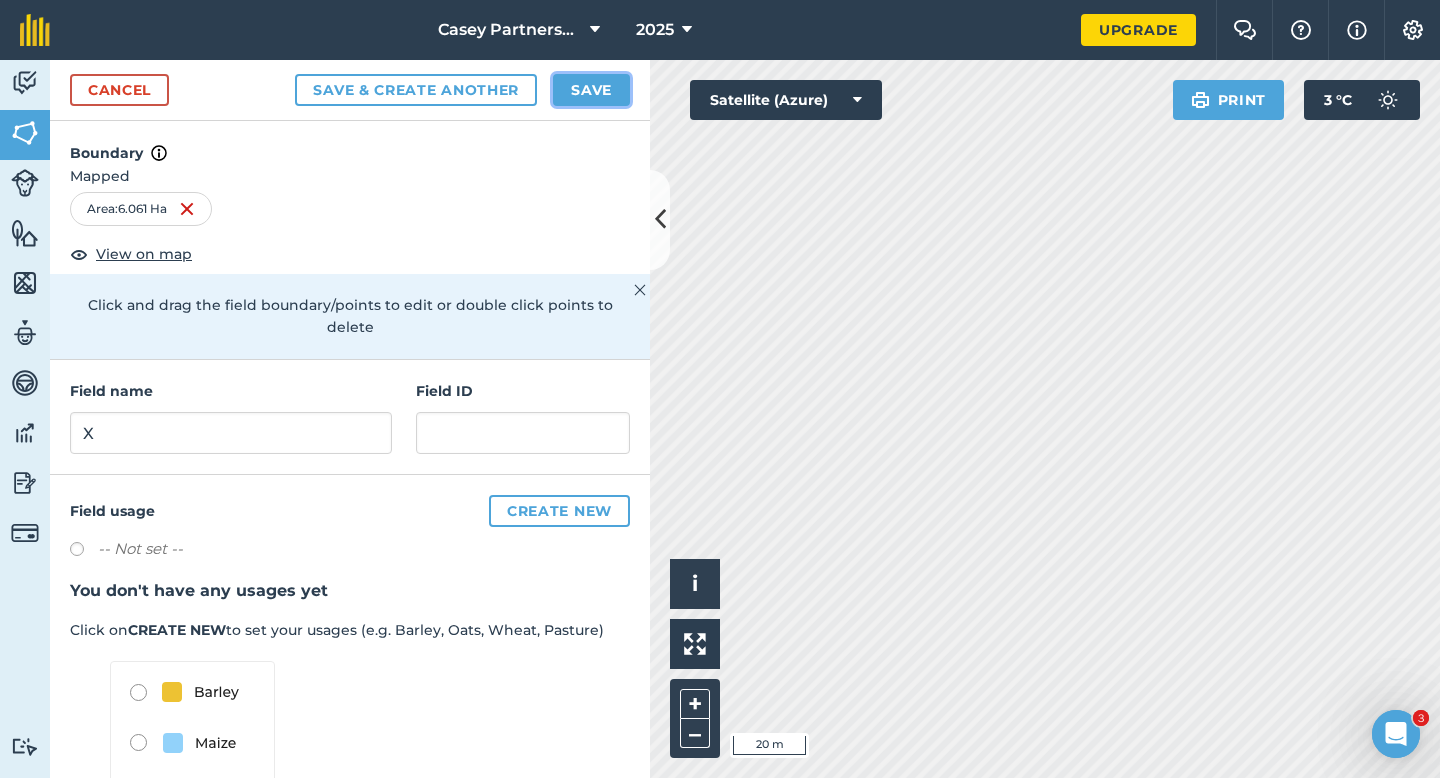 click on "Save" at bounding box center [591, 90] 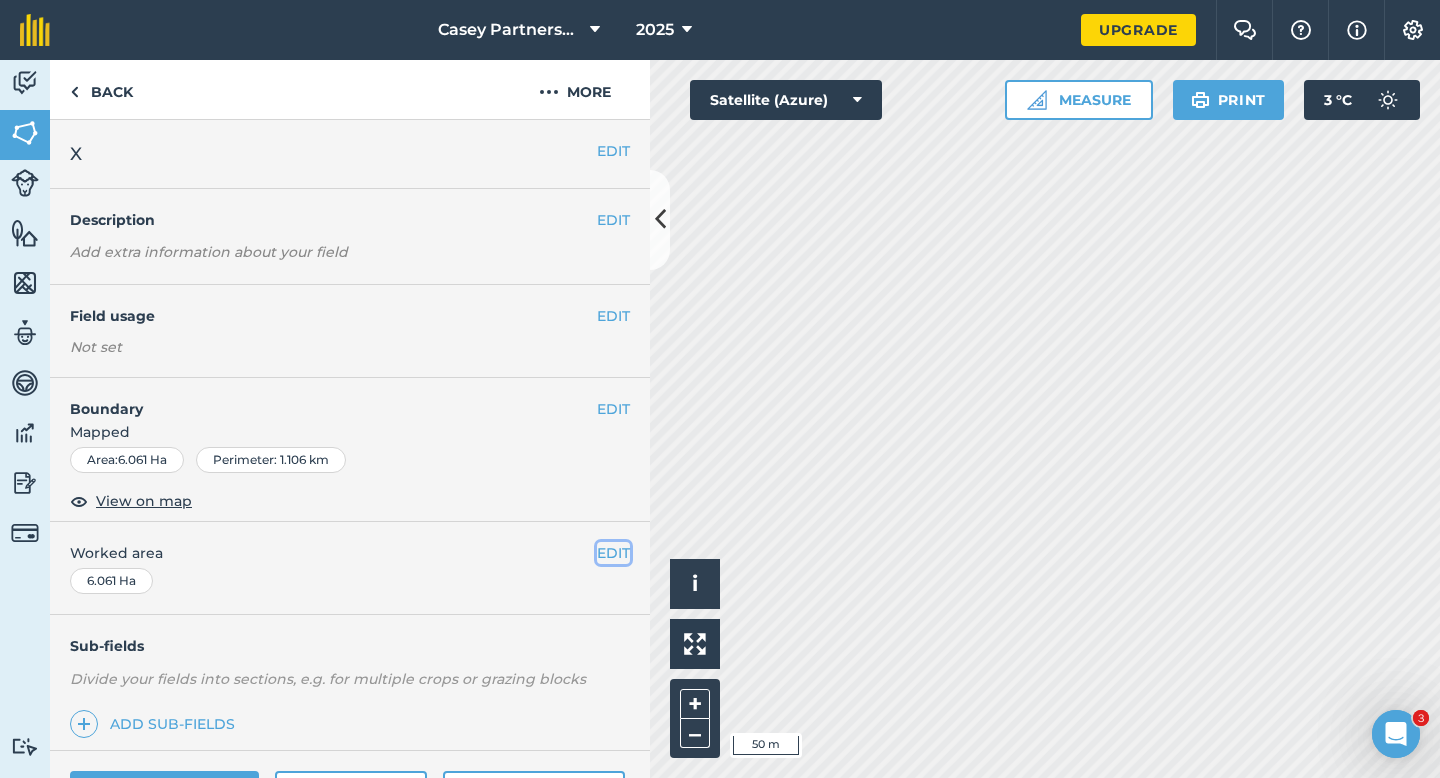 click on "EDIT" at bounding box center [613, 553] 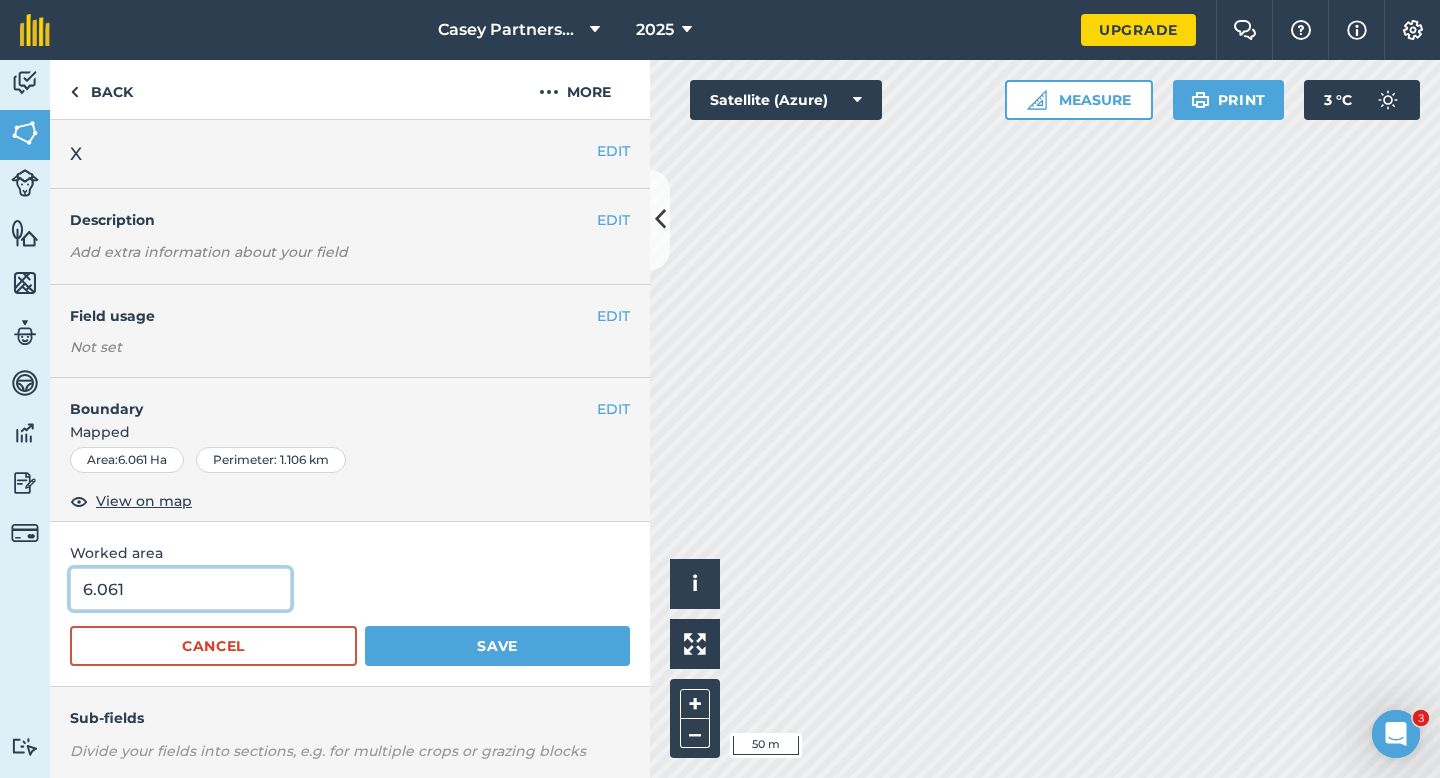 click on "6.061" at bounding box center (180, 589) 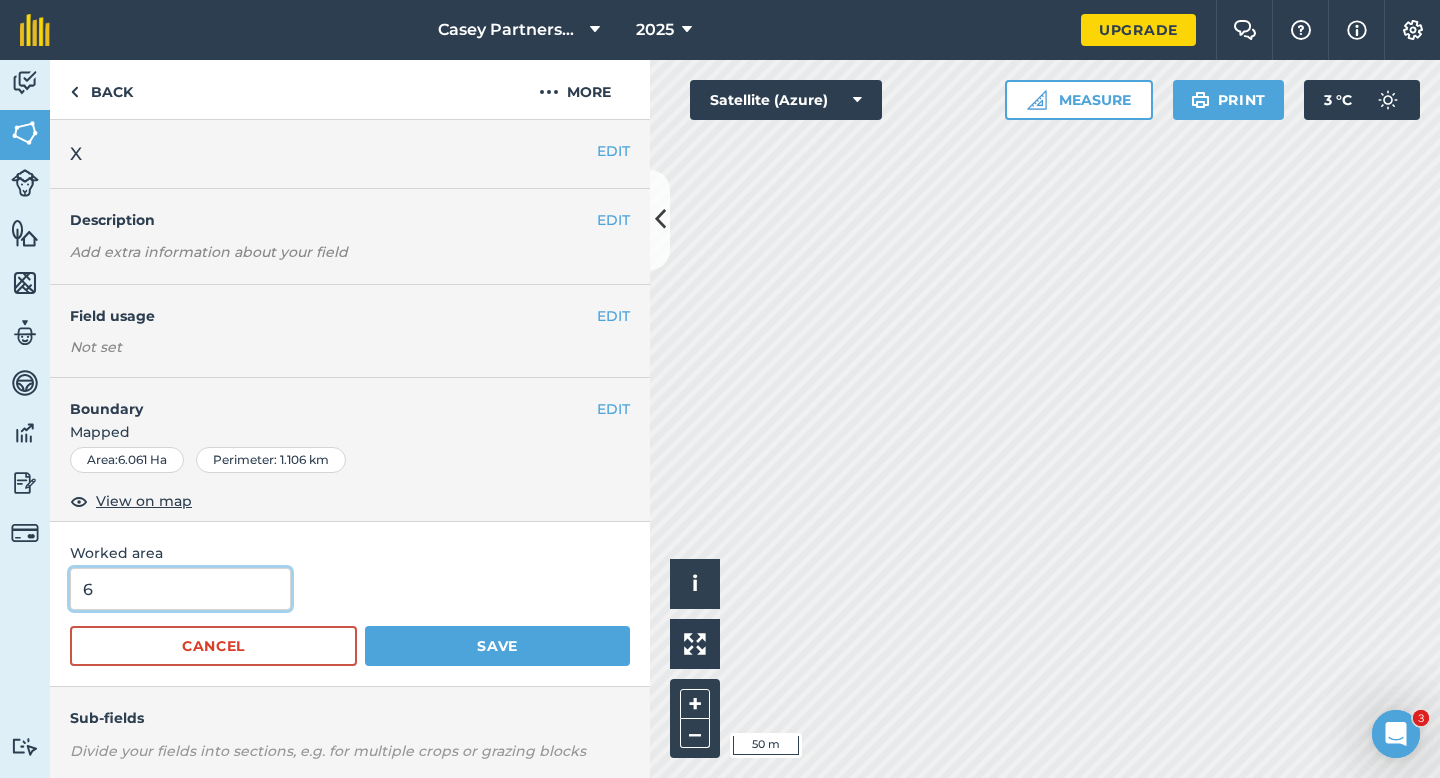 click on "Save" at bounding box center [497, 646] 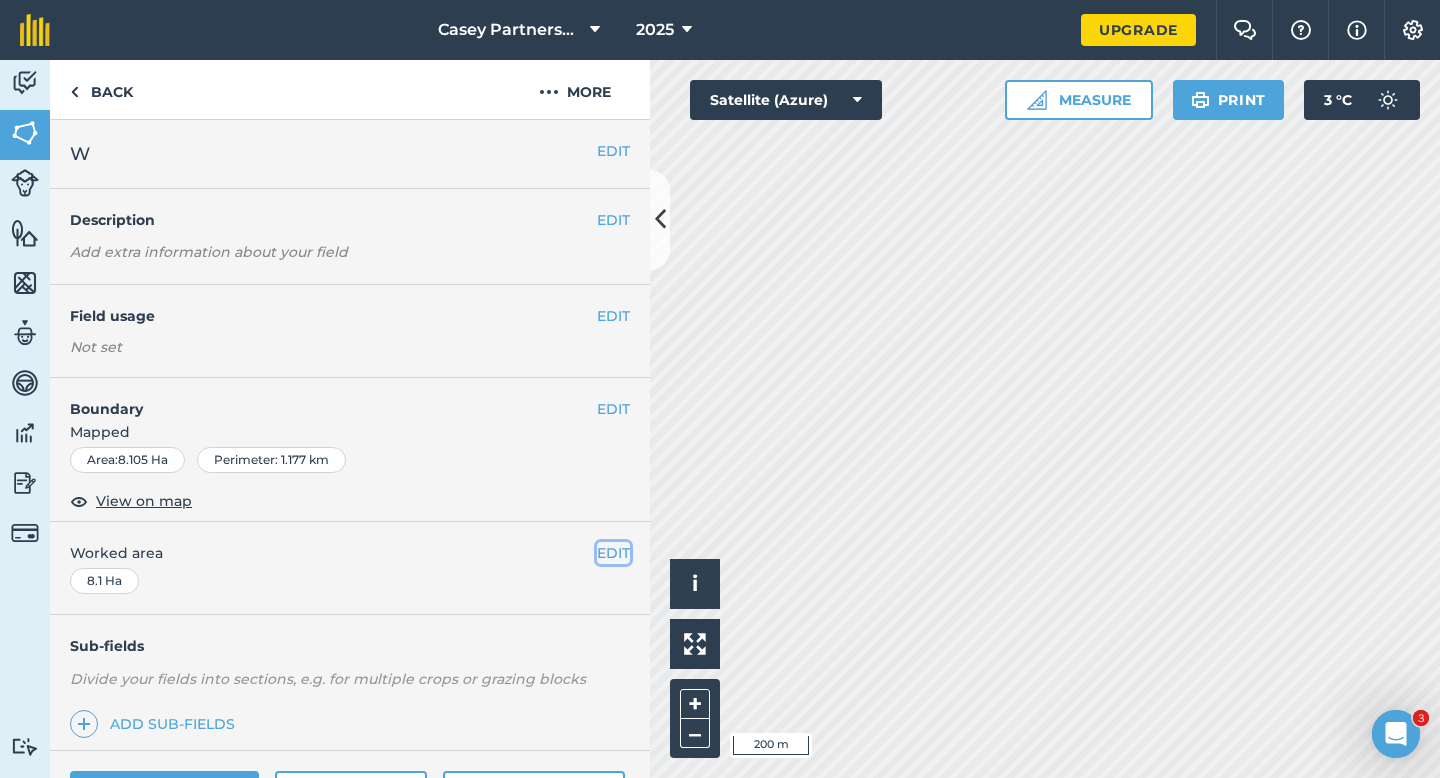 click on "EDIT" at bounding box center [613, 553] 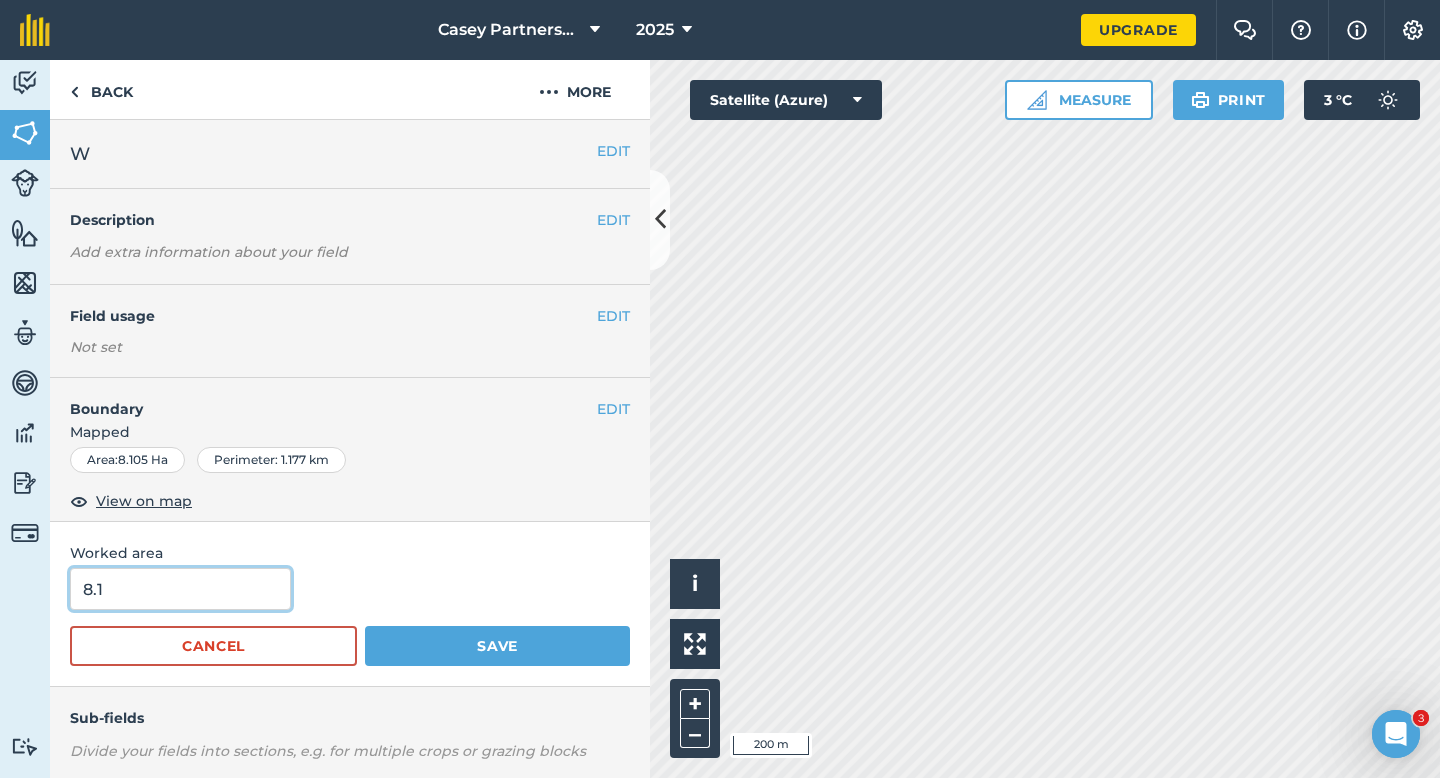 click on "8.1" at bounding box center (180, 589) 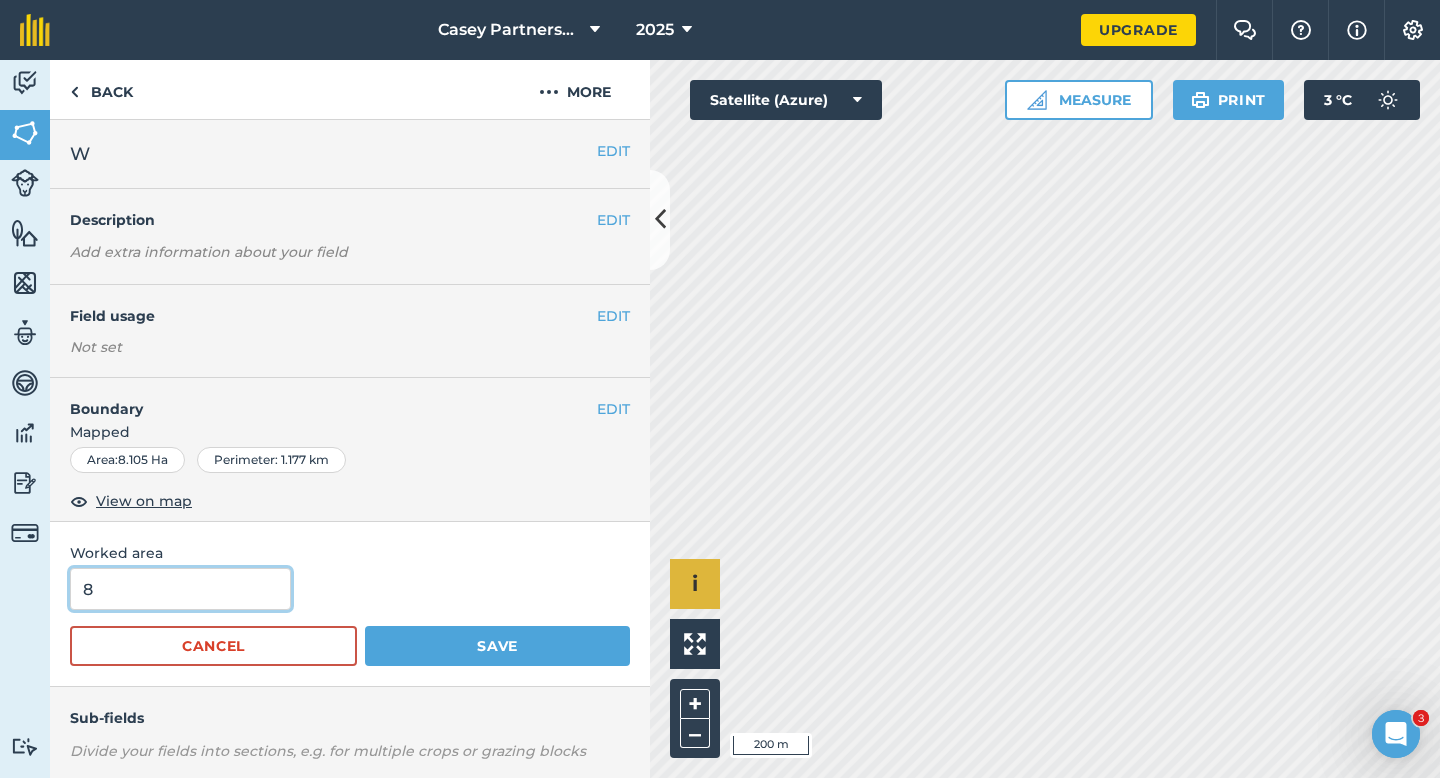 click on "Save" at bounding box center (497, 646) 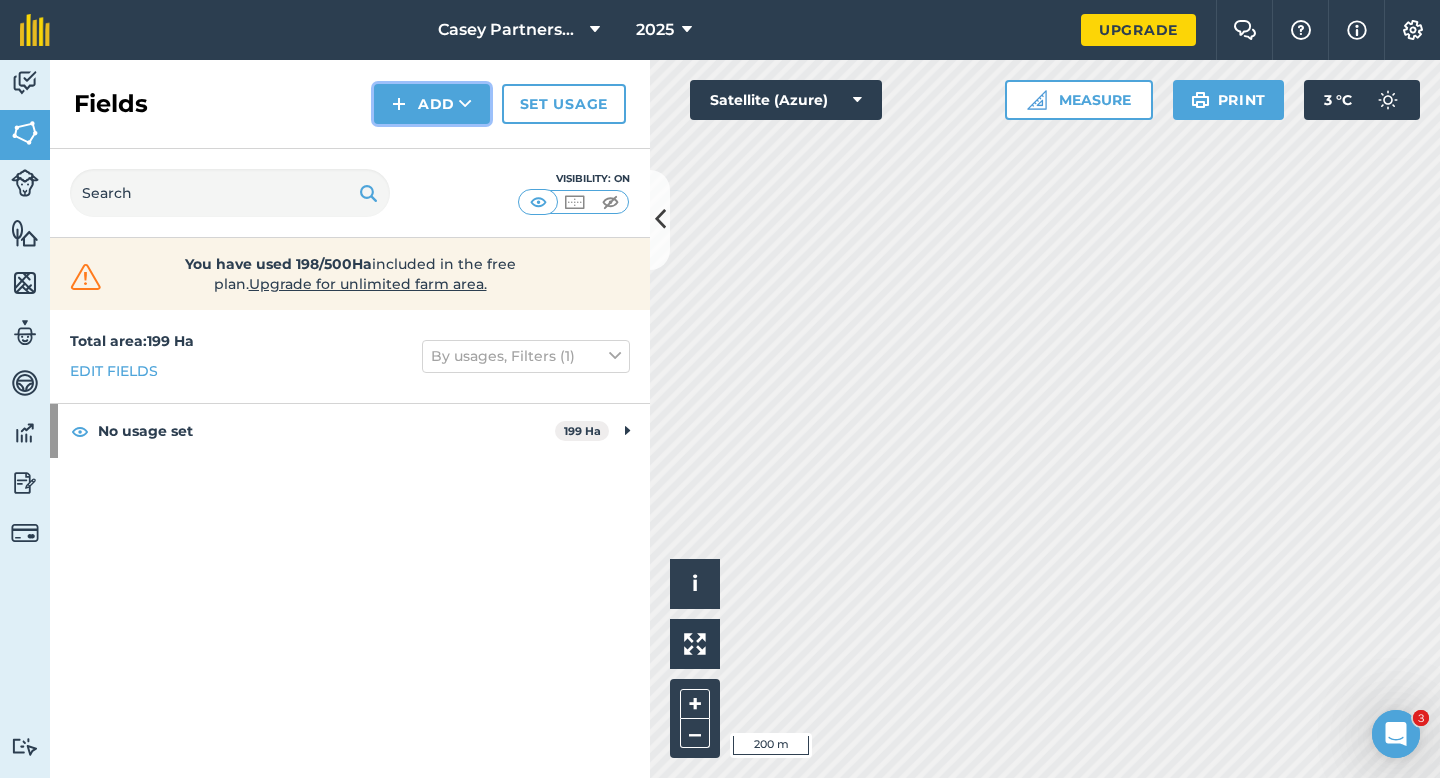 click on "Add" at bounding box center (432, 104) 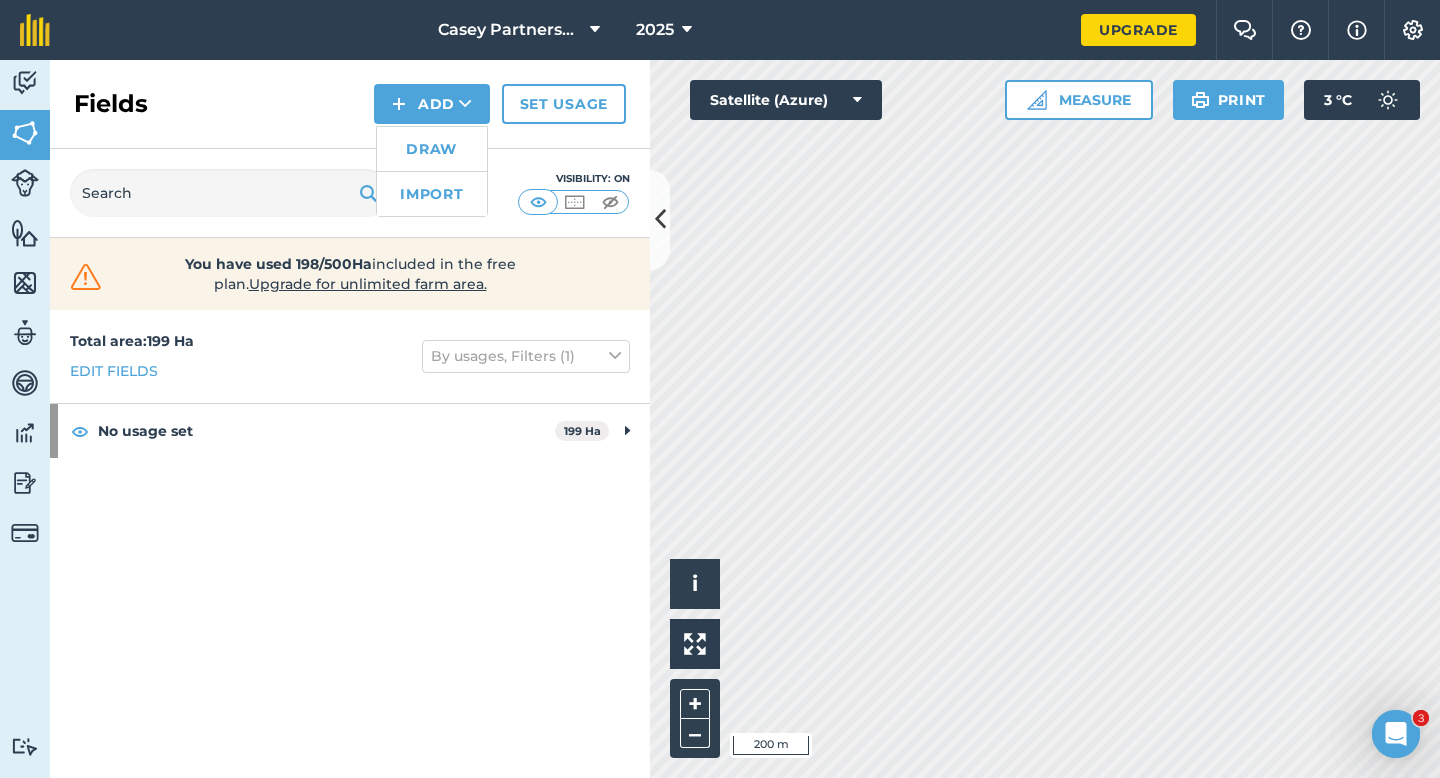 click on "Draw" at bounding box center (432, 149) 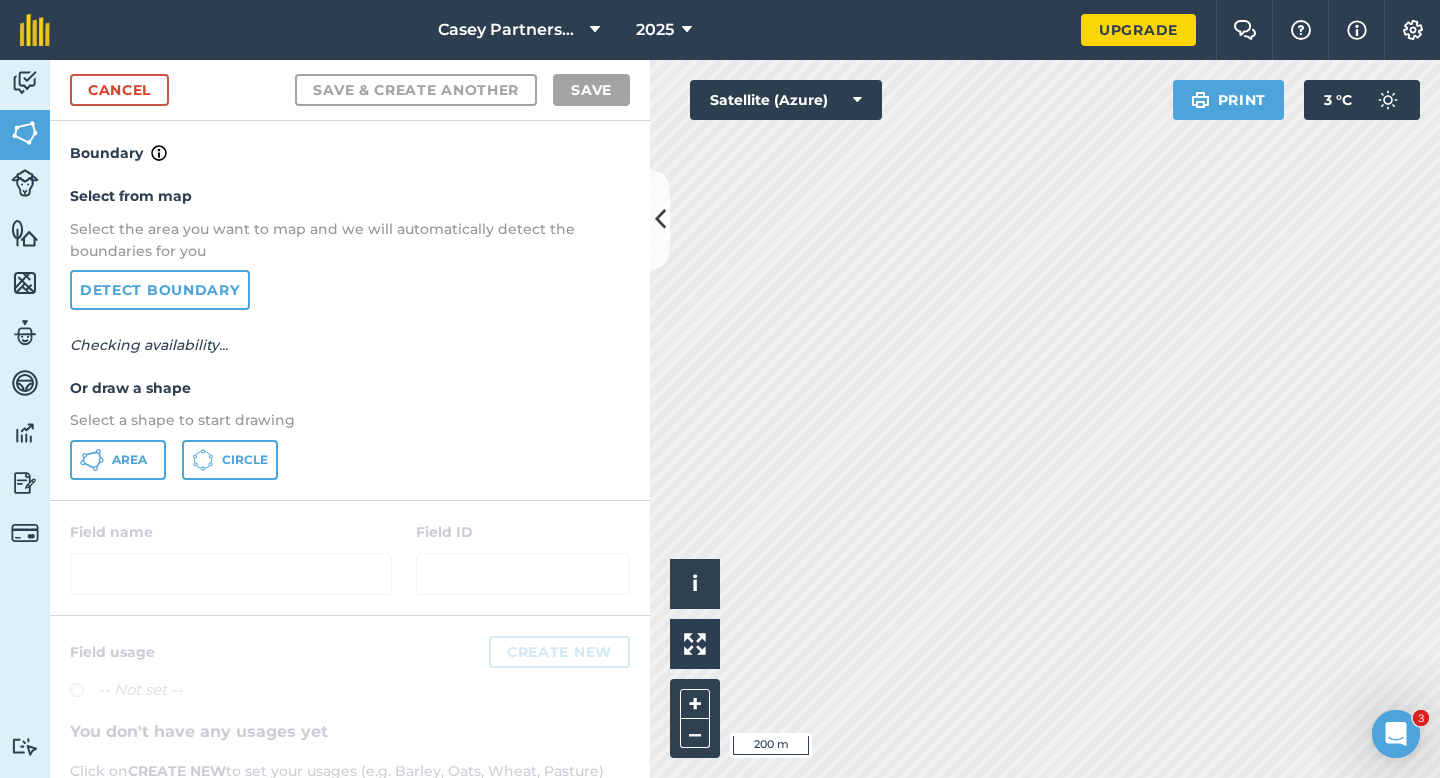 click on "Select from map Select the area you want to map and we will automatically detect the boundaries for you Detect boundary Checking availability... Or draw a shape Select a shape to start drawing Area Circle" at bounding box center [350, 332] 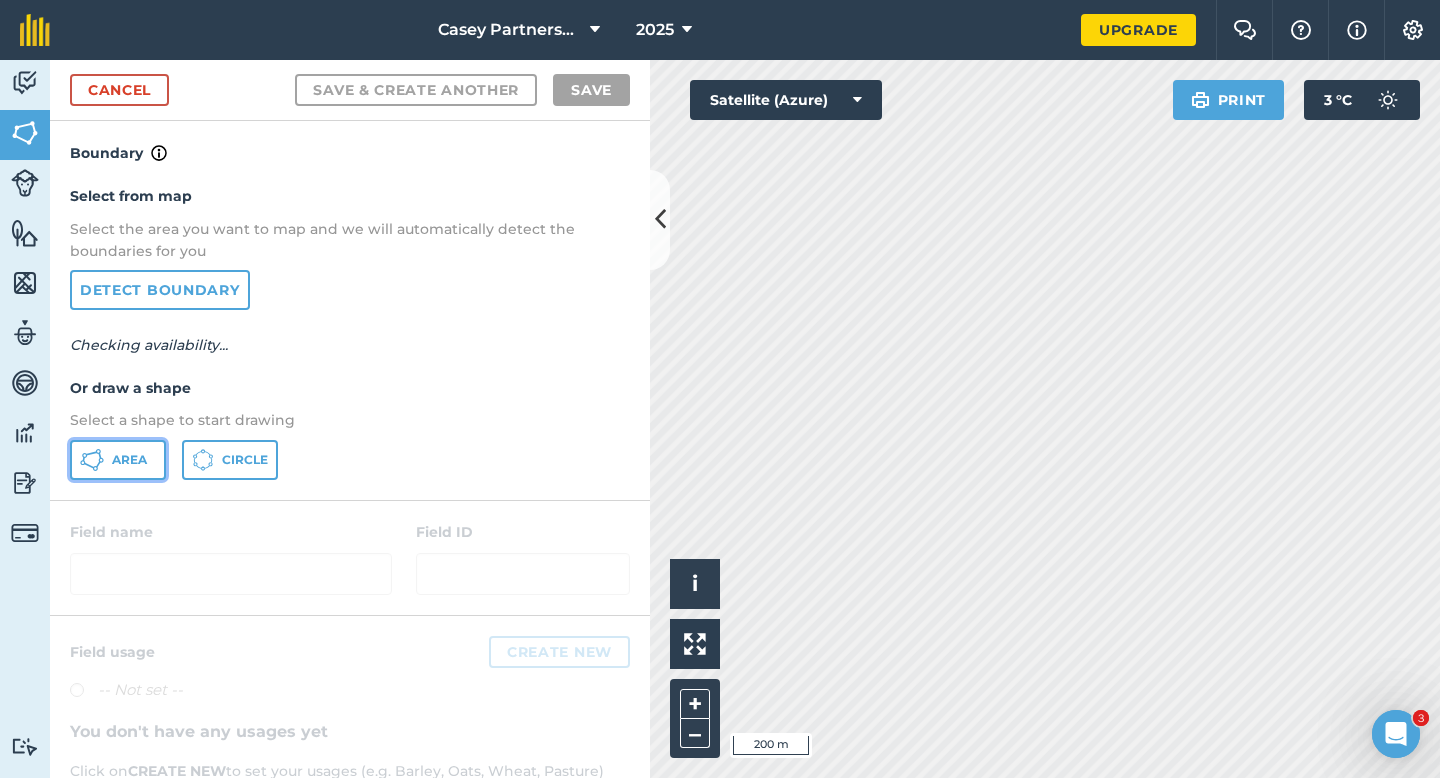 click on "Area" at bounding box center [118, 460] 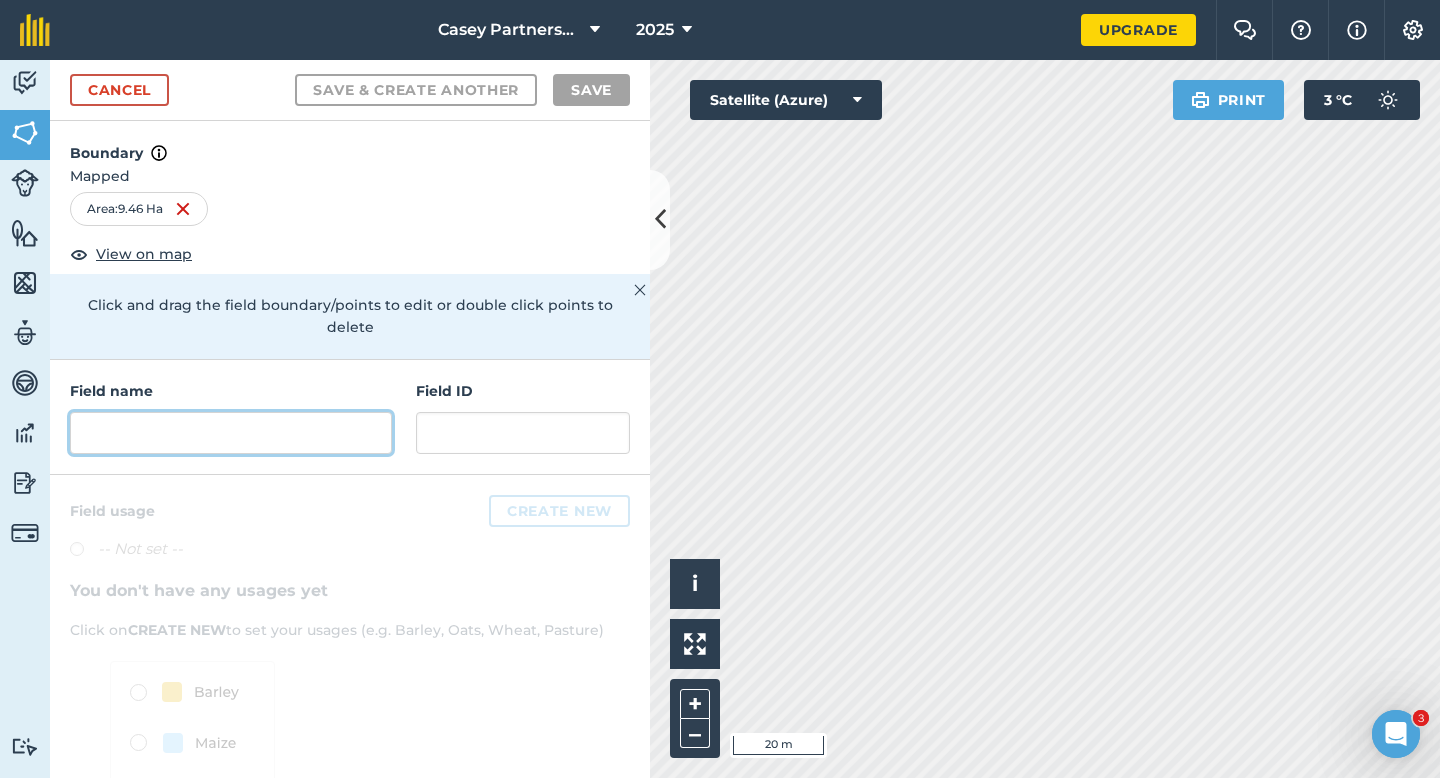 click at bounding box center [231, 433] 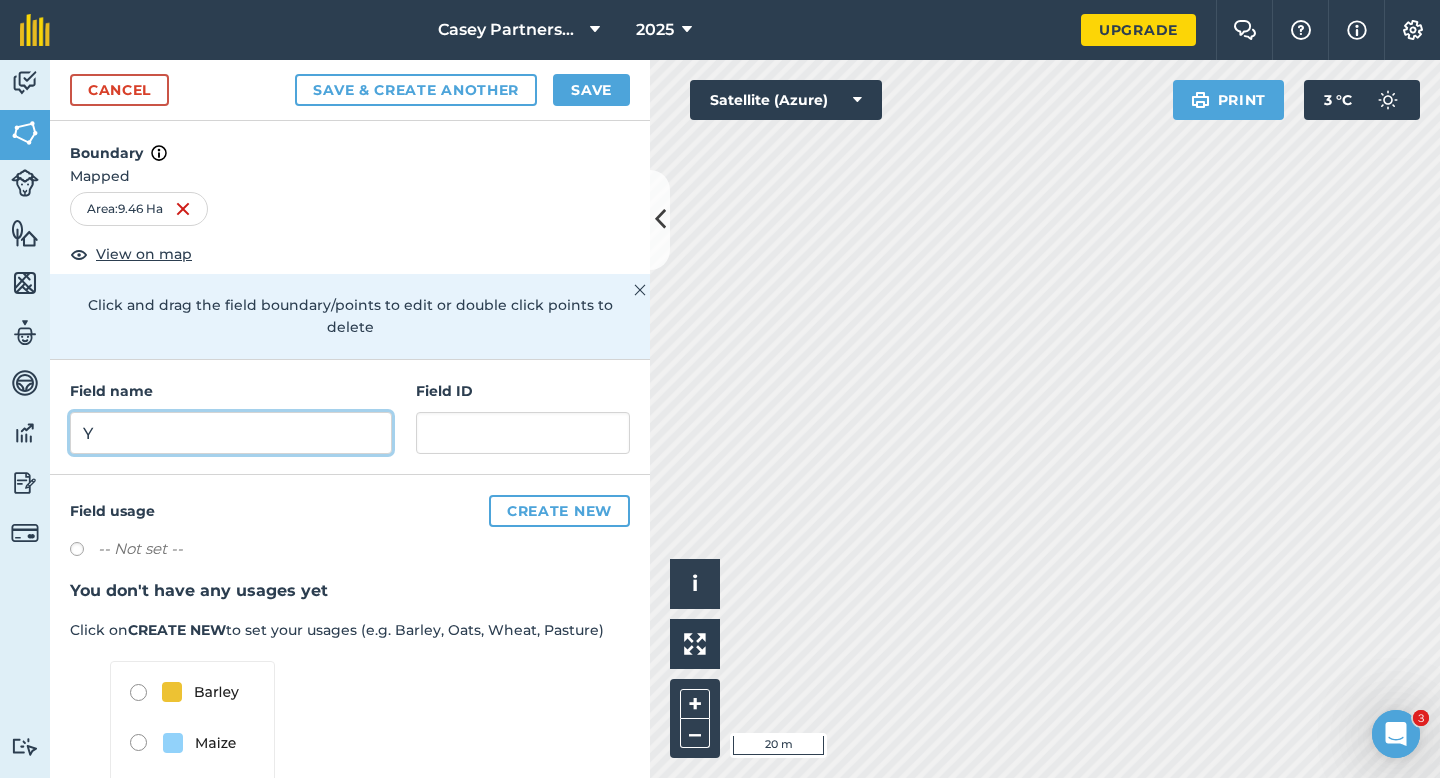type on "Y" 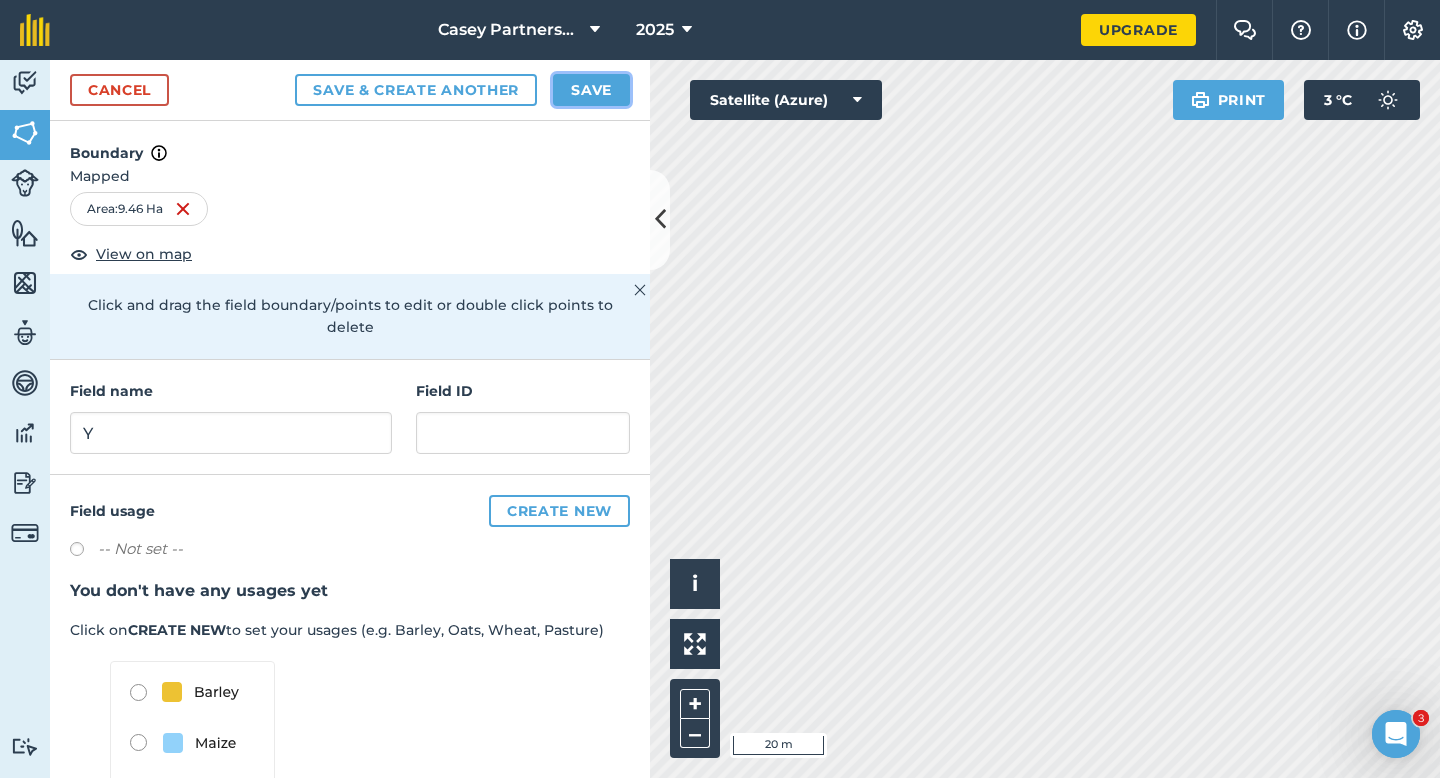 click on "Save" at bounding box center [591, 90] 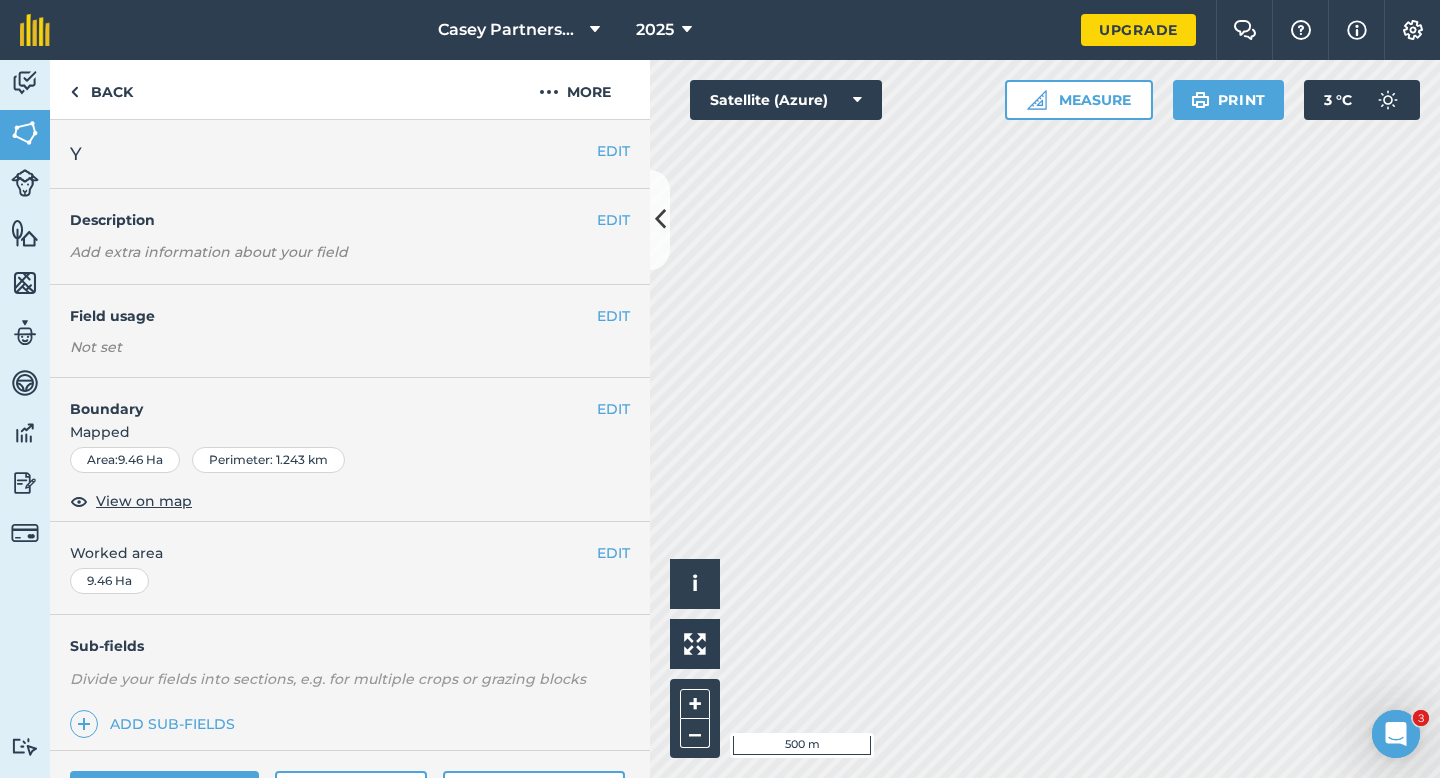 click on "EDIT Worked area 9.46   Ha" at bounding box center (350, 568) 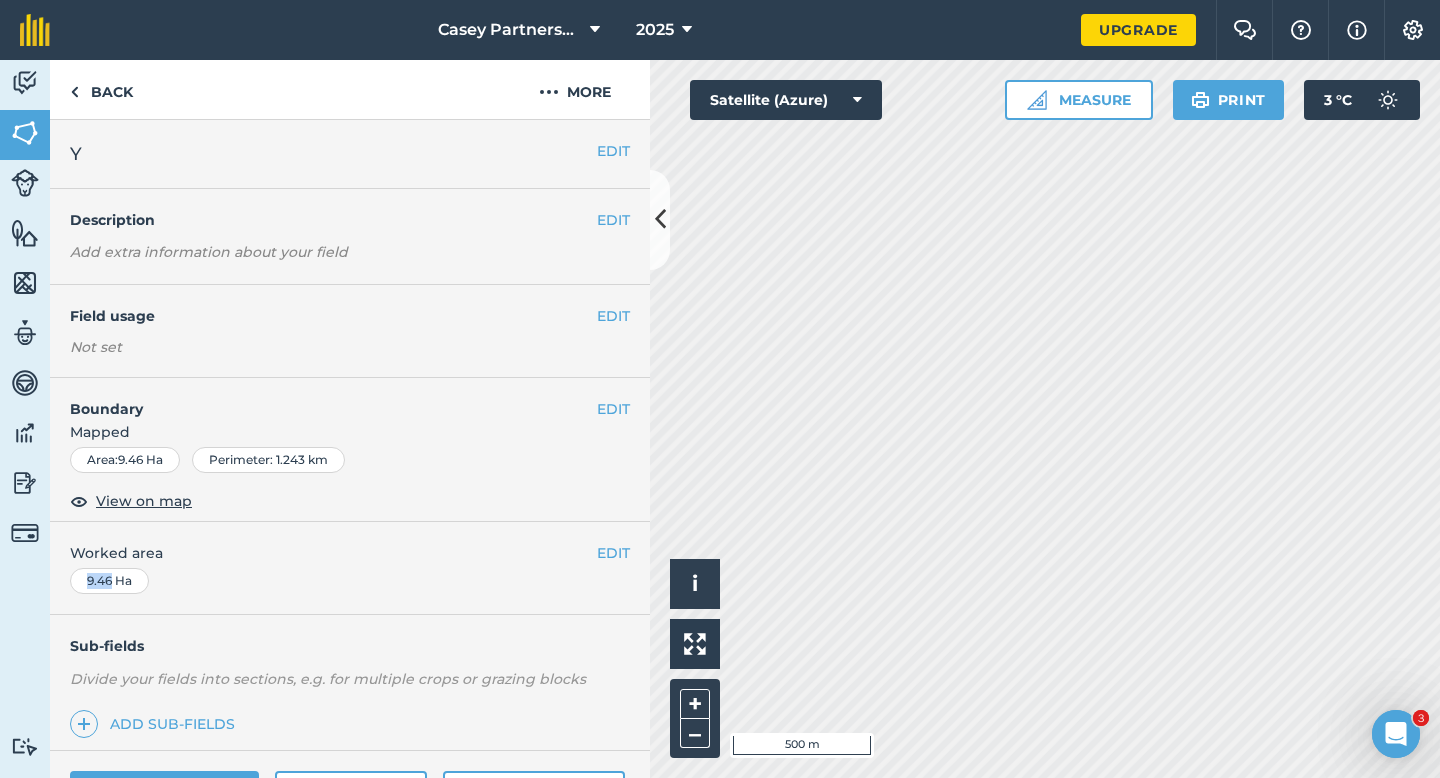click on "EDIT Worked area 9.46   Ha" at bounding box center [350, 568] 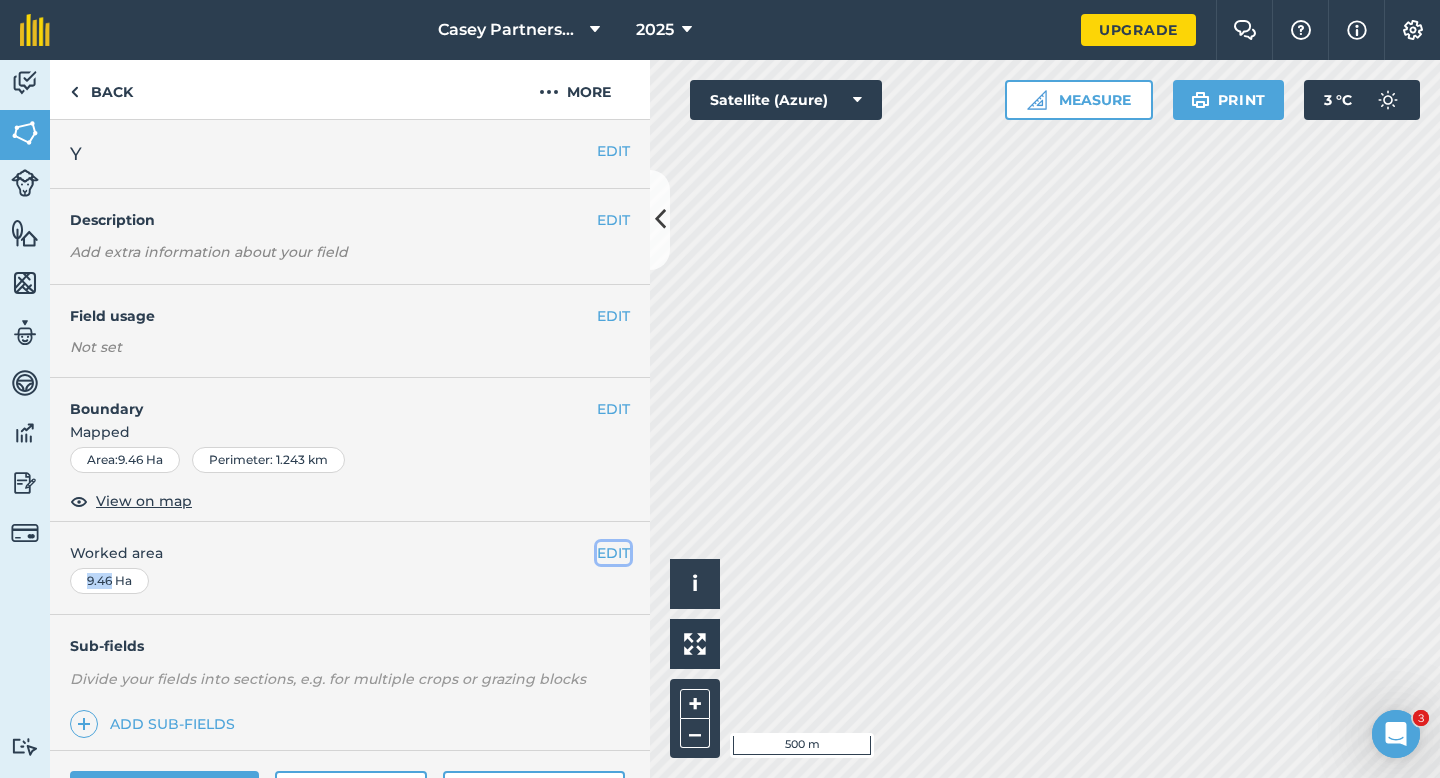 click on "EDIT" at bounding box center (613, 553) 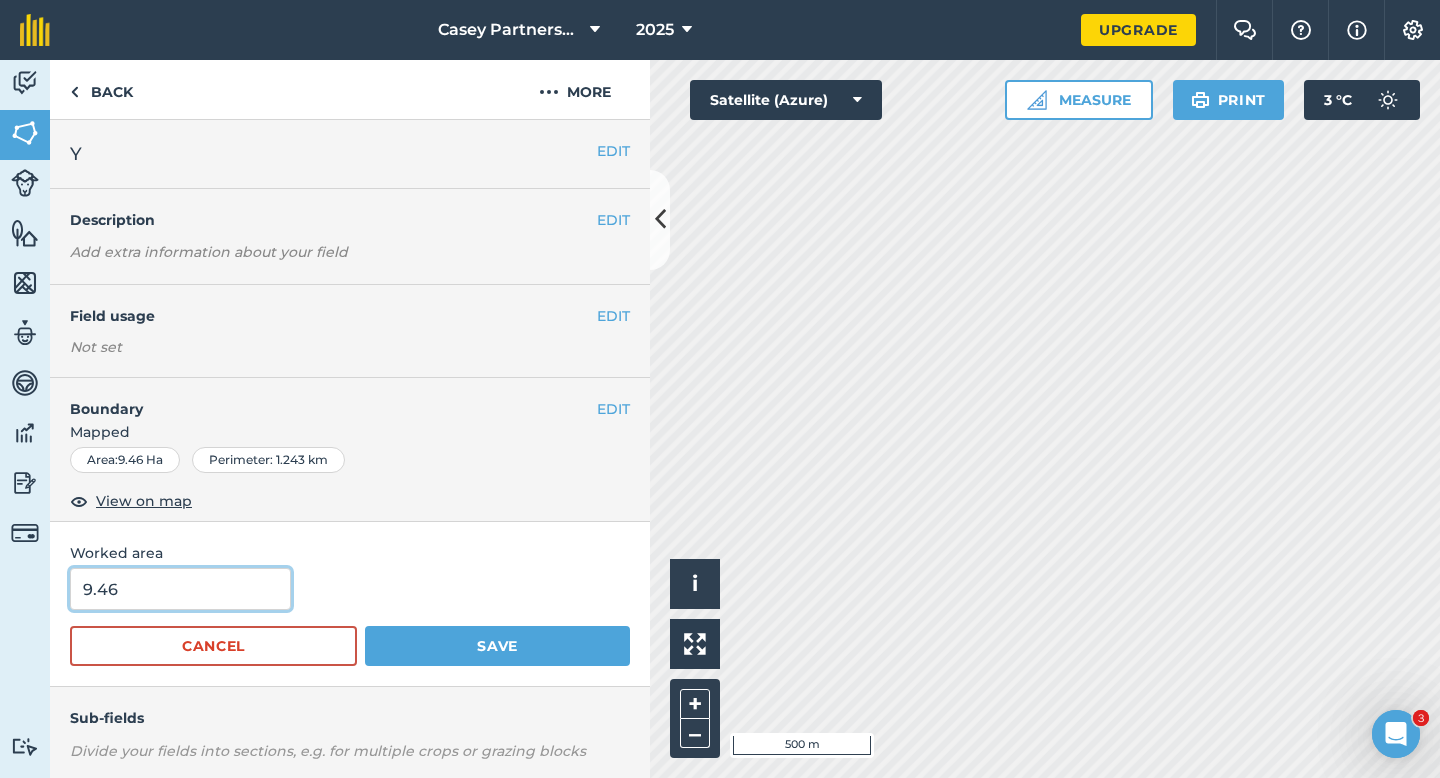 click on "9.46" at bounding box center [180, 589] 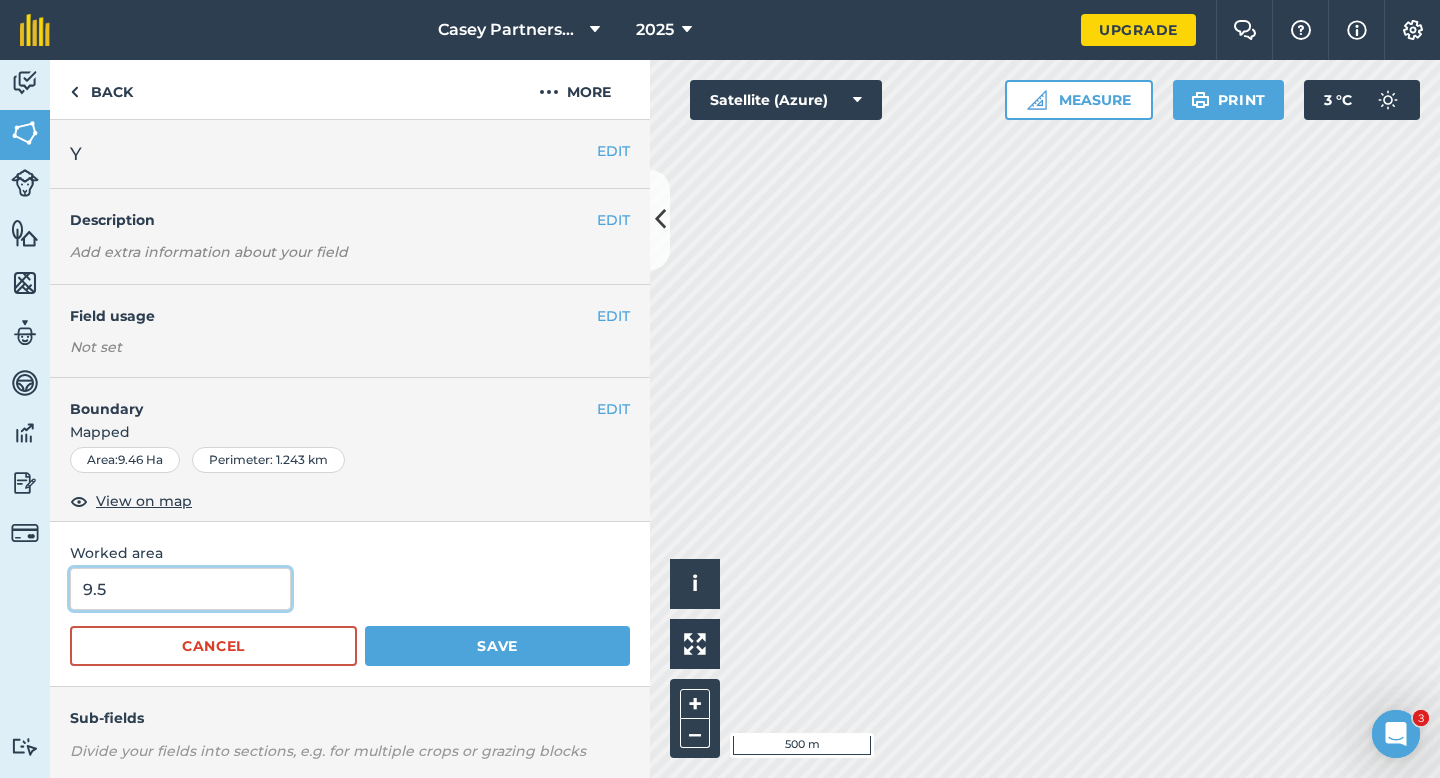 type on "9.5" 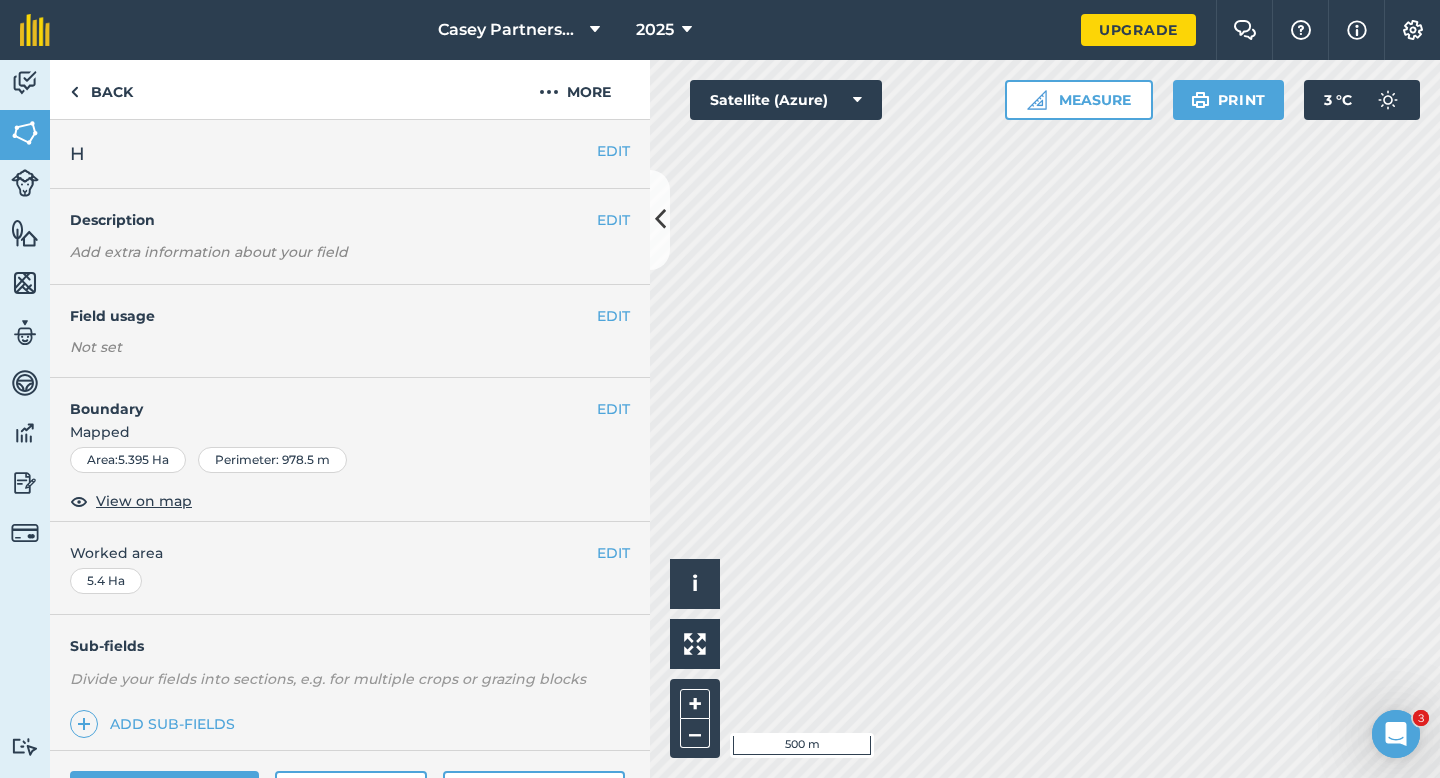 click on "EDIT Field usage Not set" at bounding box center (350, 331) 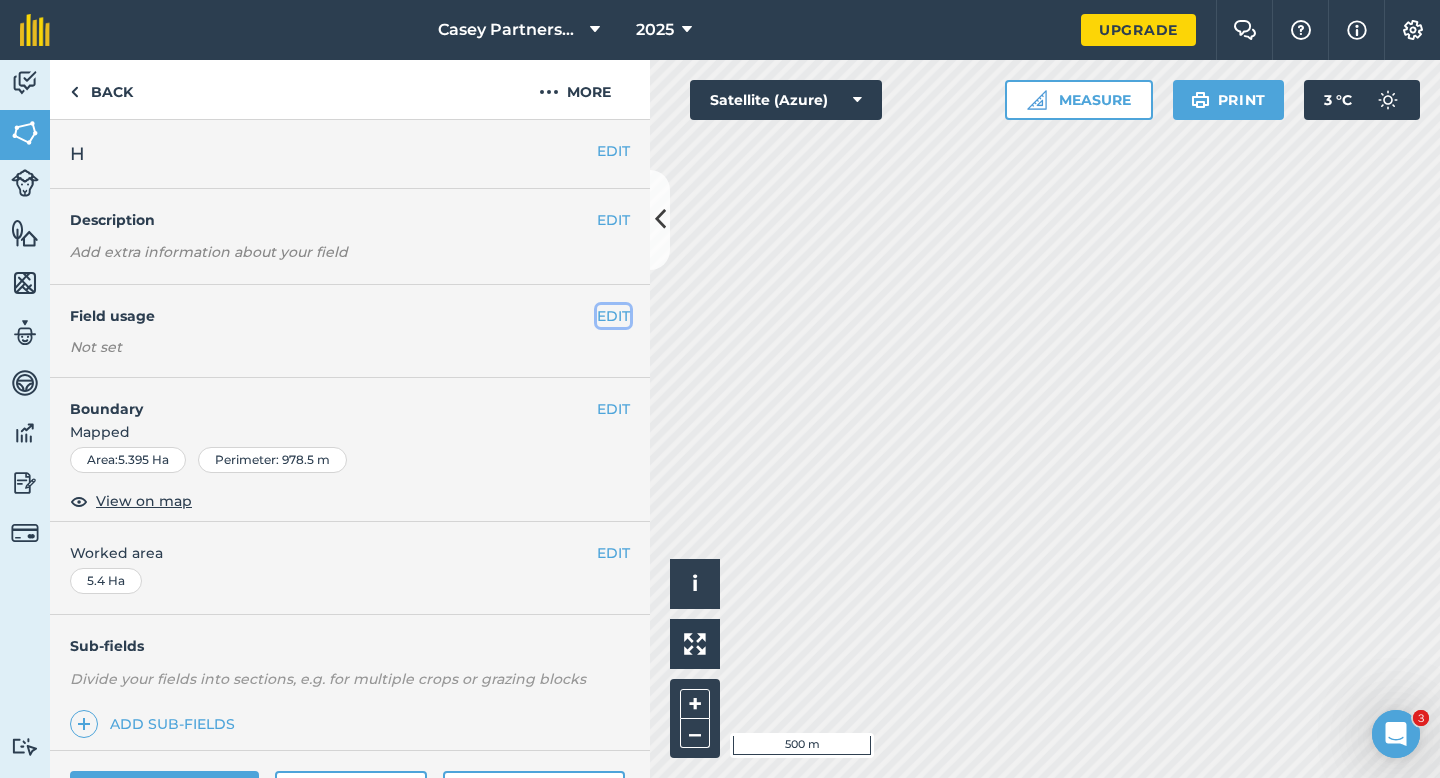 click on "EDIT" at bounding box center (613, 316) 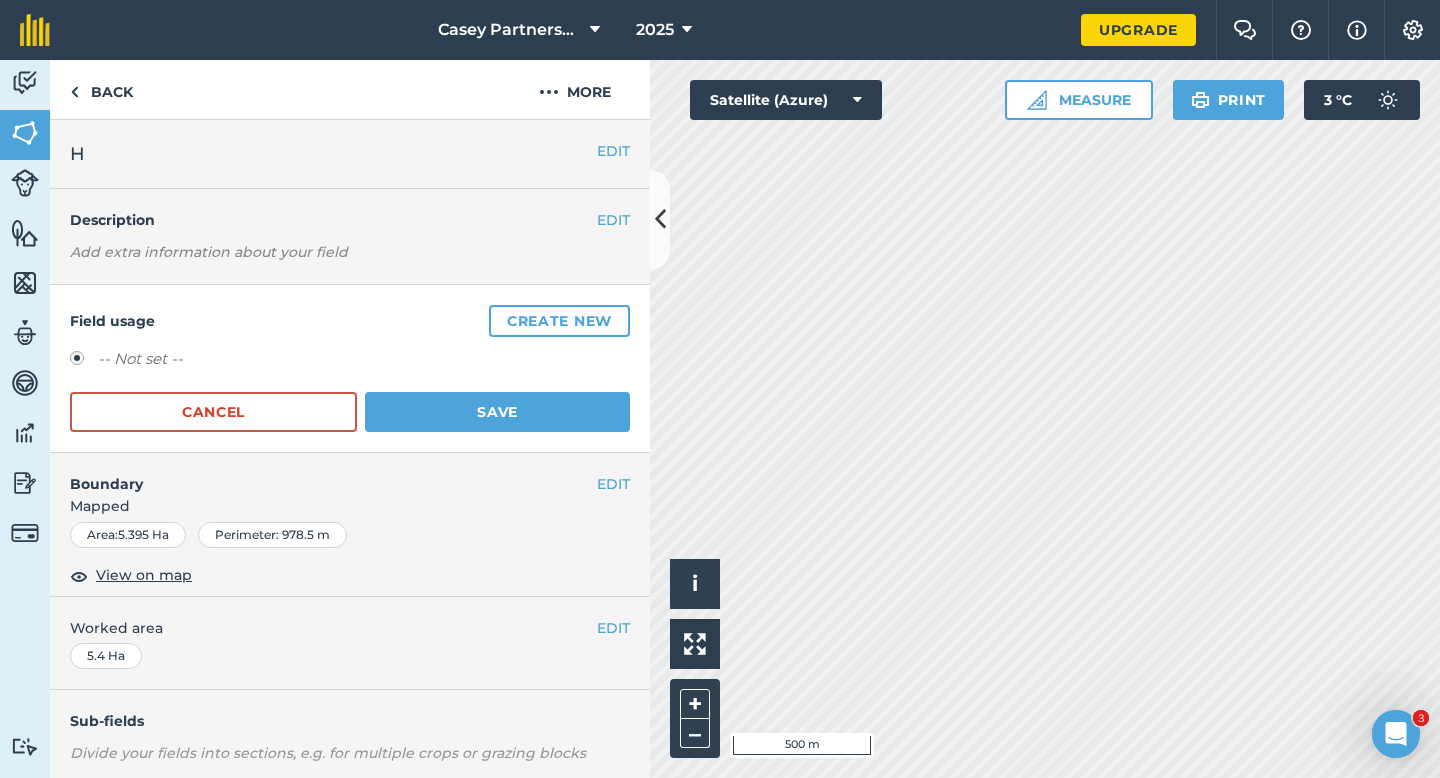 click on "Create new" at bounding box center (559, 321) 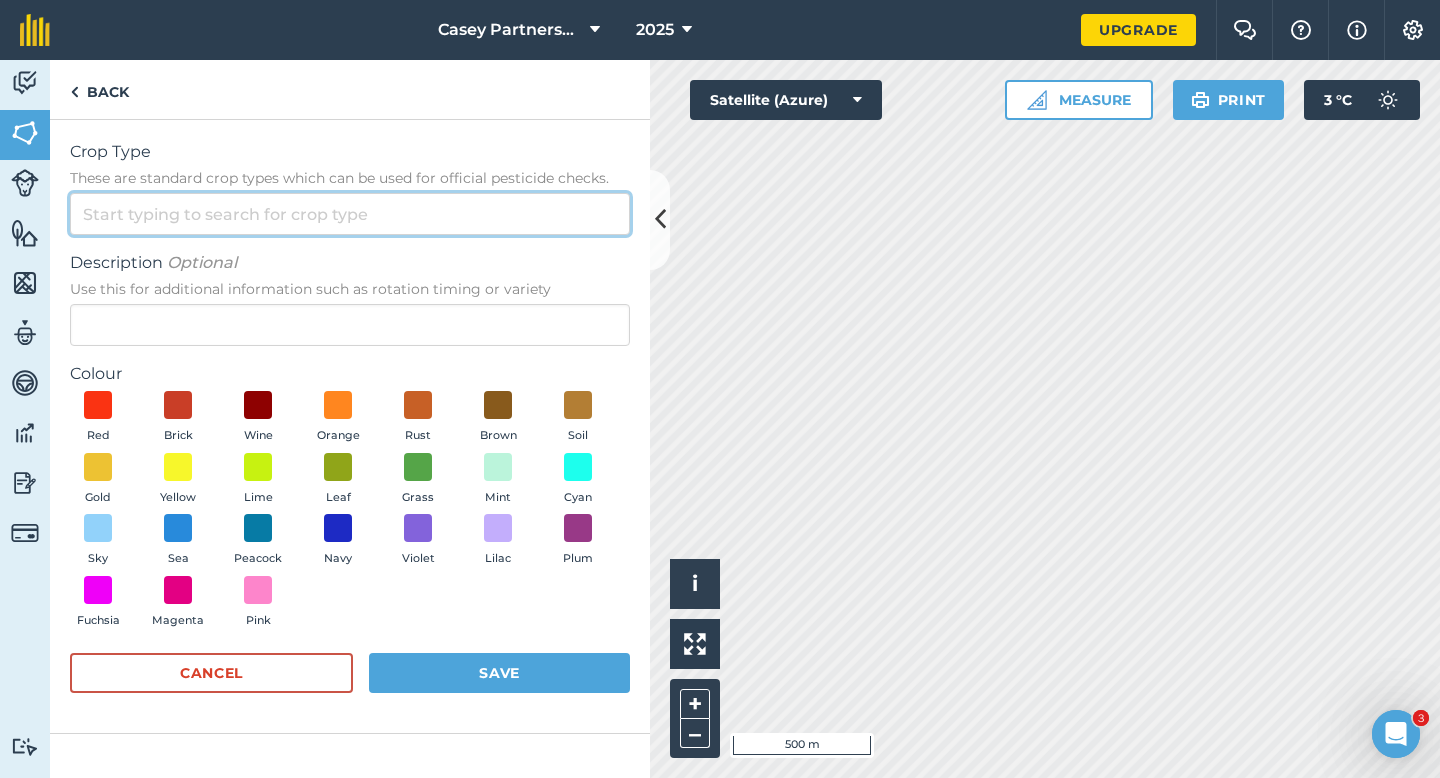 click on "Crop Type These are standard crop types which can be used for official pesticide checks." at bounding box center (350, 214) 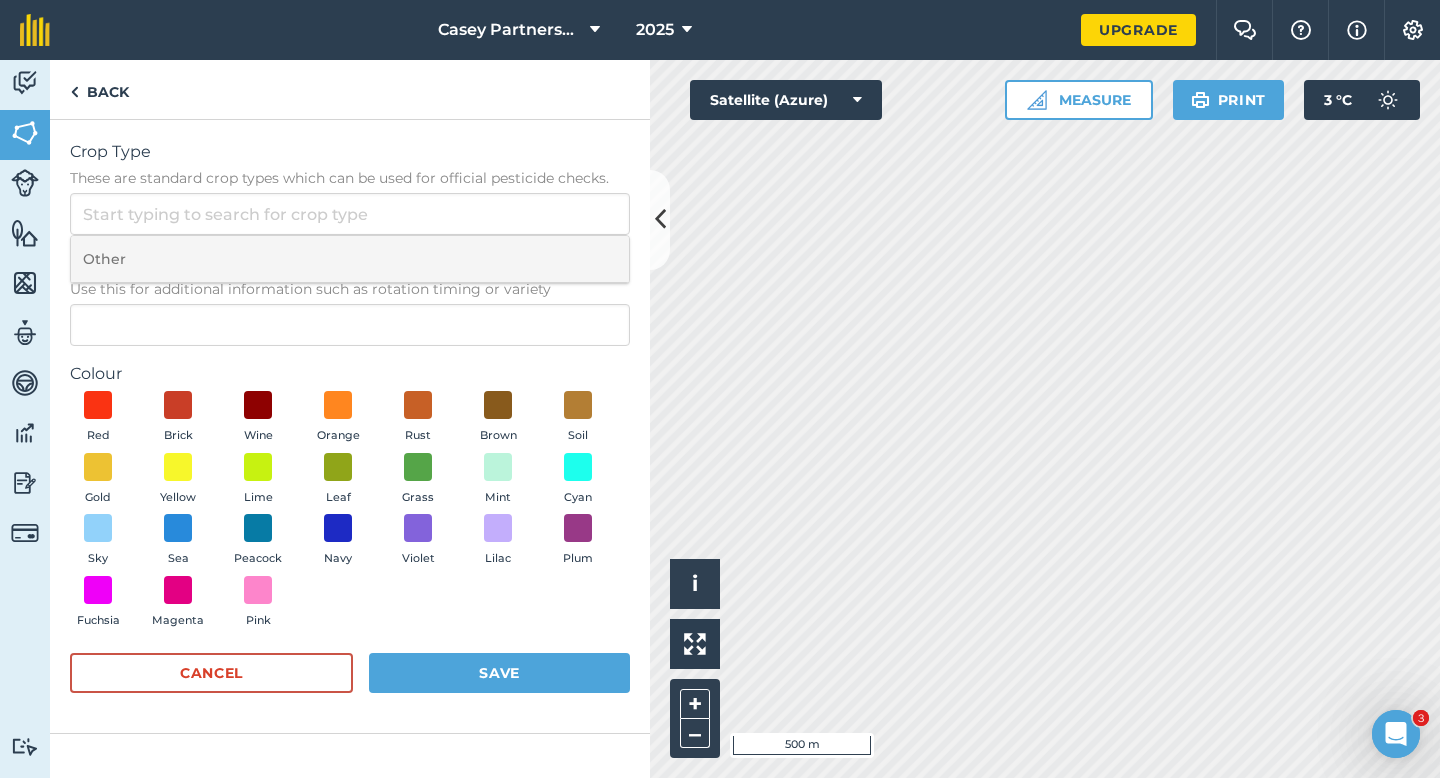 click on "Other" at bounding box center (350, 259) 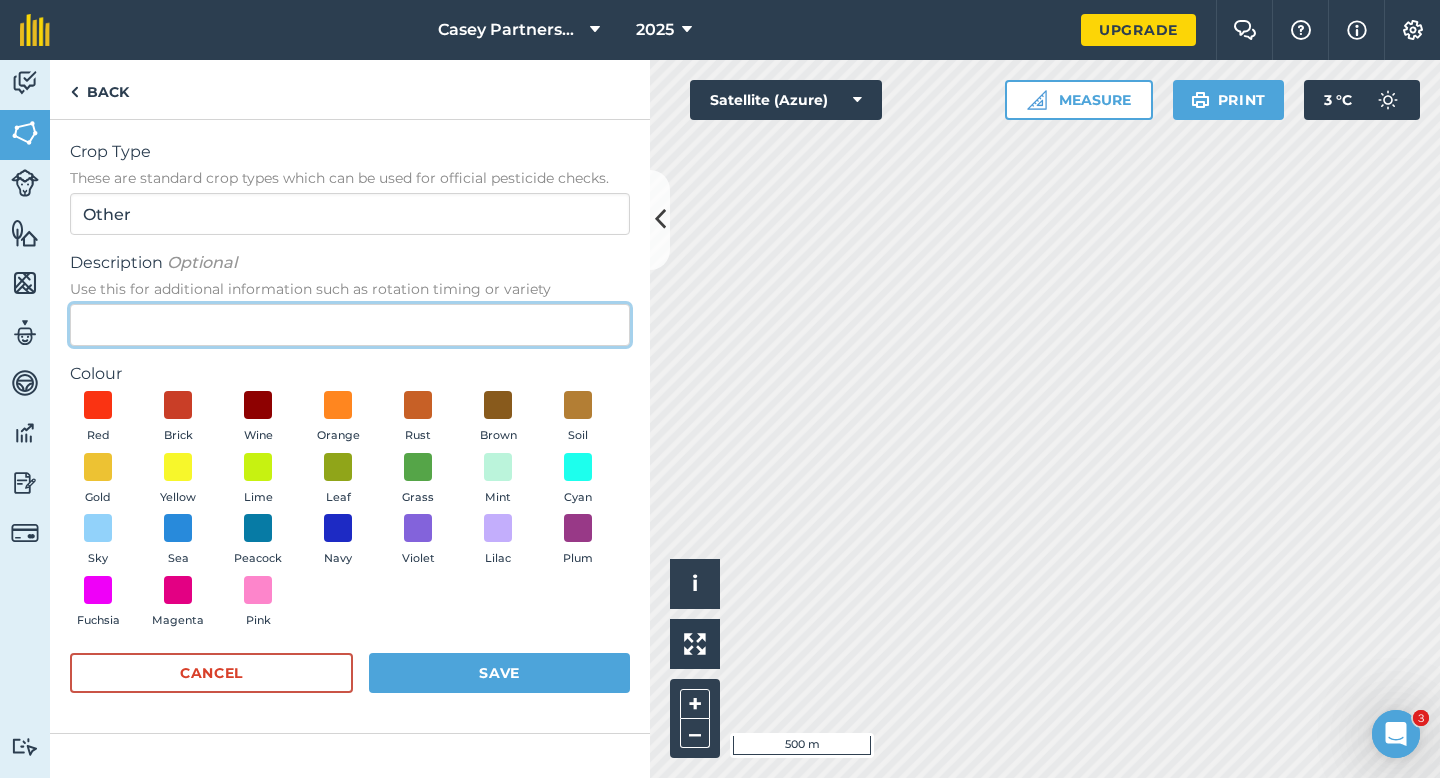 click on "Description   Optional Use this for additional information such as rotation timing or variety" at bounding box center (350, 325) 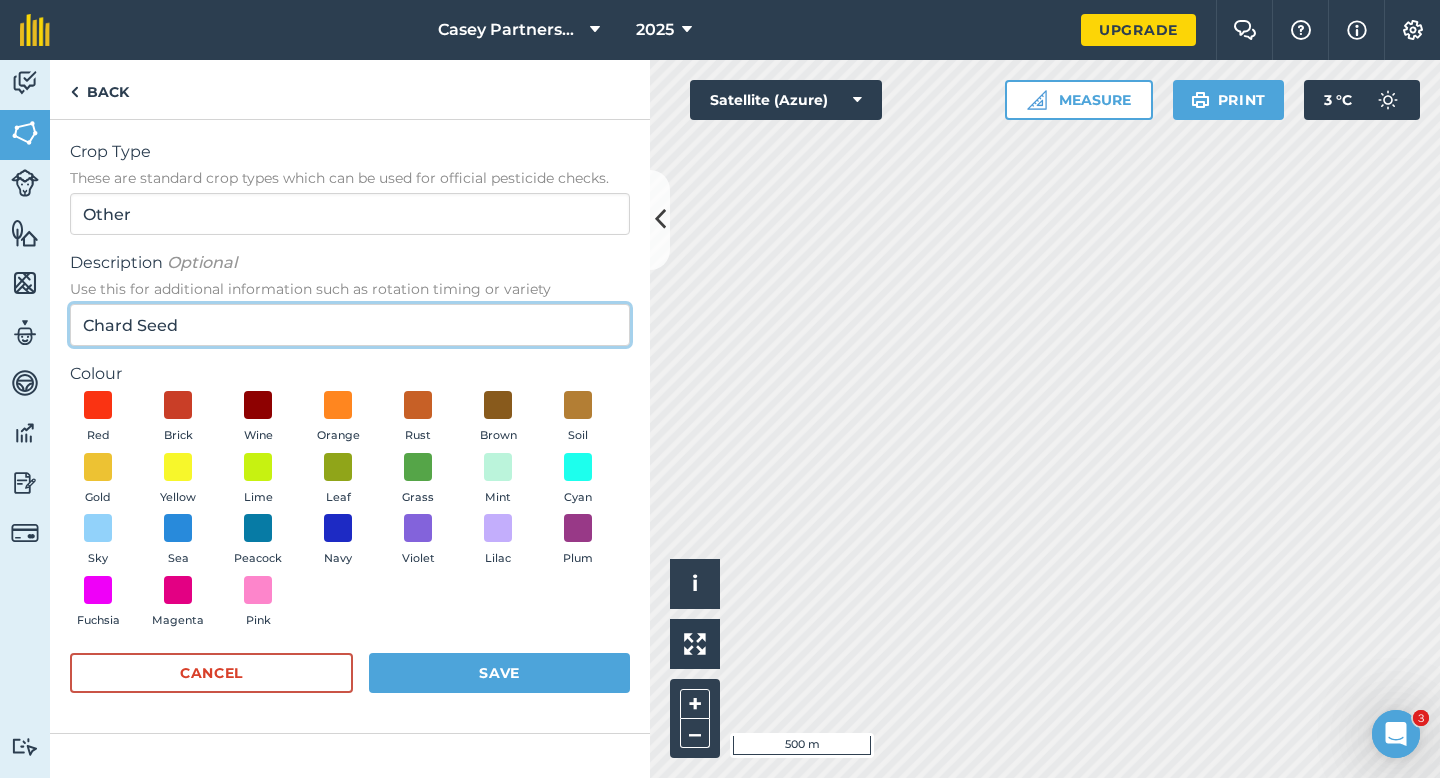 type on "Chard Seed" 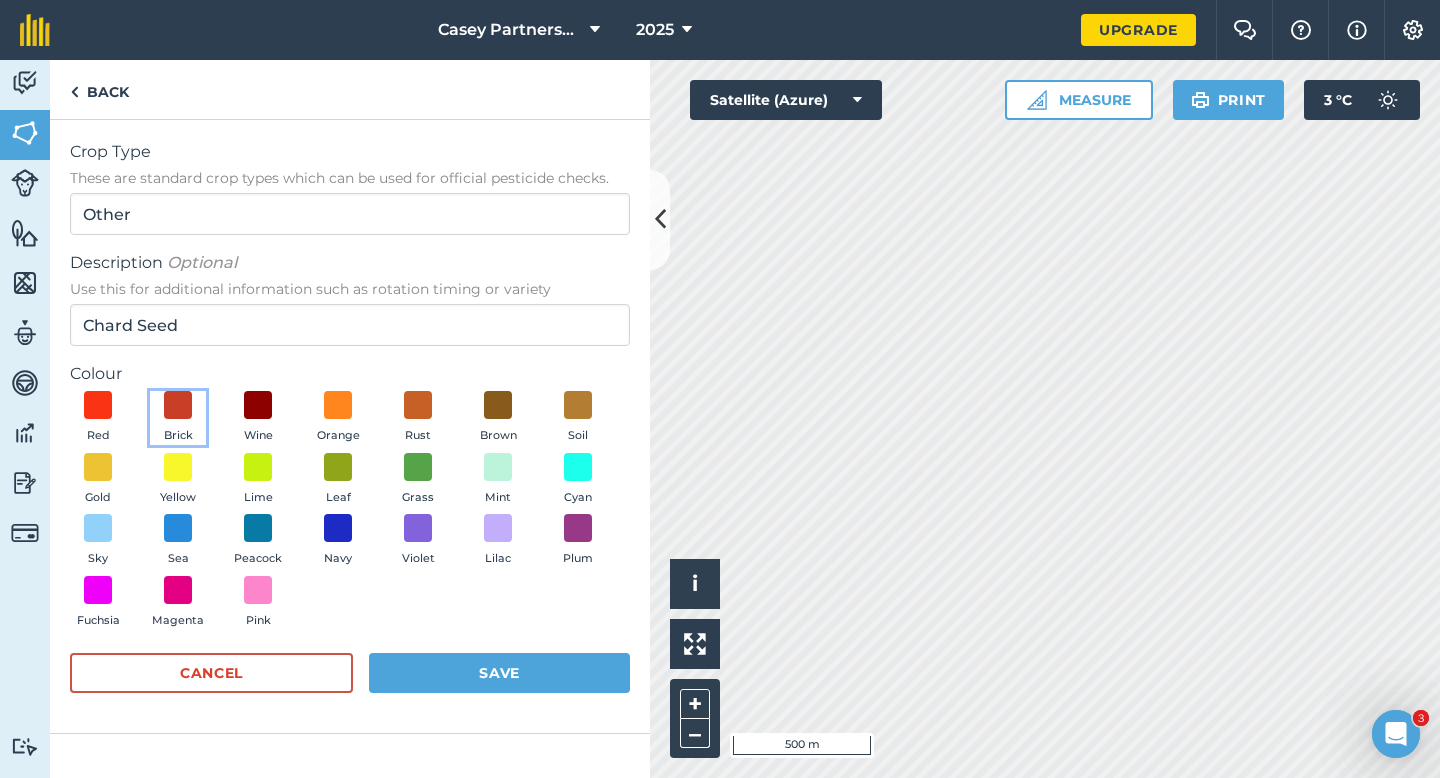 click on "Brick" at bounding box center [178, 418] 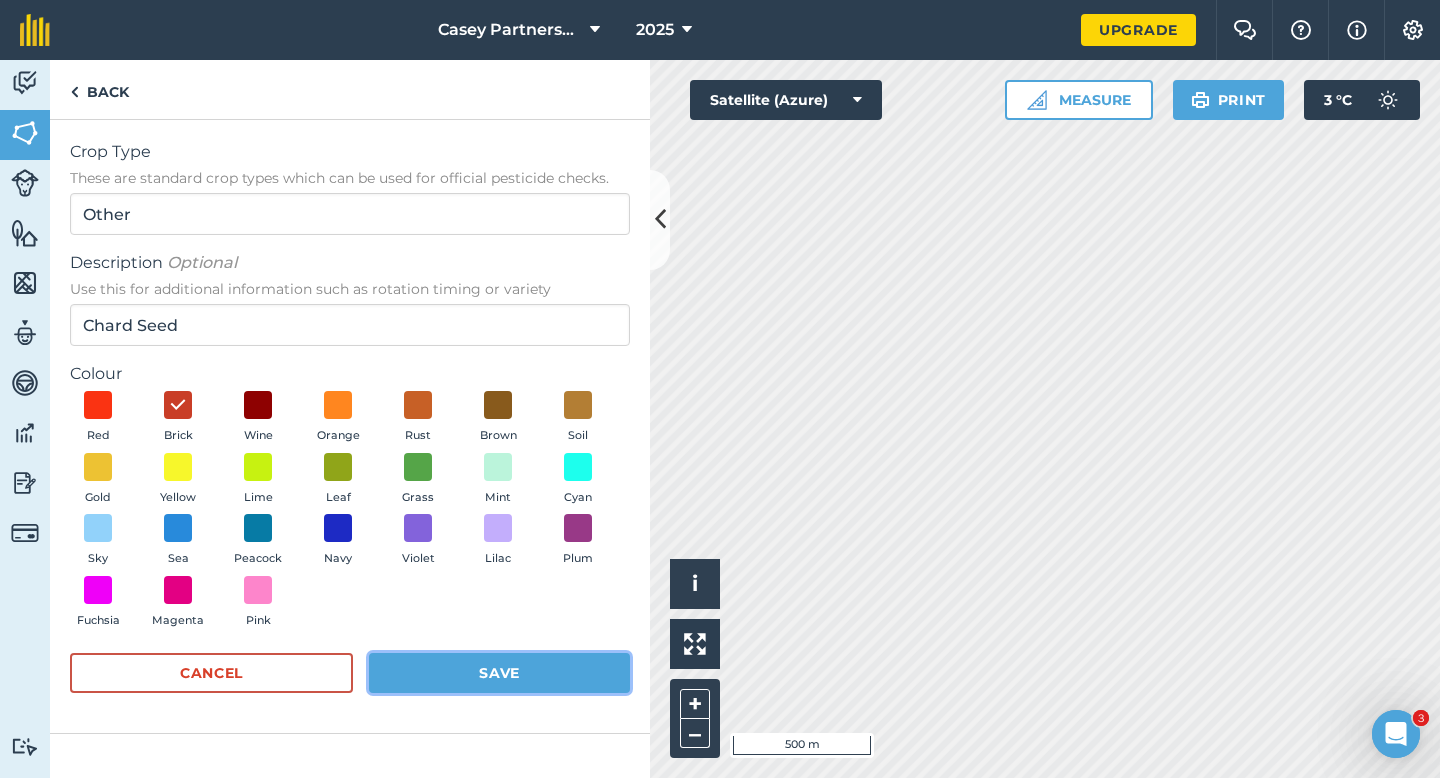 click on "Save" at bounding box center (499, 673) 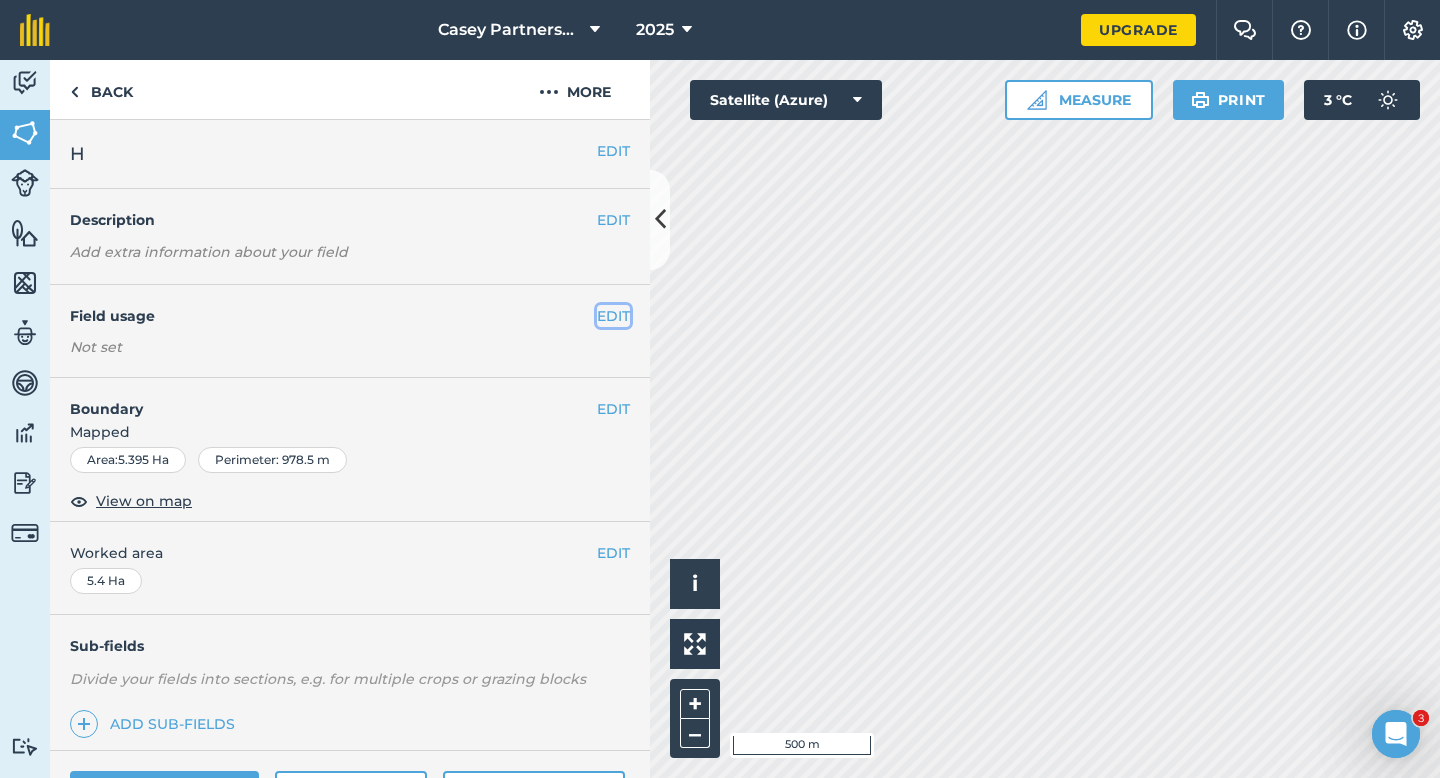 click on "EDIT" at bounding box center (613, 316) 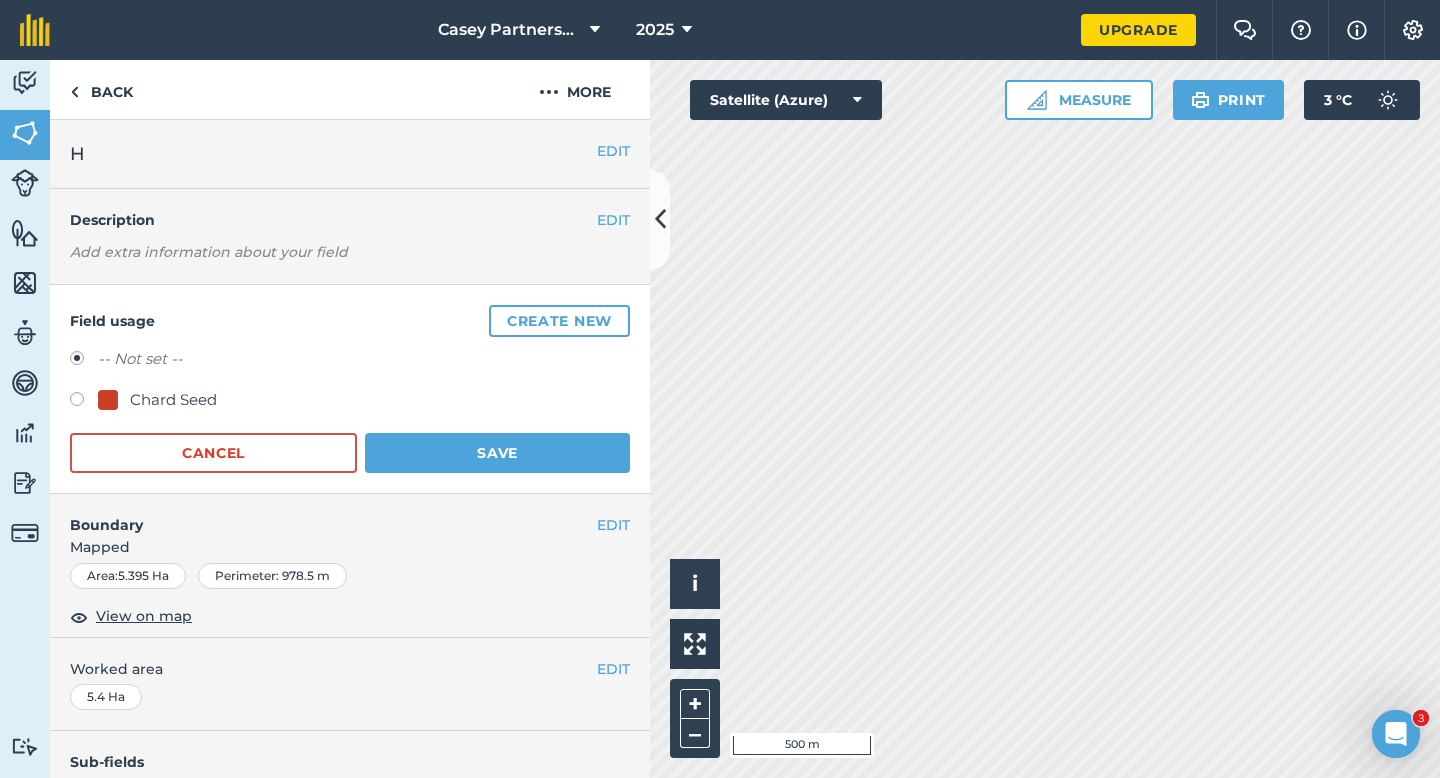 click on "Chard Seed" at bounding box center (173, 400) 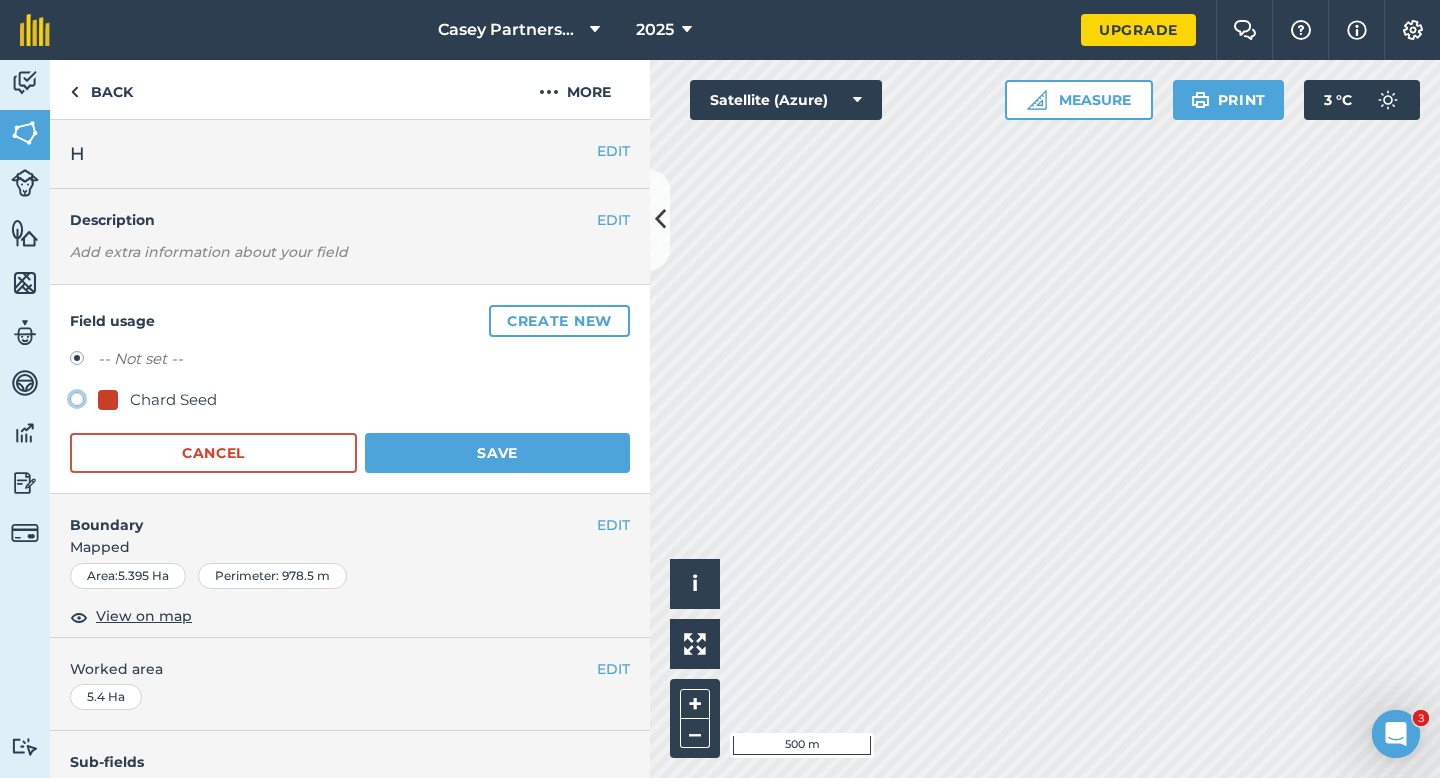 click on "Chard Seed" at bounding box center (-9923, 398) 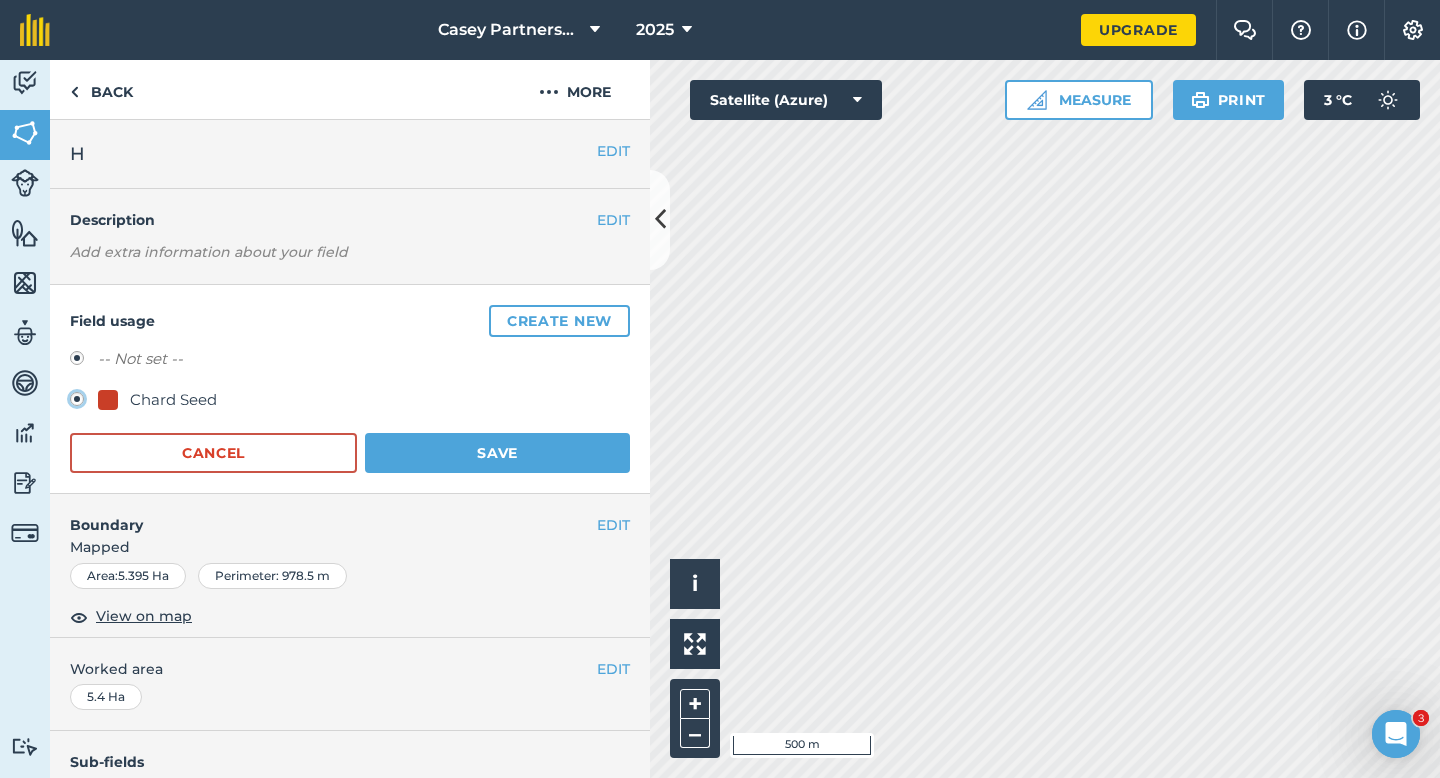 radio on "true" 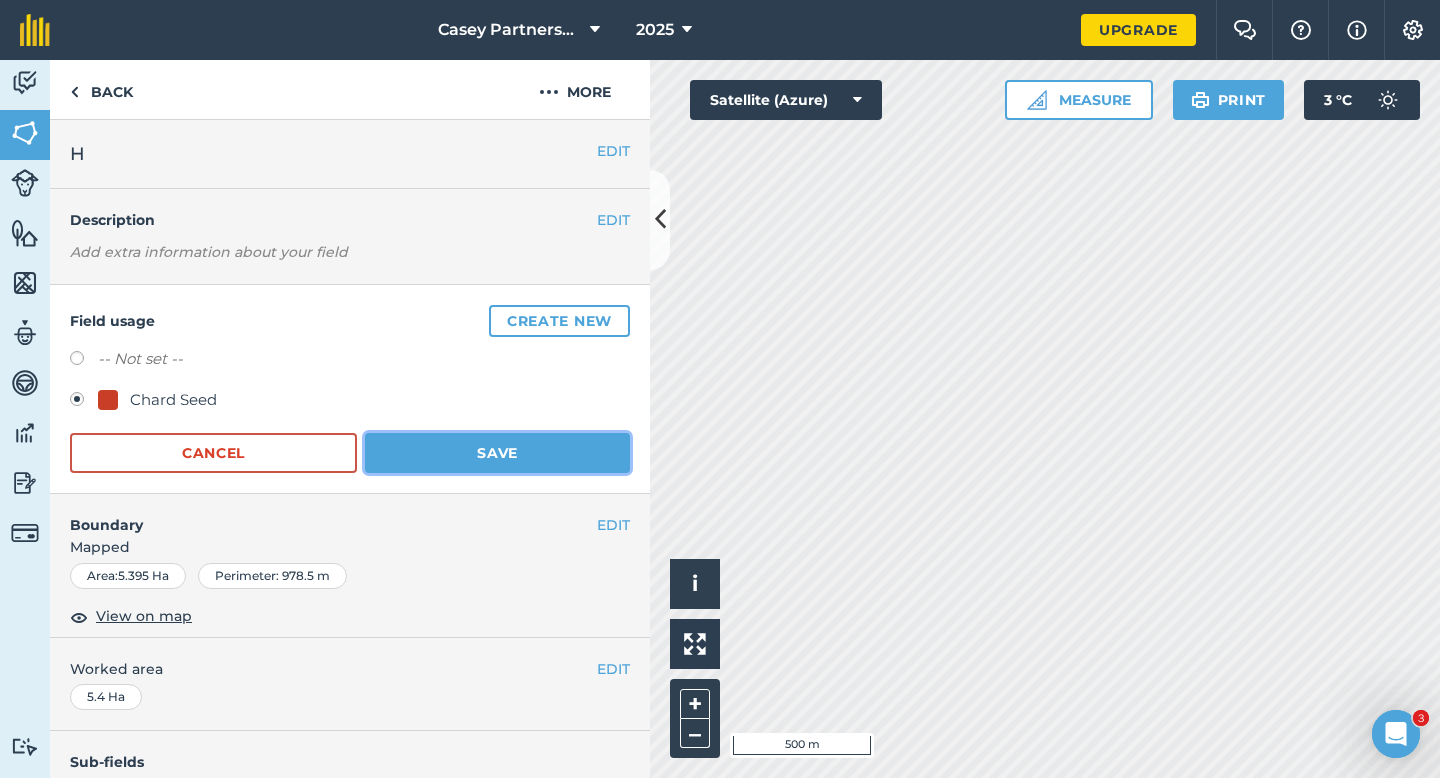 click on "Save" at bounding box center (497, 453) 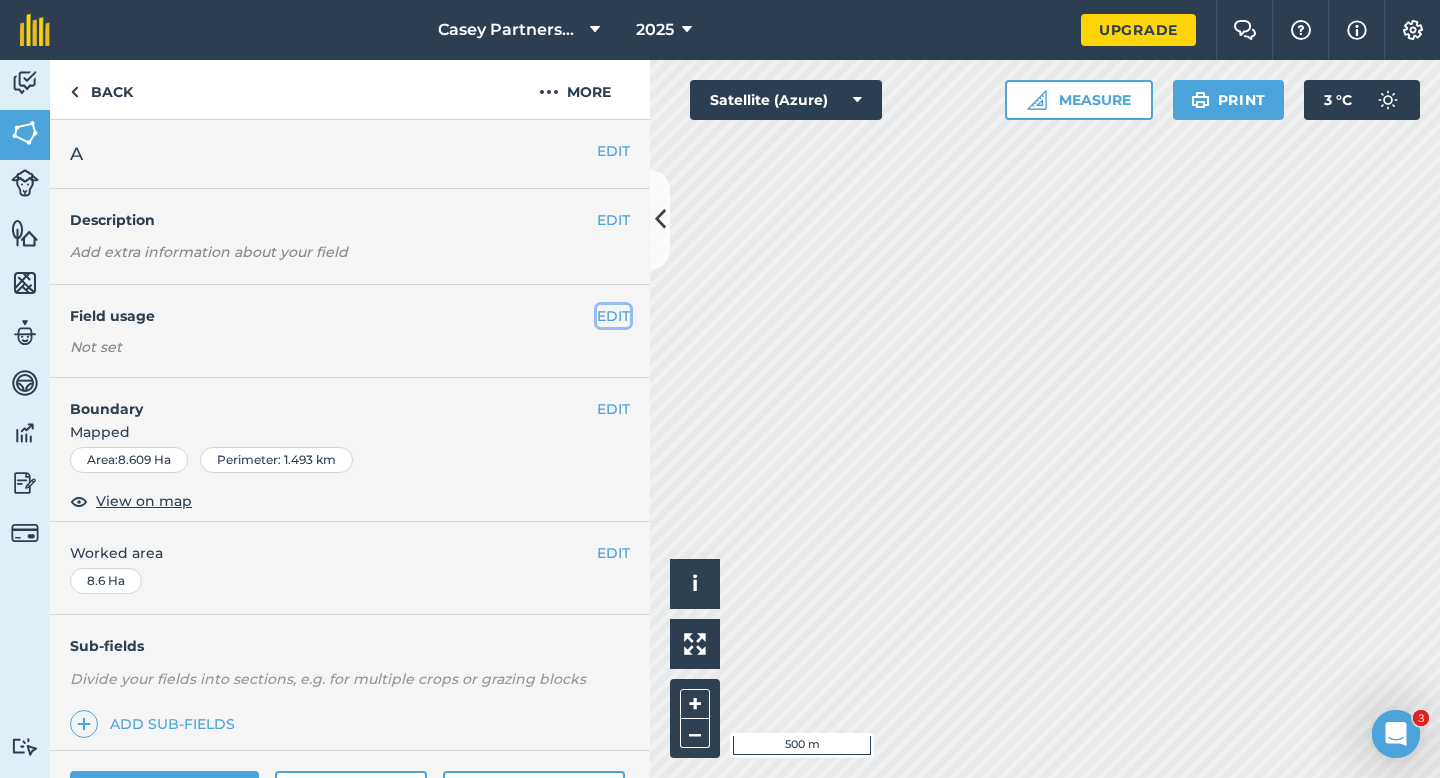 click on "EDIT" at bounding box center (613, 316) 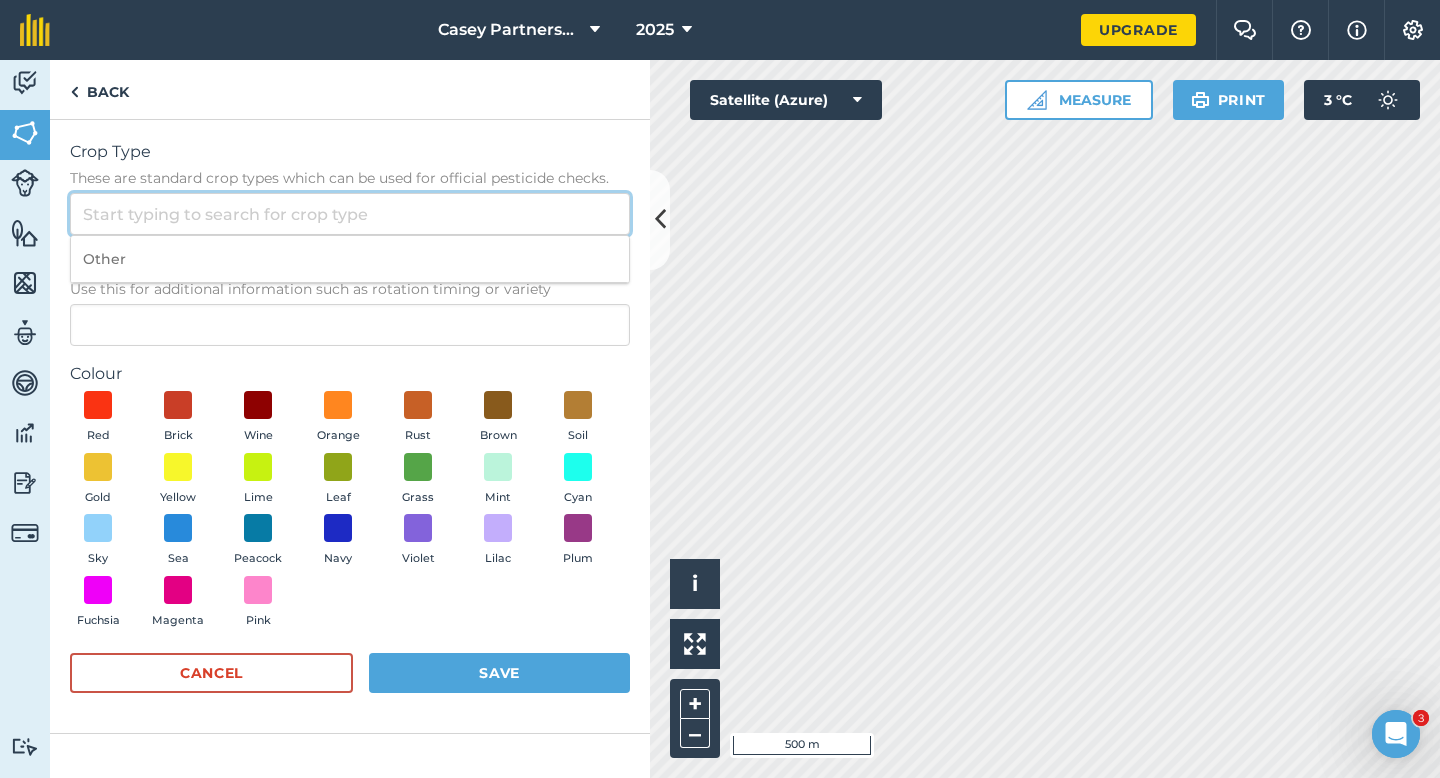 click on "Other" at bounding box center [350, 214] 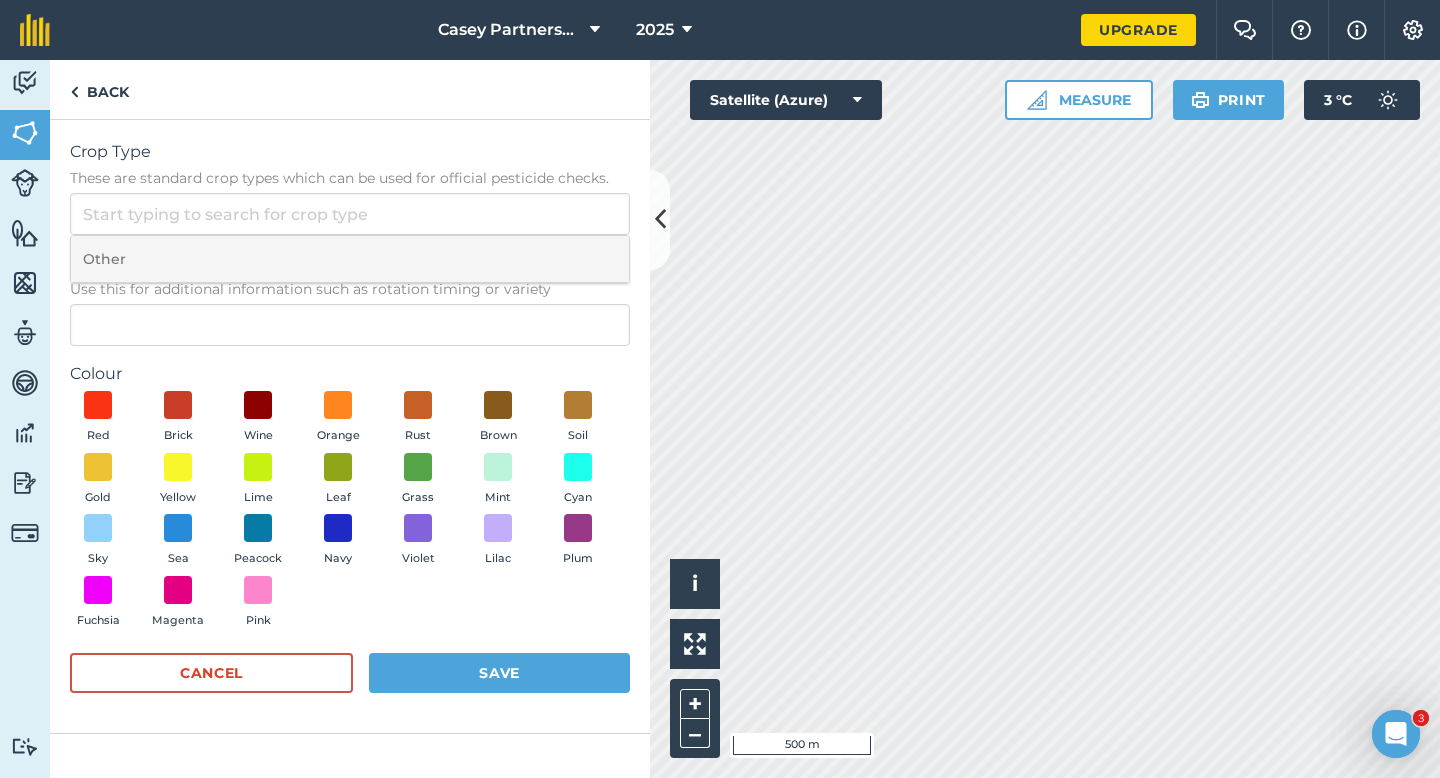 click on "Other" at bounding box center [350, 259] 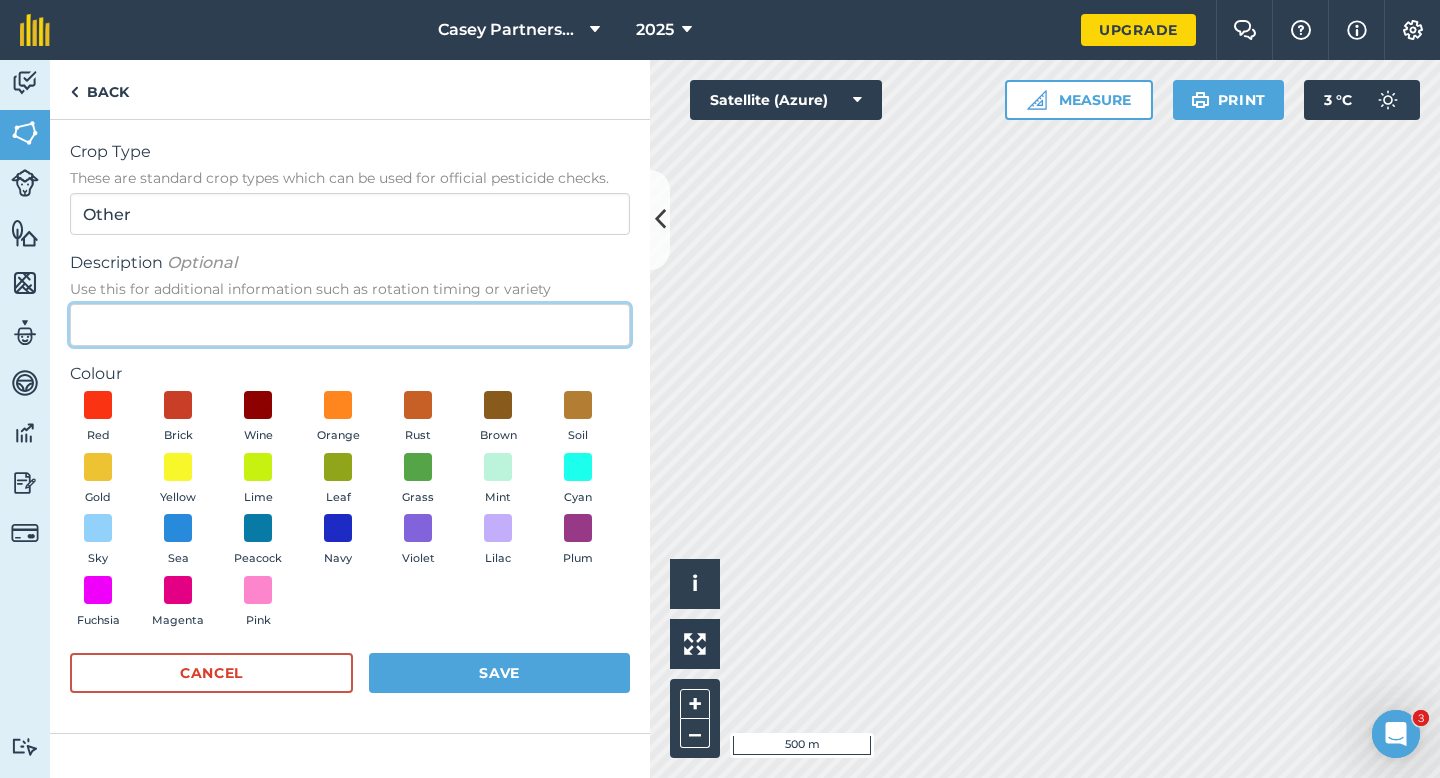 click on "Description   Optional Use this for additional information such as rotation timing or variety" at bounding box center [350, 325] 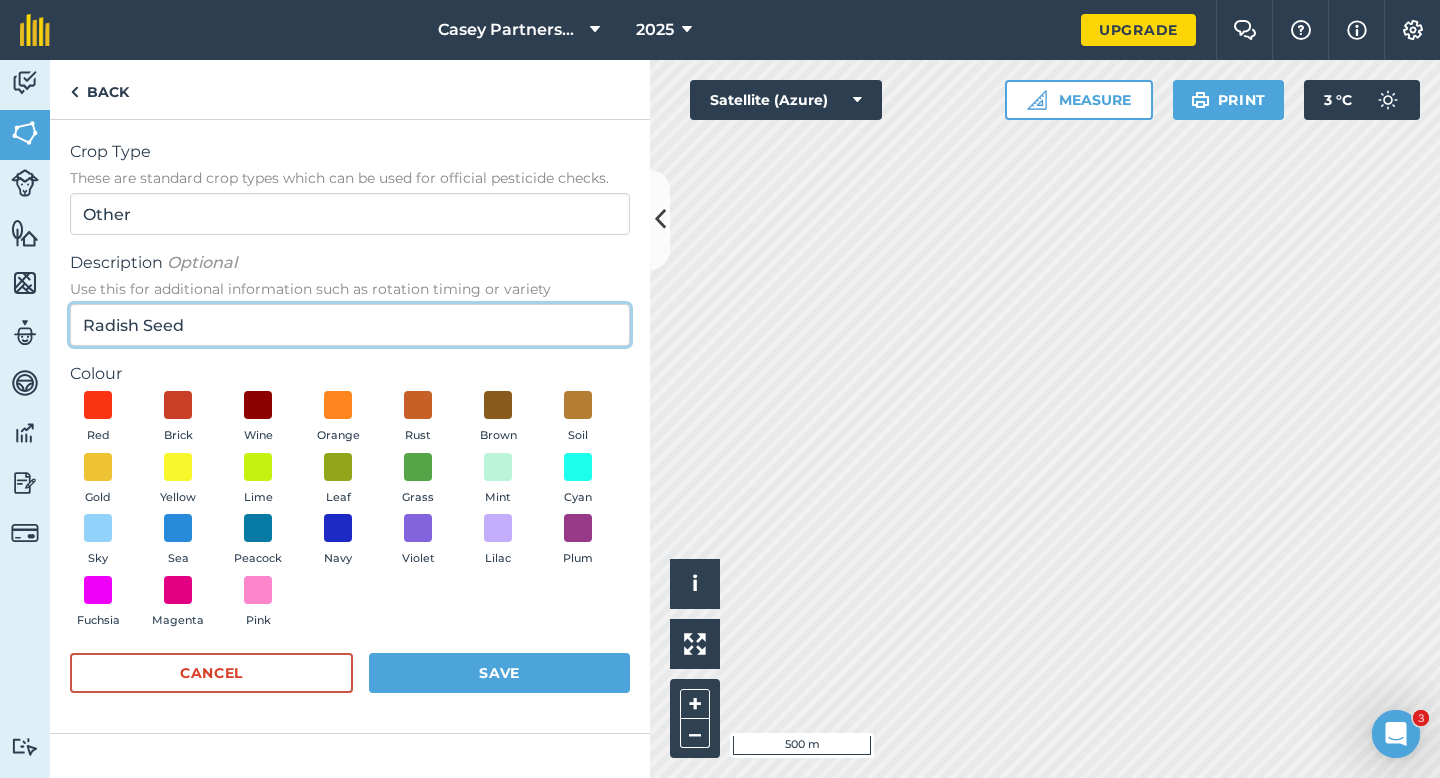 type on "Radish Seed" 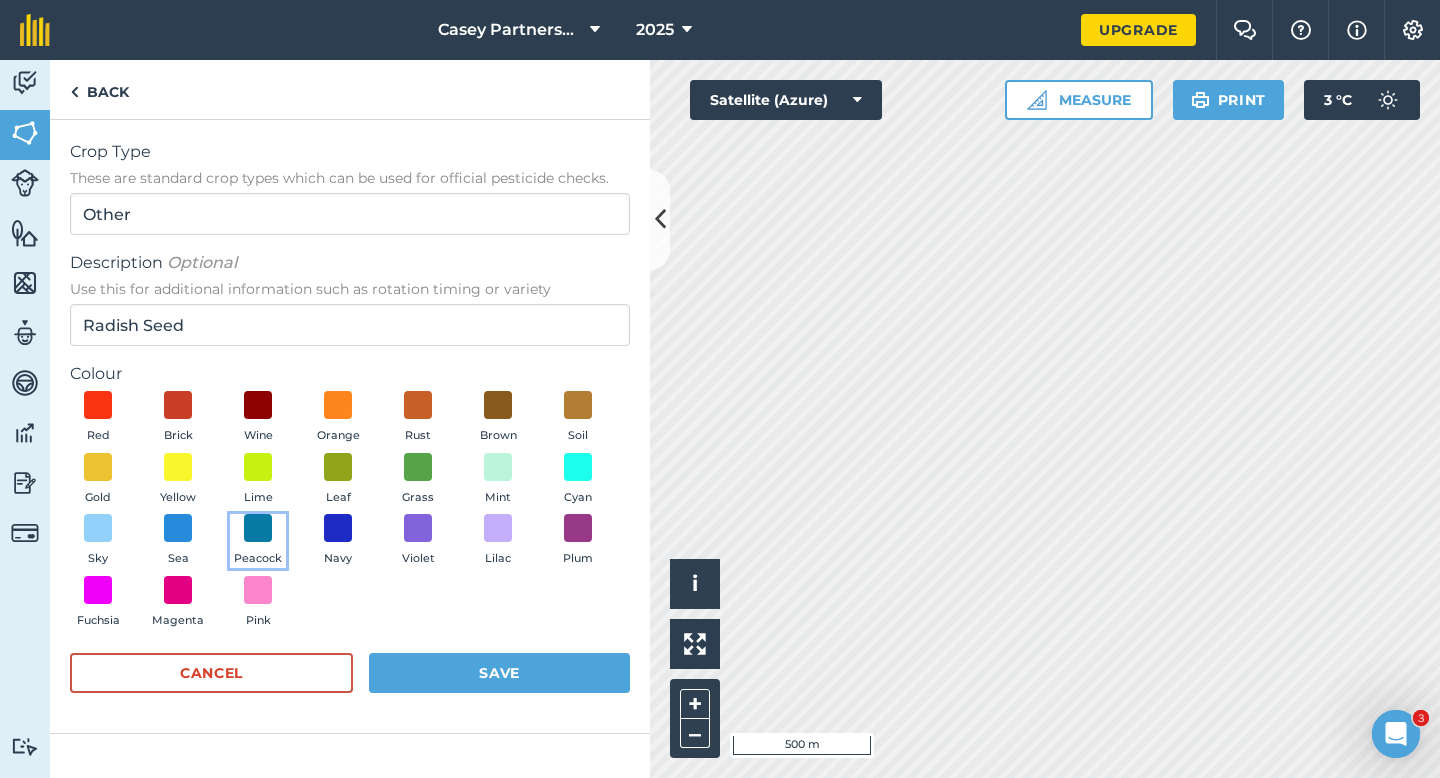 click on "Peacock" at bounding box center (258, 541) 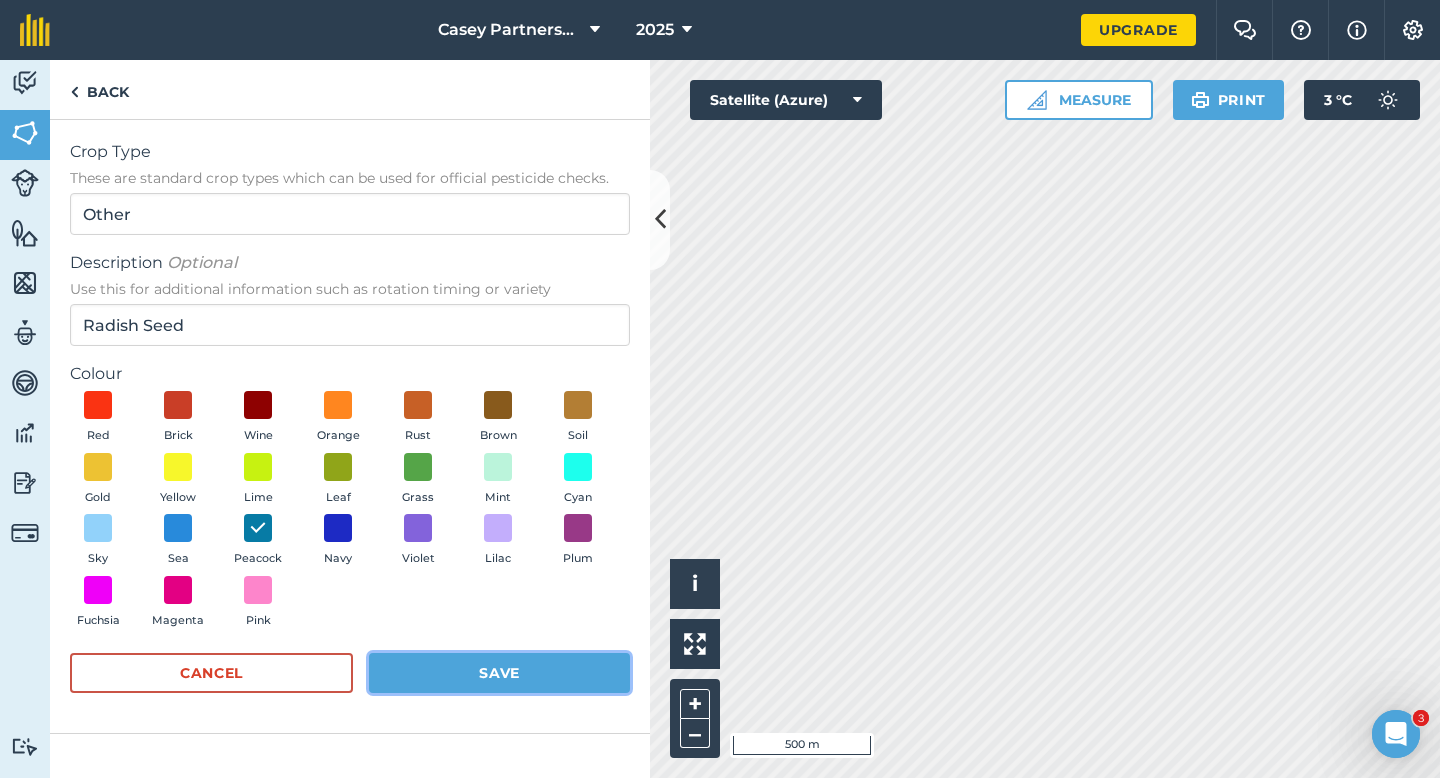 click on "Save" at bounding box center (499, 673) 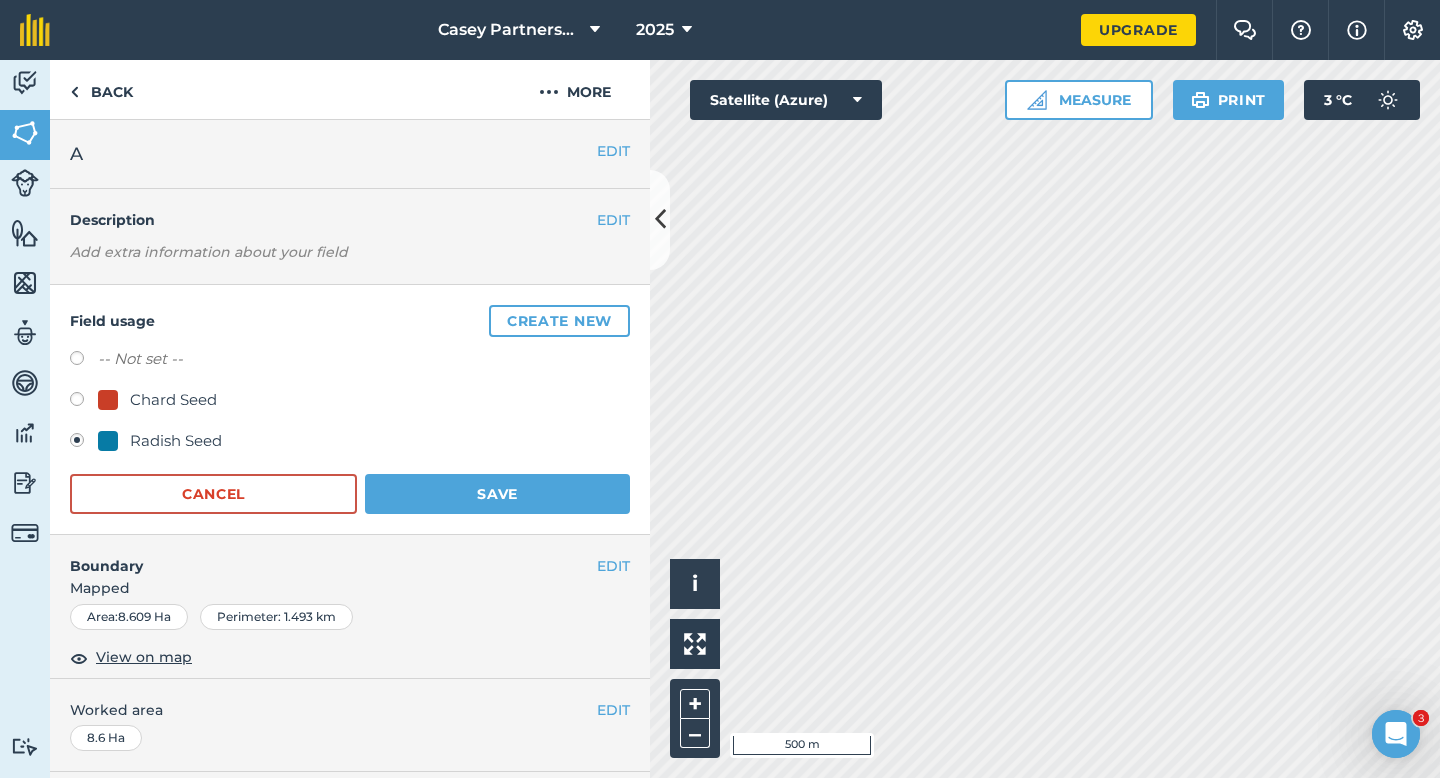 click on "Boundary" at bounding box center [323, 556] 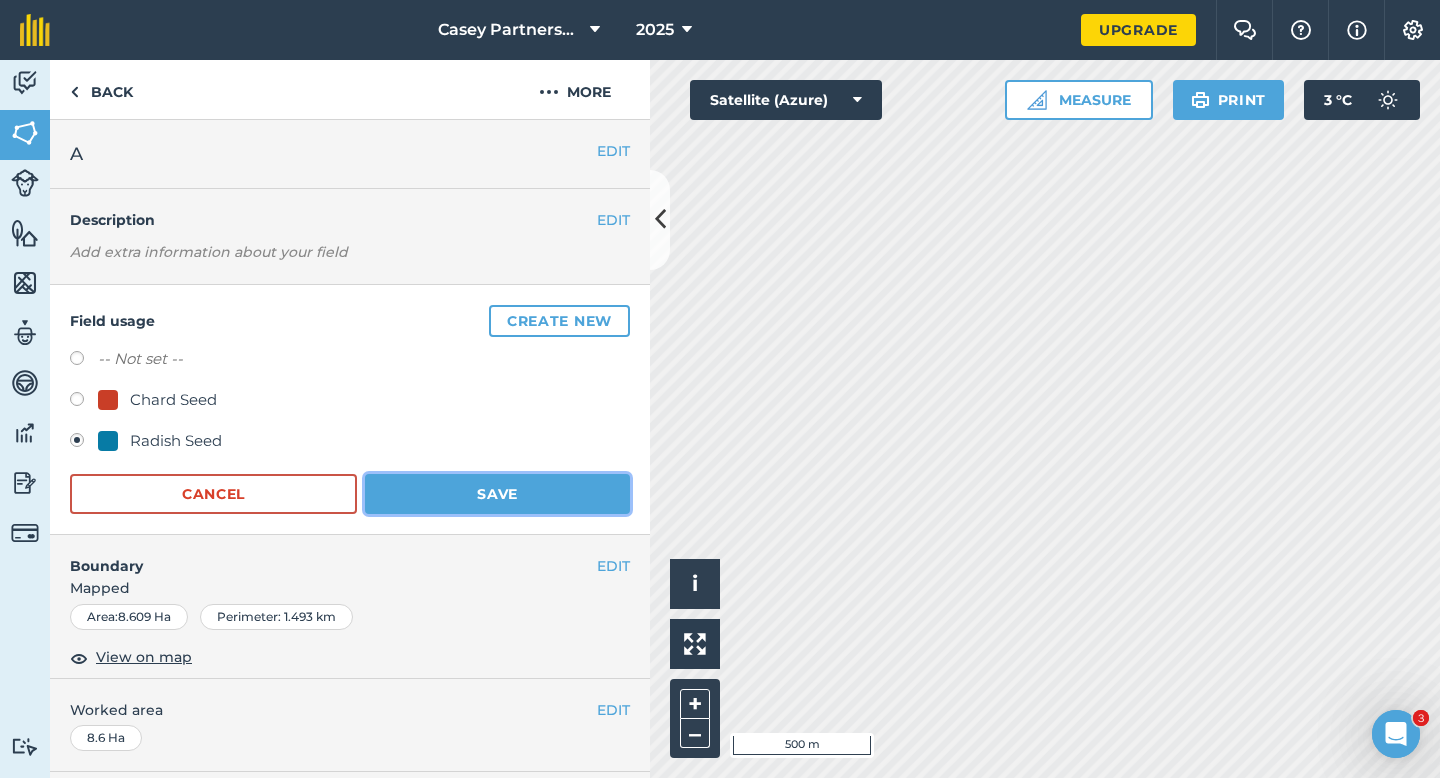 click on "Save" at bounding box center [497, 494] 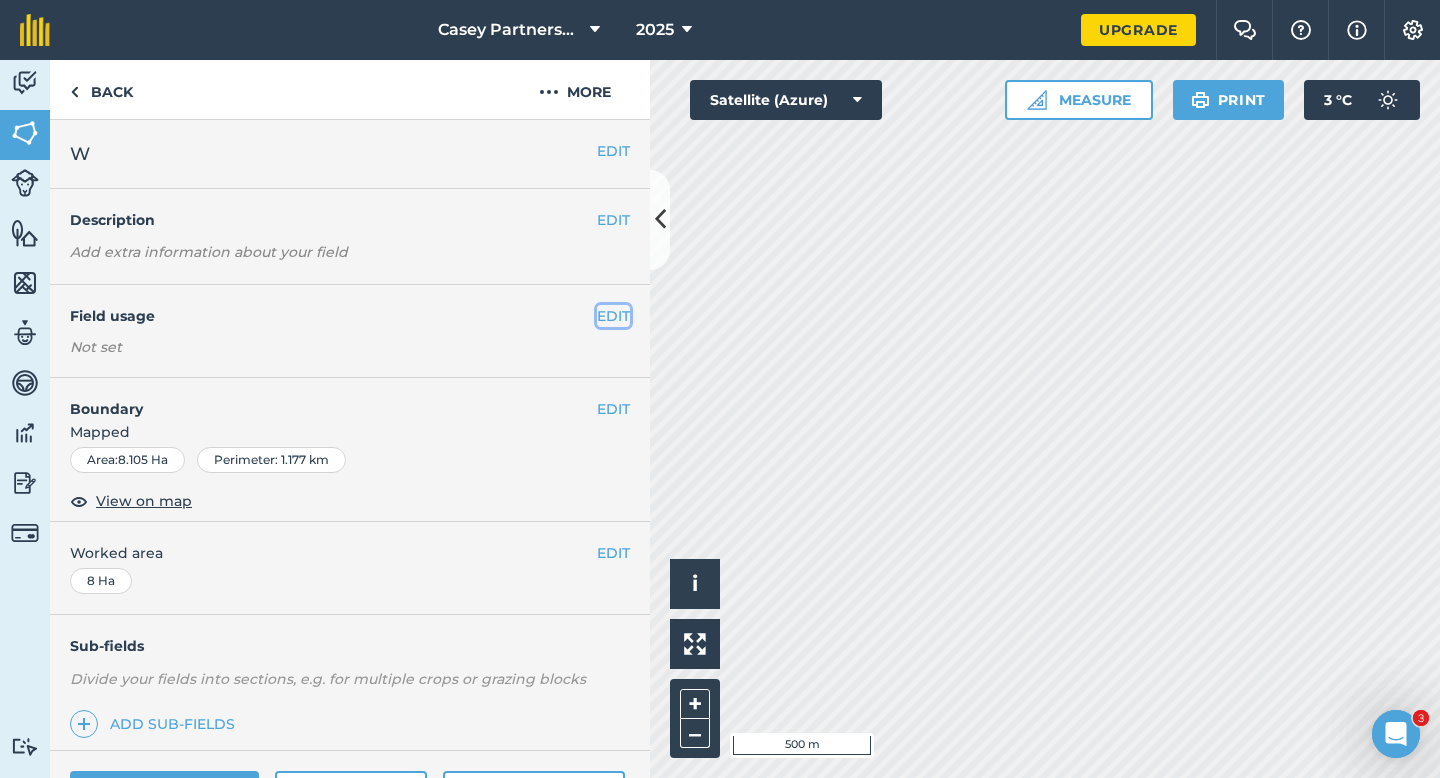 click on "EDIT" at bounding box center (613, 316) 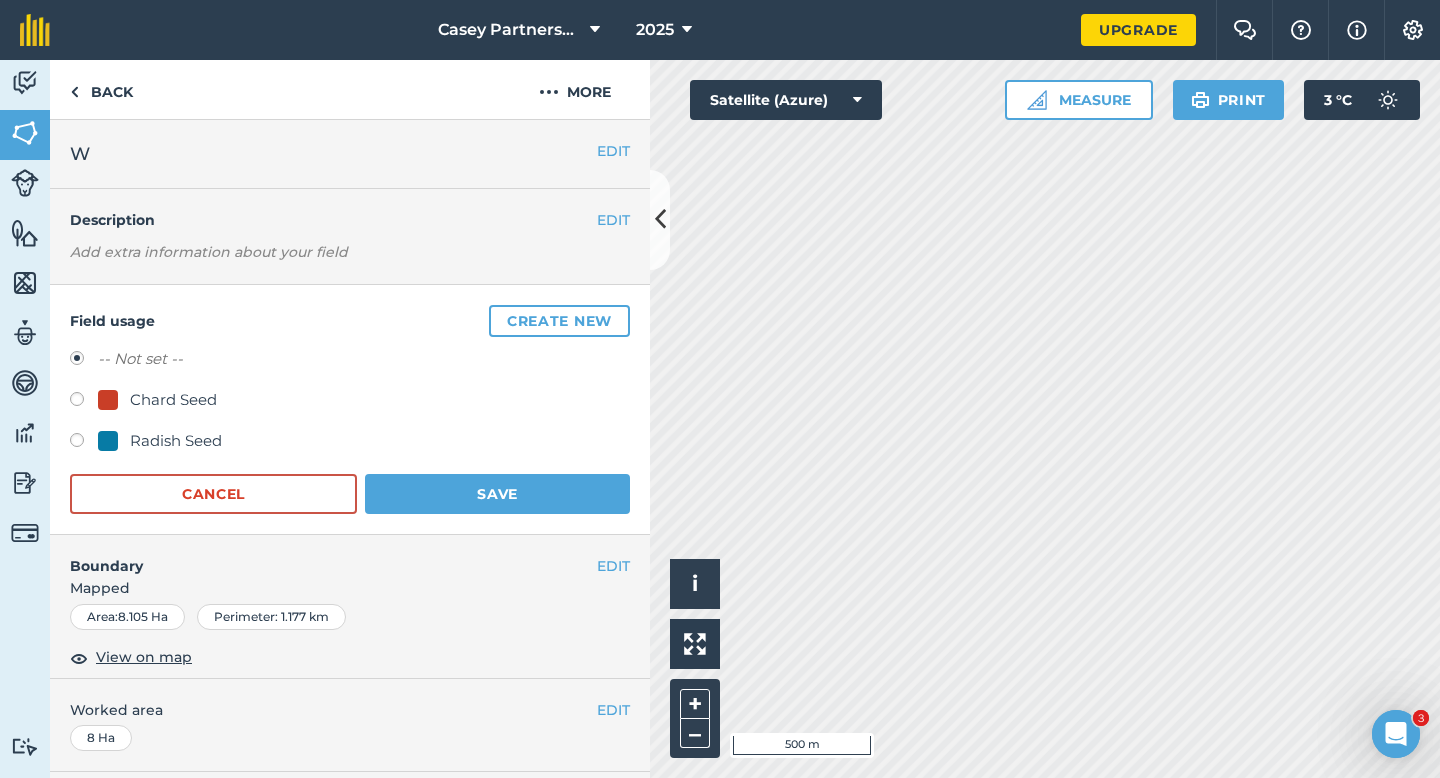 click on "Radish Seed" at bounding box center [176, 441] 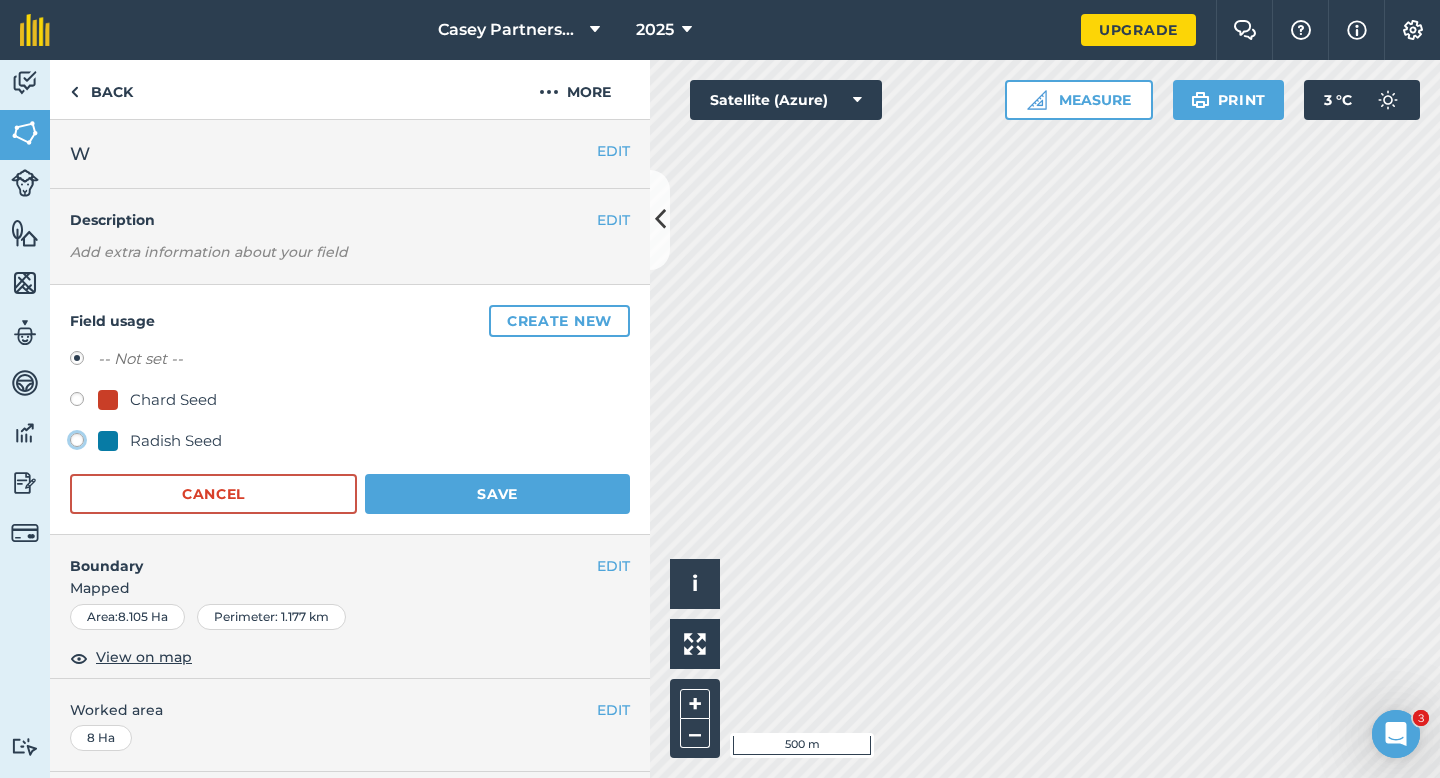 click on "Radish Seed" at bounding box center [-9923, 439] 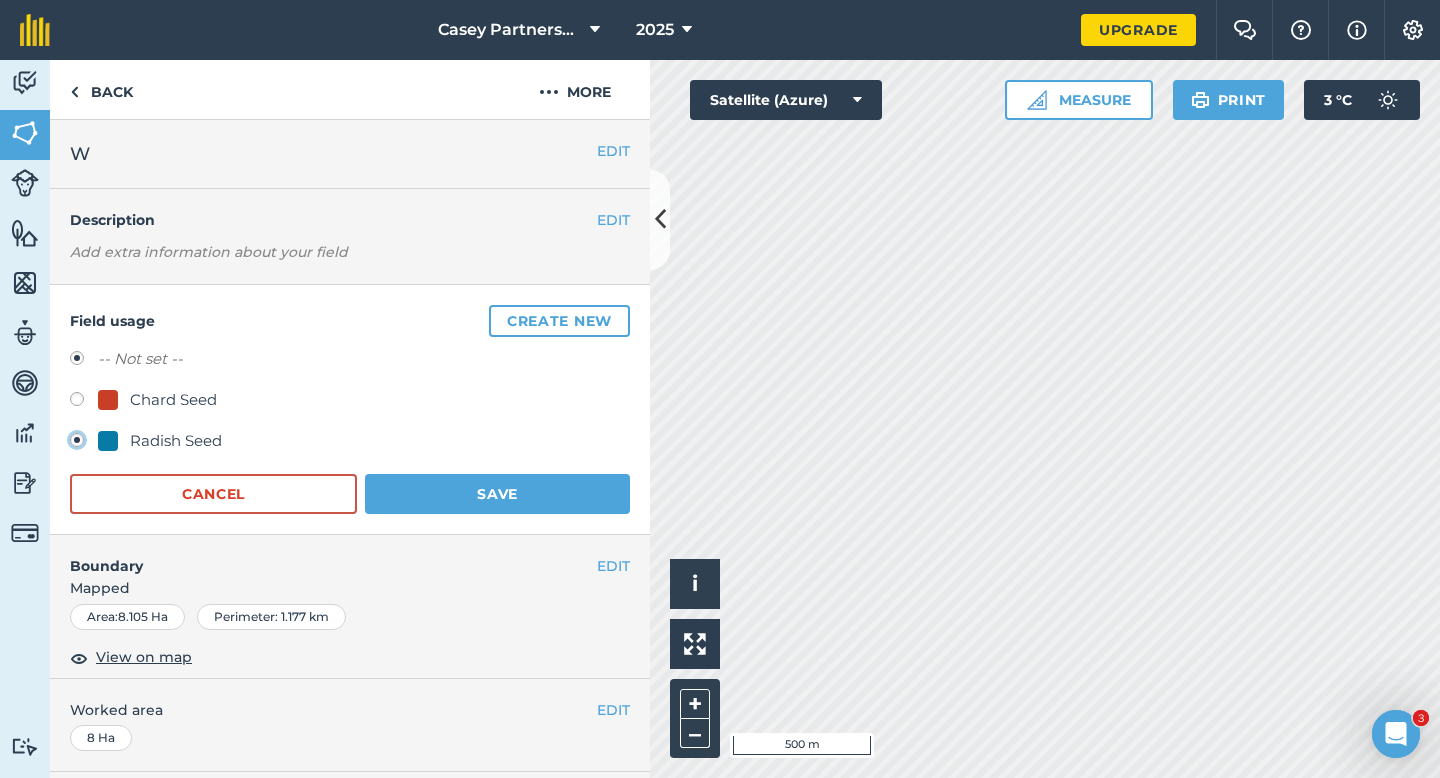 radio on "true" 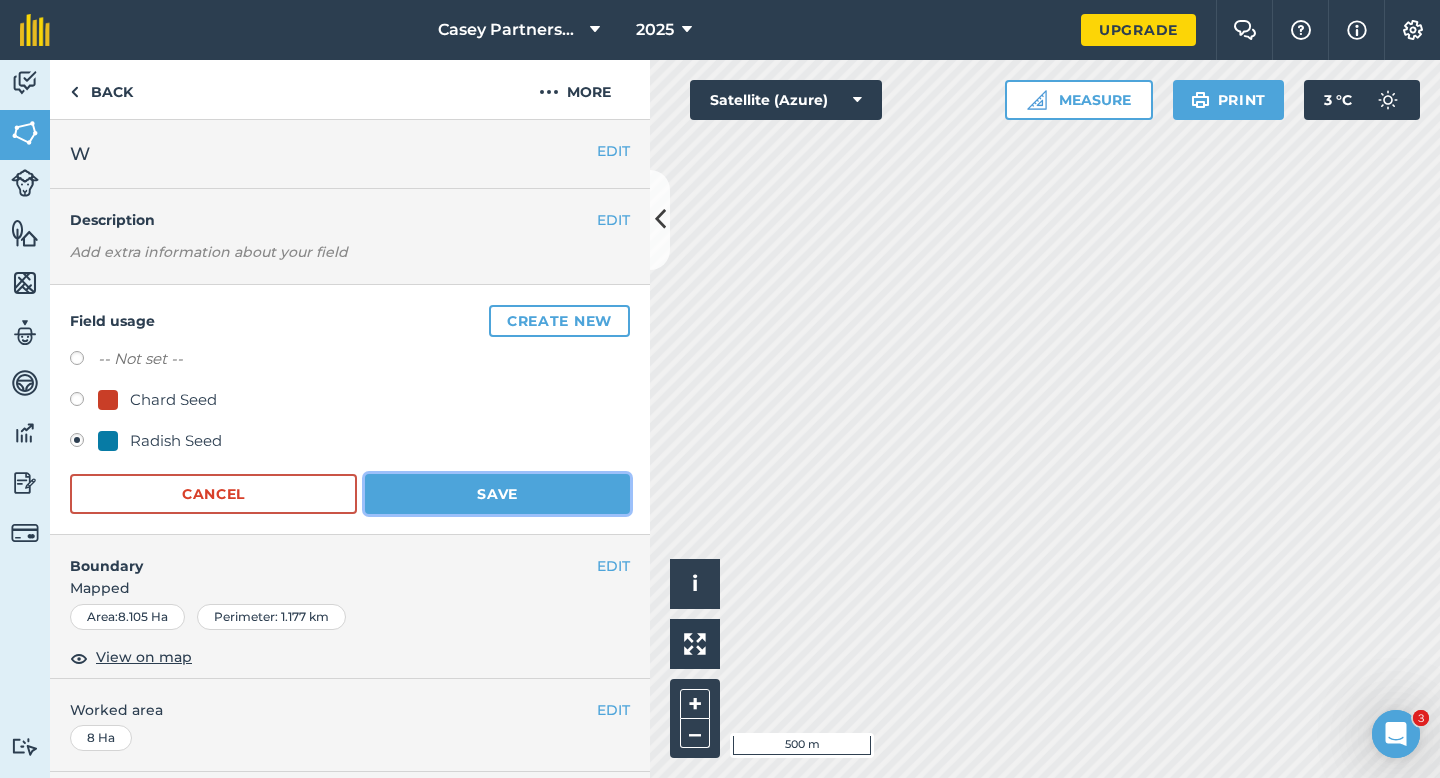 click on "Save" at bounding box center (497, 494) 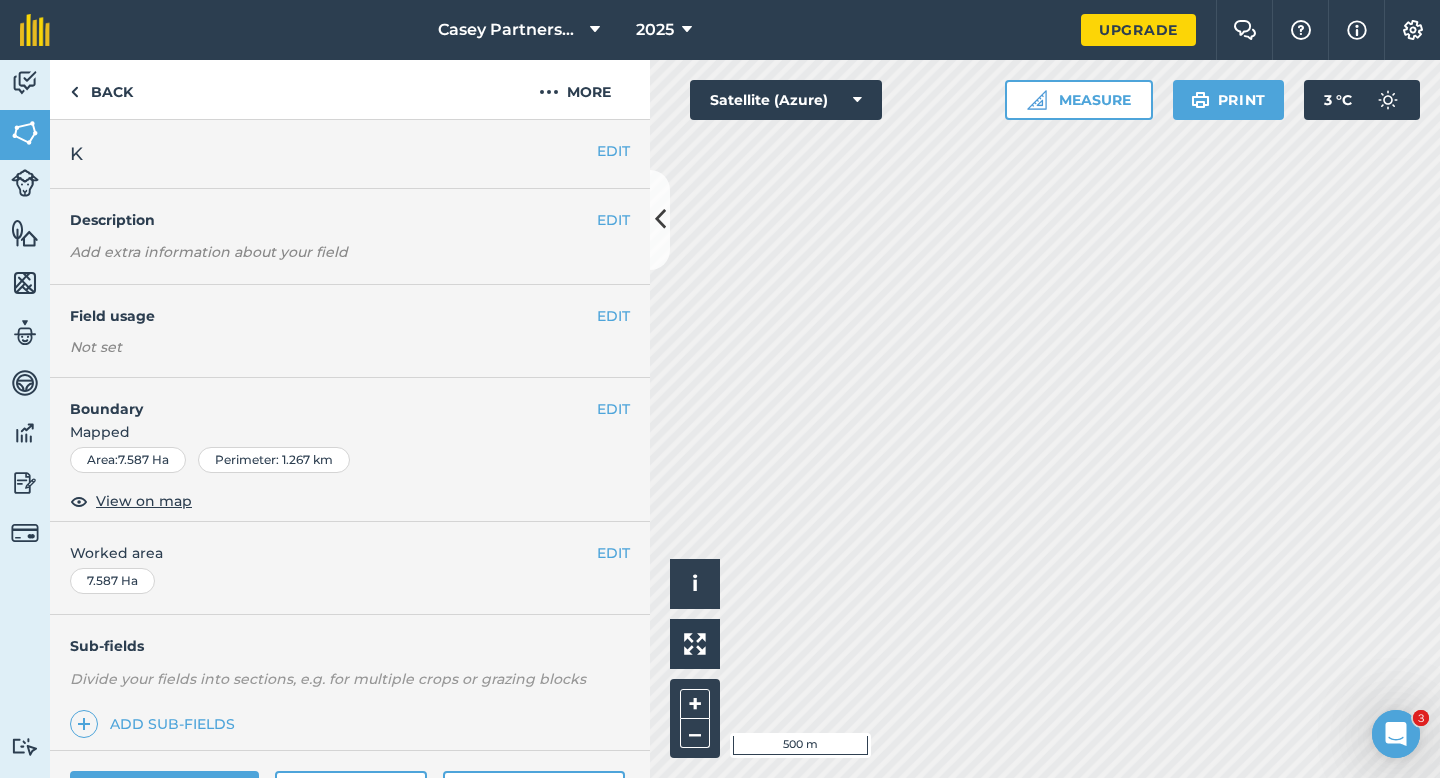 click on "EDIT Worked area 7.587   Ha" at bounding box center [350, 568] 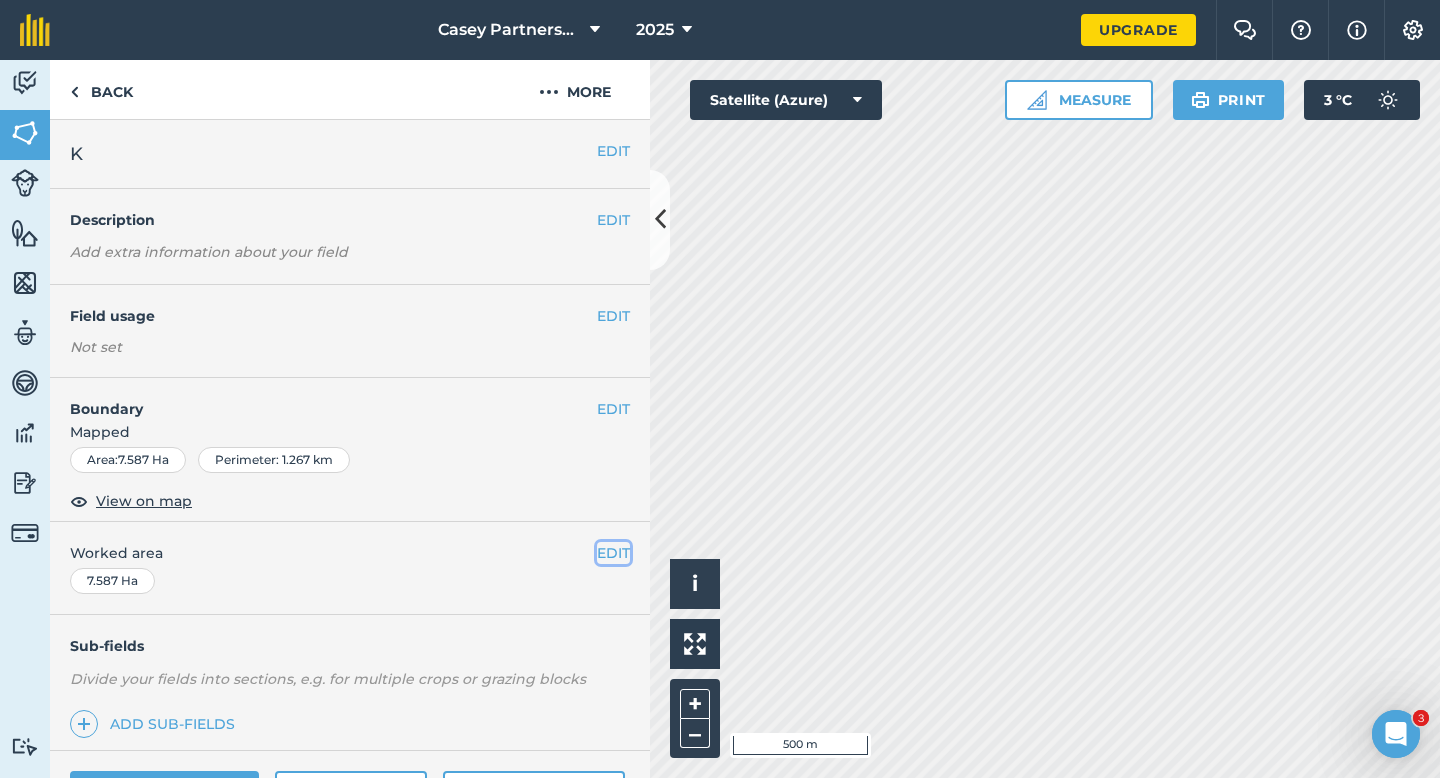 click on "EDIT" at bounding box center [613, 553] 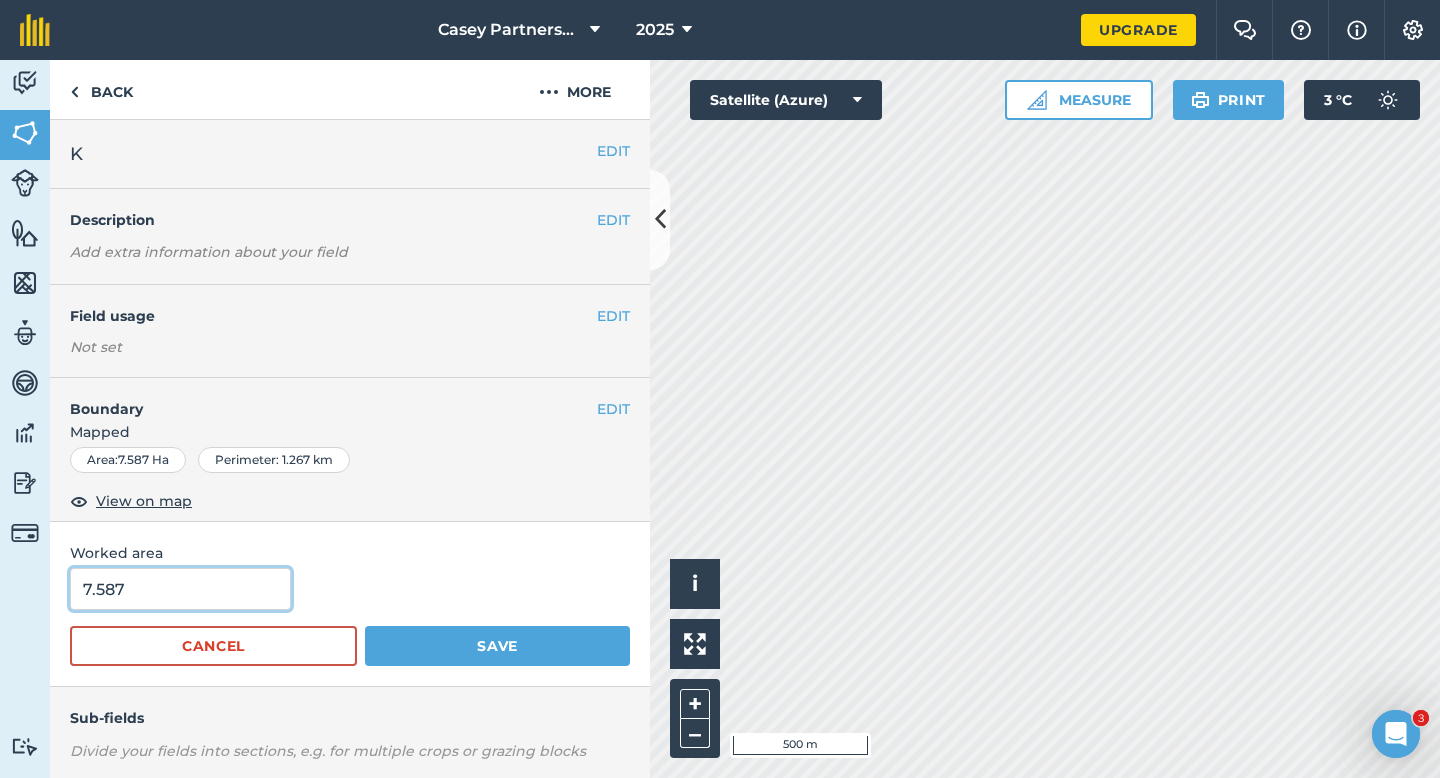click on "7.587" at bounding box center [180, 589] 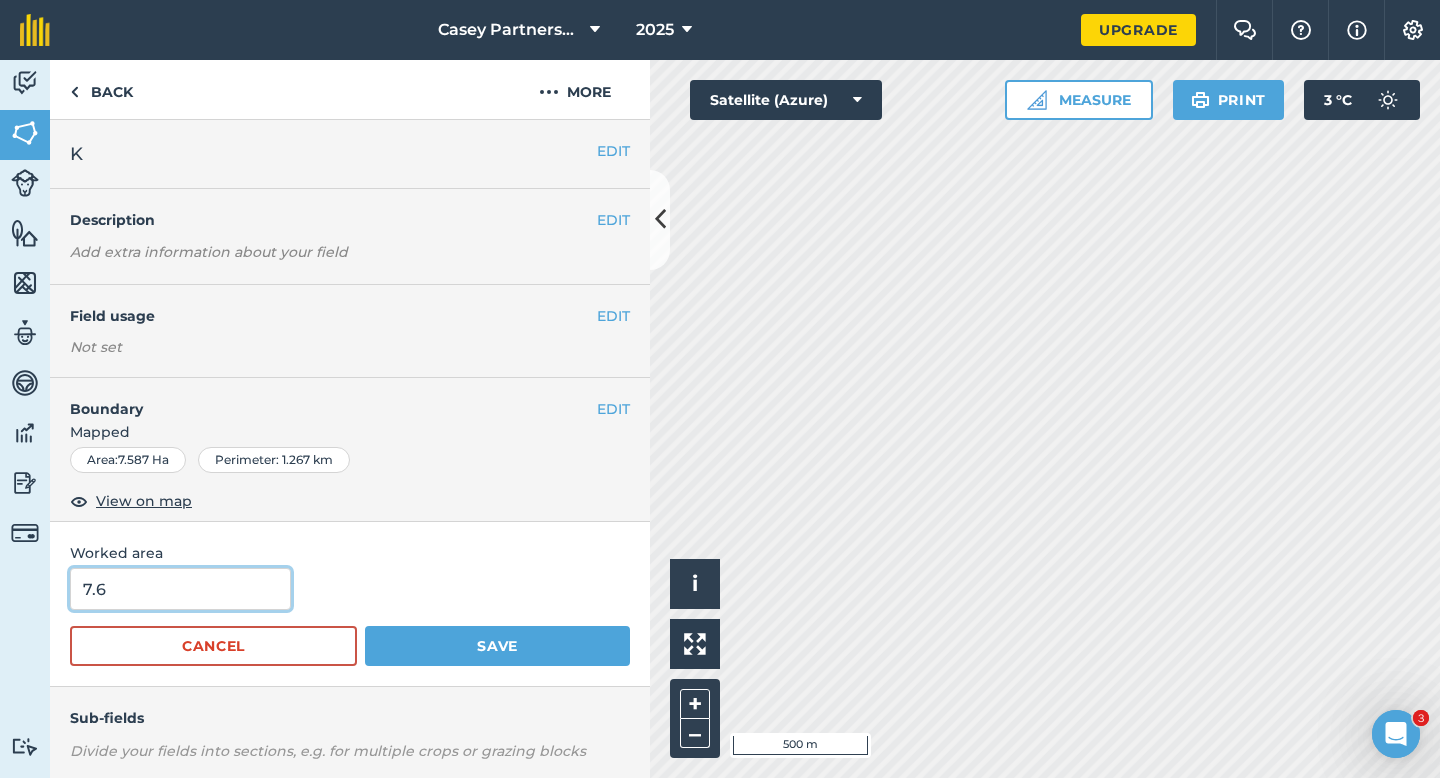 type on "7.6" 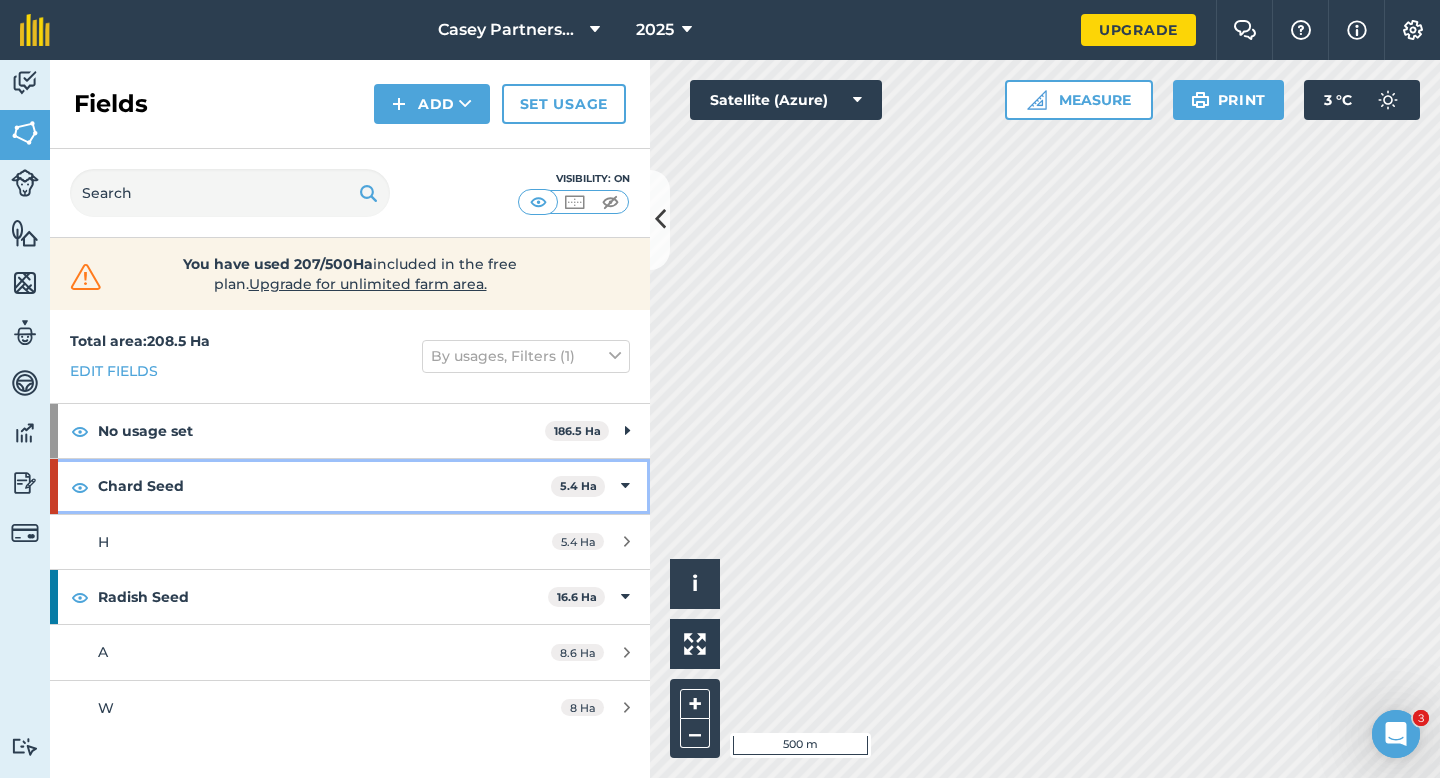 click on "[PRODUCT] Seed 5.4   Ha" at bounding box center (350, 486) 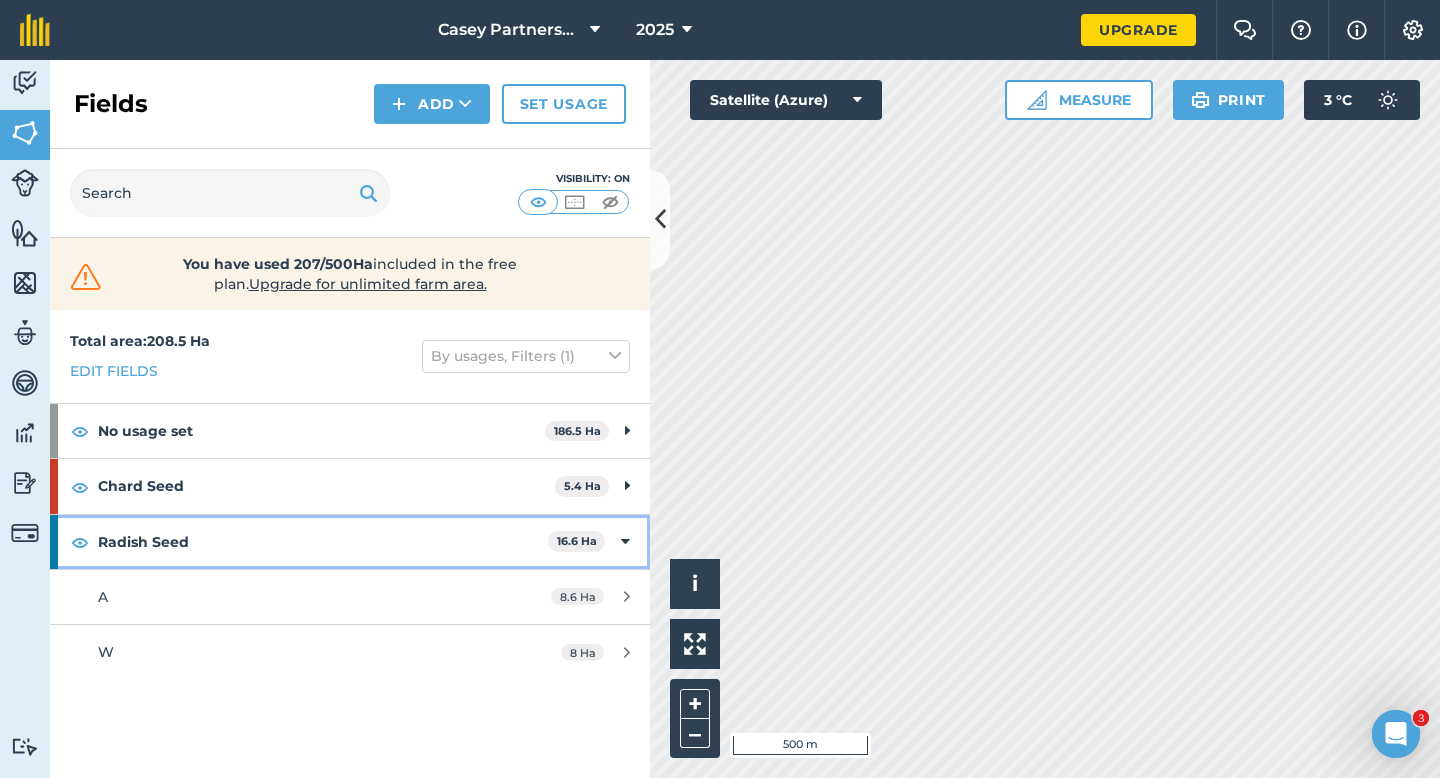 click at bounding box center (625, 542) 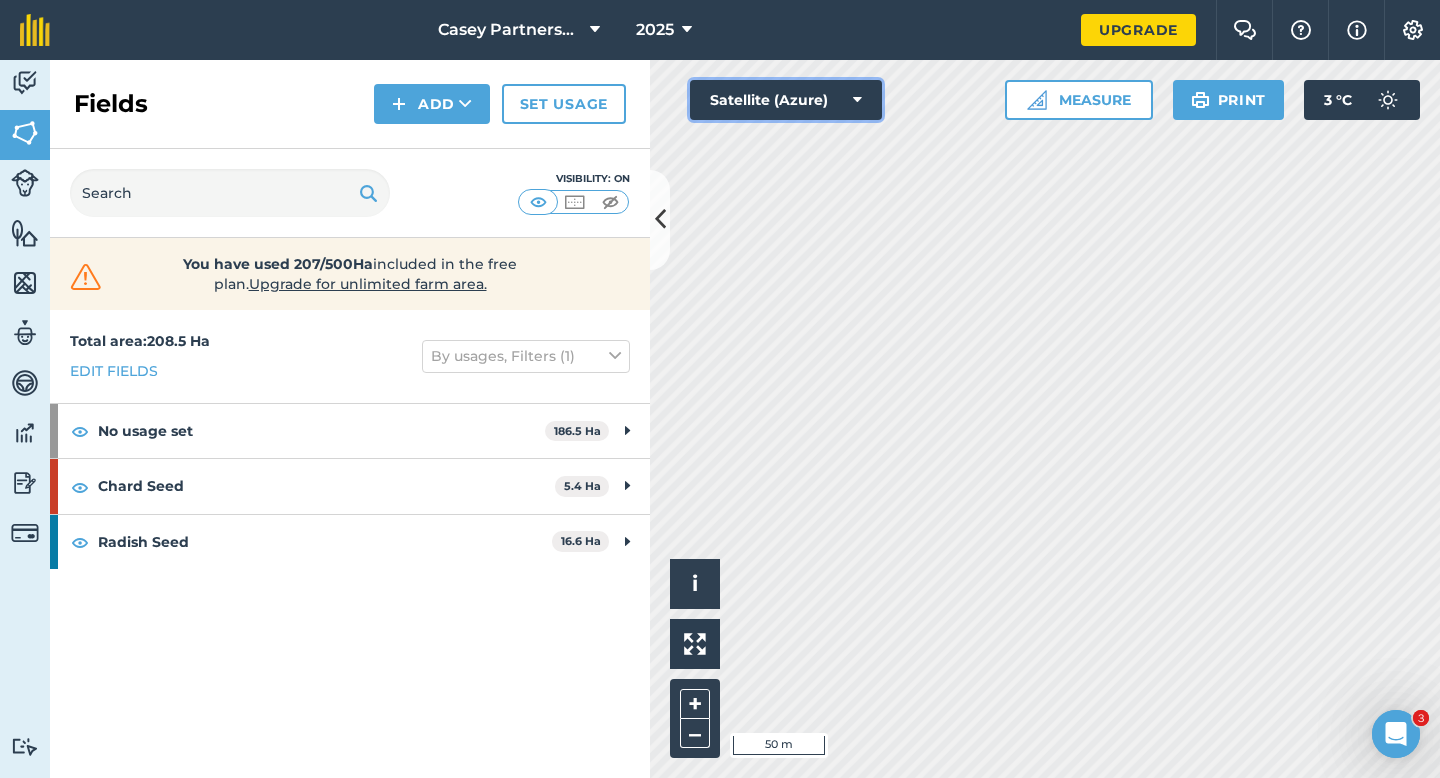 click on "Satellite (Azure)" at bounding box center (786, 100) 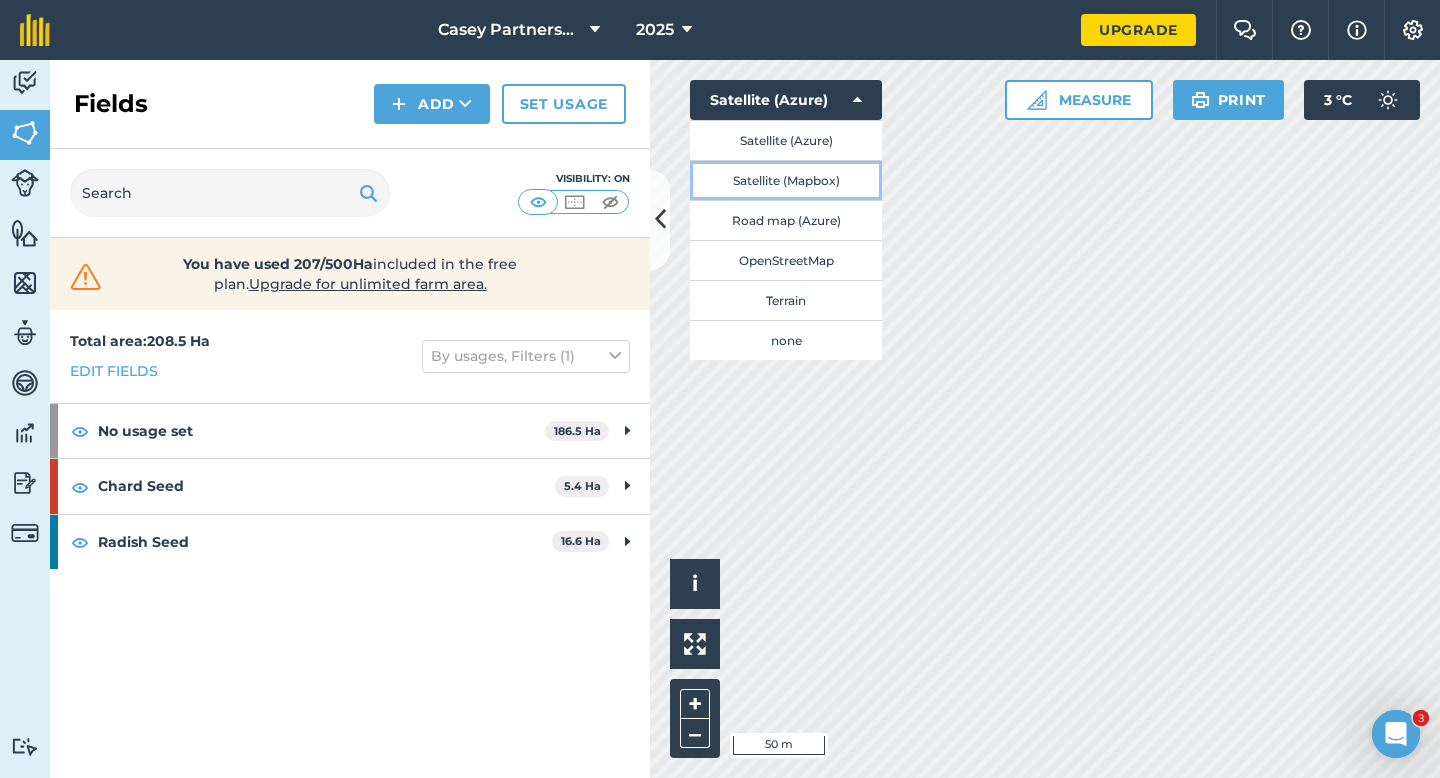 click on "Satellite (Mapbox)" at bounding box center [786, 180] 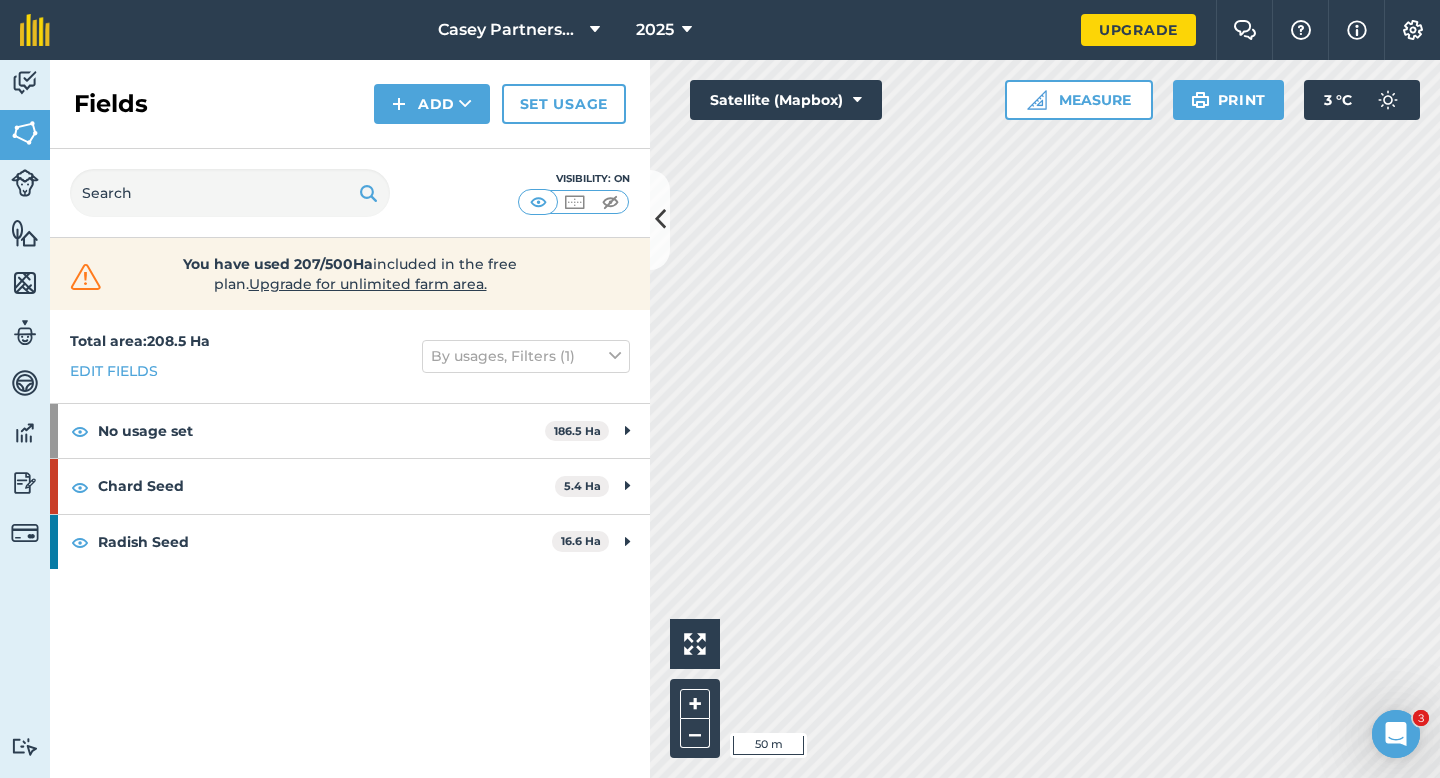 click on "Click to start drawing i 50 m + – Satellite (Mapbox) Measure Print 3   ° C" at bounding box center (1045, 419) 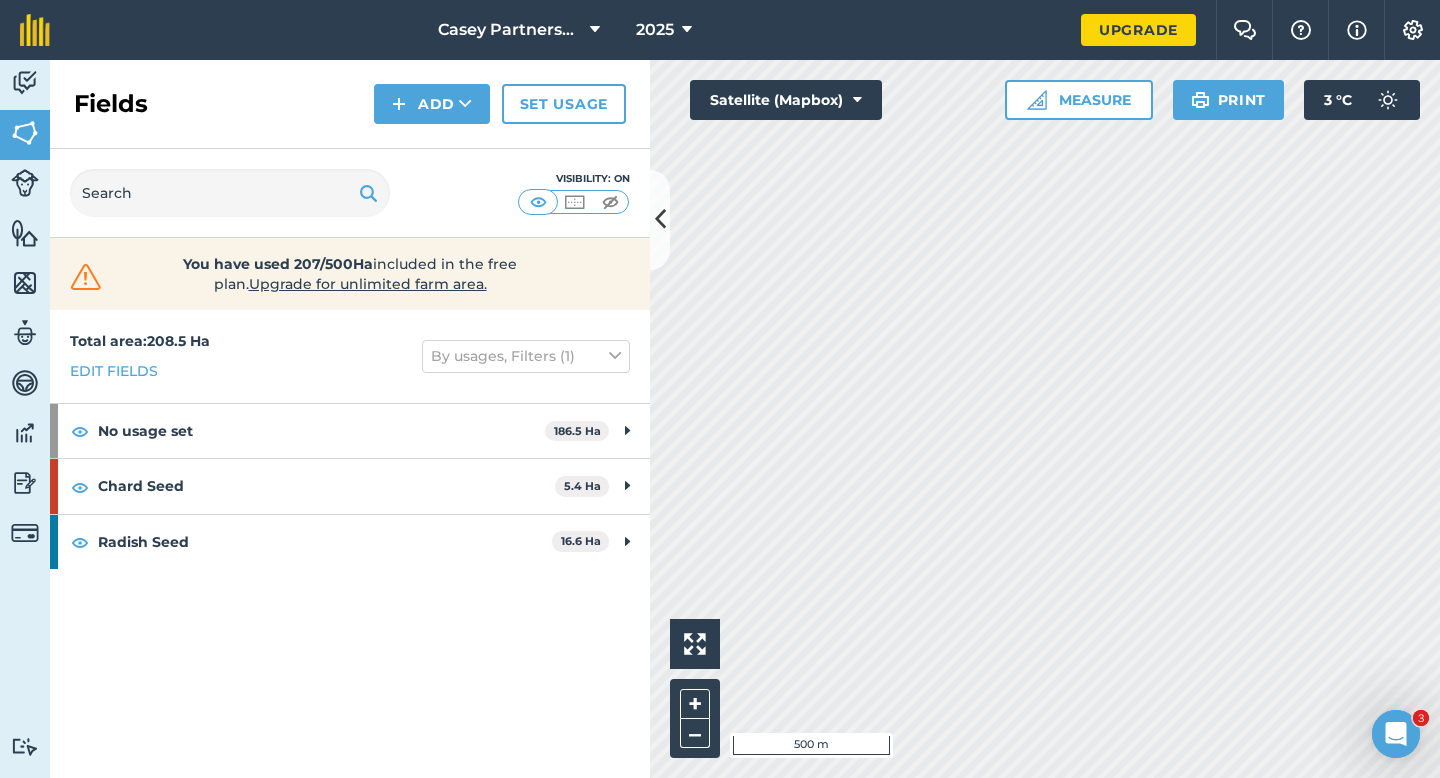 click on "Click to start drawing i 500 m + – Satellite (Mapbox) Measure Print 3   ° C" at bounding box center (1045, 419) 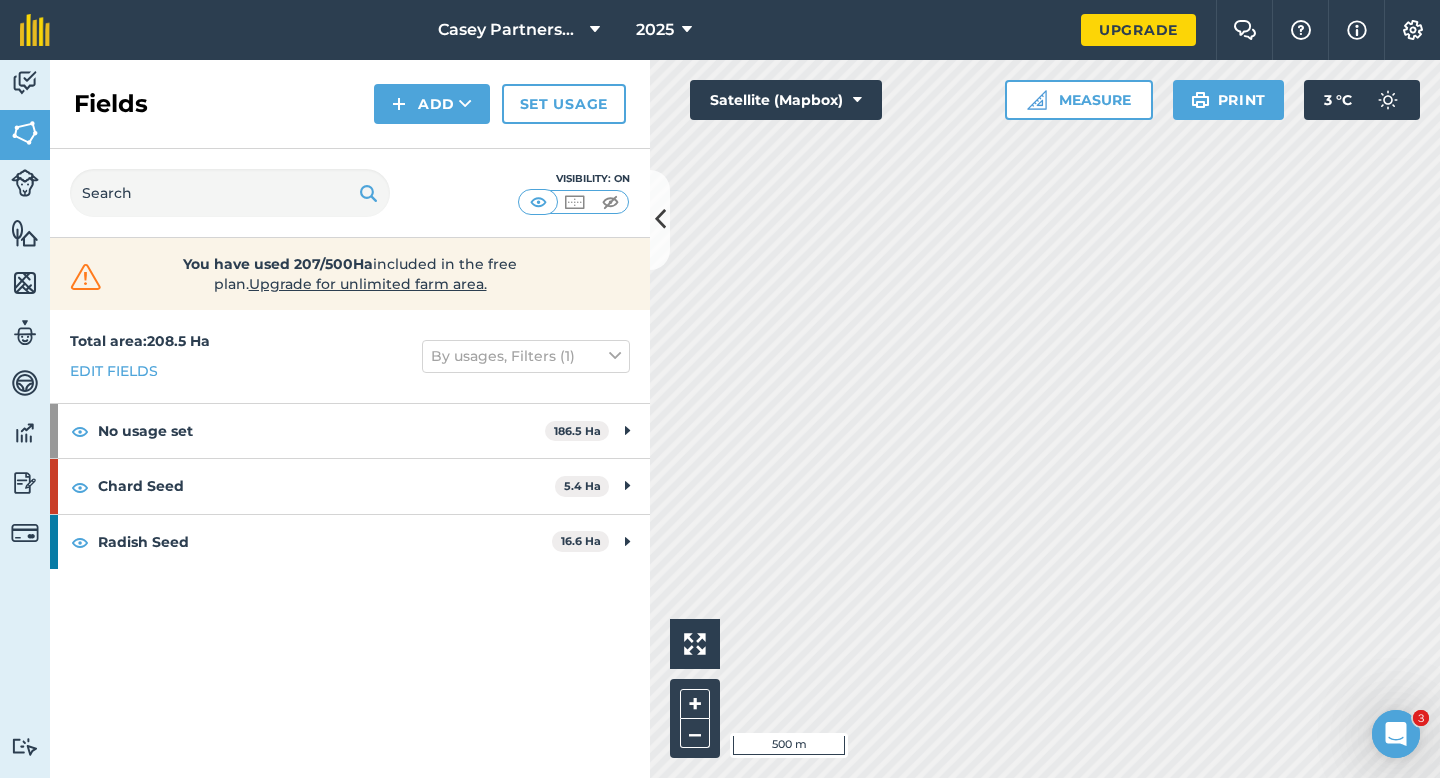 click on "Click to start drawing i 500 m + – Satellite (Mapbox) Measure Print 3   ° C" at bounding box center [1045, 419] 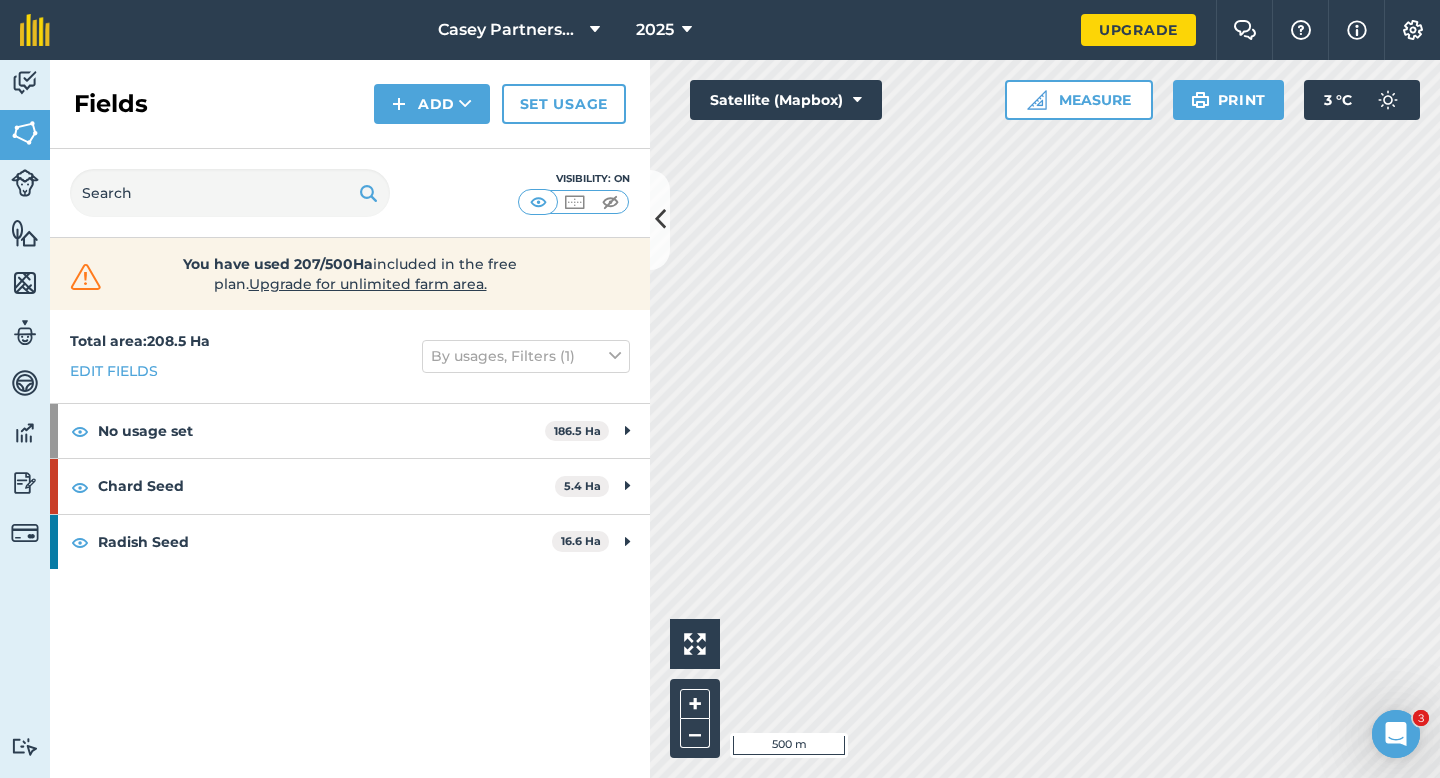 click on "Casey Partnership LTD 2025 Upgrade Farm Chat Help Info Settings Map printing is not available on our free plan Please upgrade to our Essentials, Plus or Pro plan to access this feature. Activity Fields Livestock Features Maps Team Vehicles Data Reporting Billing Tutorials Tutorials Fields   Add   Set usage Visibility: On You have used 207/500Ha  included in the free plan .  Upgrade for unlimited farm area. Total area :  208.5   Ha Edit fields By usages, Filters (1) No usage set 186.5   Ha B 8.6   Ha C 7.2   Ha C 10.6   Ha E 8   Ha F 9.7   Ha G 8.4   Ha I 8.4   Ha J 10   Ha K 7.6   Ha L 5.7   Ha M 11   Ha N 9   Ha O 9   Ha P 9   Ha R 9   Ha S 8   Ha T 10.6   Ha U 10.6   Ha V 10.6   Ha X 6   Ha Y 9.5   Ha Chard Seed 5.4   Ha H 5.4   Ha Radish Seed 16.6   Ha A 8.6   Ha W 8   Ha Click to start drawing i 500 m + – Satellite (Mapbox) Measure Print 3   ° C" at bounding box center [720, 389] 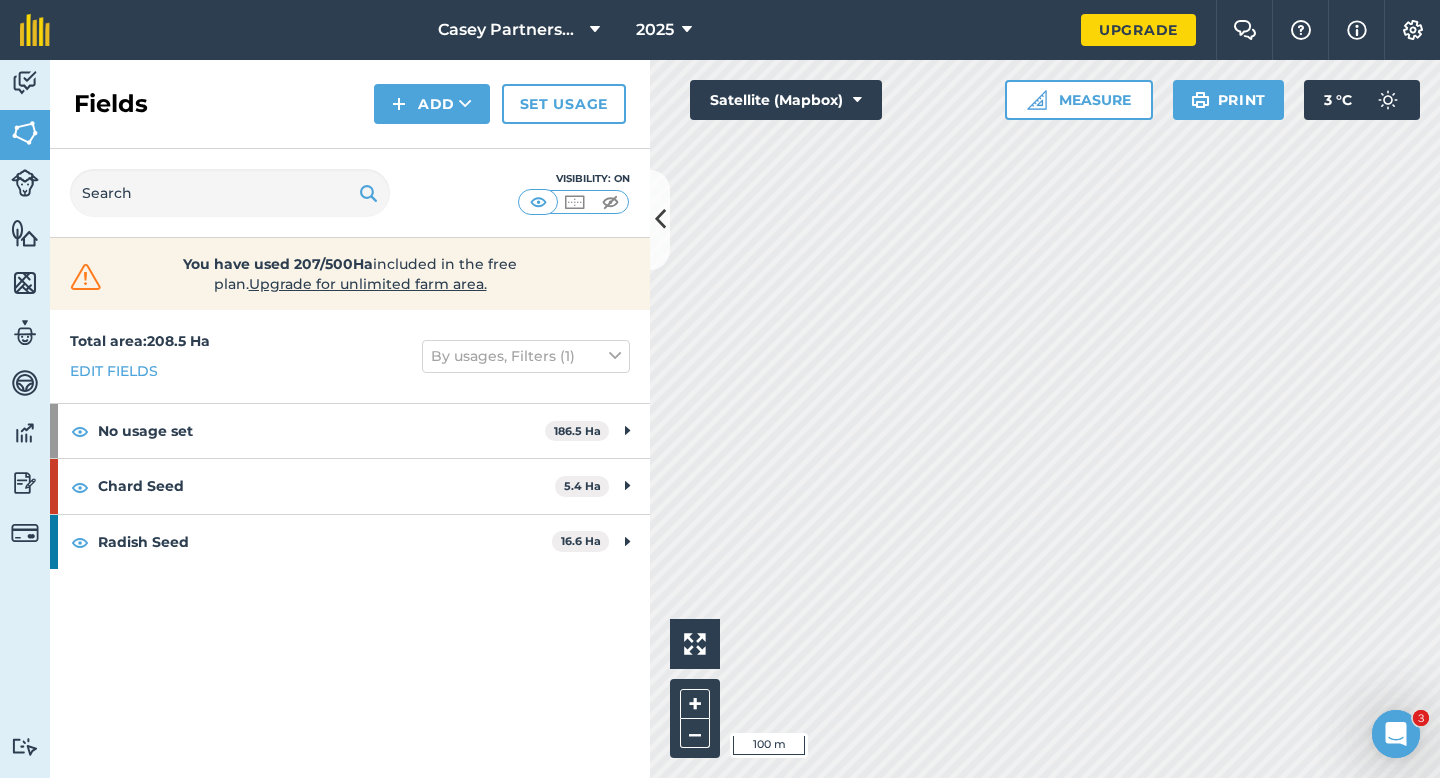 click on "Click to start drawing i 100 m + – Satellite (Mapbox) Measure Print 3   ° C" at bounding box center (1045, 419) 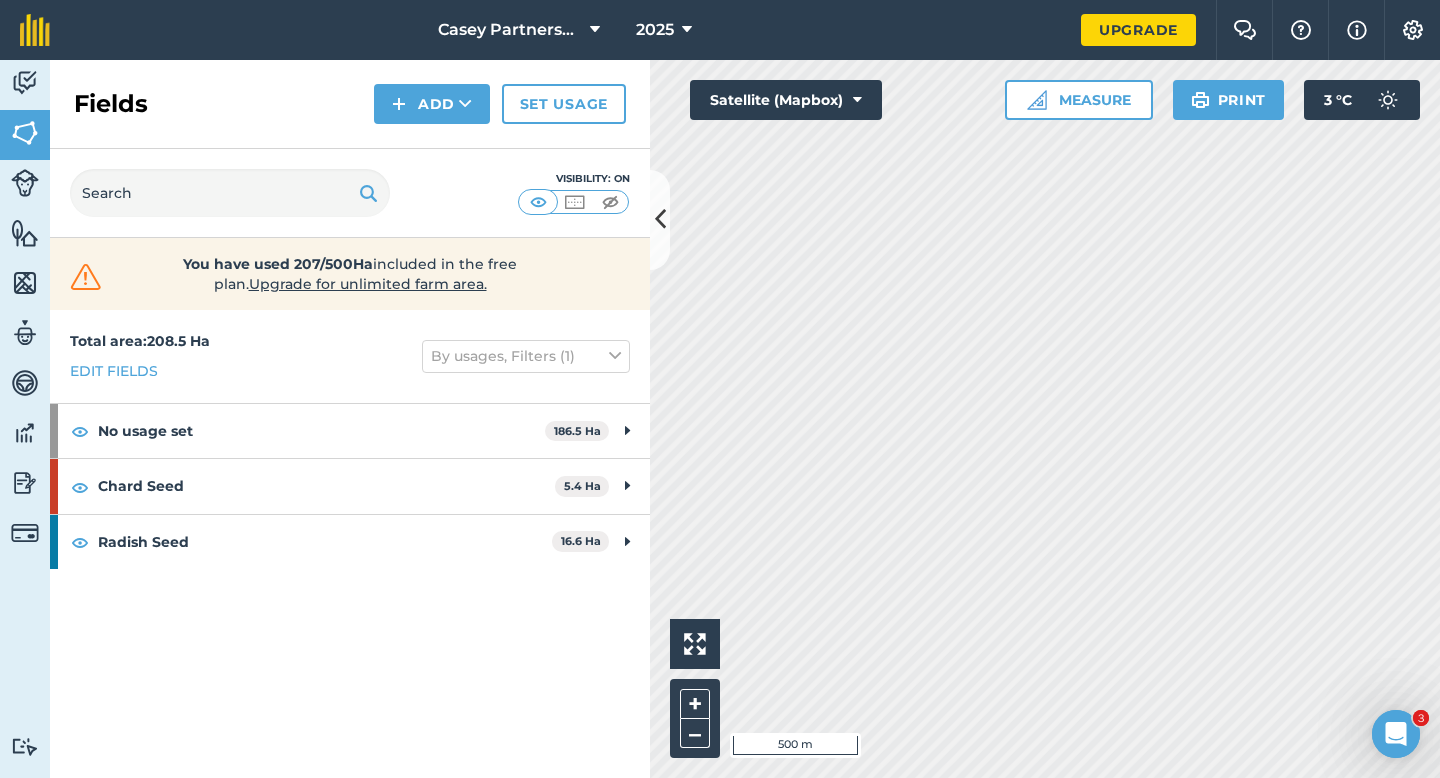 click on "Casey Partnership LTD 2025 Upgrade Farm Chat Help Info Settings Map printing is not available on our free plan Please upgrade to our Essentials, Plus or Pro plan to access this feature. Activity Fields Livestock Features Maps Team Vehicles Data Reporting Billing Tutorials Tutorials Fields   Add   Set usage Visibility: On You have used 207/500Ha  included in the free plan .  Upgrade for unlimited farm area. Total area :  208.5   Ha Edit fields By usages, Filters (1) No usage set 186.5   Ha B 8.6   Ha C 7.2   Ha C 10.6   Ha E 8   Ha F 9.7   Ha G 8.4   Ha I 8.4   Ha J 10   Ha K 7.6   Ha L 5.7   Ha M 11   Ha N 9   Ha O 9   Ha P 9   Ha R 9   Ha S 8   Ha T 10.6   Ha U 10.6   Ha V 10.6   Ha X 6   Ha Y 9.5   Ha Chard Seed 5.4   Ha H 5.4   Ha Radish Seed 16.6   Ha A 8.6   Ha W 8   Ha Click to start drawing i 500 m + – Satellite (Mapbox) Measure Print 3   ° C" at bounding box center [720, 389] 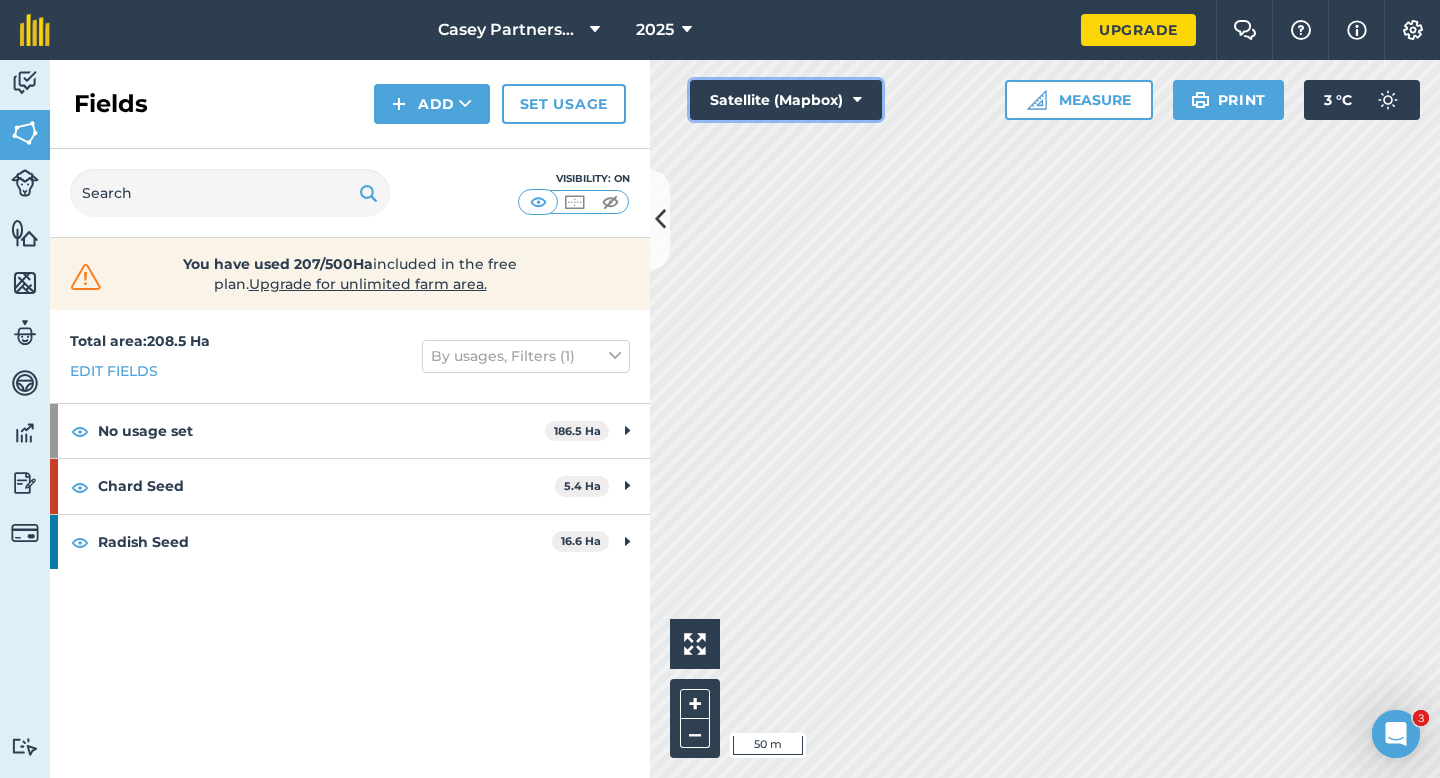click on "Satellite (Mapbox)" at bounding box center (786, 100) 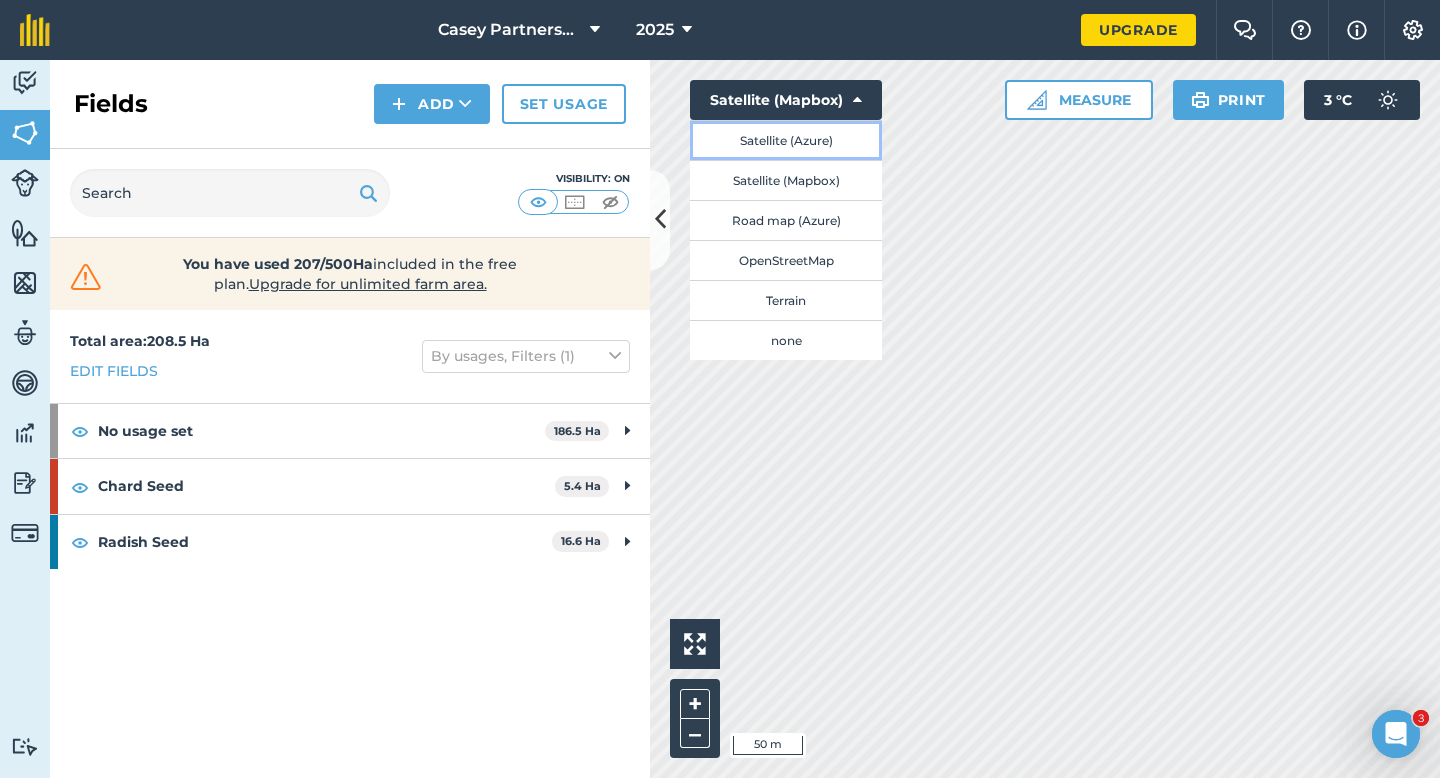 click on "Satellite (Azure)" at bounding box center (786, 140) 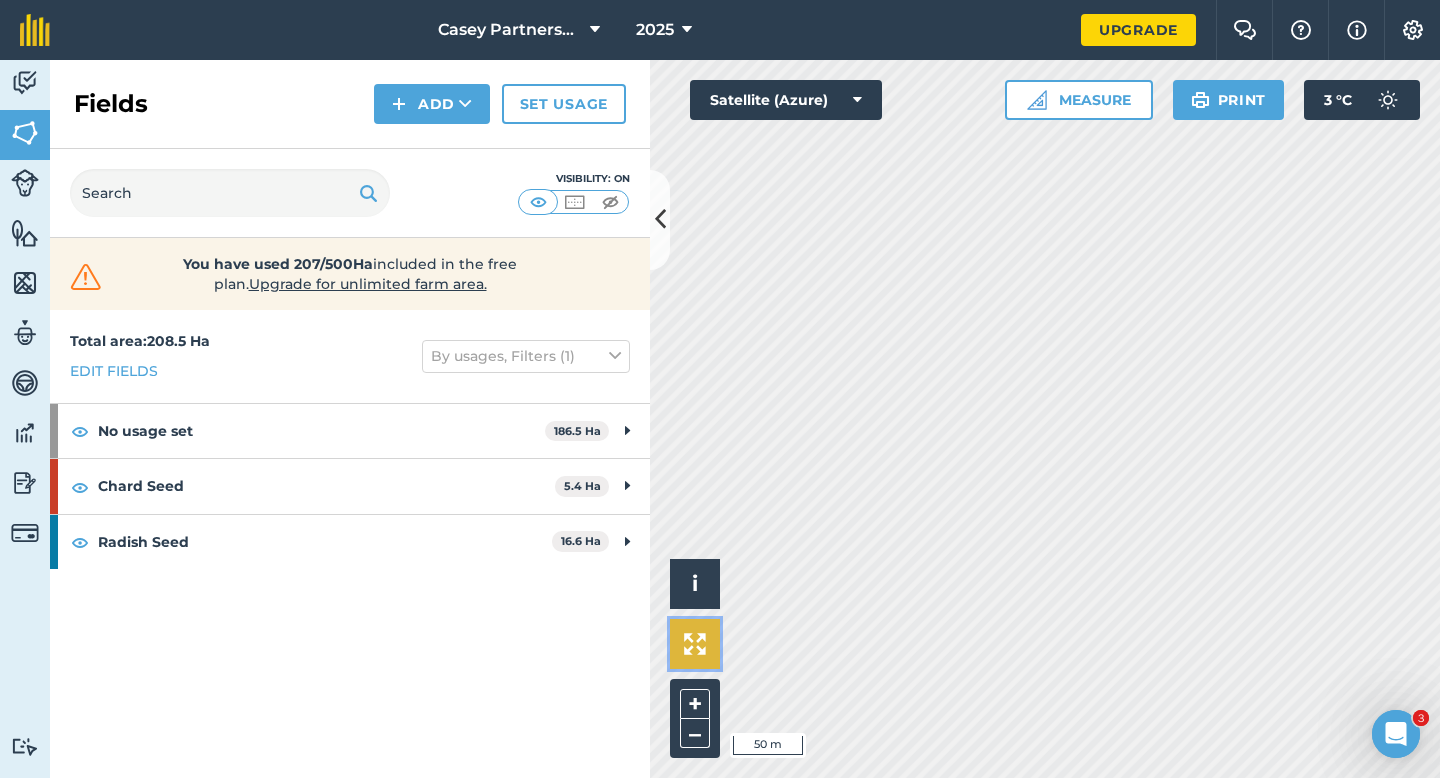 click at bounding box center (695, 644) 